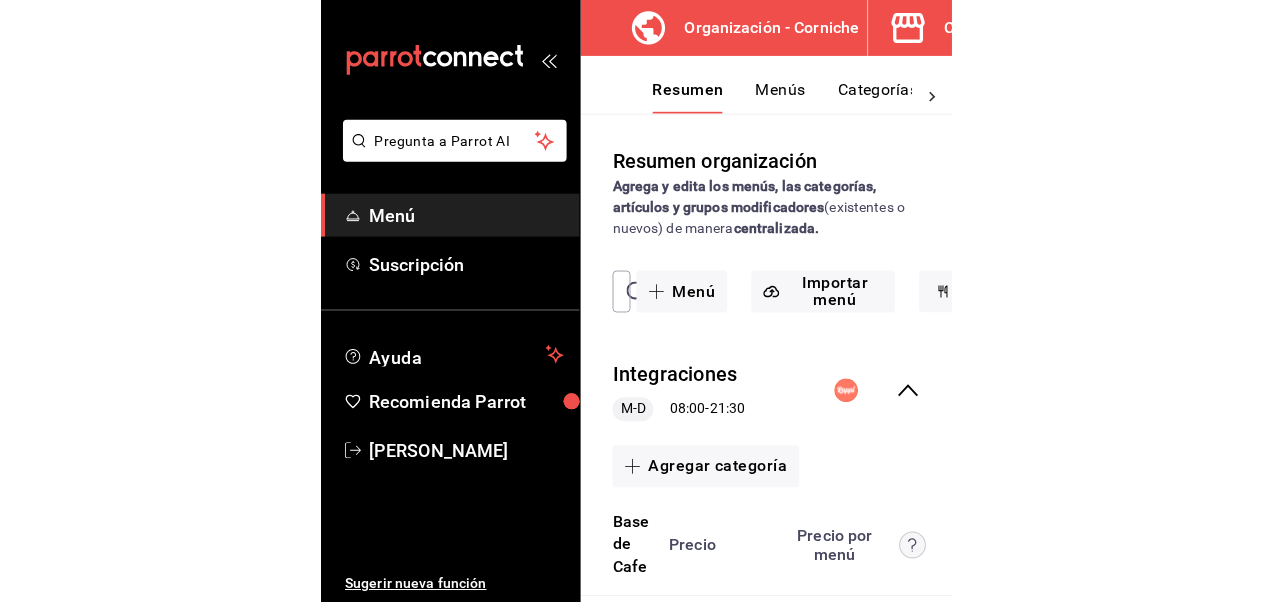 scroll, scrollTop: 0, scrollLeft: 0, axis: both 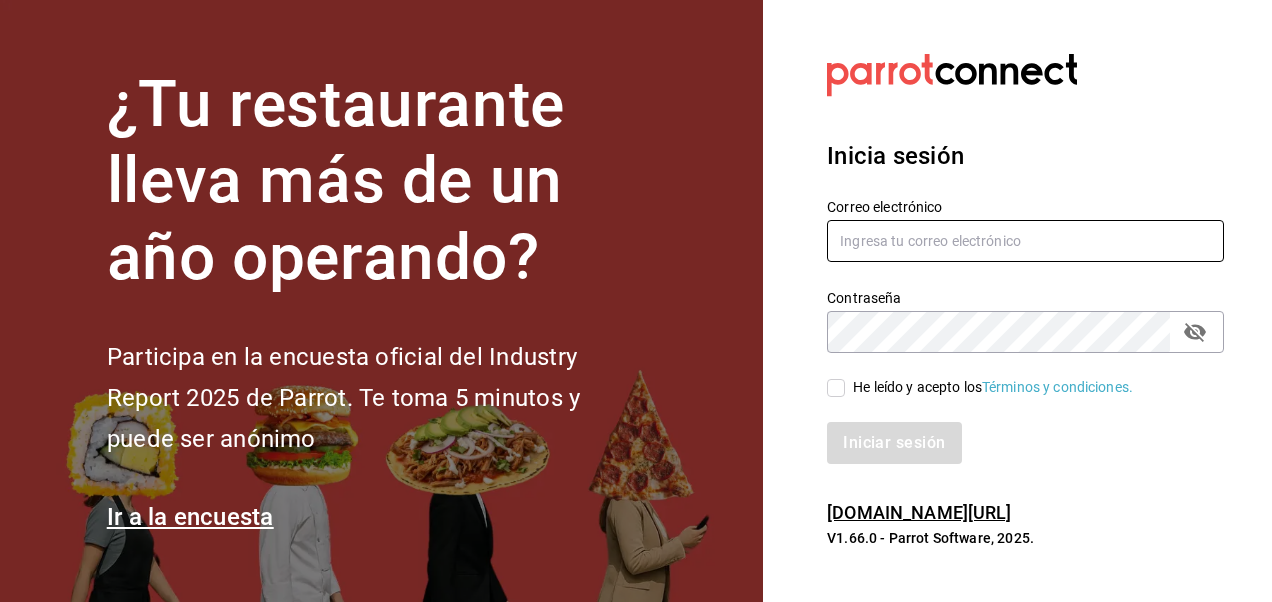 click at bounding box center [1025, 241] 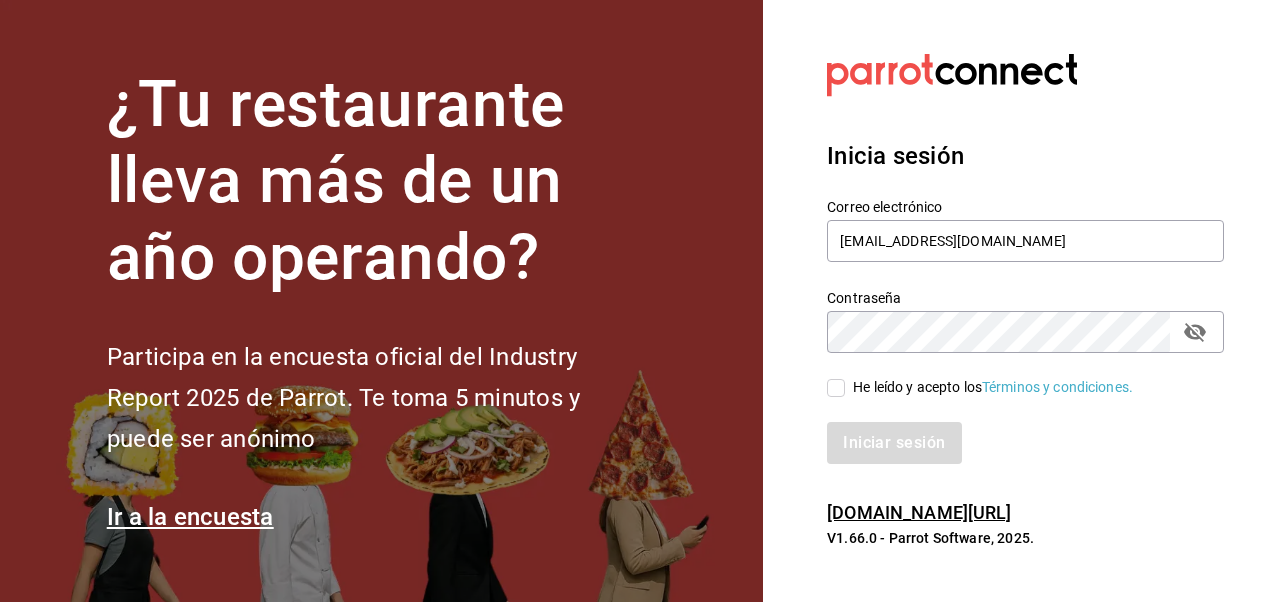 click on "He leído y acepto los  Términos y condiciones." at bounding box center [836, 388] 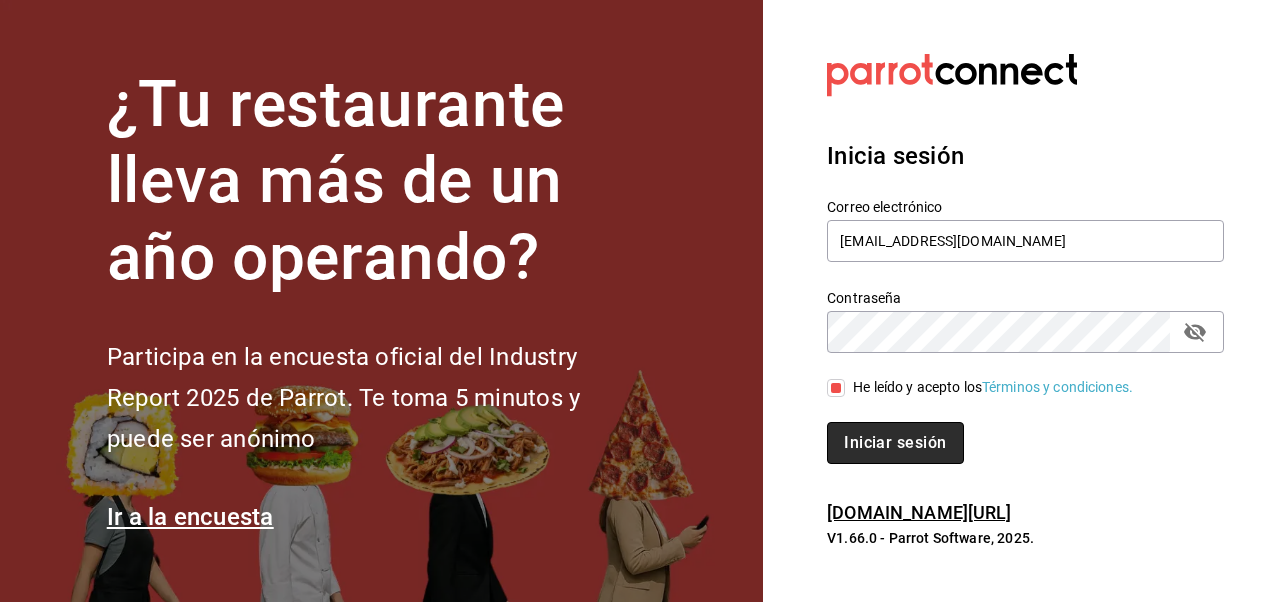 click on "Iniciar sesión" at bounding box center (895, 443) 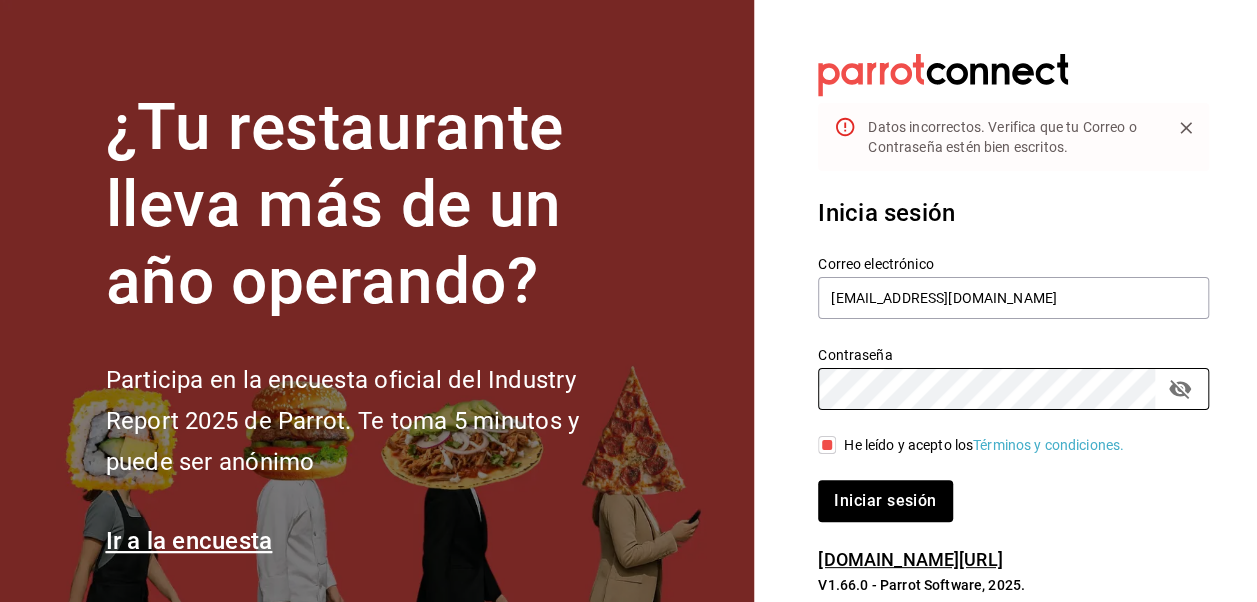 click on "Iniciar sesión" at bounding box center (885, 501) 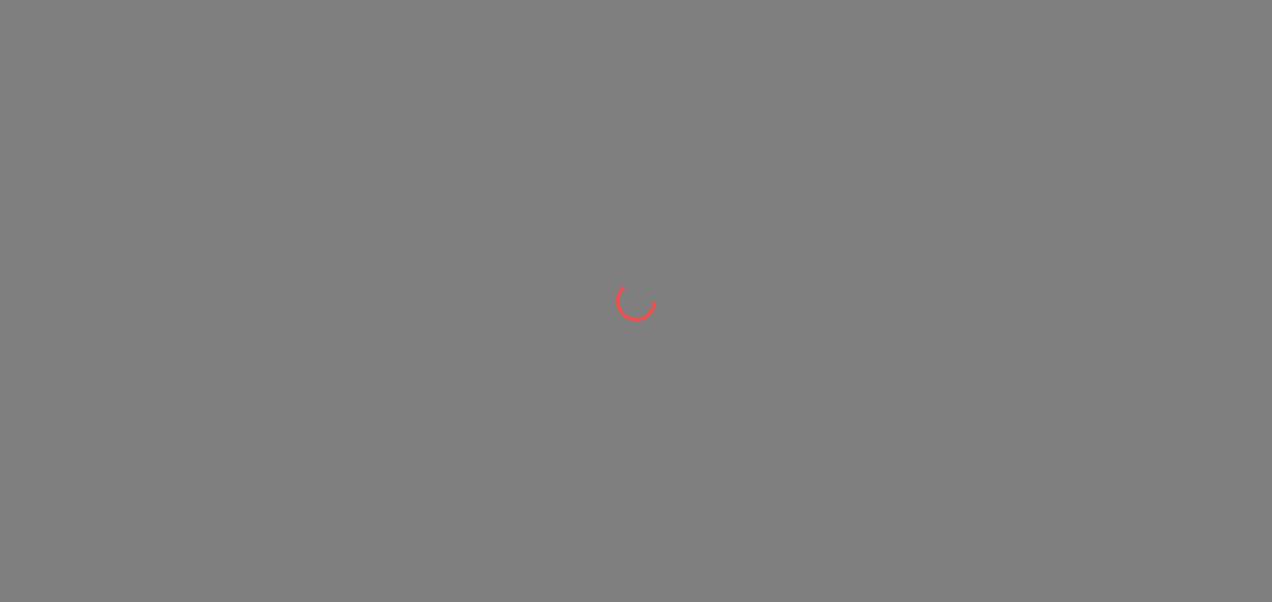 scroll, scrollTop: 0, scrollLeft: 0, axis: both 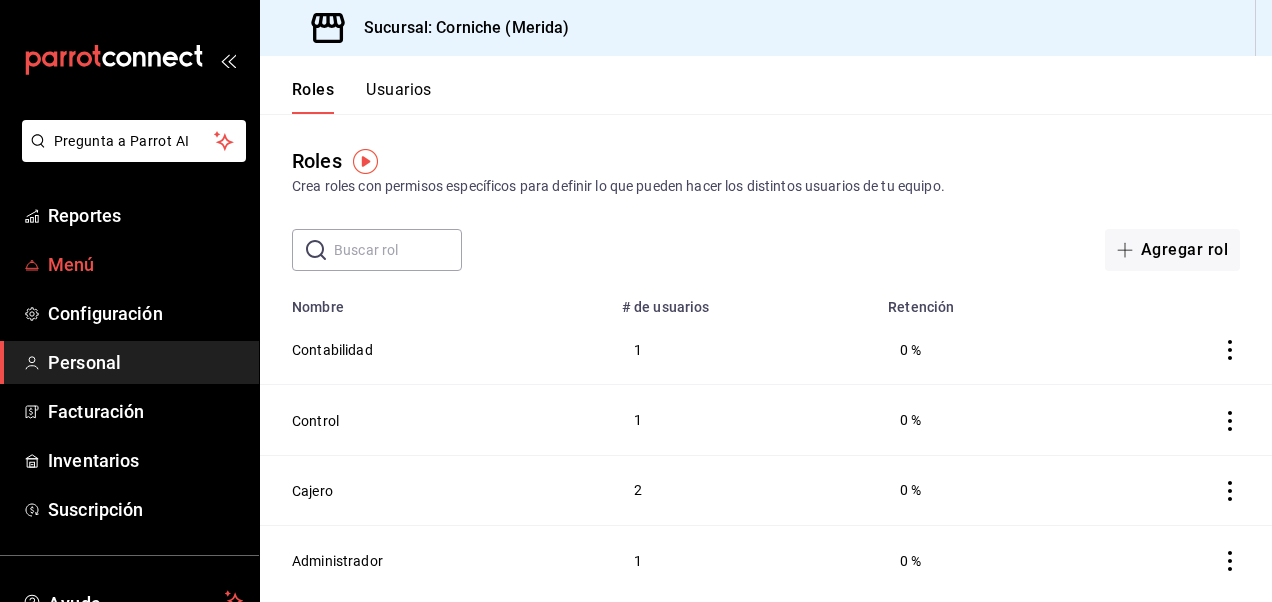 click on "Menú" at bounding box center (129, 264) 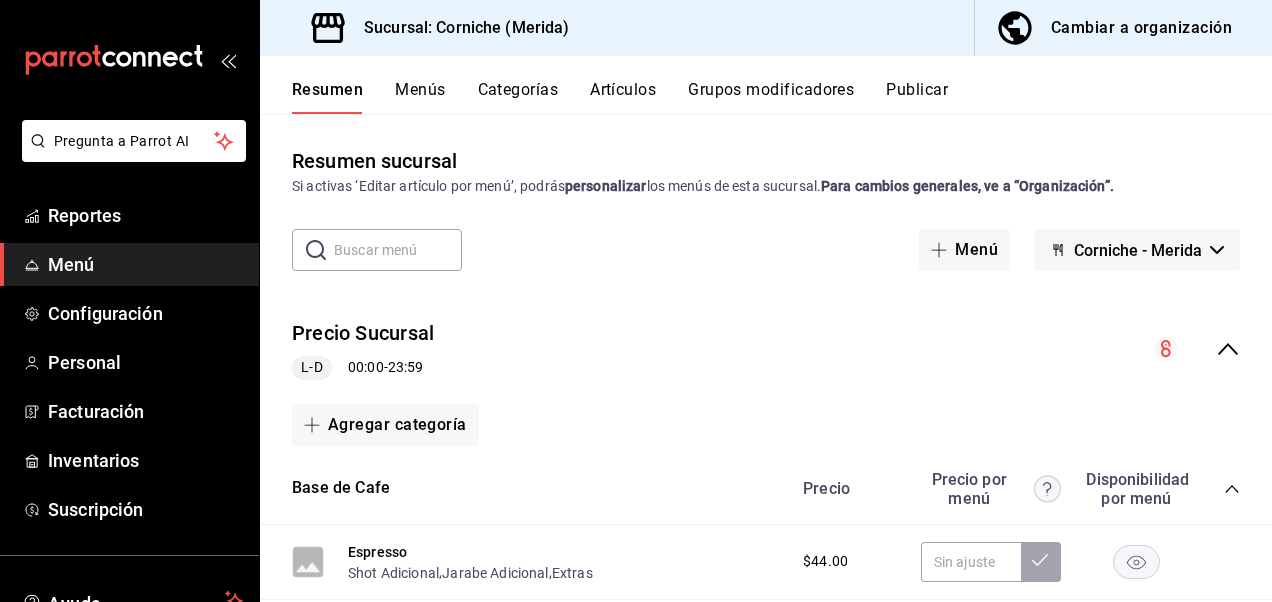 click on "Publicar" at bounding box center (917, 97) 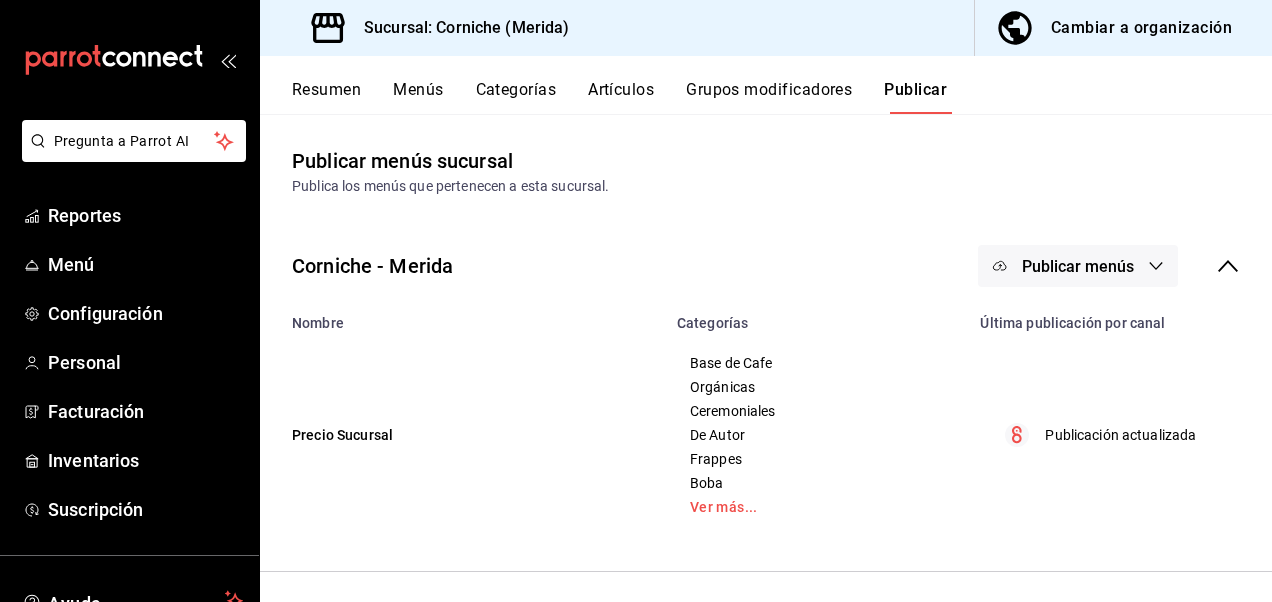 click on "Resumen" at bounding box center [326, 97] 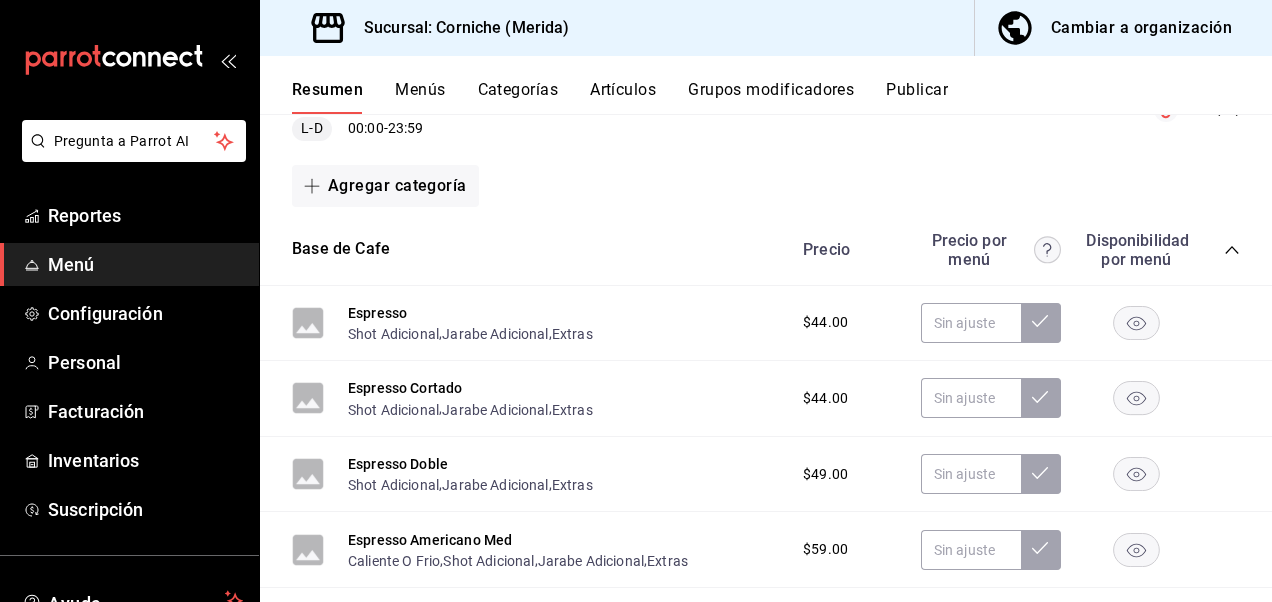 scroll, scrollTop: 0, scrollLeft: 0, axis: both 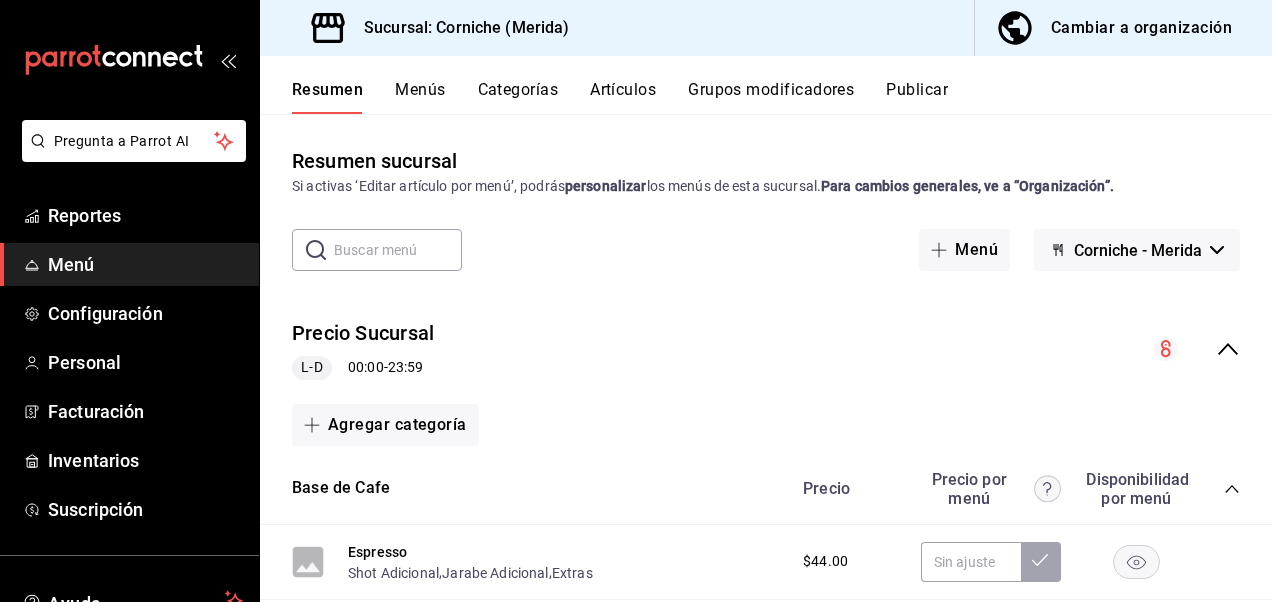 click on "Cambiar a organización" at bounding box center (1141, 28) 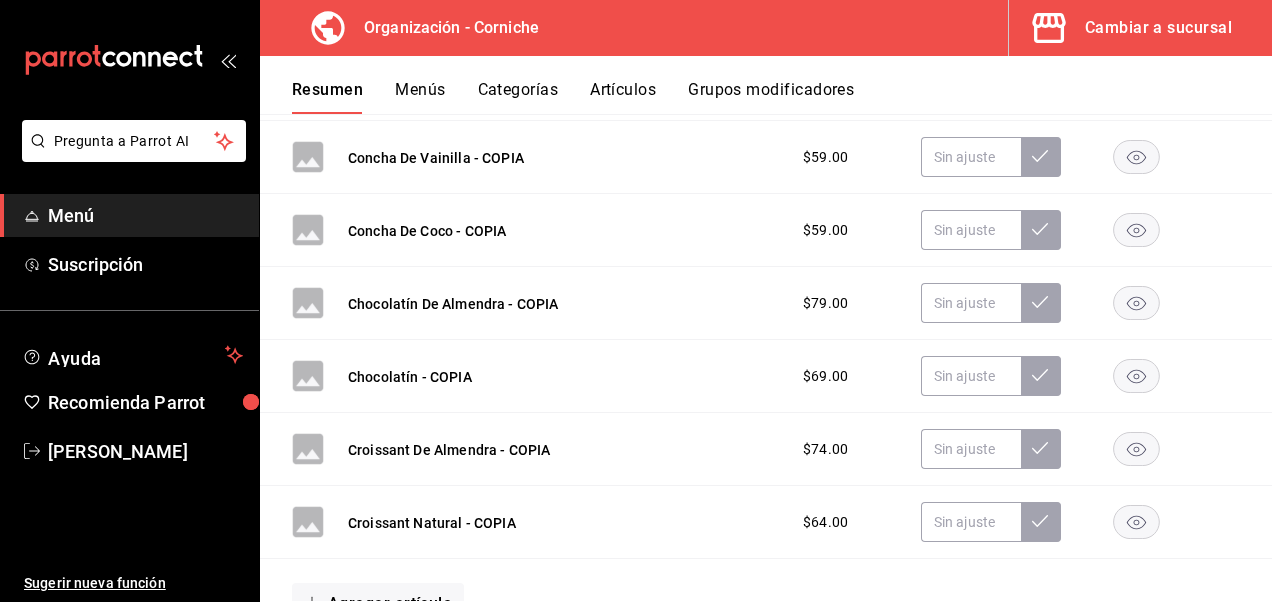 scroll, scrollTop: 2747, scrollLeft: 0, axis: vertical 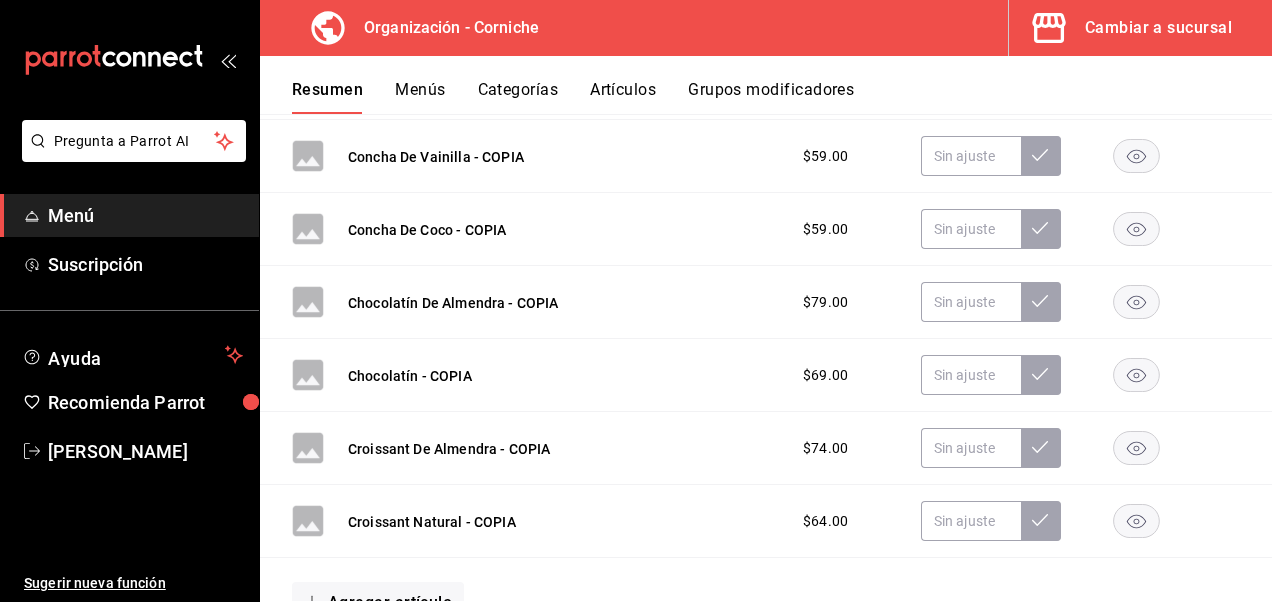 click on "Panqué De Limón - COPIA $79.00" at bounding box center (766, -63) 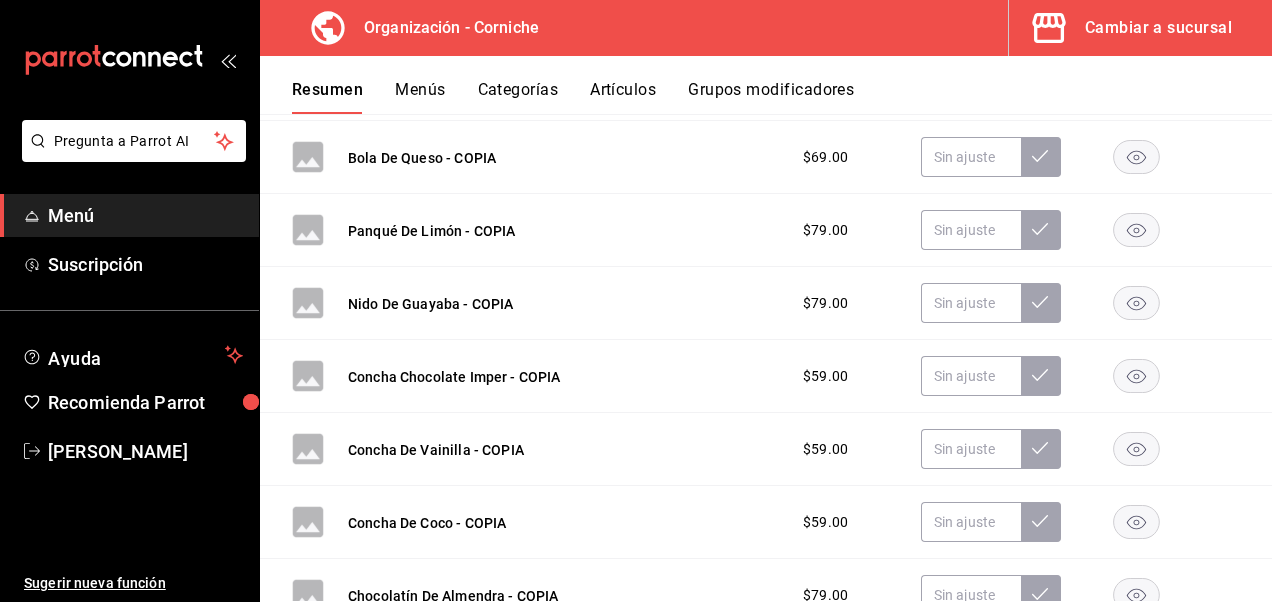 scroll, scrollTop: 2453, scrollLeft: 0, axis: vertical 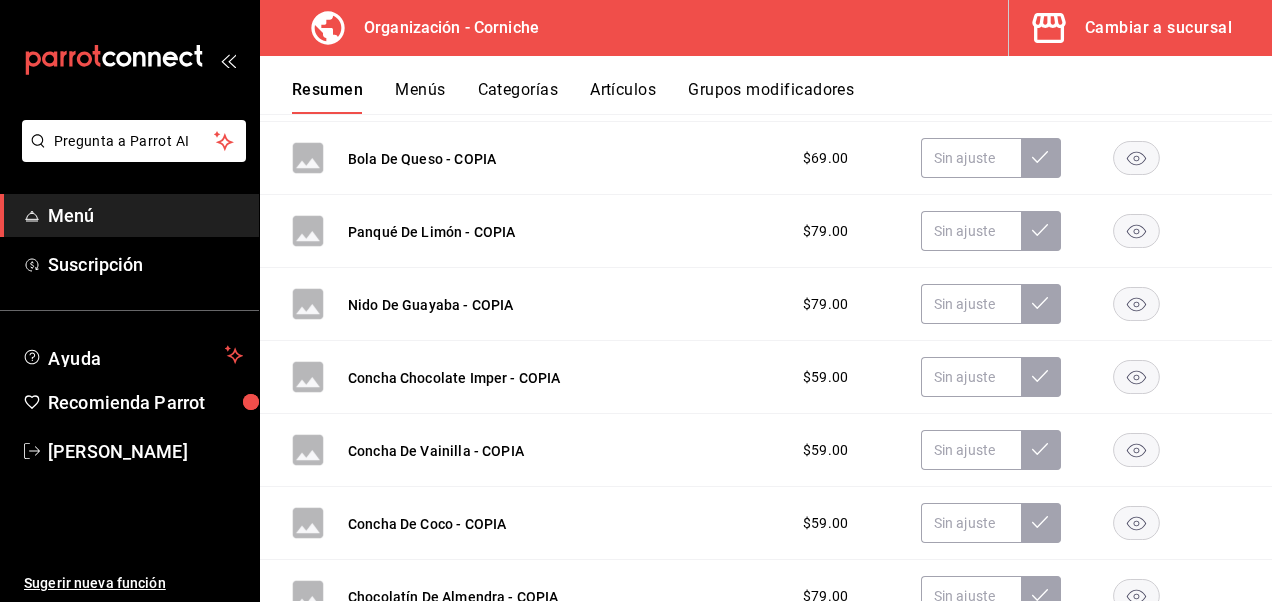 click 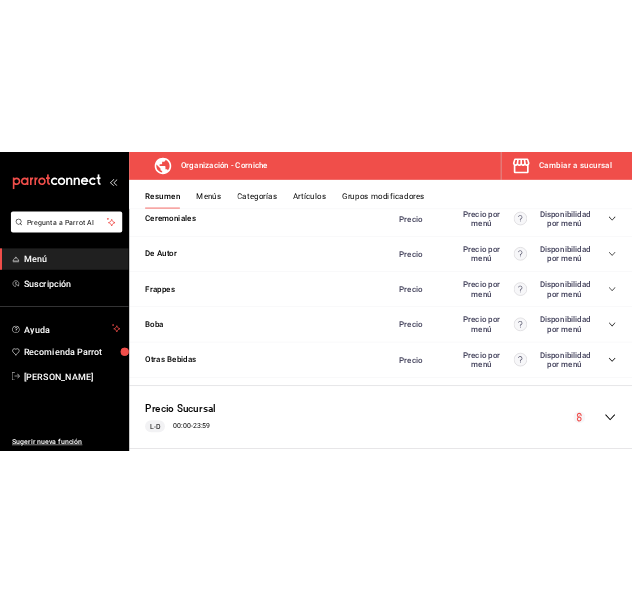 scroll, scrollTop: 2687, scrollLeft: 0, axis: vertical 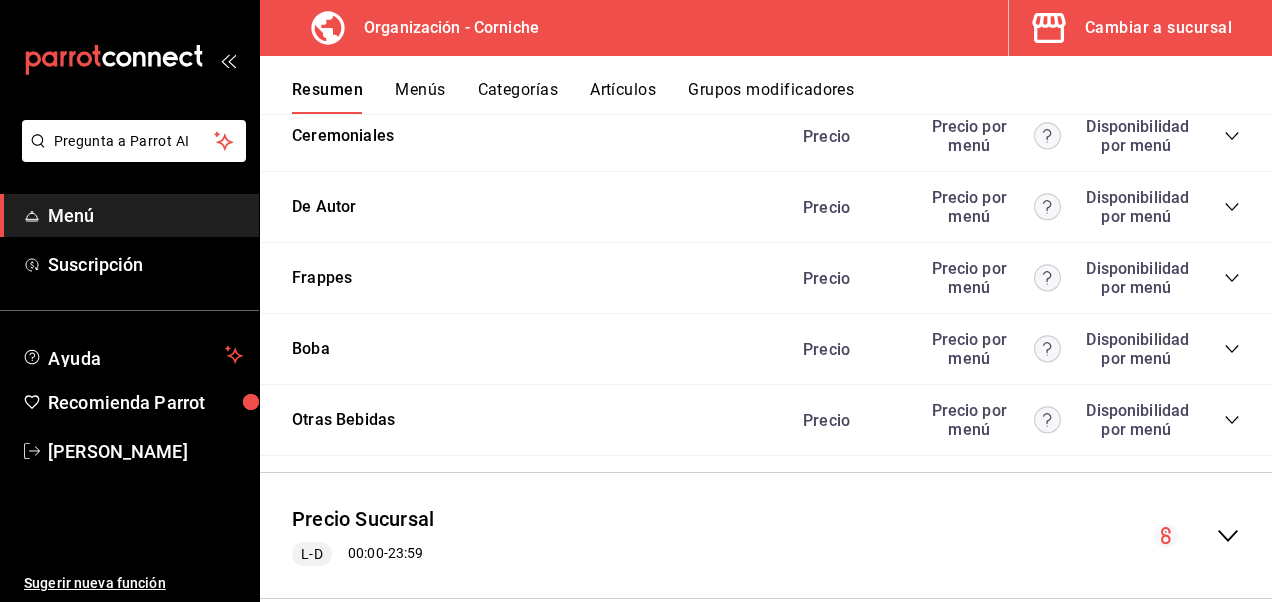 click 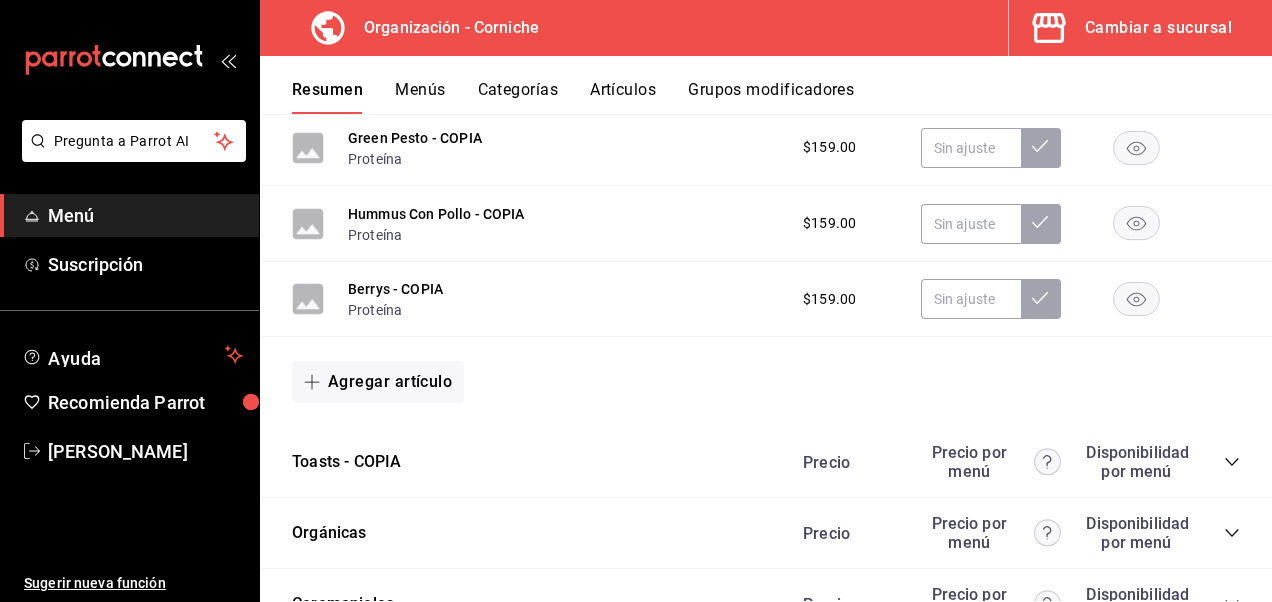 type 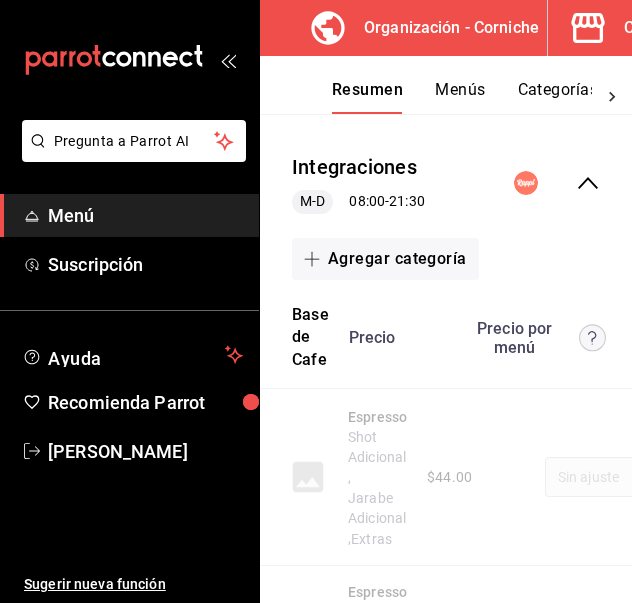 scroll, scrollTop: 208, scrollLeft: 264, axis: both 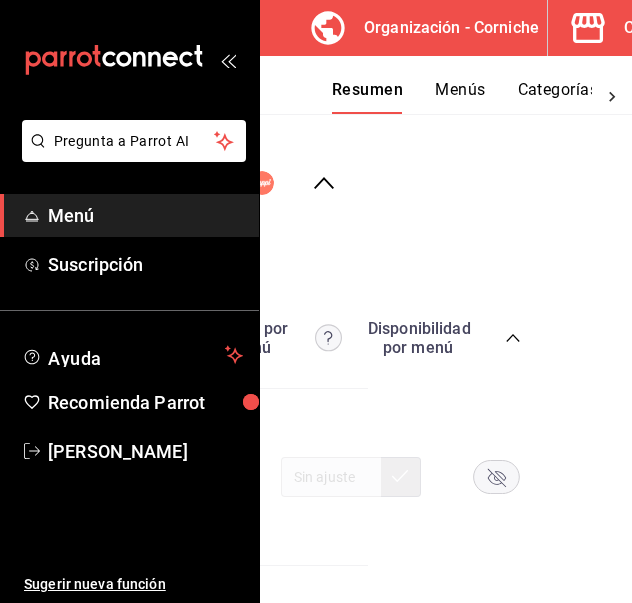 click 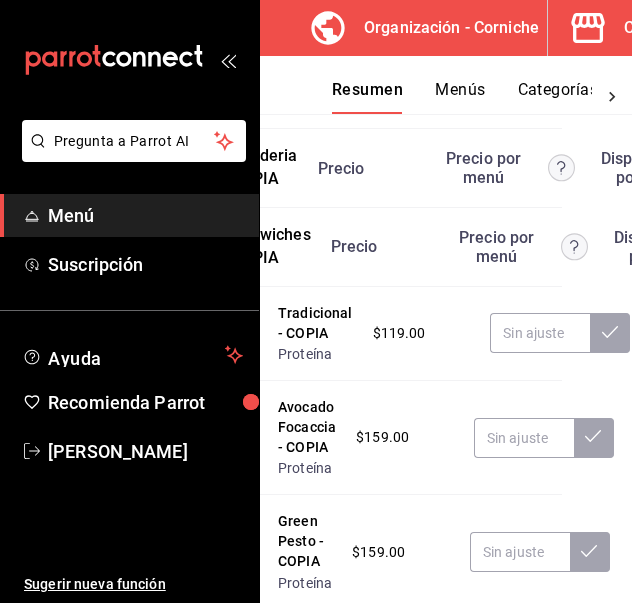 scroll, scrollTop: 468, scrollLeft: 69, axis: both 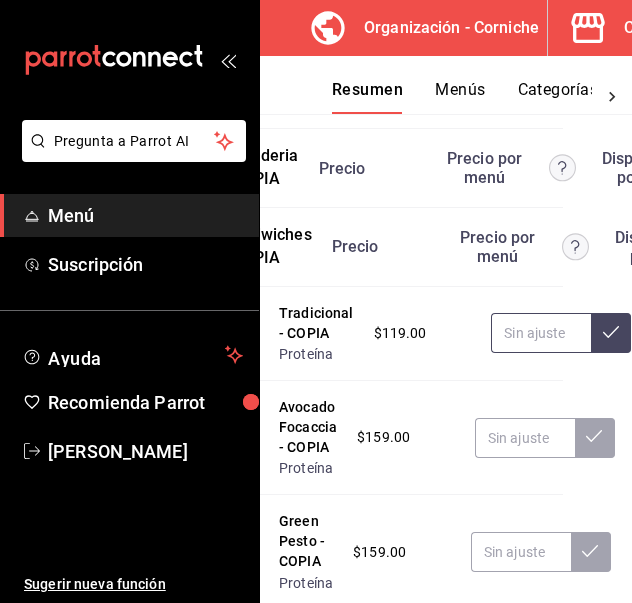 click at bounding box center [541, 333] 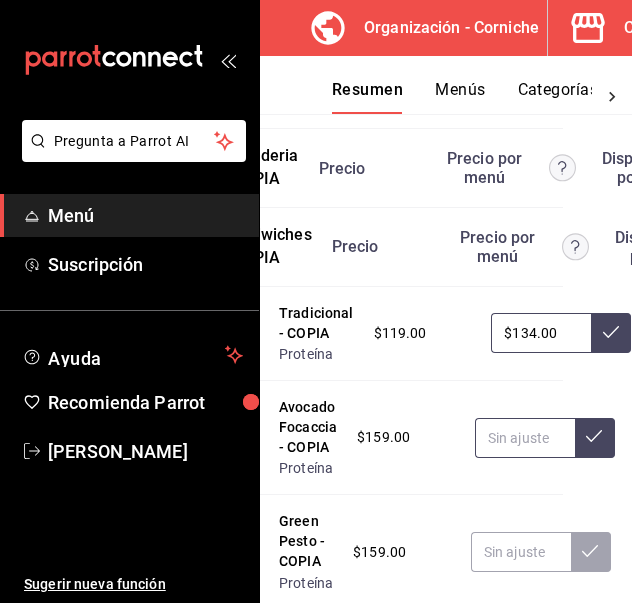 type on "$134.00" 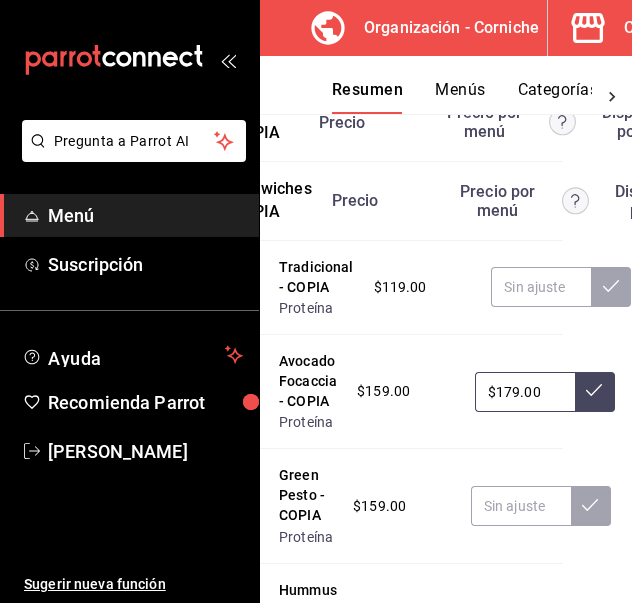 scroll, scrollTop: 516, scrollLeft: 69, axis: both 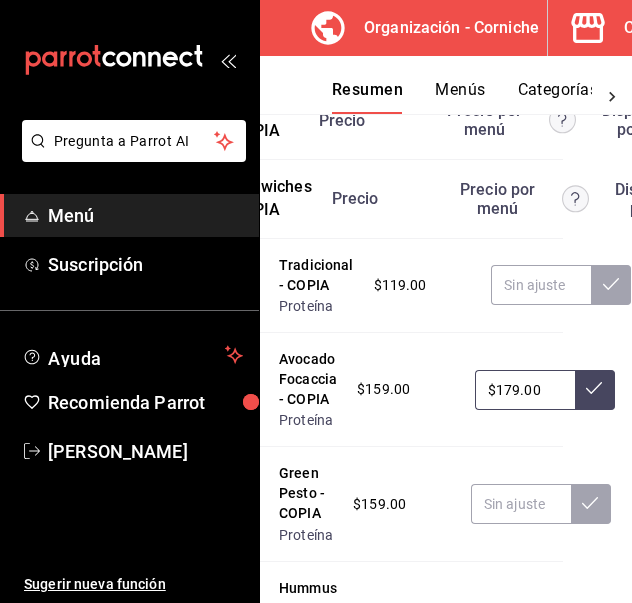 type on "$179.00" 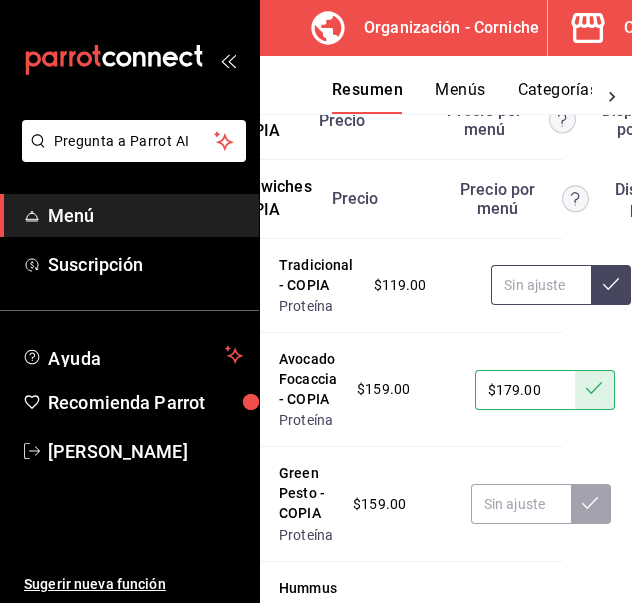 click at bounding box center (541, 285) 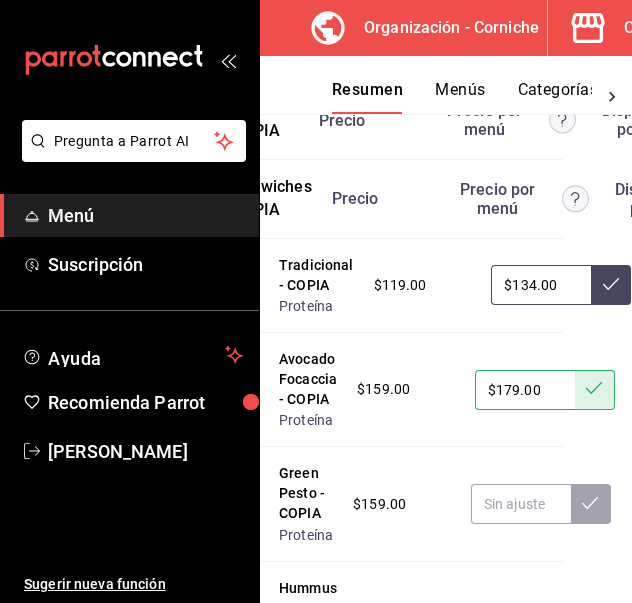 type on "$134.00" 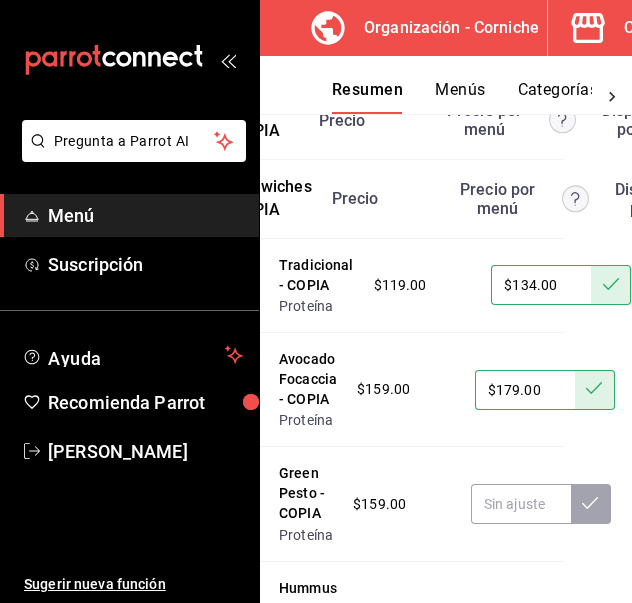 scroll, scrollTop: 612, scrollLeft: 69, axis: both 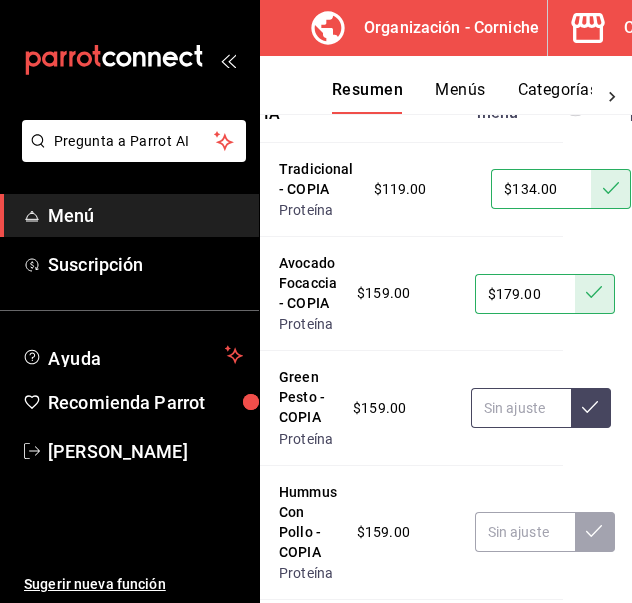 click at bounding box center (521, 408) 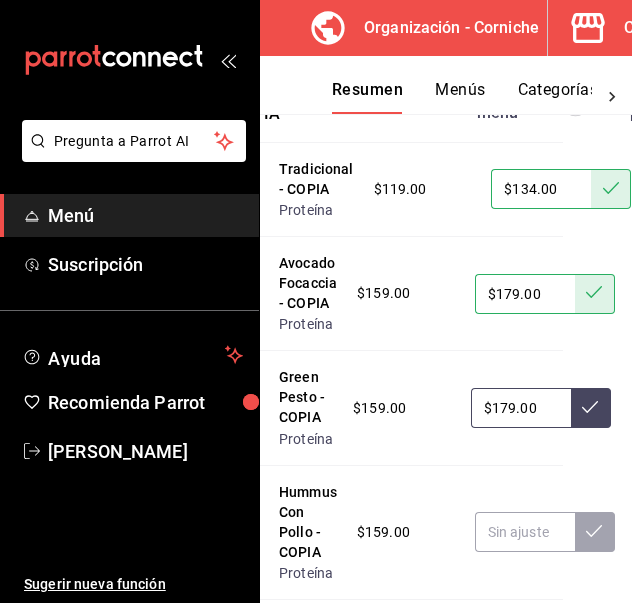 type on "$179.00" 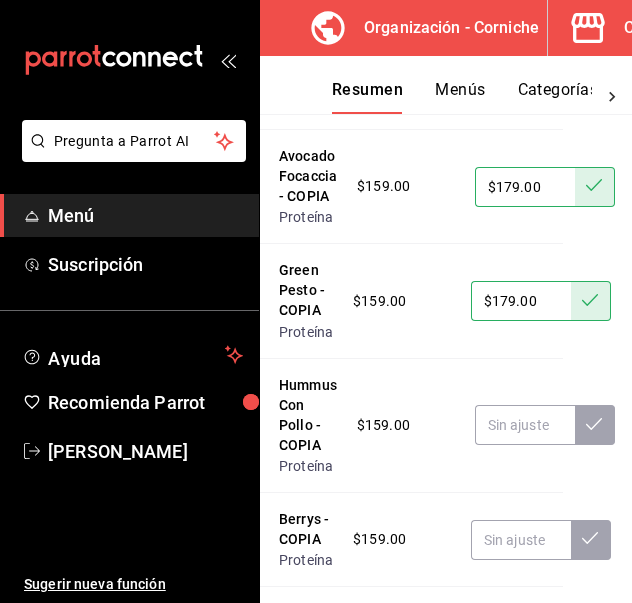 scroll, scrollTop: 728, scrollLeft: 69, axis: both 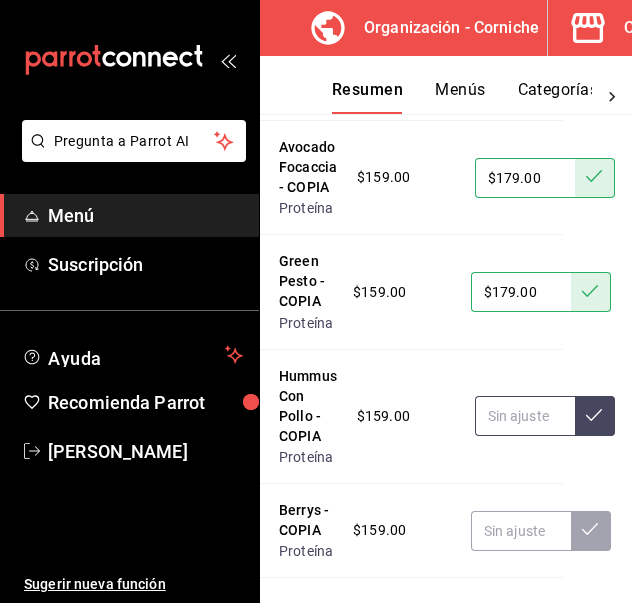 click at bounding box center (525, 416) 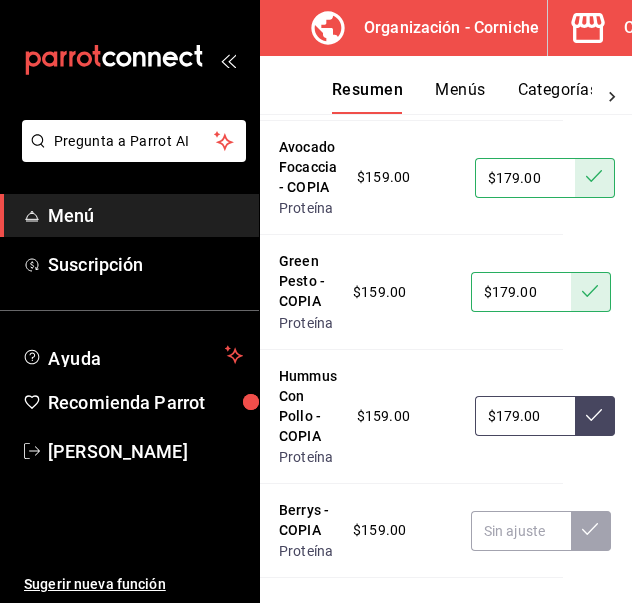 type on "$179.00" 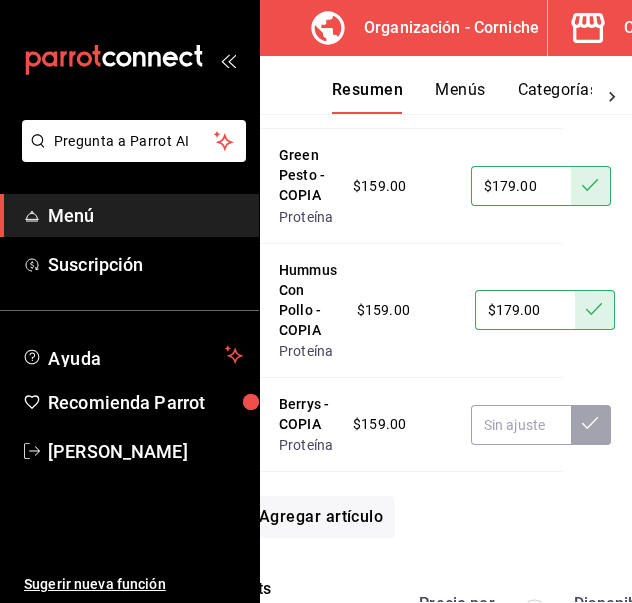 scroll, scrollTop: 835, scrollLeft: 69, axis: both 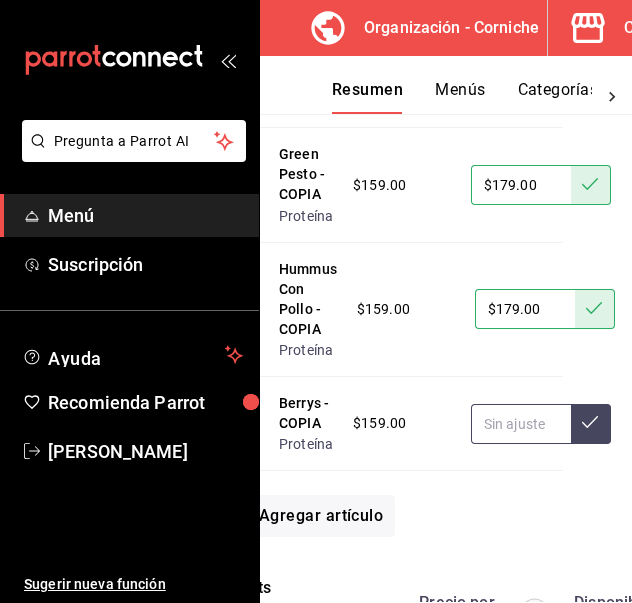 click at bounding box center (521, 424) 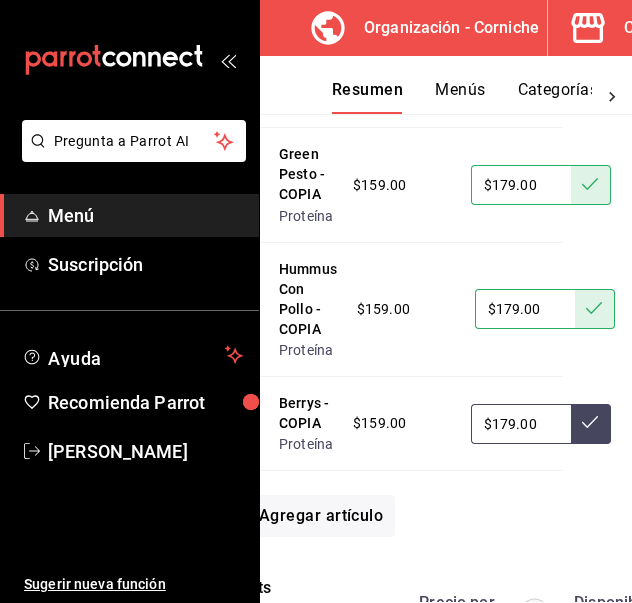 type on "$179.00" 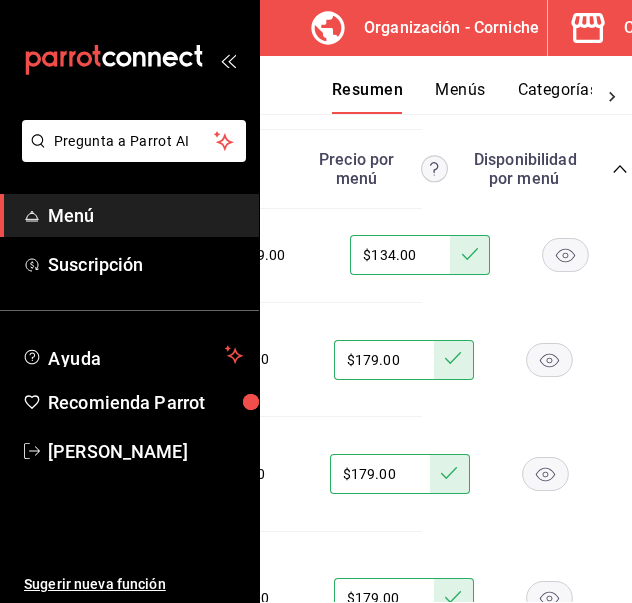 scroll, scrollTop: 546, scrollLeft: 259, axis: both 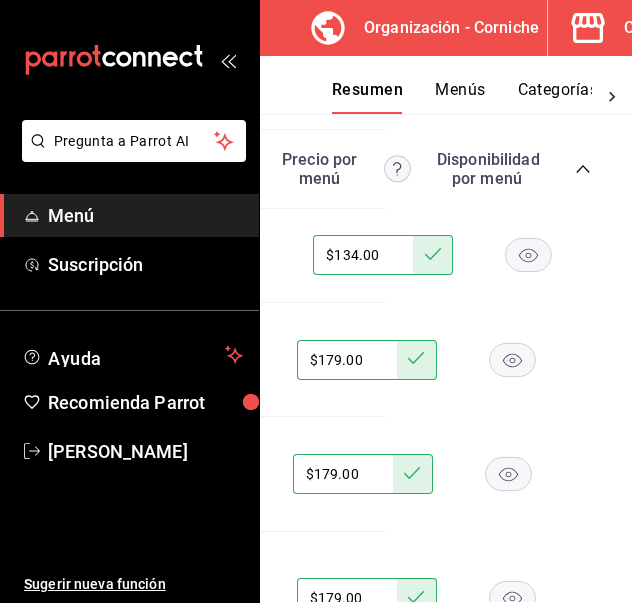 click on "Precio Precio por menú   Disponibilidad por menú" at bounding box center (362, 169) 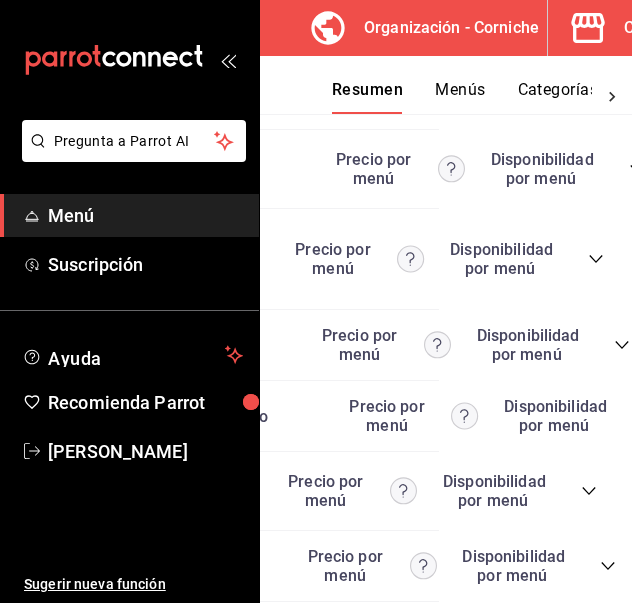scroll, scrollTop: 546, scrollLeft: 232, axis: both 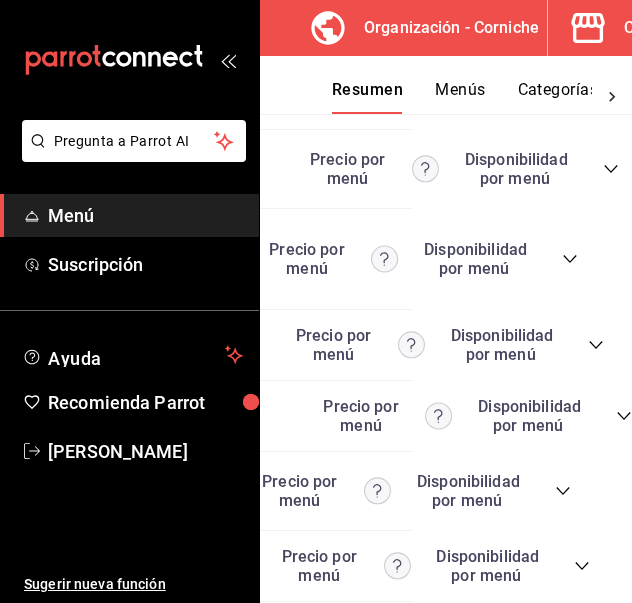 click 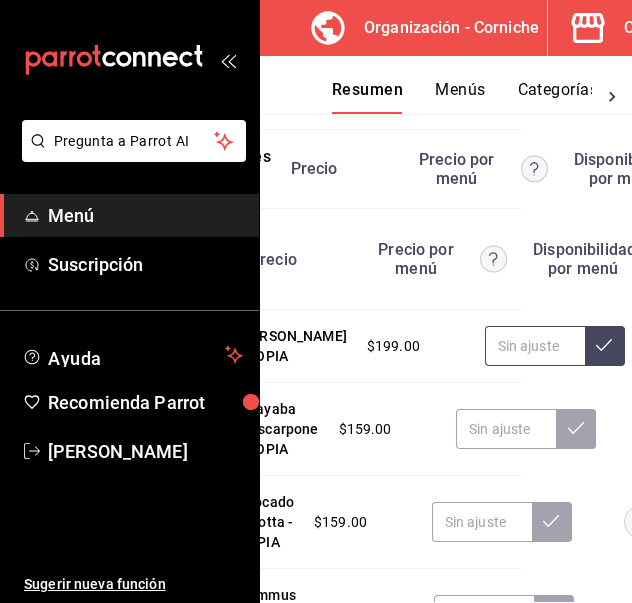 scroll, scrollTop: 546, scrollLeft: 136, axis: both 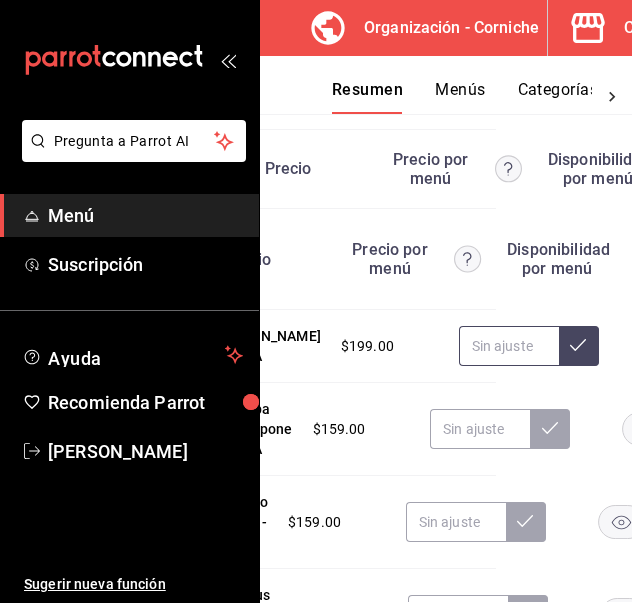 click at bounding box center [509, 346] 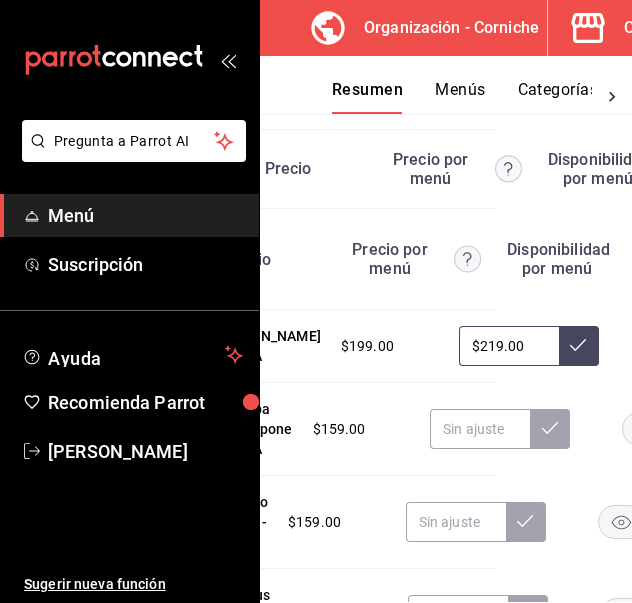 type on "$219.00" 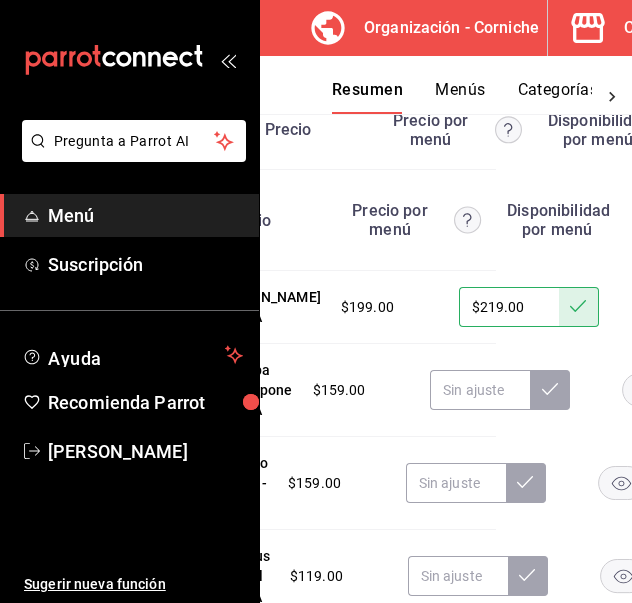 scroll, scrollTop: 586, scrollLeft: 136, axis: both 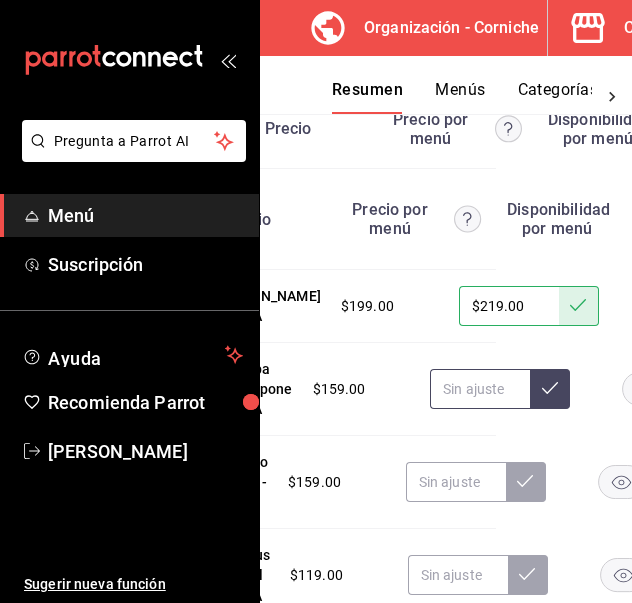 click at bounding box center (480, 389) 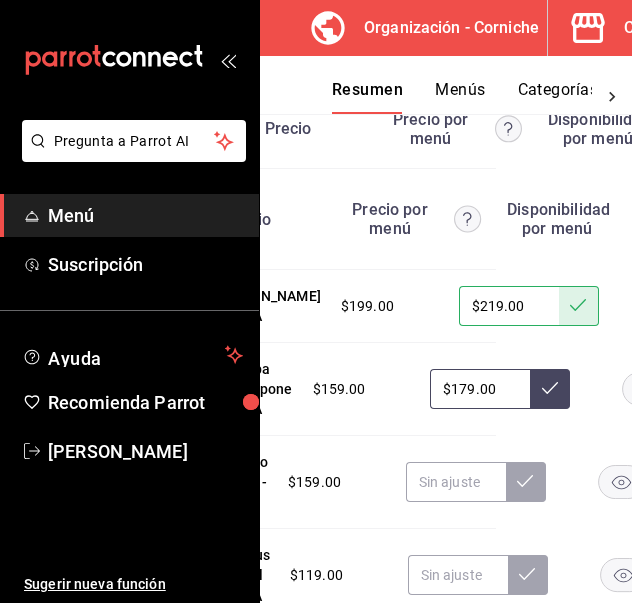 type on "$179.00" 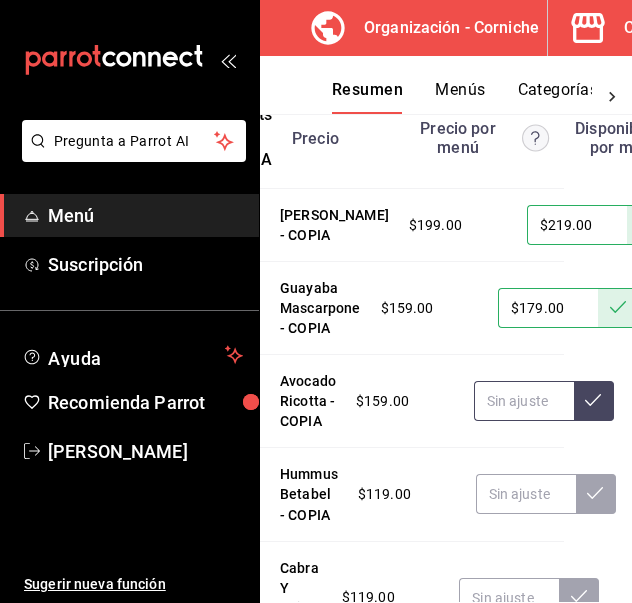 scroll, scrollTop: 667, scrollLeft: 68, axis: both 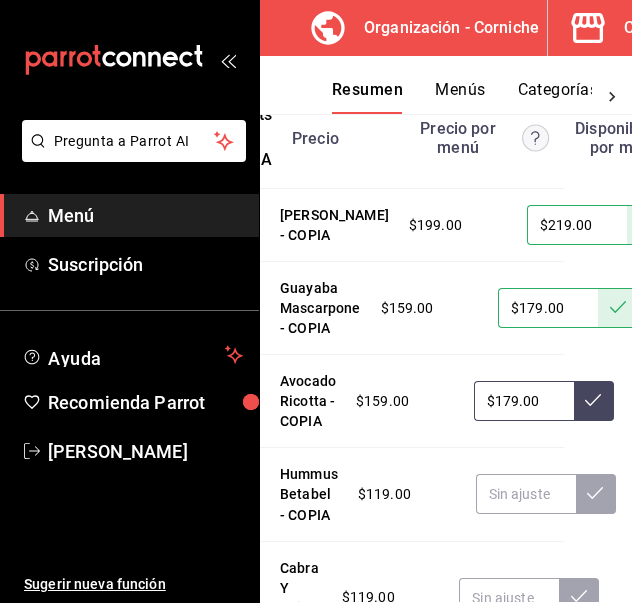type on "$179.00" 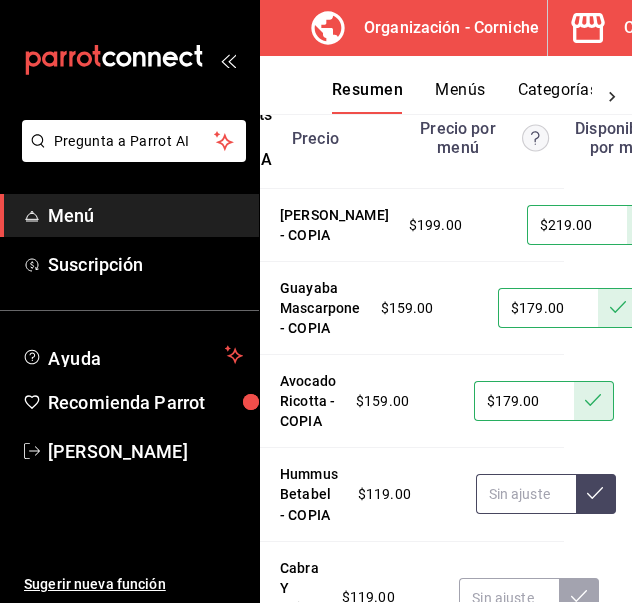 click at bounding box center (526, 494) 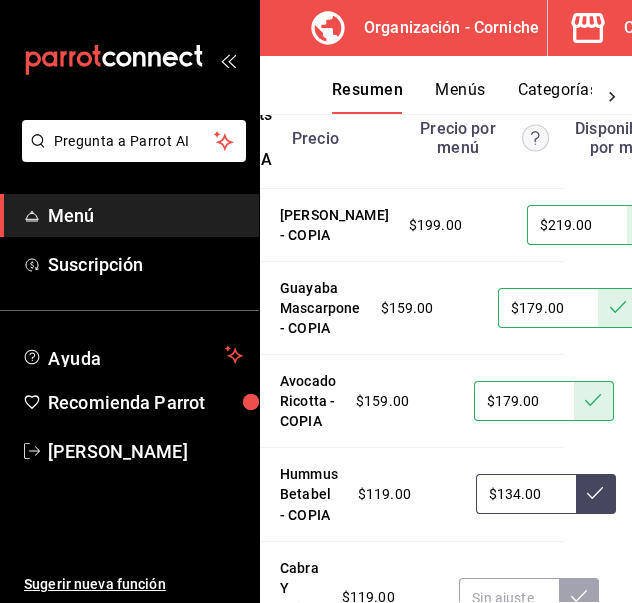 type on "$134.00" 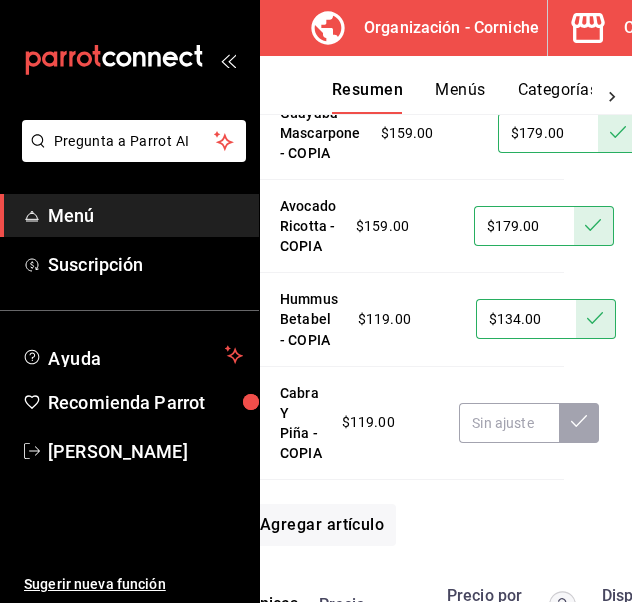 scroll, scrollTop: 844, scrollLeft: 68, axis: both 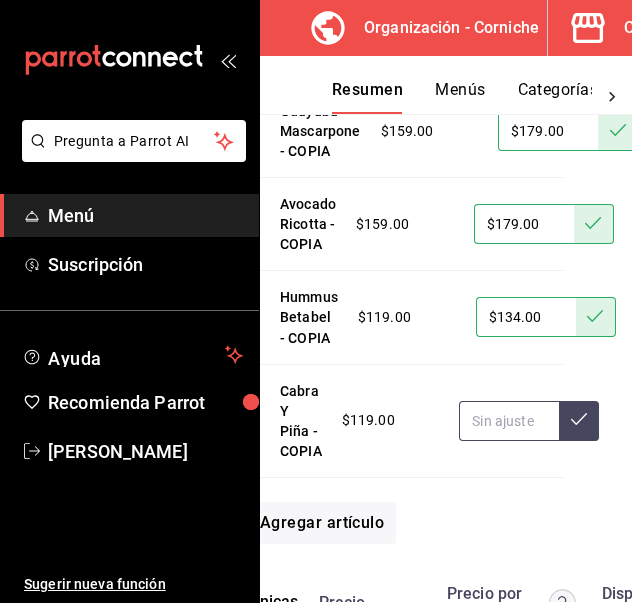 click at bounding box center (509, 421) 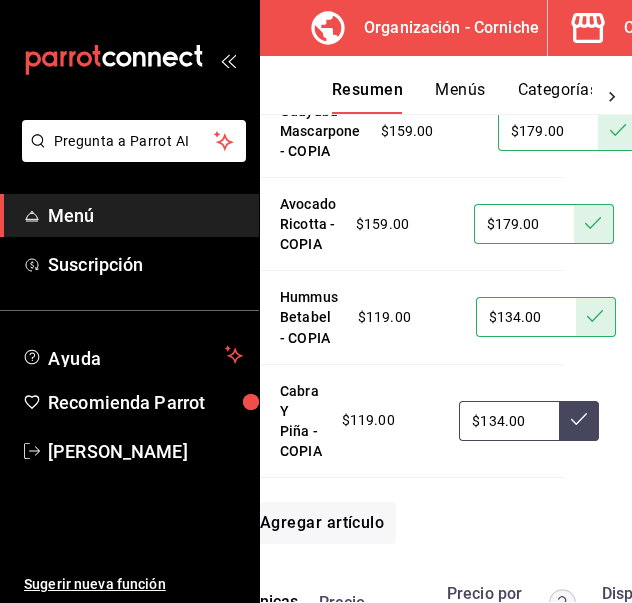 type on "$134.00" 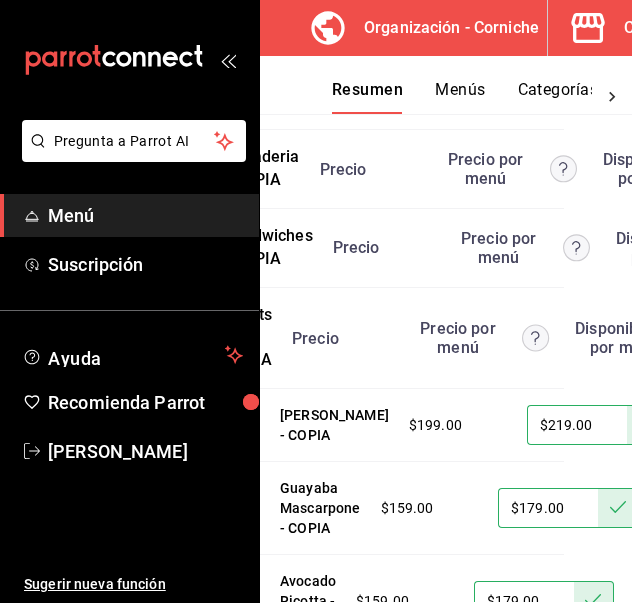 scroll, scrollTop: 467, scrollLeft: 267, axis: both 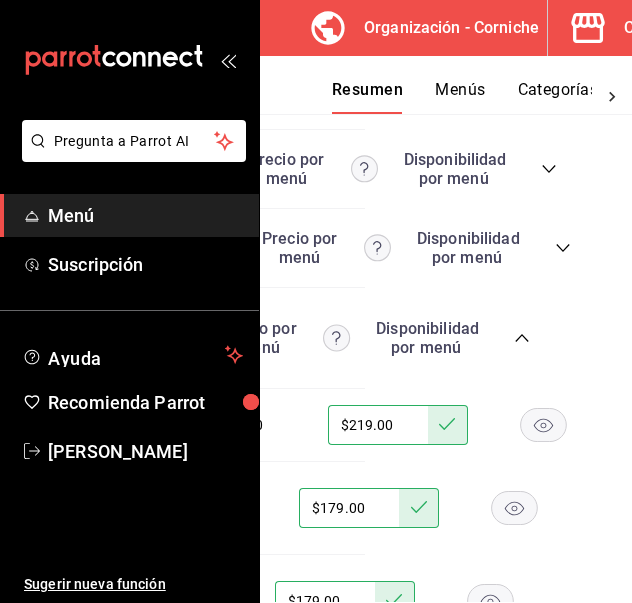 click 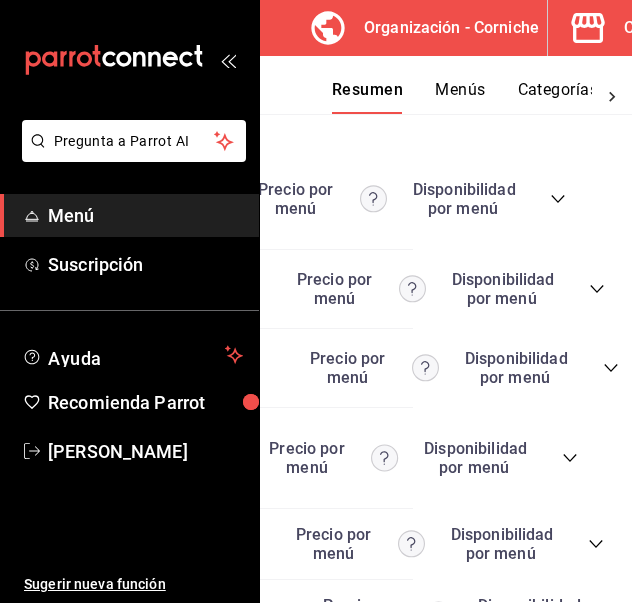 scroll, scrollTop: 344, scrollLeft: 232, axis: both 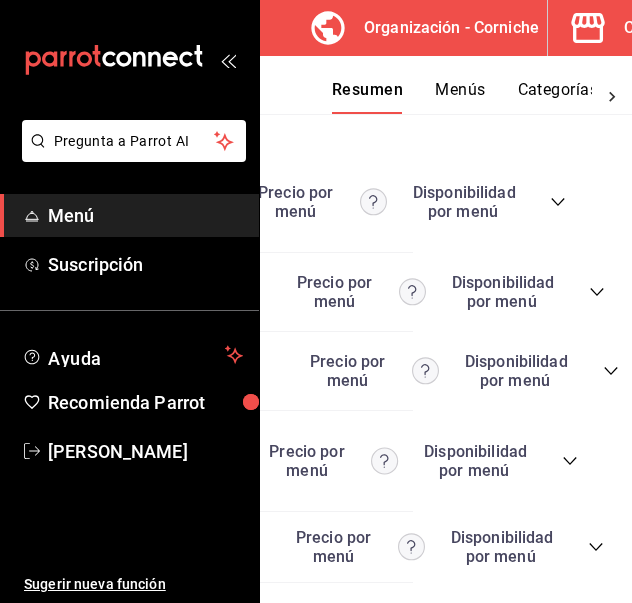 click 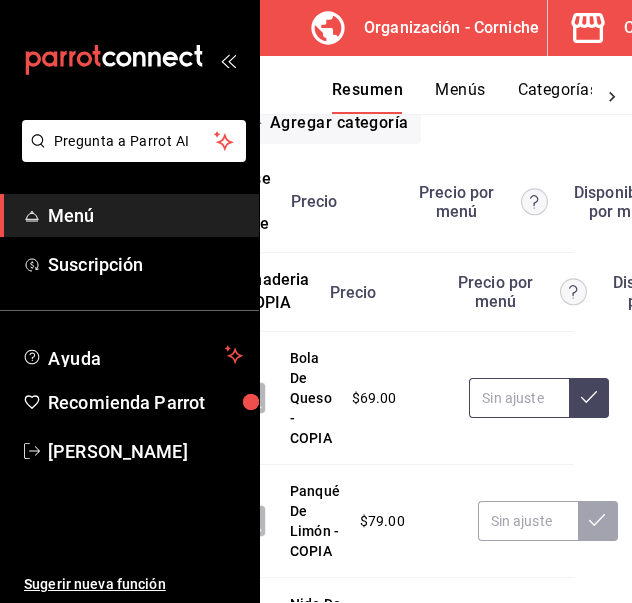 scroll, scrollTop: 344, scrollLeft: 64, axis: both 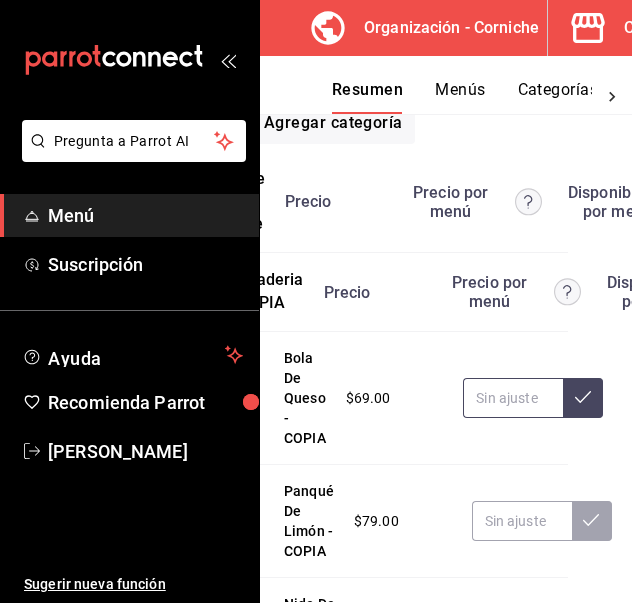 click at bounding box center (513, 398) 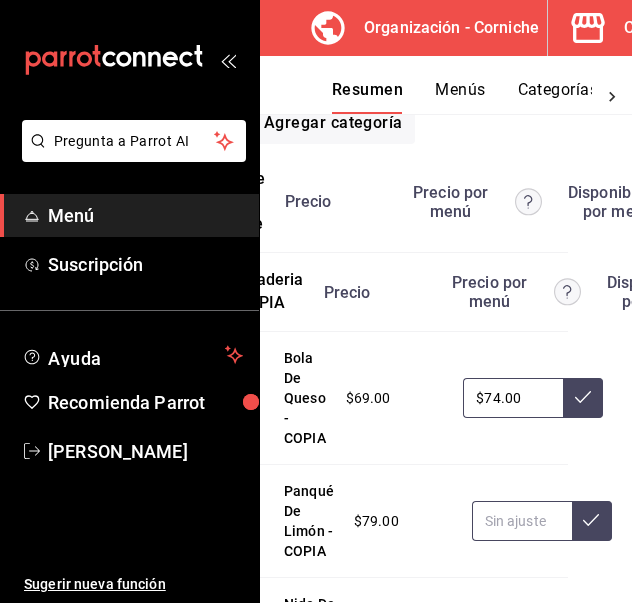 type on "$74.00" 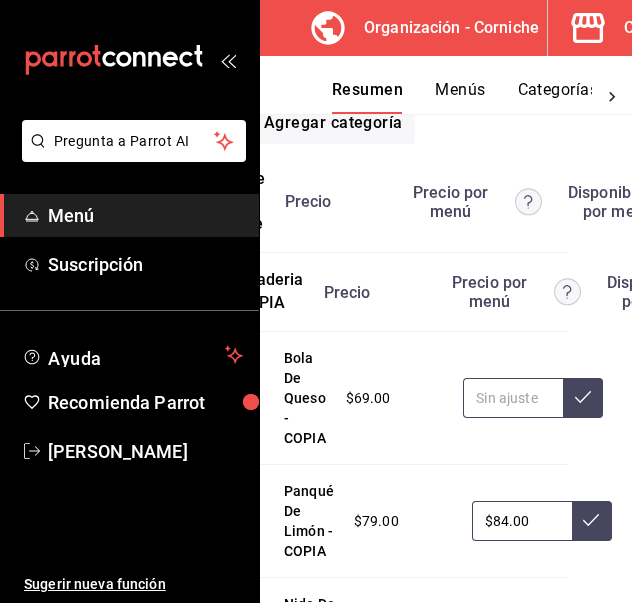 type on "$84.00" 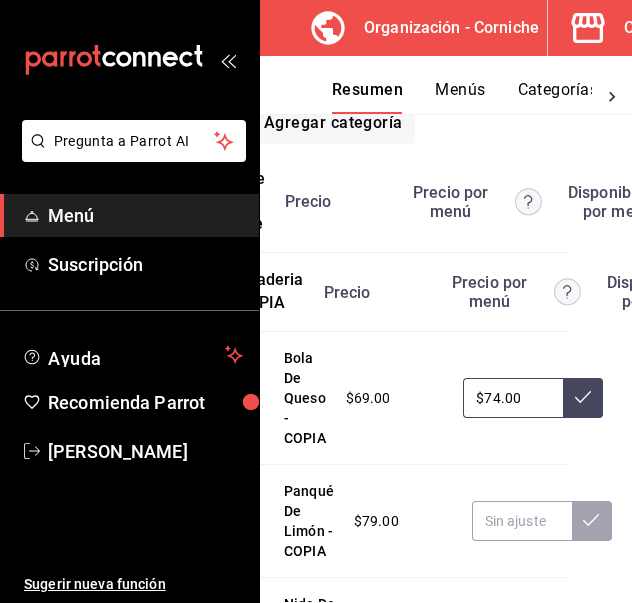 type on "$74.00" 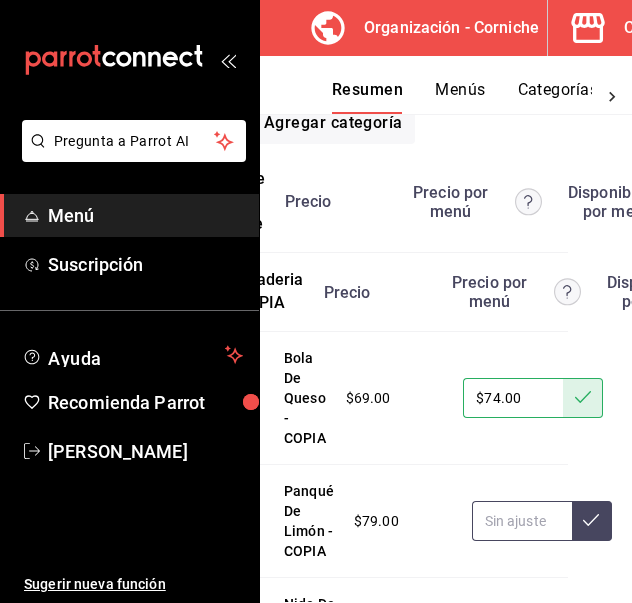 click at bounding box center [522, 521] 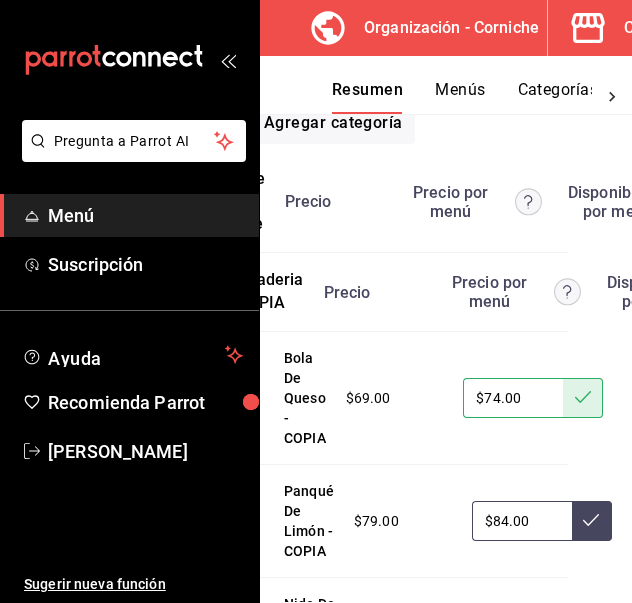 type on "$84.00" 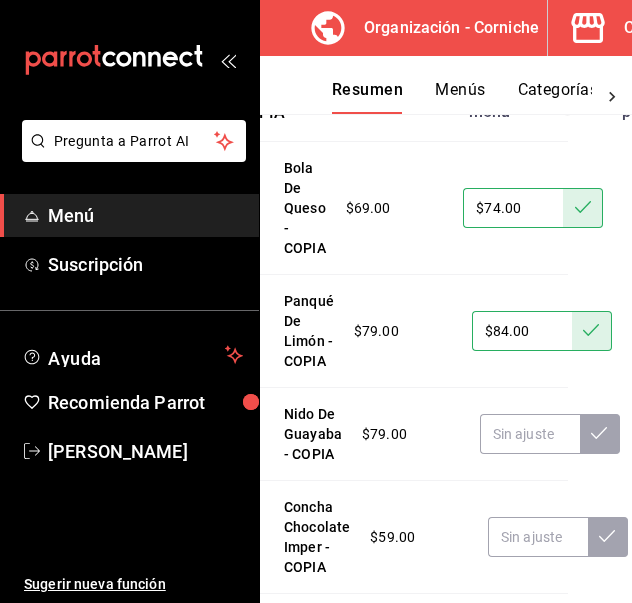 scroll, scrollTop: 540, scrollLeft: 64, axis: both 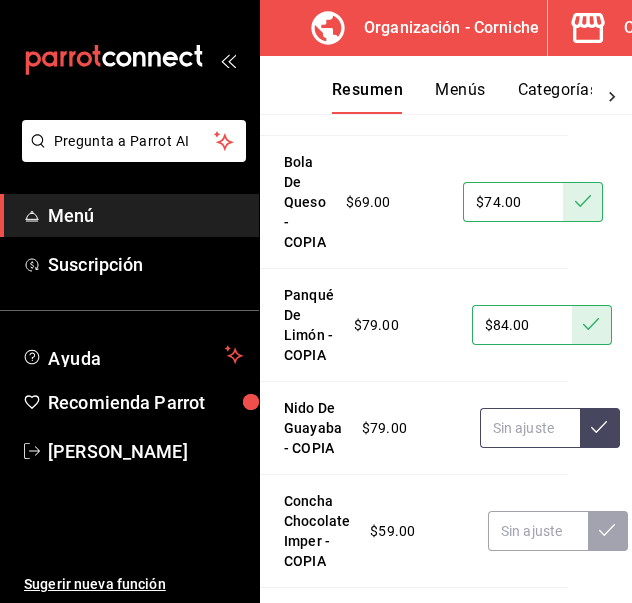 click at bounding box center (530, 428) 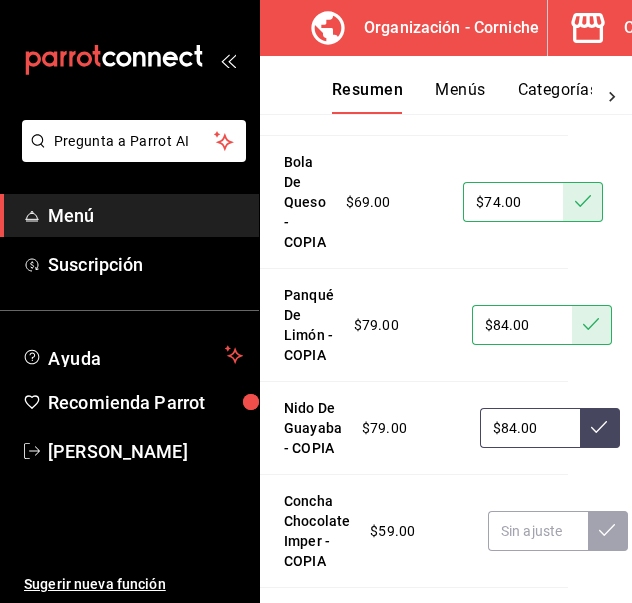 type on "$84.00" 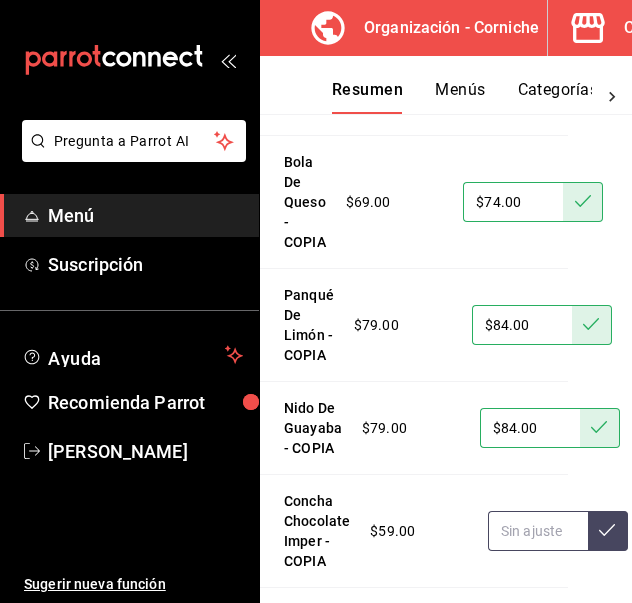 click at bounding box center [538, 531] 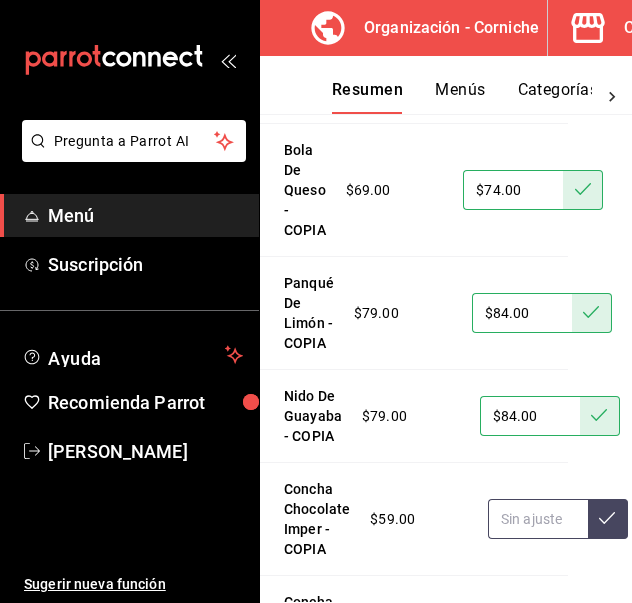 scroll, scrollTop: 554, scrollLeft: 64, axis: both 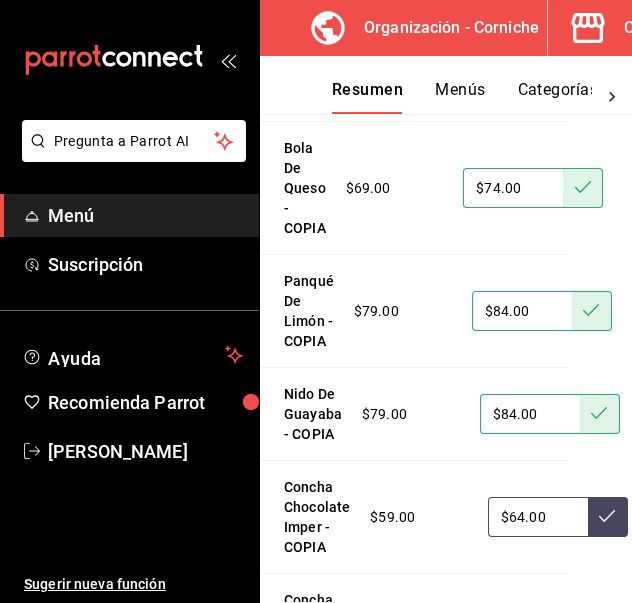 type on "$64.00" 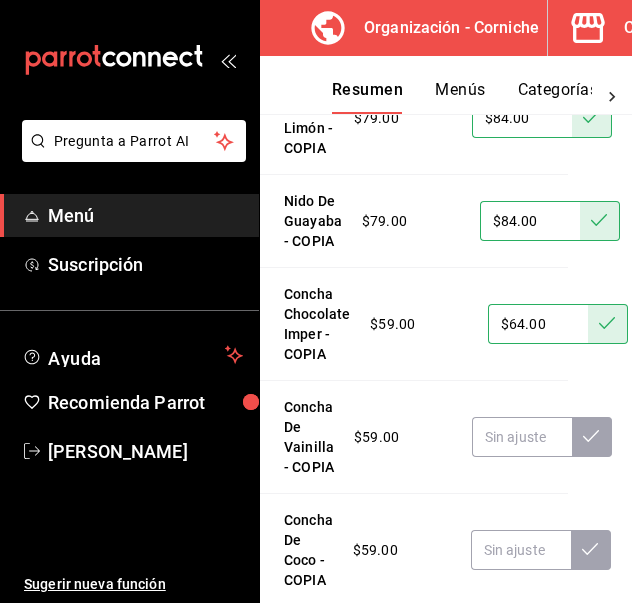 scroll, scrollTop: 761, scrollLeft: 64, axis: both 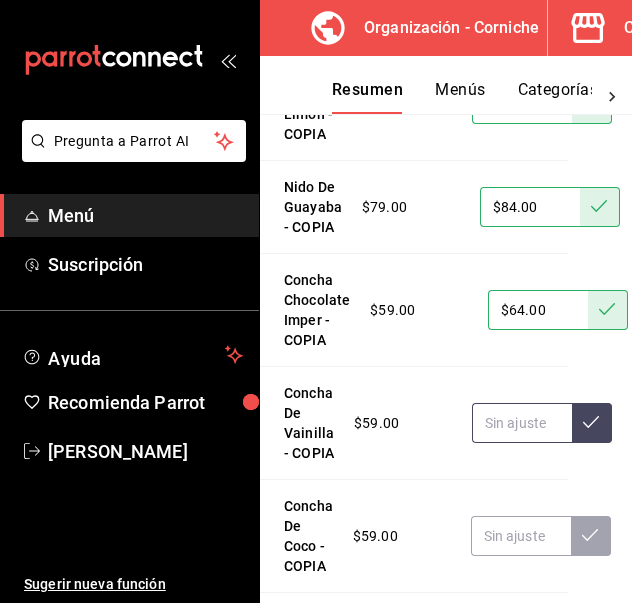 click at bounding box center [522, 423] 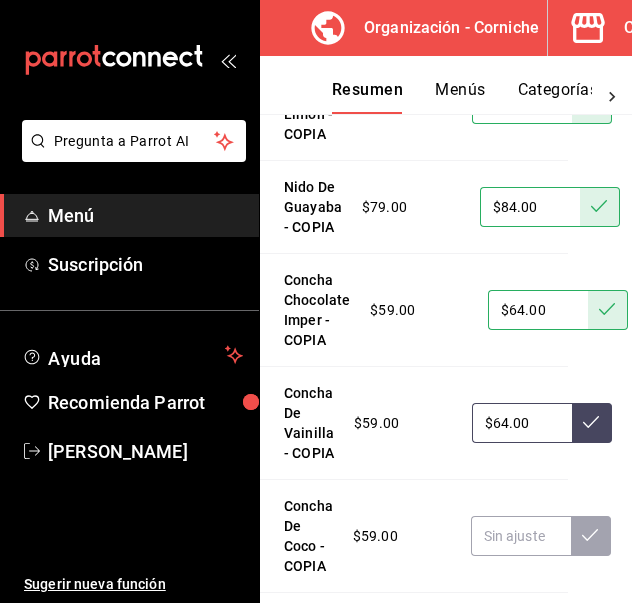 type on "$64.00" 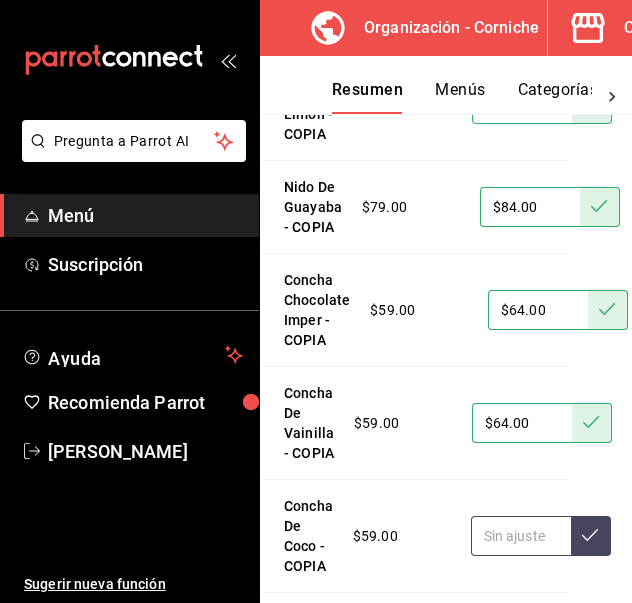 click at bounding box center (521, 536) 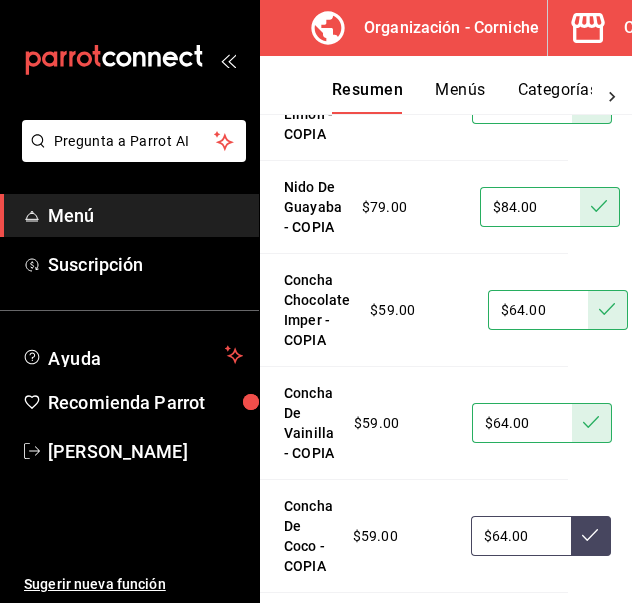 type on "$64.00" 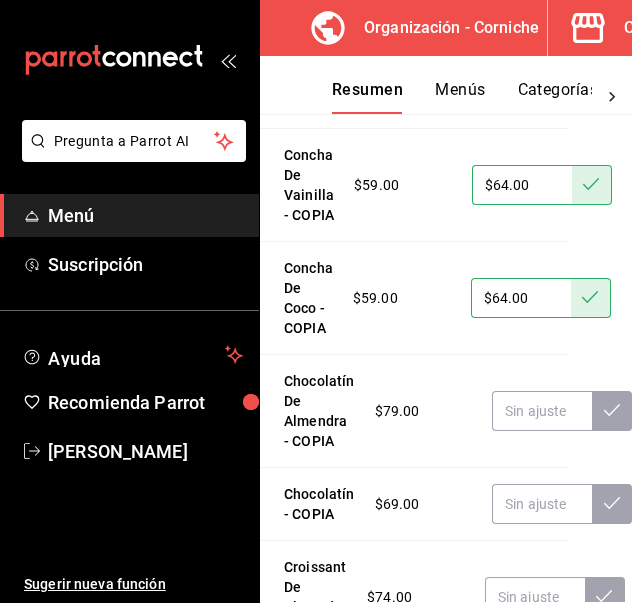 scroll, scrollTop: 1001, scrollLeft: 64, axis: both 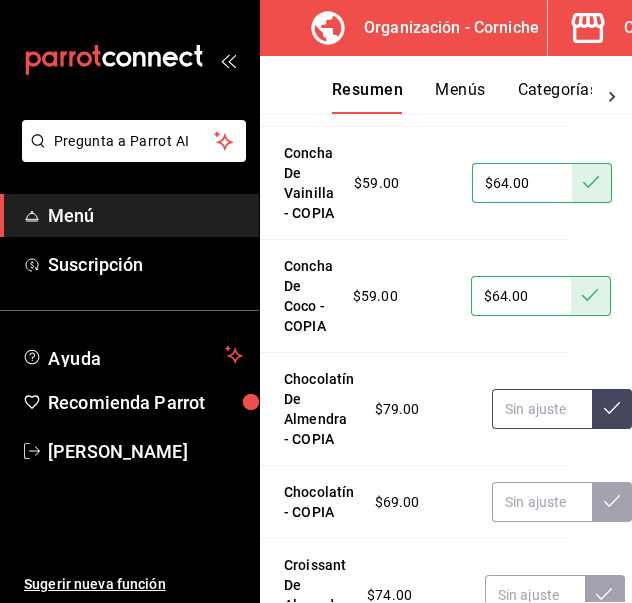 click at bounding box center [542, 409] 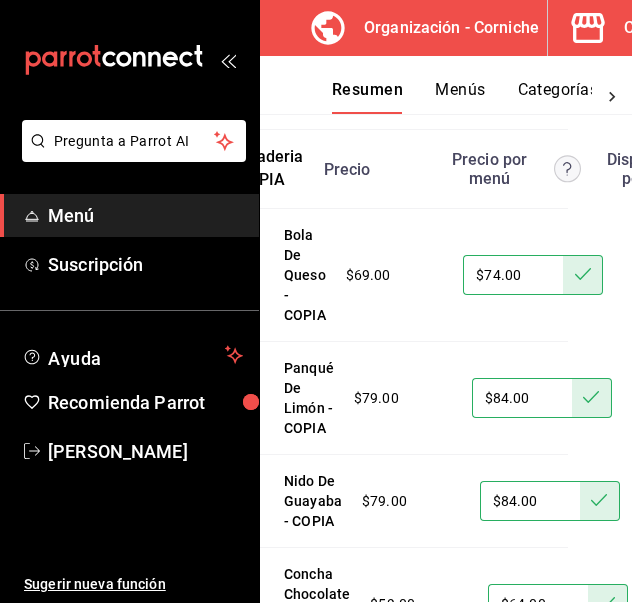 scroll, scrollTop: 457, scrollLeft: 64, axis: both 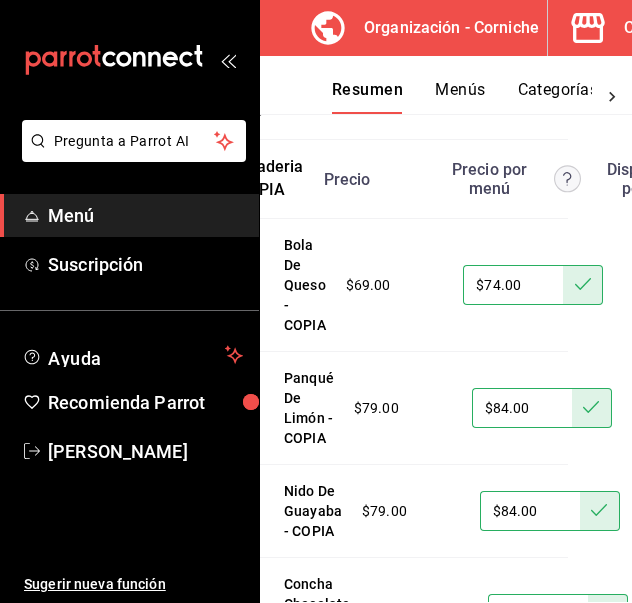 click on "$84.00" at bounding box center [522, 408] 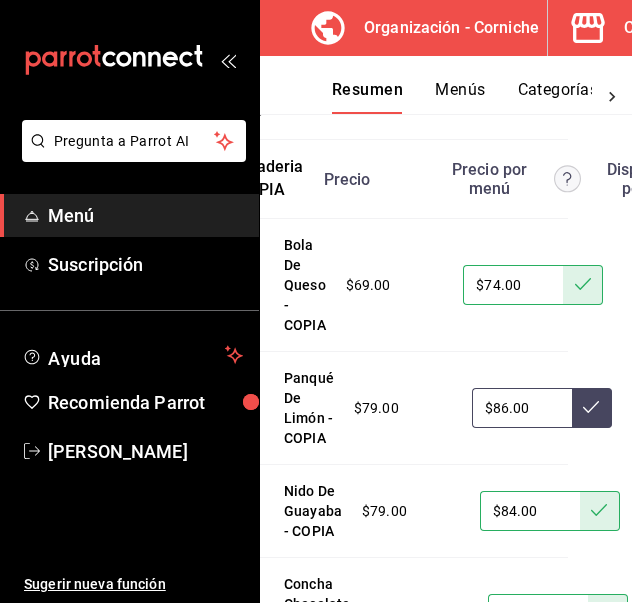 type on "$86.00" 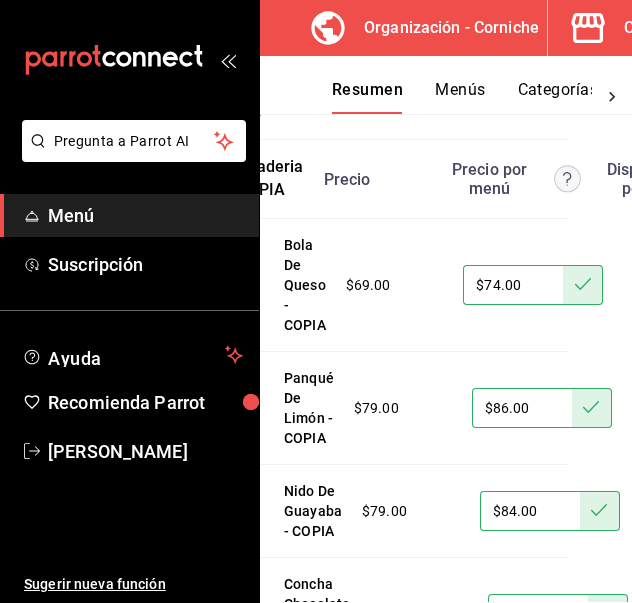 click on "$84.00" at bounding box center [530, 511] 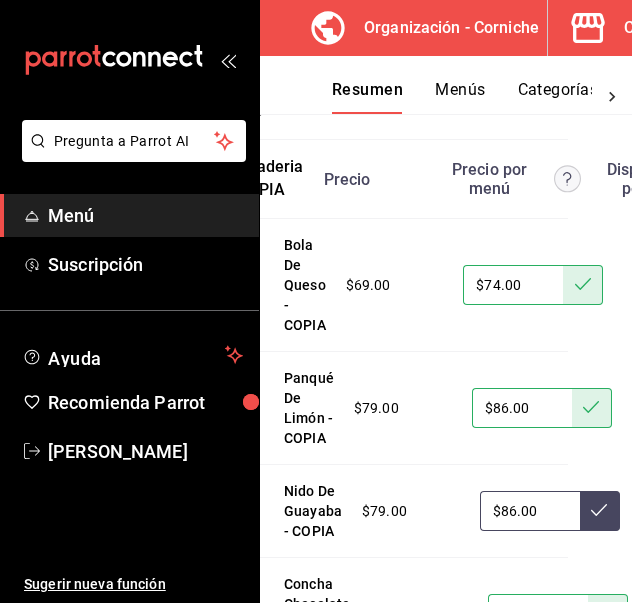 type on "$86.00" 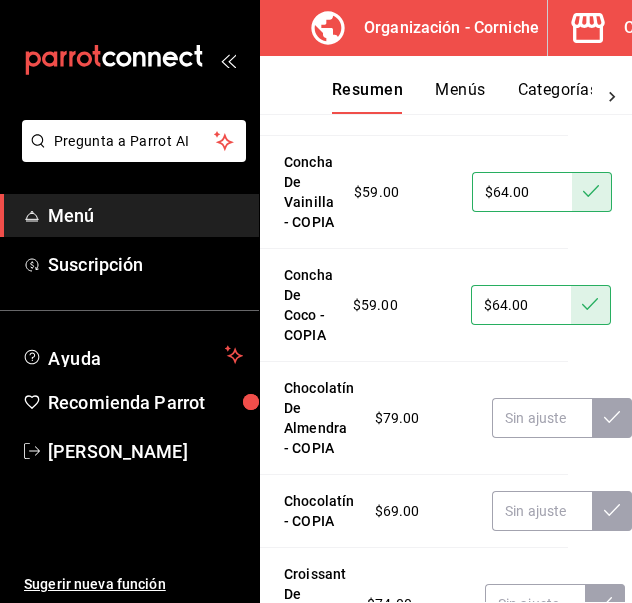 scroll, scrollTop: 993, scrollLeft: 64, axis: both 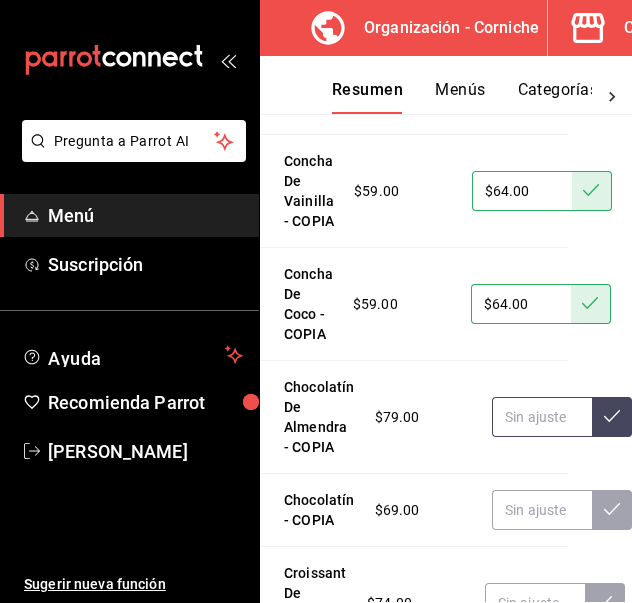 click at bounding box center (542, 417) 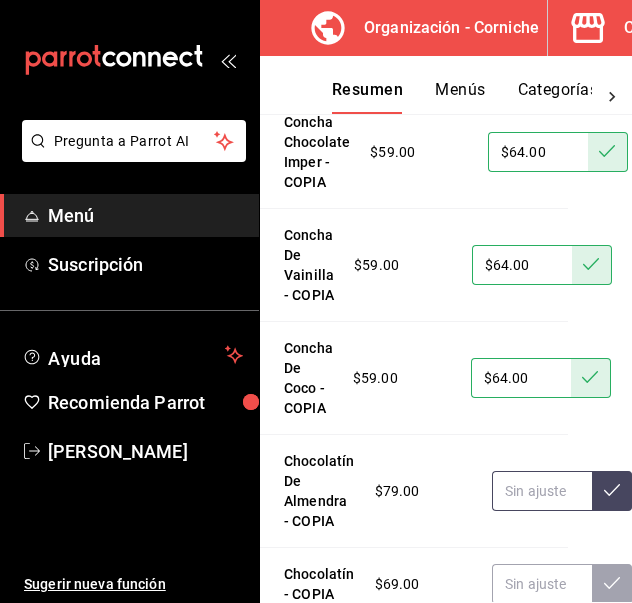 scroll, scrollTop: 923, scrollLeft: 64, axis: both 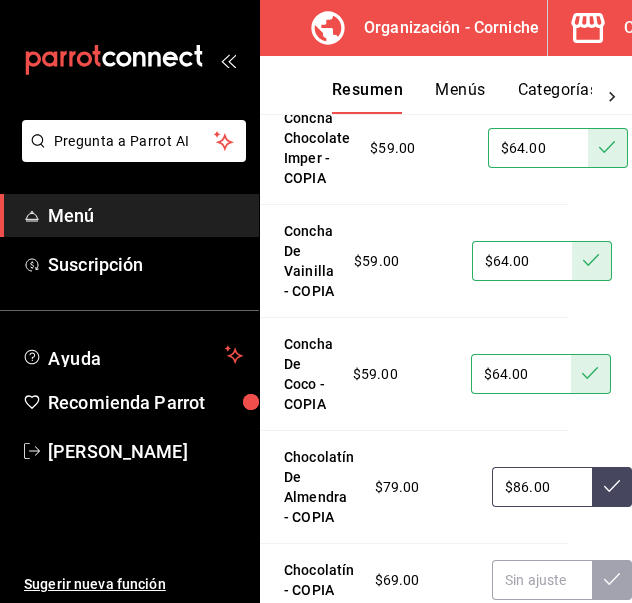 type on "$86.00" 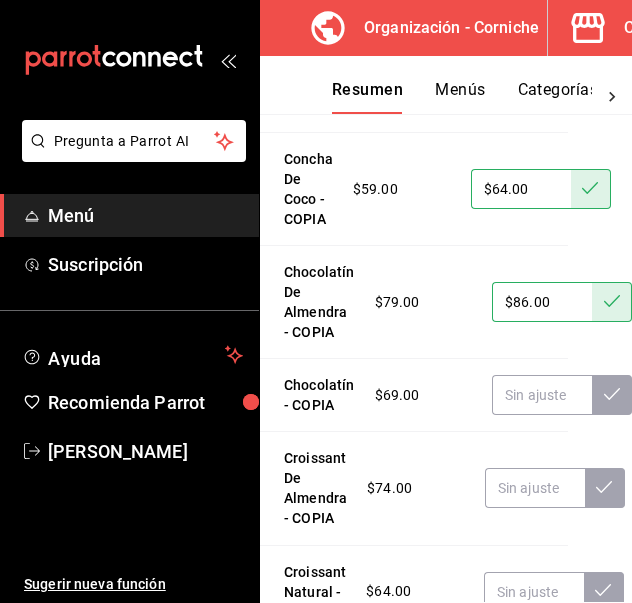 scroll, scrollTop: 1112, scrollLeft: 64, axis: both 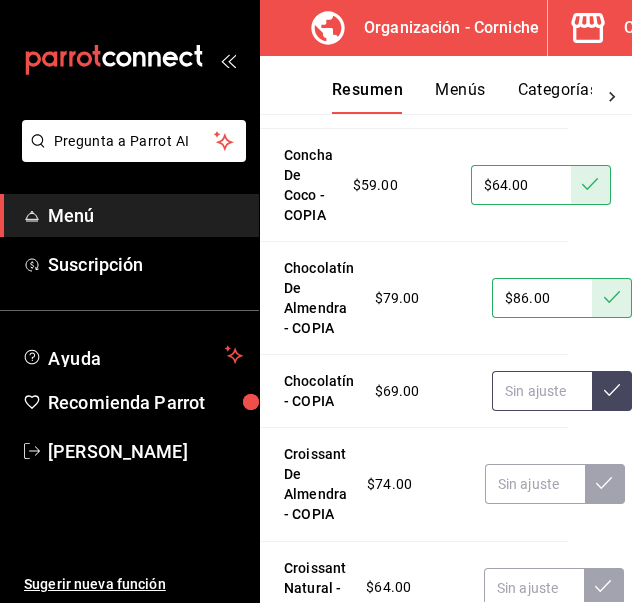 click at bounding box center (542, 391) 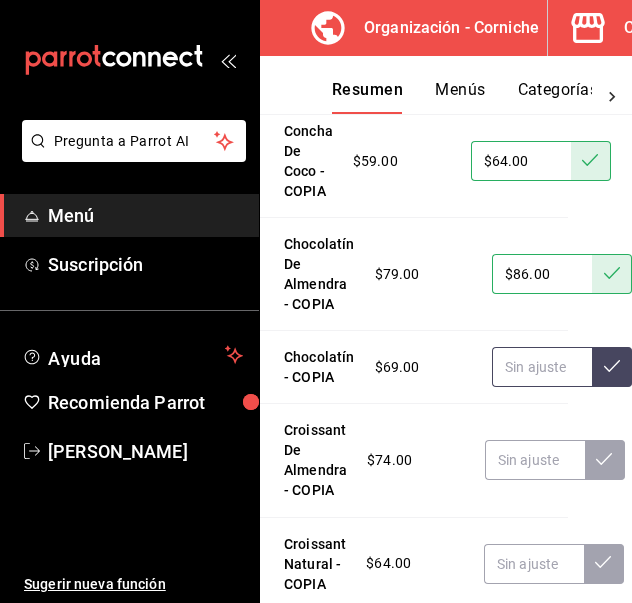 scroll, scrollTop: 1137, scrollLeft: 64, axis: both 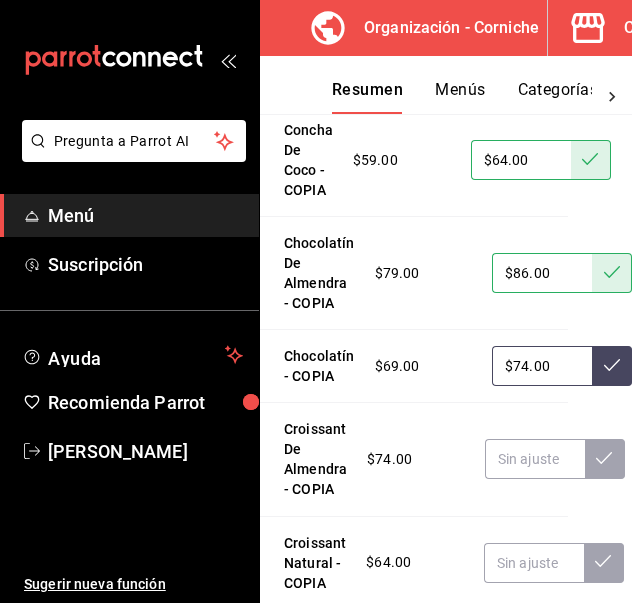 type on "$74.00" 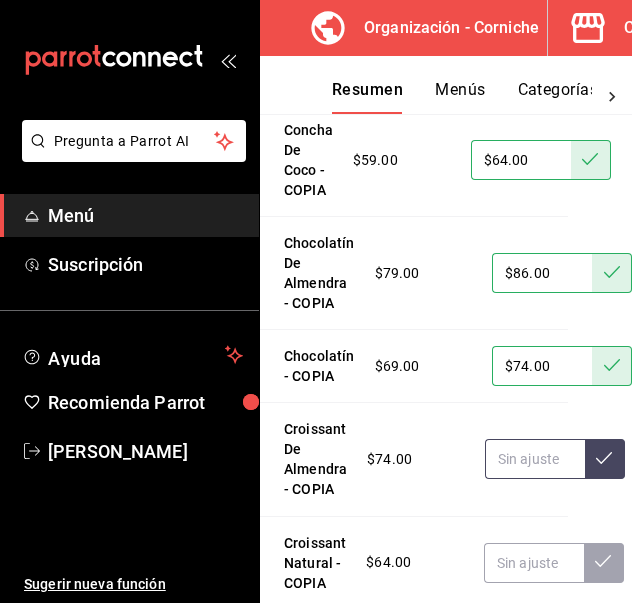 click at bounding box center (535, 459) 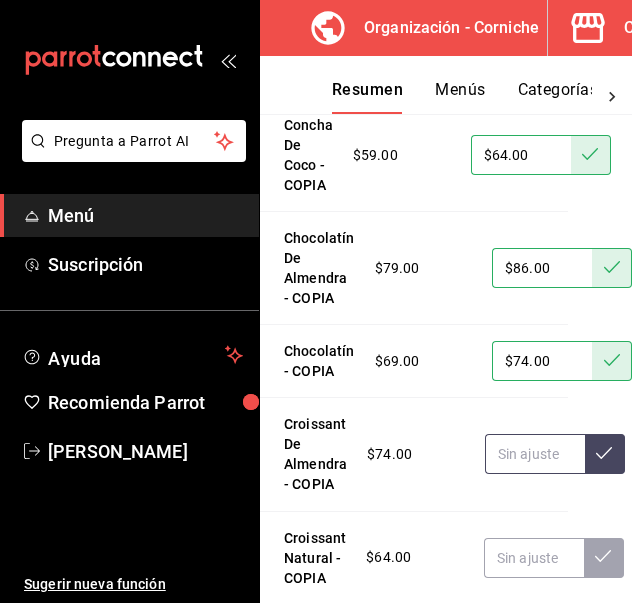 scroll, scrollTop: 1143, scrollLeft: 64, axis: both 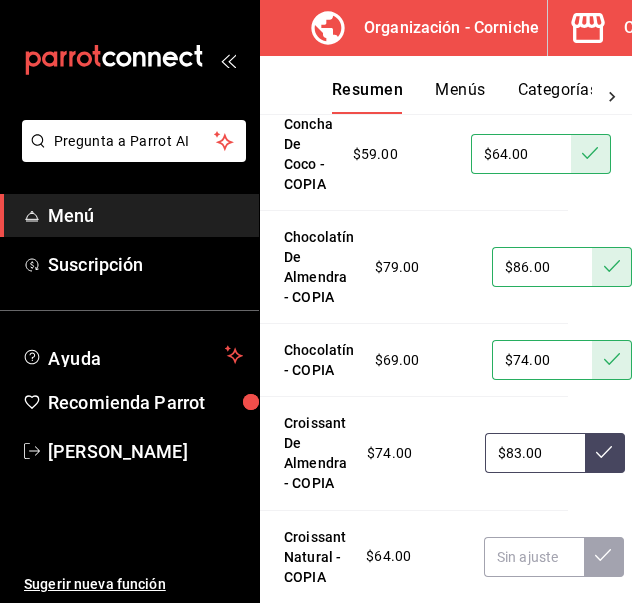 type on "$83.00" 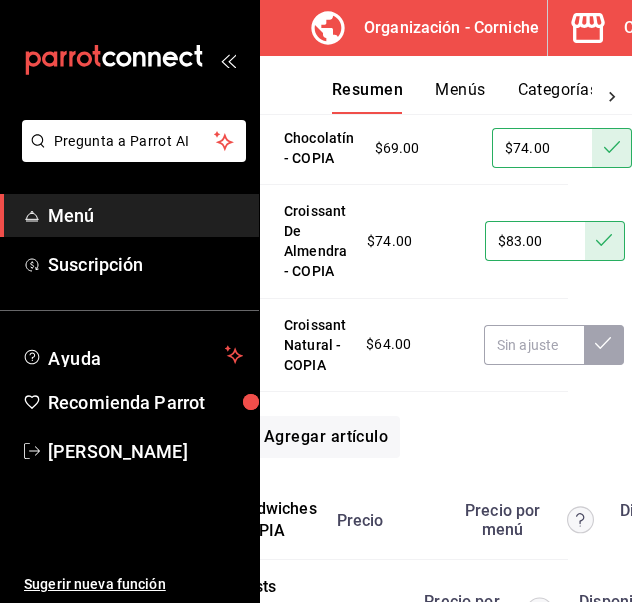 scroll, scrollTop: 1353, scrollLeft: 64, axis: both 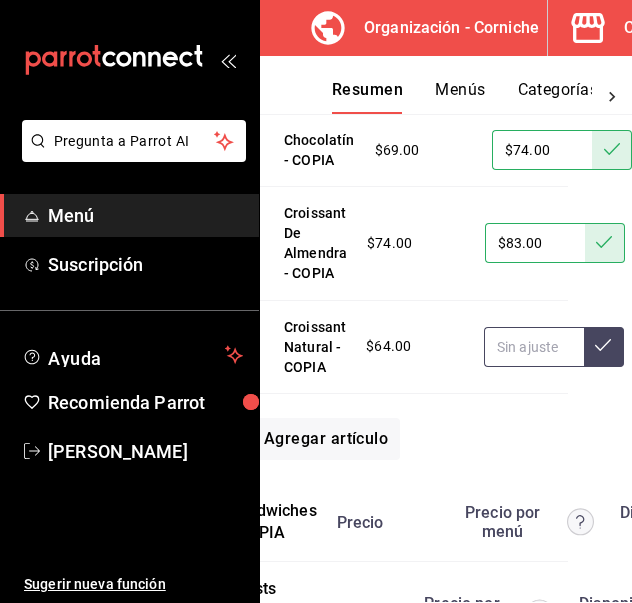 click at bounding box center [534, 347] 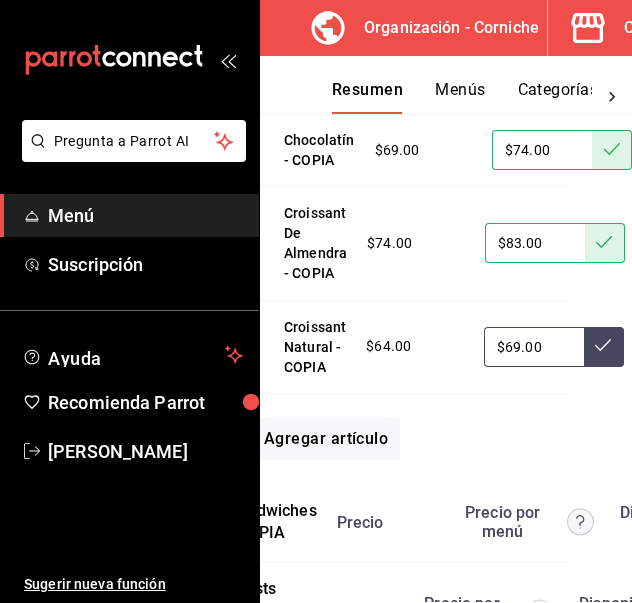 type on "$69.00" 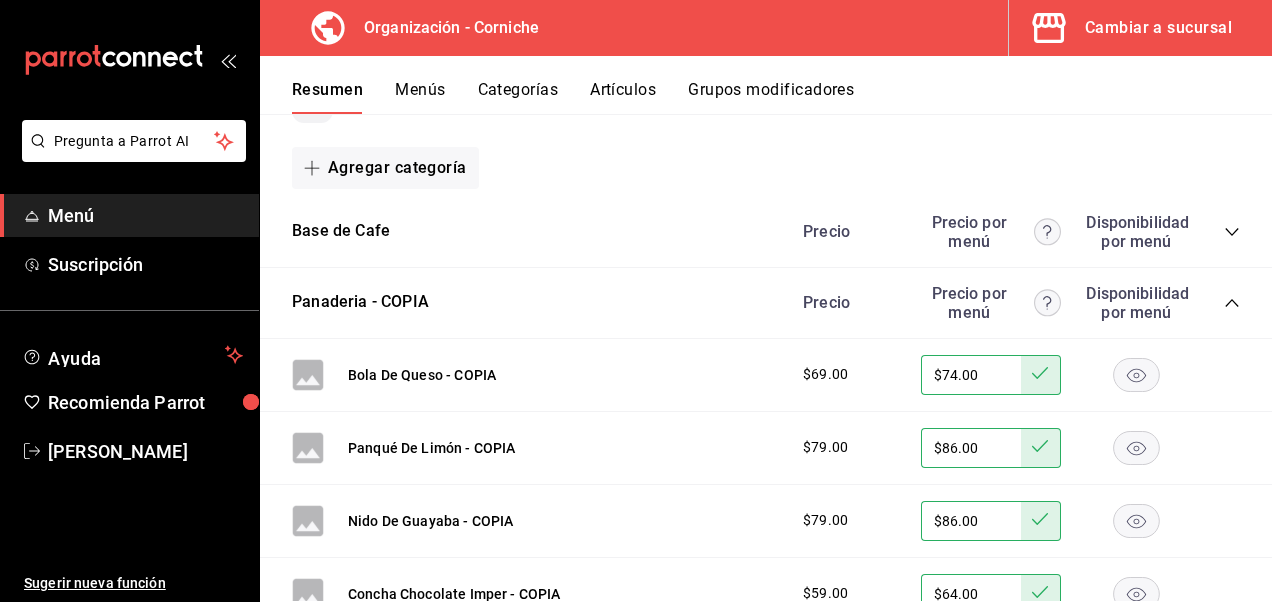 scroll, scrollTop: 256, scrollLeft: 0, axis: vertical 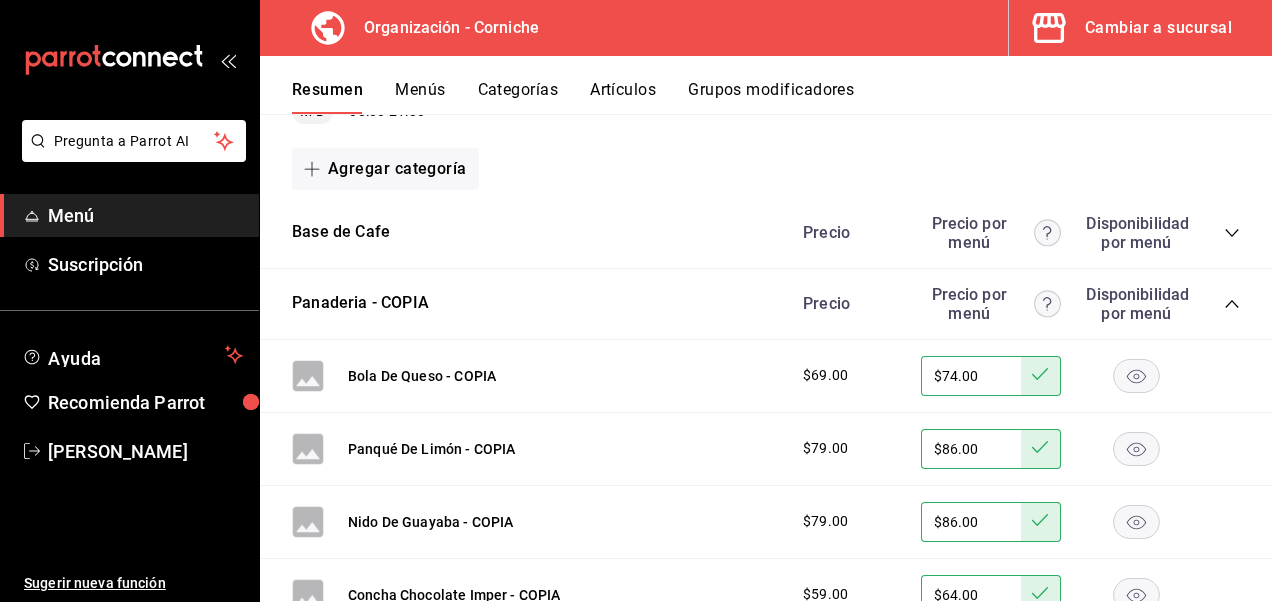 click 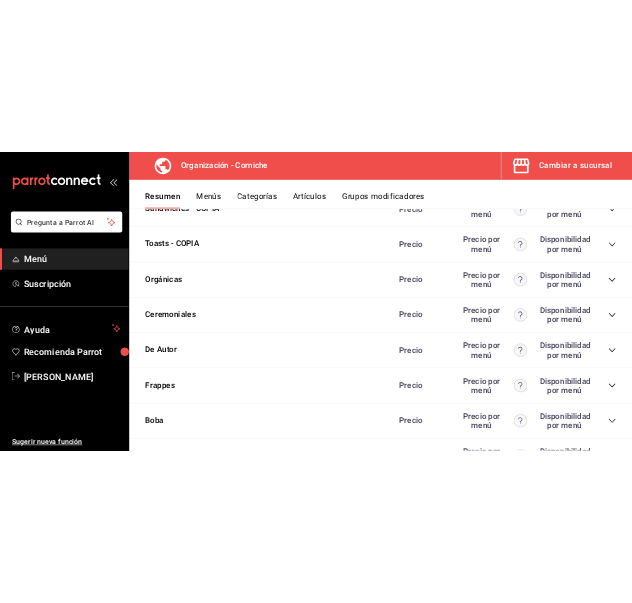 scroll, scrollTop: 518, scrollLeft: 0, axis: vertical 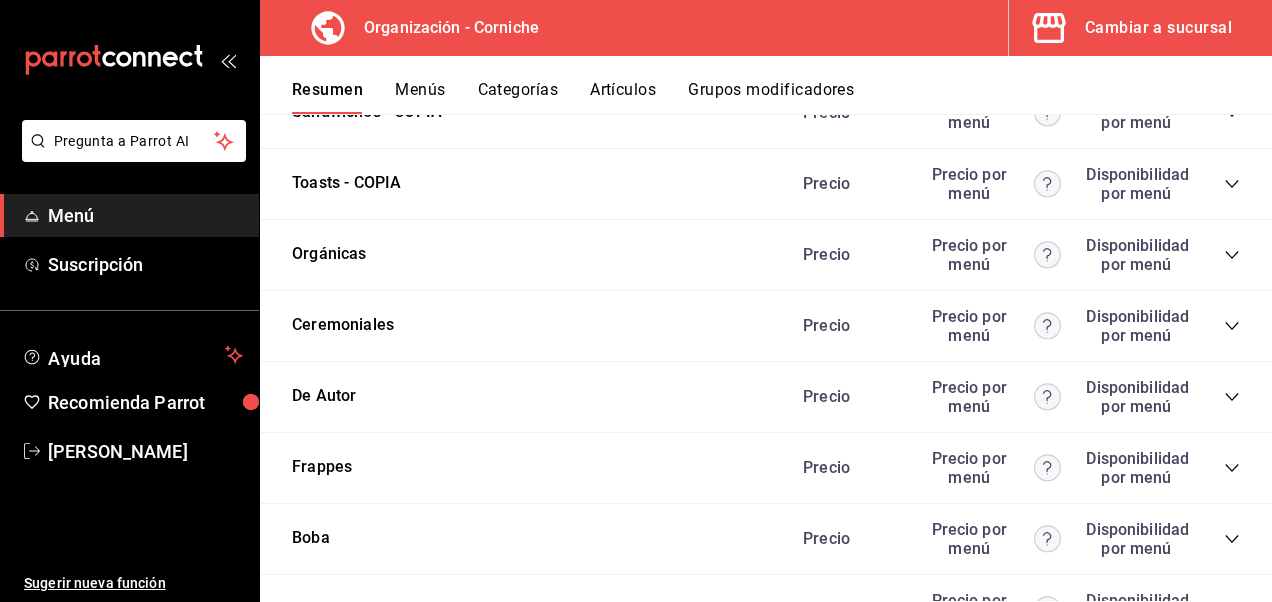 click 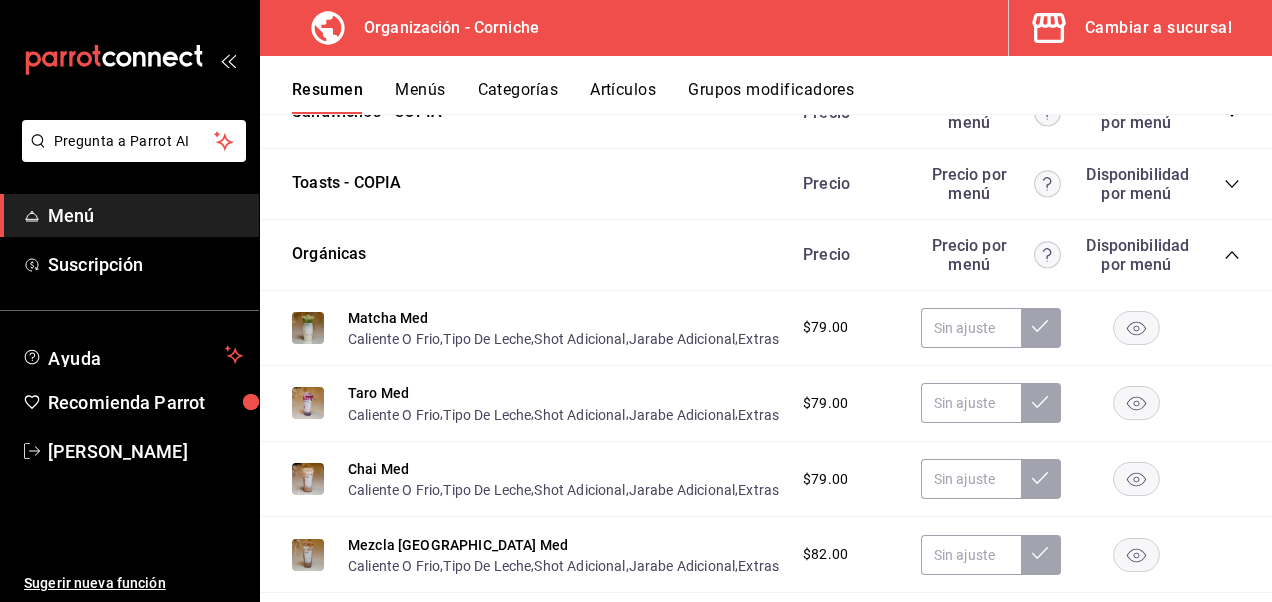 type 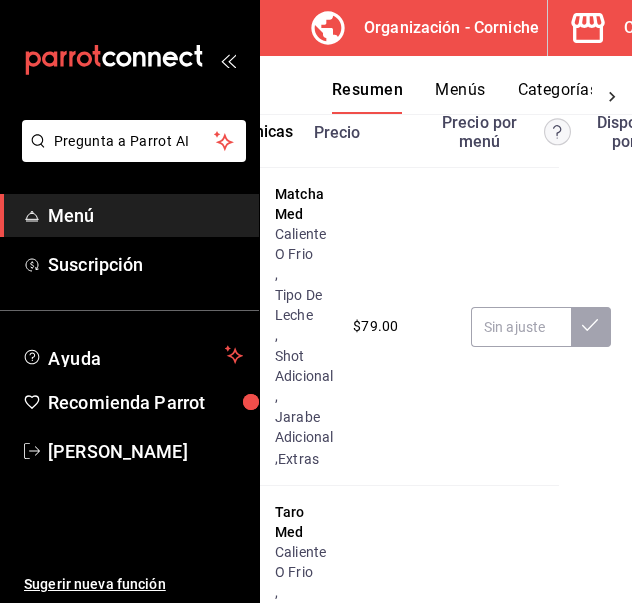 scroll, scrollTop: 760, scrollLeft: 74, axis: both 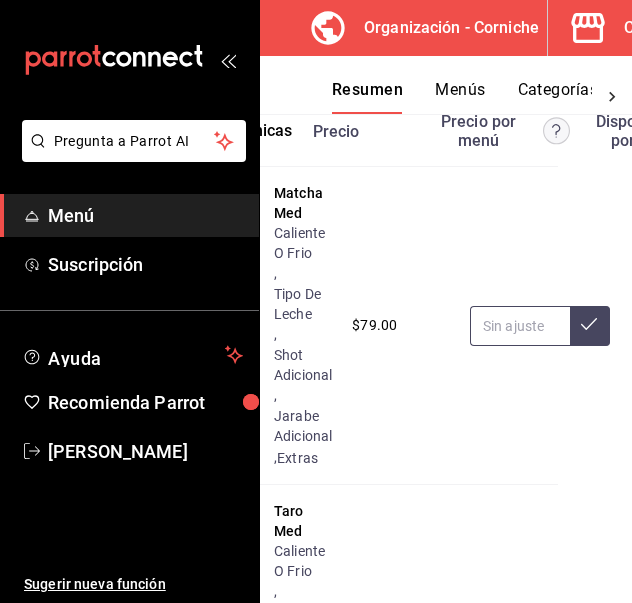 click at bounding box center (520, 326) 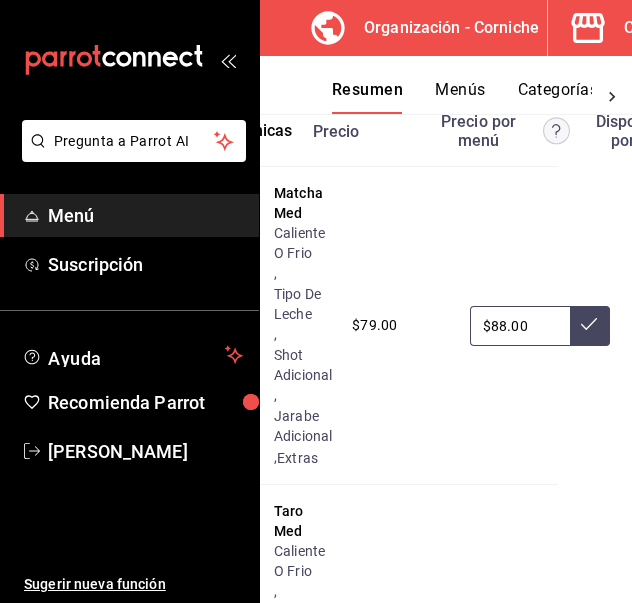 type on "$88.00" 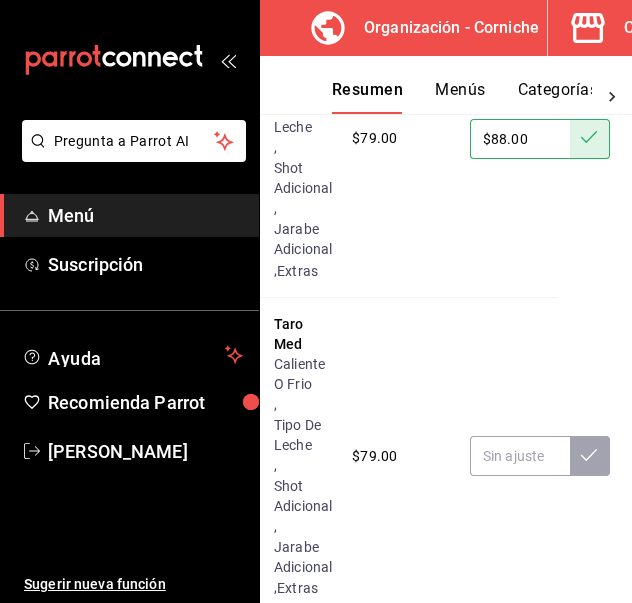 scroll, scrollTop: 948, scrollLeft: 74, axis: both 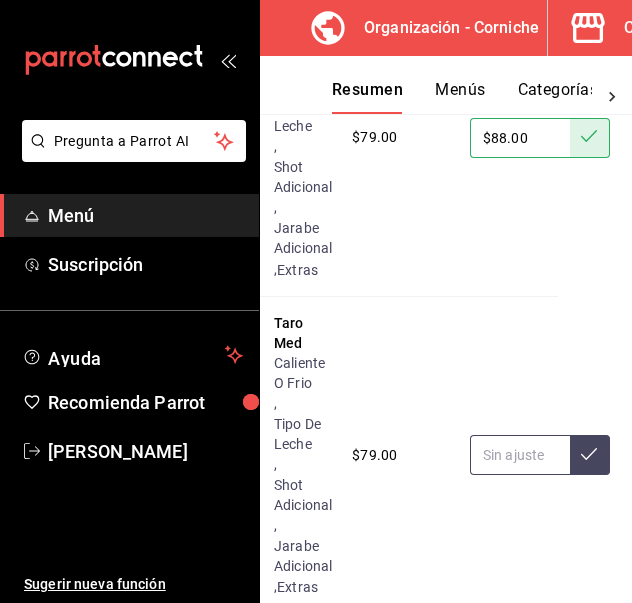 click at bounding box center (520, 455) 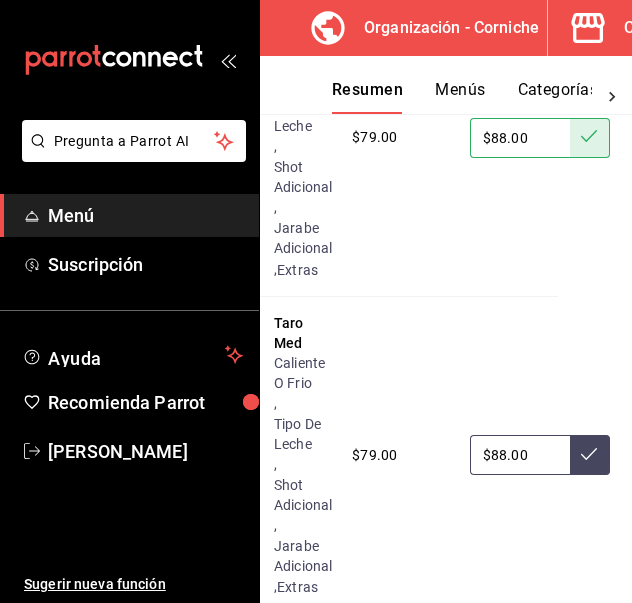 type on "$88.00" 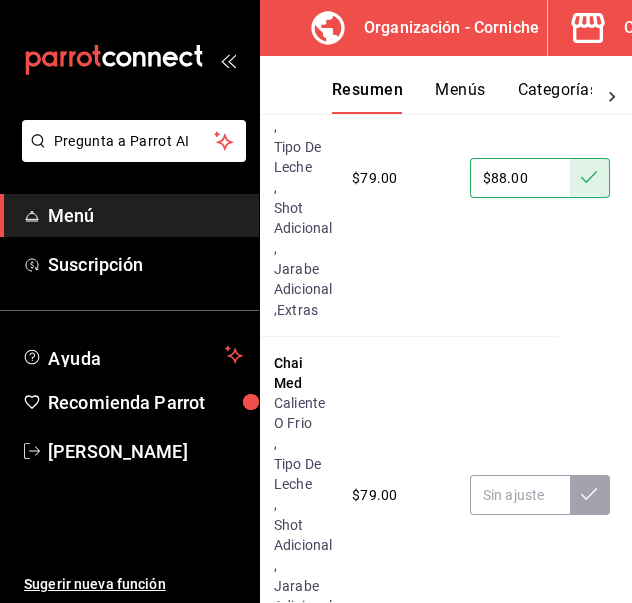 scroll, scrollTop: 1227, scrollLeft: 74, axis: both 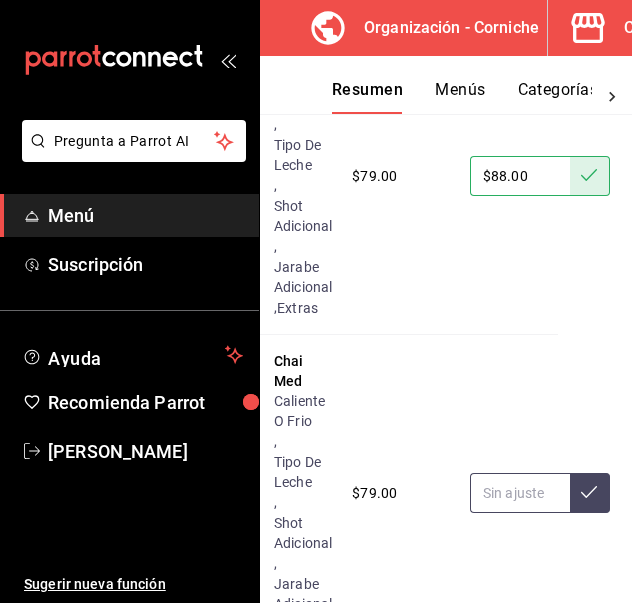click at bounding box center (520, 493) 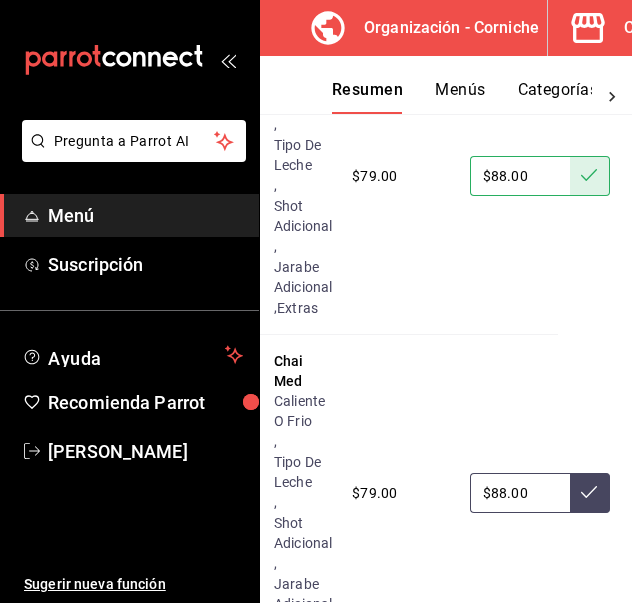 type on "$88.00" 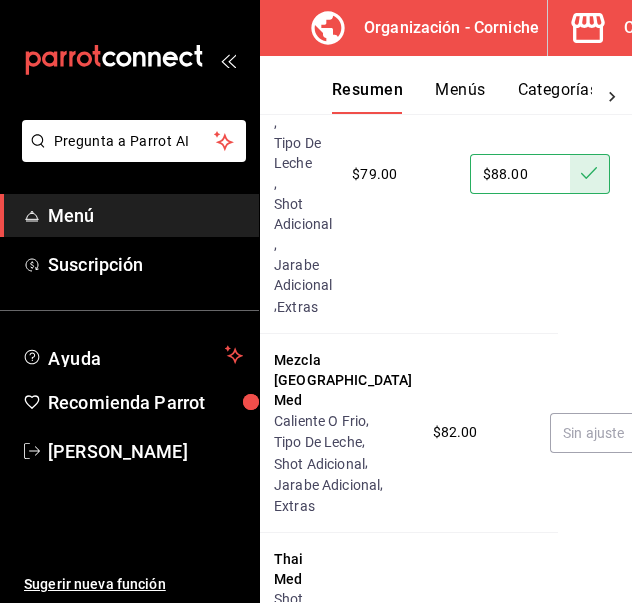 scroll, scrollTop: 1547, scrollLeft: 74, axis: both 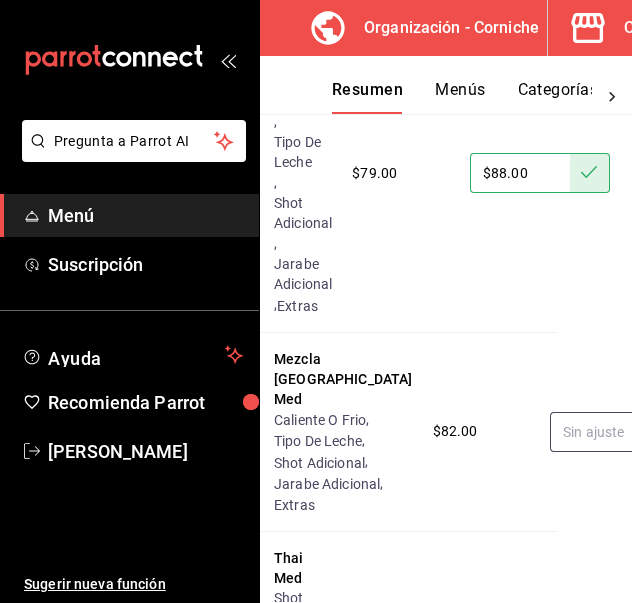 click at bounding box center (600, 432) 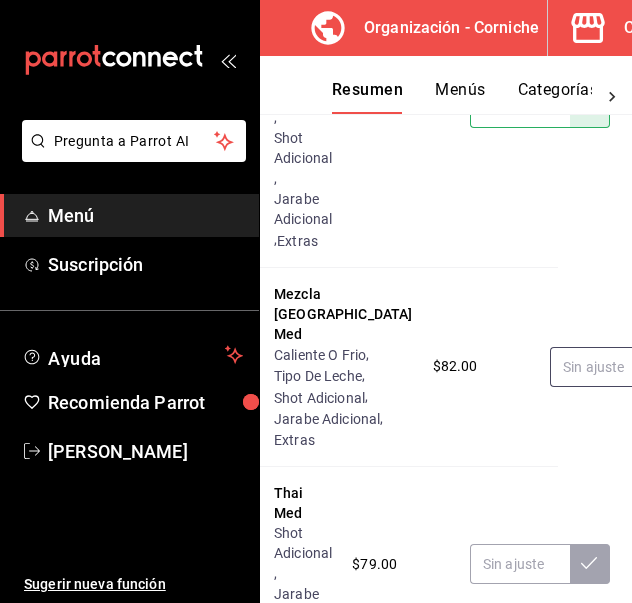 scroll, scrollTop: 1613, scrollLeft: 74, axis: both 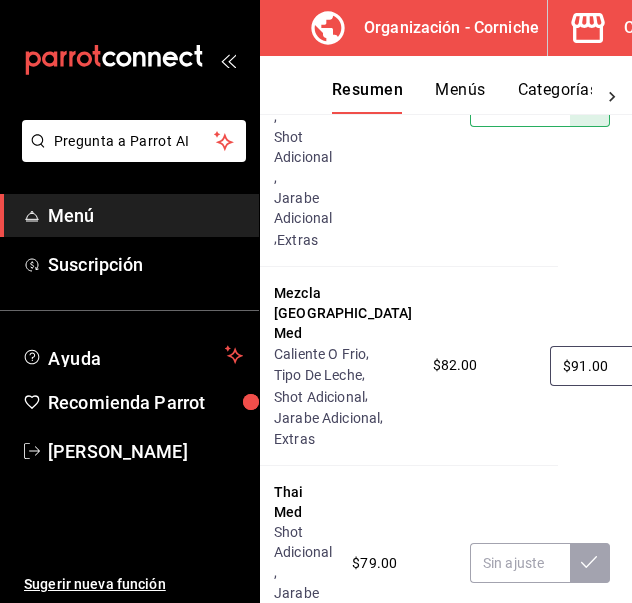 type on "$91.00" 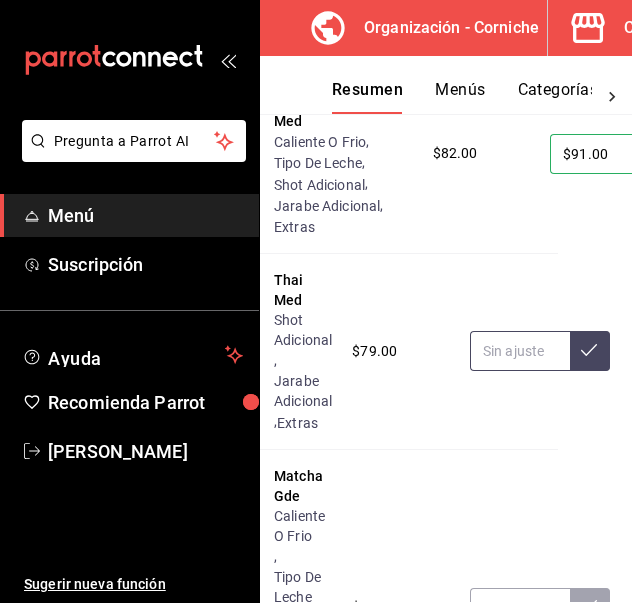 scroll, scrollTop: 1828, scrollLeft: 74, axis: both 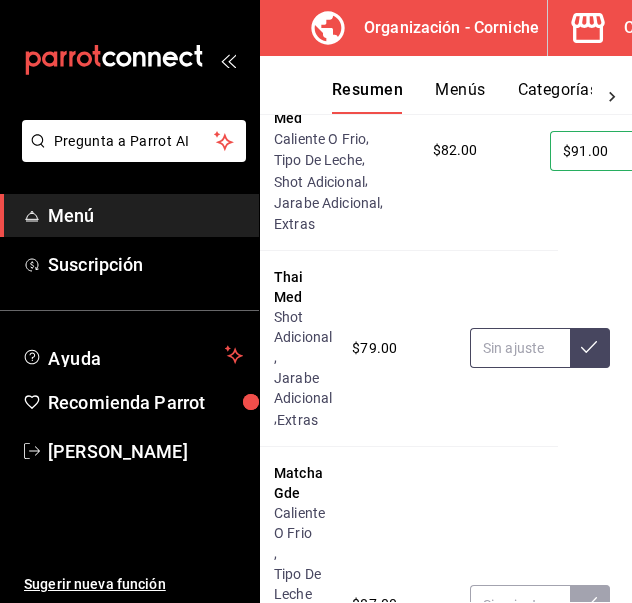 click at bounding box center (520, 348) 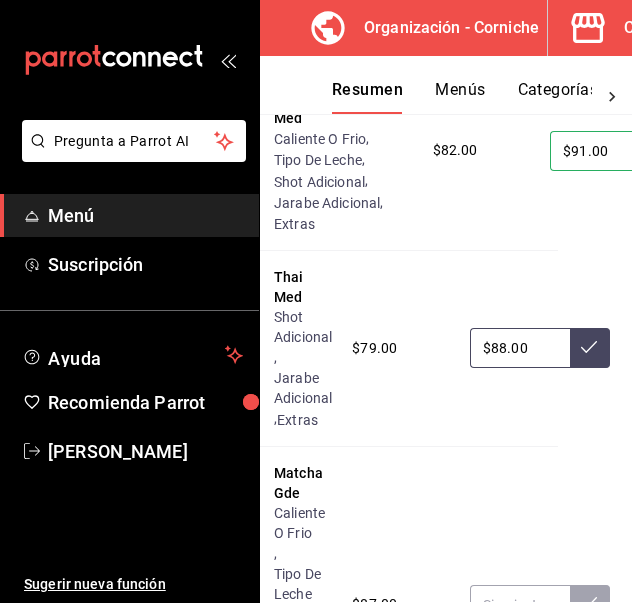 type on "$88.00" 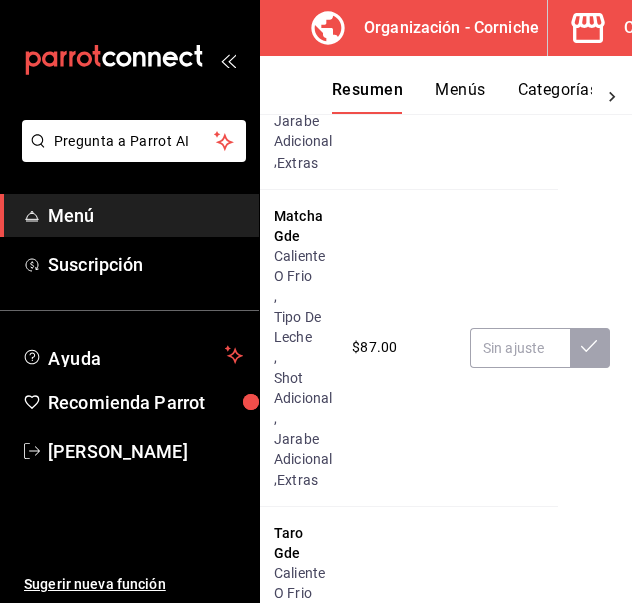 scroll, scrollTop: 2114, scrollLeft: 74, axis: both 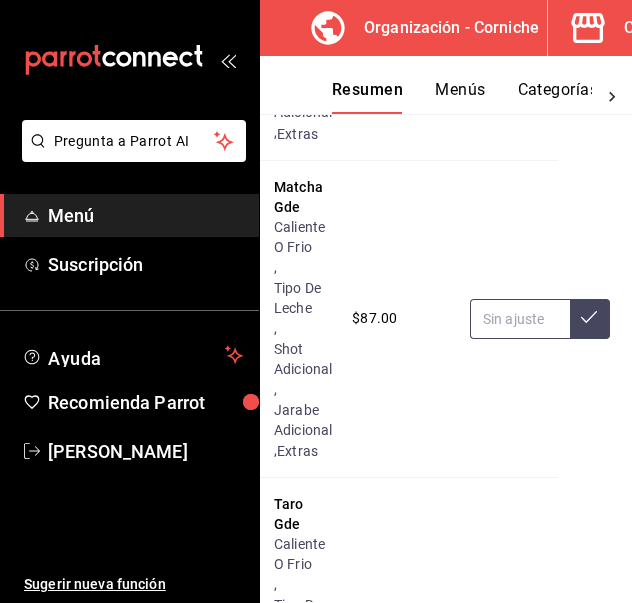 click at bounding box center (520, 319) 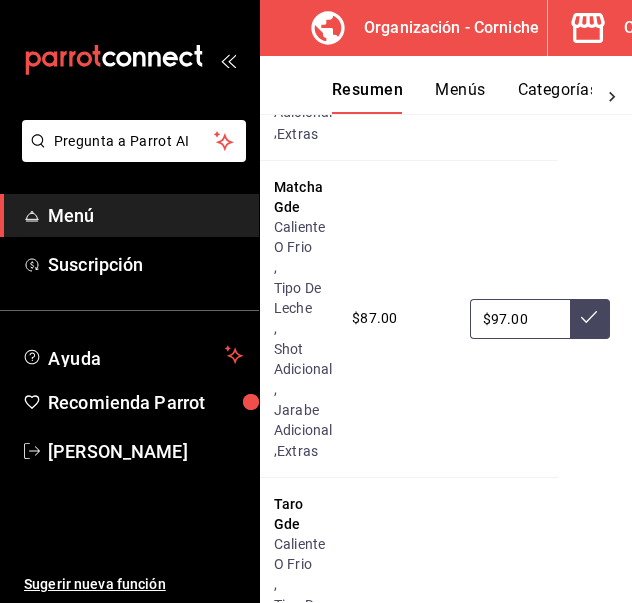 type on "$97.00" 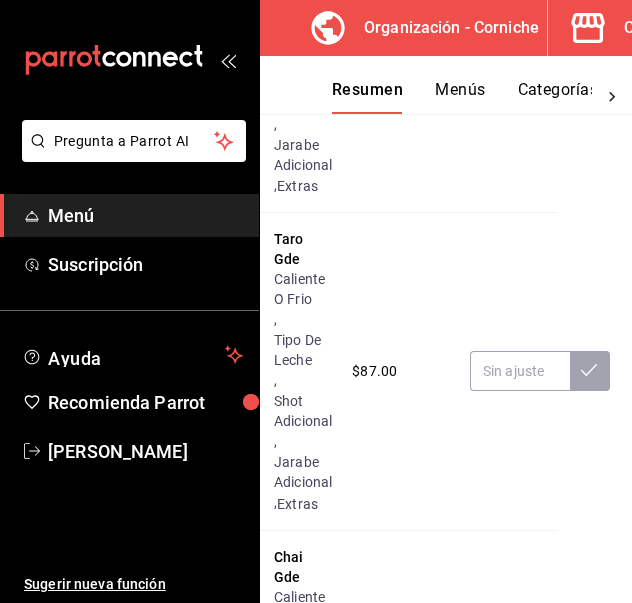 scroll, scrollTop: 2380, scrollLeft: 74, axis: both 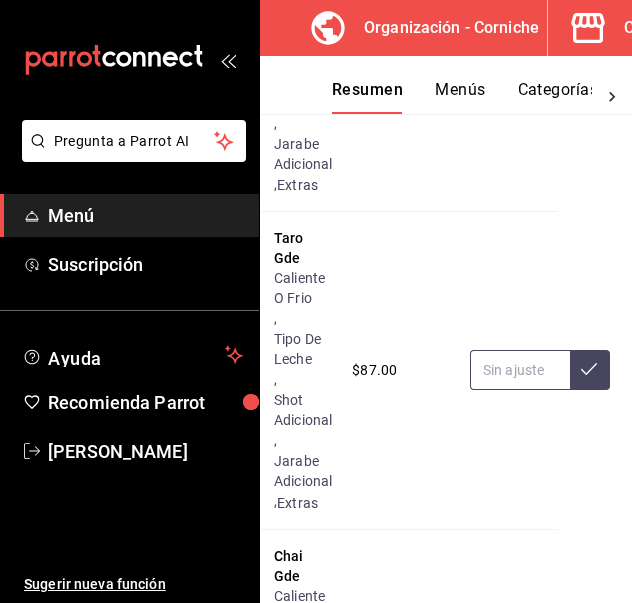click at bounding box center [520, 370] 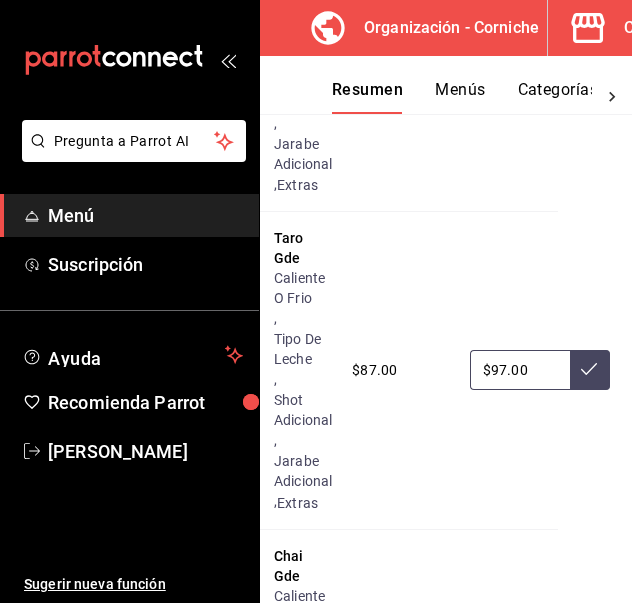 type on "$97.00" 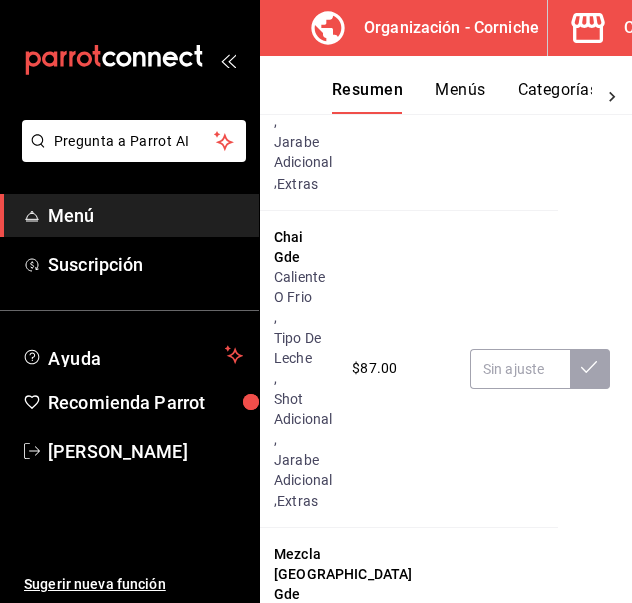 scroll, scrollTop: 2719, scrollLeft: 74, axis: both 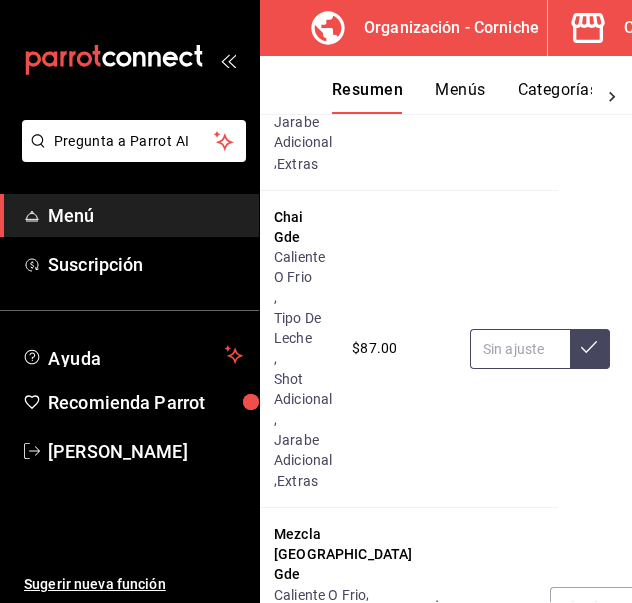 click at bounding box center [520, 349] 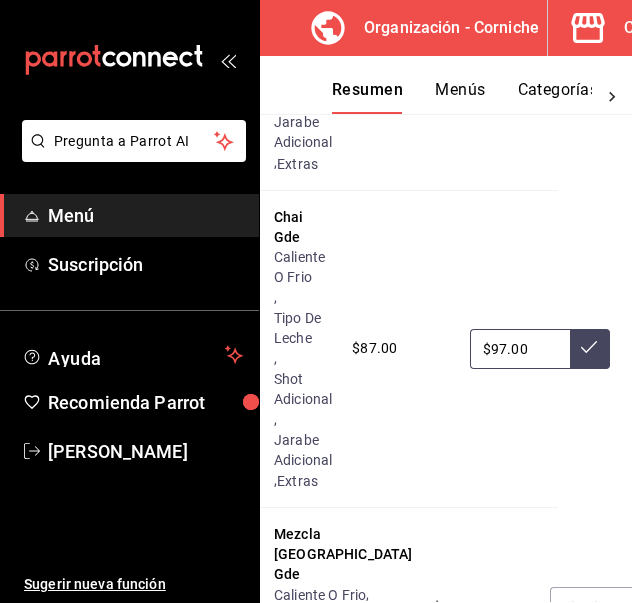 click on "$97.00" at bounding box center (520, 349) 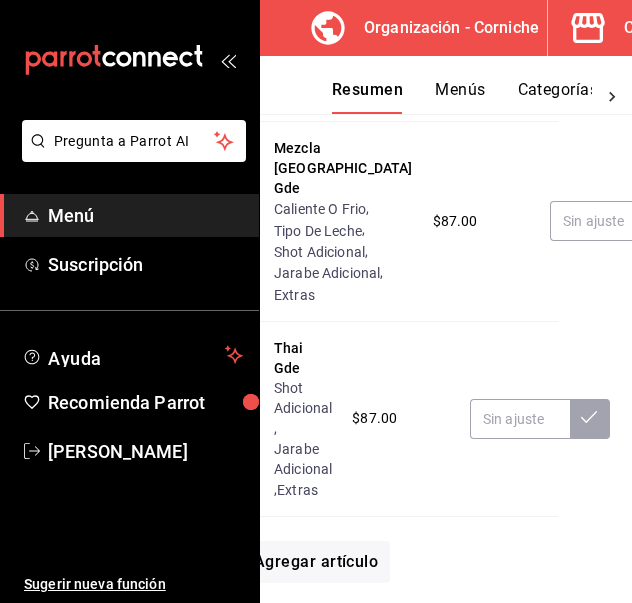 scroll, scrollTop: 3106, scrollLeft: 74, axis: both 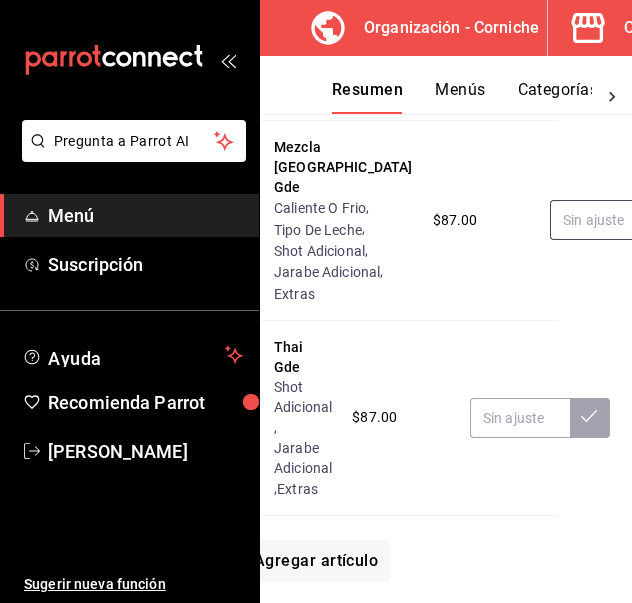 click at bounding box center [600, 220] 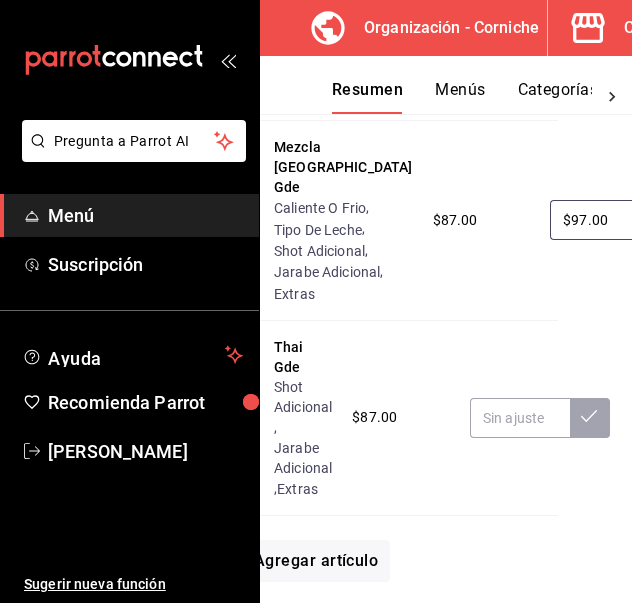 type on "$97.00" 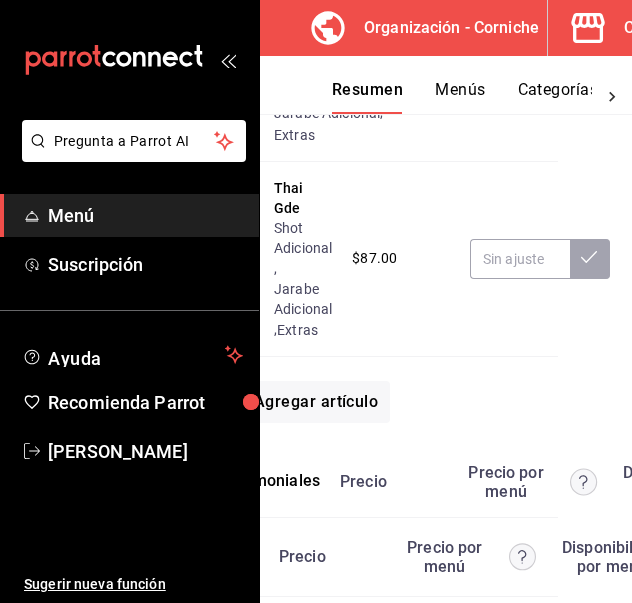 scroll, scrollTop: 3262, scrollLeft: 74, axis: both 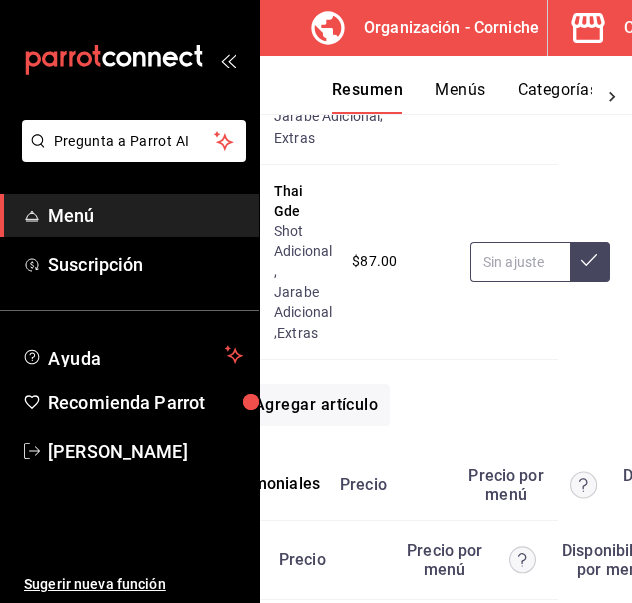 click at bounding box center [520, 262] 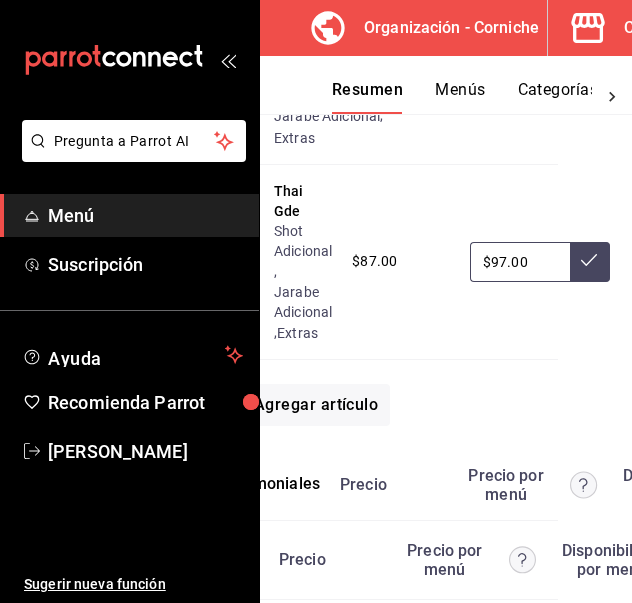 type on "$97.00" 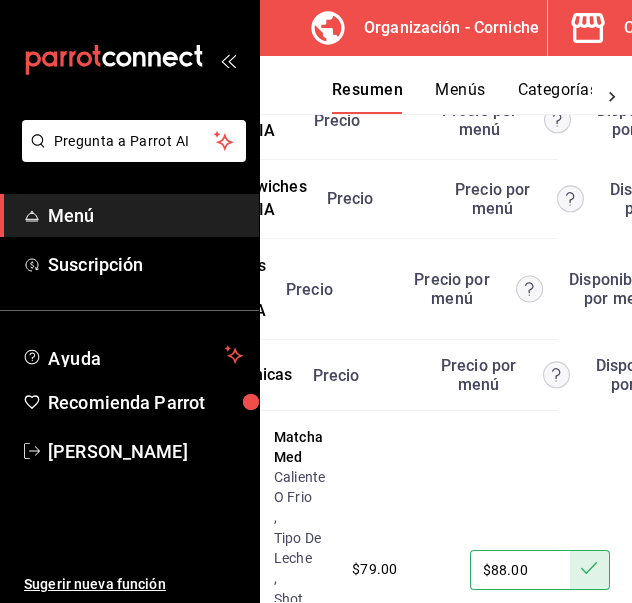 scroll, scrollTop: 516, scrollLeft: 247, axis: both 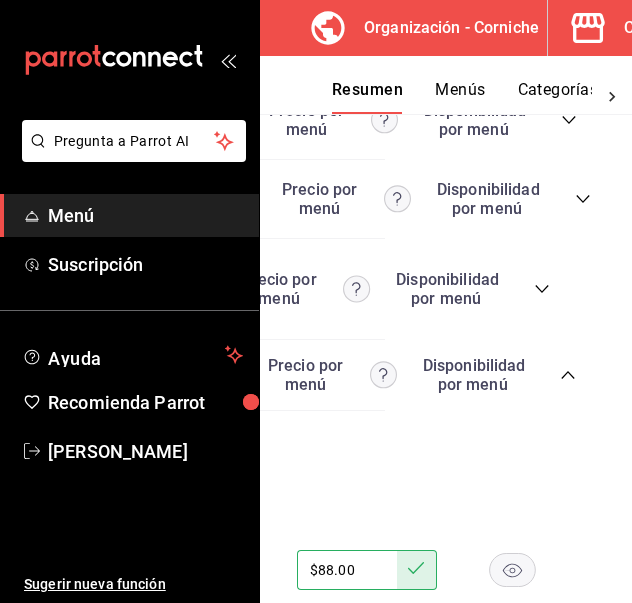 click 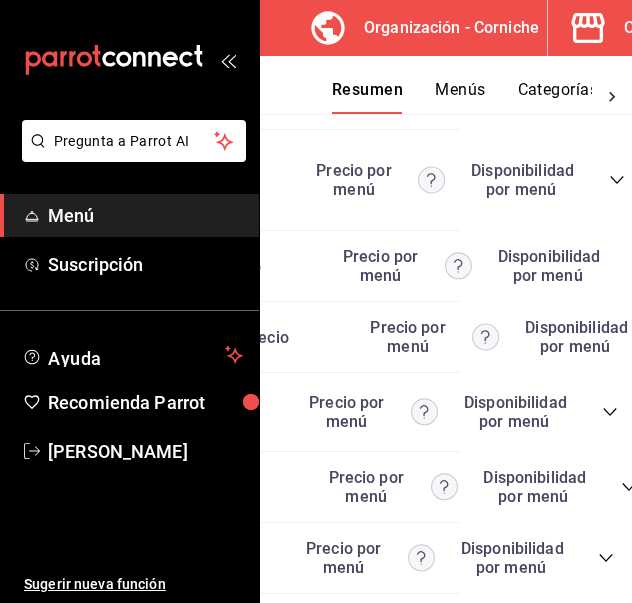 scroll, scrollTop: 625, scrollLeft: 232, axis: both 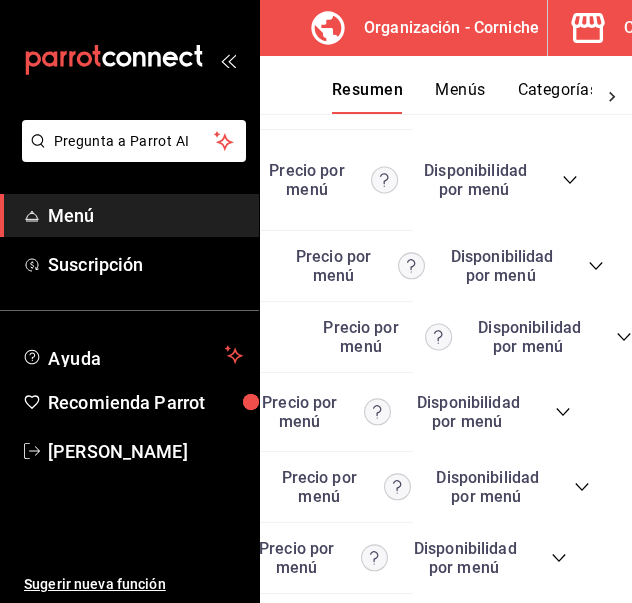 click on "Precio Precio por menú   Disponibilidad por menú" at bounding box center (403, 337) 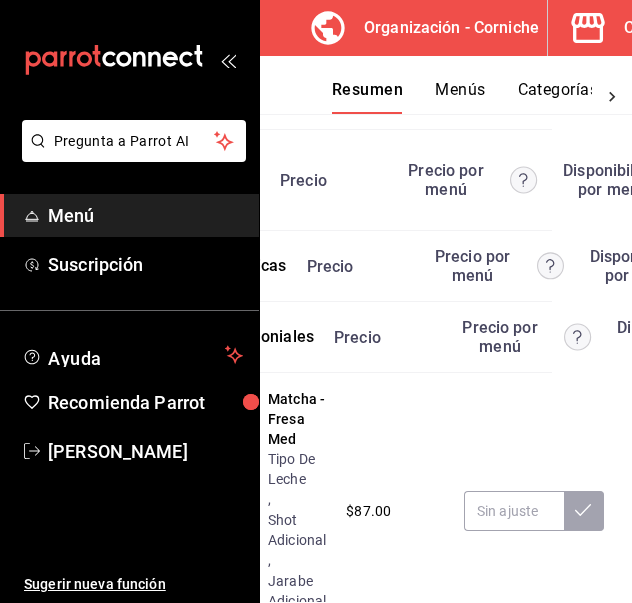 scroll, scrollTop: 625, scrollLeft: 68, axis: both 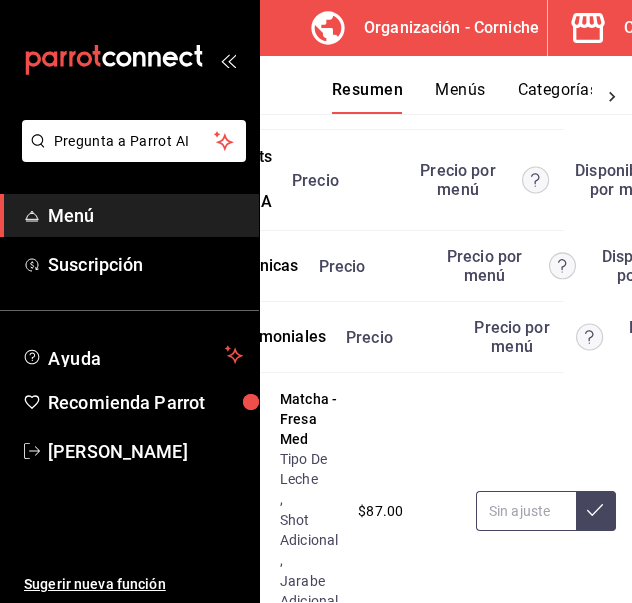 click at bounding box center [526, 511] 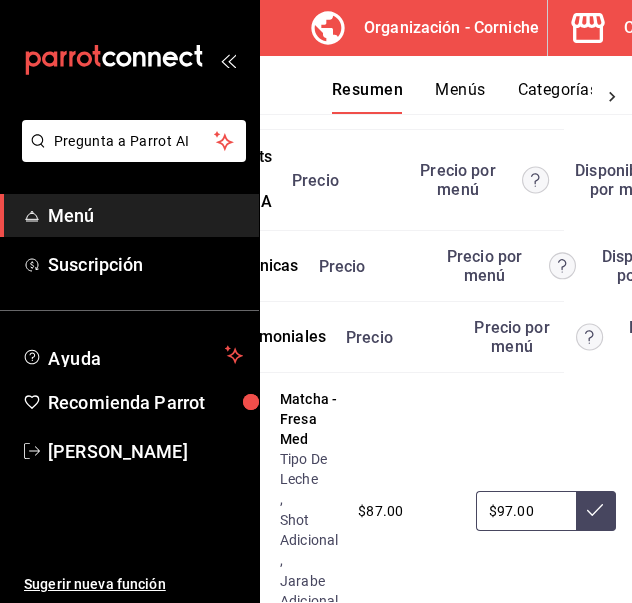 type on "$97.00" 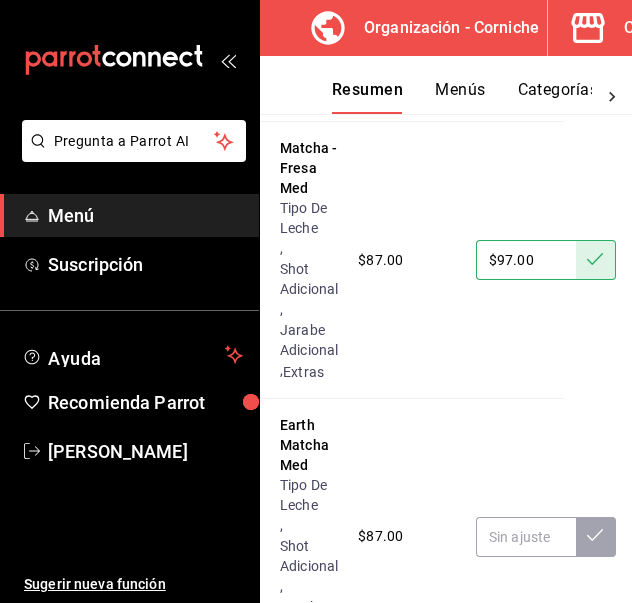 scroll, scrollTop: 903, scrollLeft: 68, axis: both 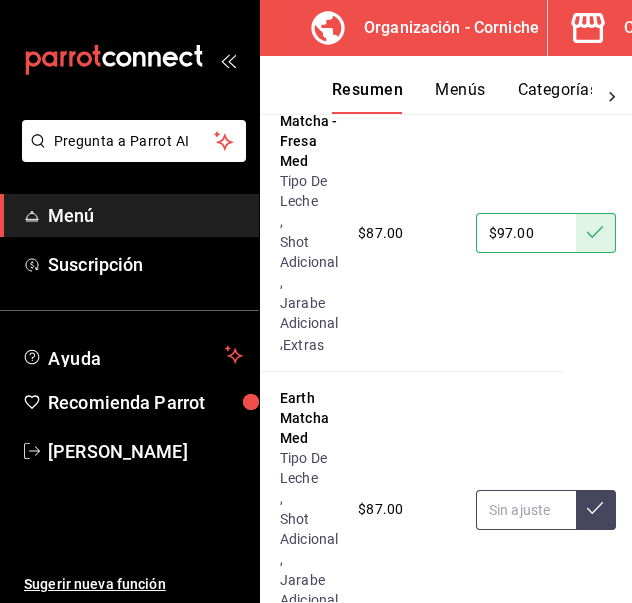 click at bounding box center [526, 510] 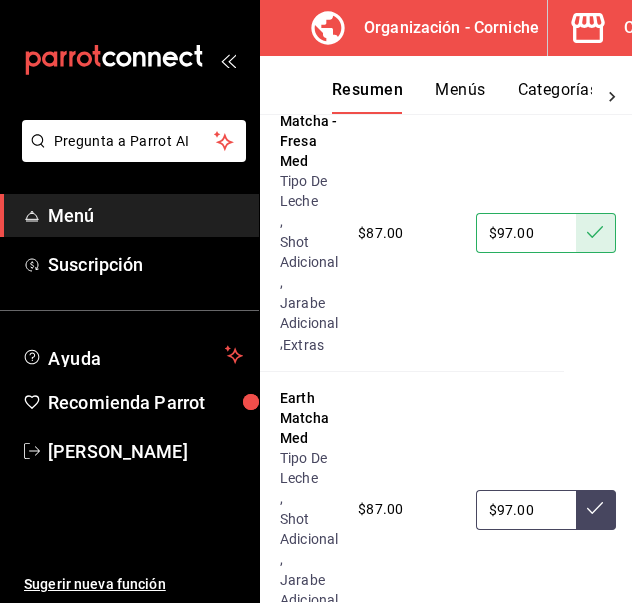 type on "$97.00" 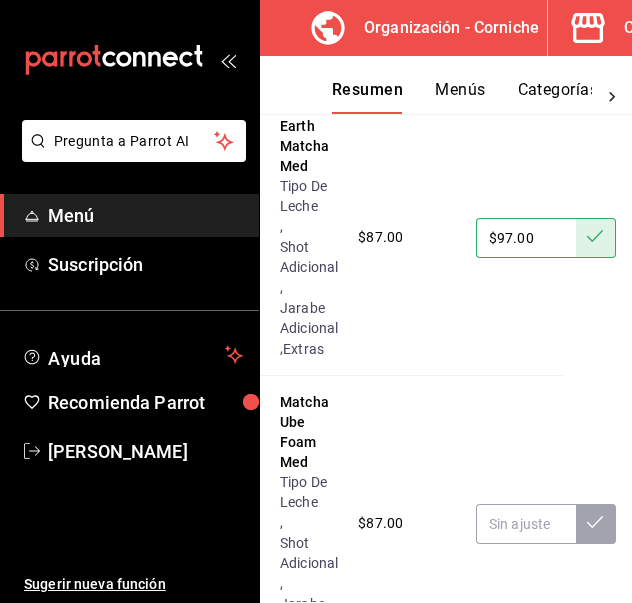 scroll, scrollTop: 1176, scrollLeft: 68, axis: both 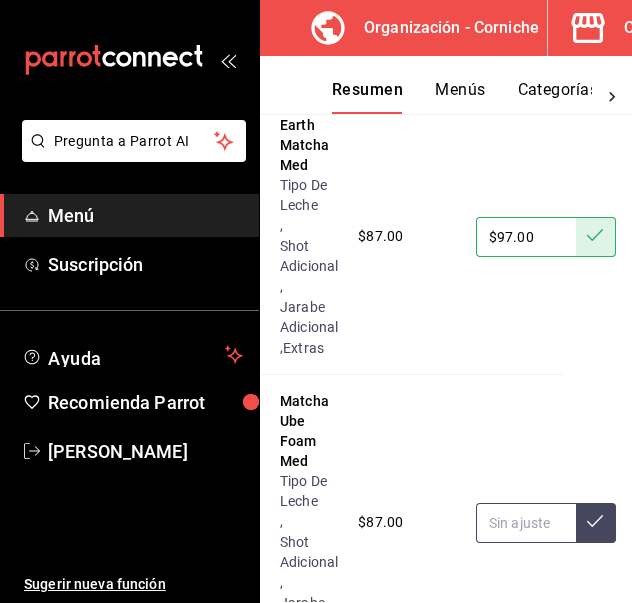 click at bounding box center [526, 523] 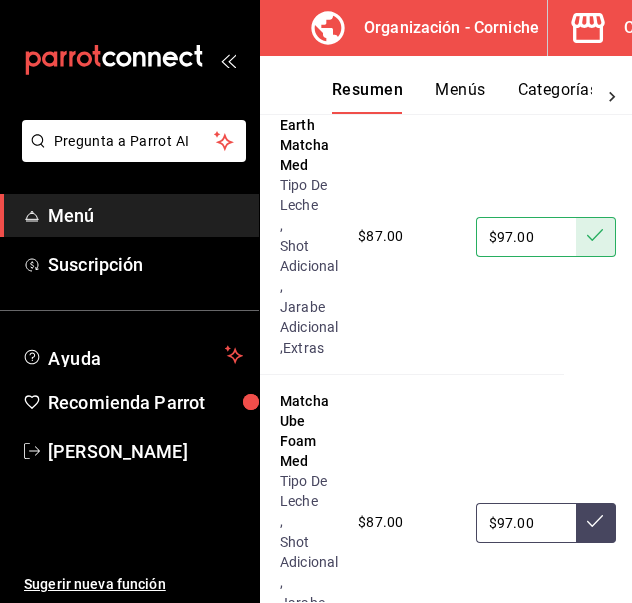 type on "$97.00" 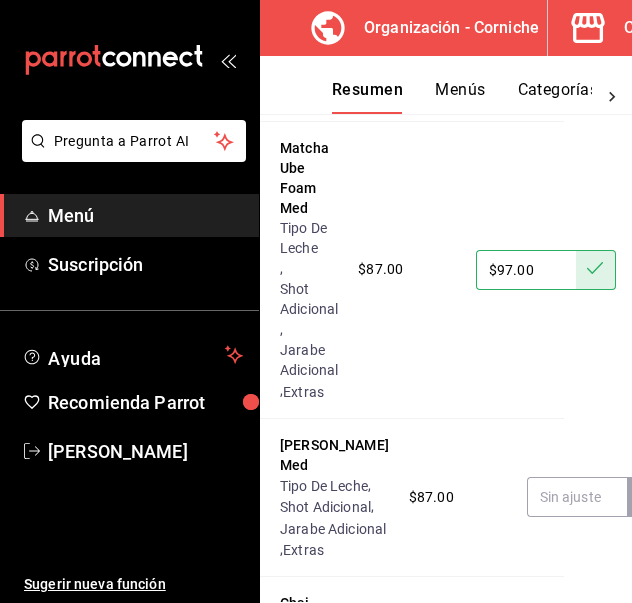 scroll, scrollTop: 1446, scrollLeft: 68, axis: both 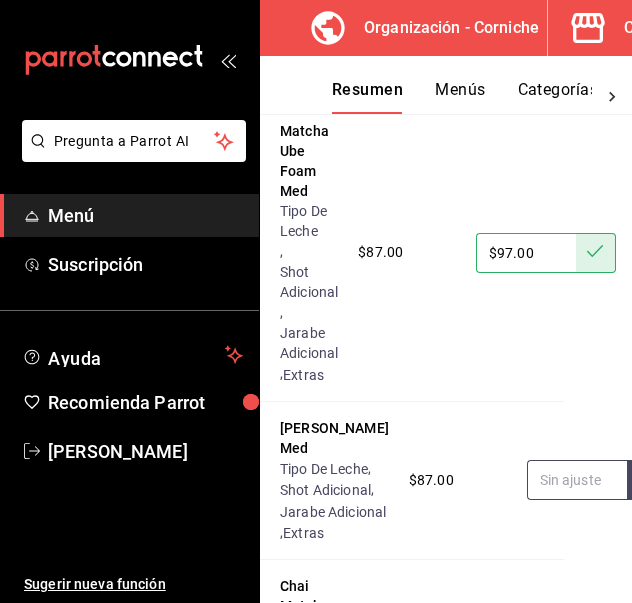 click at bounding box center (577, 480) 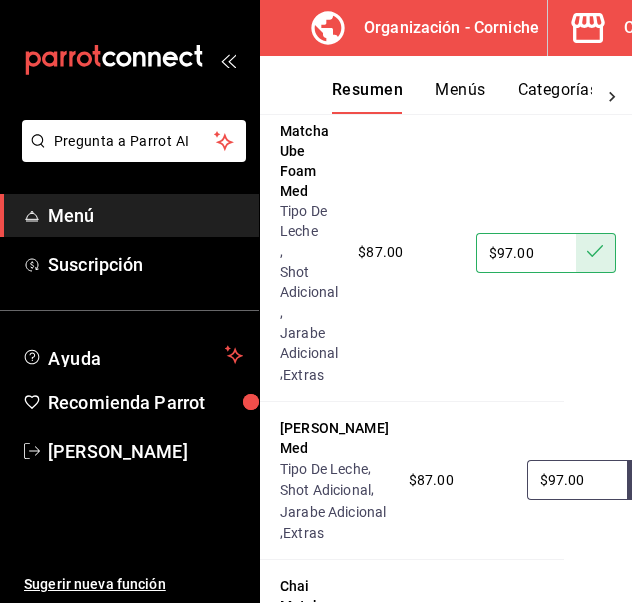 type on "$97.00" 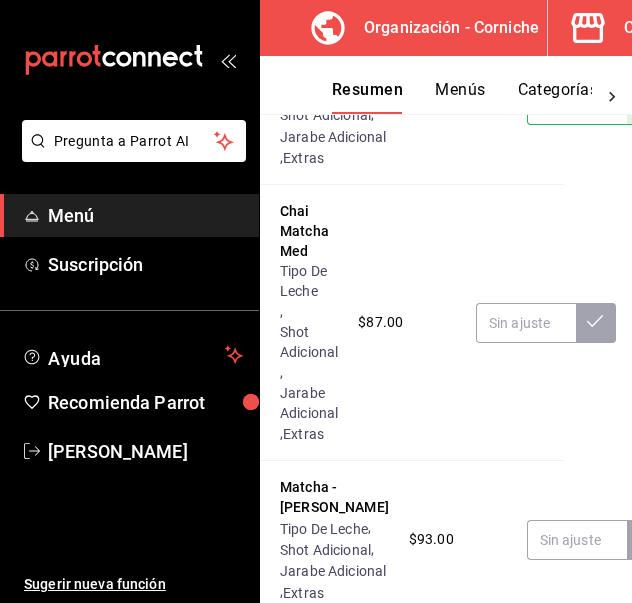 scroll, scrollTop: 1834, scrollLeft: 68, axis: both 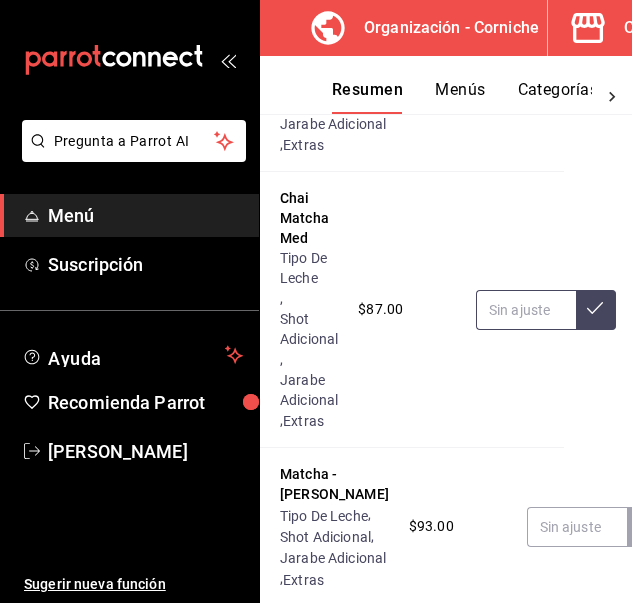 click at bounding box center (526, 310) 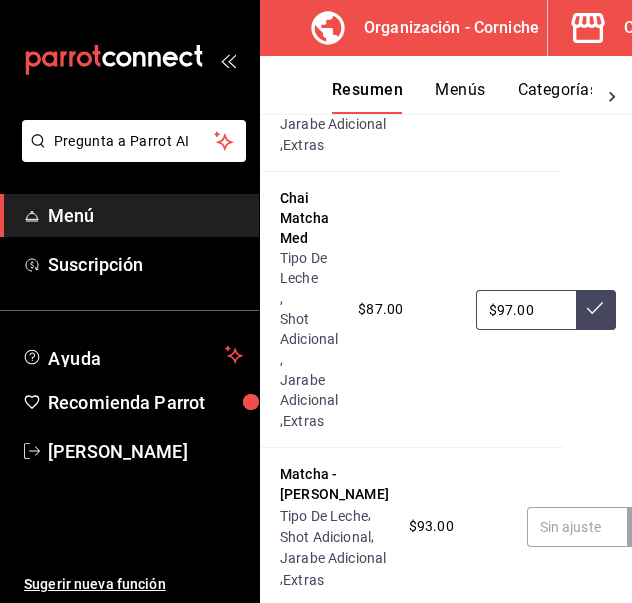 type on "$97.00" 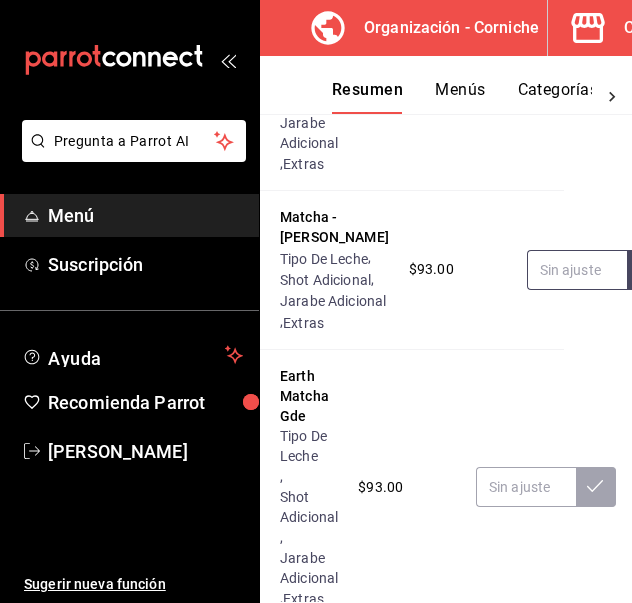 scroll, scrollTop: 2092, scrollLeft: 68, axis: both 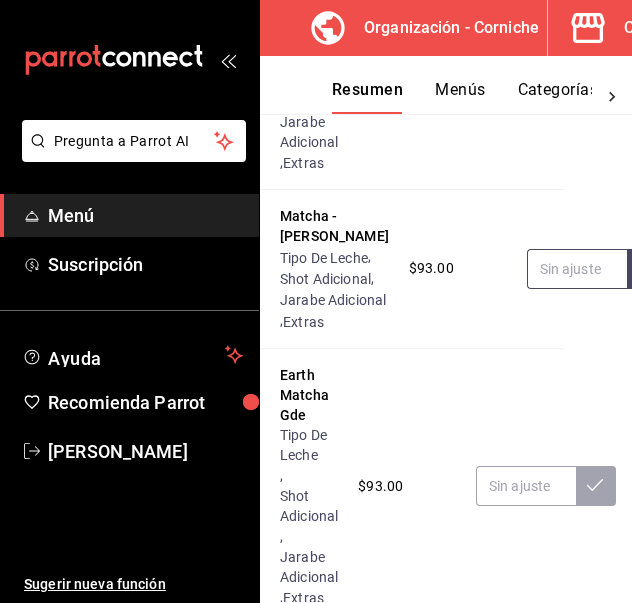 click at bounding box center [577, 269] 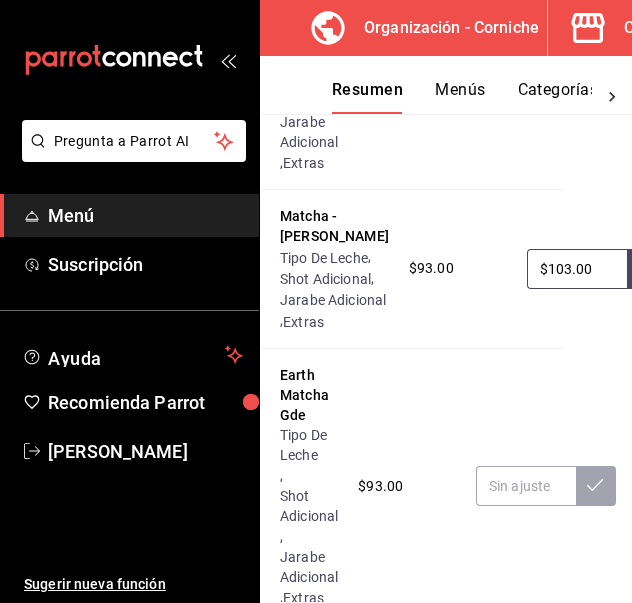 type on "$103.00" 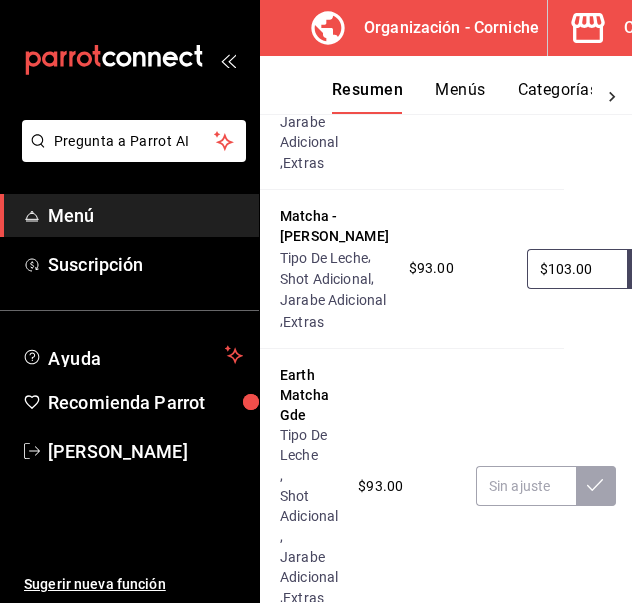 click at bounding box center [647, 269] 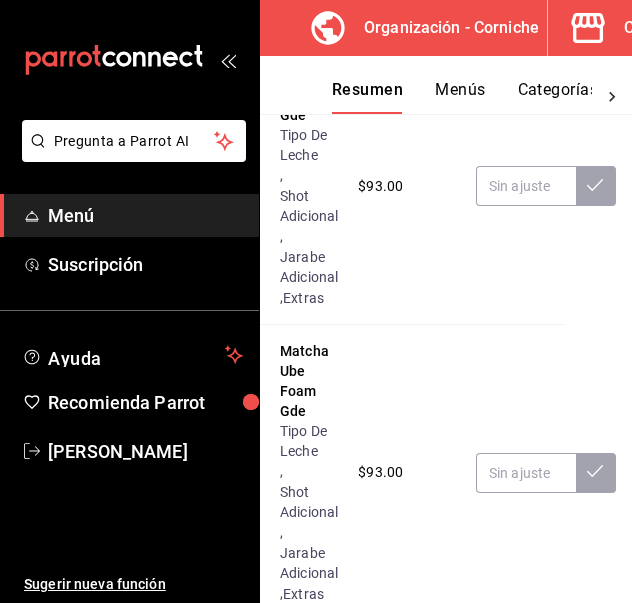 scroll, scrollTop: 2393, scrollLeft: 68, axis: both 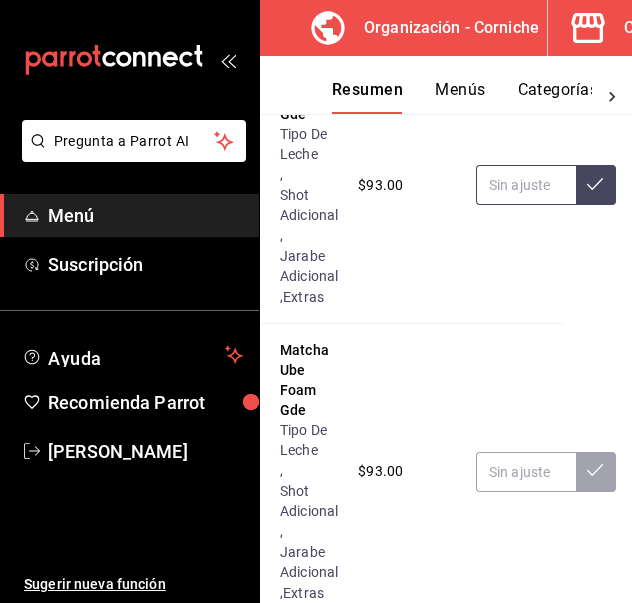 click at bounding box center [526, 185] 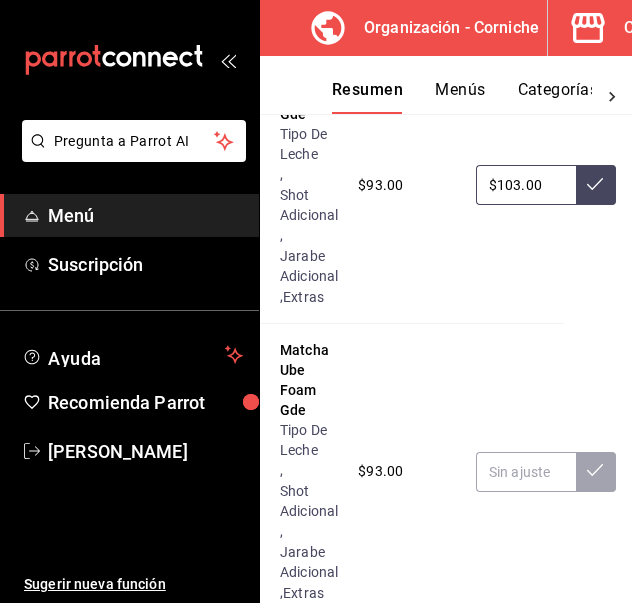 type on "$103.00" 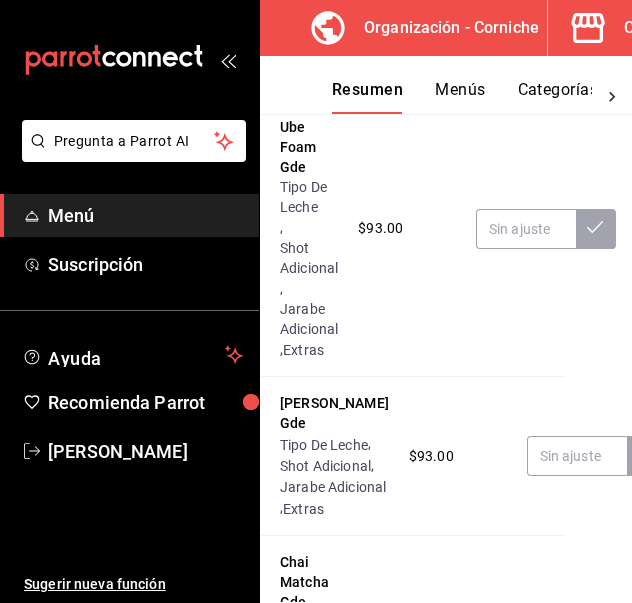 scroll, scrollTop: 2637, scrollLeft: 68, axis: both 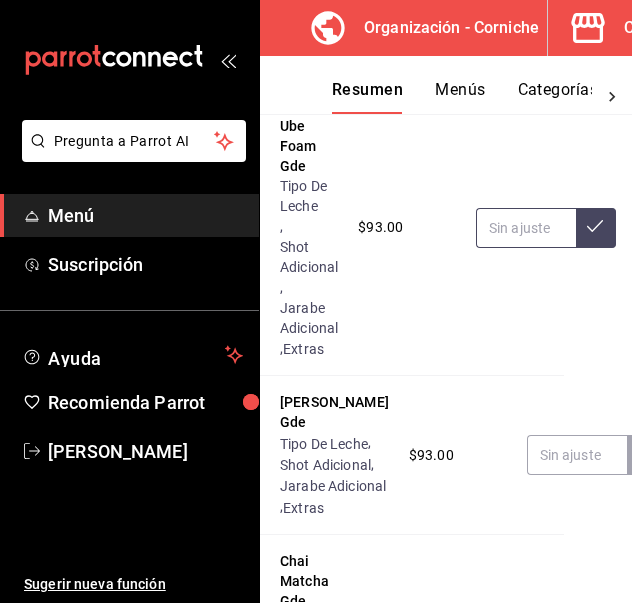 click at bounding box center (526, 228) 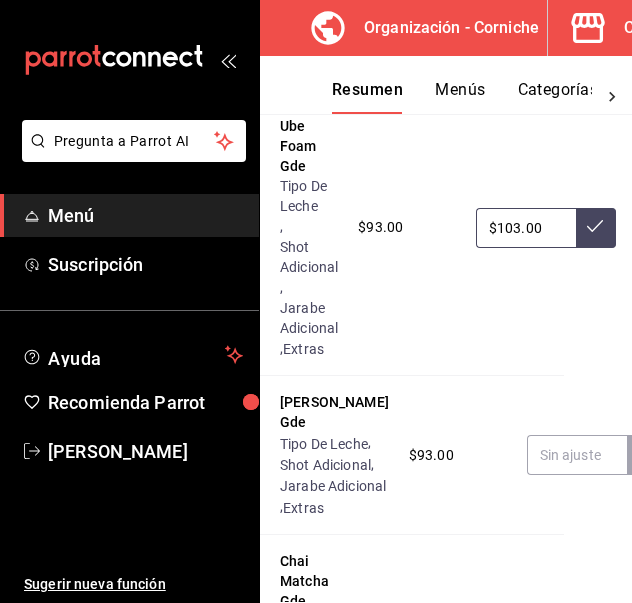 type on "$103.00" 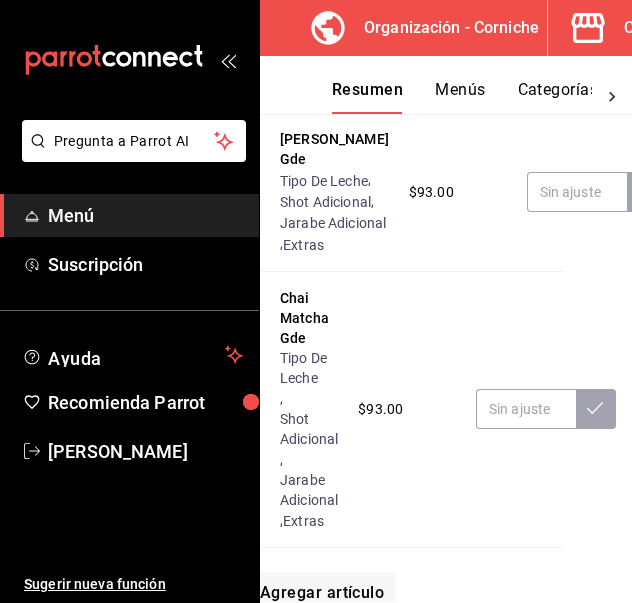 scroll, scrollTop: 2901, scrollLeft: 68, axis: both 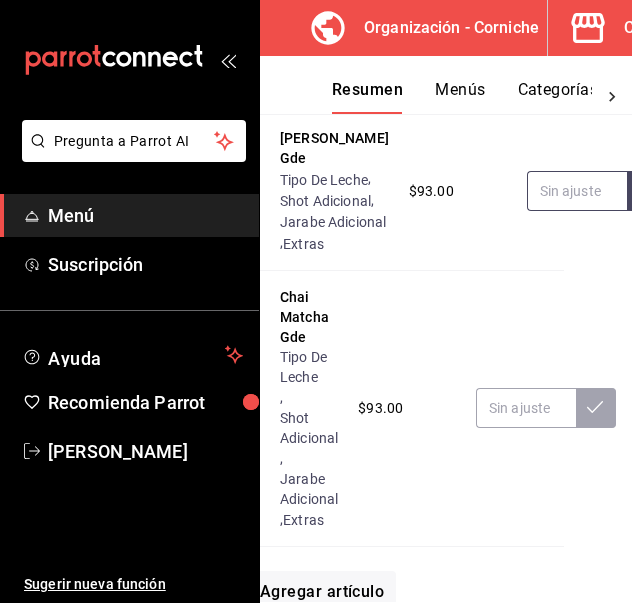 click at bounding box center (577, 191) 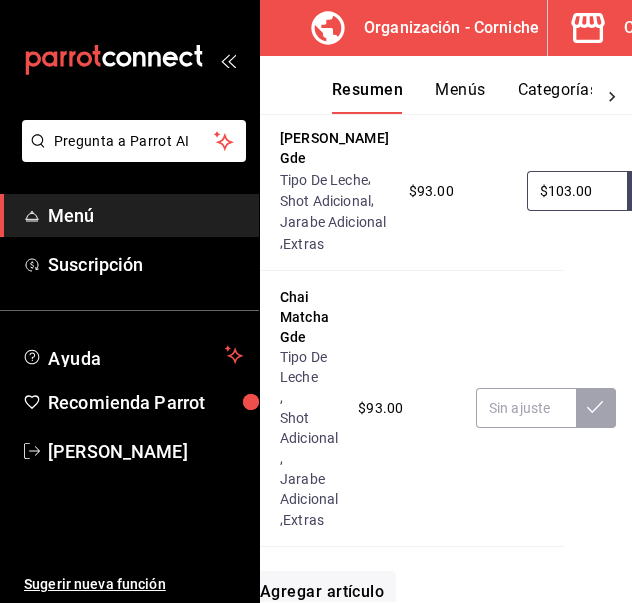 type on "$103.00" 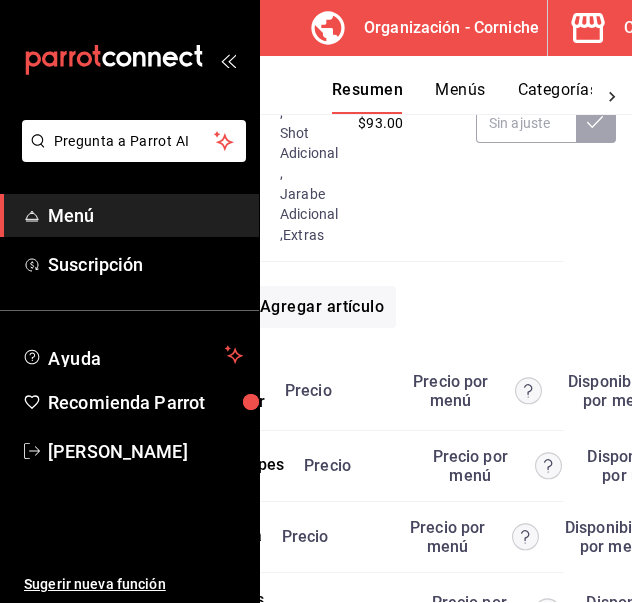scroll, scrollTop: 3187, scrollLeft: 68, axis: both 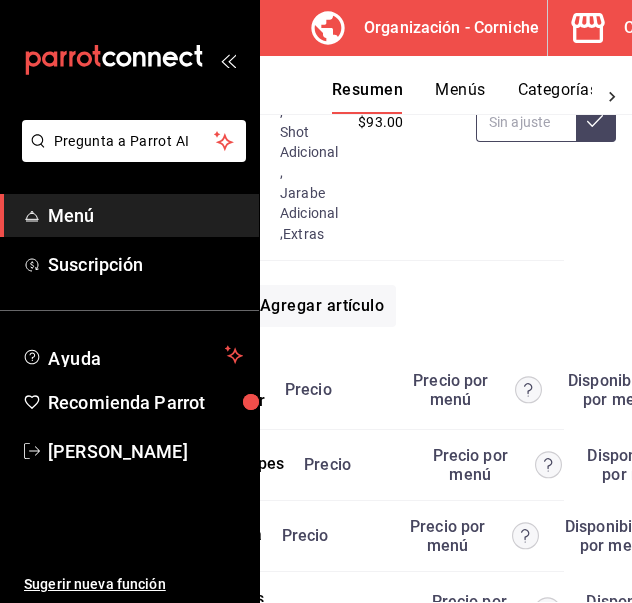 click at bounding box center (526, 122) 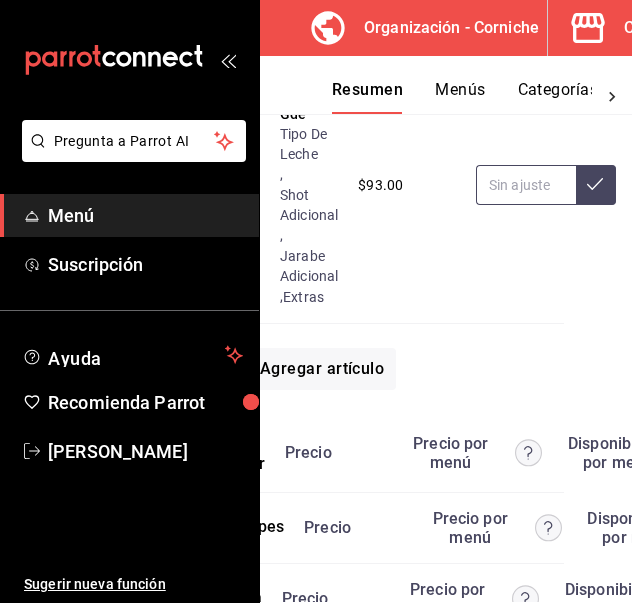 scroll, scrollTop: 3130, scrollLeft: 68, axis: both 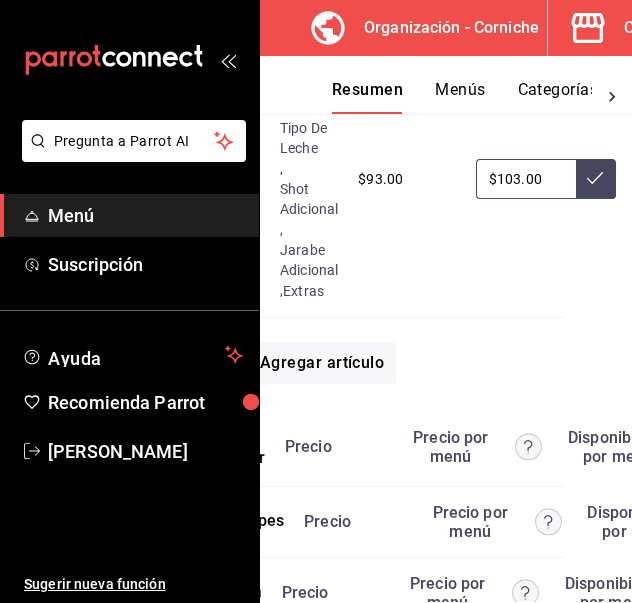type on "$103.00" 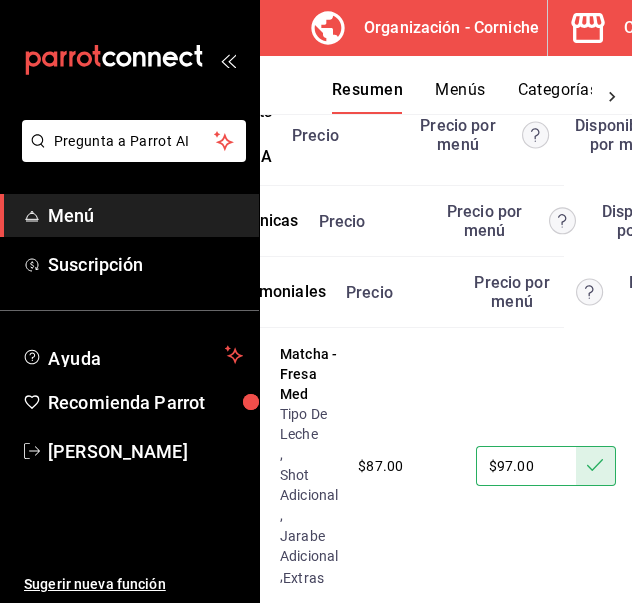 scroll, scrollTop: 670, scrollLeft: 247, axis: both 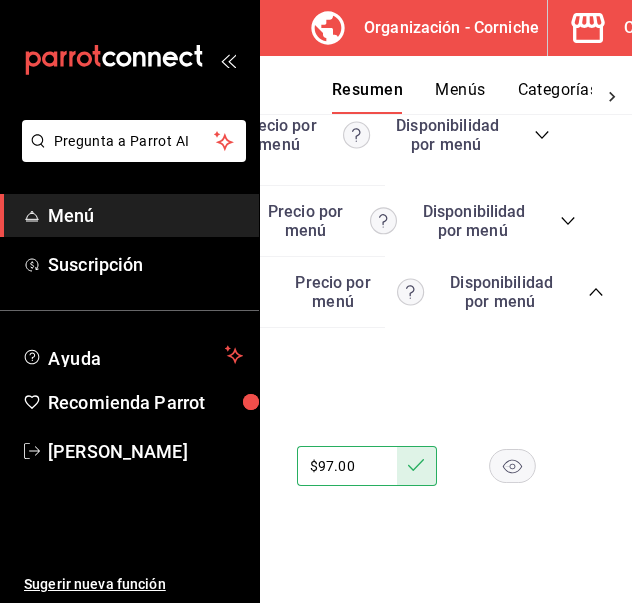 click 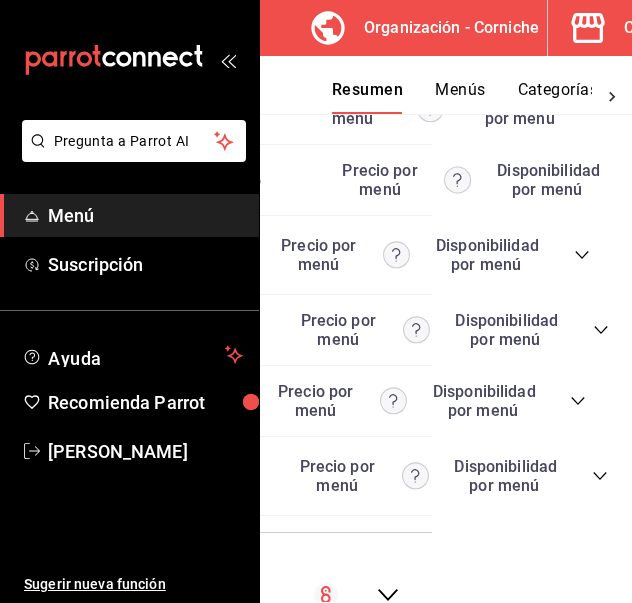 scroll, scrollTop: 782, scrollLeft: 232, axis: both 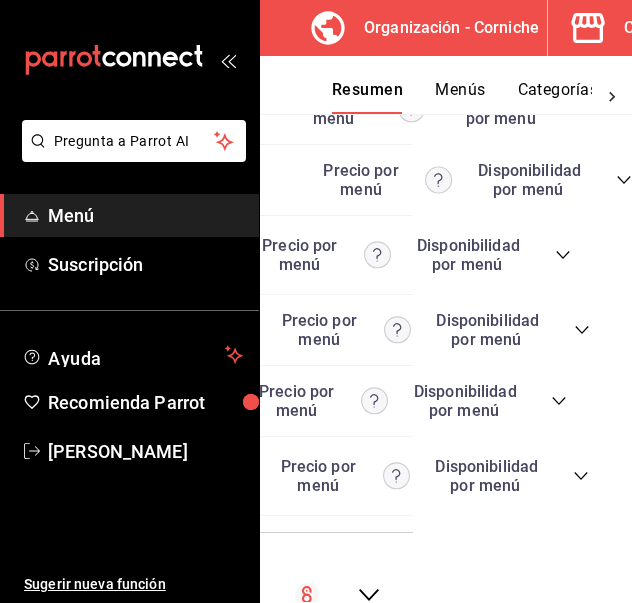click 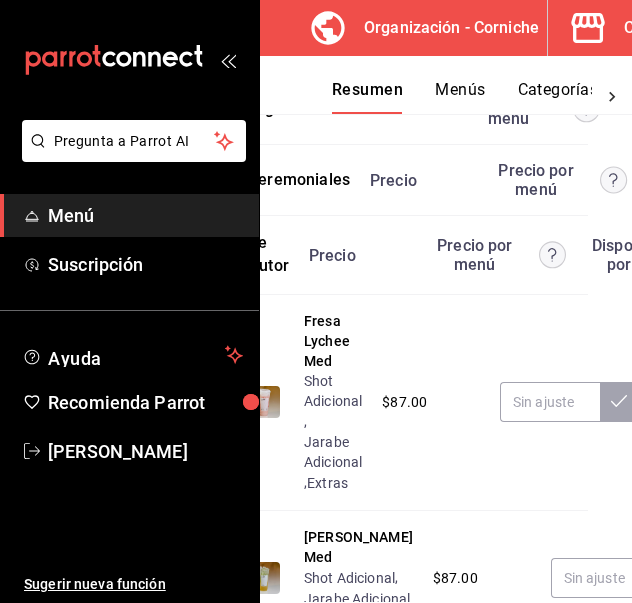 scroll, scrollTop: 782, scrollLeft: 44, axis: both 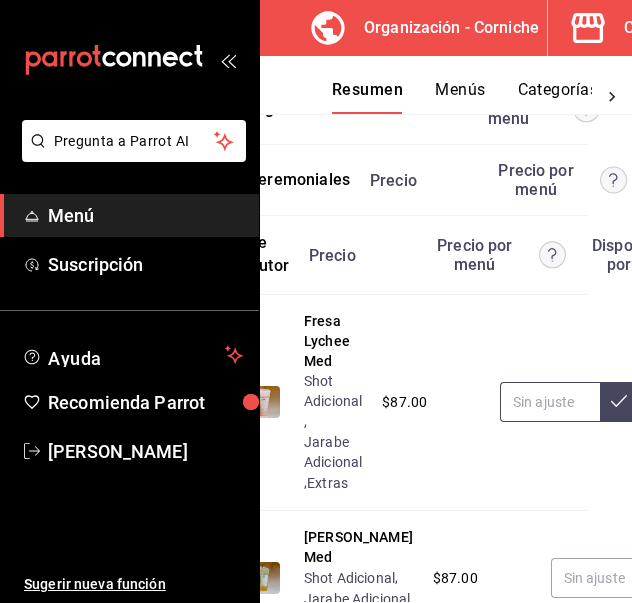 click at bounding box center [550, 402] 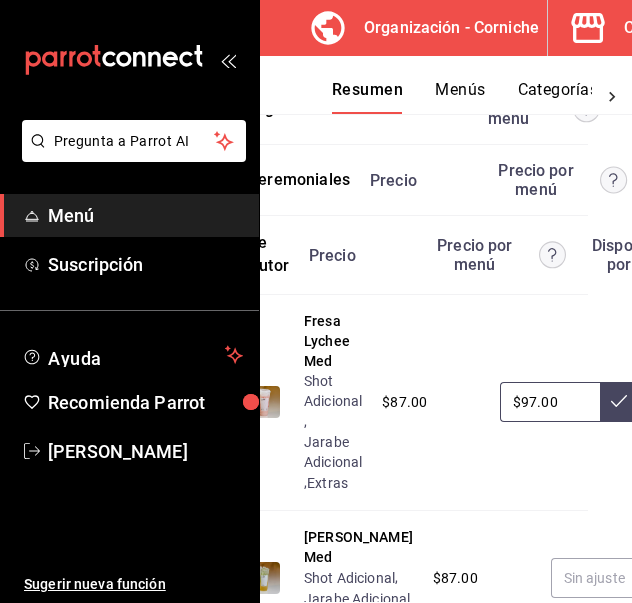 scroll, scrollTop: 782, scrollLeft: 120, axis: both 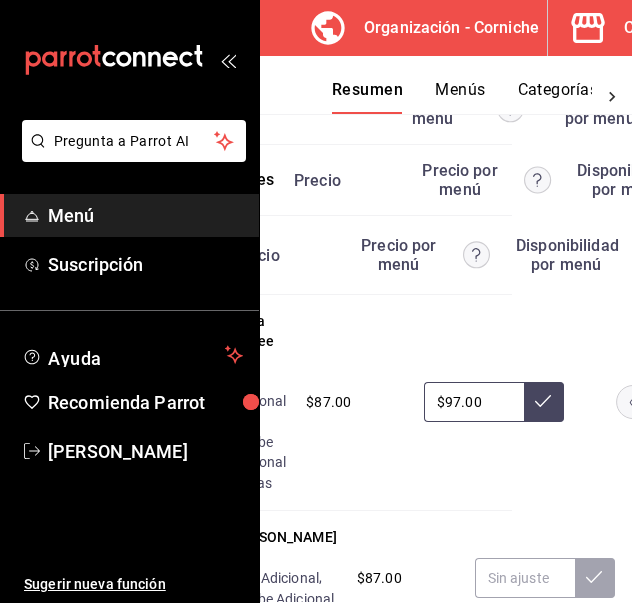 type on "$97.00" 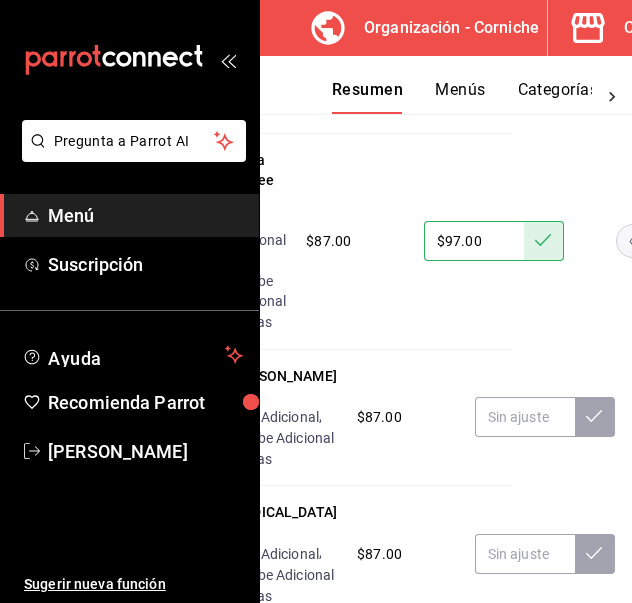 scroll, scrollTop: 972, scrollLeft: 120, axis: both 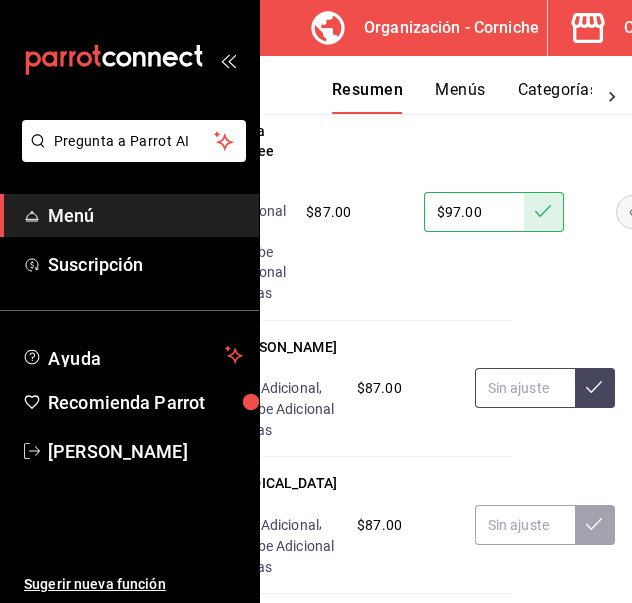 click at bounding box center (525, 388) 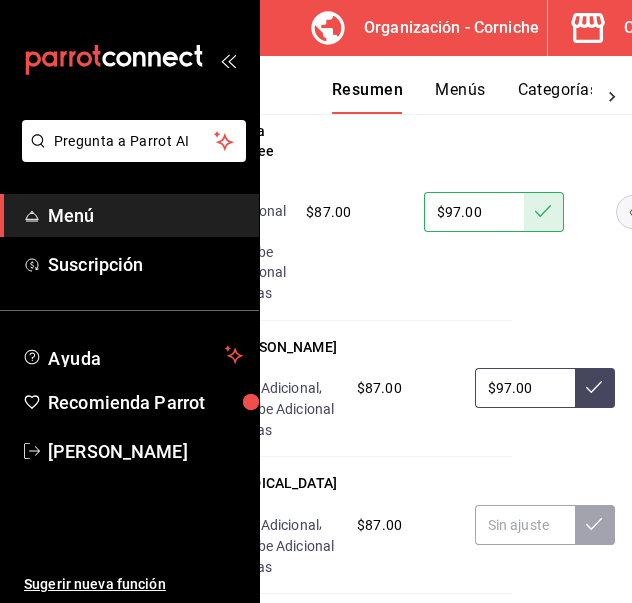 type on "$97.00" 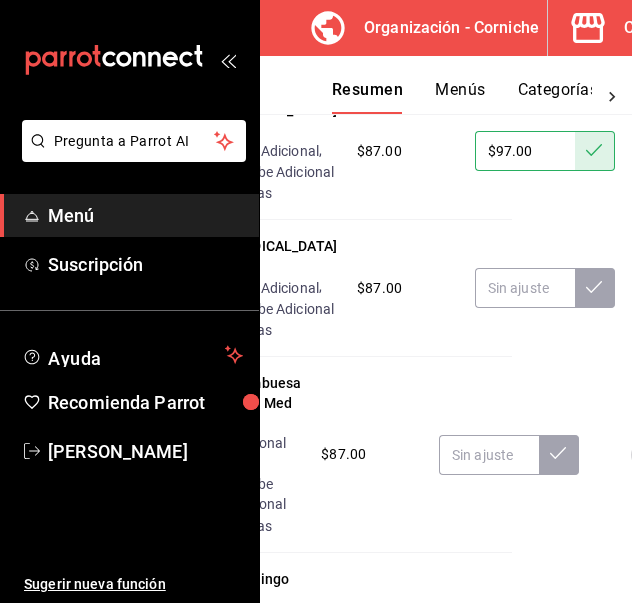 scroll, scrollTop: 1210, scrollLeft: 120, axis: both 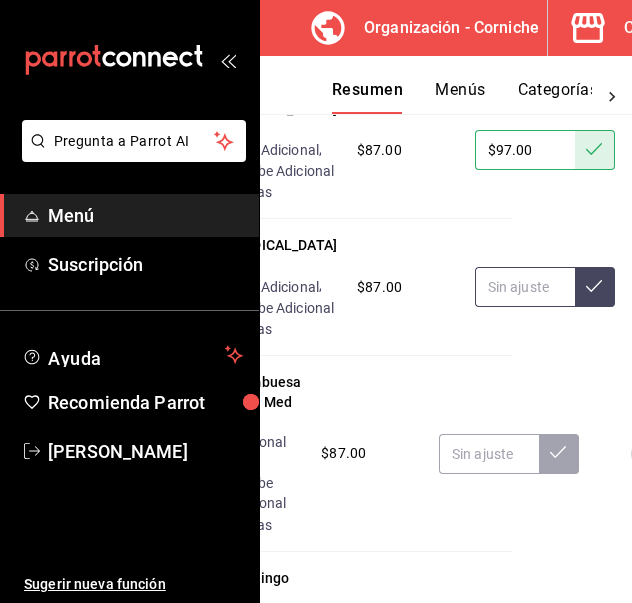 click at bounding box center (525, 287) 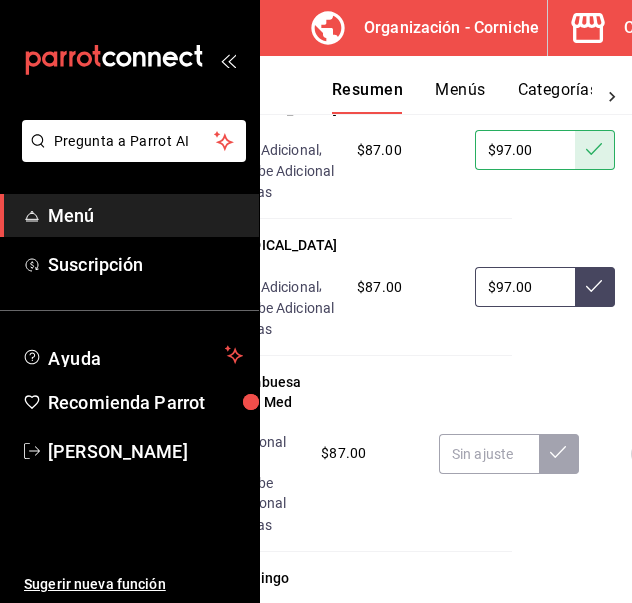 type on "$97.00" 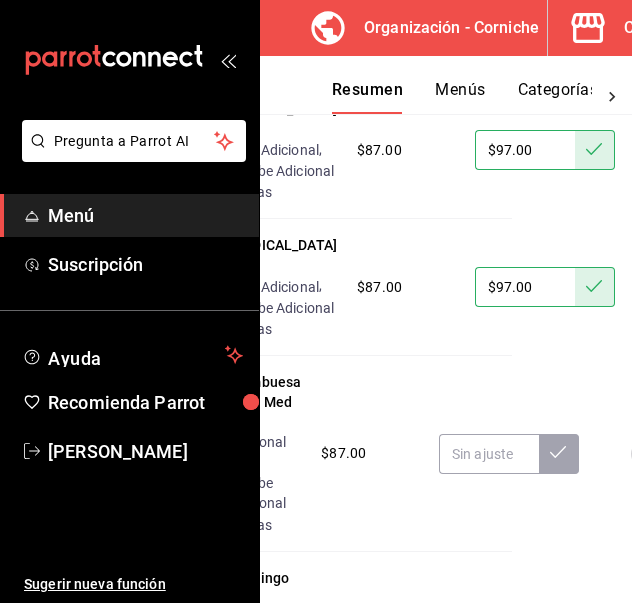 scroll, scrollTop: 1484, scrollLeft: 120, axis: both 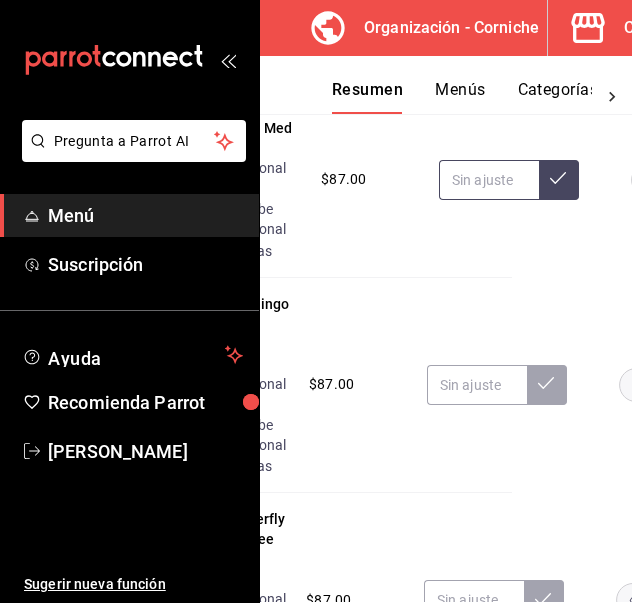 click at bounding box center (489, 180) 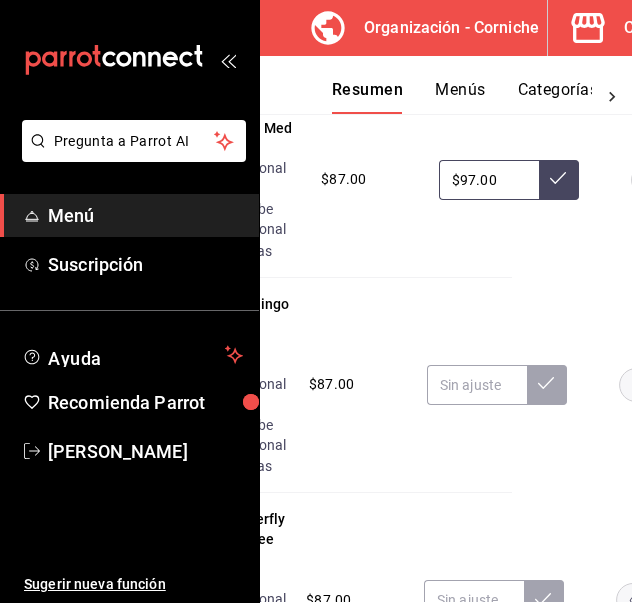 type on "$97.00" 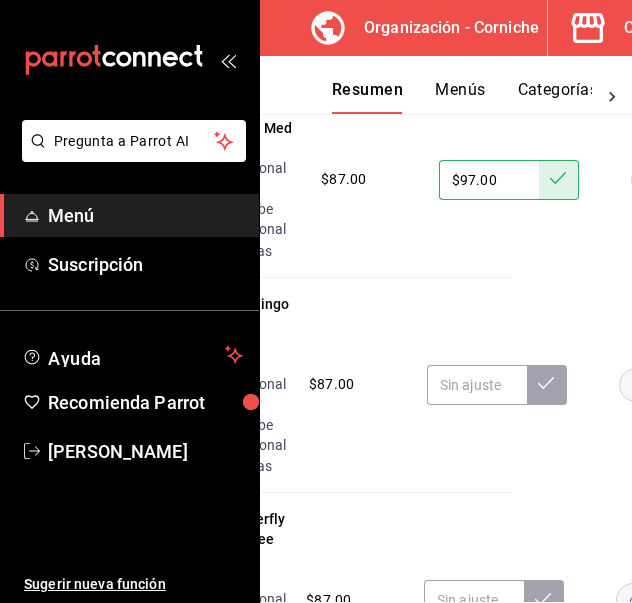 scroll, scrollTop: 1566, scrollLeft: 120, axis: both 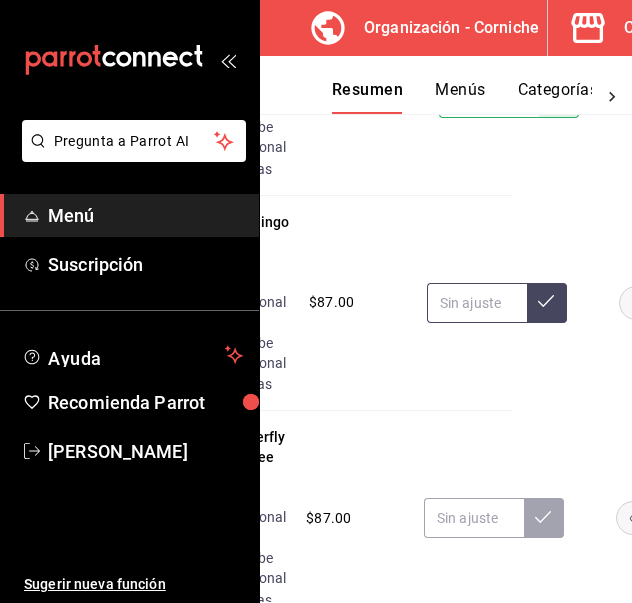 click at bounding box center (477, 303) 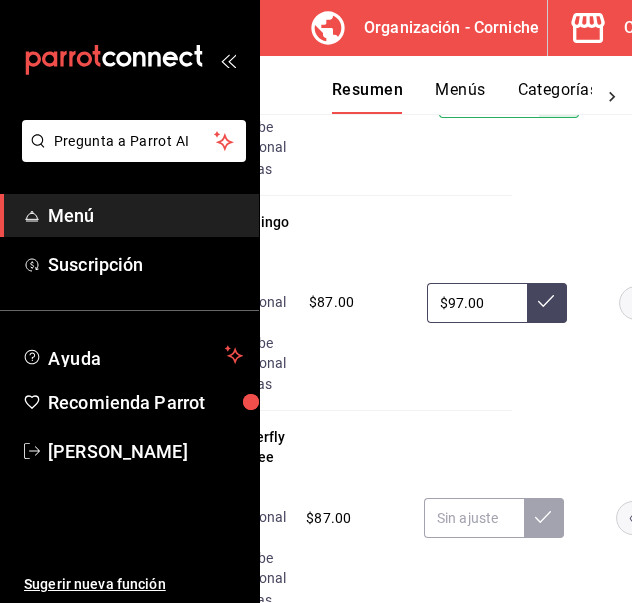 type on "$97.00" 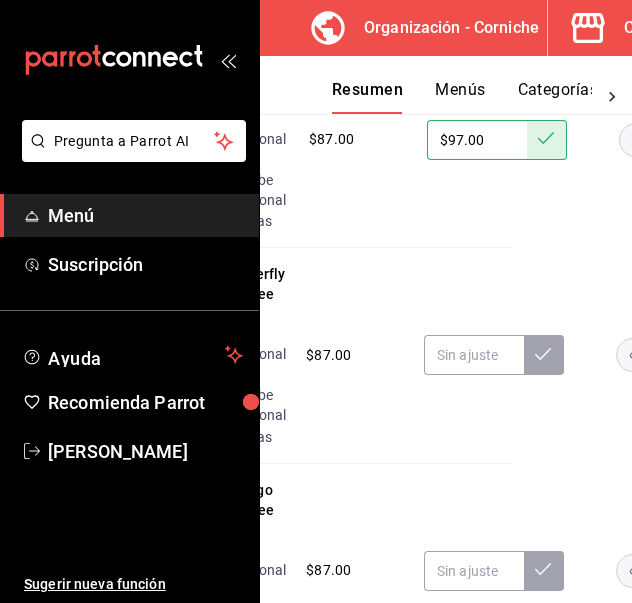 scroll, scrollTop: 1730, scrollLeft: 120, axis: both 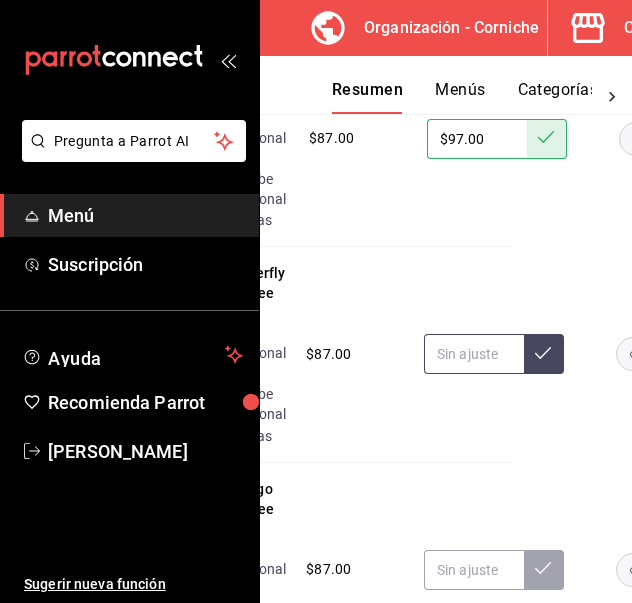 click at bounding box center (474, 354) 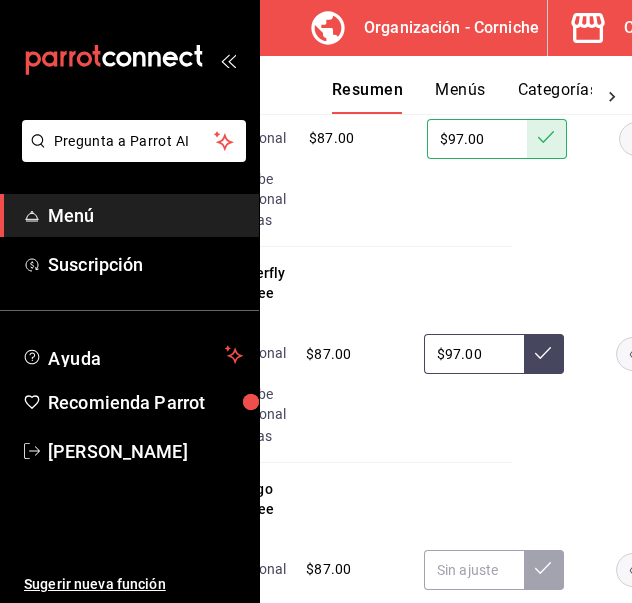 type on "$97.00" 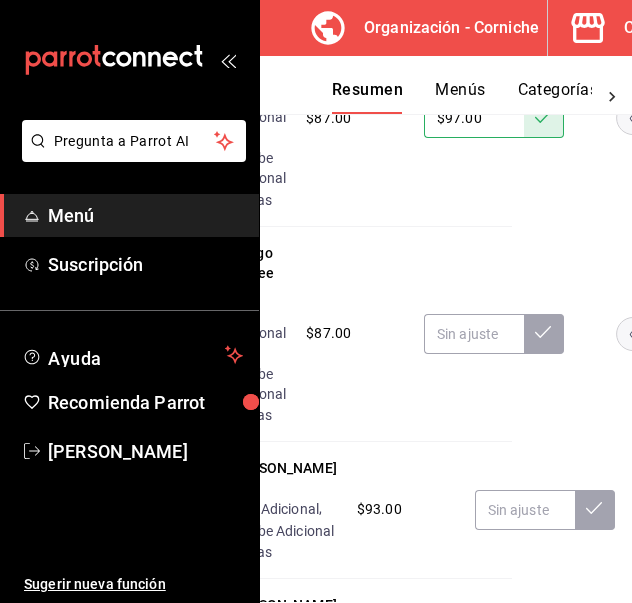 scroll, scrollTop: 2009, scrollLeft: 120, axis: both 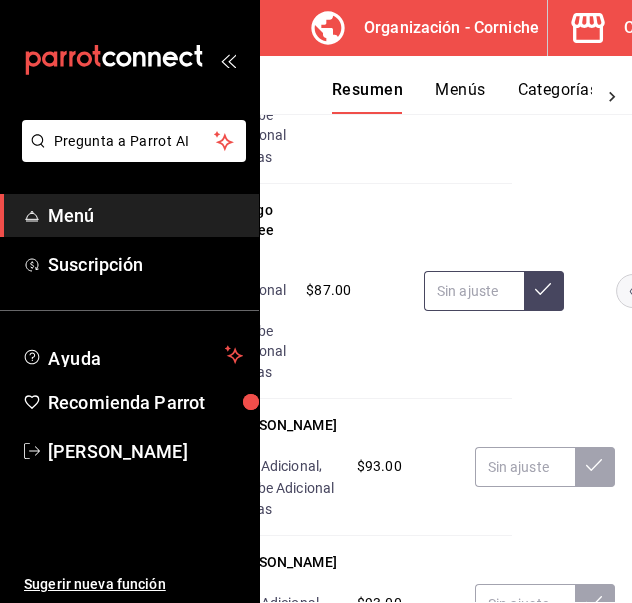 click at bounding box center [474, 291] 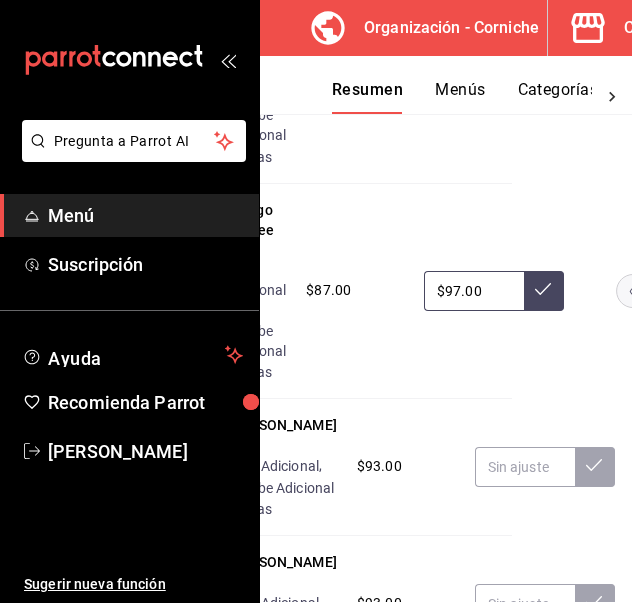 type on "$97.00" 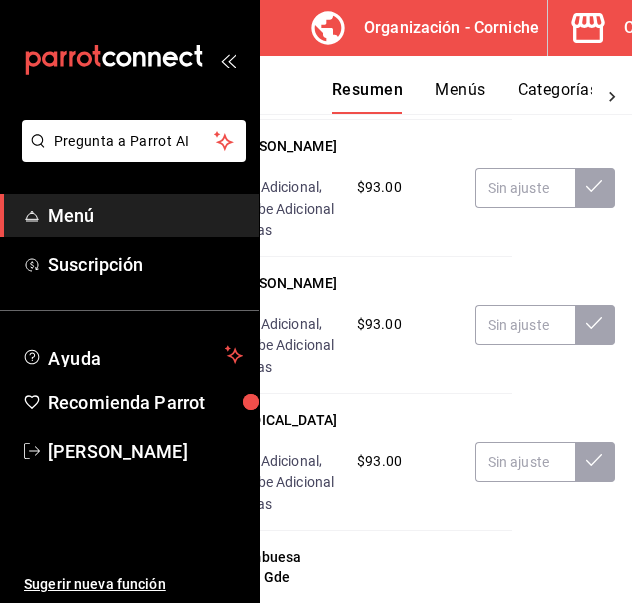 scroll, scrollTop: 2289, scrollLeft: 120, axis: both 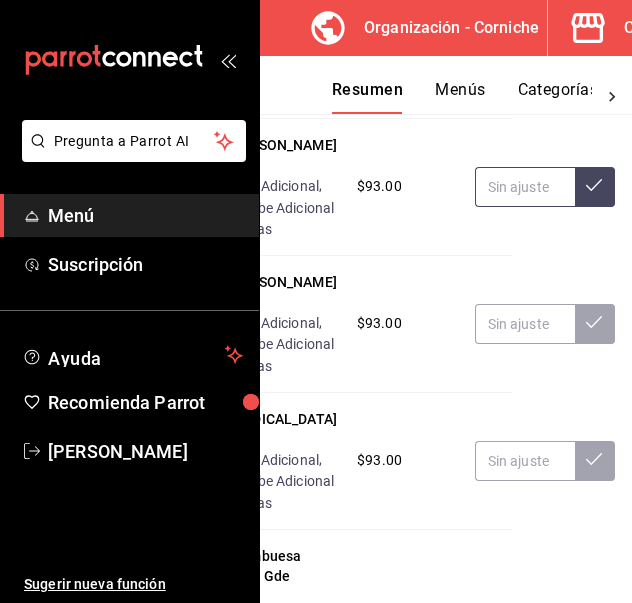 click at bounding box center (525, 187) 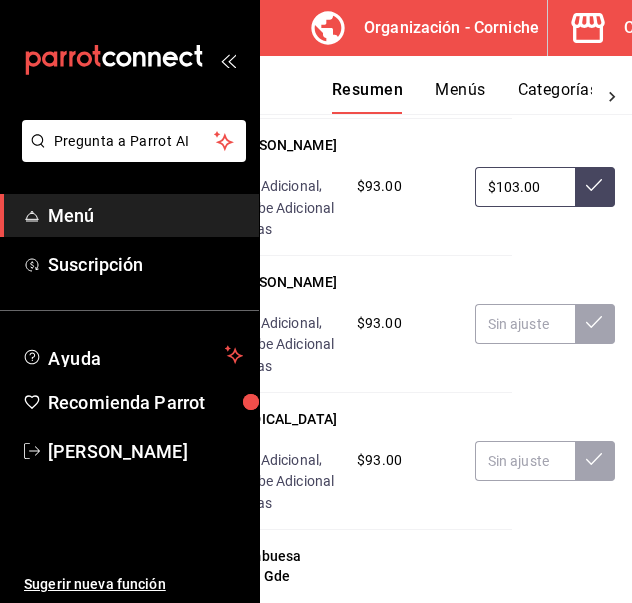 type on "$103.00" 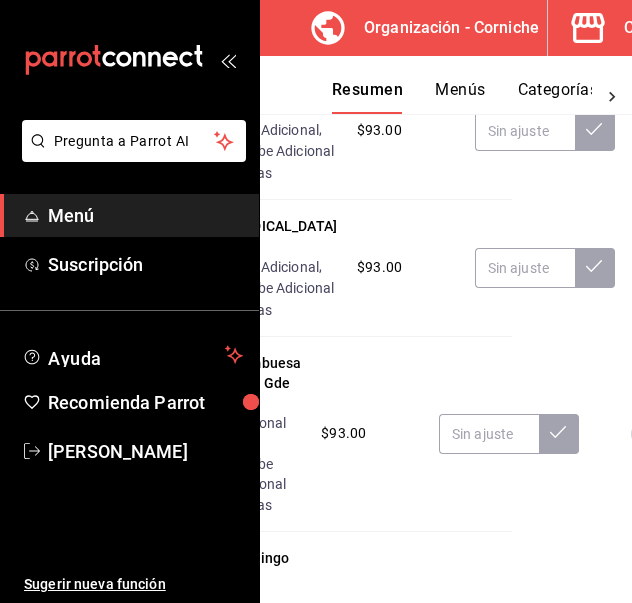 scroll, scrollTop: 2505, scrollLeft: 120, axis: both 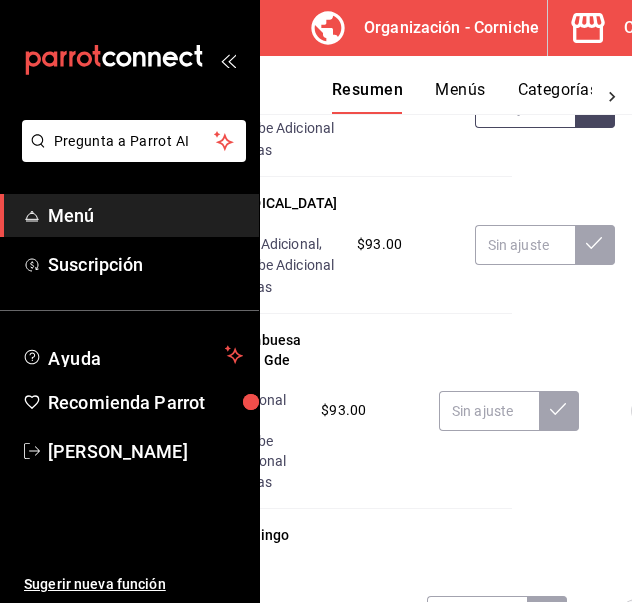 click at bounding box center (525, 108) 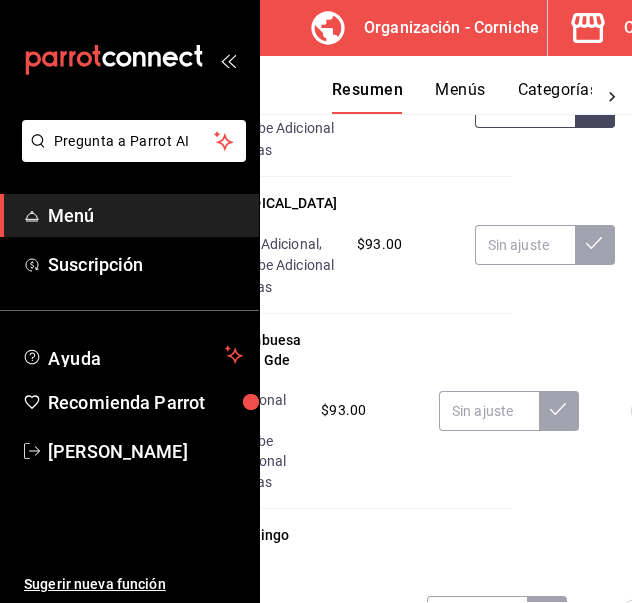 type on "$103.00" 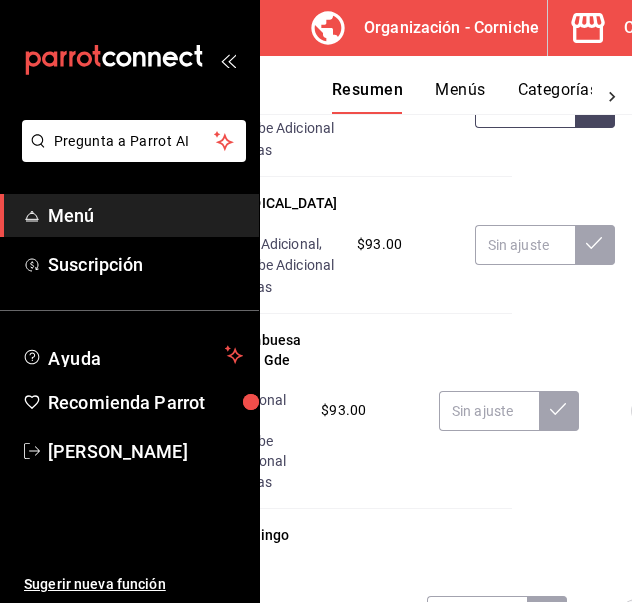 click at bounding box center (595, 108) 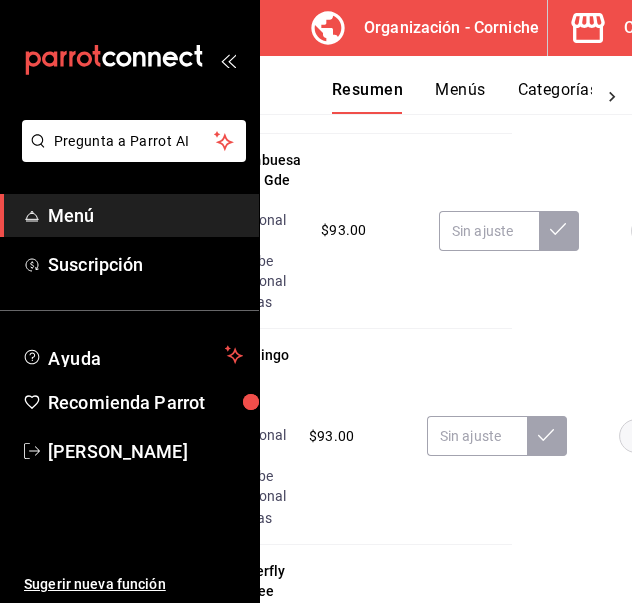 scroll, scrollTop: 2693, scrollLeft: 120, axis: both 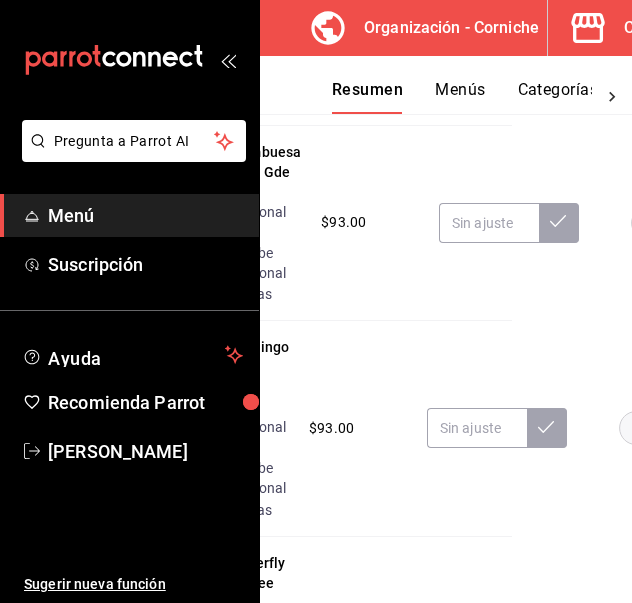 click at bounding box center (525, 57) 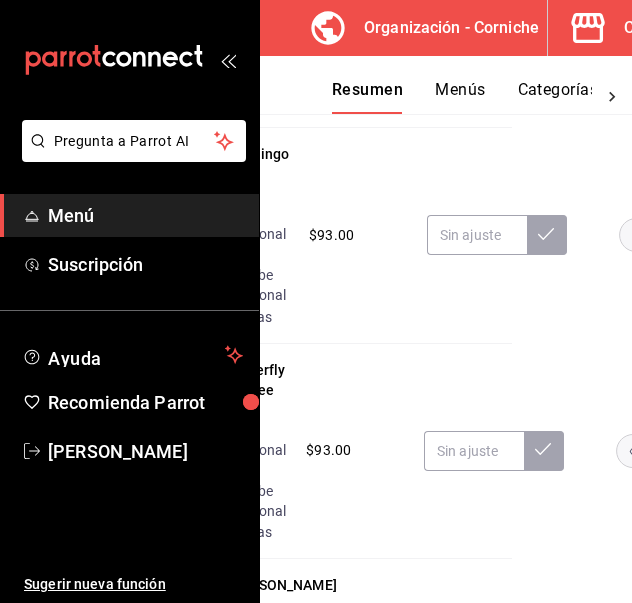 scroll, scrollTop: 2892, scrollLeft: 120, axis: both 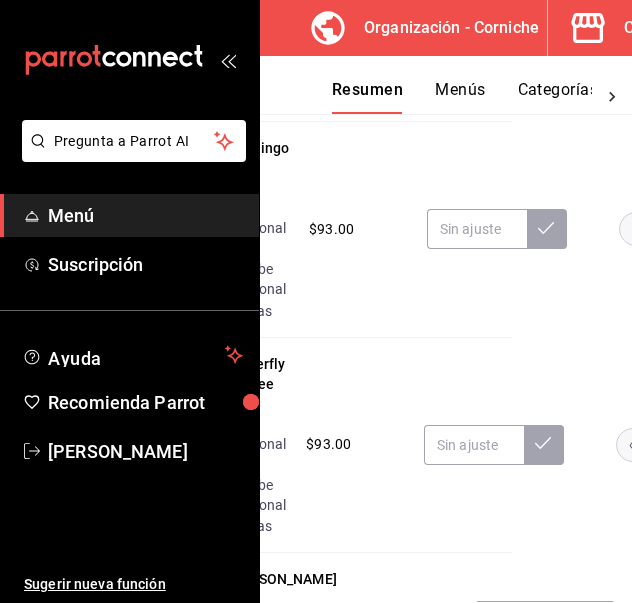 click at bounding box center [489, 24] 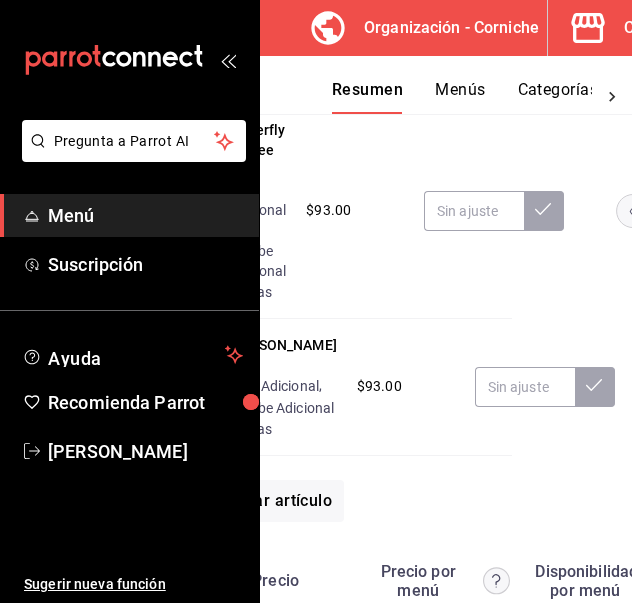 scroll, scrollTop: 3136, scrollLeft: 120, axis: both 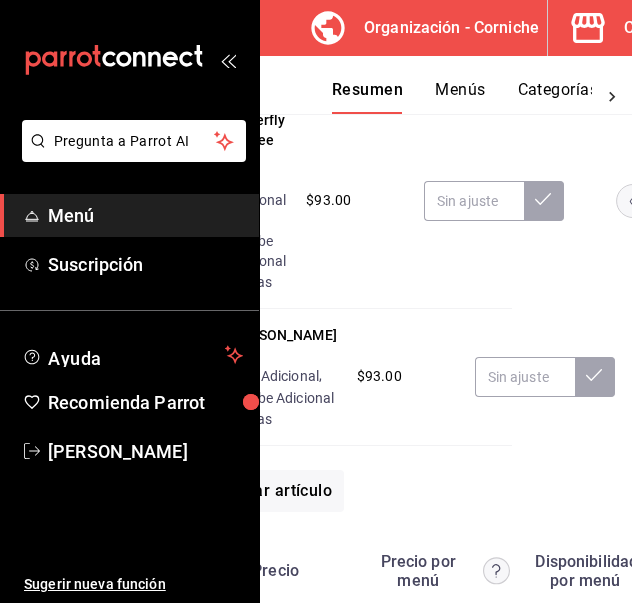 click at bounding box center (477, -15) 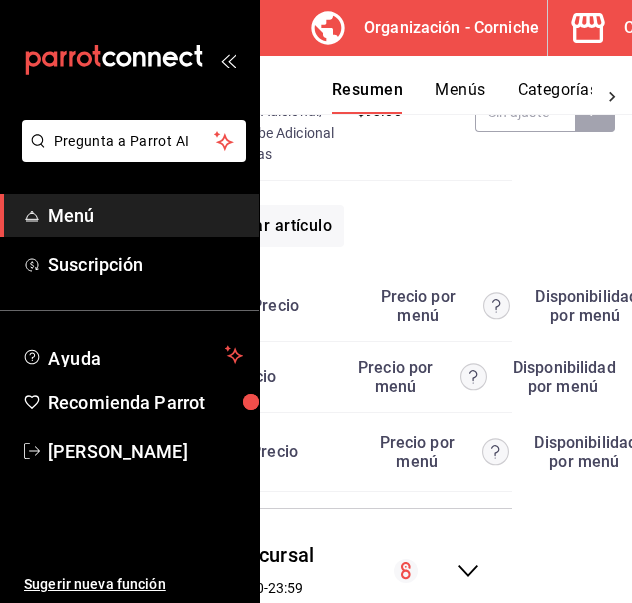 scroll, scrollTop: 3410, scrollLeft: 120, axis: both 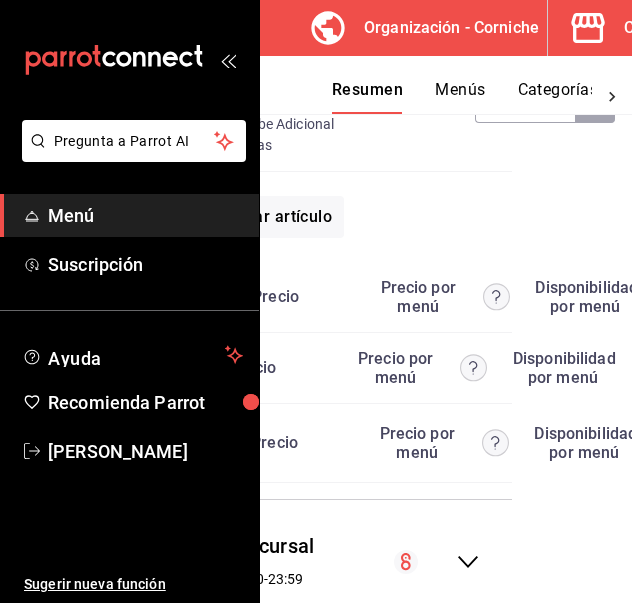 click at bounding box center (474, -73) 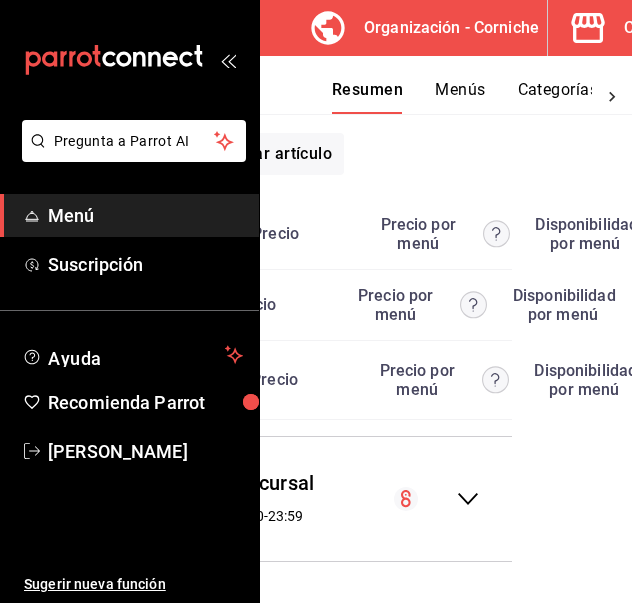 scroll, scrollTop: 3681, scrollLeft: 120, axis: both 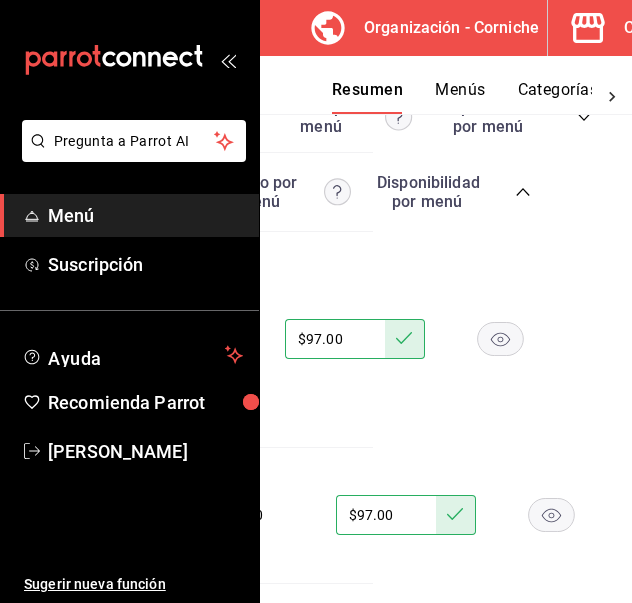 click 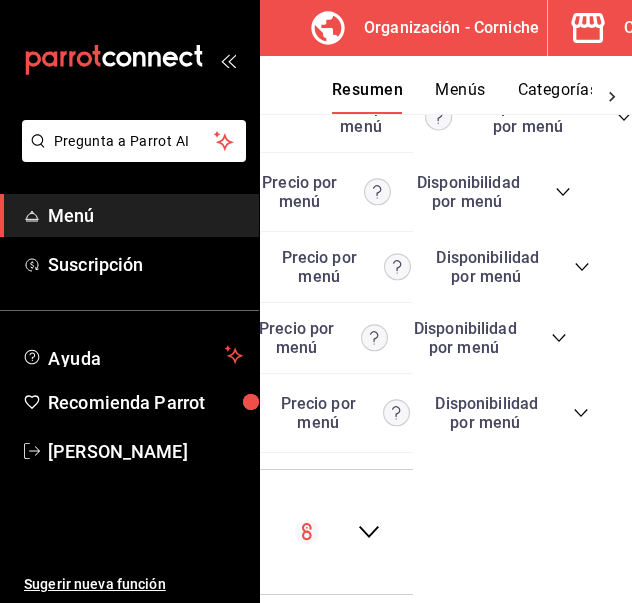 scroll, scrollTop: 845, scrollLeft: 230, axis: both 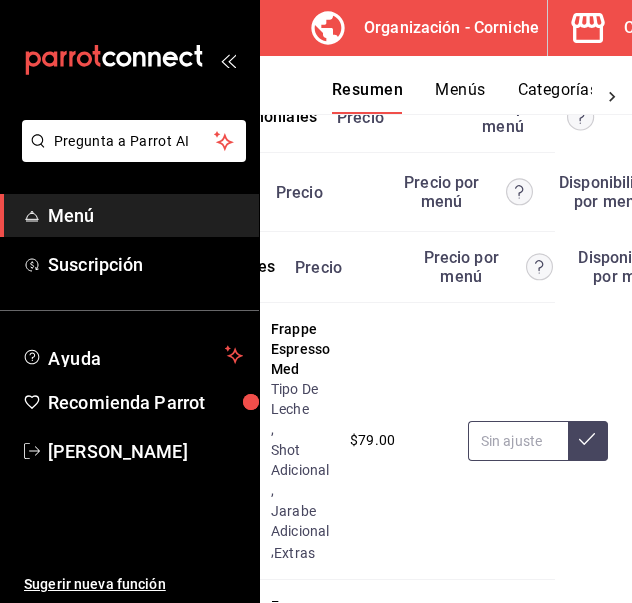 click at bounding box center [518, 441] 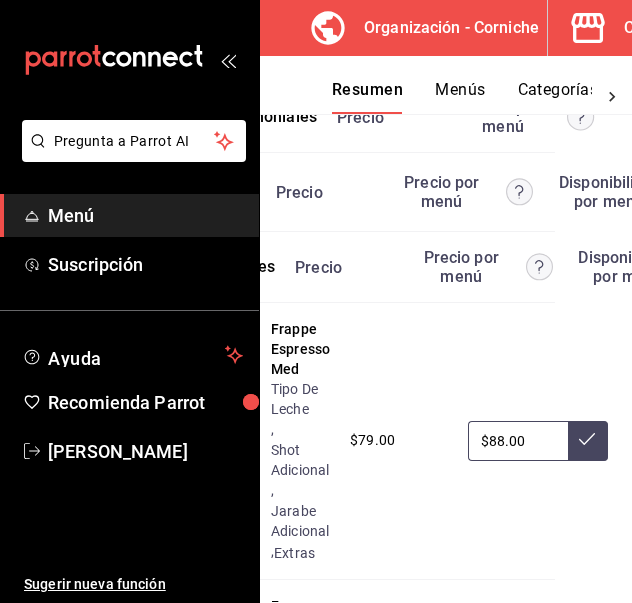type on "$88.00" 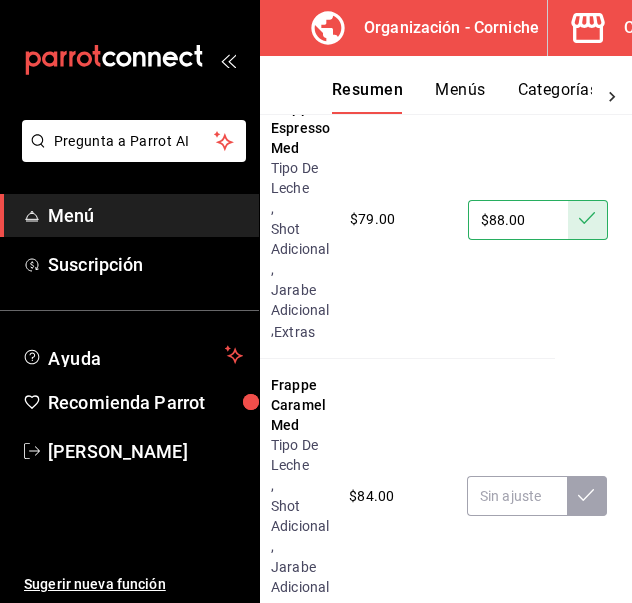 scroll, scrollTop: 1068, scrollLeft: 77, axis: both 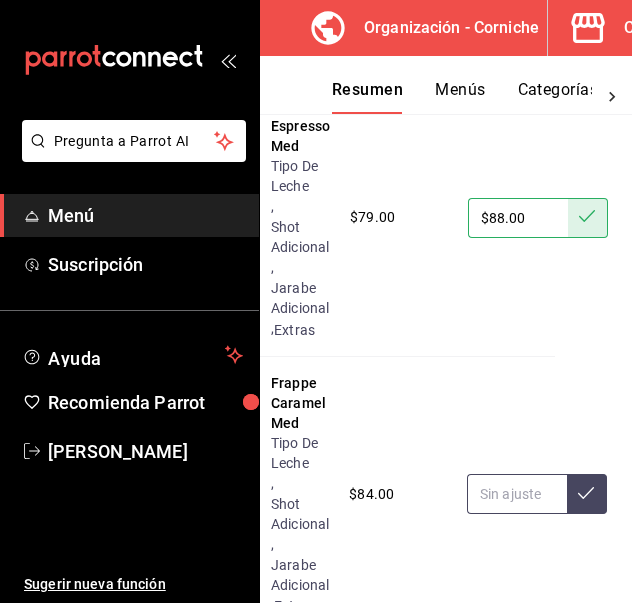 click at bounding box center (517, 494) 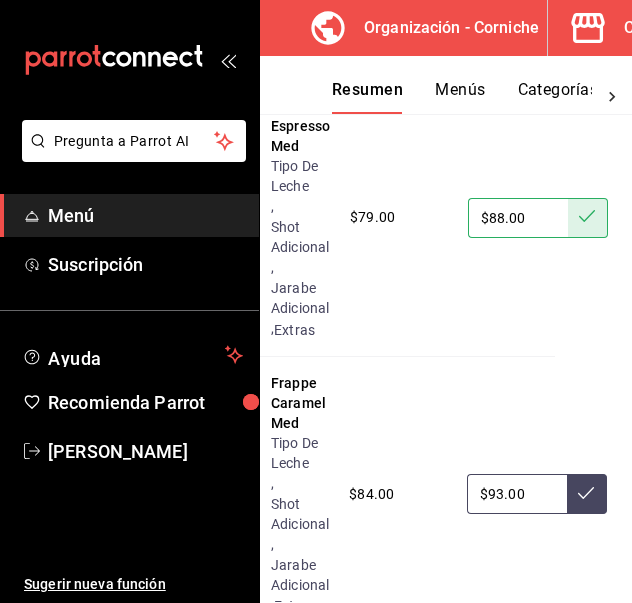 type on "$93.00" 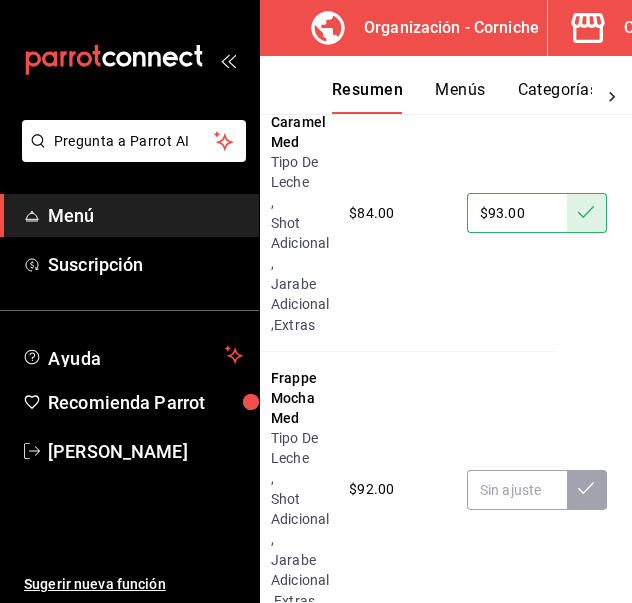 scroll, scrollTop: 1354, scrollLeft: 77, axis: both 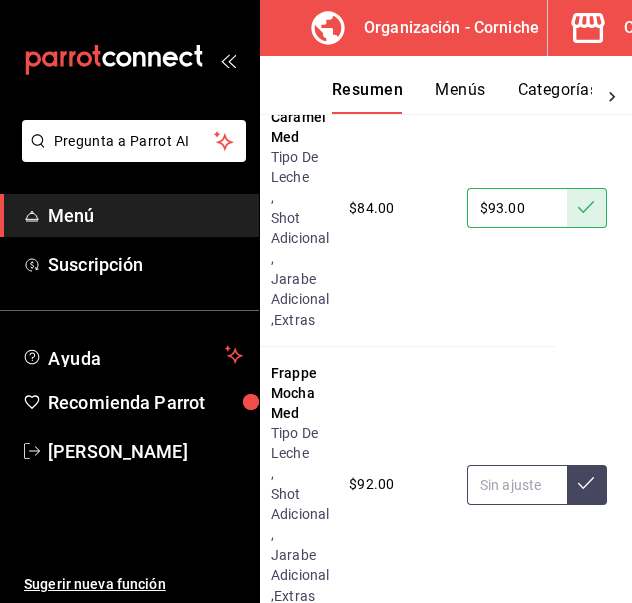 click at bounding box center [517, 485] 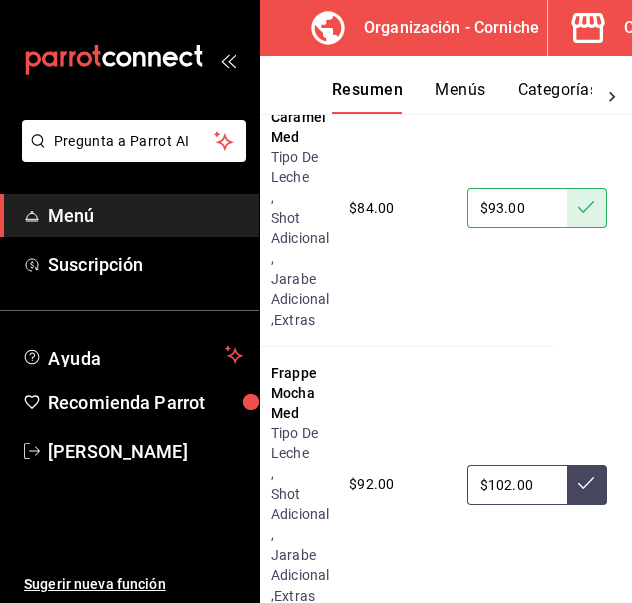 type on "$102.00" 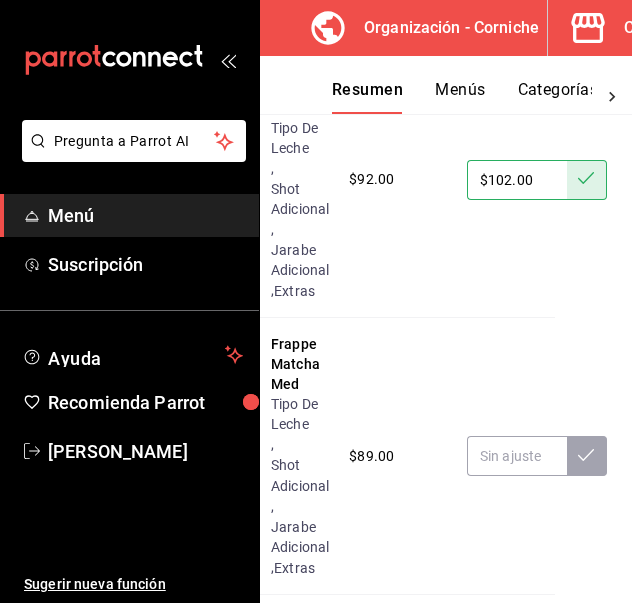 scroll, scrollTop: 1660, scrollLeft: 77, axis: both 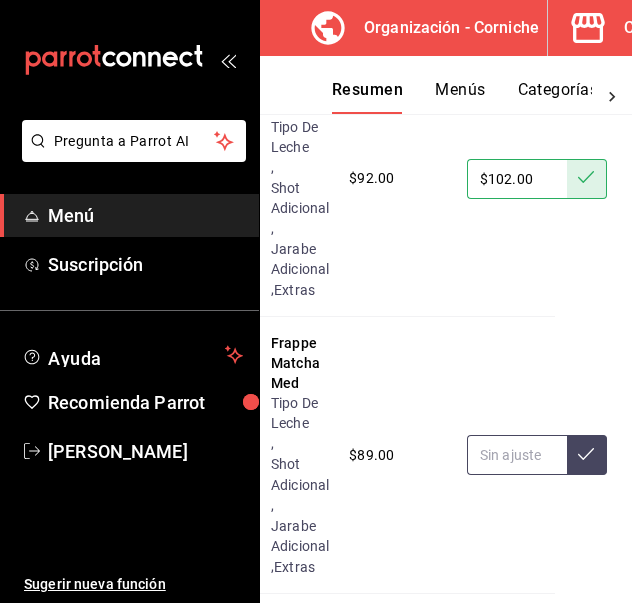 click at bounding box center [517, 455] 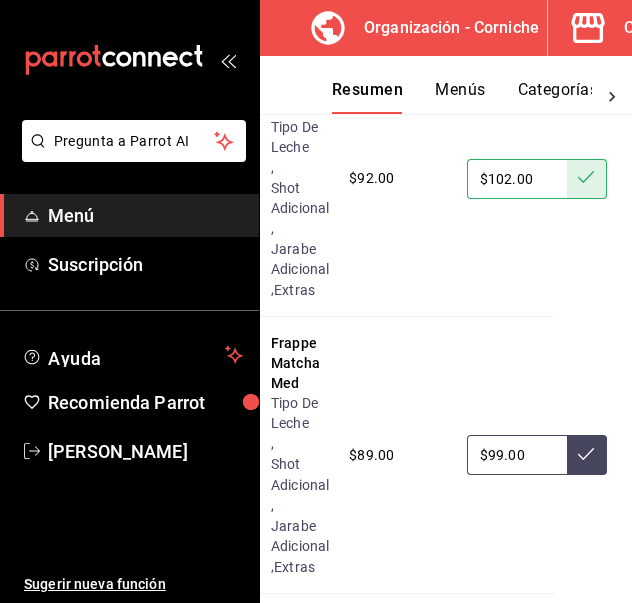 type on "$99.00" 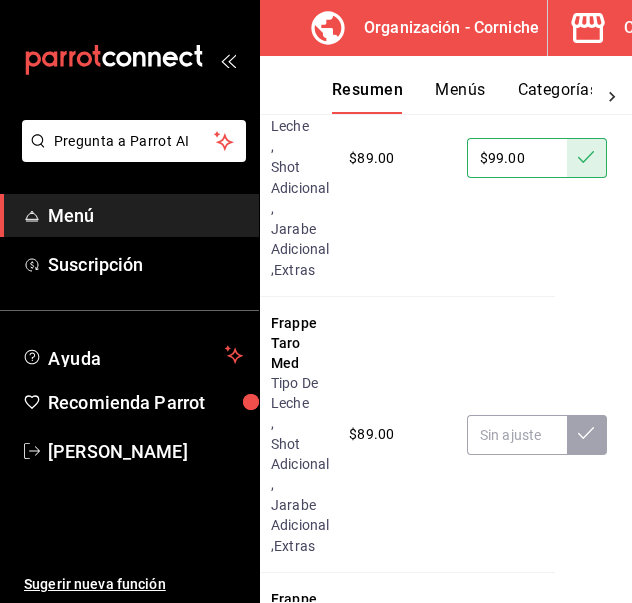scroll, scrollTop: 1970, scrollLeft: 77, axis: both 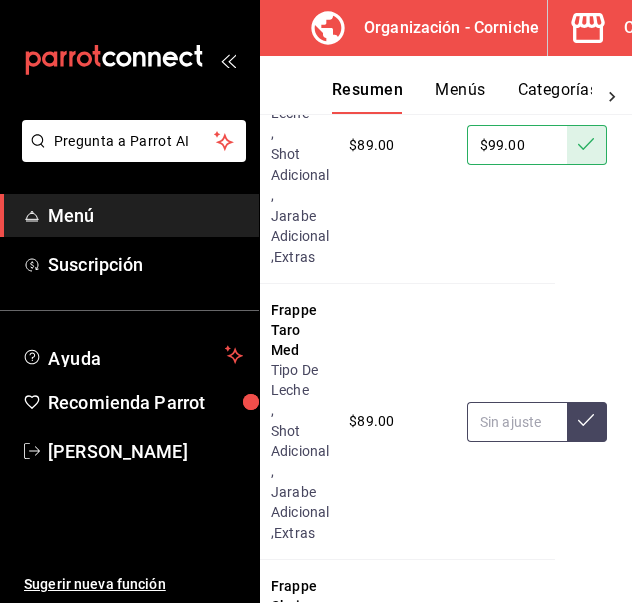 click at bounding box center (517, 422) 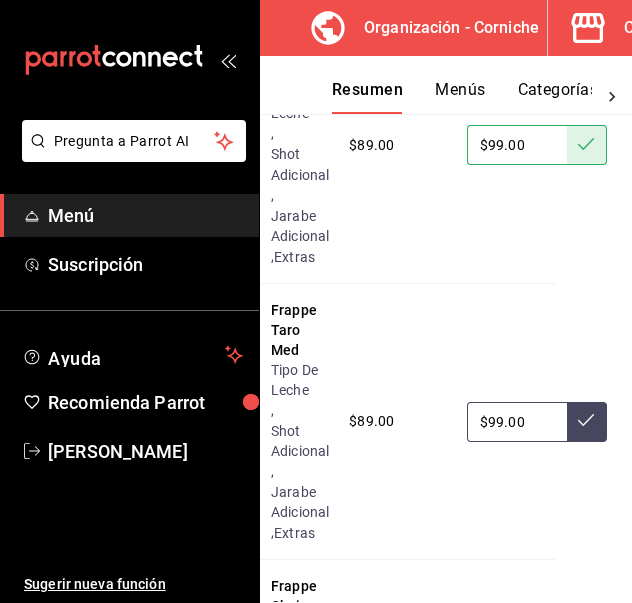 type on "$99.00" 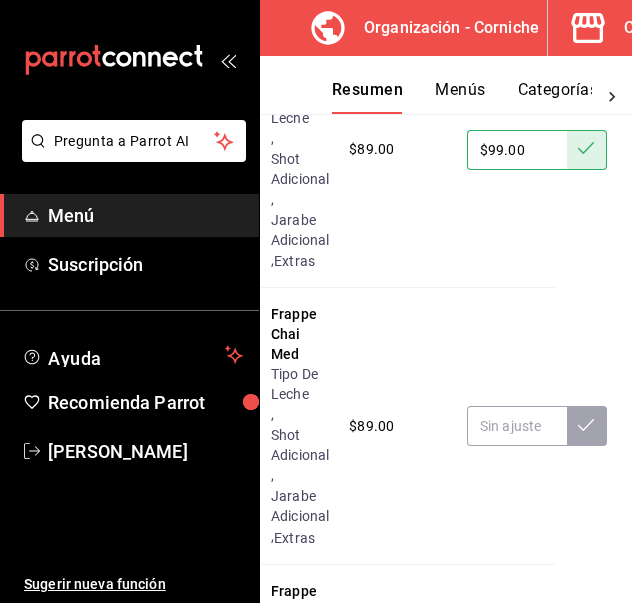 scroll, scrollTop: 2244, scrollLeft: 77, axis: both 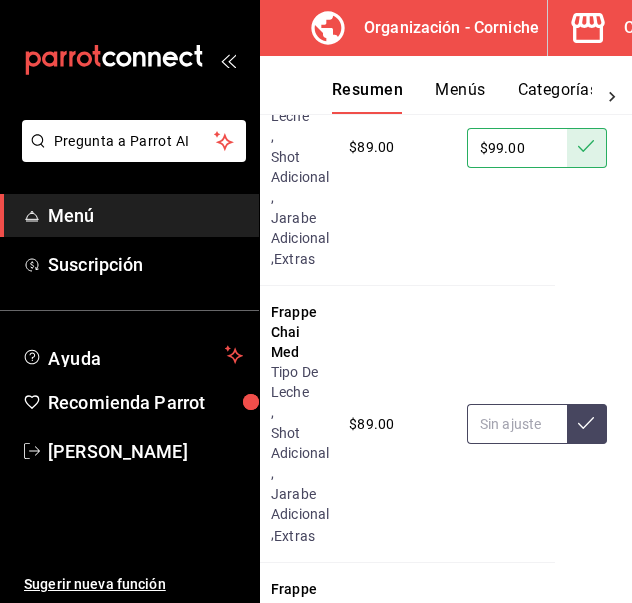click at bounding box center [517, 424] 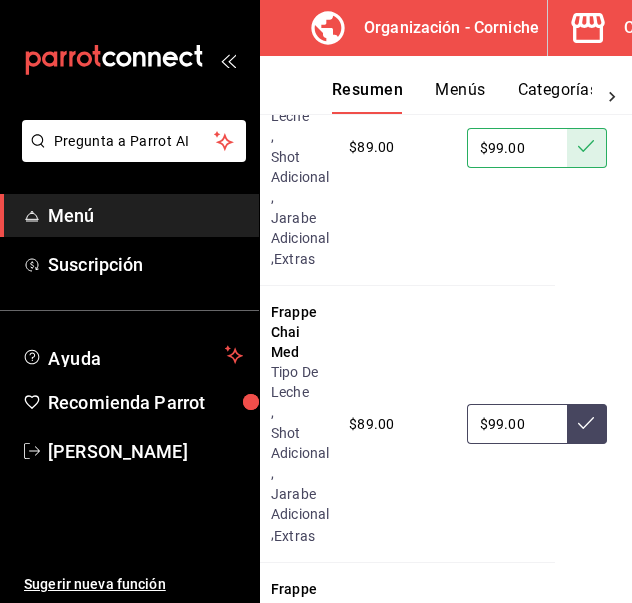 type on "$99.00" 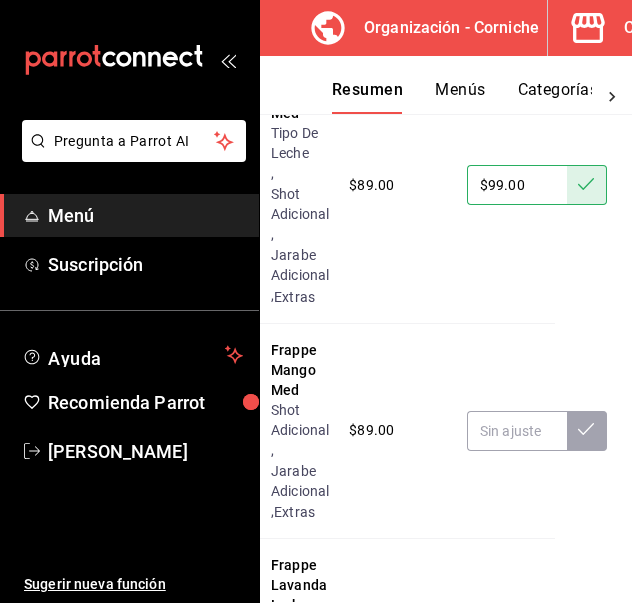 scroll, scrollTop: 2498, scrollLeft: 77, axis: both 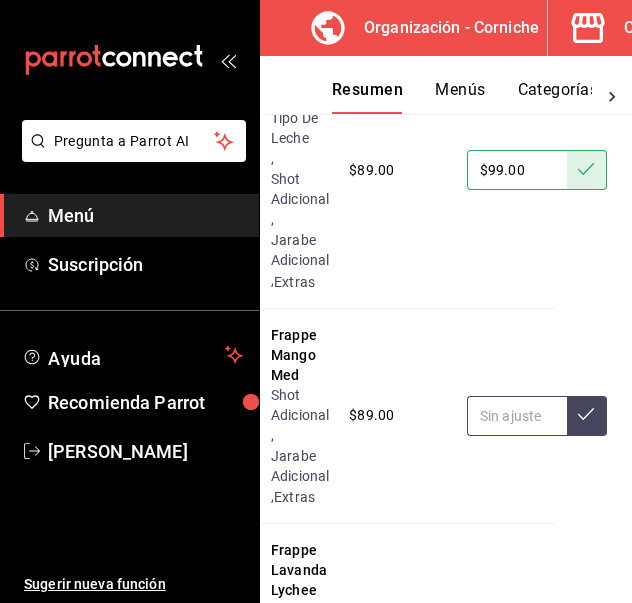 click at bounding box center [517, 416] 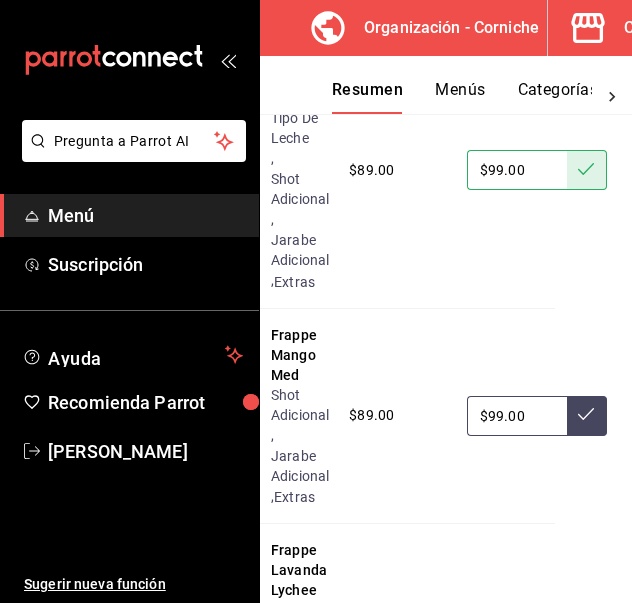 type on "$99.00" 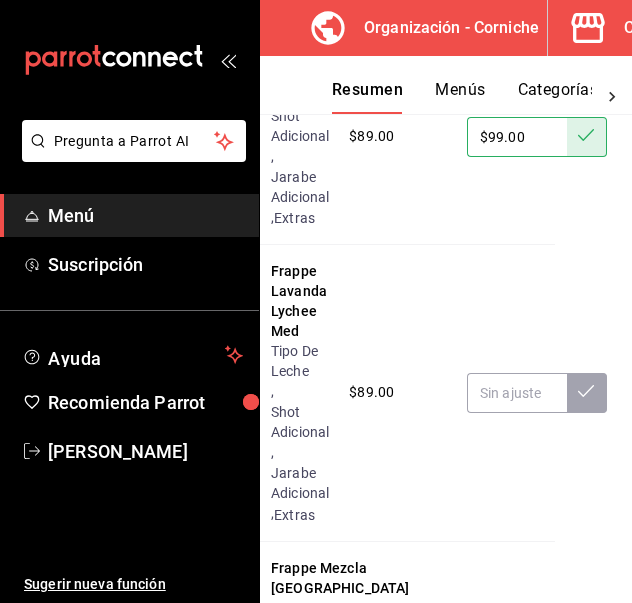 scroll, scrollTop: 2779, scrollLeft: 77, axis: both 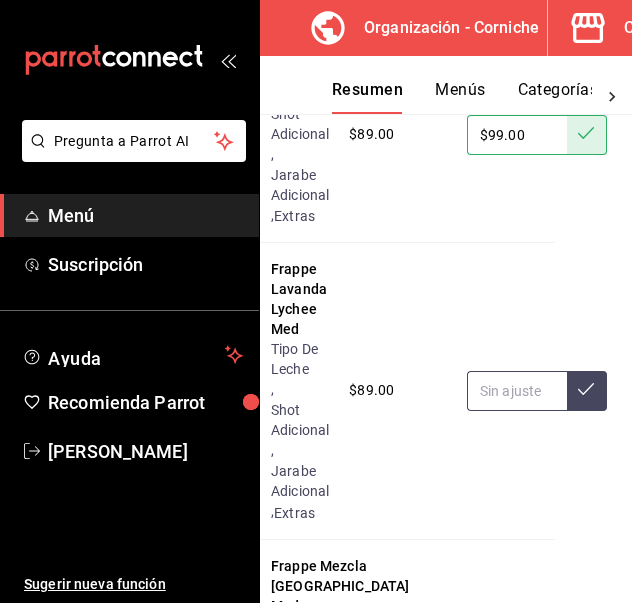 click at bounding box center (517, 391) 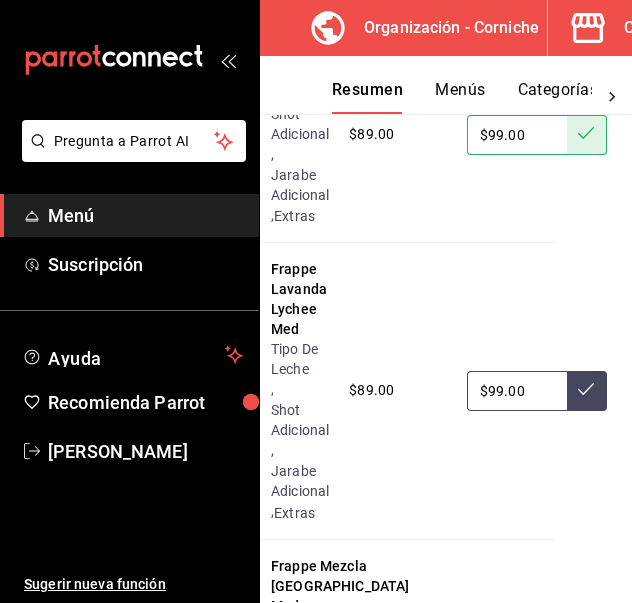 type on "$99.00" 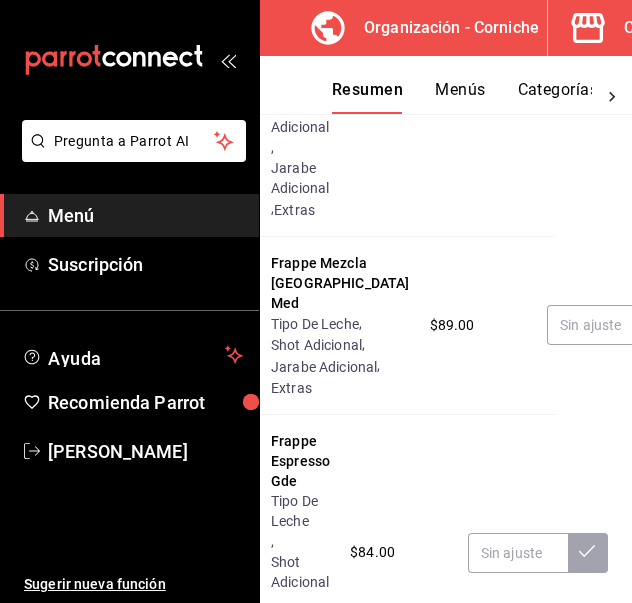 scroll, scrollTop: 3083, scrollLeft: 77, axis: both 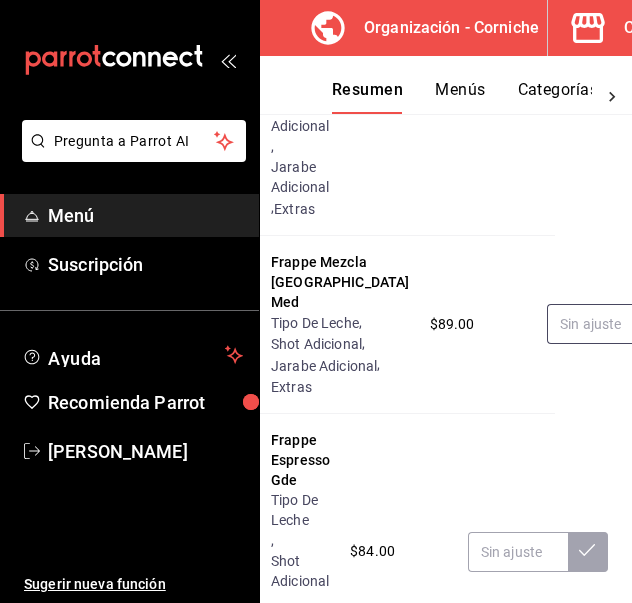 click at bounding box center [597, 324] 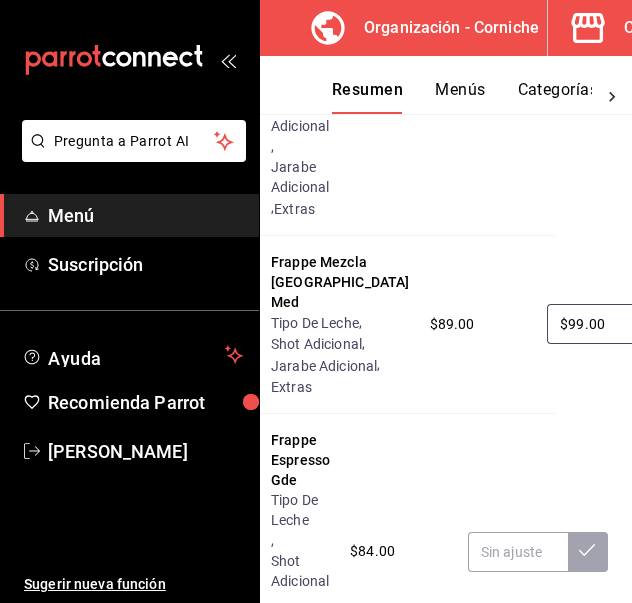 type on "$99.00" 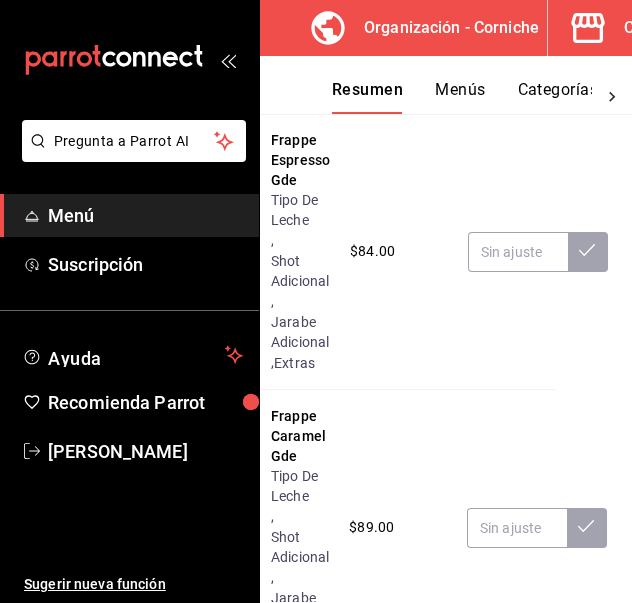 scroll, scrollTop: 3386, scrollLeft: 77, axis: both 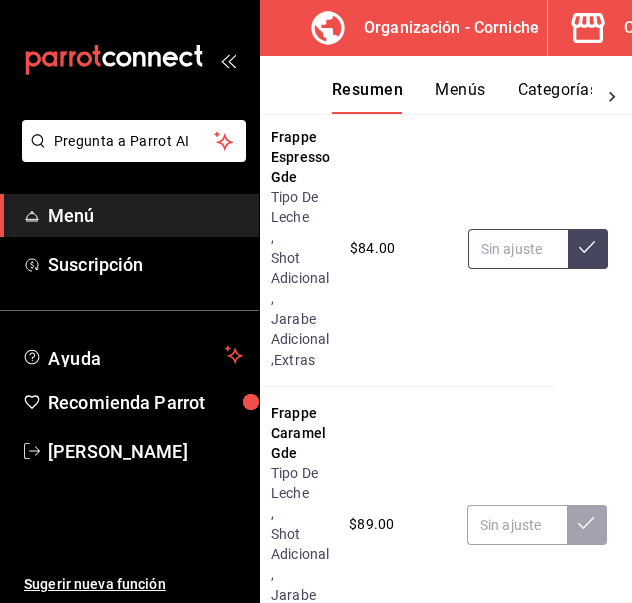 click at bounding box center (518, 249) 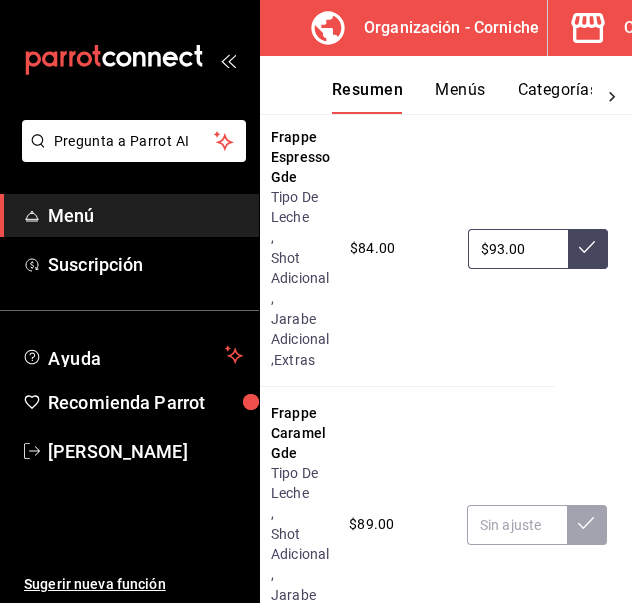 type on "$93.00" 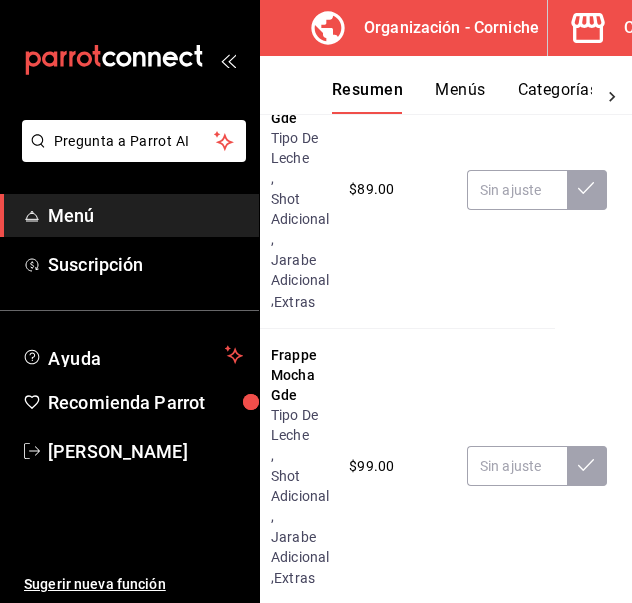 scroll, scrollTop: 3722, scrollLeft: 77, axis: both 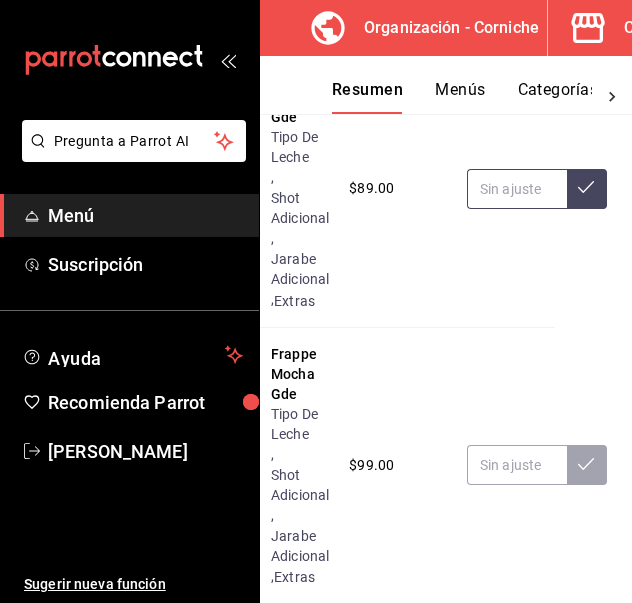 click at bounding box center [517, 189] 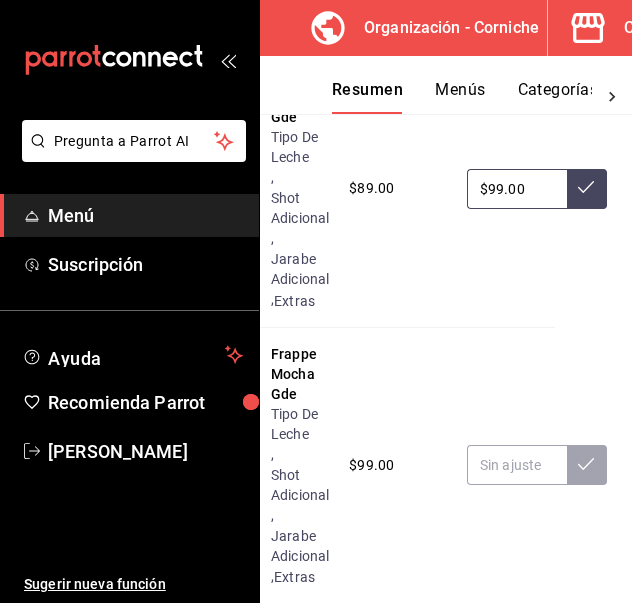 type on "$99.00" 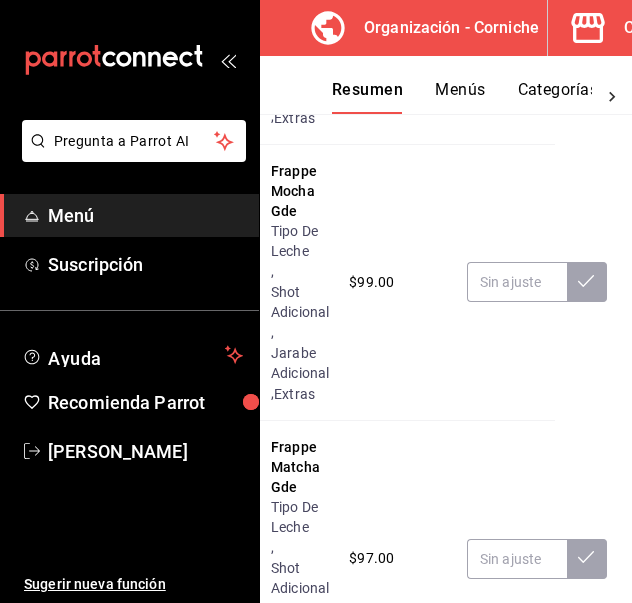 scroll, scrollTop: 3906, scrollLeft: 77, axis: both 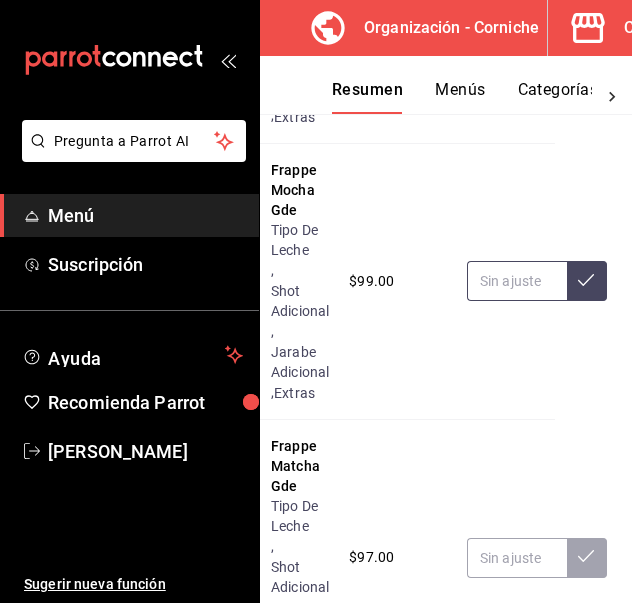 click at bounding box center (517, 281) 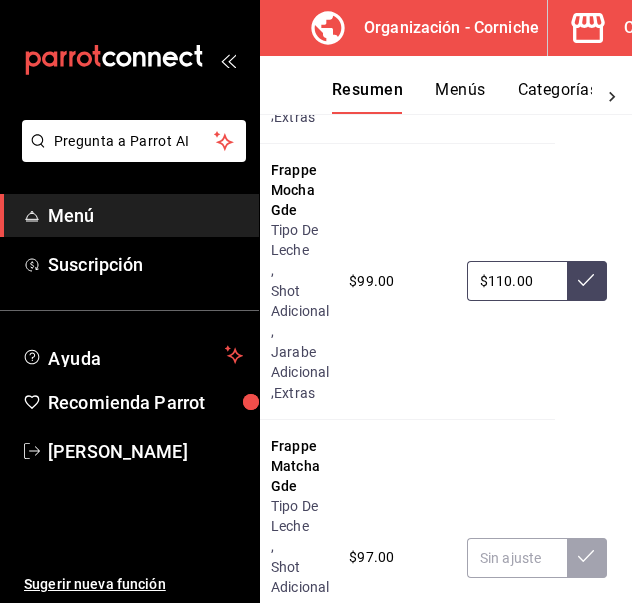 type on "$110.00" 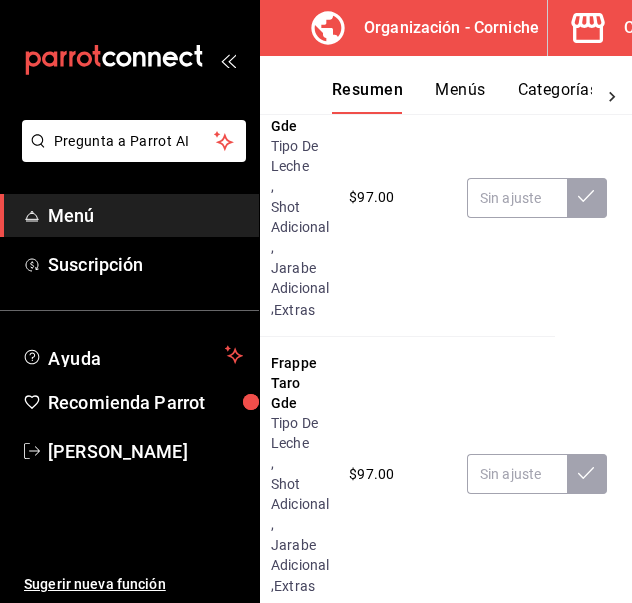 scroll, scrollTop: 4279, scrollLeft: 77, axis: both 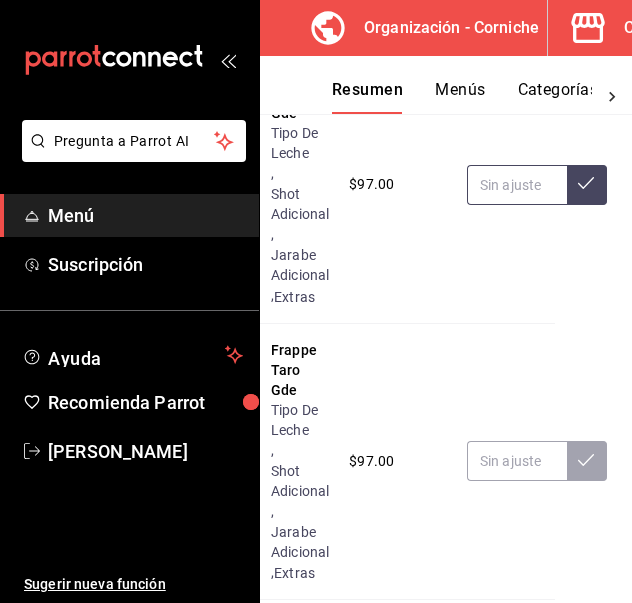 click at bounding box center (517, 185) 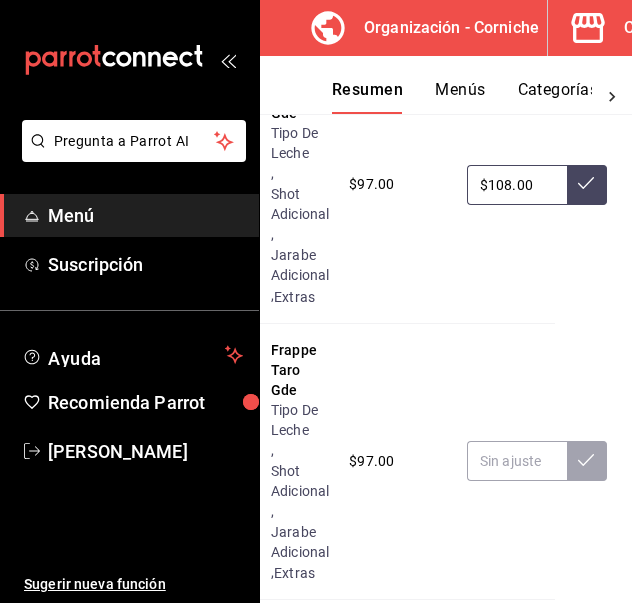type on "$108.00" 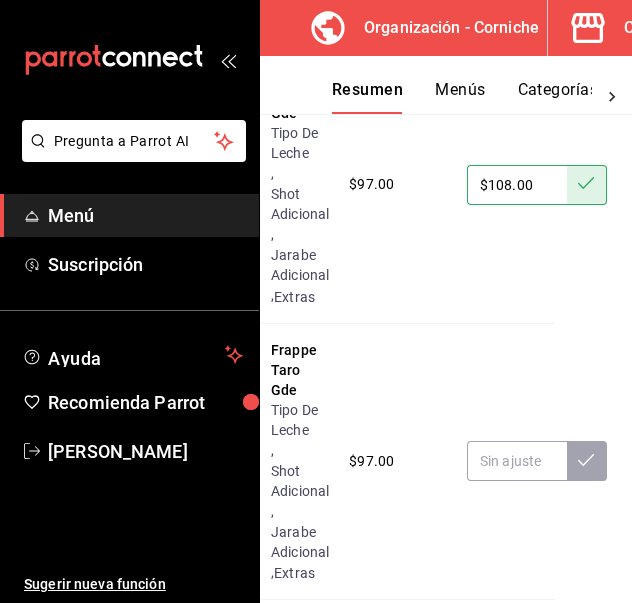 scroll, scrollTop: 4445, scrollLeft: 77, axis: both 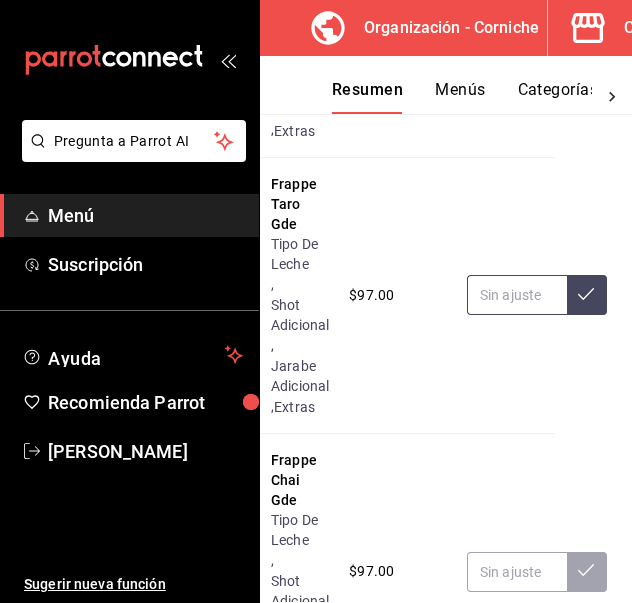 click at bounding box center [517, 295] 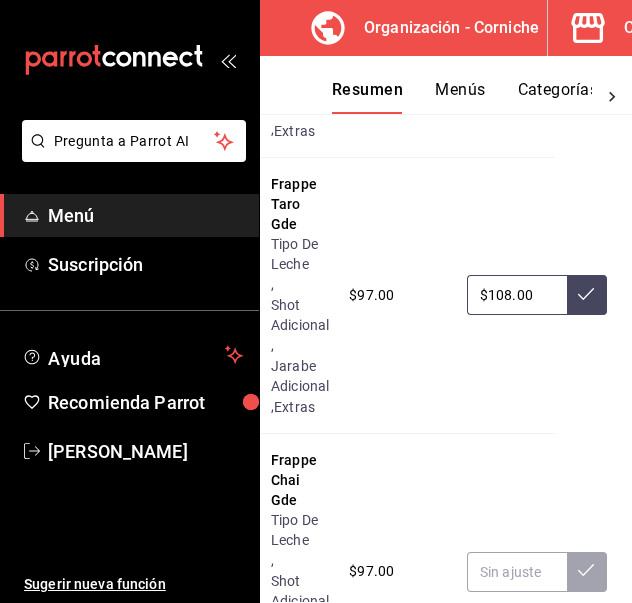 type on "$108.00" 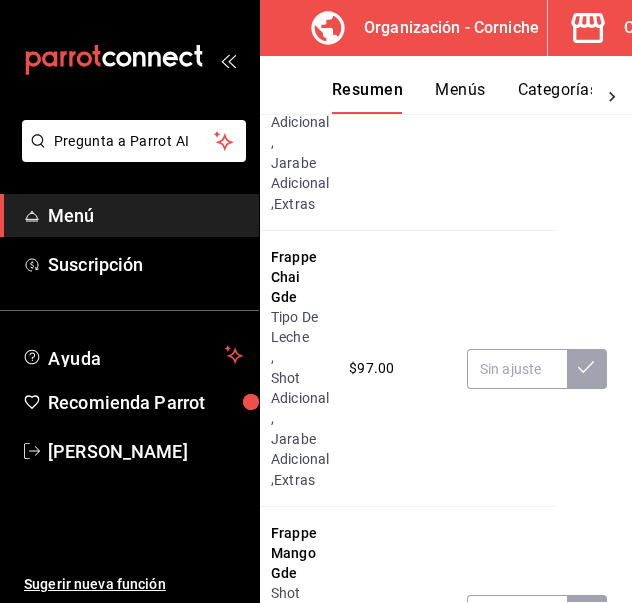 scroll, scrollTop: 4724, scrollLeft: 77, axis: both 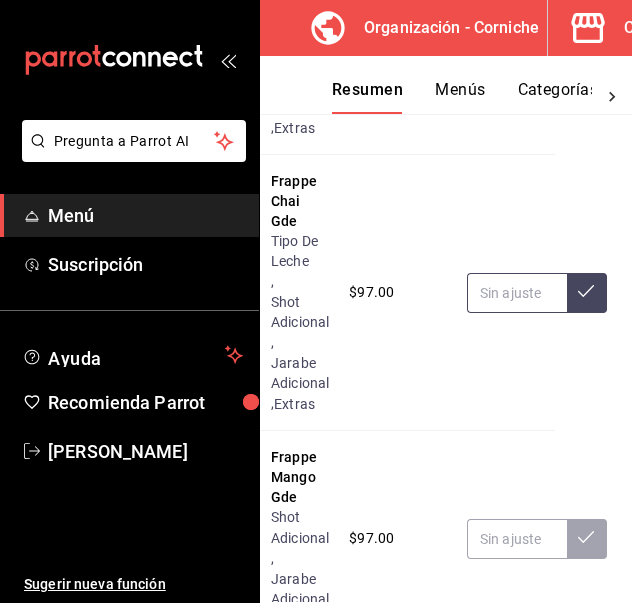 click at bounding box center [517, 293] 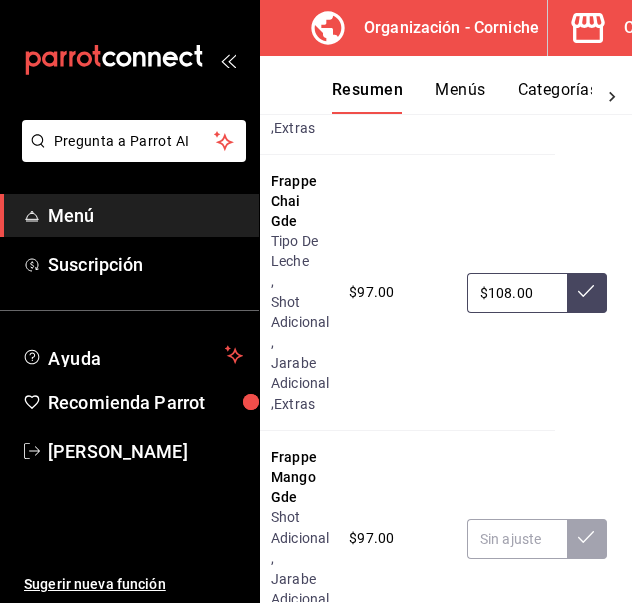 type on "$108.00" 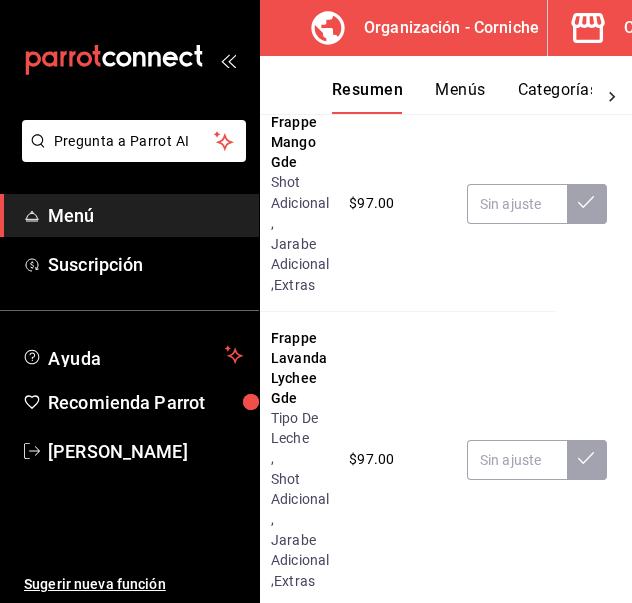 scroll, scrollTop: 5092, scrollLeft: 77, axis: both 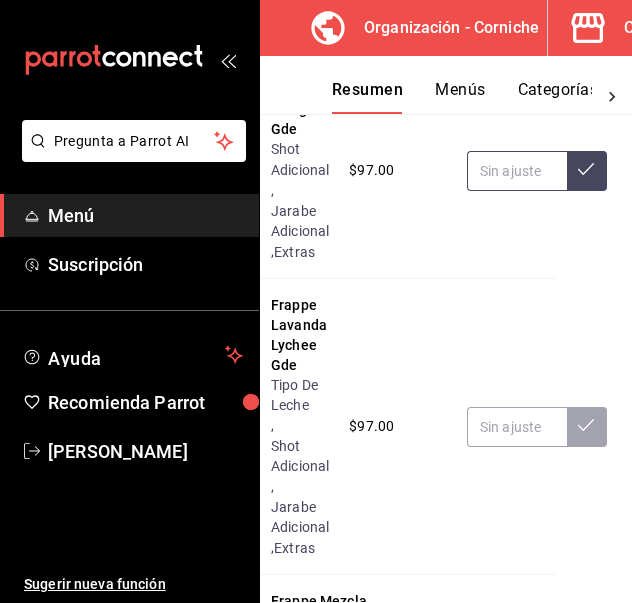 click at bounding box center [517, 171] 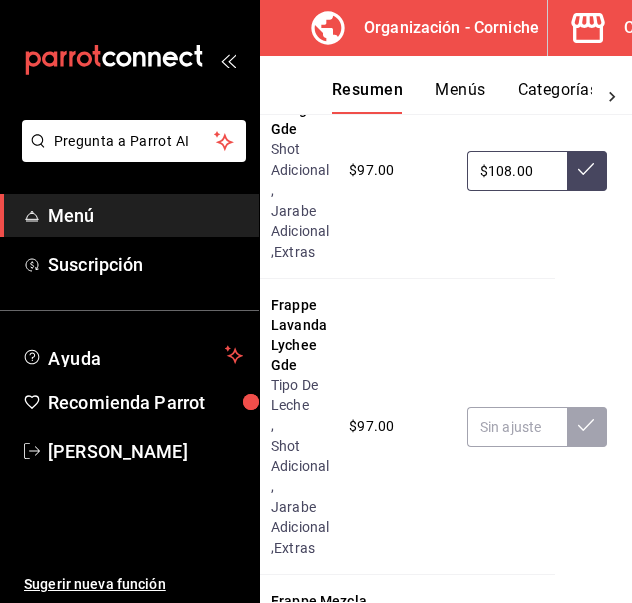 type on "$108.00" 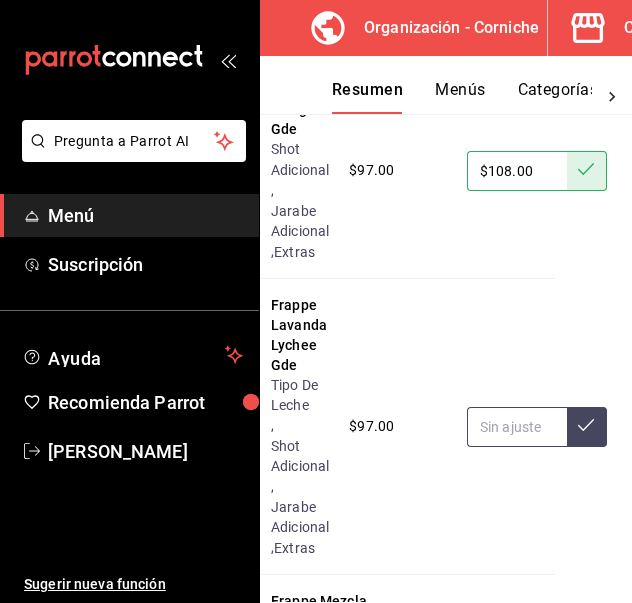 click at bounding box center (517, 427) 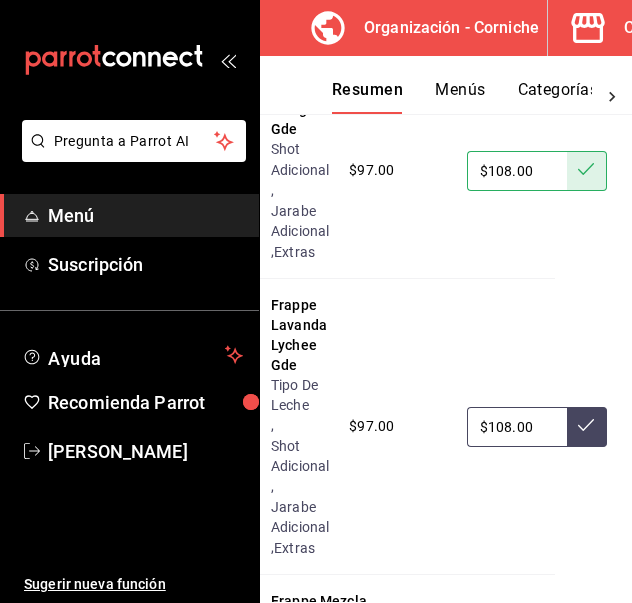 type on "$108.00" 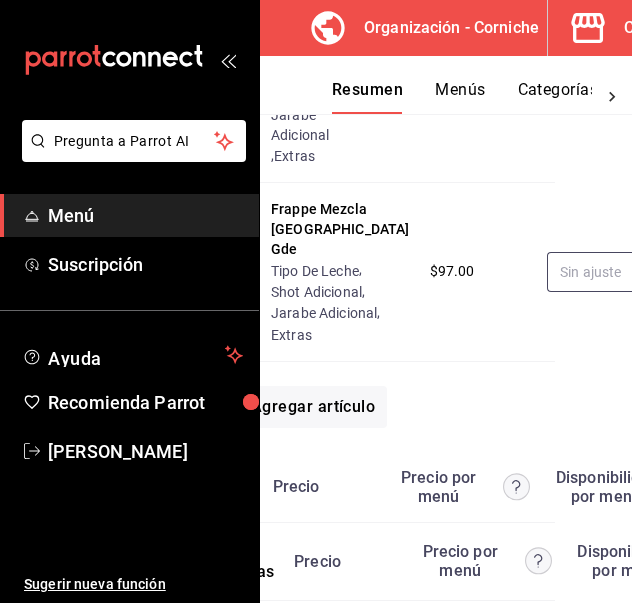 scroll, scrollTop: 5485, scrollLeft: 77, axis: both 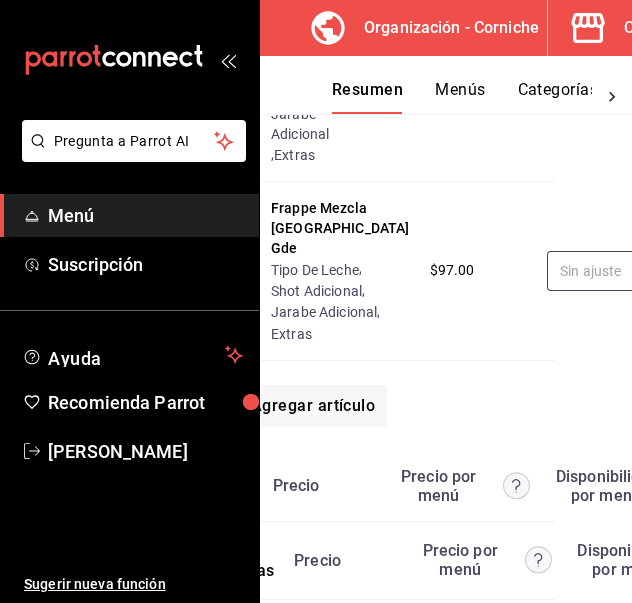 click at bounding box center [597, 271] 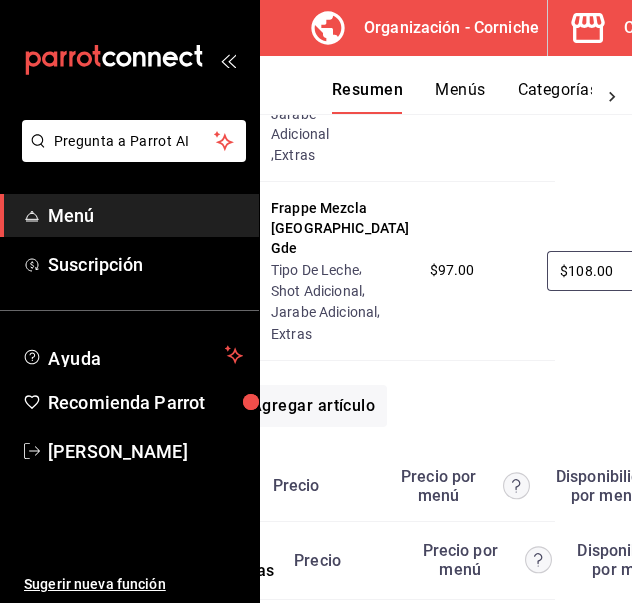 type on "$108.00" 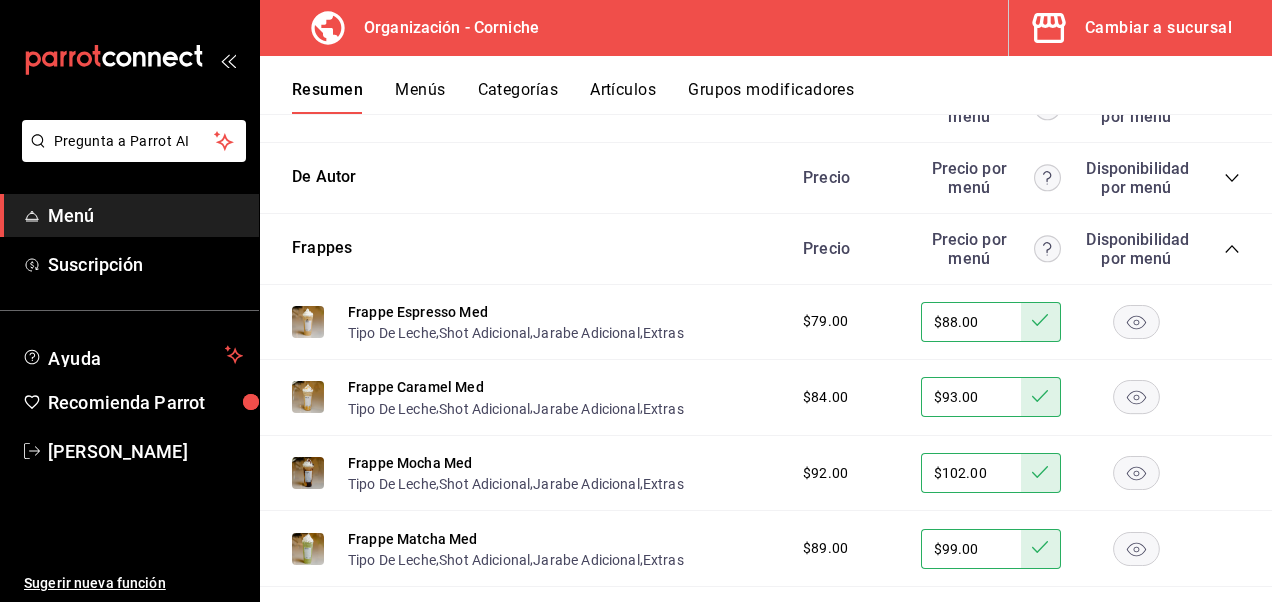 scroll, scrollTop: 734, scrollLeft: 0, axis: vertical 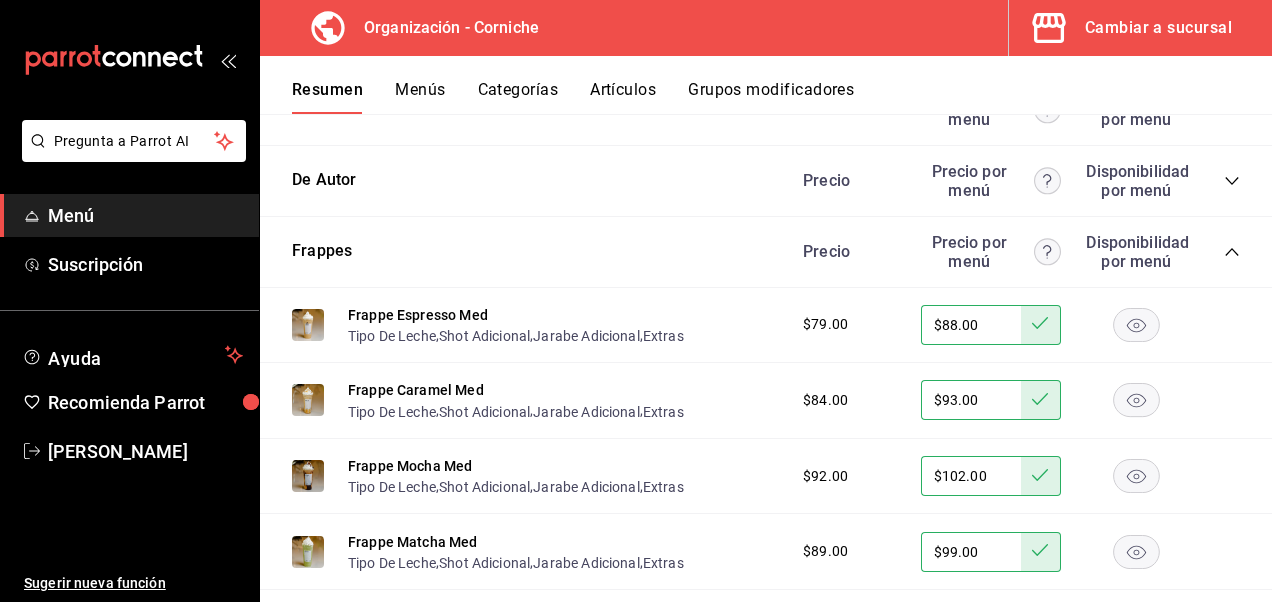 click 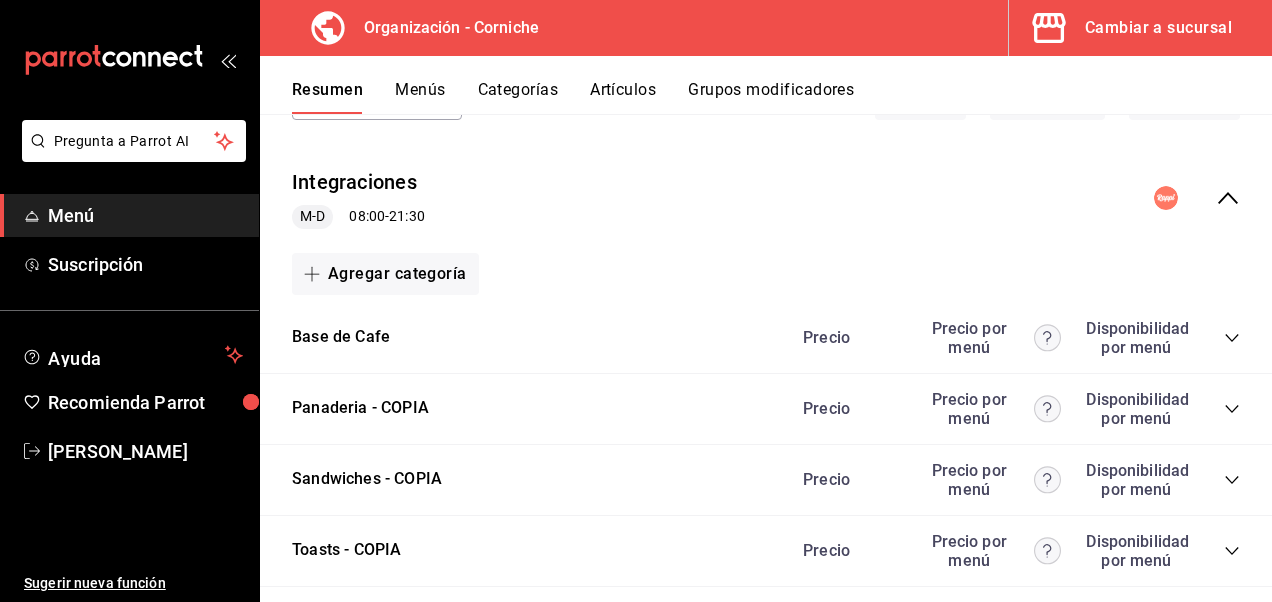 scroll, scrollTop: 0, scrollLeft: 0, axis: both 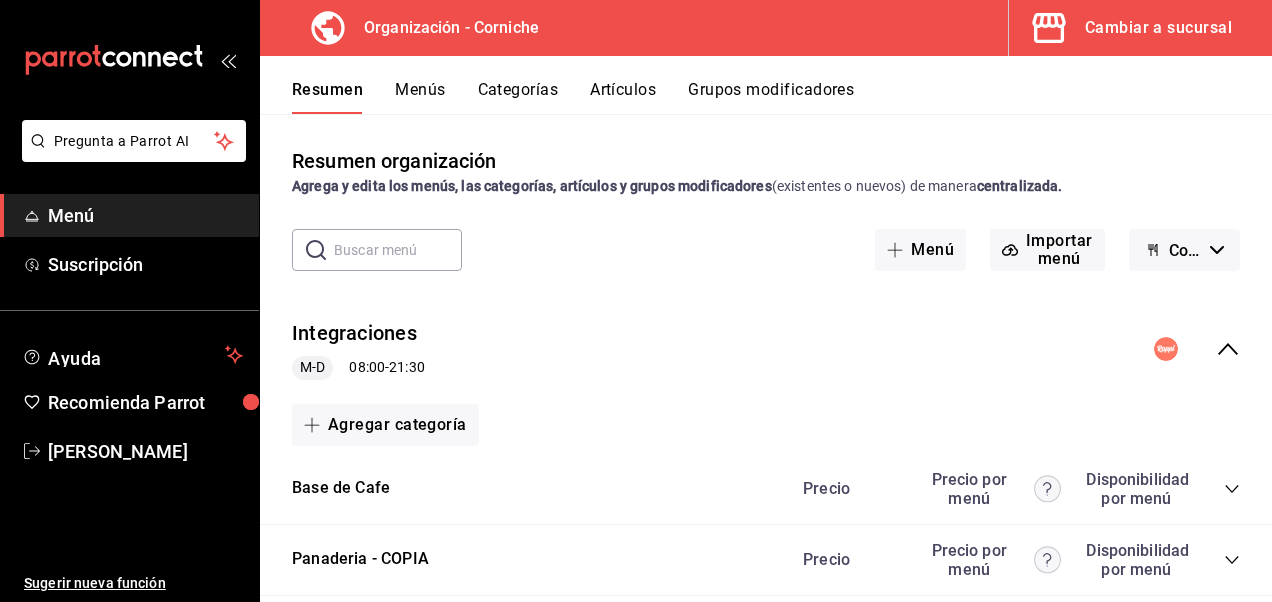 click on "Grupos modificadores" at bounding box center (771, 97) 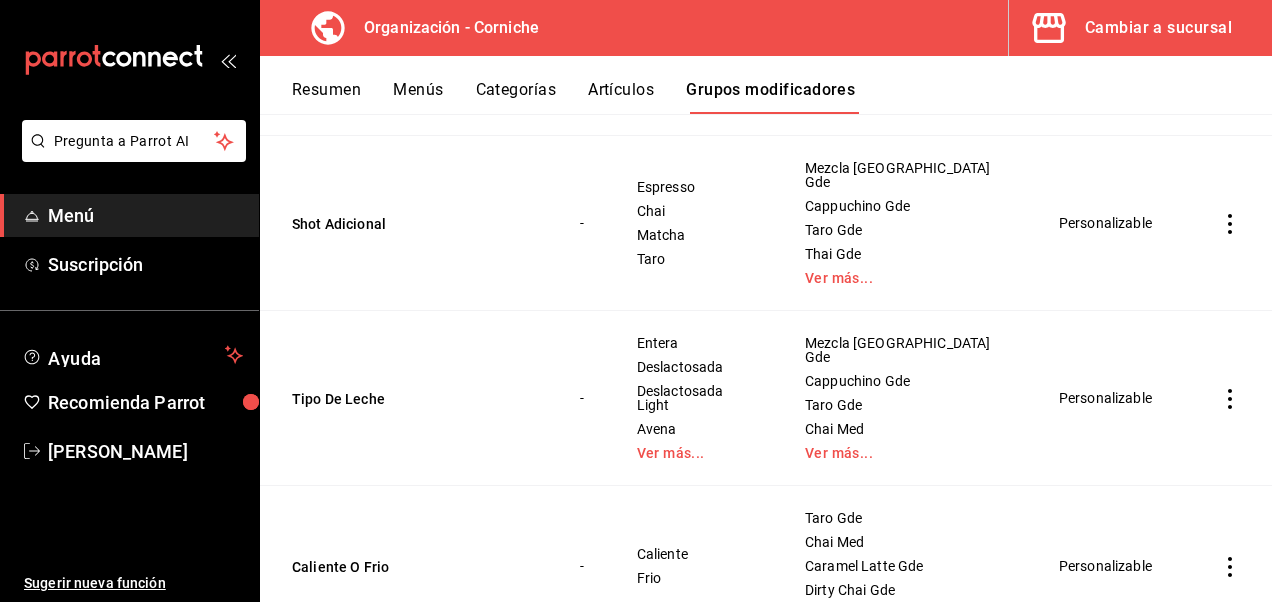 scroll, scrollTop: 908, scrollLeft: 0, axis: vertical 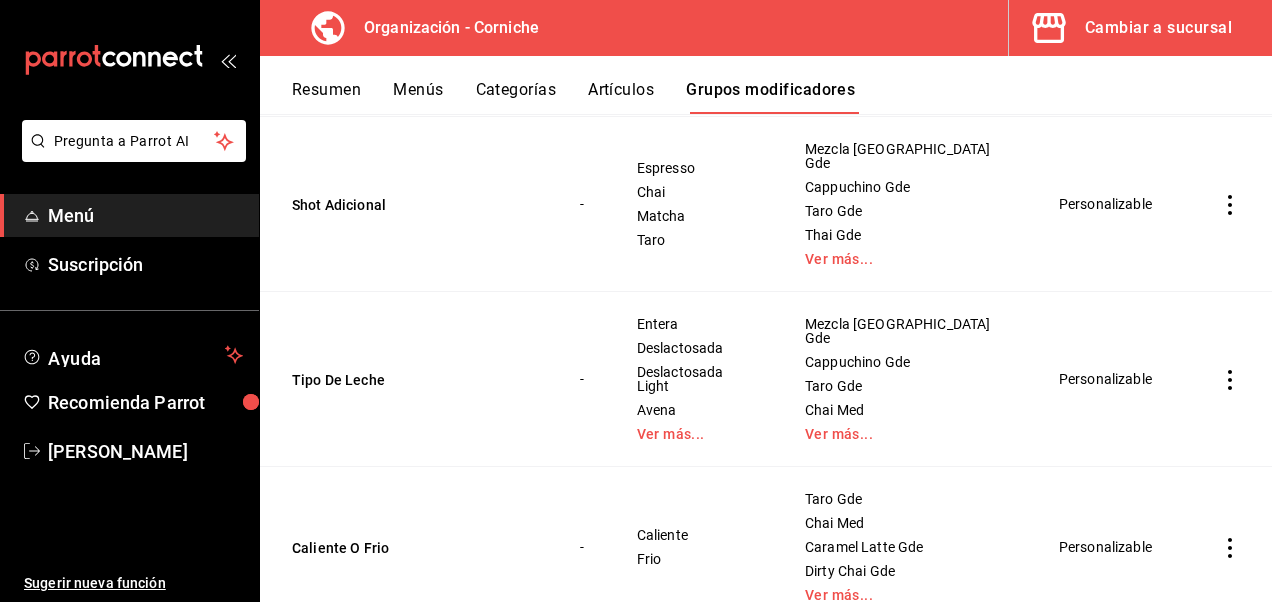 click on "Personalizable" at bounding box center (1111, 379) 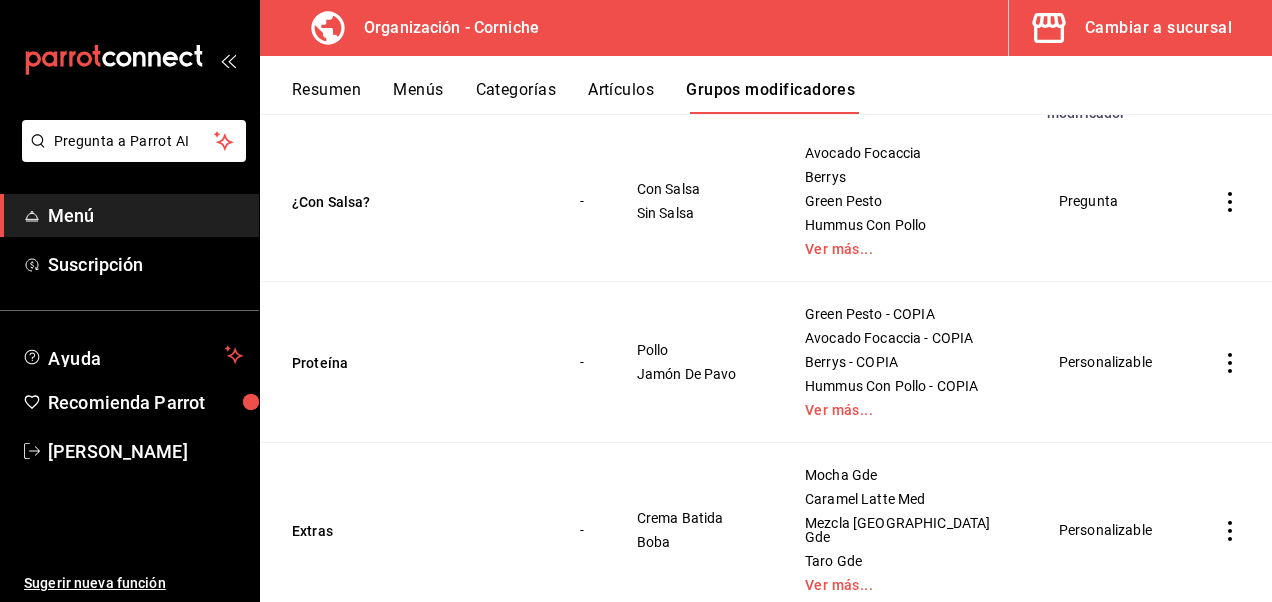 scroll, scrollTop: 0, scrollLeft: 0, axis: both 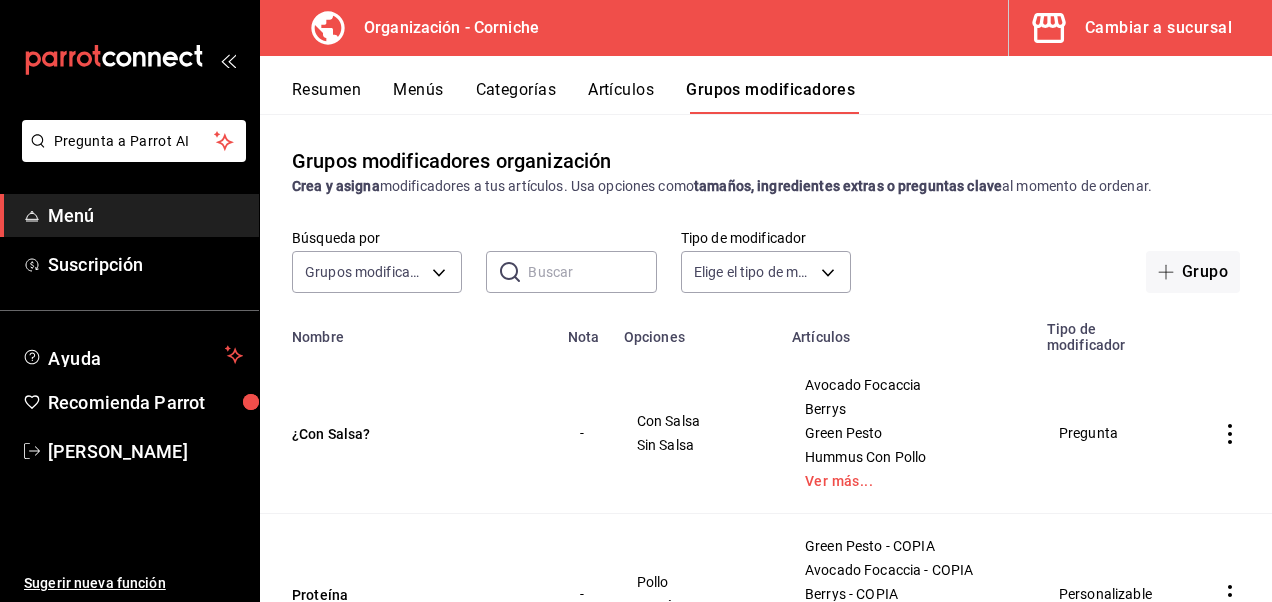 click on "Artículos" at bounding box center [621, 97] 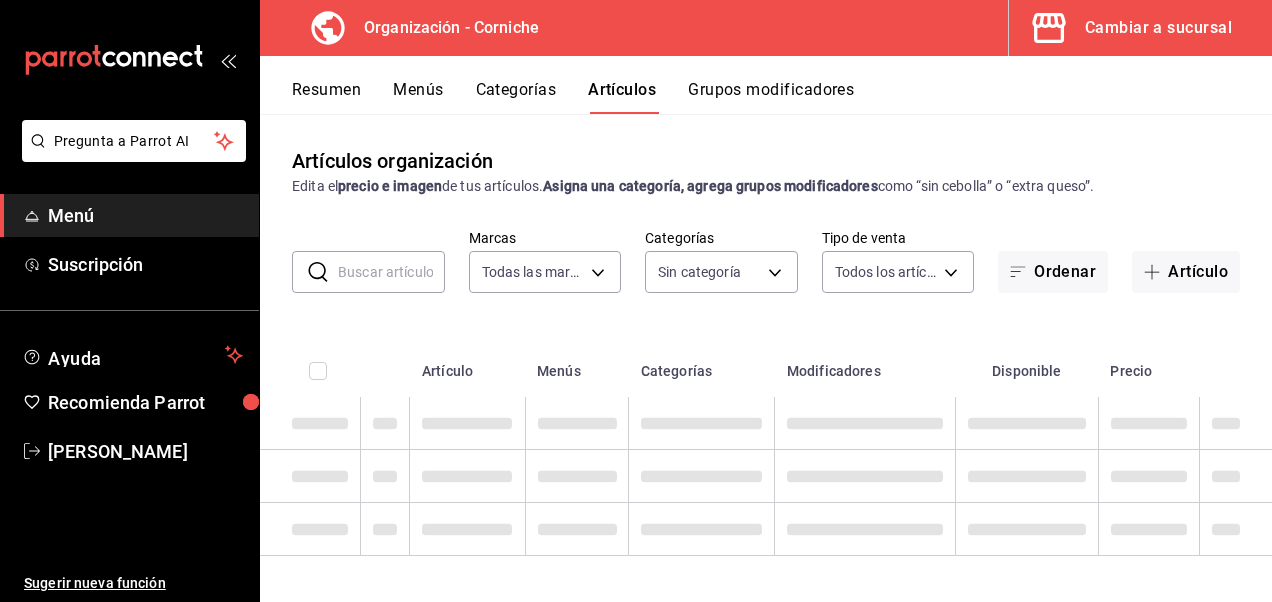 type on "de095c9f-9f33-4311-a1cf-fb09ada0ff3b" 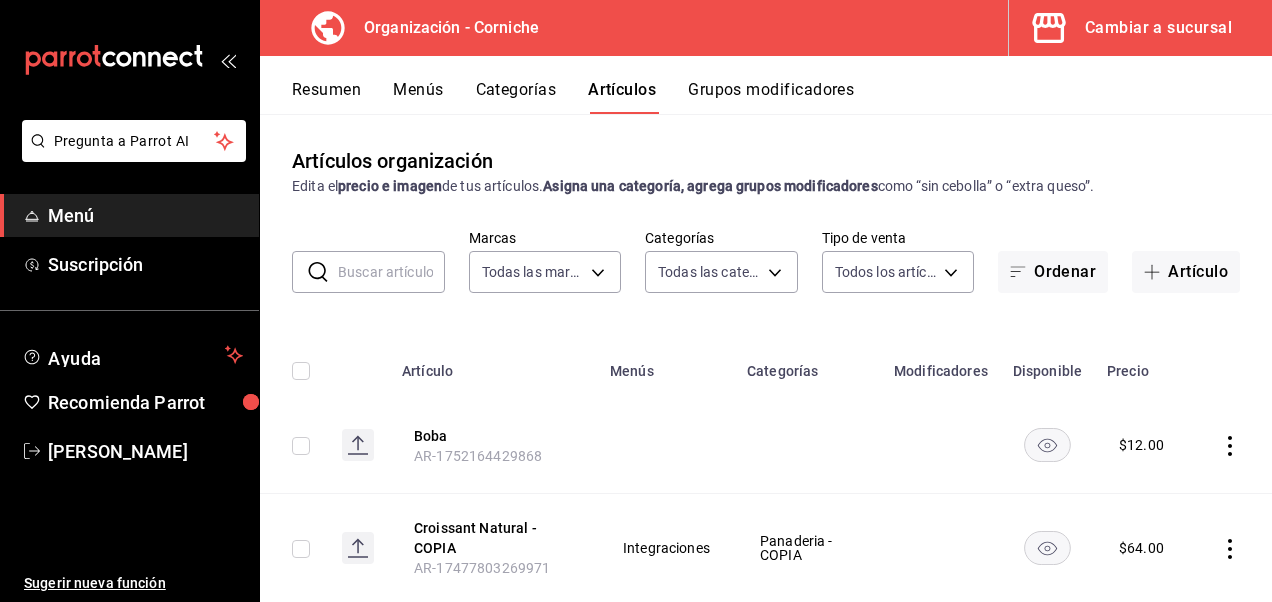 type on "5cc20d59-0c31-443a-836a-efdf5d5b119f,f042814c-f83e-4d8c-9309-fb881c388f5b,722bca03-cc48-4490-bf78-a4cb493c2633,da237724-5f31-4a0d-8488-c88b20a262cf,195415f6-d53e-4f6f-8a7e-8c8d78e51f38,56ae6895-3cda-4734-96fa-ddc450512d53,97b34966-d002-4199-ae62-f1047b3bca4f,f6c14fca-fc5b-4cea-8f1d-19fc12c082e7,b06ac50c-92c9-48fc-9734-aa148c5f33f9,52ec092a-5f40-4f0a-b6ed-ffeacb9f6aa7,bbcc3957-8ebf-4f7d-b82b-b0b2bf418dd7,eb824b0c-4089-43f7-931b-0af1e5866ba2,5b513675-feff-481b-bb16-085ca7b9fee9,9501b6a1-544b-4809-908d-d4d95650fa20" 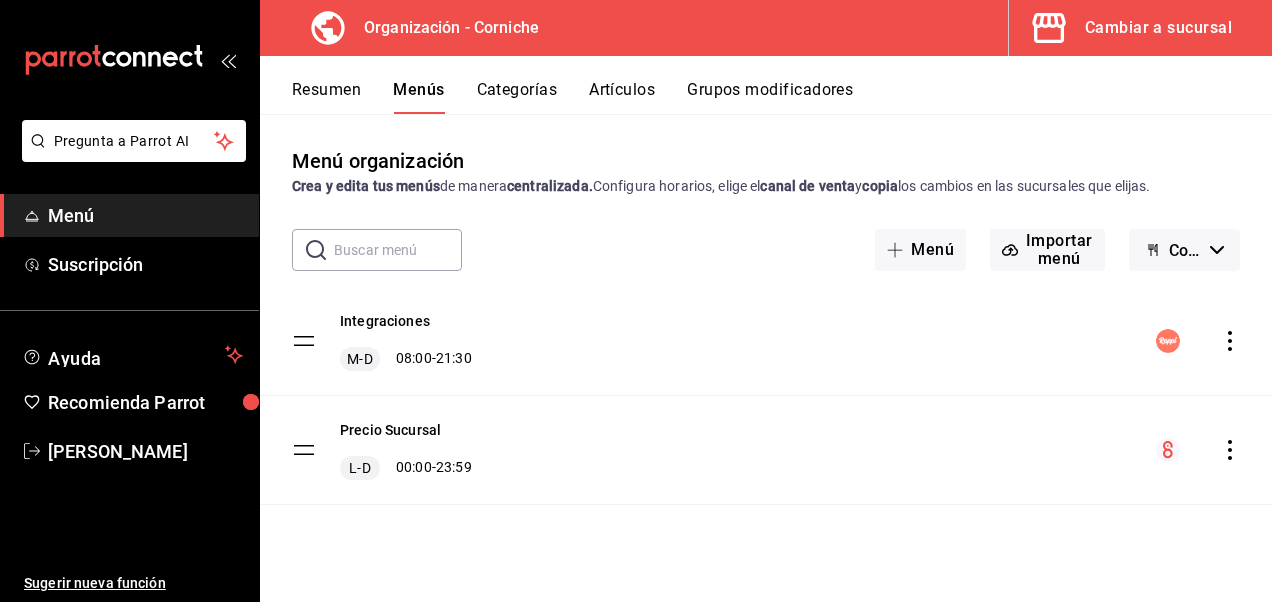 click on "Resumen" at bounding box center [326, 97] 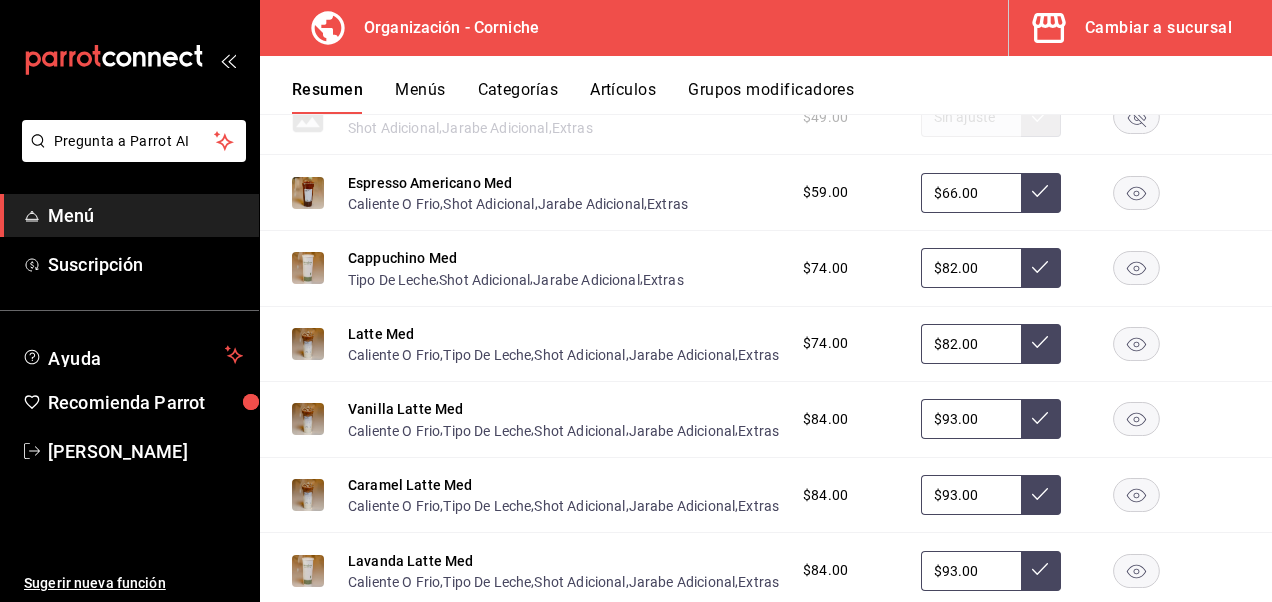 scroll, scrollTop: 597, scrollLeft: 0, axis: vertical 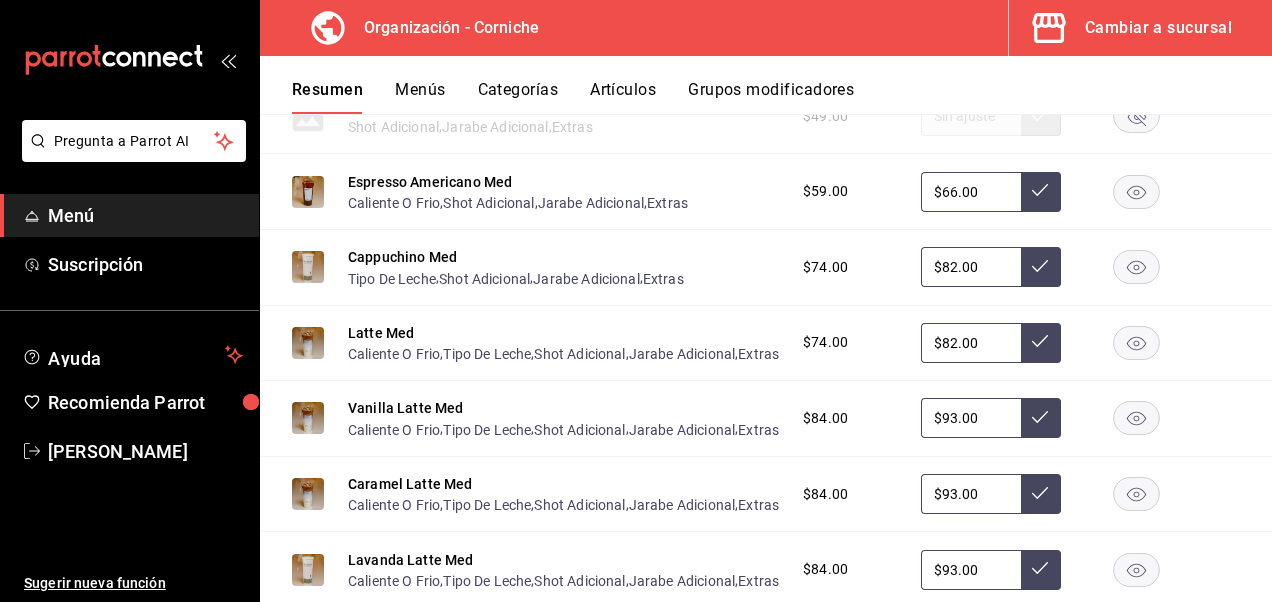 click on "$82.00" at bounding box center (971, 267) 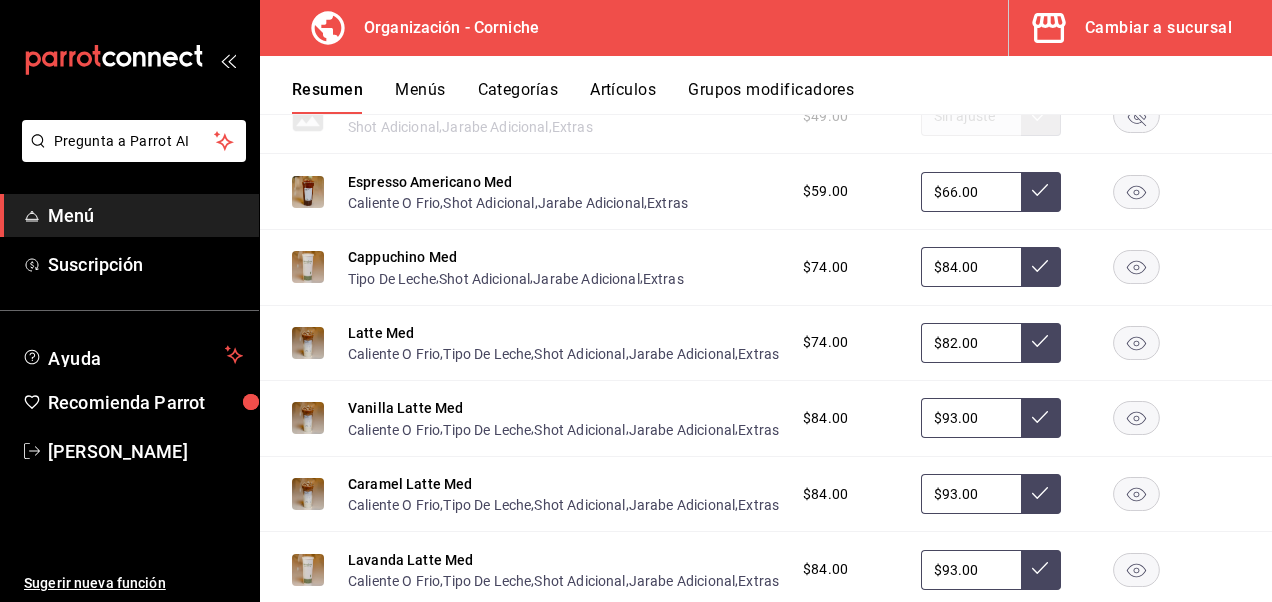 click on "$82.00" at bounding box center (971, 343) 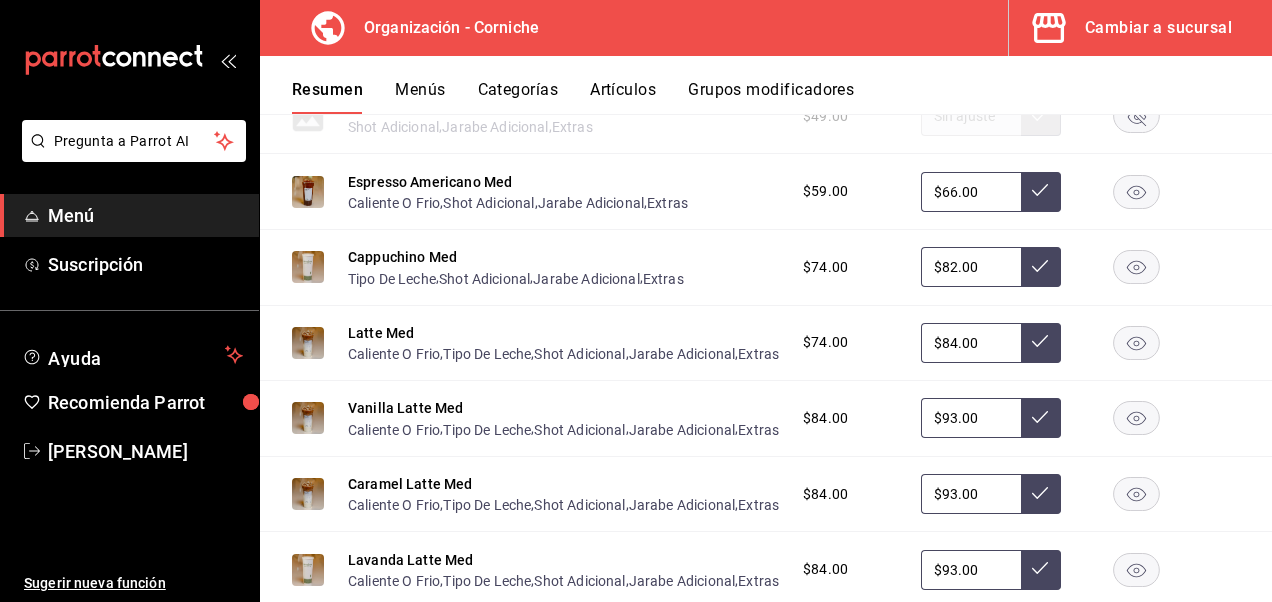 click 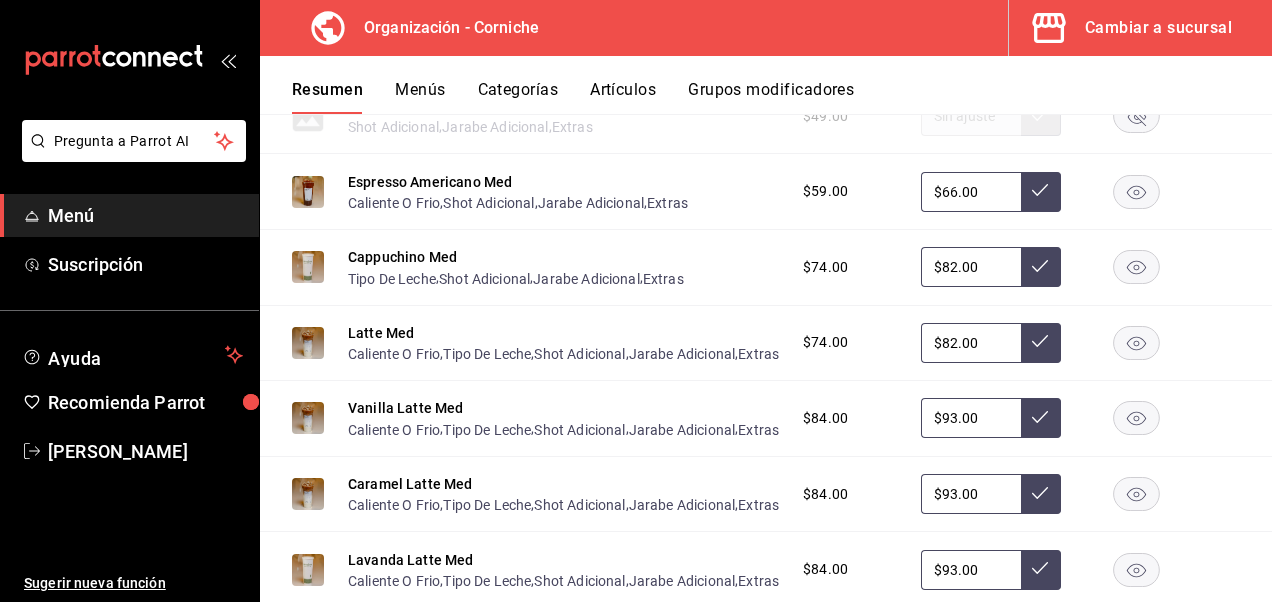 click 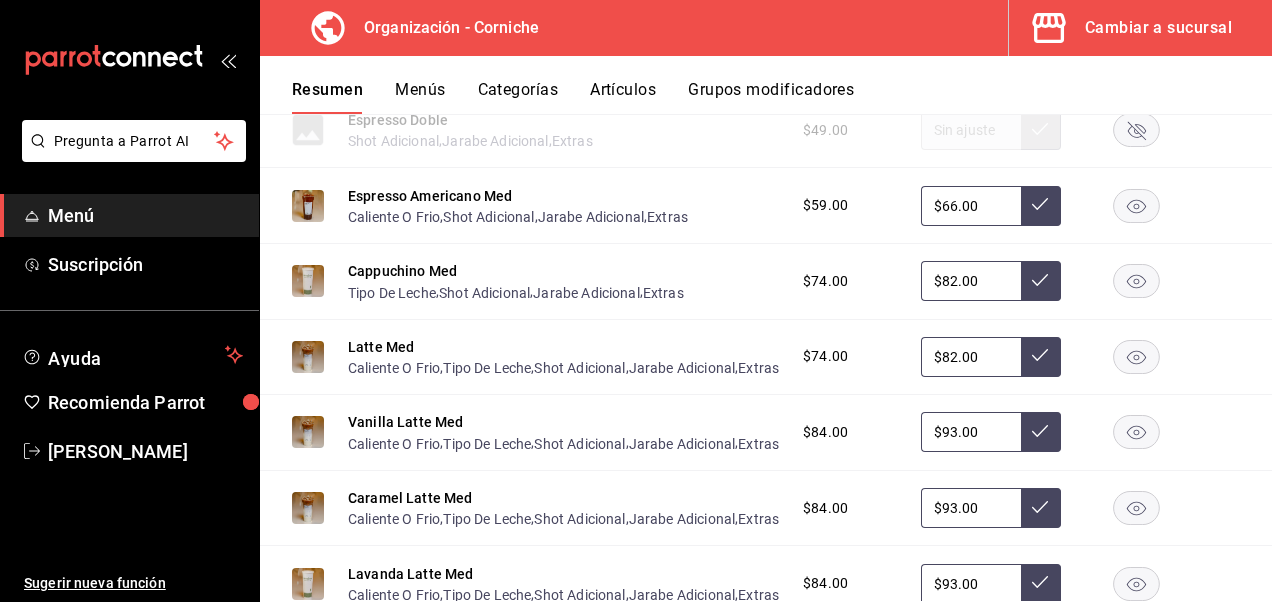 scroll, scrollTop: 584, scrollLeft: 0, axis: vertical 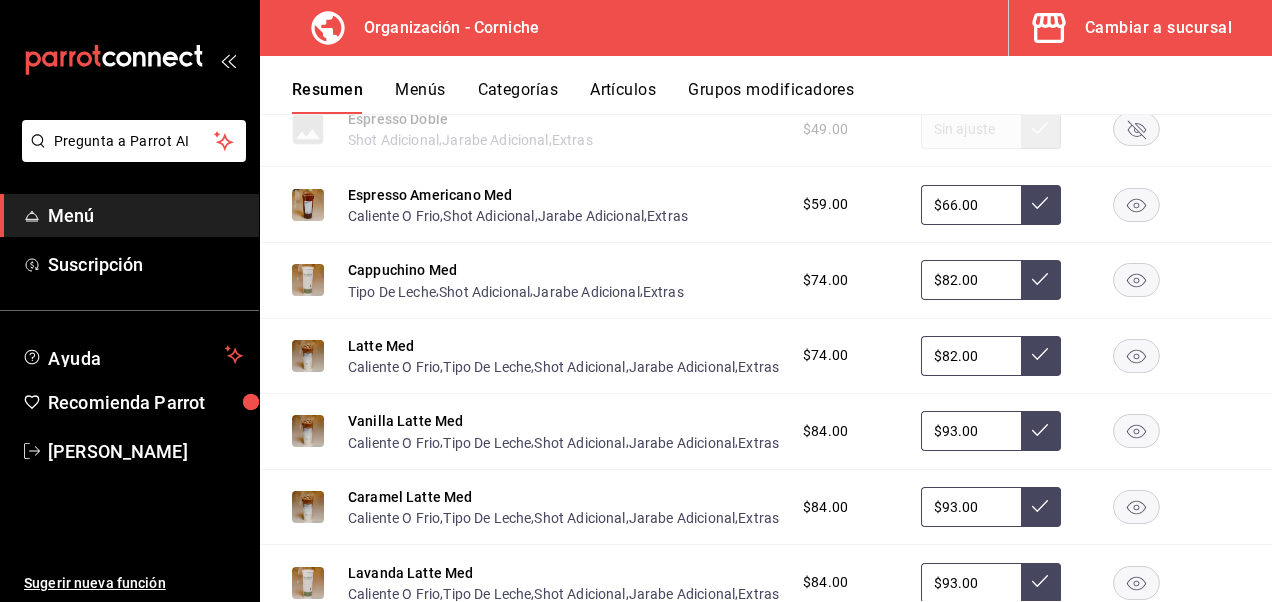 click on "$82.00" at bounding box center (971, 280) 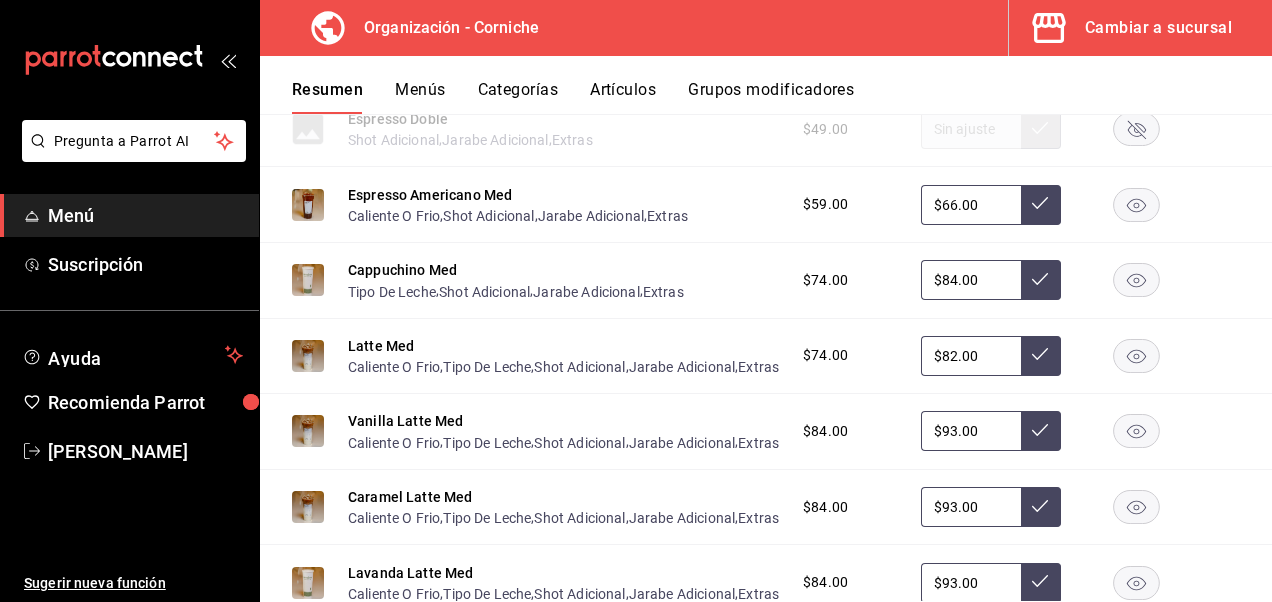 click on "$84.00" at bounding box center (971, 280) 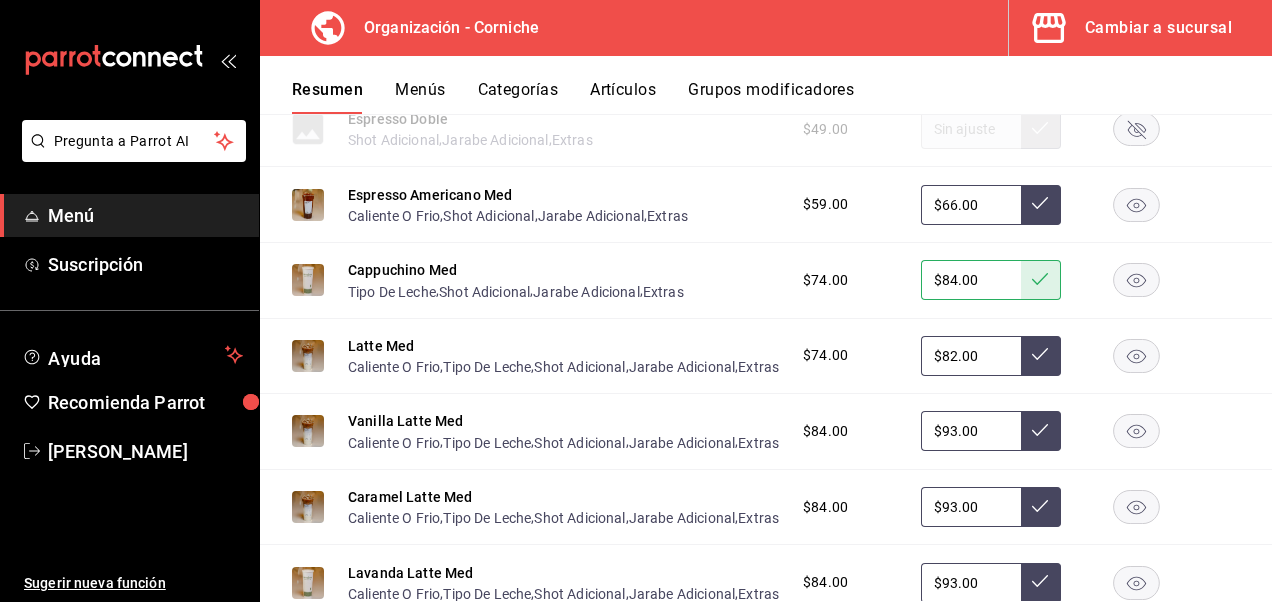 click on "$82.00" at bounding box center (971, 356) 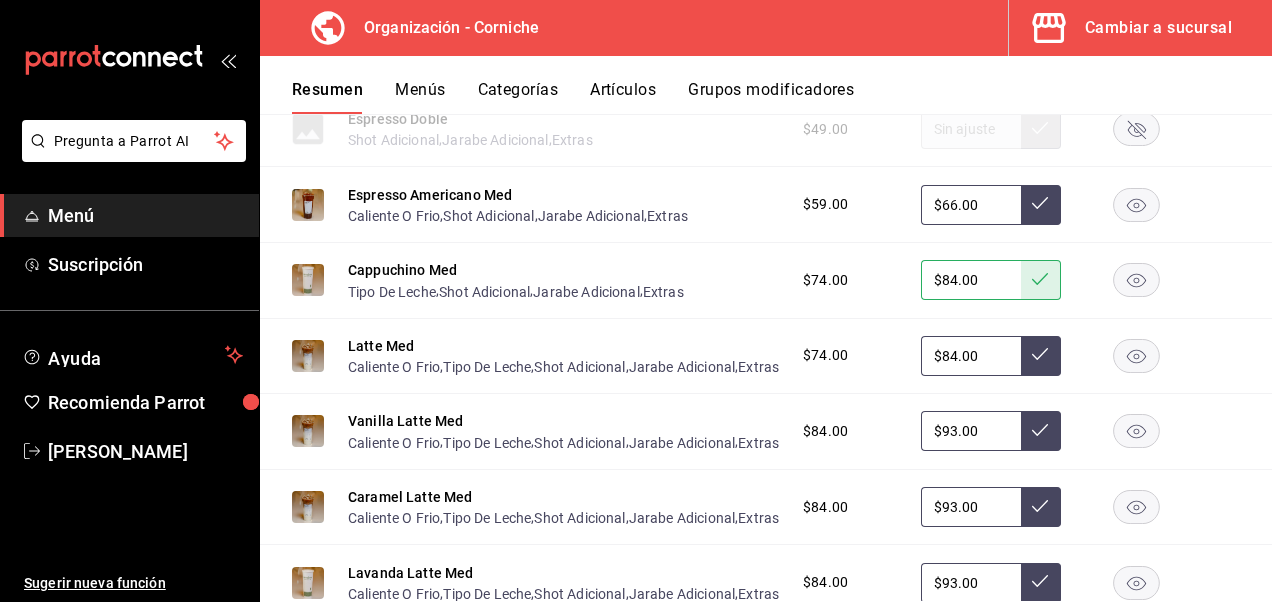 type on "$84.00" 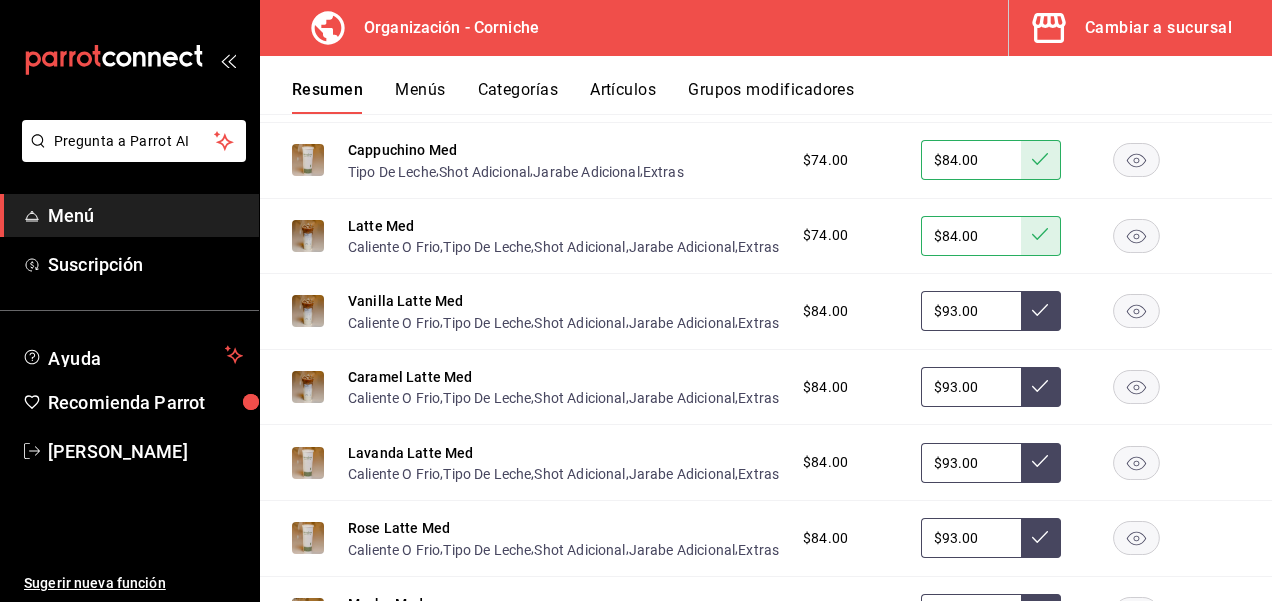 scroll, scrollTop: 705, scrollLeft: 0, axis: vertical 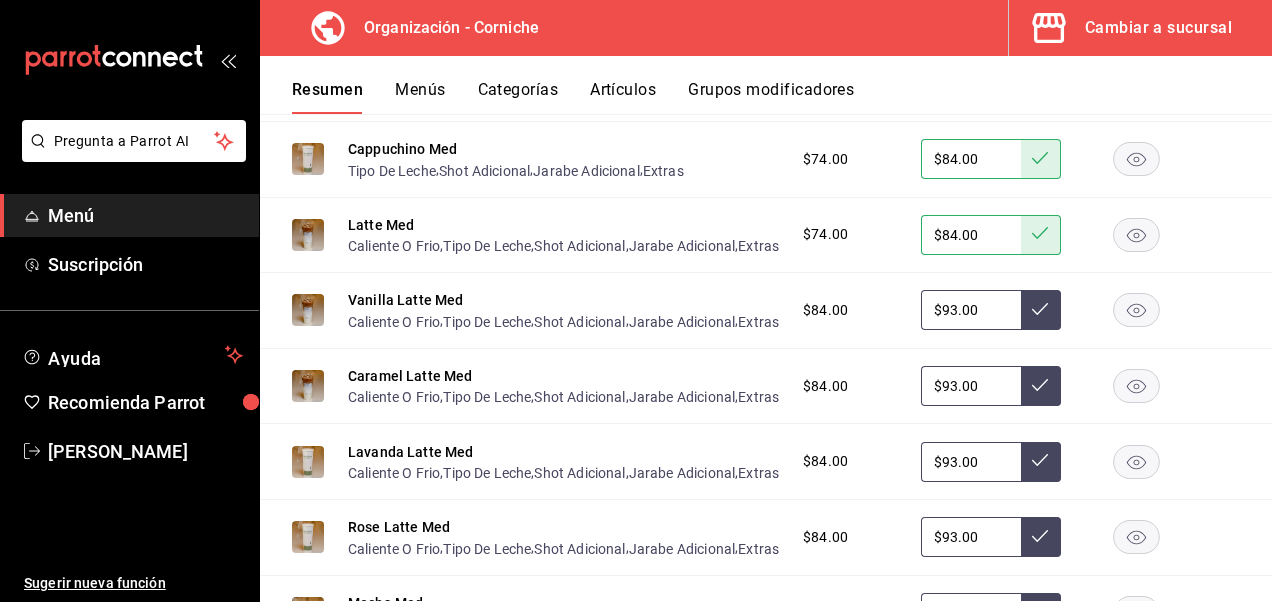 click on "$93.00" at bounding box center (971, 310) 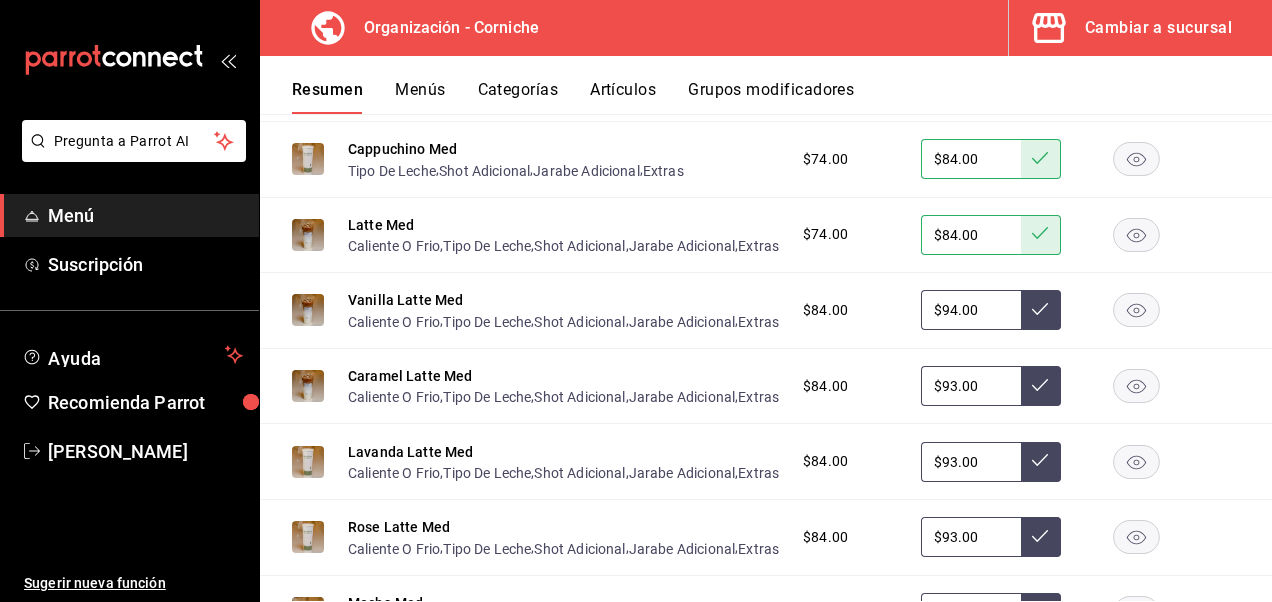 type on "$94.00" 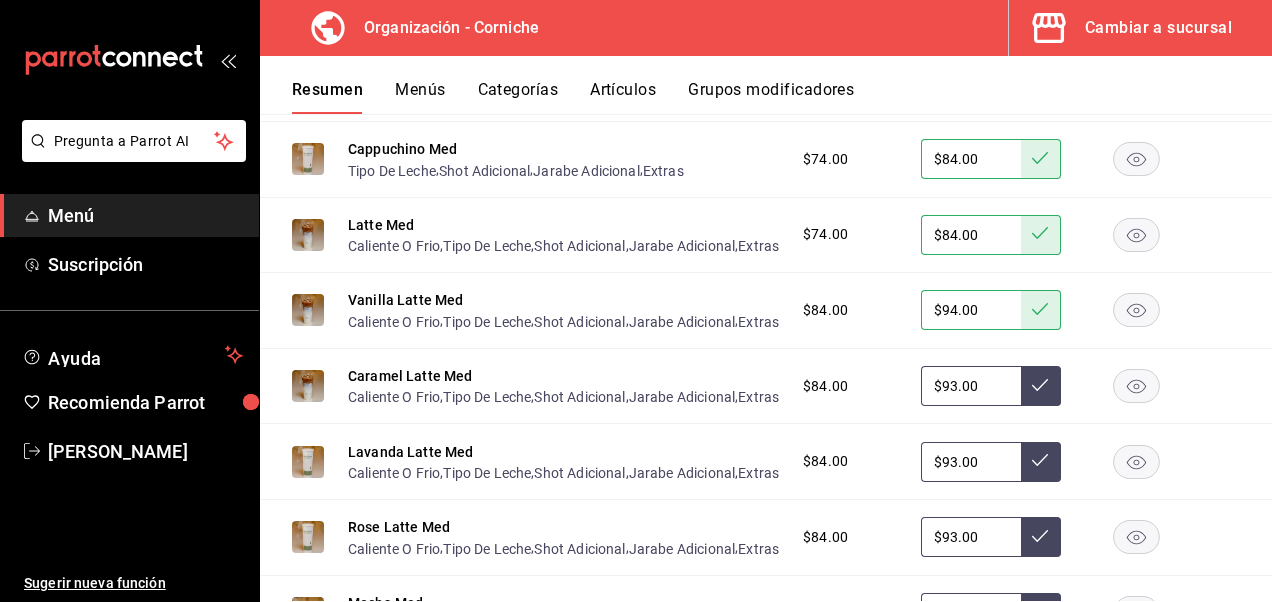 click on "$93.00" at bounding box center (971, 386) 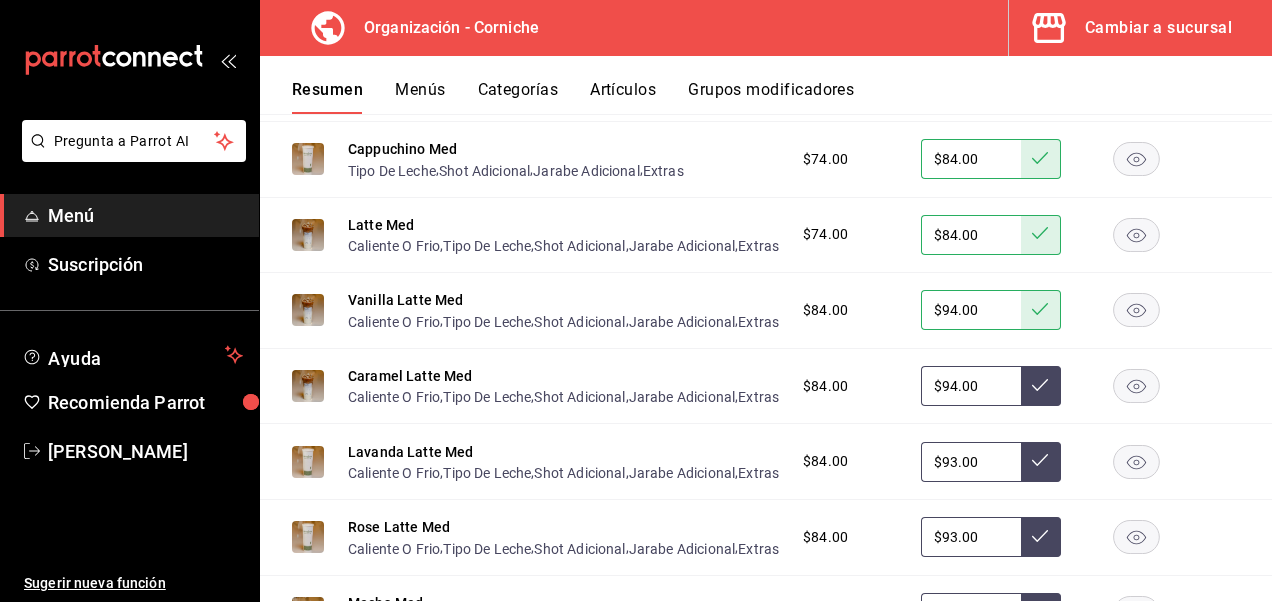 type on "$94.00" 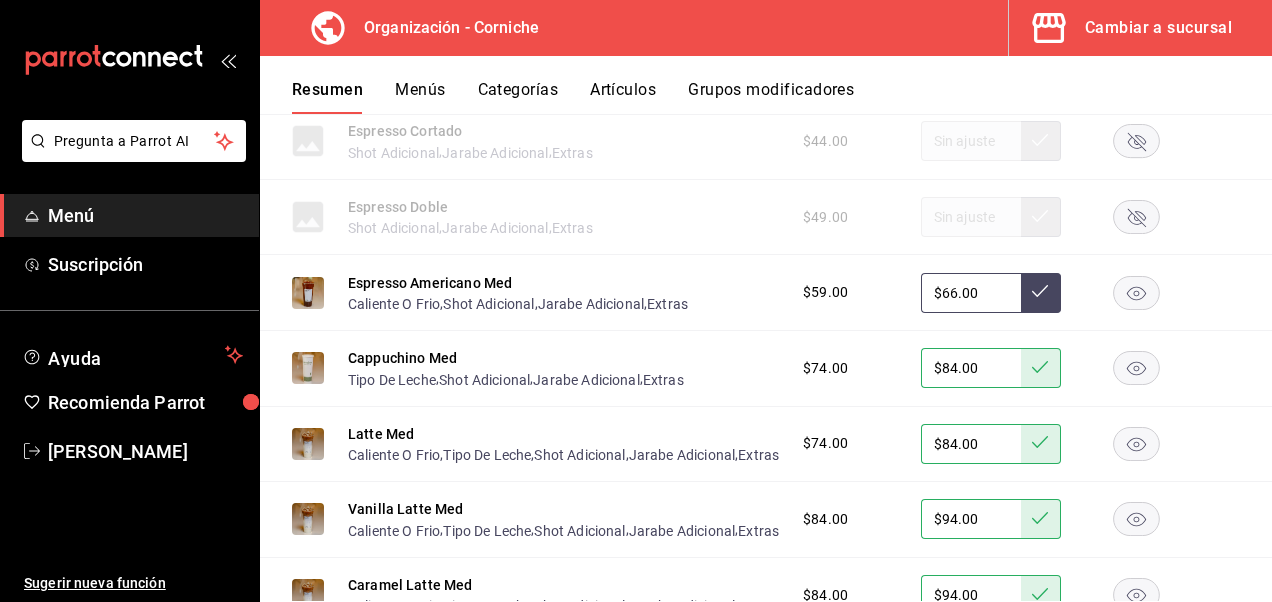 scroll, scrollTop: 495, scrollLeft: 0, axis: vertical 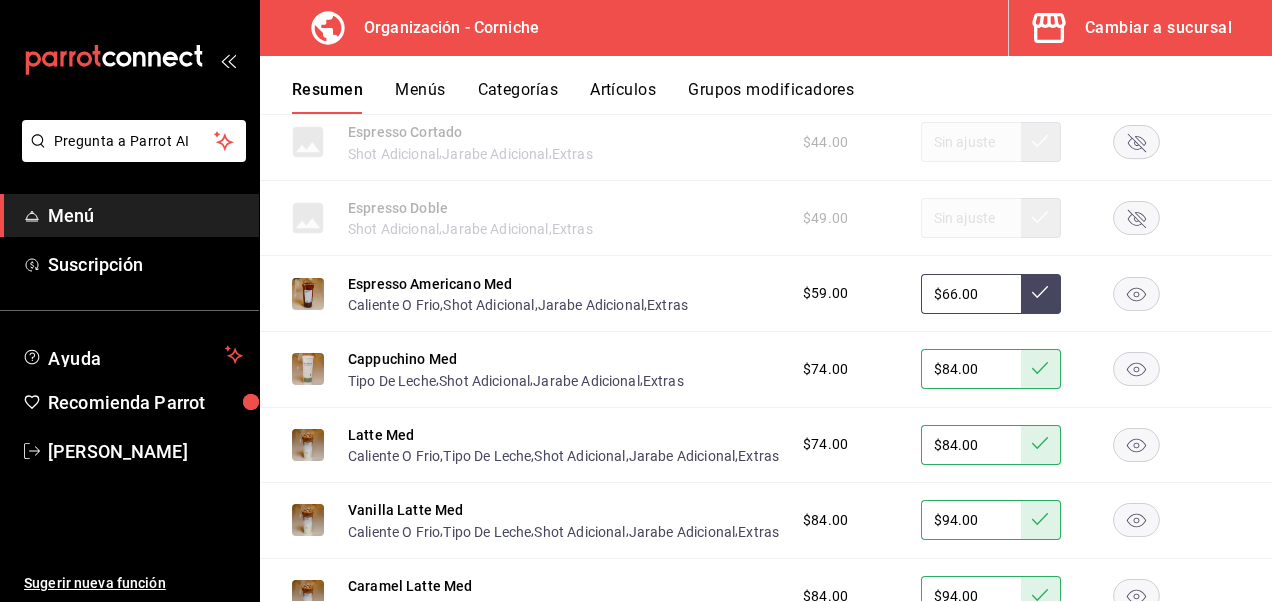 click on "$66.00" at bounding box center [971, 294] 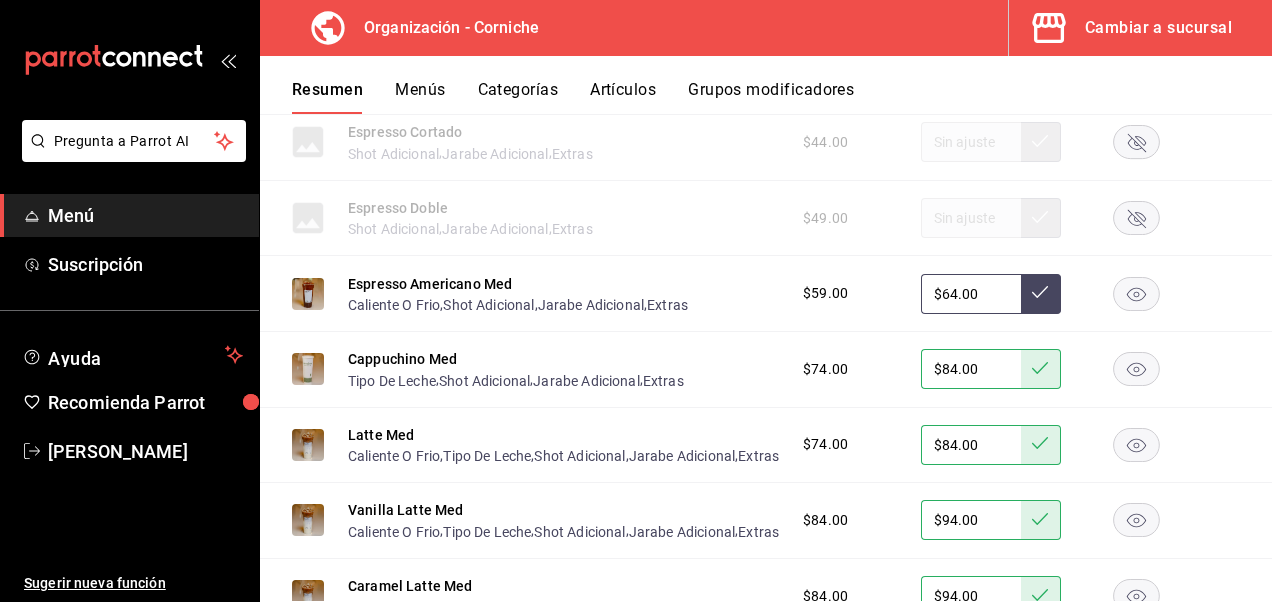 type on "$64.00" 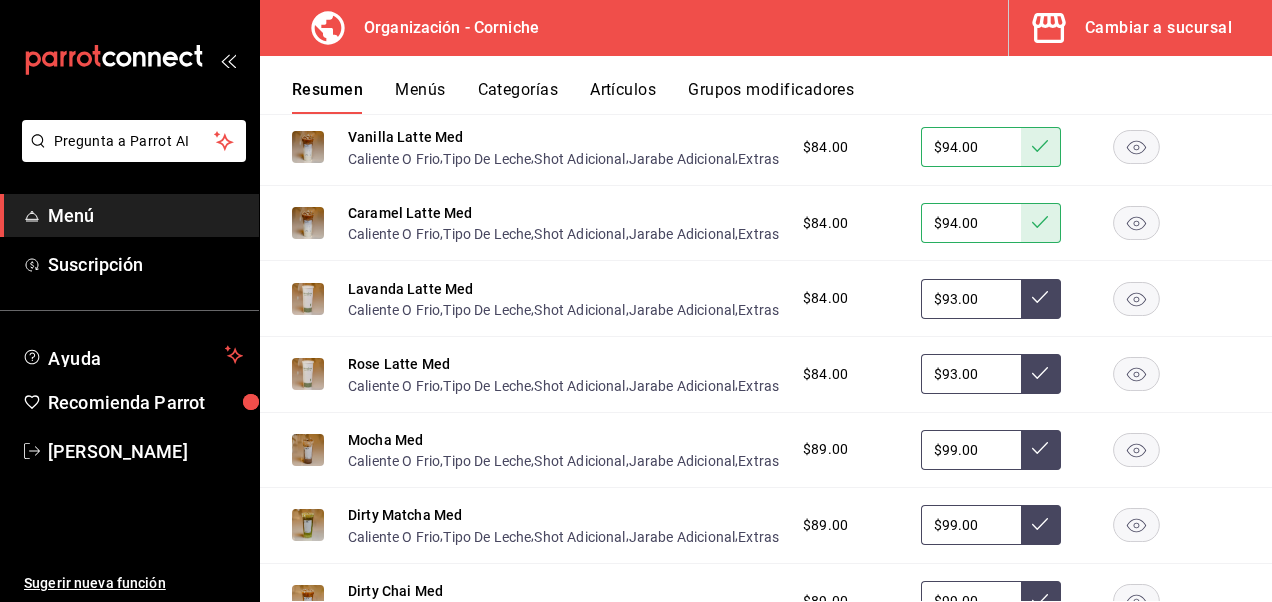 scroll, scrollTop: 870, scrollLeft: 0, axis: vertical 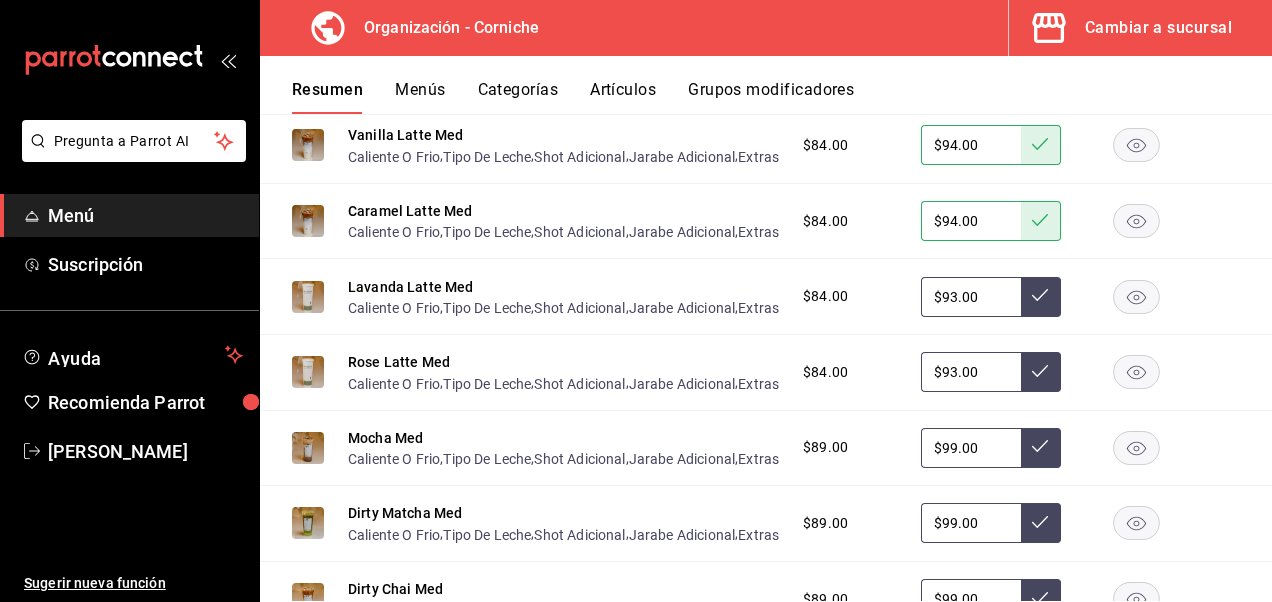 click on "$93.00" at bounding box center [971, 297] 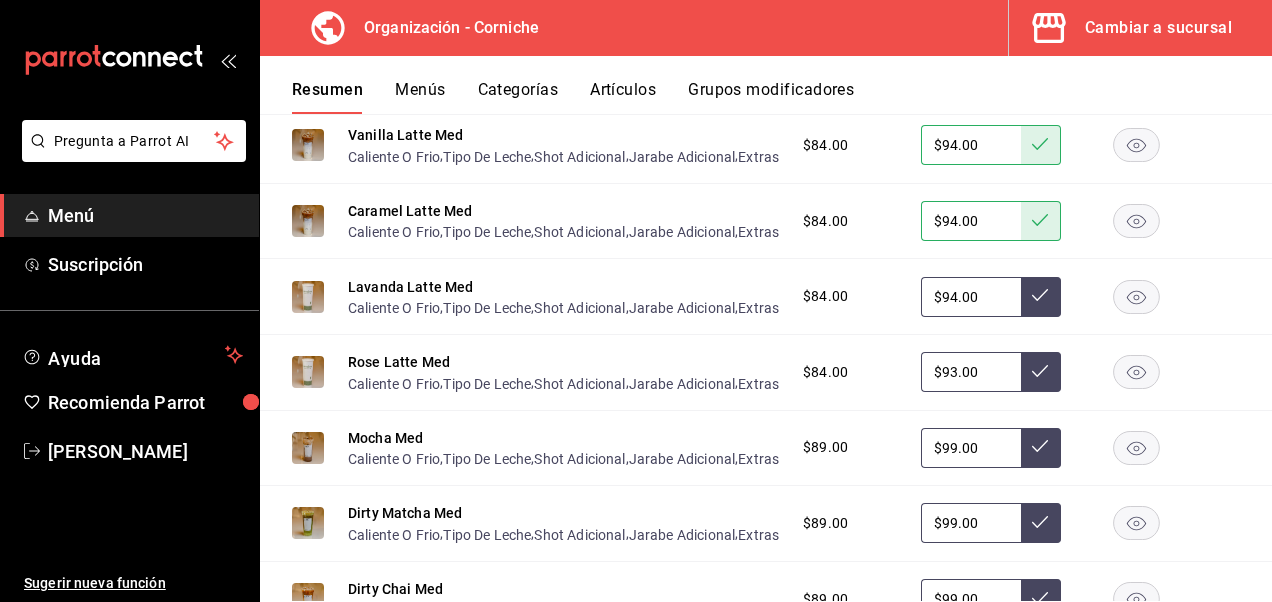 type on "$94.00" 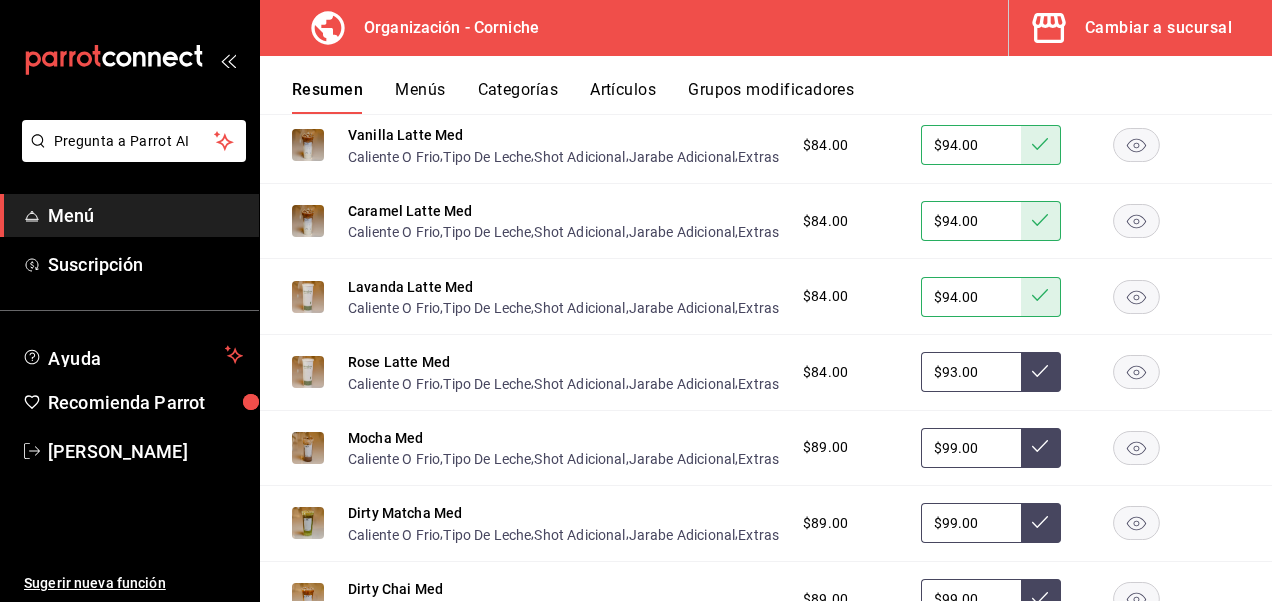 click on "$93.00" at bounding box center (971, 372) 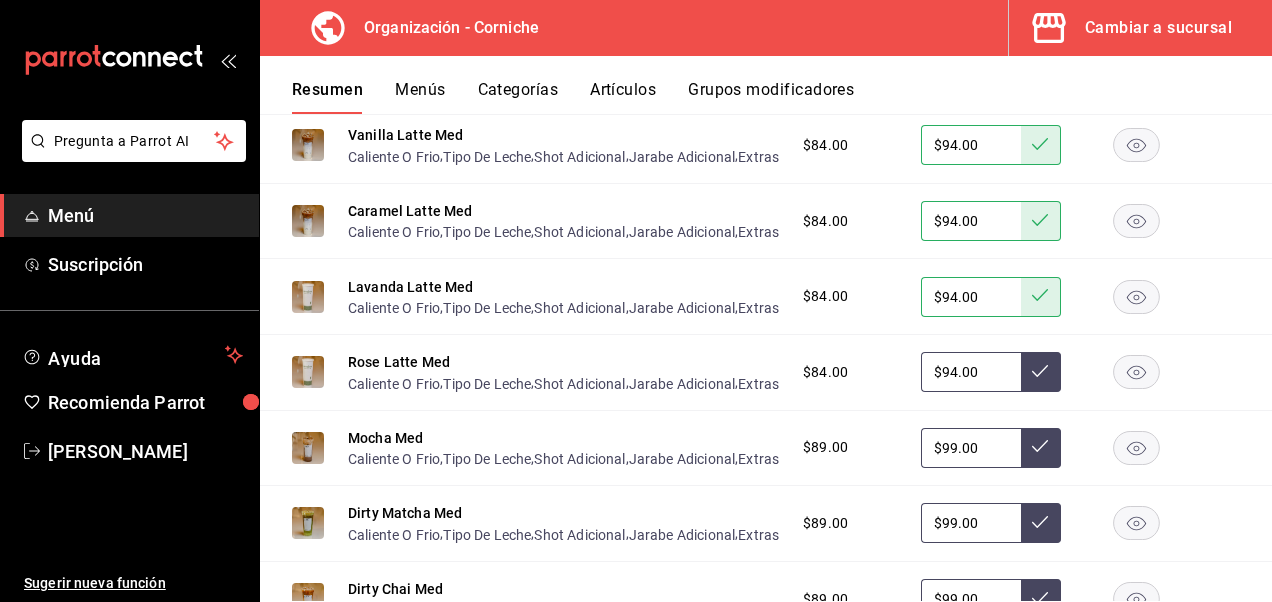 type on "$94.00" 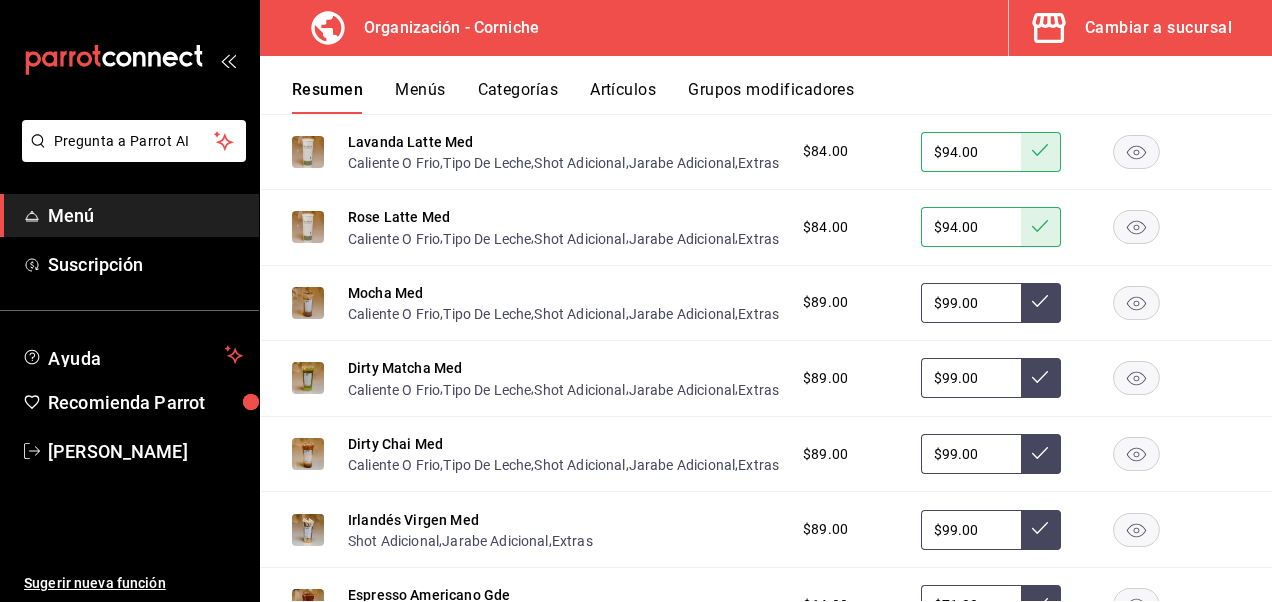 scroll, scrollTop: 1016, scrollLeft: 0, axis: vertical 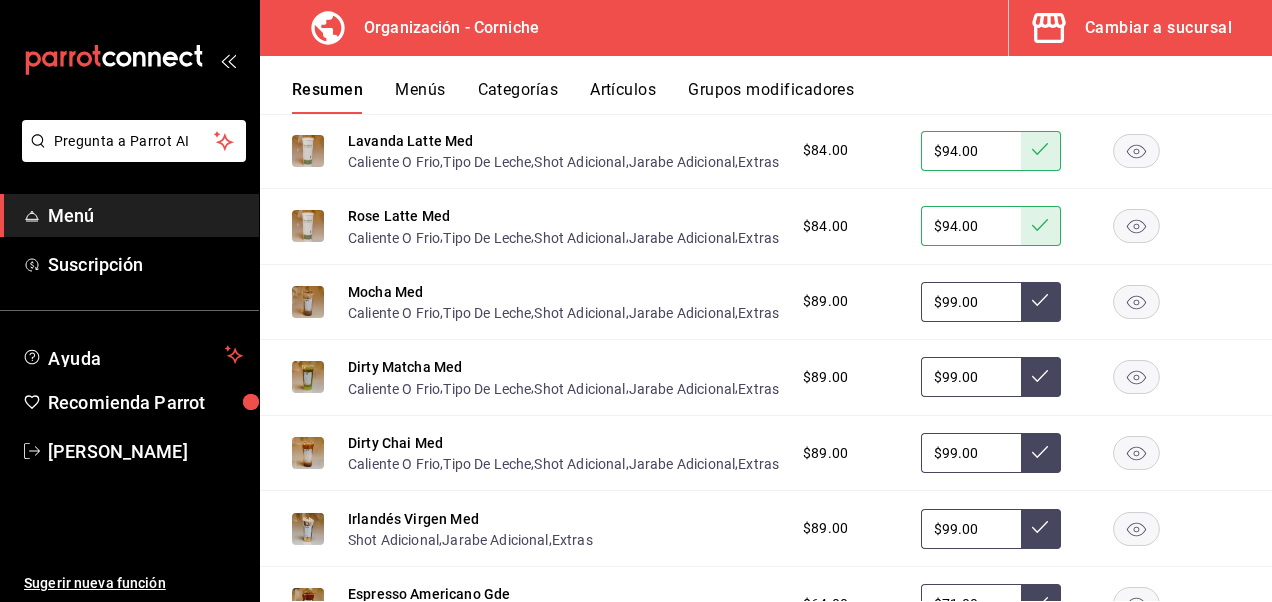 click 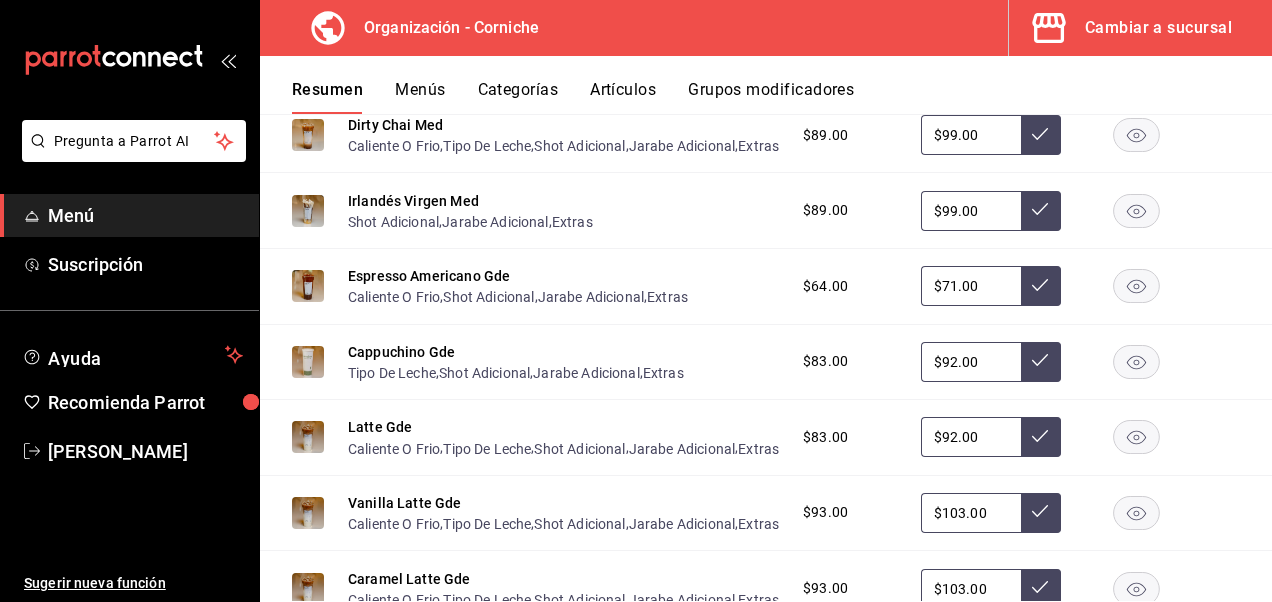 scroll, scrollTop: 1316, scrollLeft: 0, axis: vertical 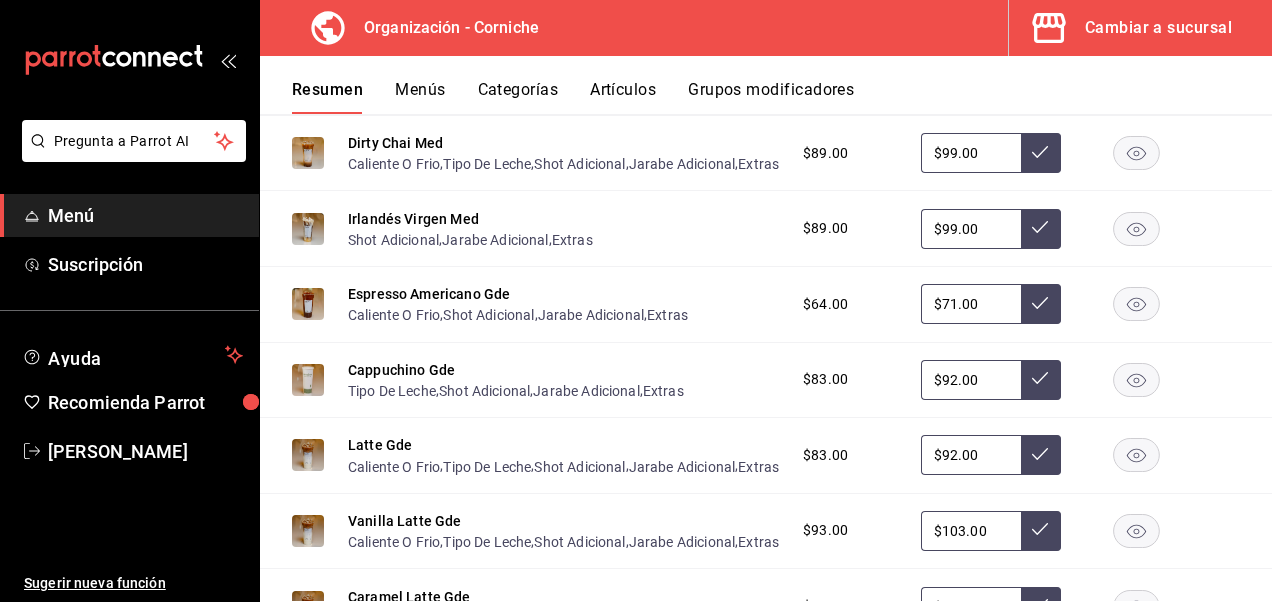 click on "$71.00" at bounding box center [971, 304] 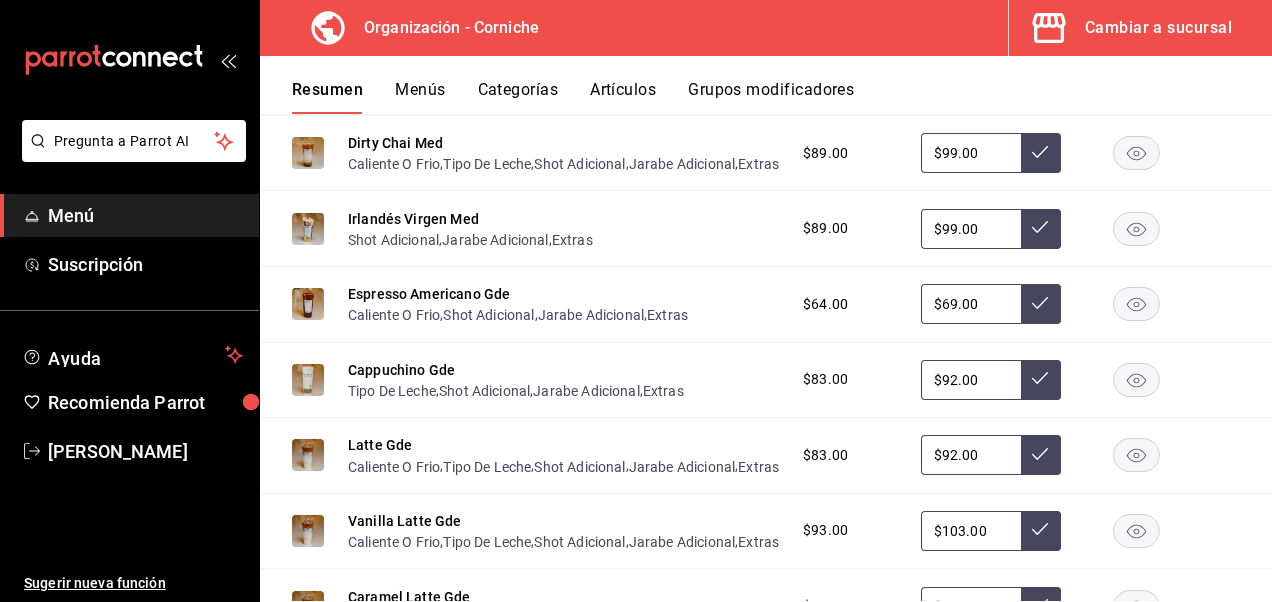 type on "$69.00" 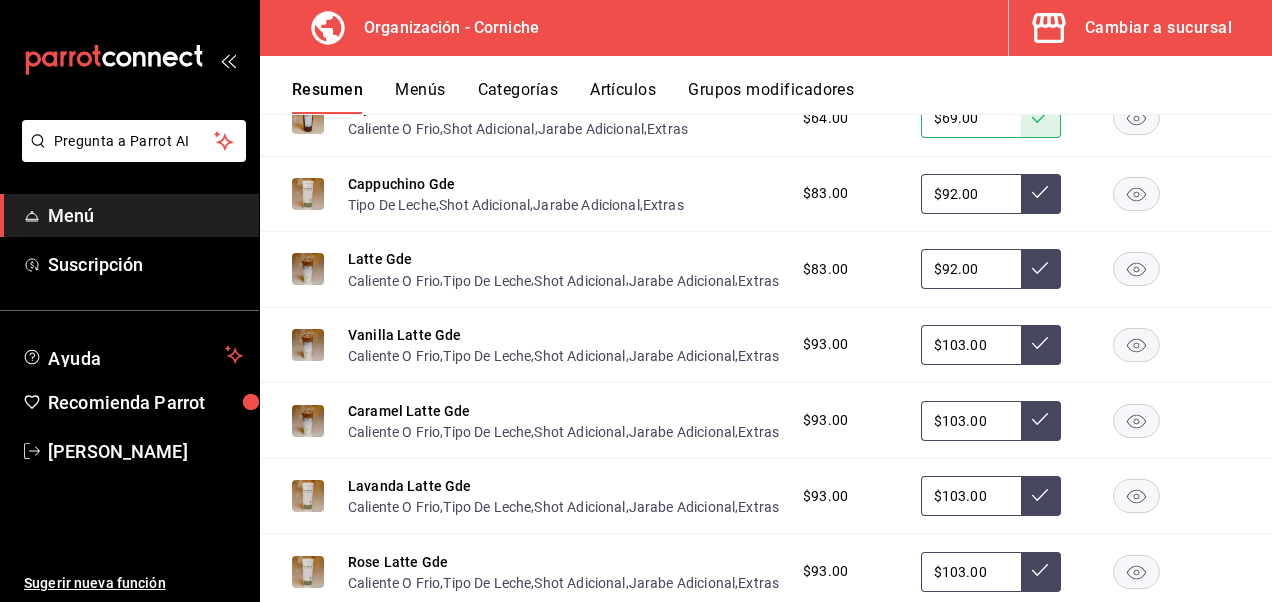 scroll, scrollTop: 1508, scrollLeft: 0, axis: vertical 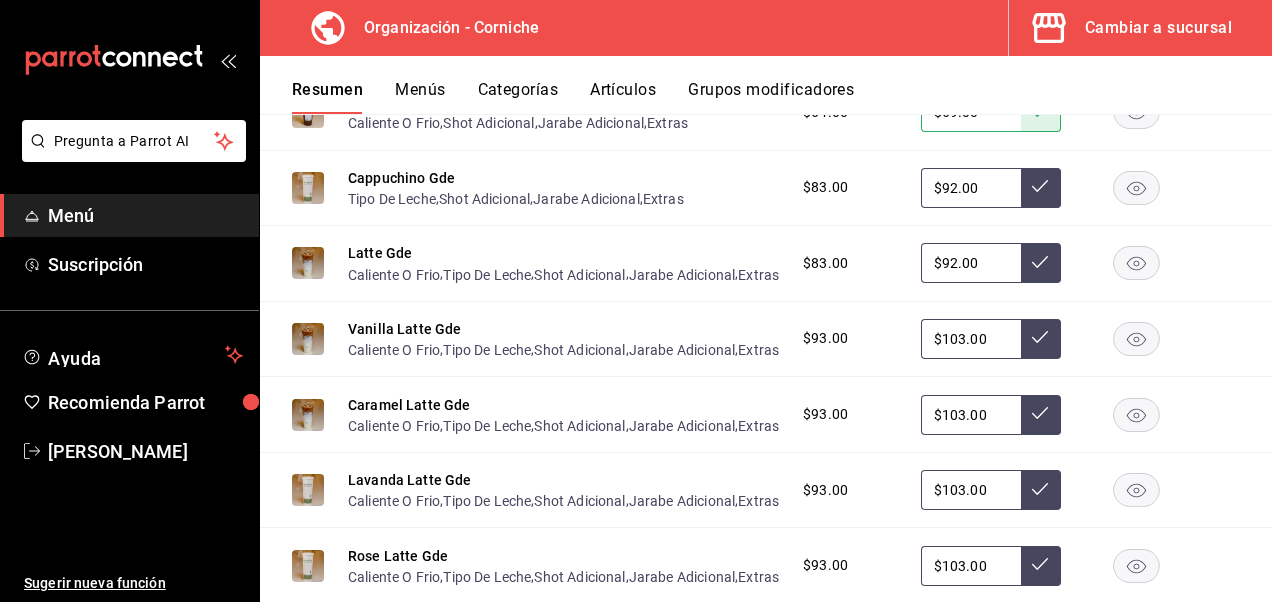 click on "$92.00" at bounding box center (971, 188) 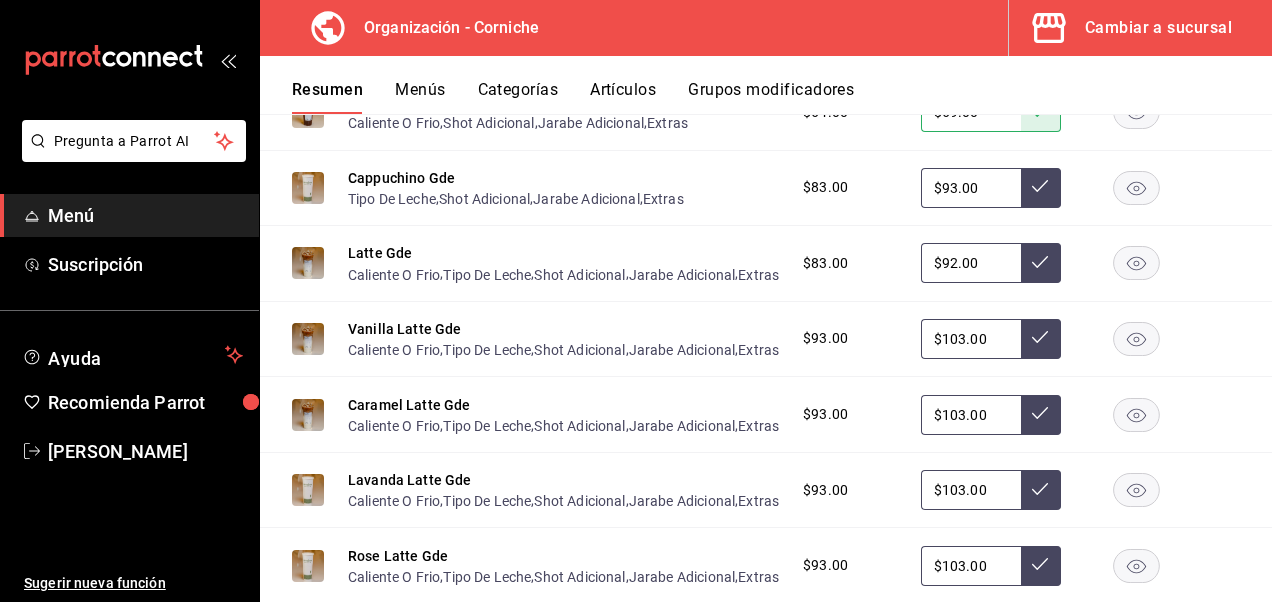 type on "$93.00" 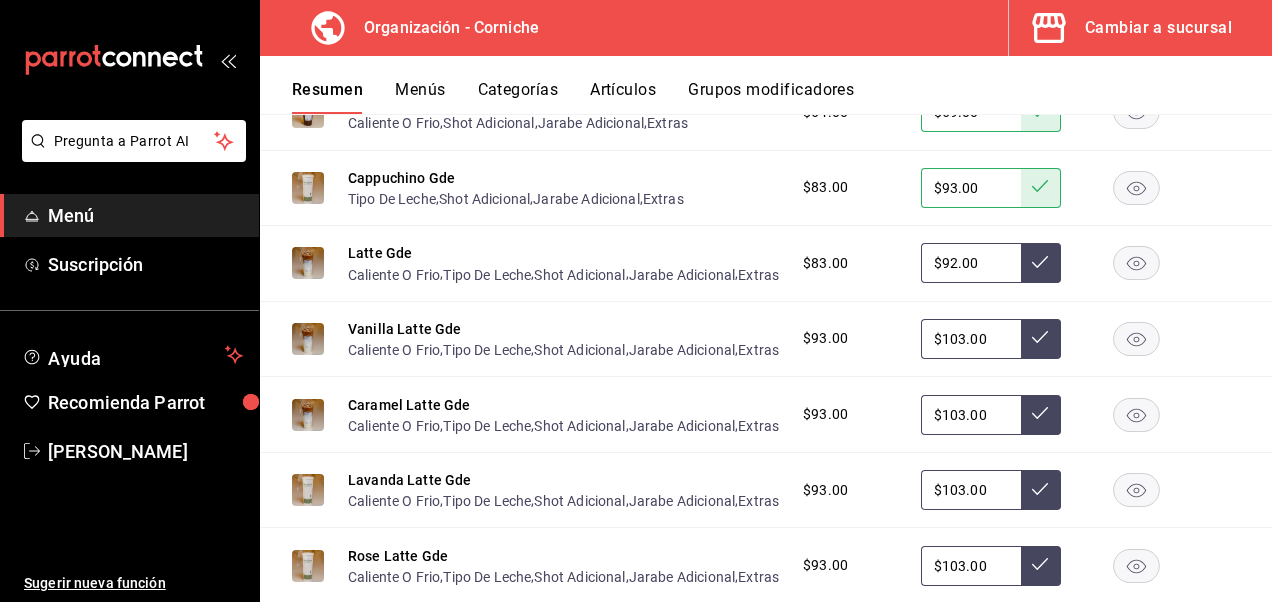click on "$92.00" at bounding box center (971, 263) 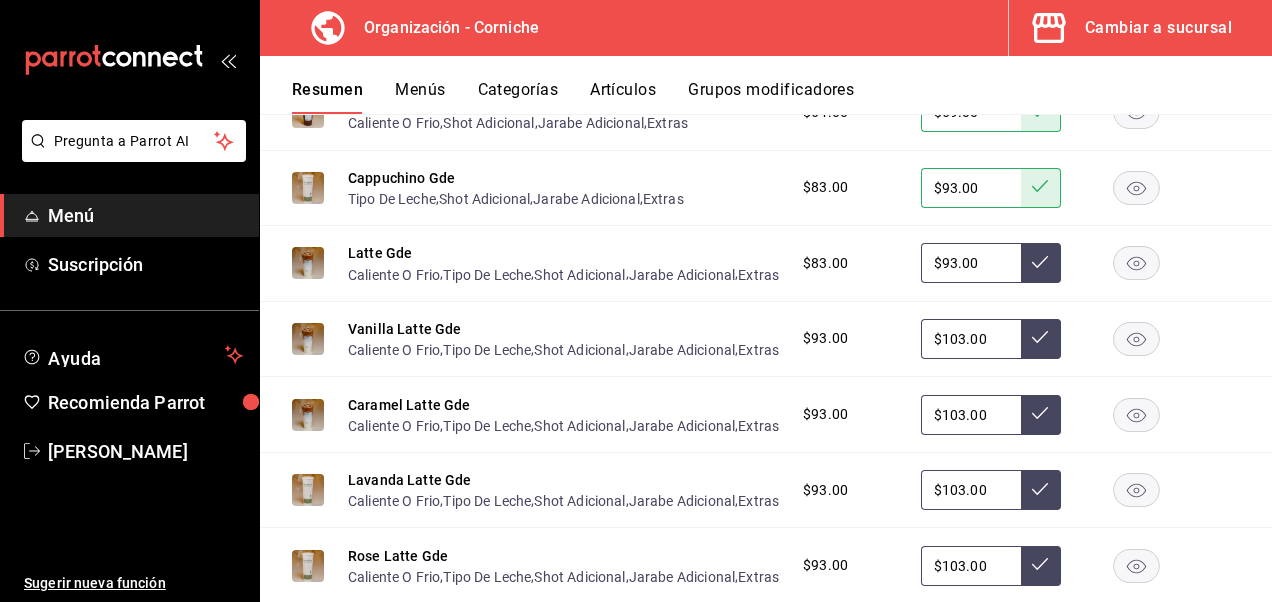 type on "$93.00" 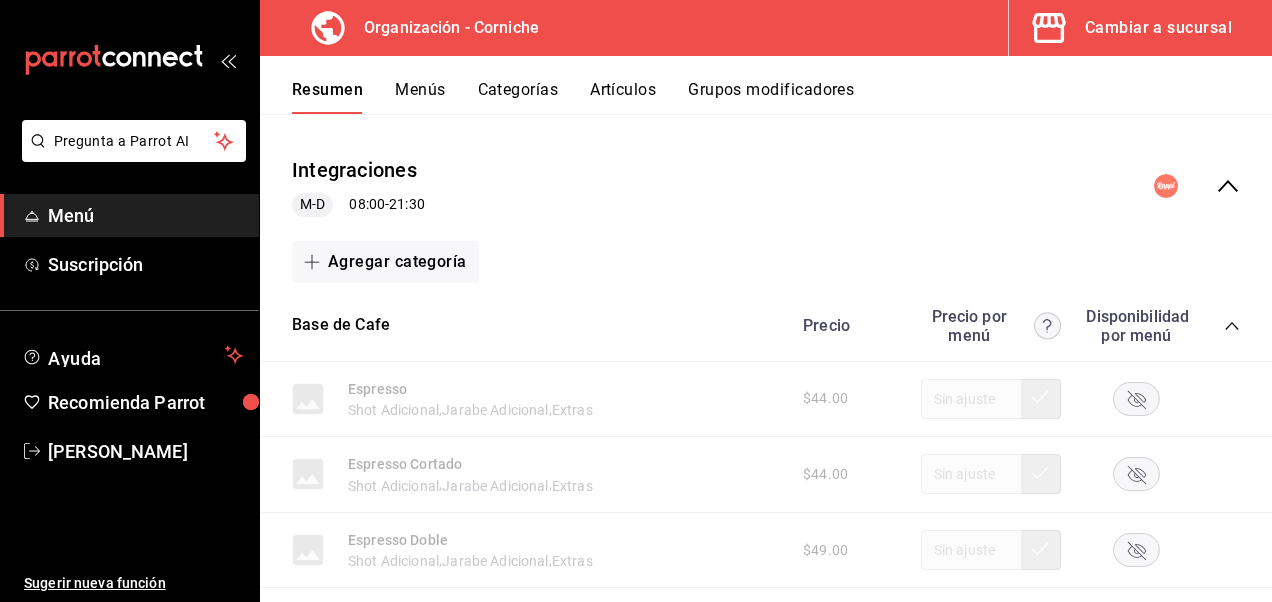 scroll, scrollTop: 162, scrollLeft: 0, axis: vertical 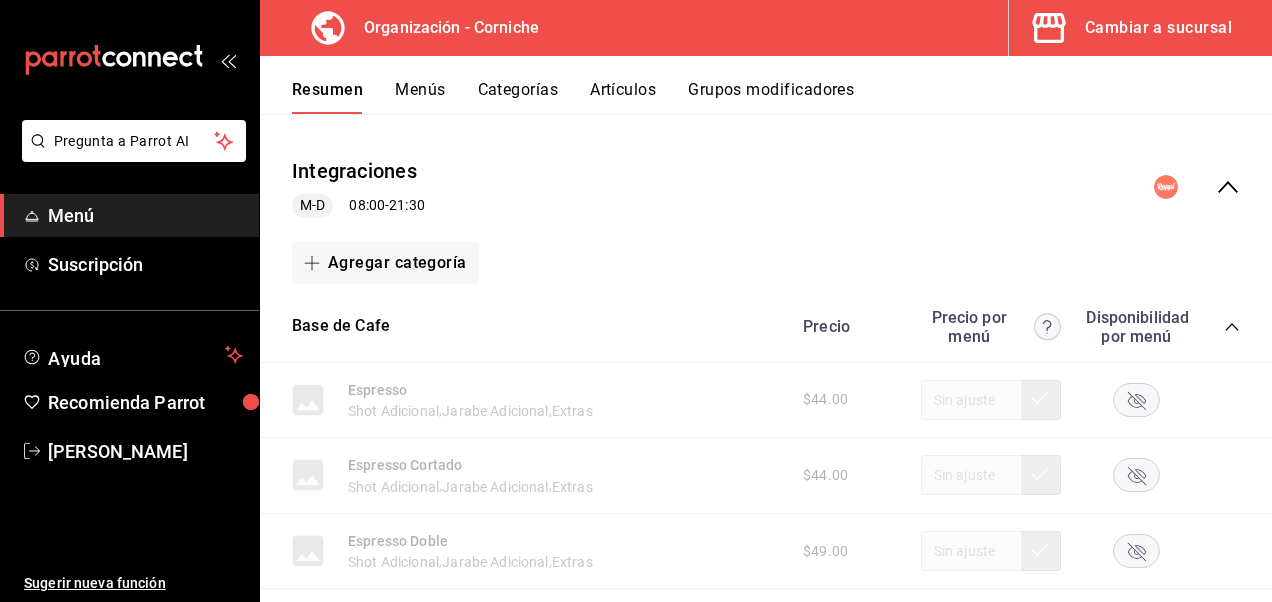 click 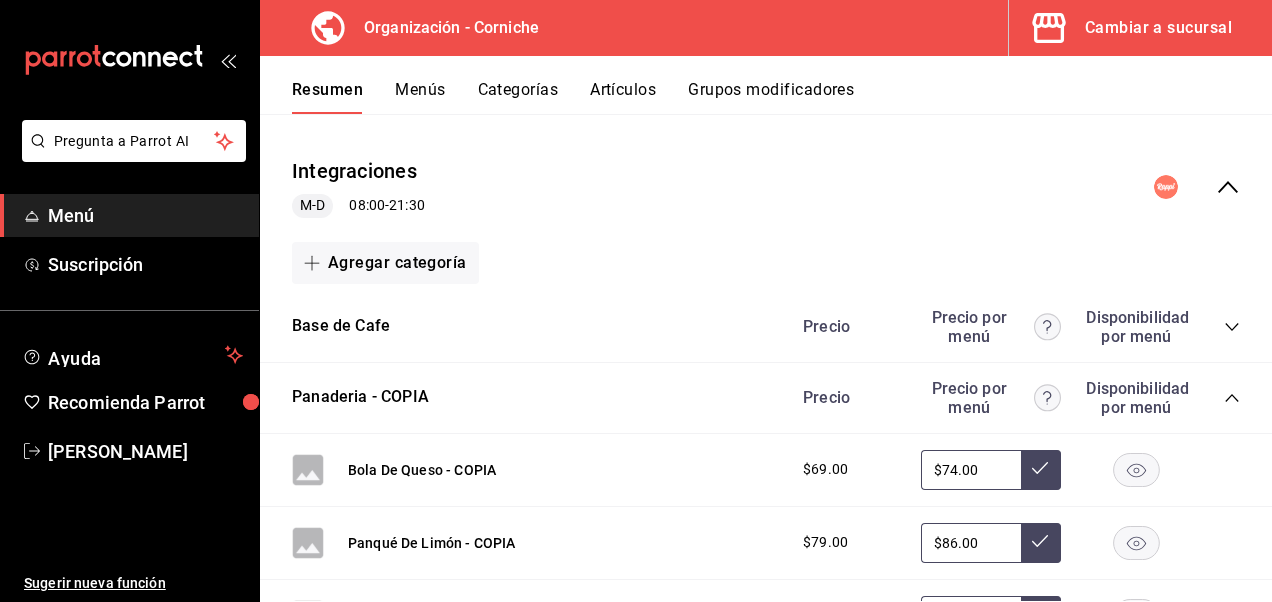 click on "Integraciones M-D 08:00  -  21:30" at bounding box center (766, 187) 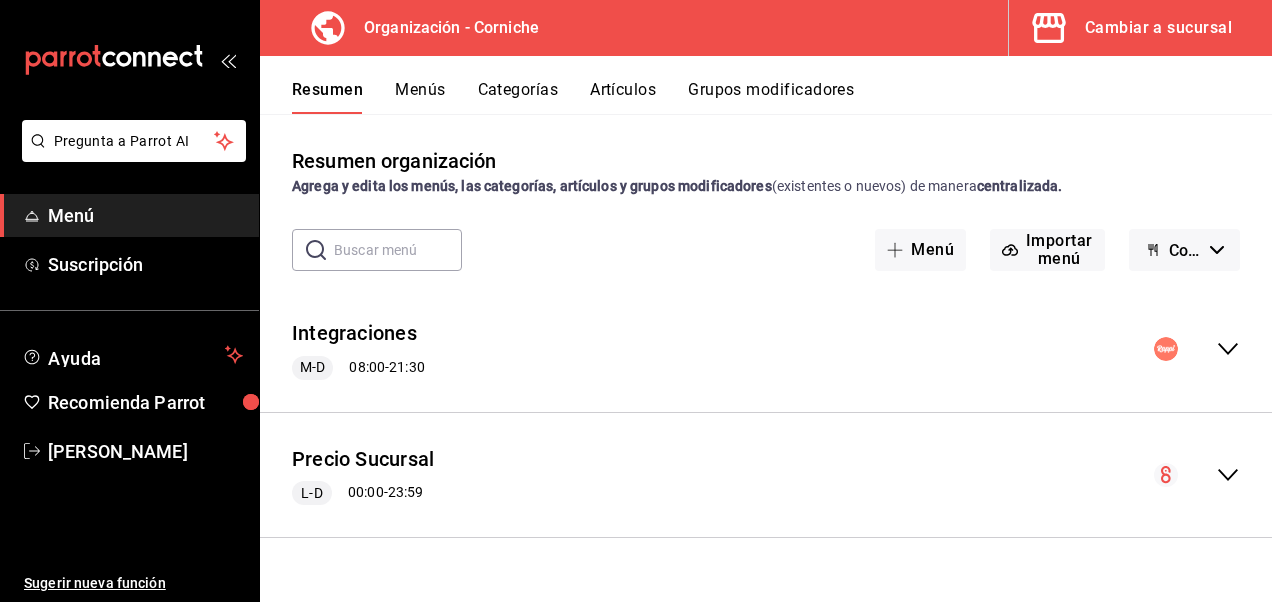scroll, scrollTop: 0, scrollLeft: 0, axis: both 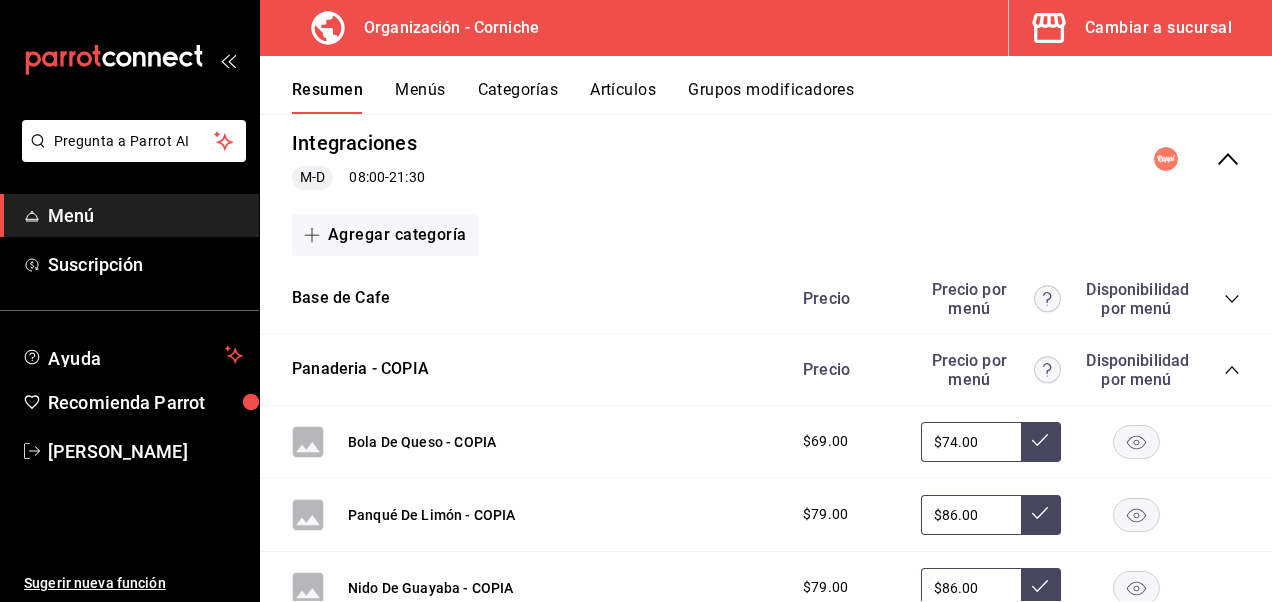 click 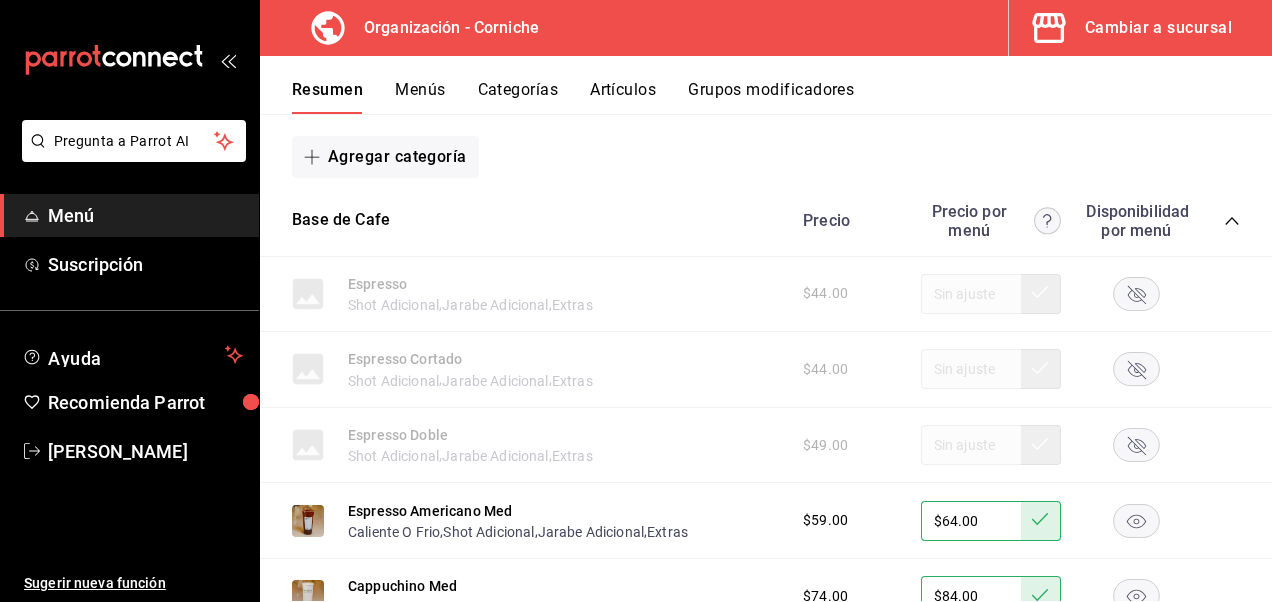 scroll, scrollTop: 163, scrollLeft: 0, axis: vertical 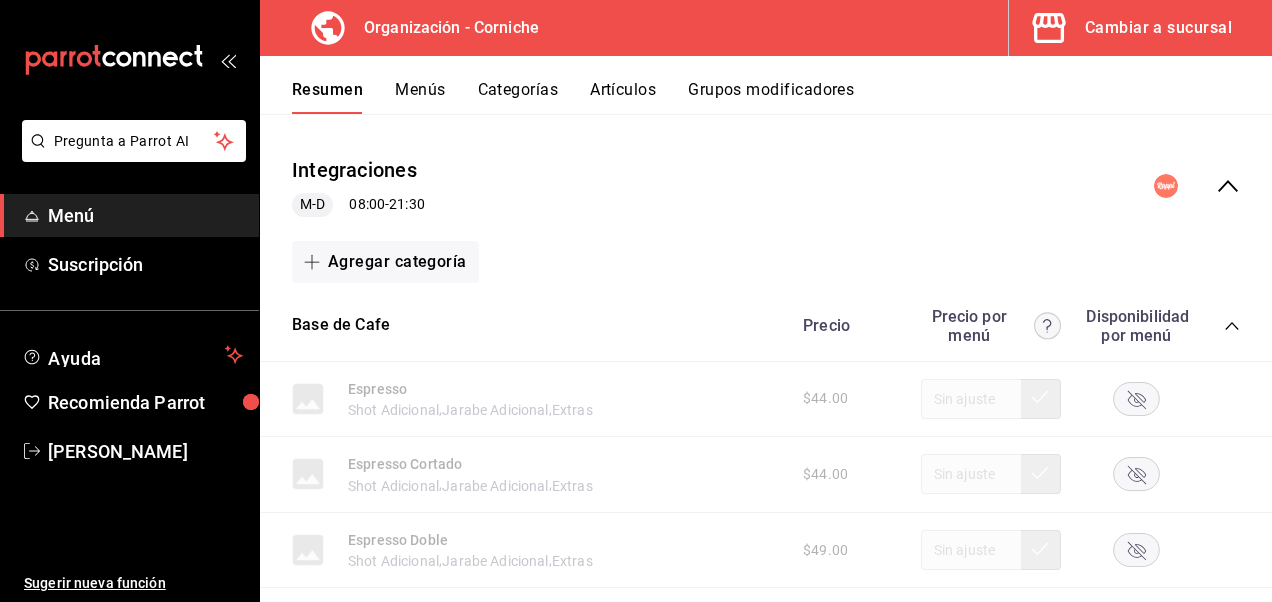 click on "Precio Precio por menú   Disponibilidad por menú" at bounding box center (1011, 326) 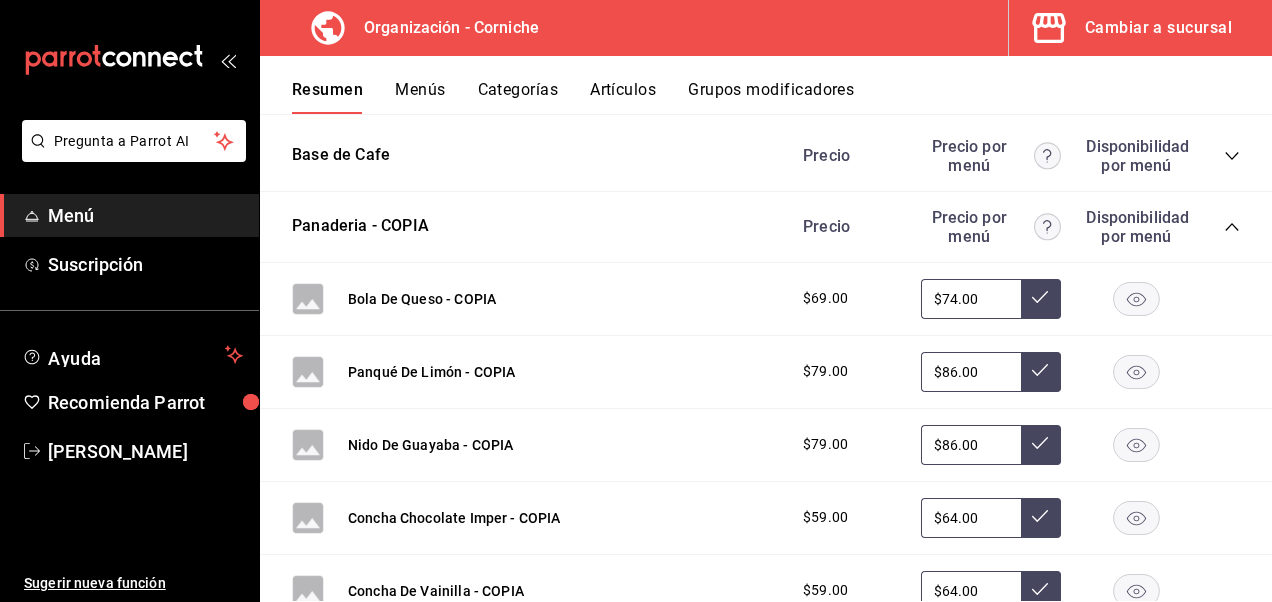scroll, scrollTop: 355, scrollLeft: 0, axis: vertical 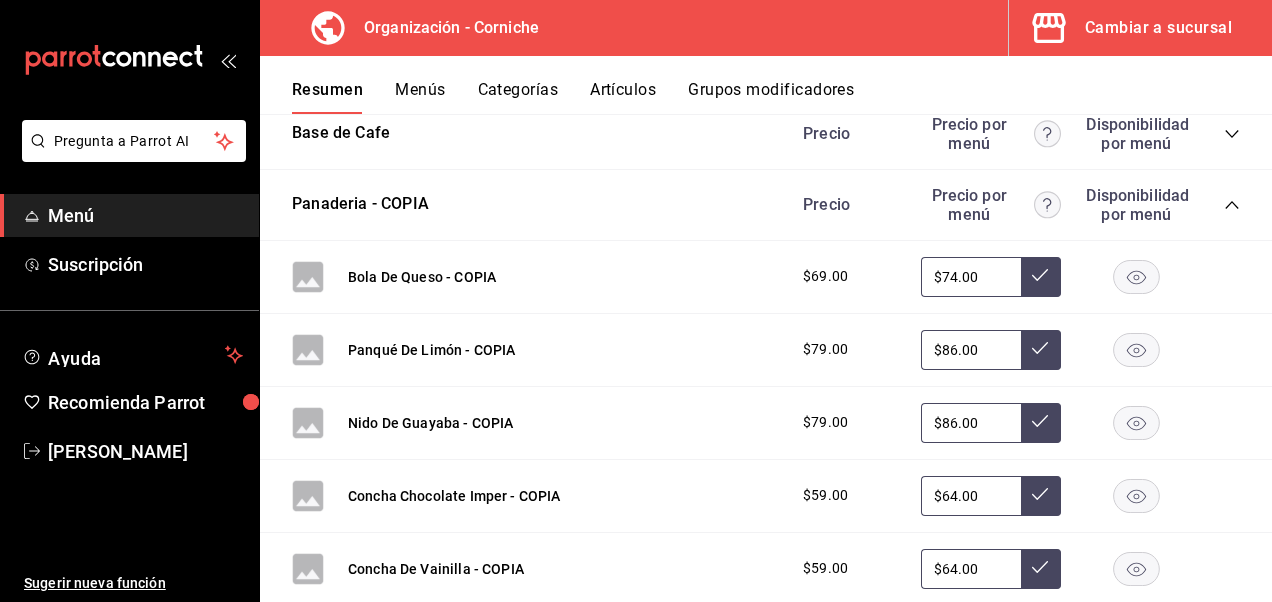 click on "$86.00" at bounding box center (971, 350) 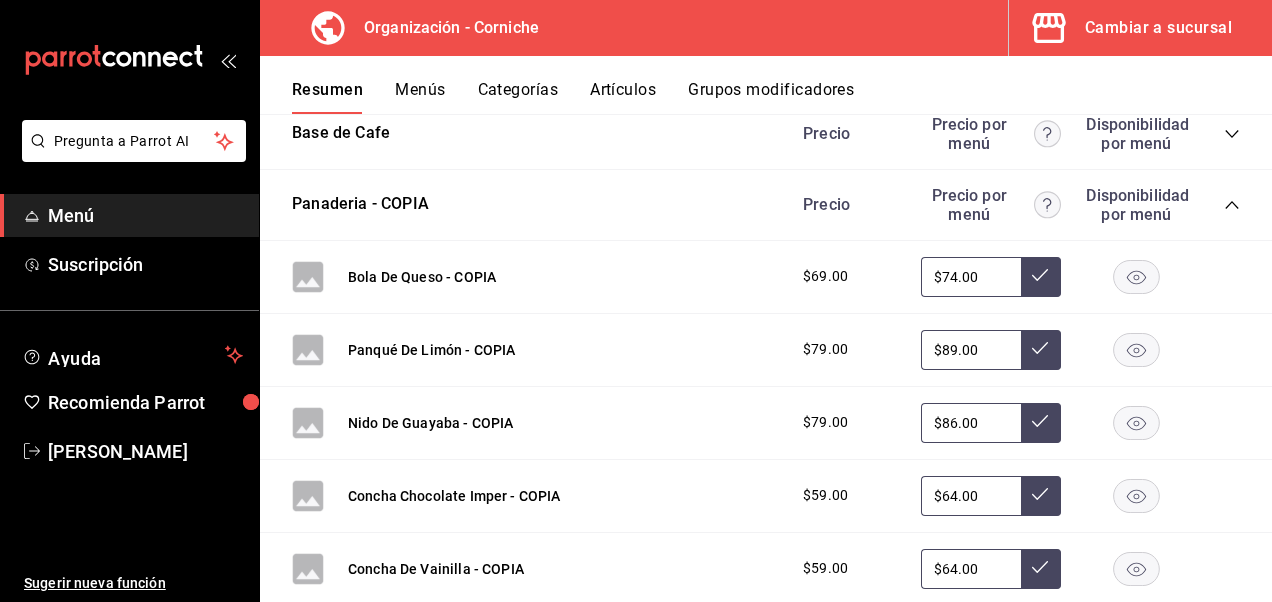 type on "$89.00" 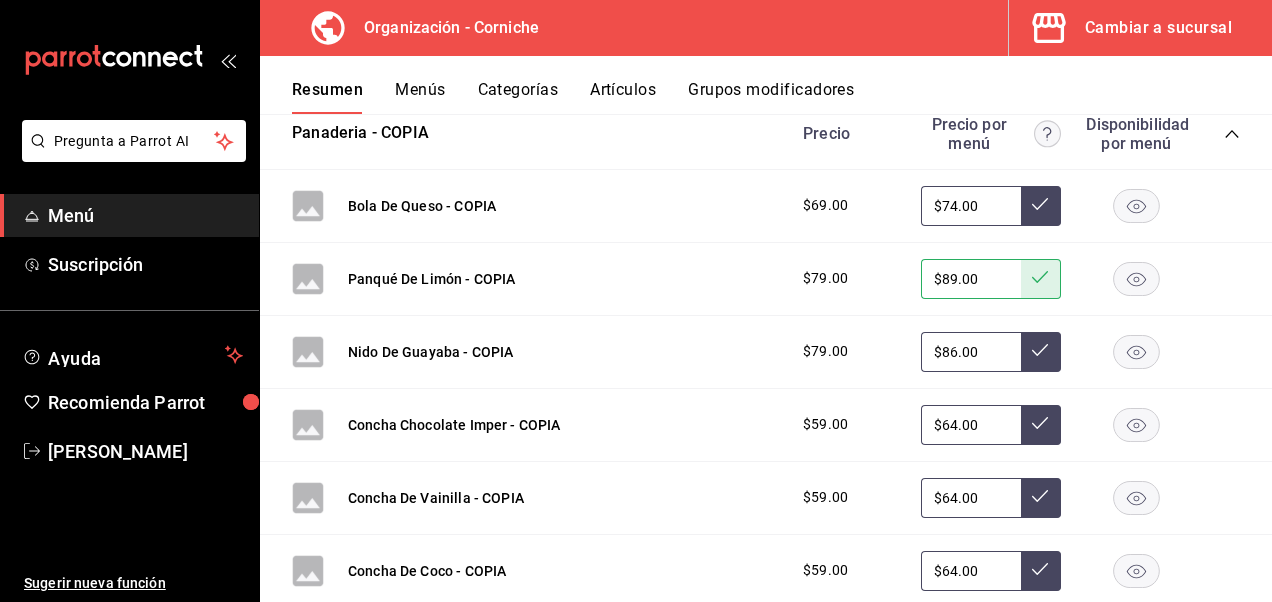 scroll, scrollTop: 427, scrollLeft: 0, axis: vertical 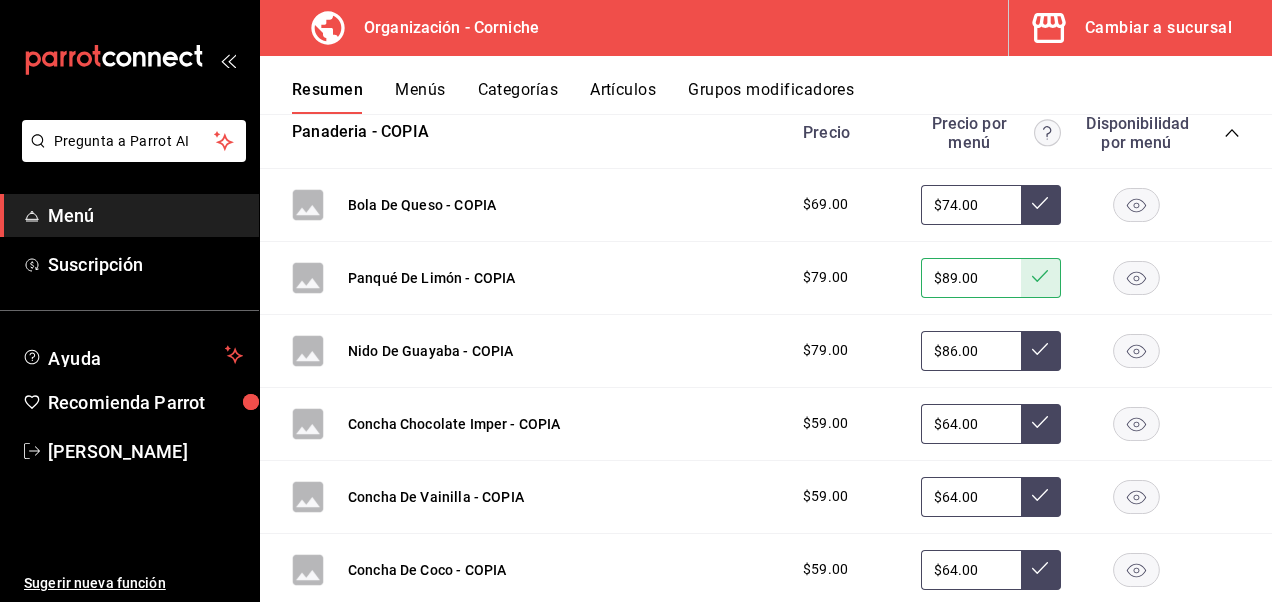 click on "$86.00" at bounding box center (971, 351) 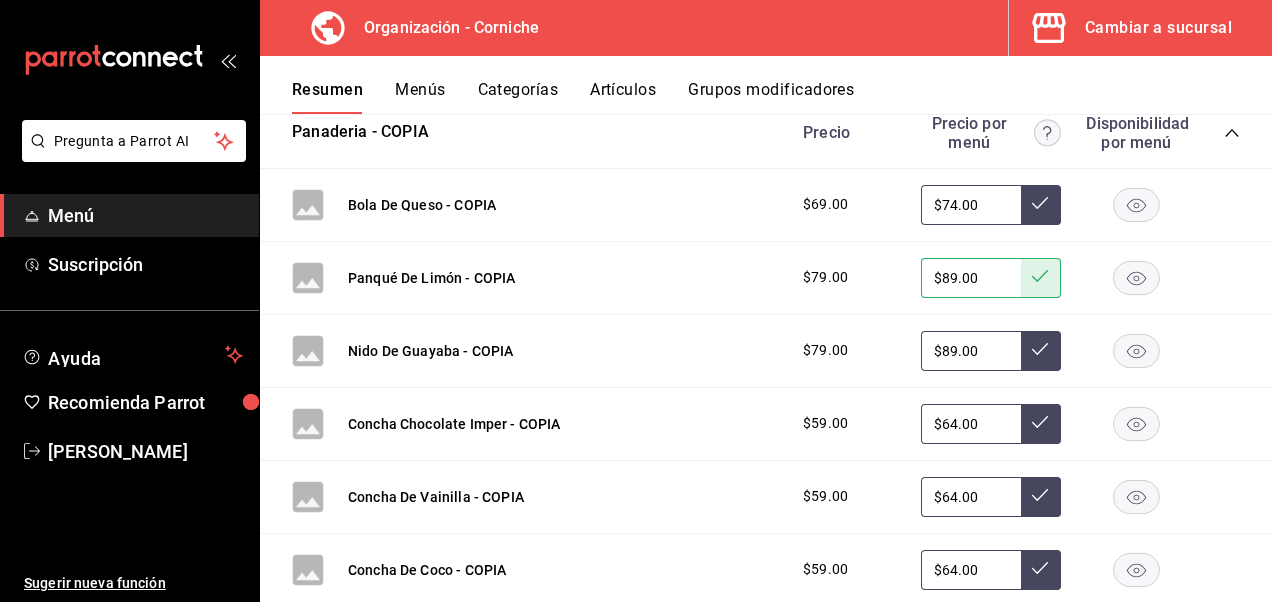 type on "$89.00" 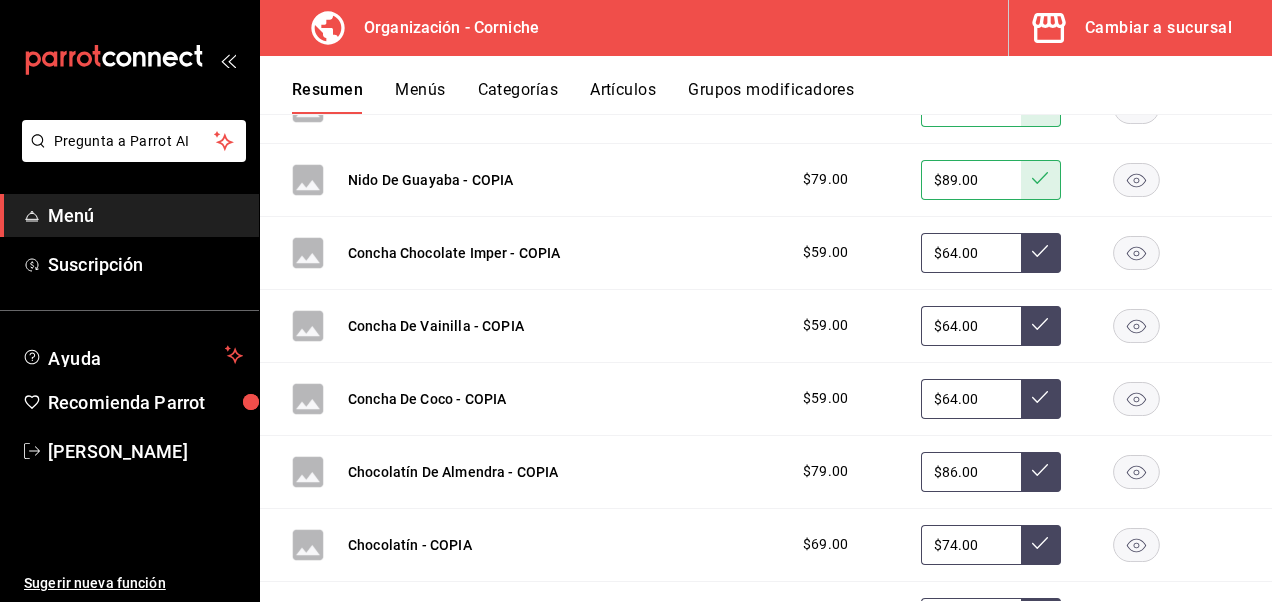 scroll, scrollTop: 599, scrollLeft: 0, axis: vertical 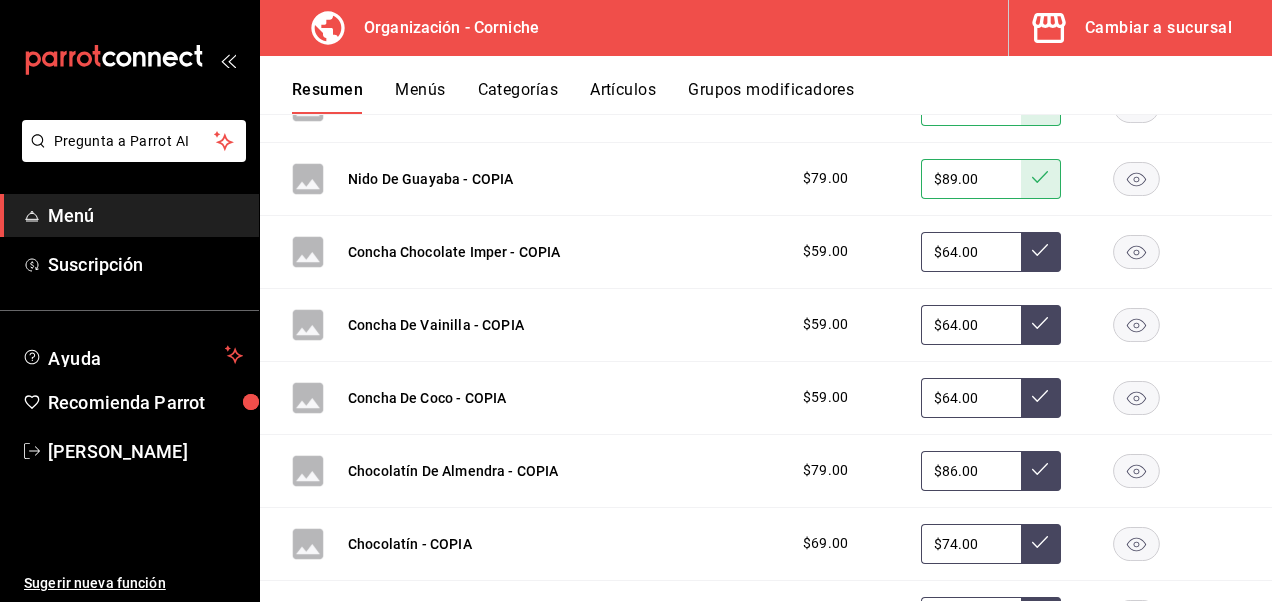 click on "$86.00" at bounding box center (971, 471) 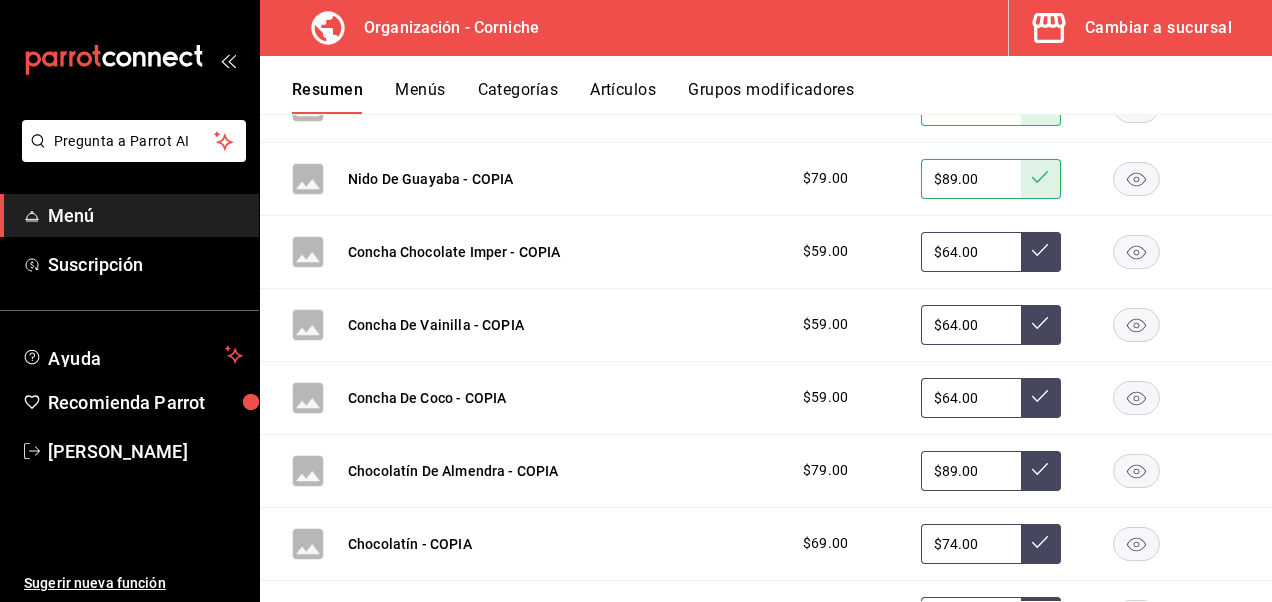 type on "$89.00" 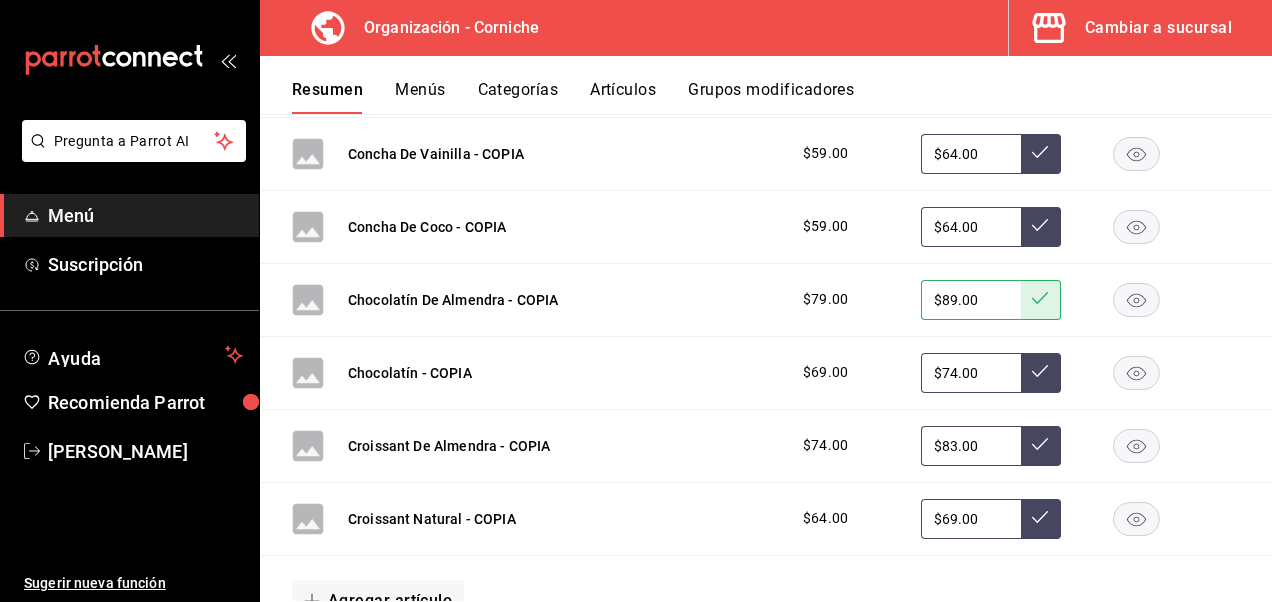 scroll, scrollTop: 769, scrollLeft: 0, axis: vertical 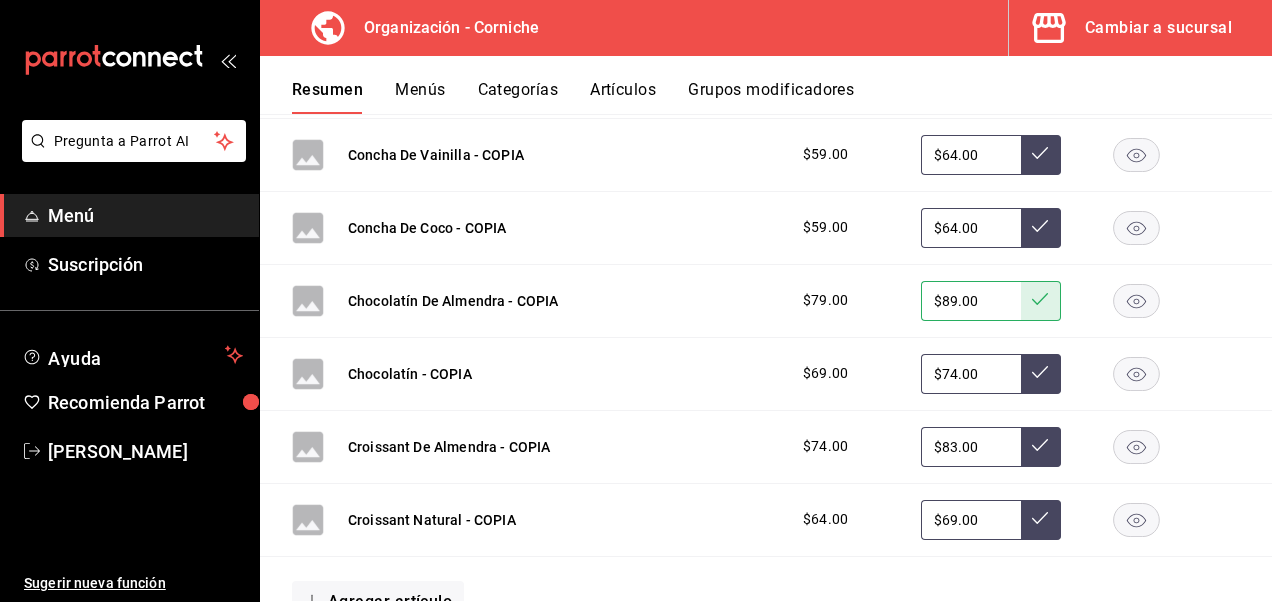 click on "$83.00" at bounding box center (971, 447) 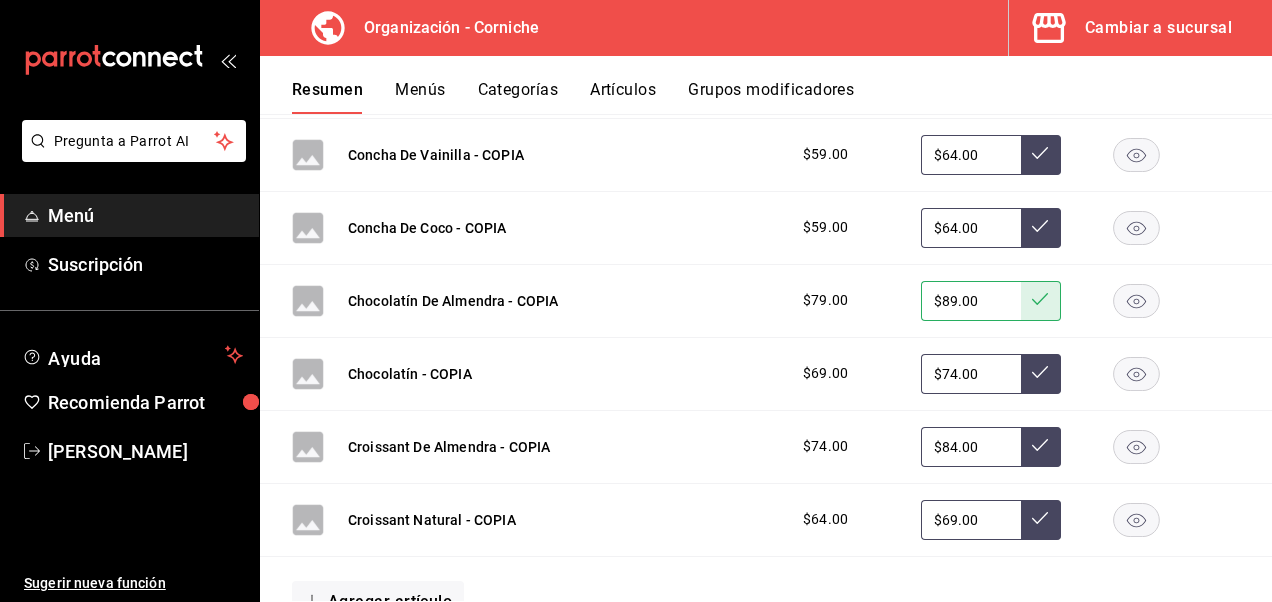 type on "$84.00" 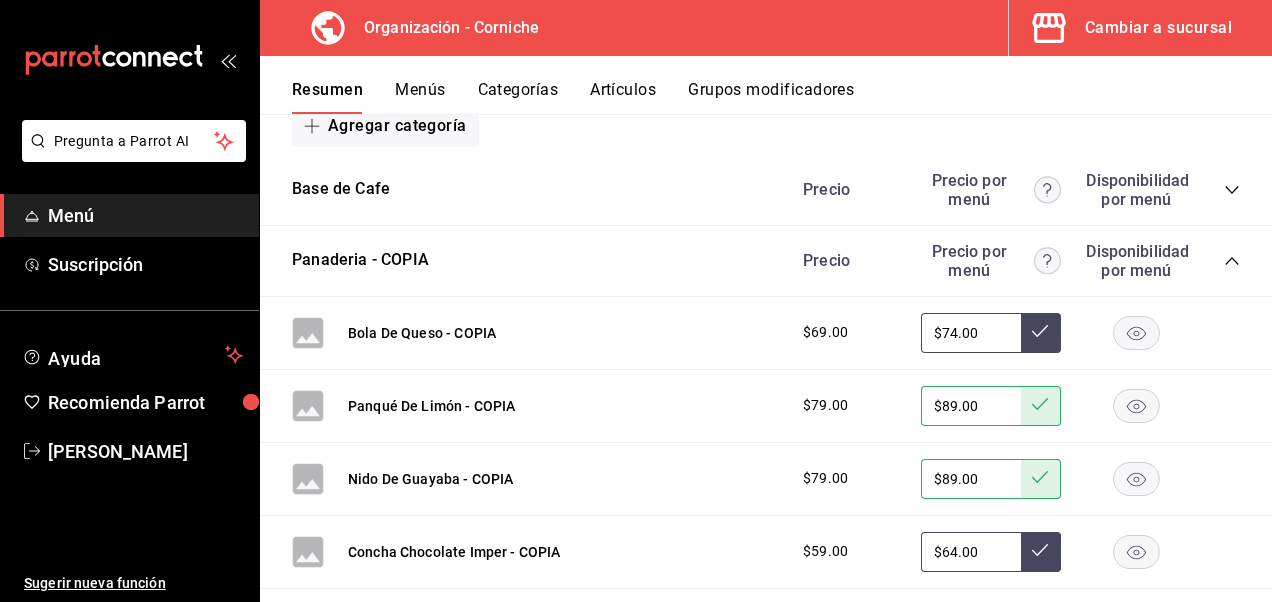 scroll, scrollTop: 239, scrollLeft: 0, axis: vertical 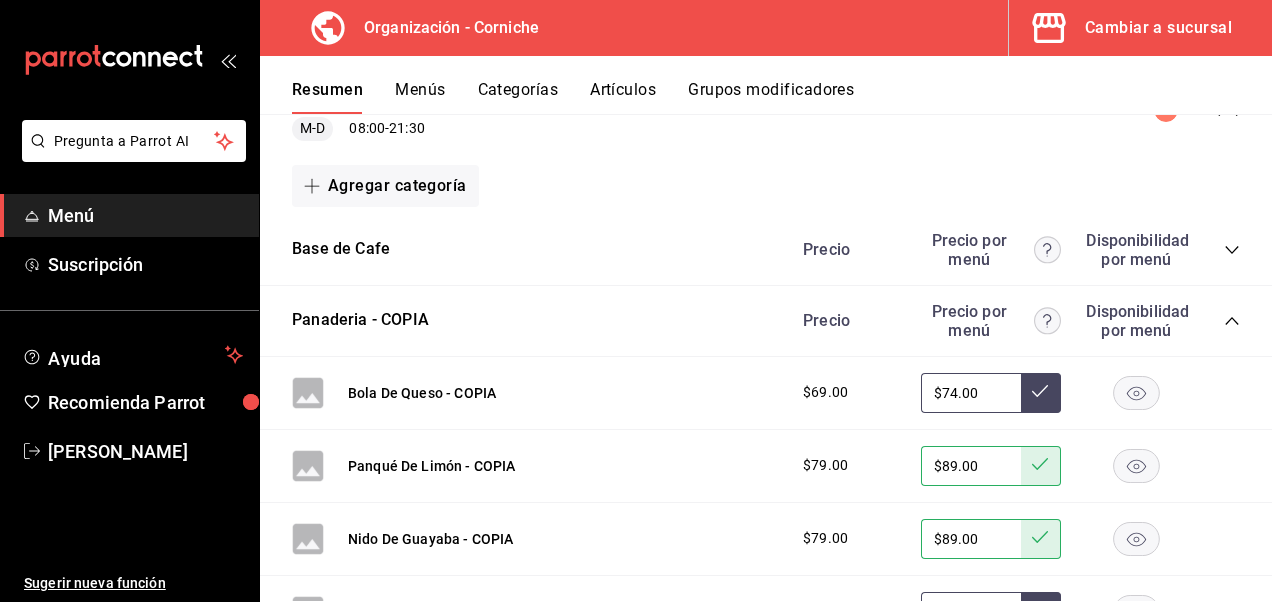 click 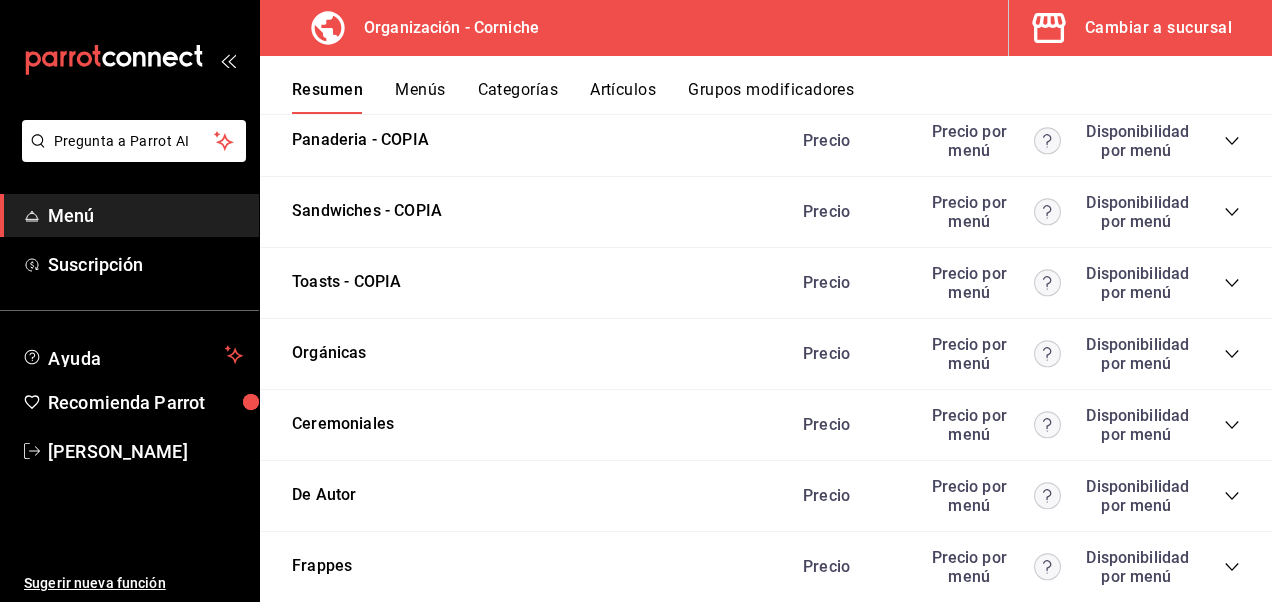 scroll, scrollTop: 426, scrollLeft: 0, axis: vertical 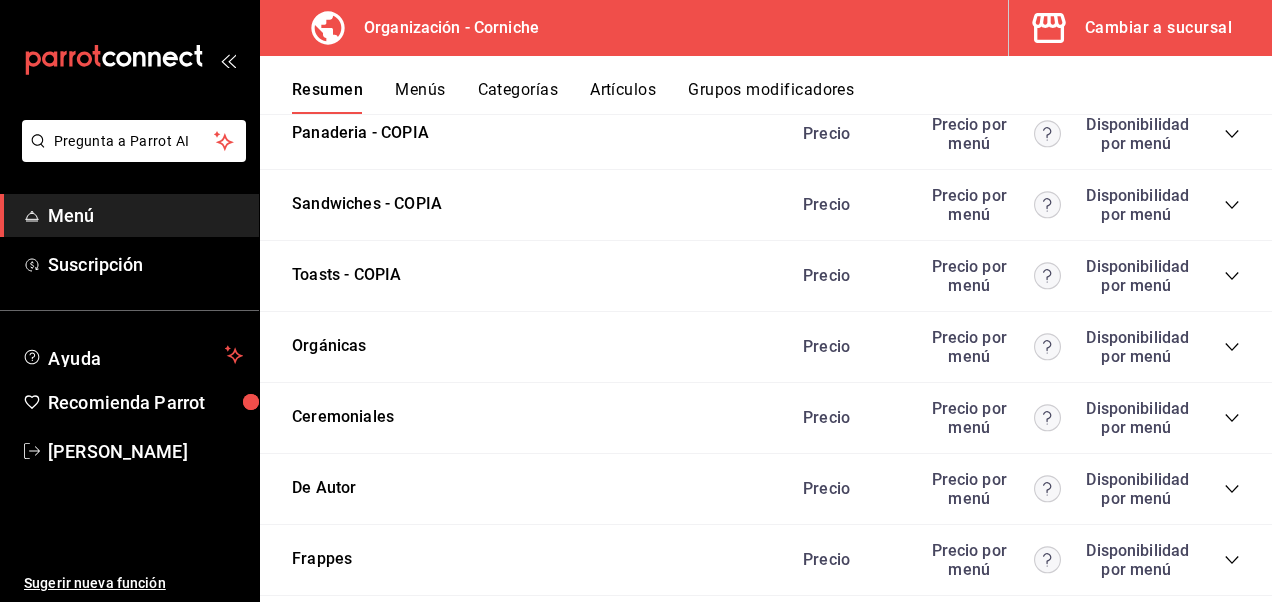 click 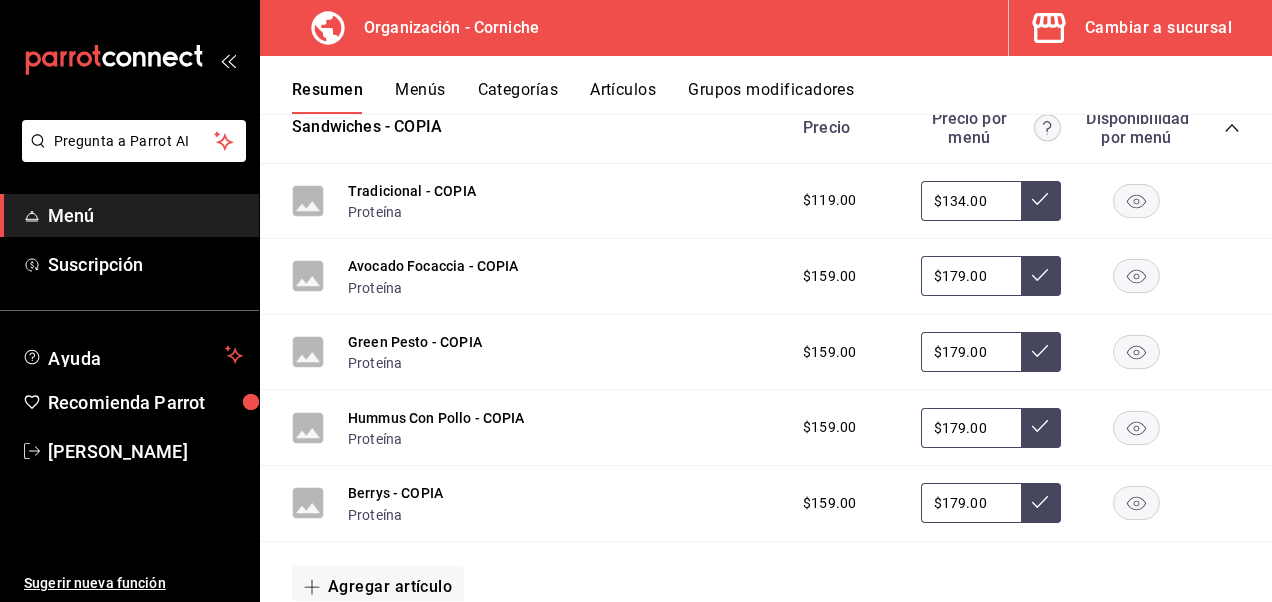 scroll, scrollTop: 502, scrollLeft: 0, axis: vertical 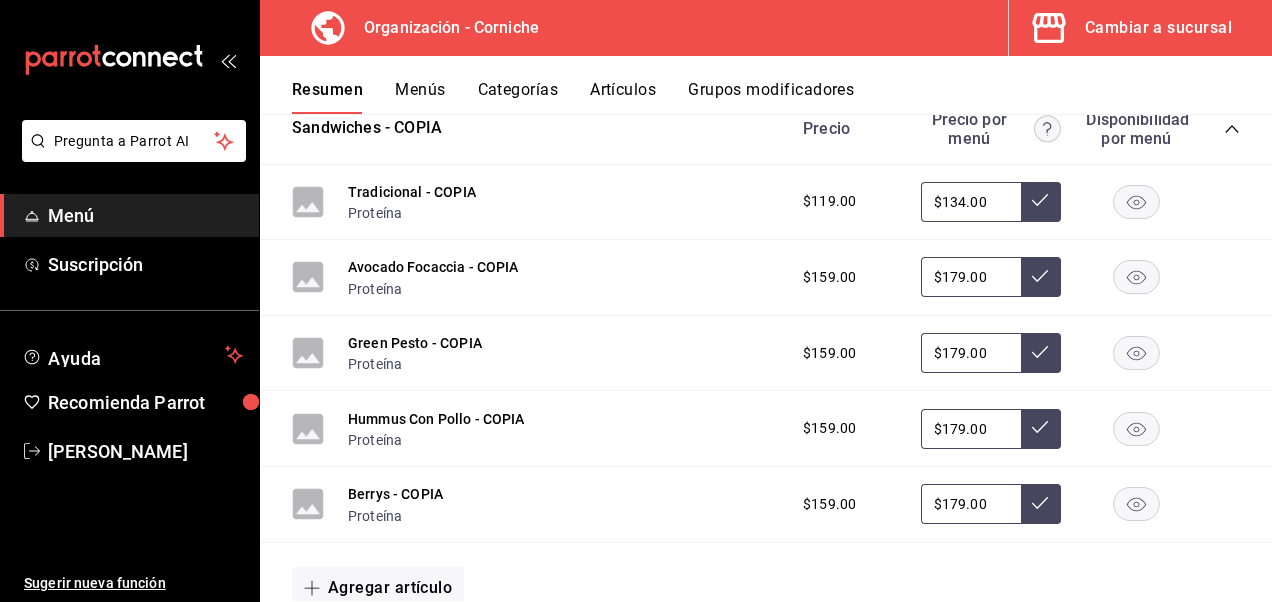 click on "$179.00" at bounding box center [971, 277] 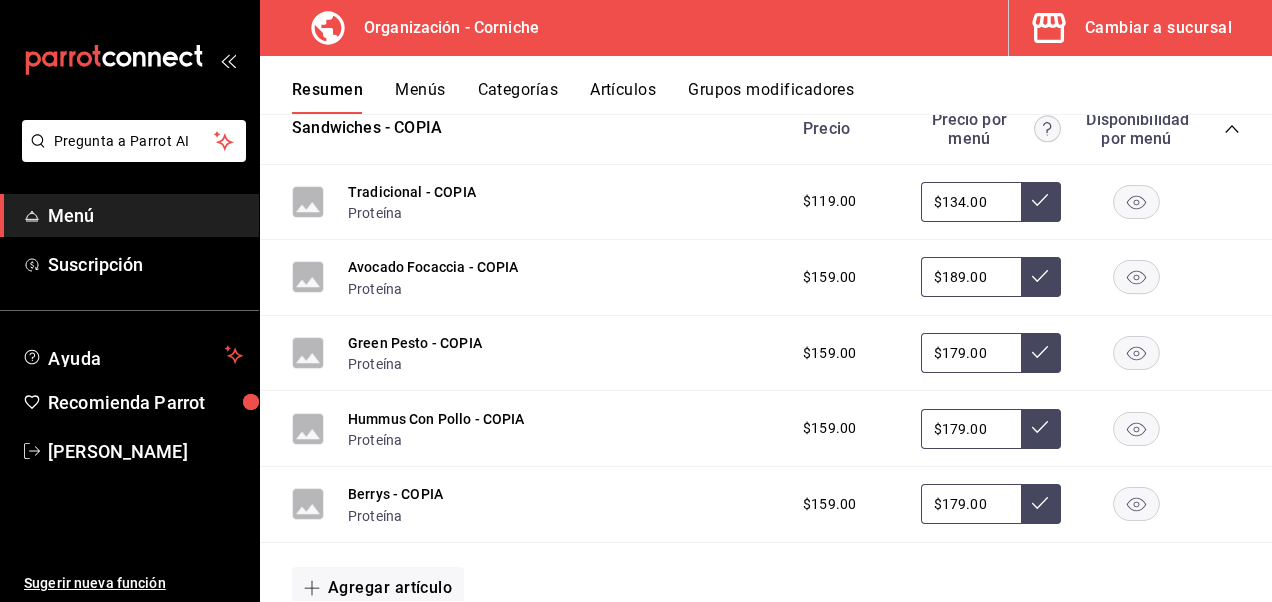 click on "$179.00" at bounding box center [971, 353] 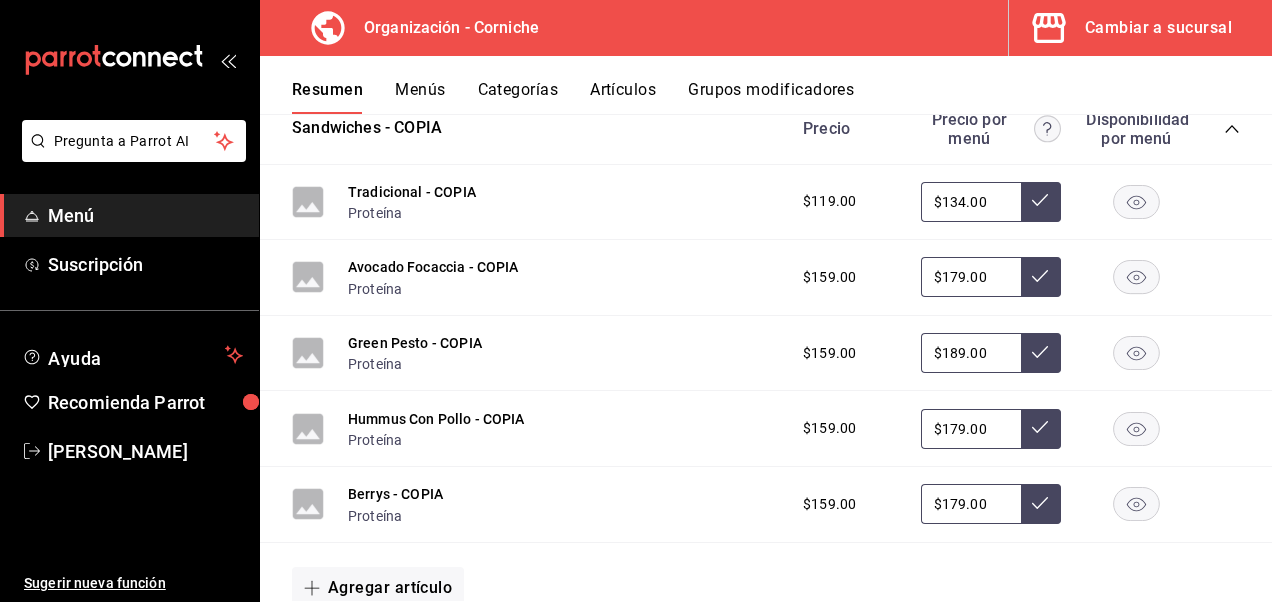click on "Hummus Con Pollo - COPIA Proteína $159.00 $179.00" at bounding box center (766, 429) 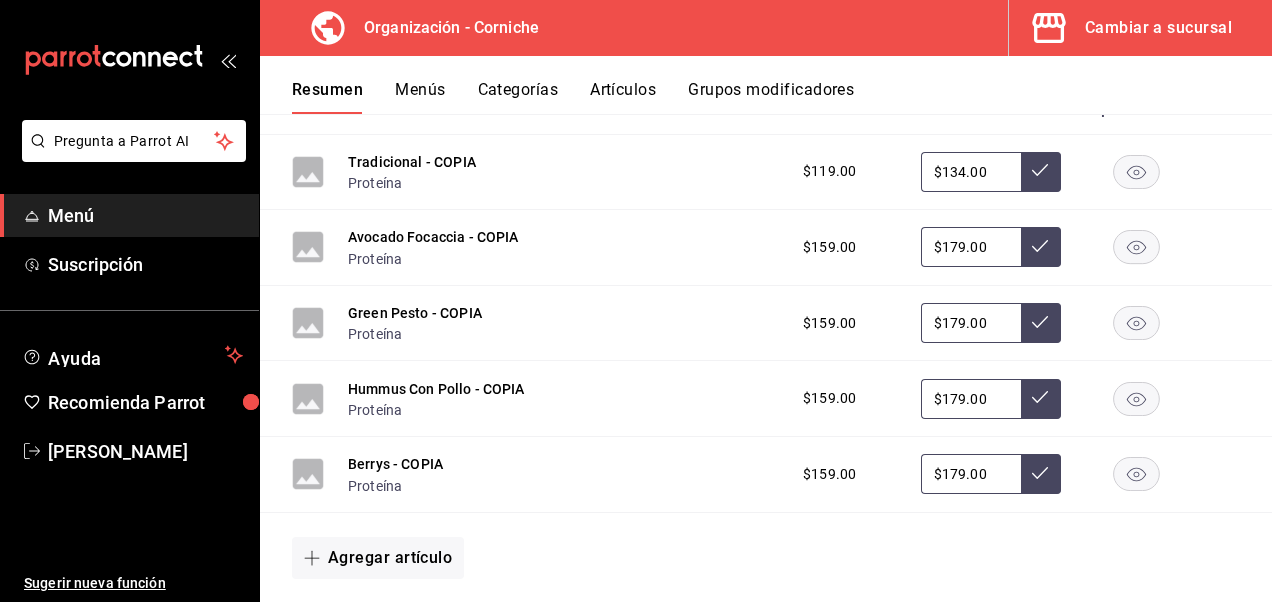 scroll, scrollTop: 534, scrollLeft: 0, axis: vertical 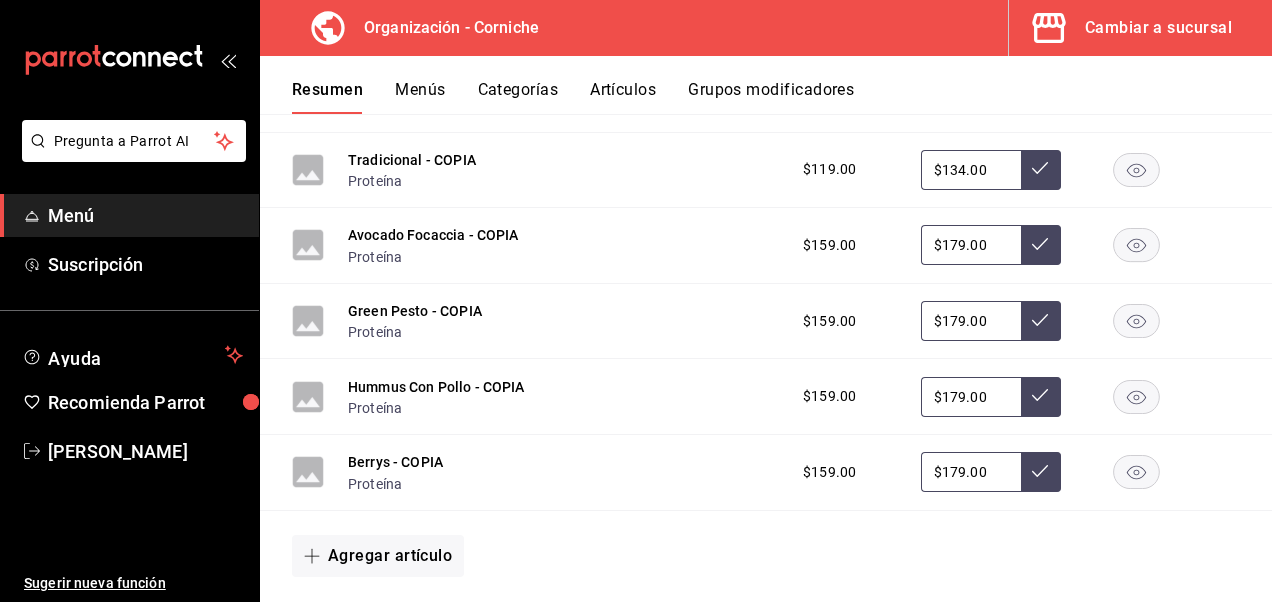 click on "$179.00" at bounding box center (971, 472) 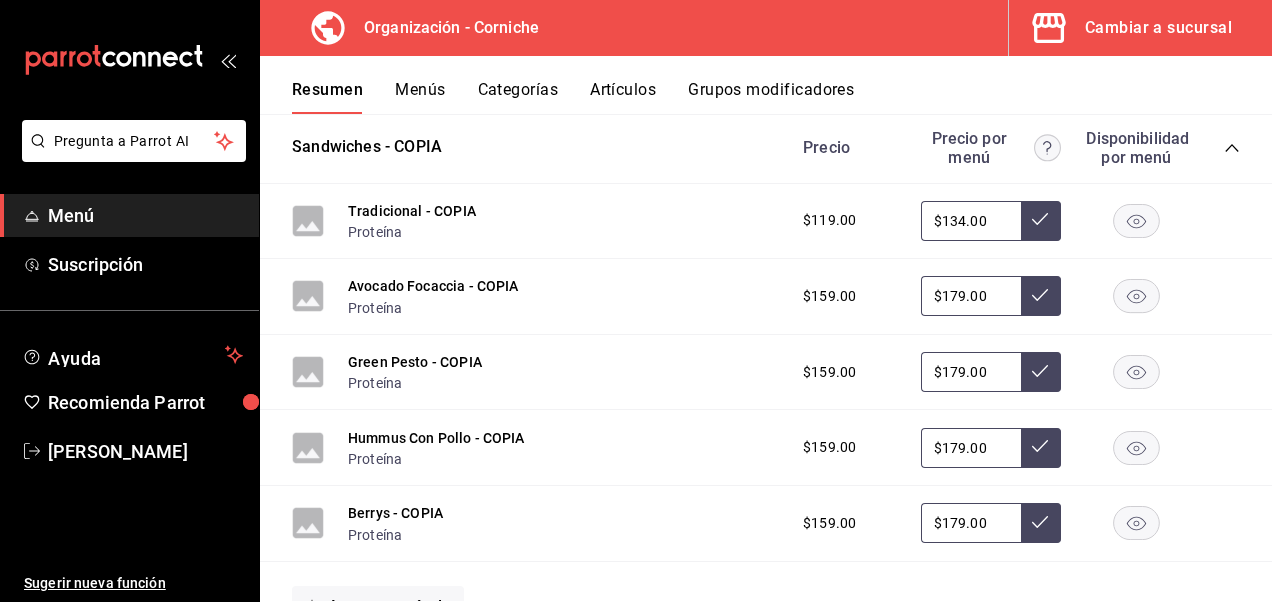 scroll, scrollTop: 480, scrollLeft: 0, axis: vertical 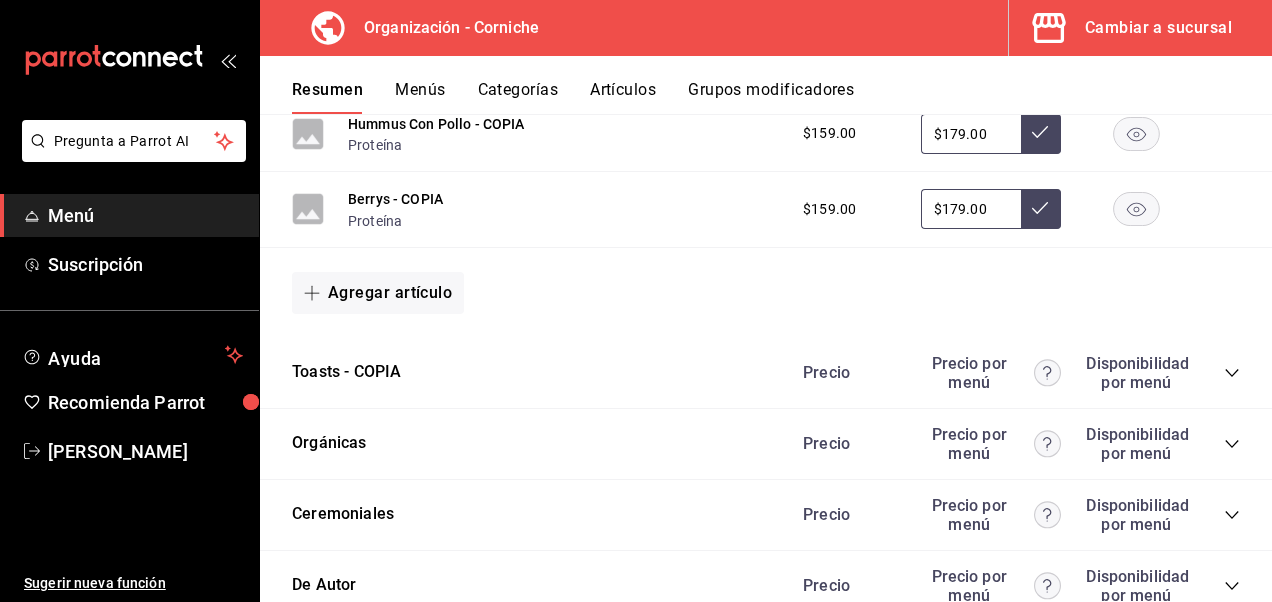 click 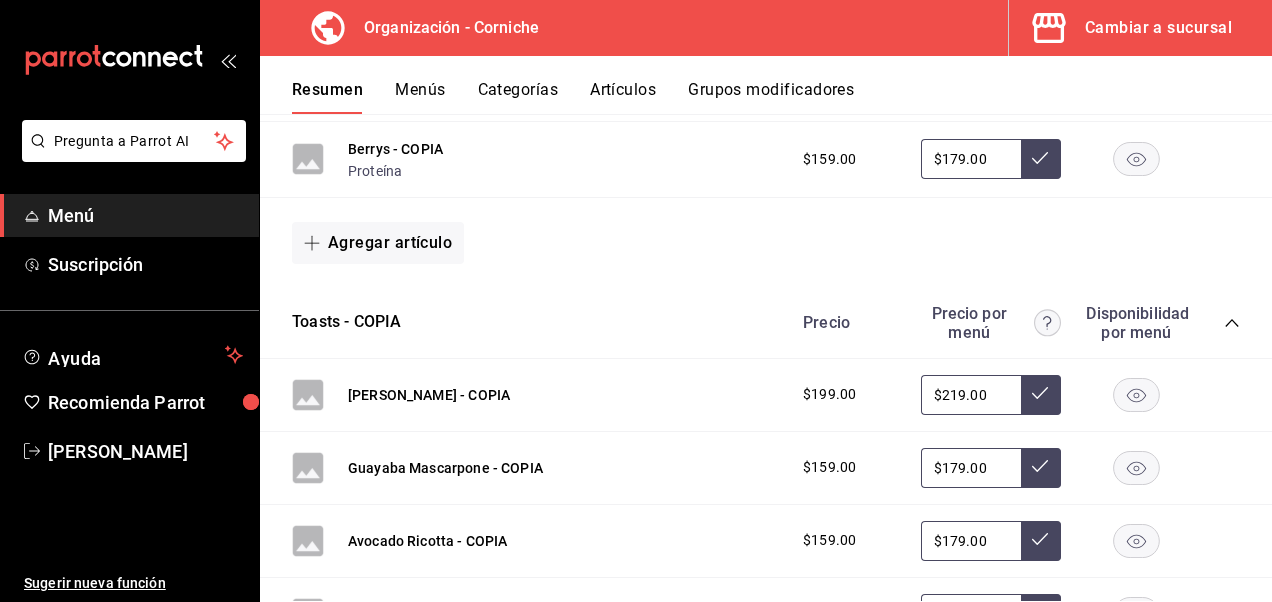 scroll, scrollTop: 797, scrollLeft: 0, axis: vertical 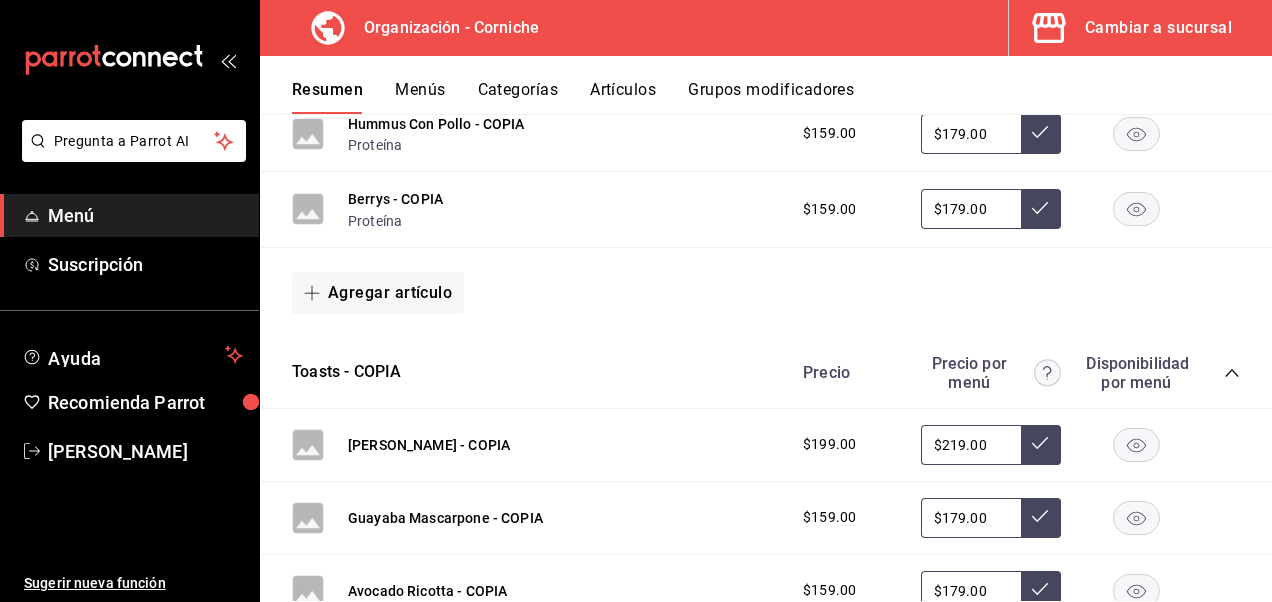 click 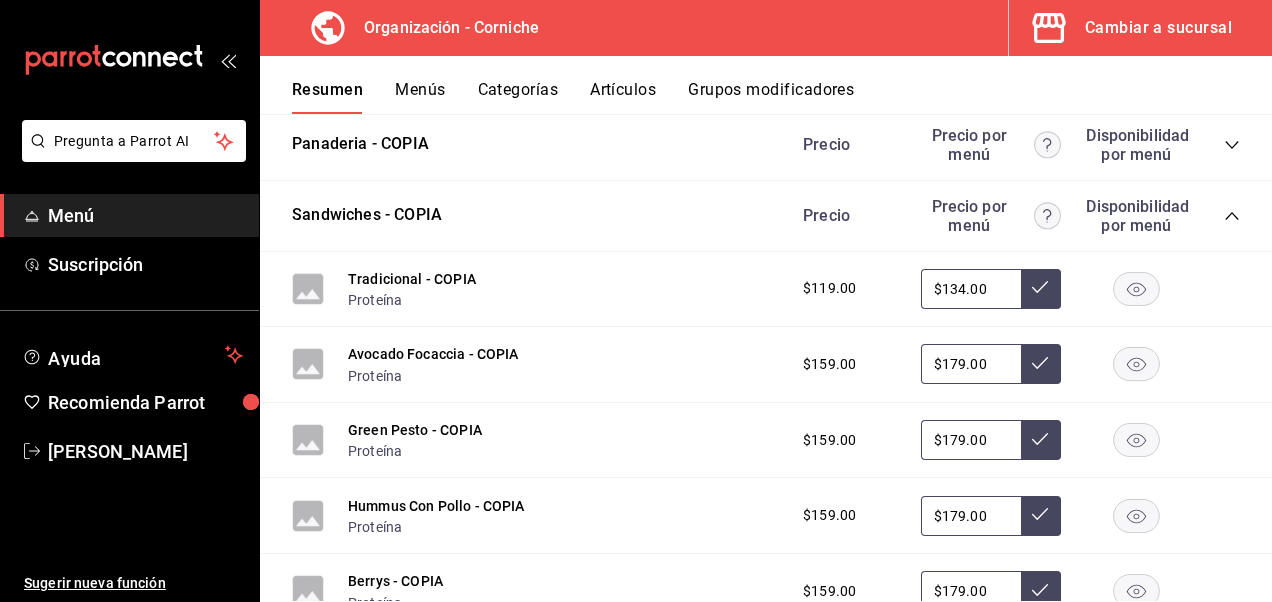 scroll, scrollTop: 297, scrollLeft: 0, axis: vertical 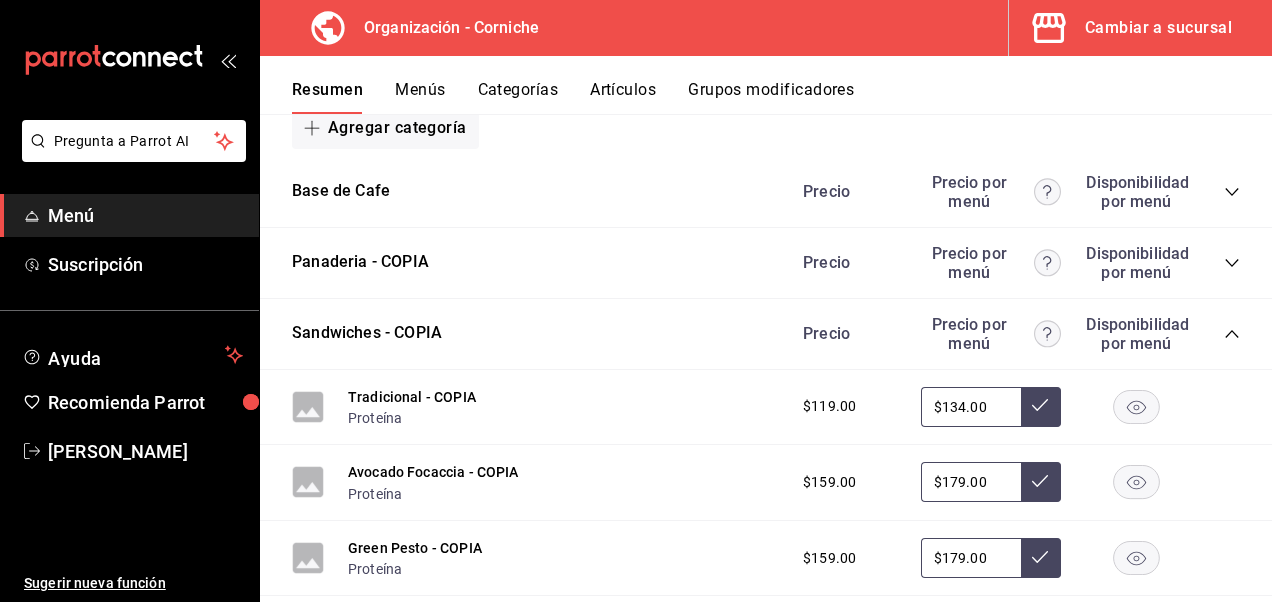 click 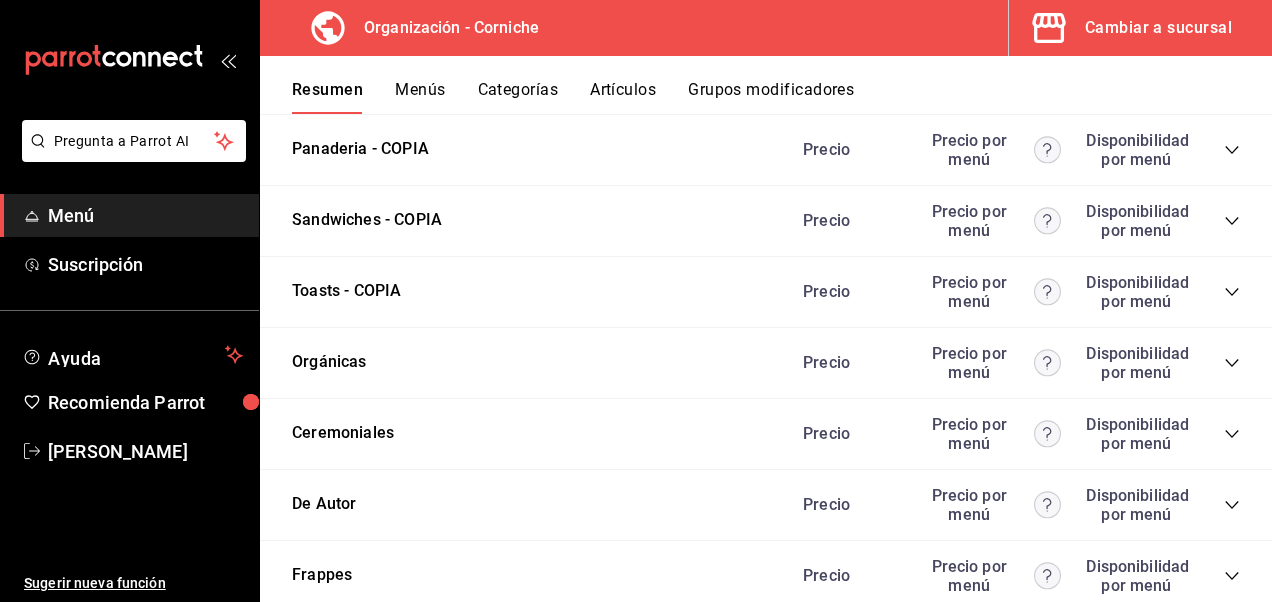 scroll, scrollTop: 413, scrollLeft: 0, axis: vertical 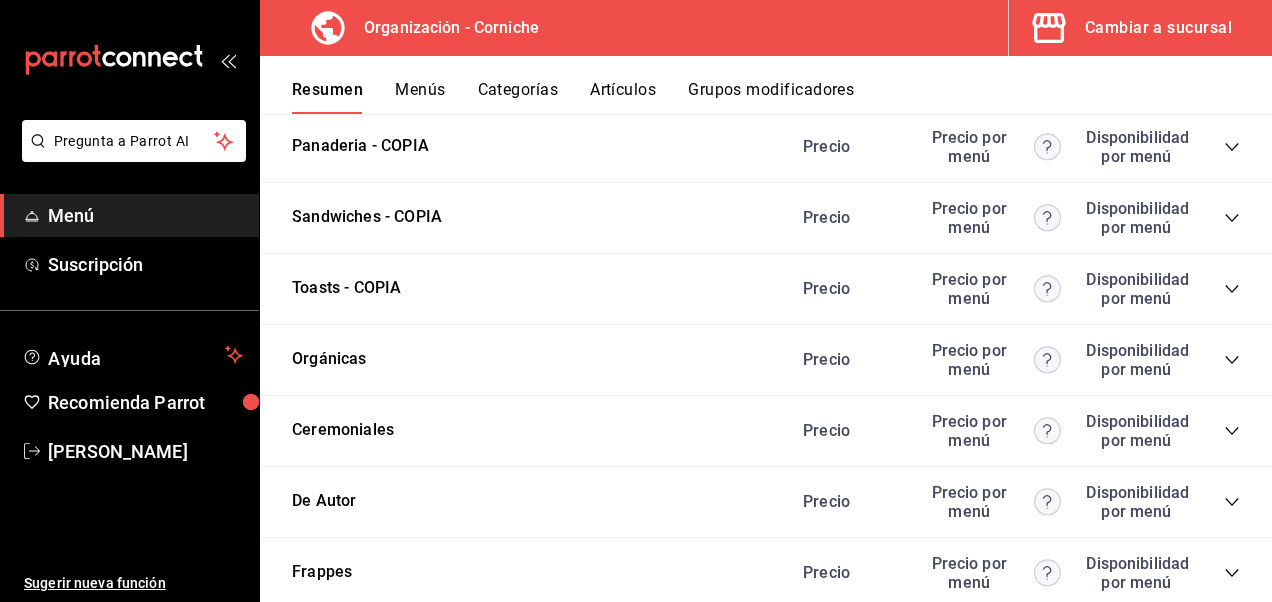 click 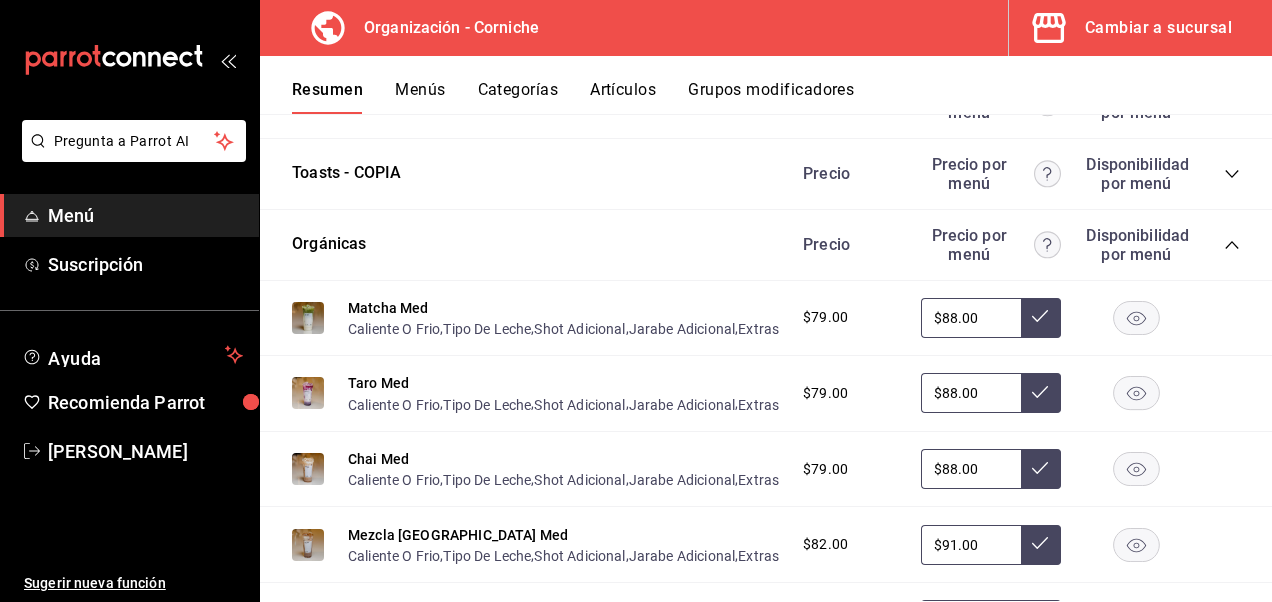 scroll, scrollTop: 527, scrollLeft: 0, axis: vertical 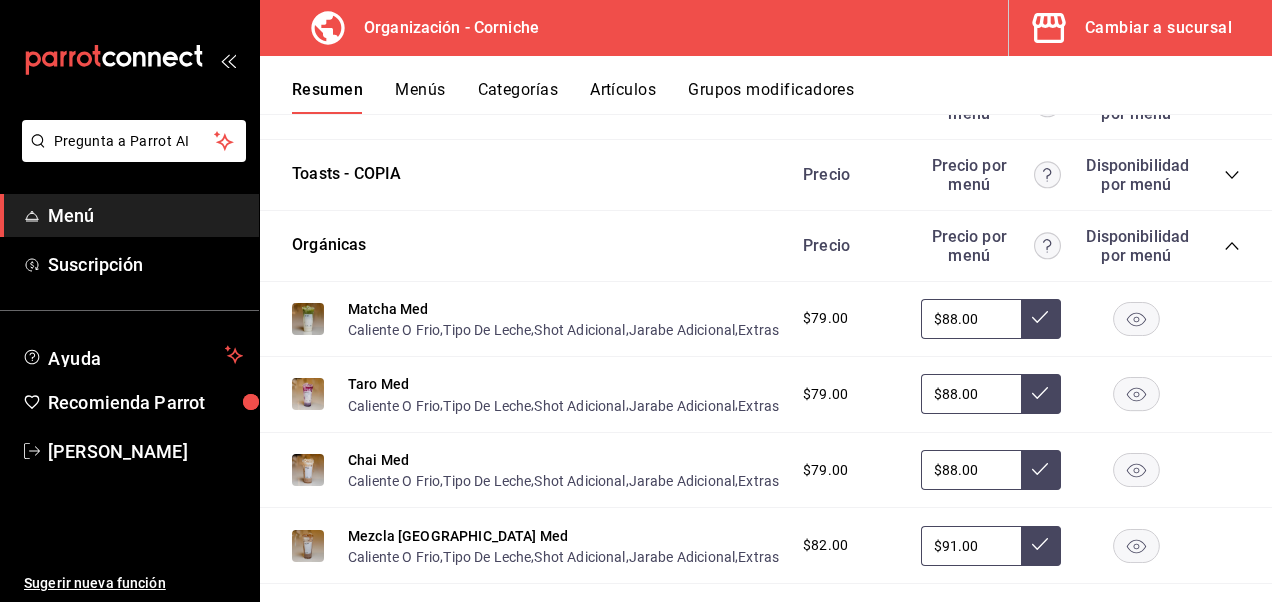 click on "Organización - Corniche Cambiar a sucursal" at bounding box center [766, 28] 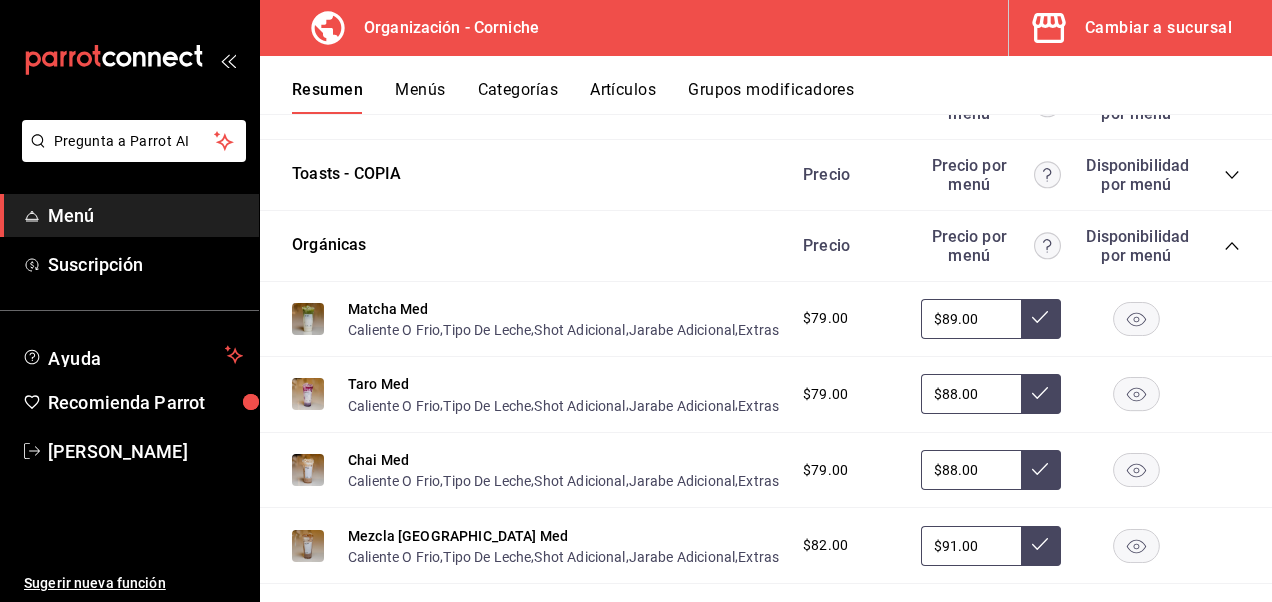 type on "$89.00" 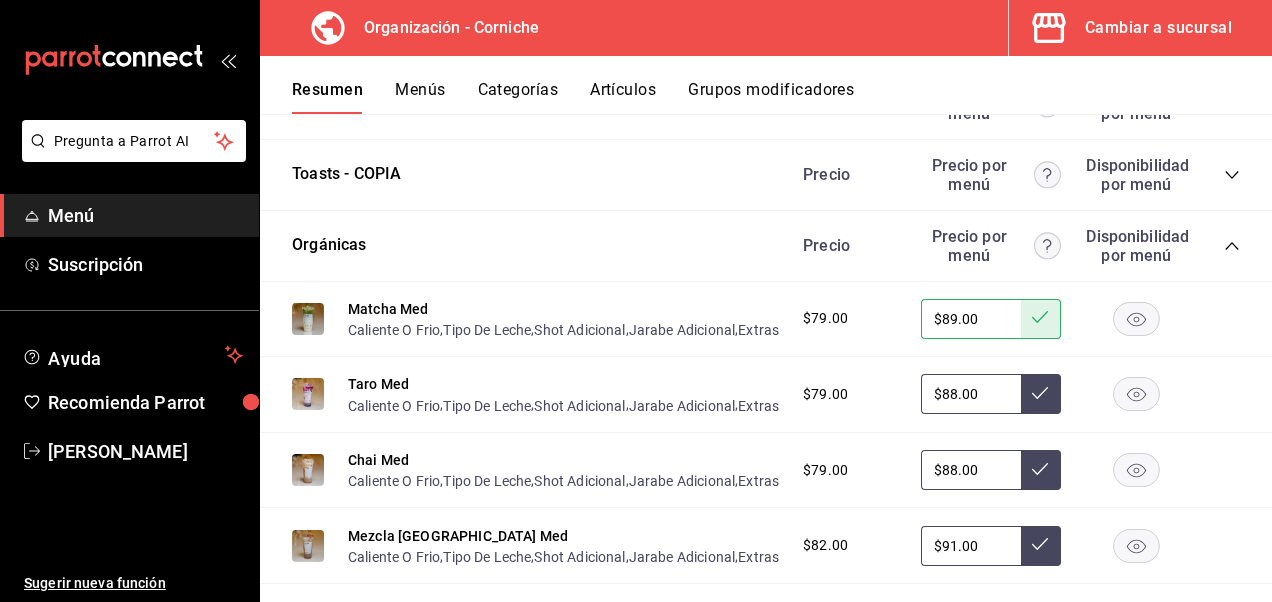click on "$88.00" at bounding box center (971, 394) 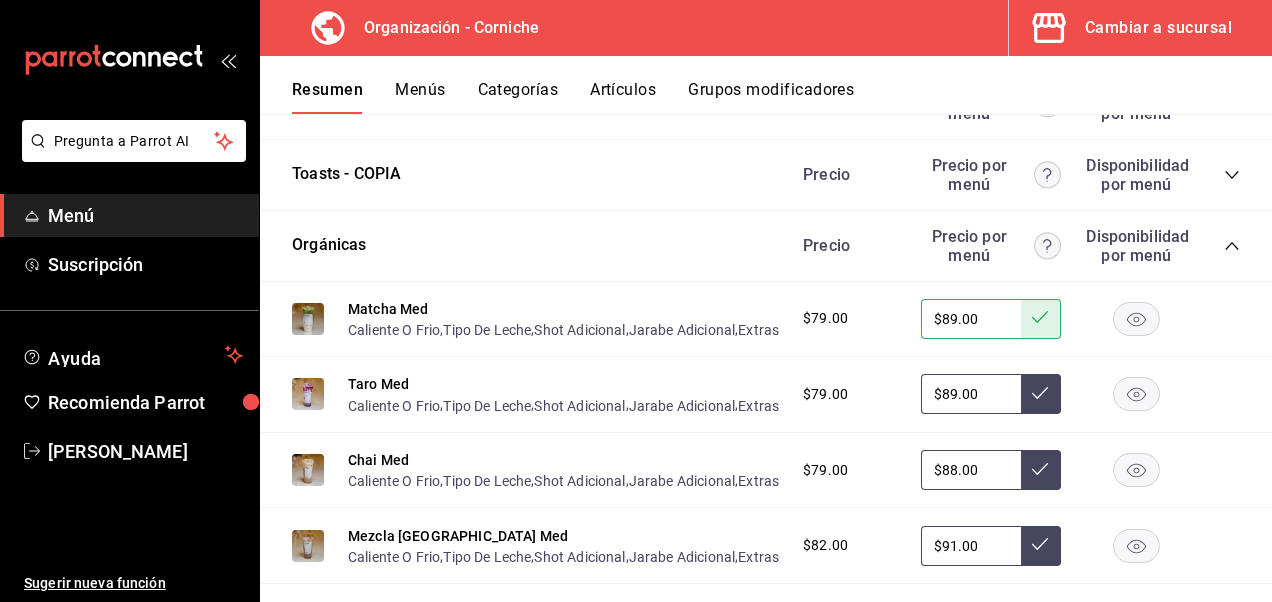type on "$89.00" 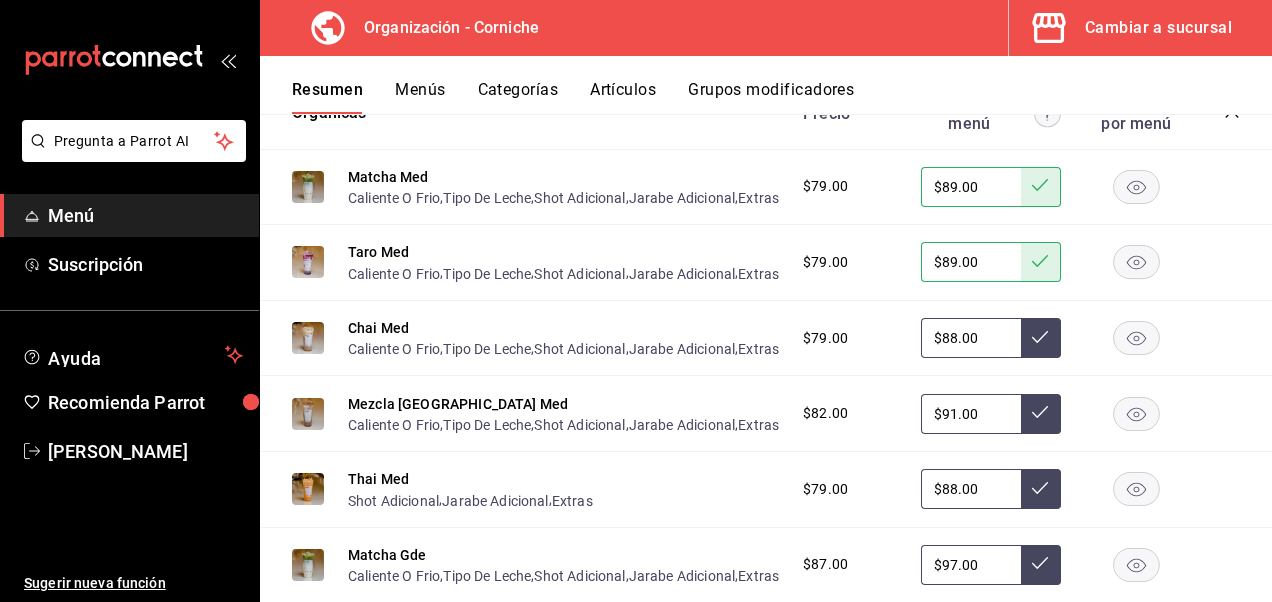 scroll, scrollTop: 662, scrollLeft: 0, axis: vertical 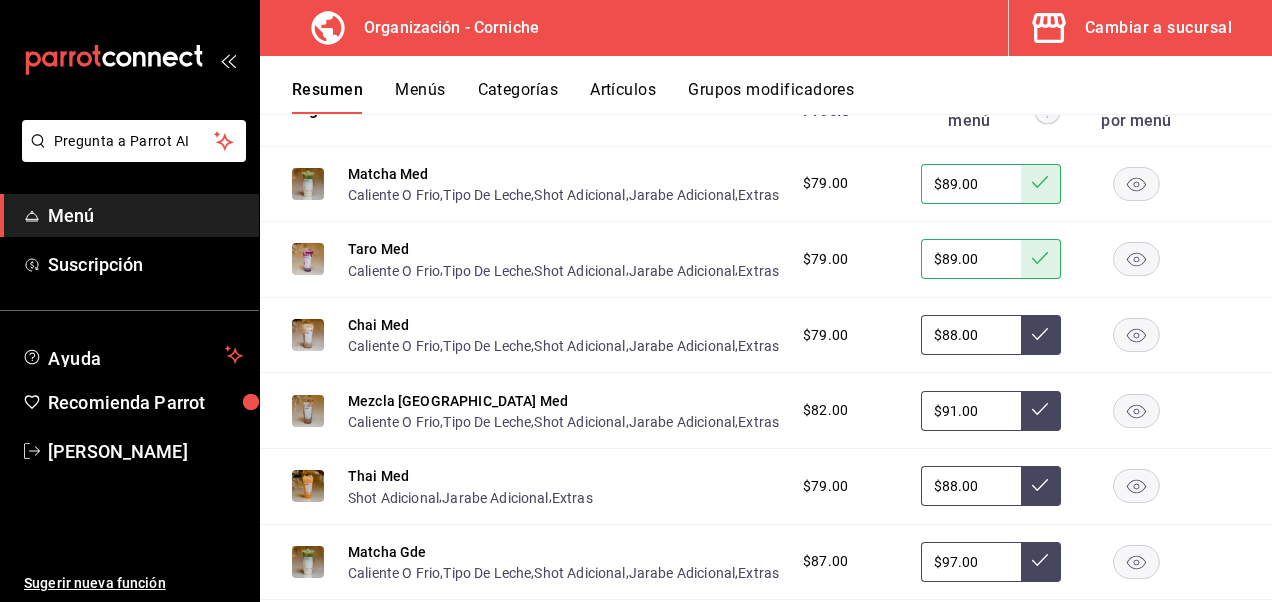 click on "$88.00" at bounding box center (971, 335) 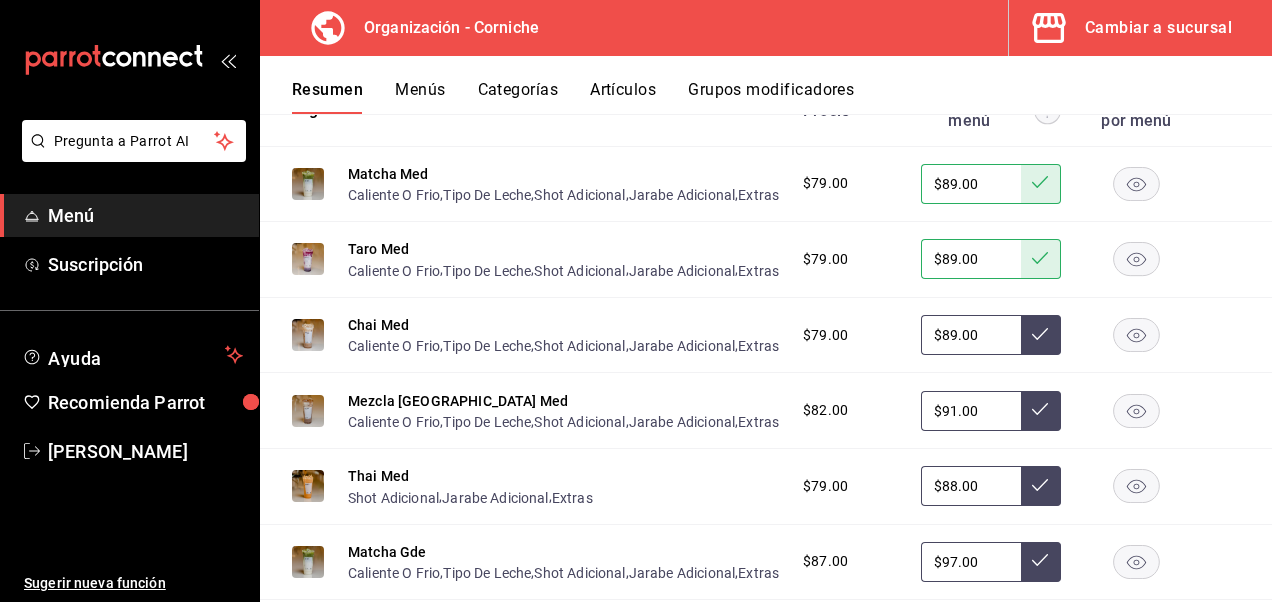 type on "$89.00" 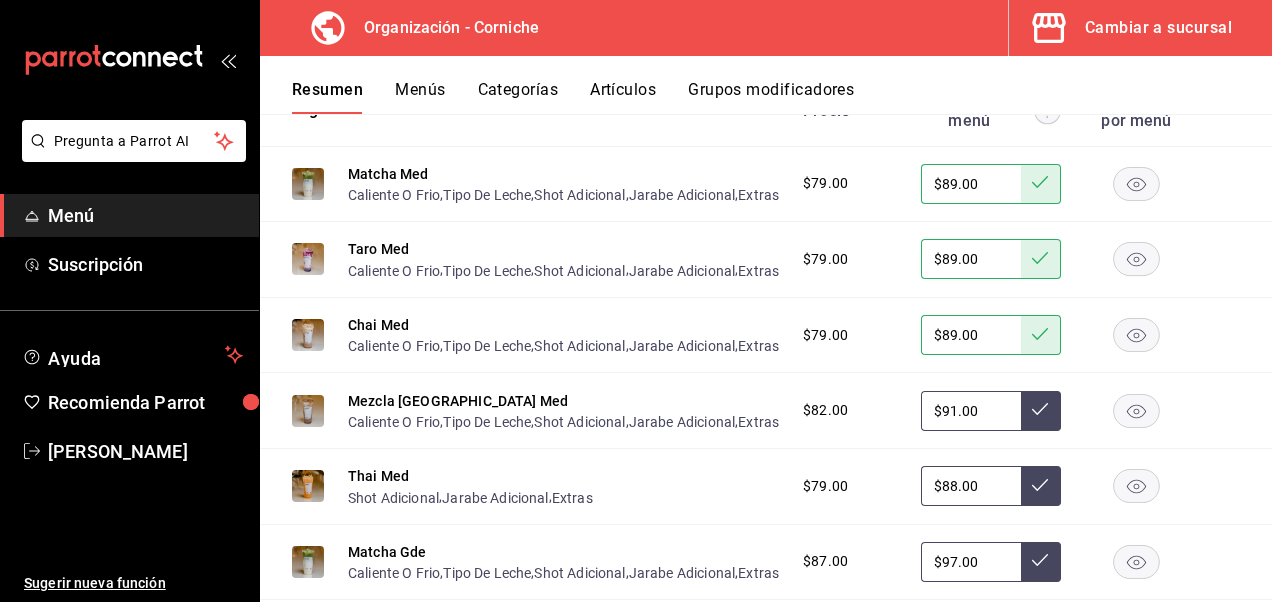 click on "$91.00" at bounding box center (971, 411) 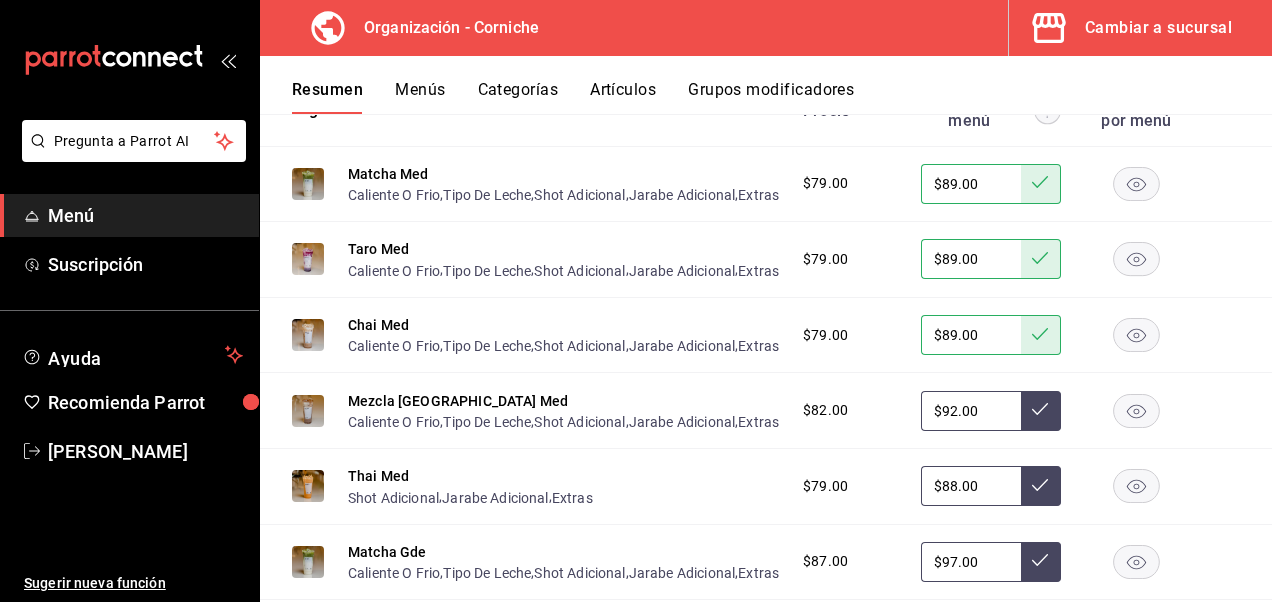 type on "$92.00" 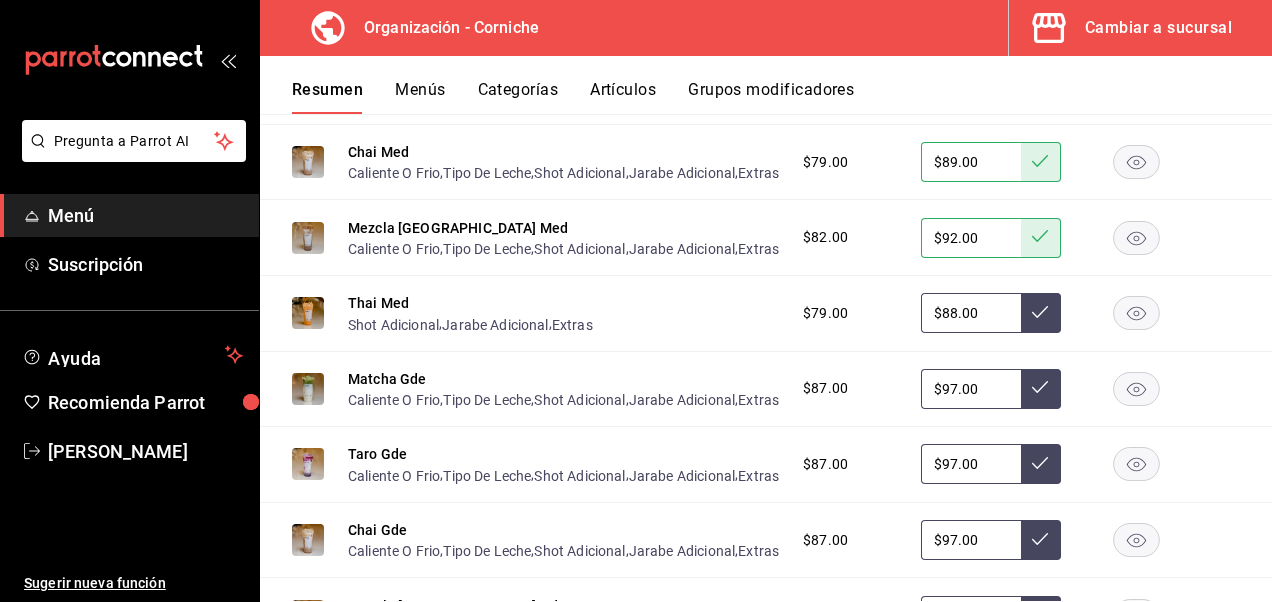 scroll, scrollTop: 837, scrollLeft: 0, axis: vertical 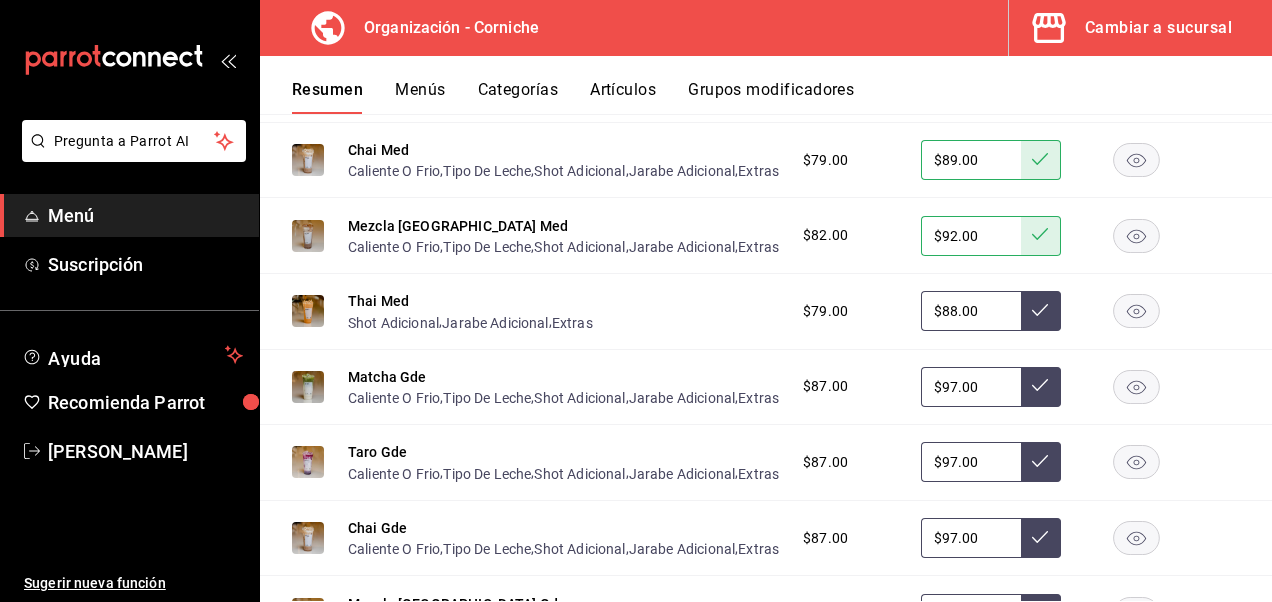 click on "$88.00" at bounding box center (971, 311) 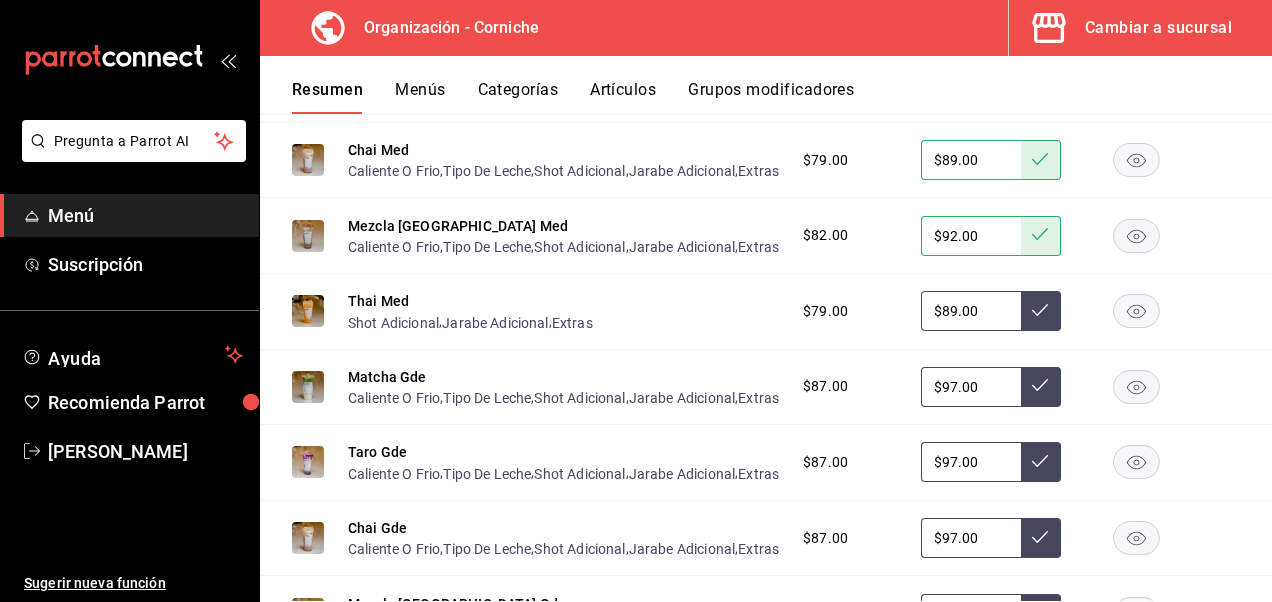 type on "$89.00" 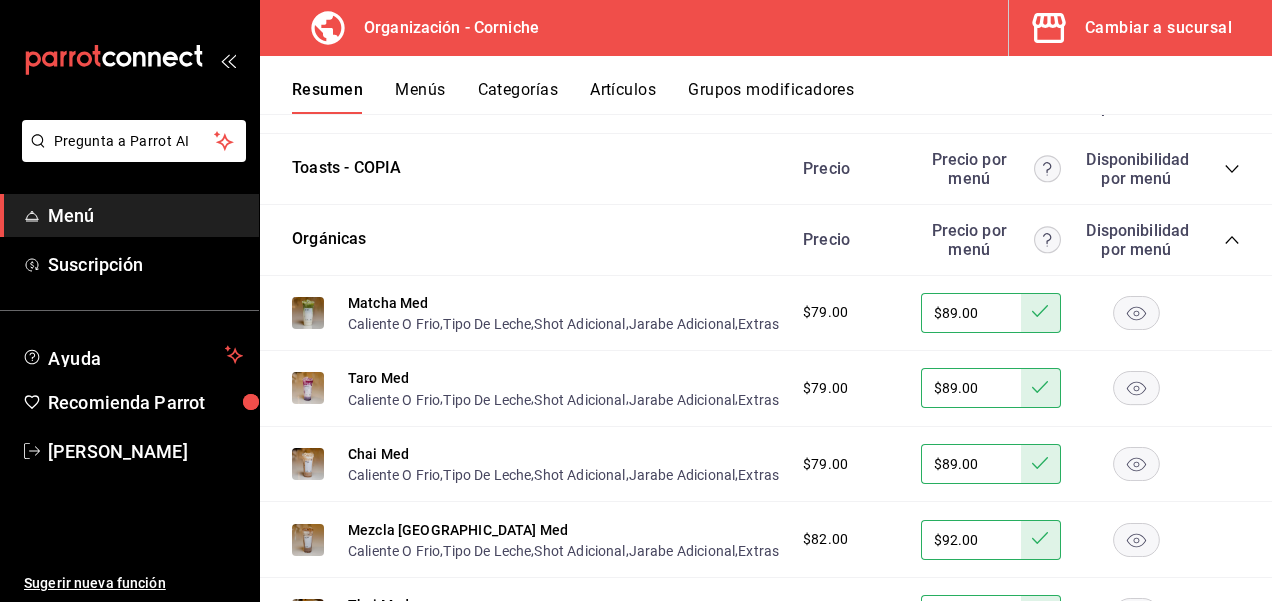 scroll, scrollTop: 532, scrollLeft: 0, axis: vertical 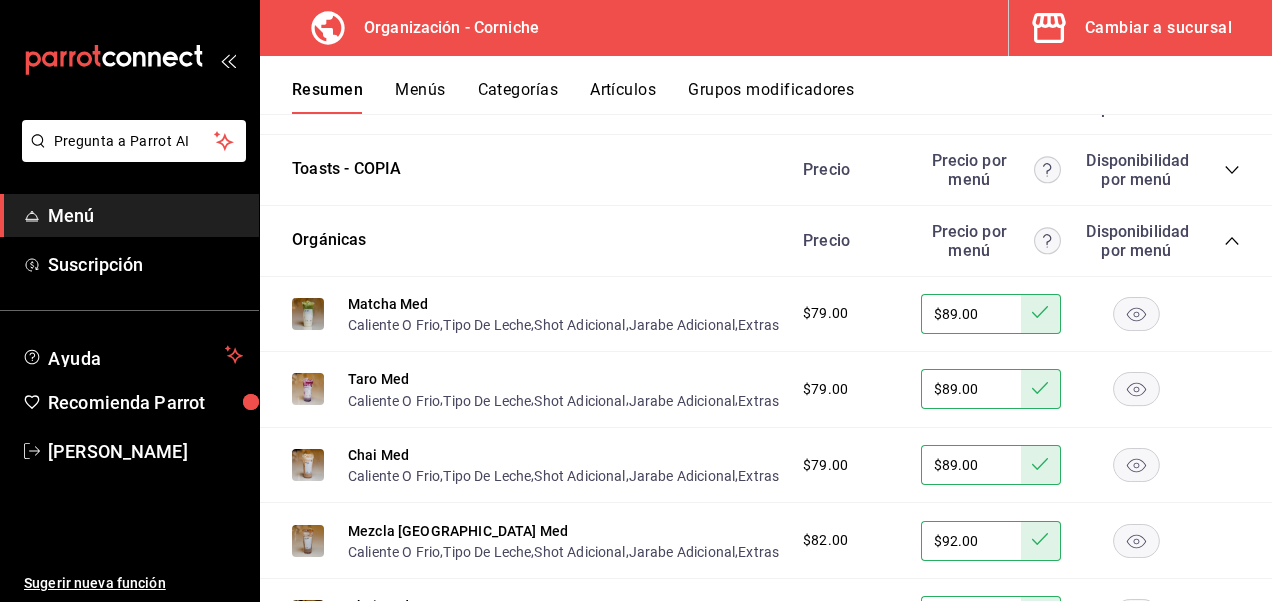 click 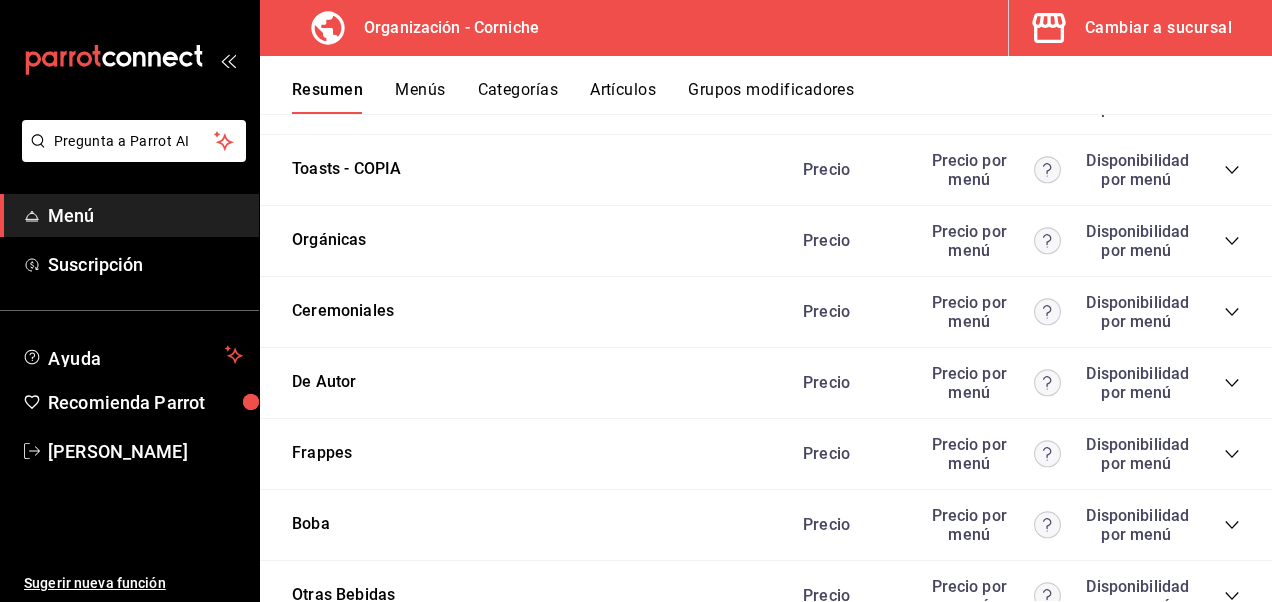 click 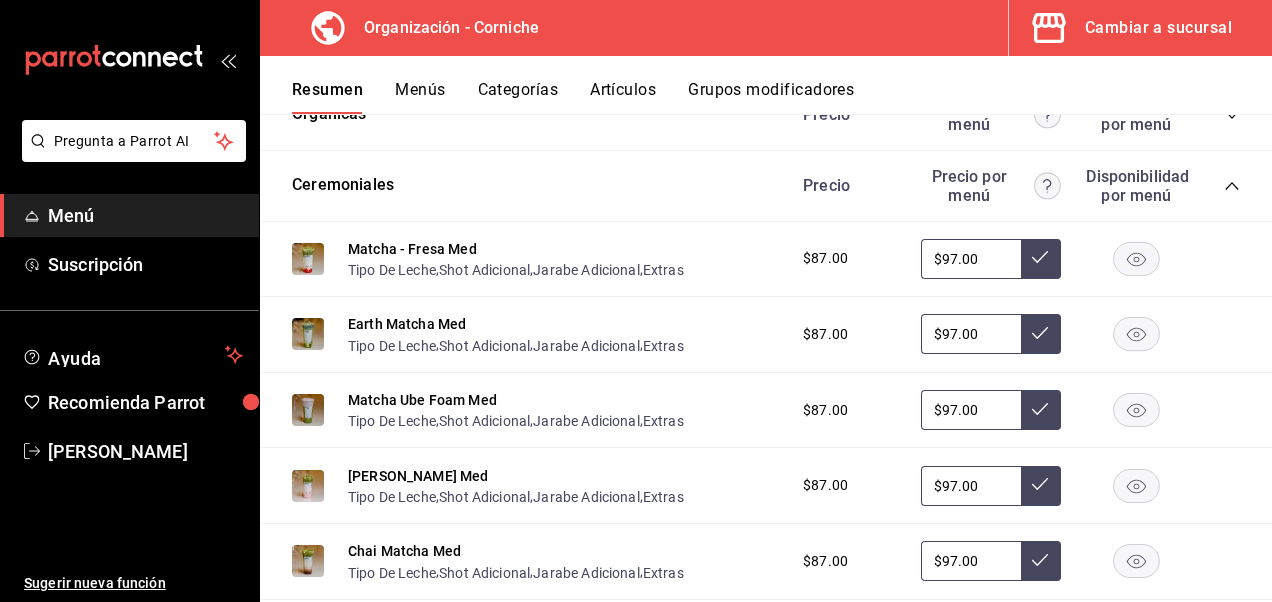 scroll, scrollTop: 619, scrollLeft: 0, axis: vertical 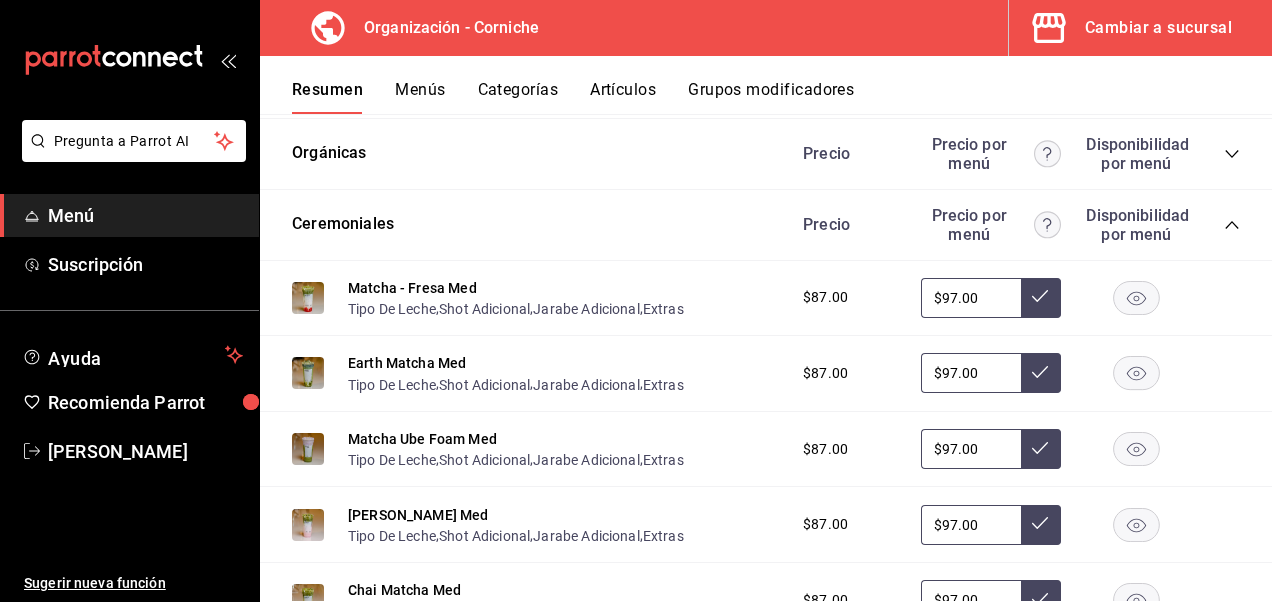 click 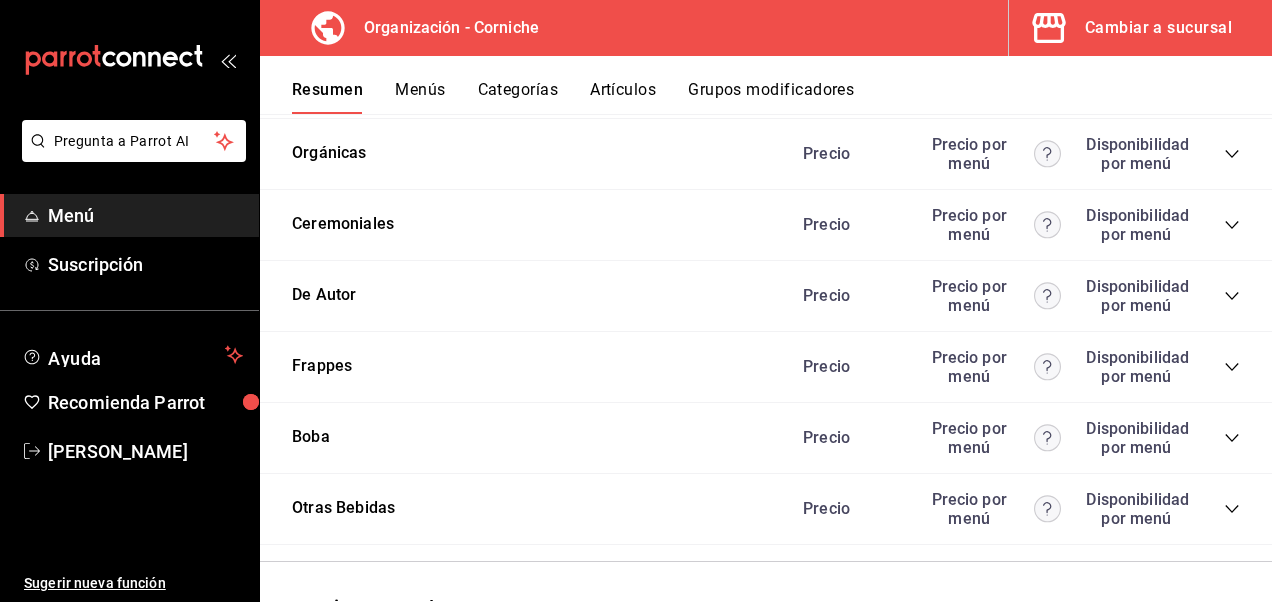 click 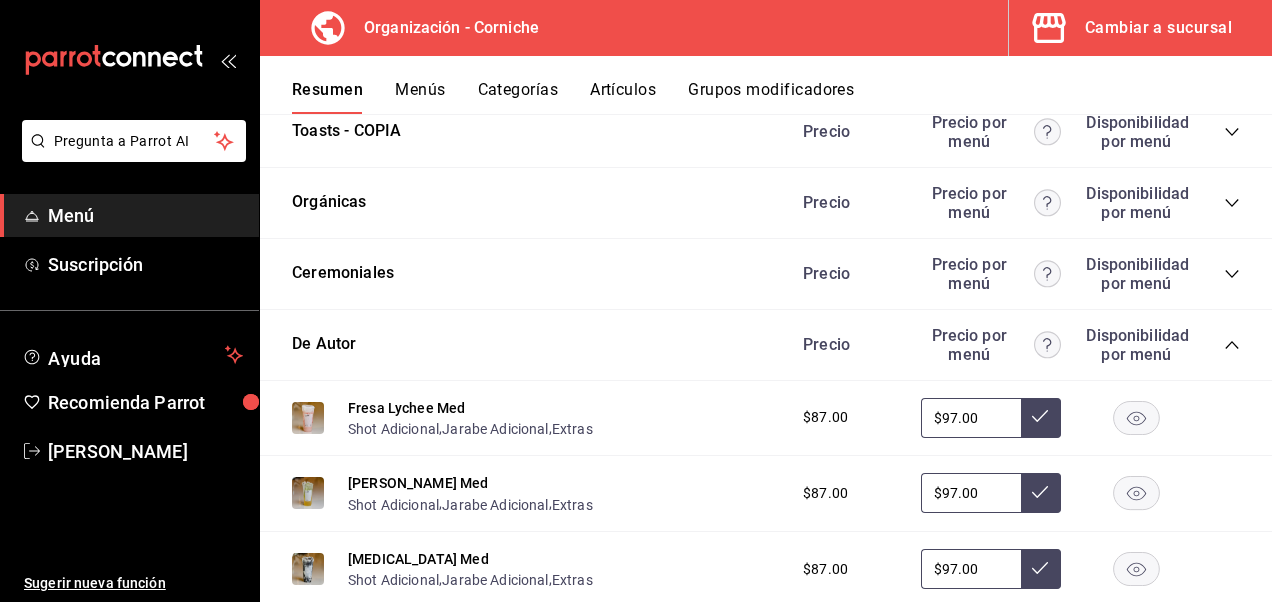 scroll, scrollTop: 570, scrollLeft: 0, axis: vertical 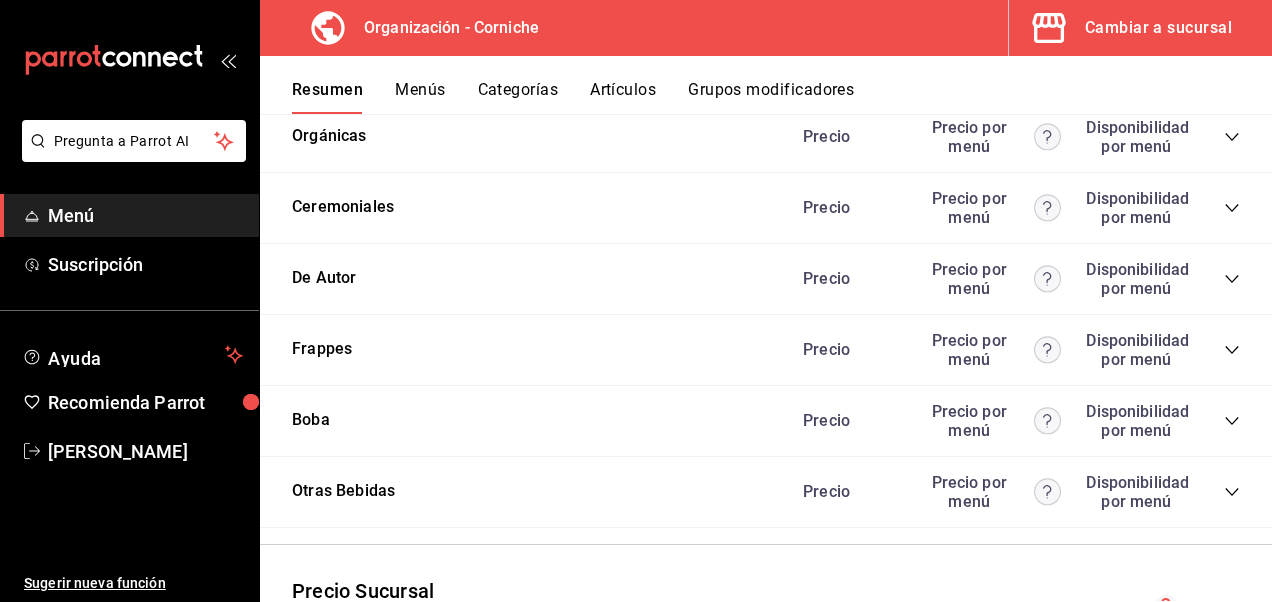 click 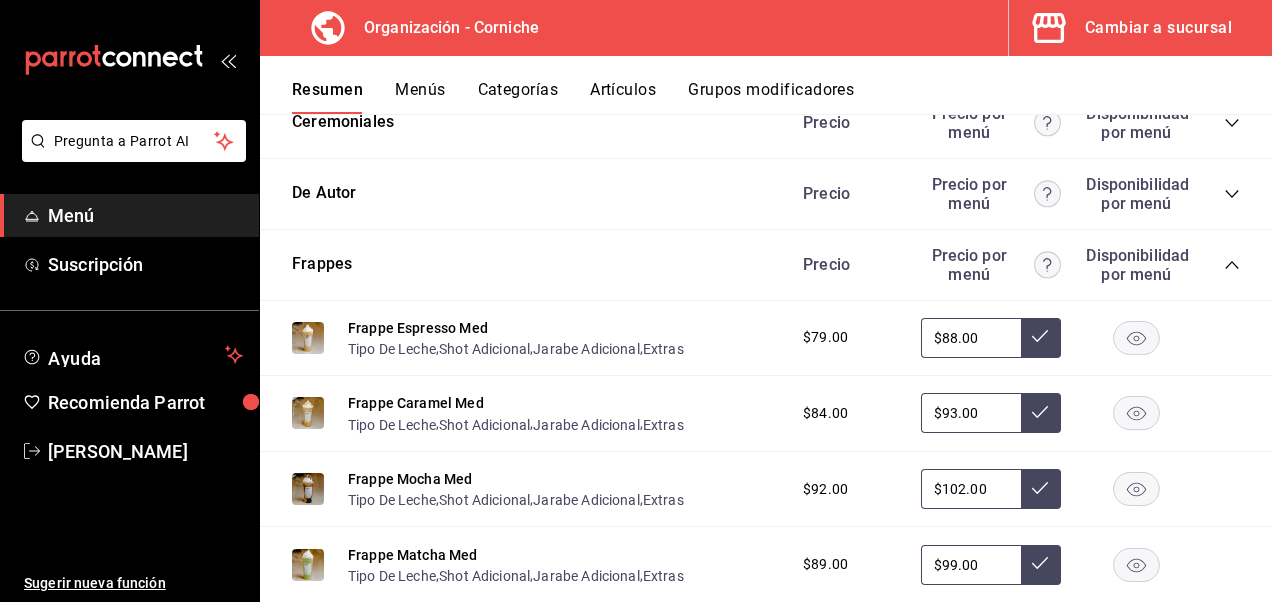 scroll, scrollTop: 722, scrollLeft: 0, axis: vertical 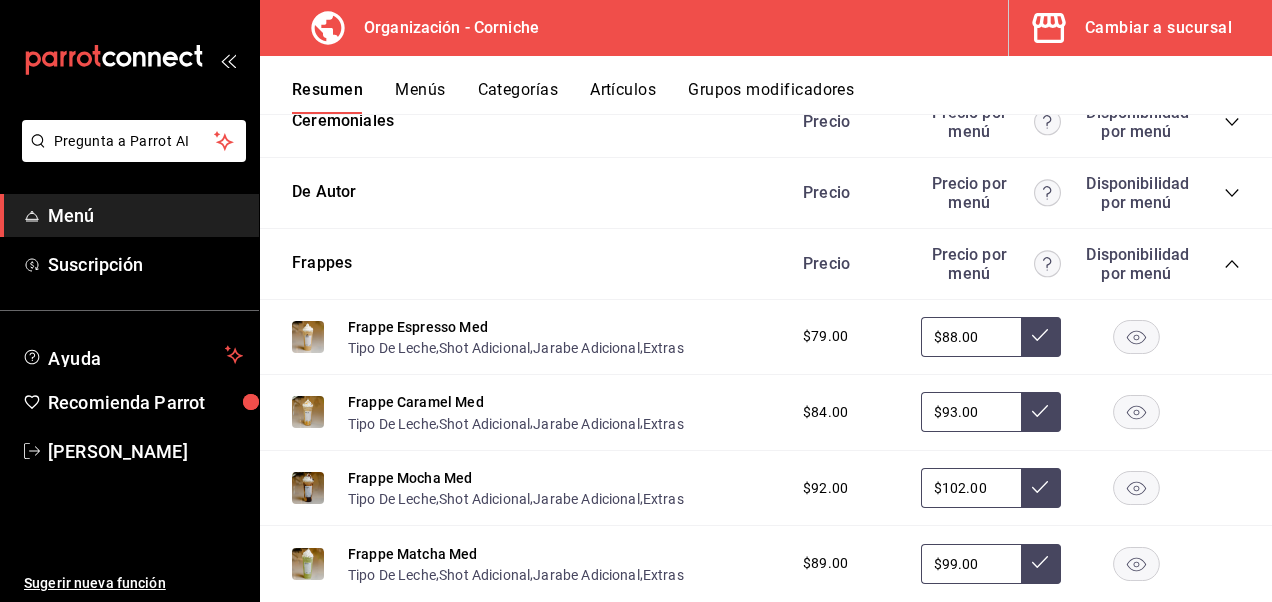 click on "$88.00" at bounding box center [971, 337] 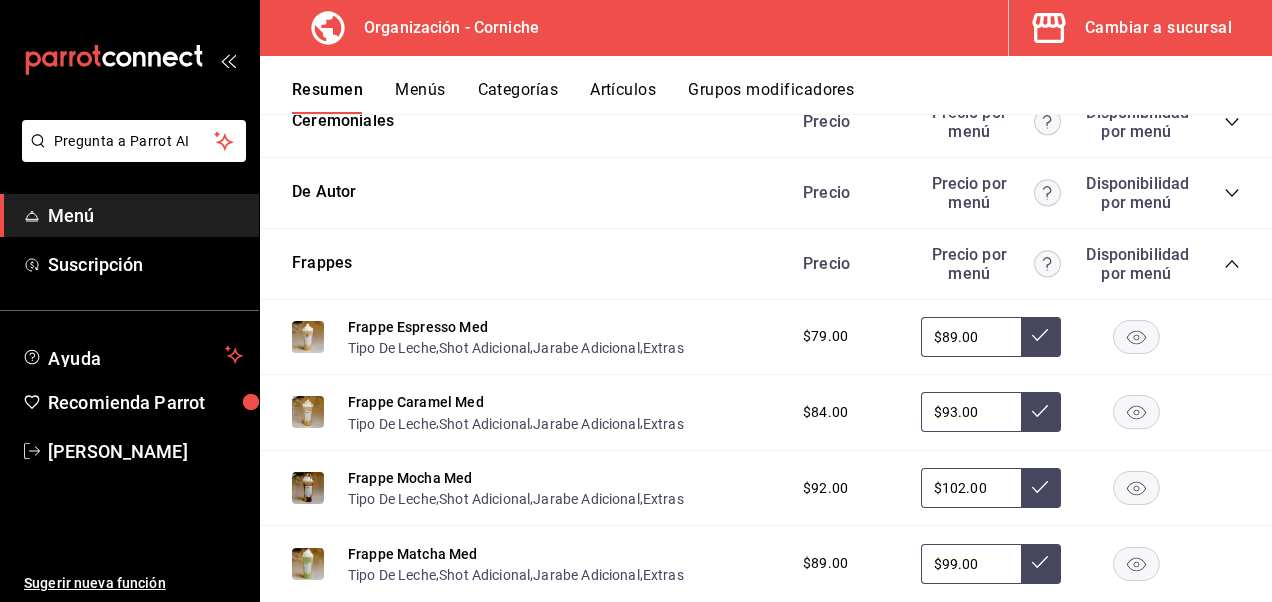 type on "$89.00" 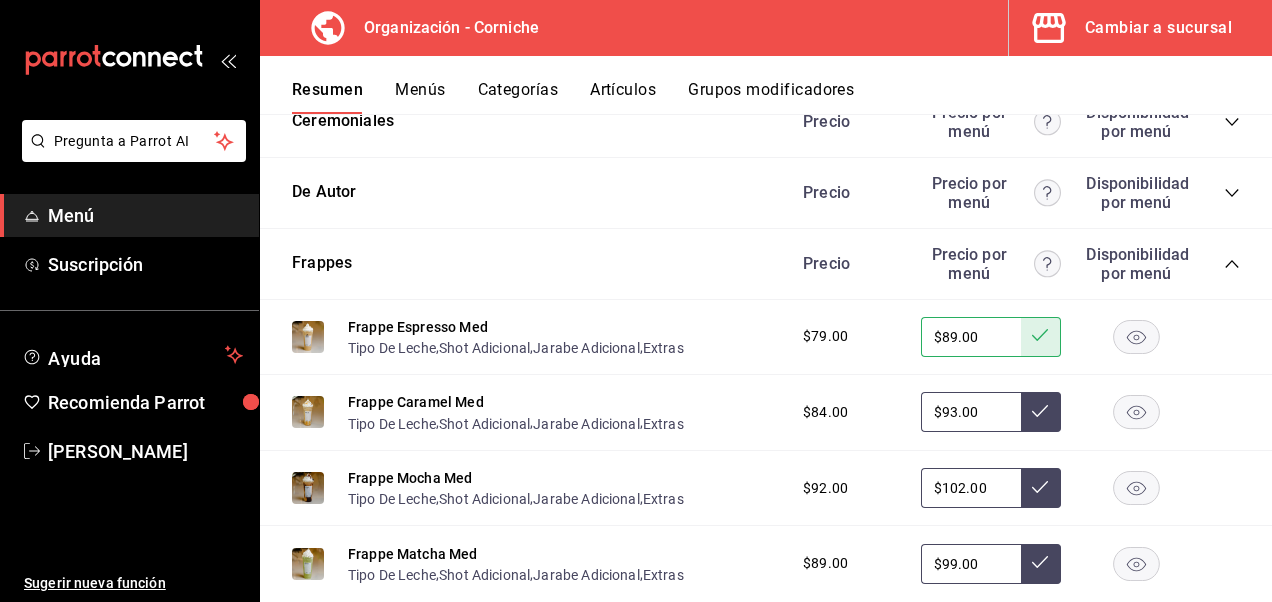 click on "$93.00" at bounding box center [971, 412] 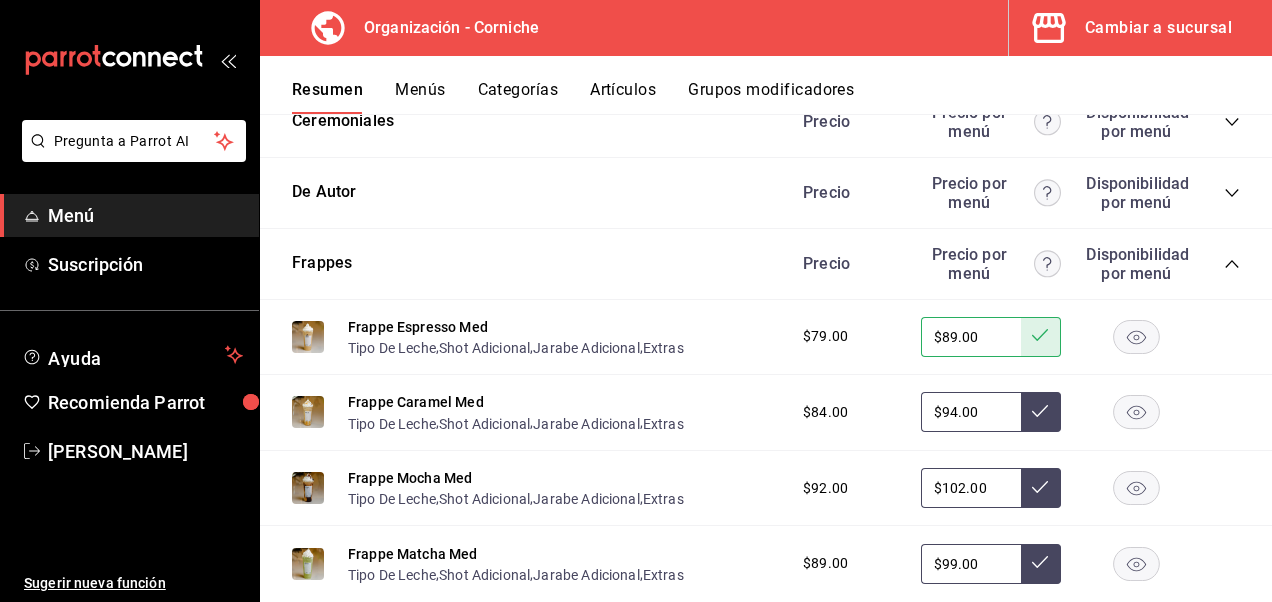 type on "$94.00" 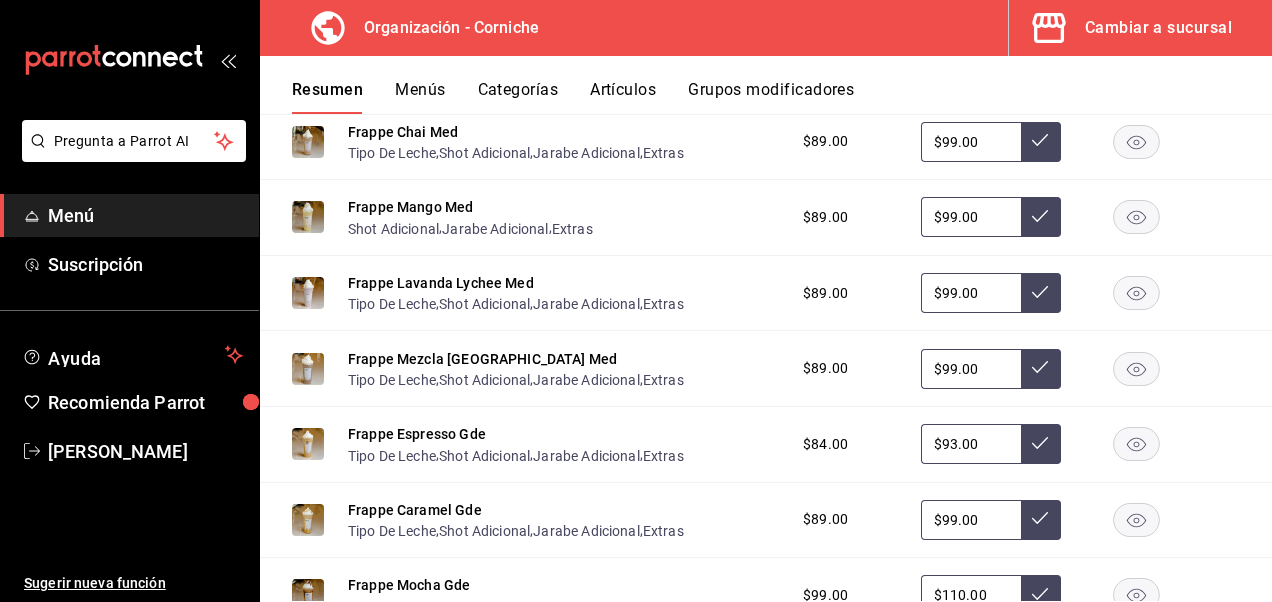 scroll, scrollTop: 1296, scrollLeft: 0, axis: vertical 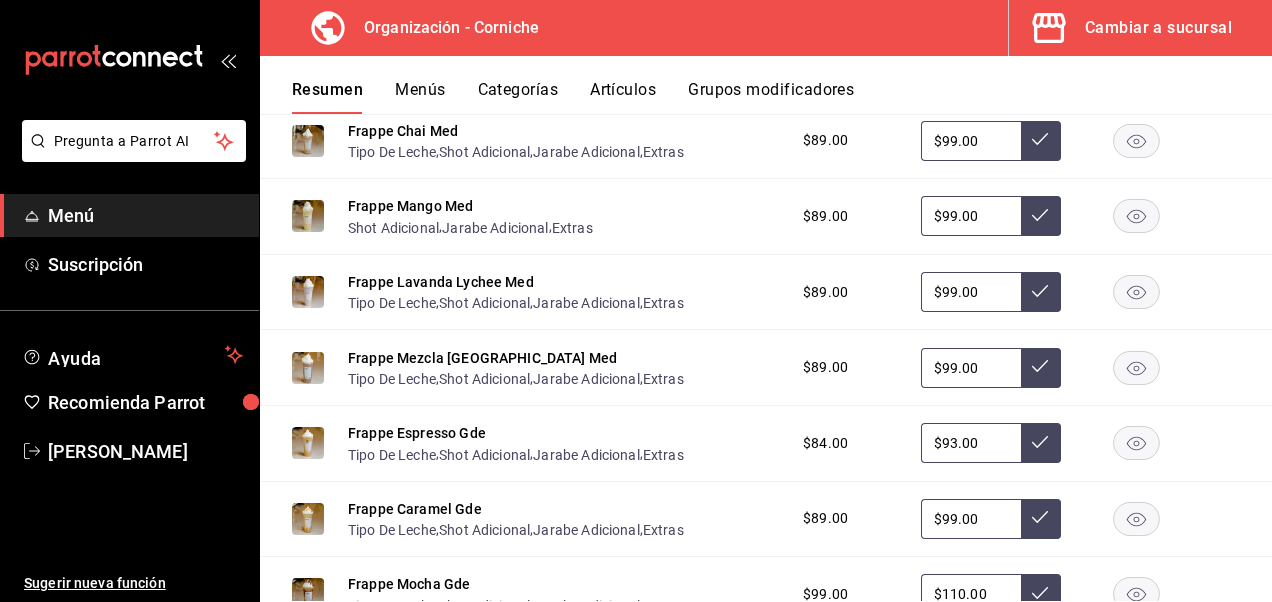 click on "$93.00" at bounding box center (971, 443) 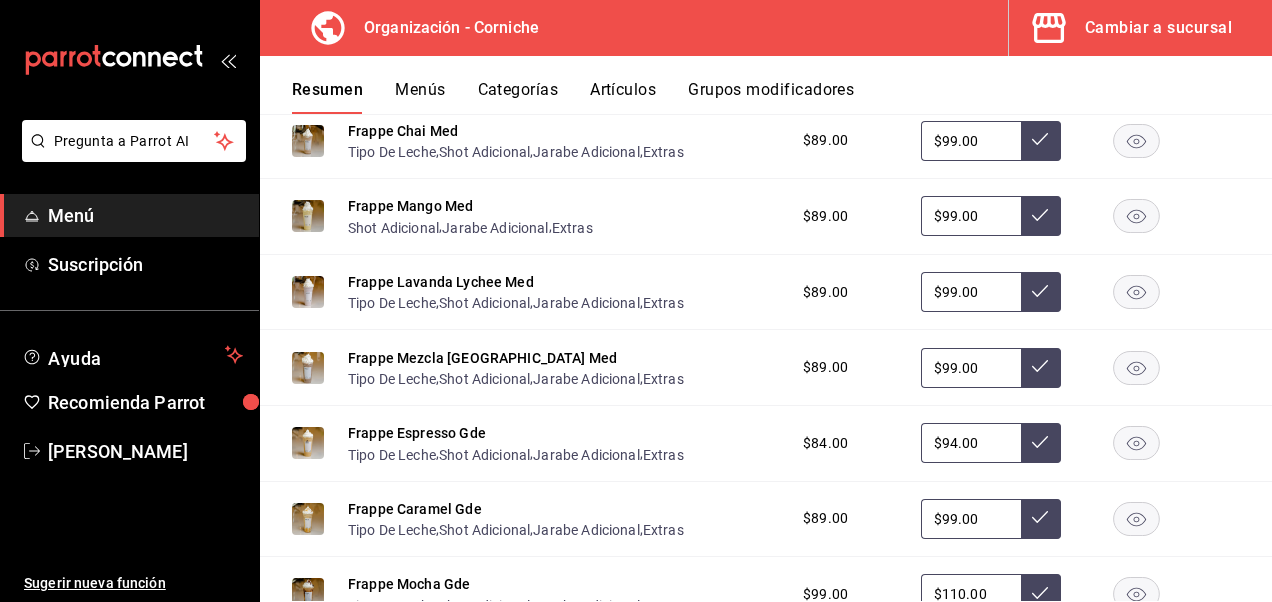 type on "$94.00" 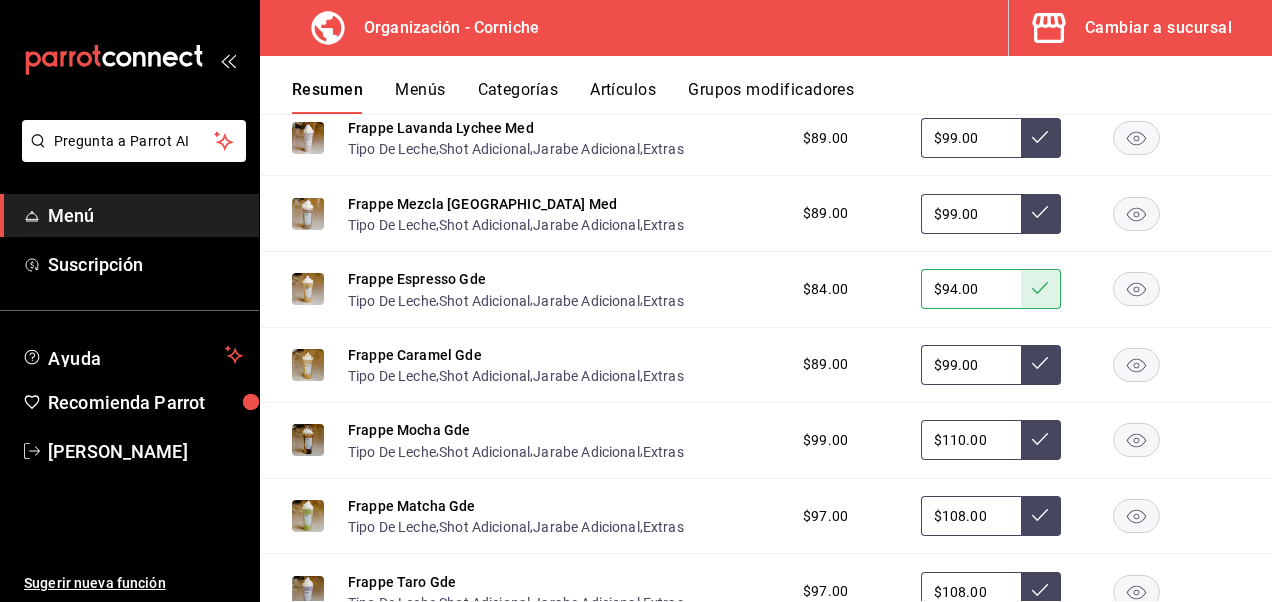 scroll, scrollTop: 1451, scrollLeft: 0, axis: vertical 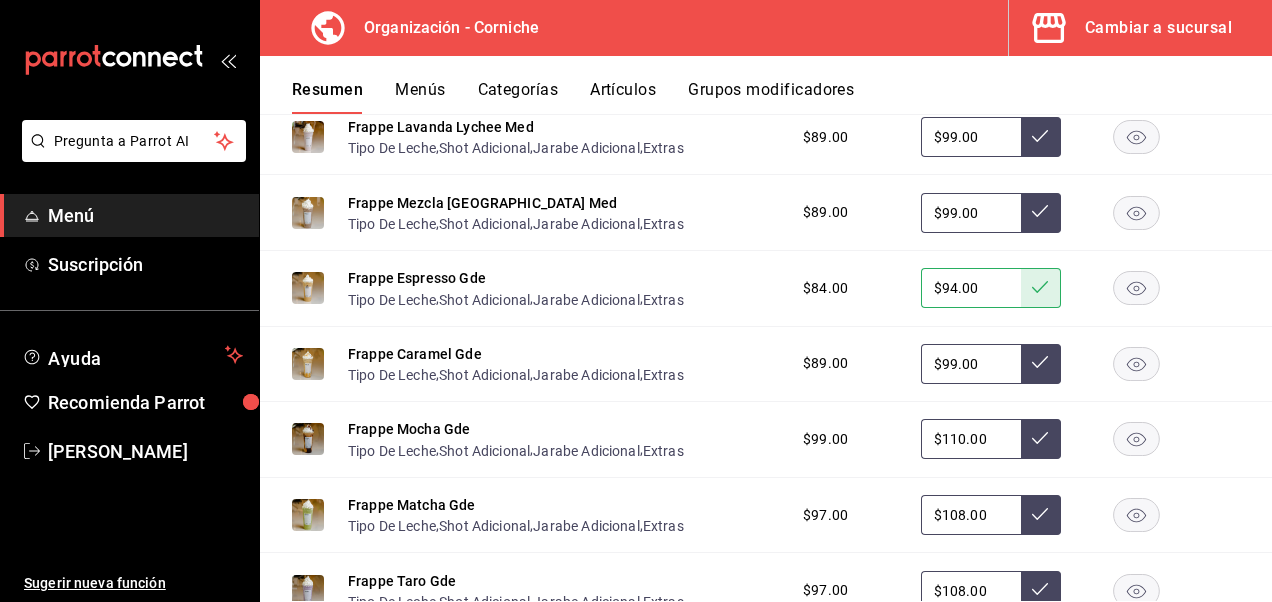 click on "$110.00" at bounding box center (971, 439) 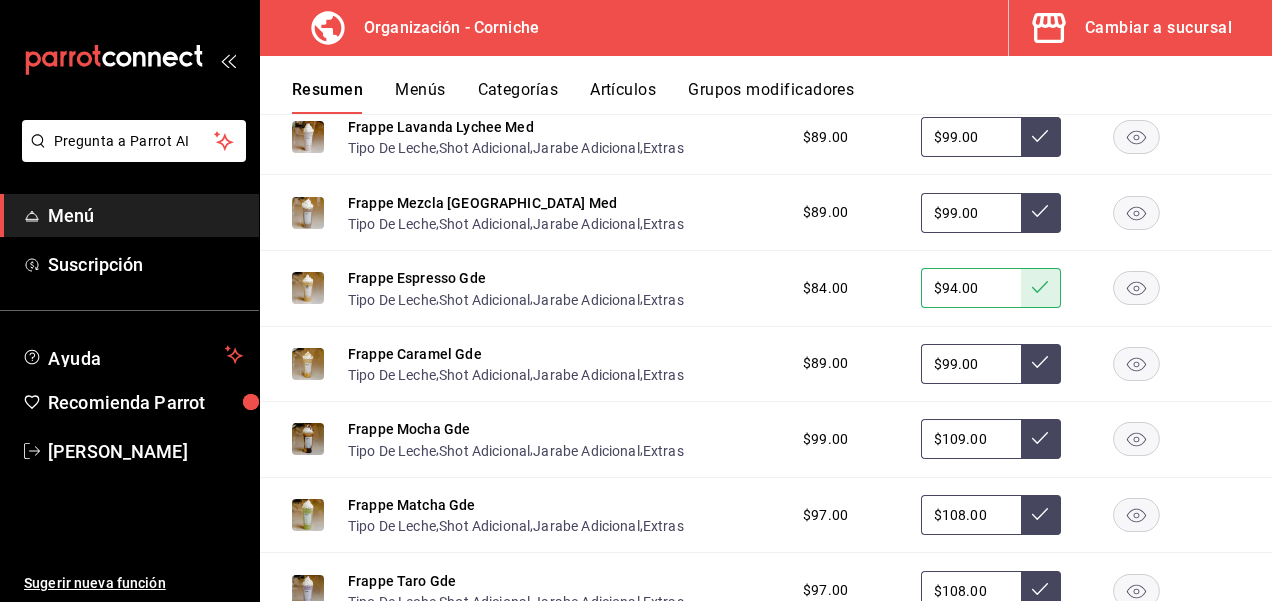 type on "$109.00" 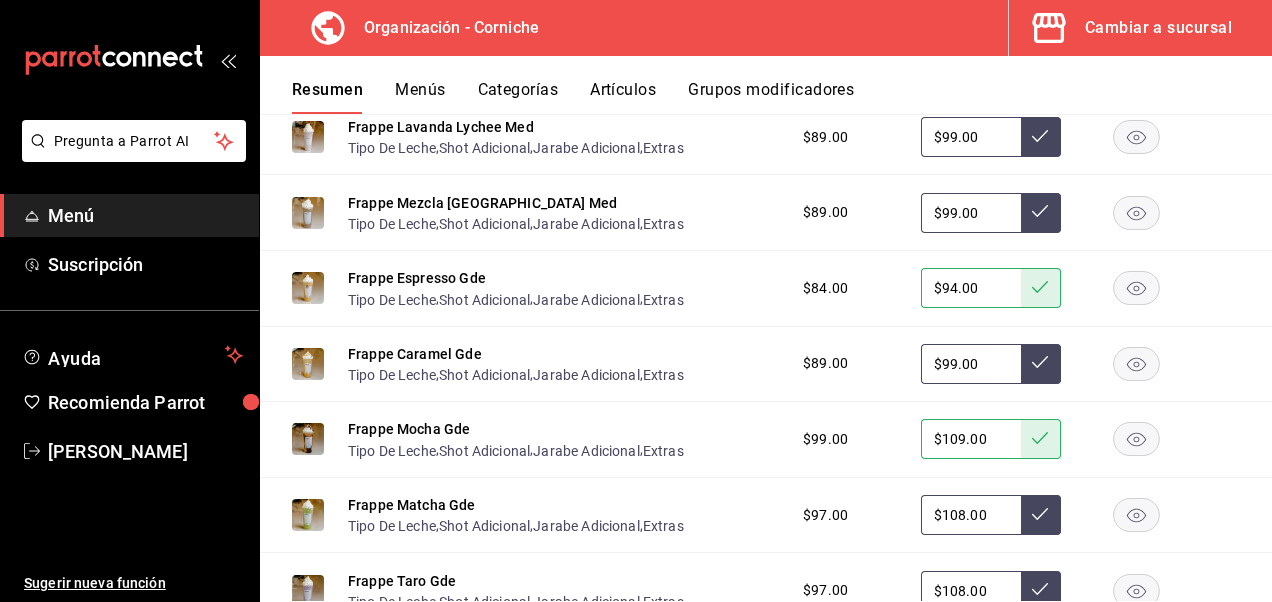 click on "$108.00" at bounding box center [971, 515] 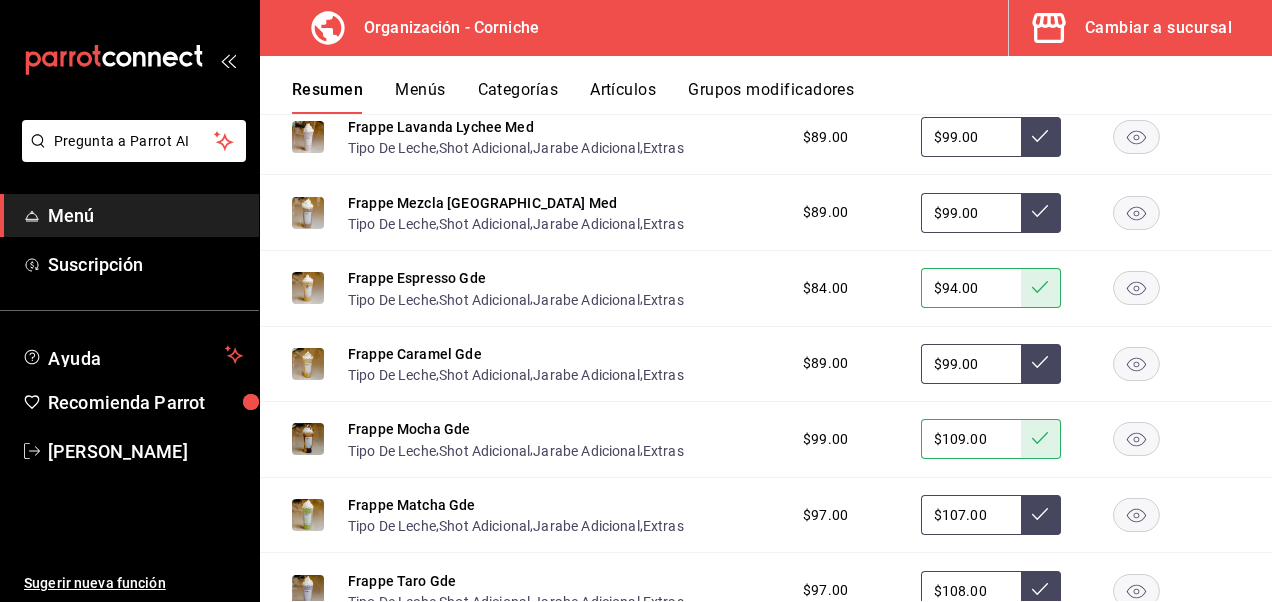 type on "$107.00" 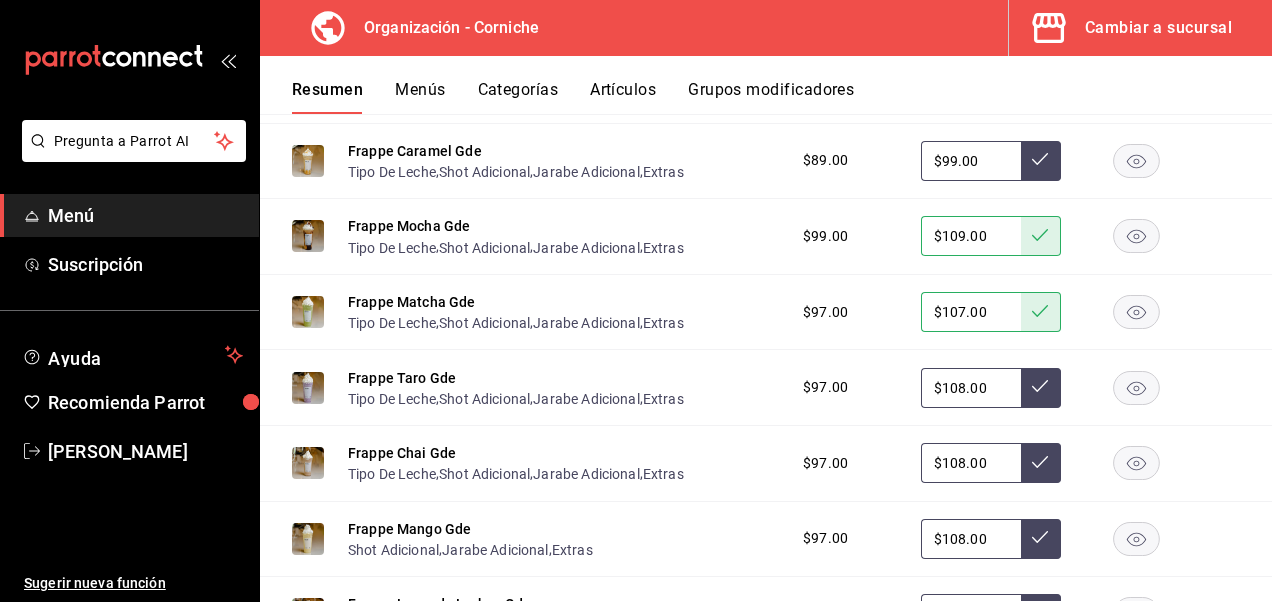scroll, scrollTop: 1657, scrollLeft: 0, axis: vertical 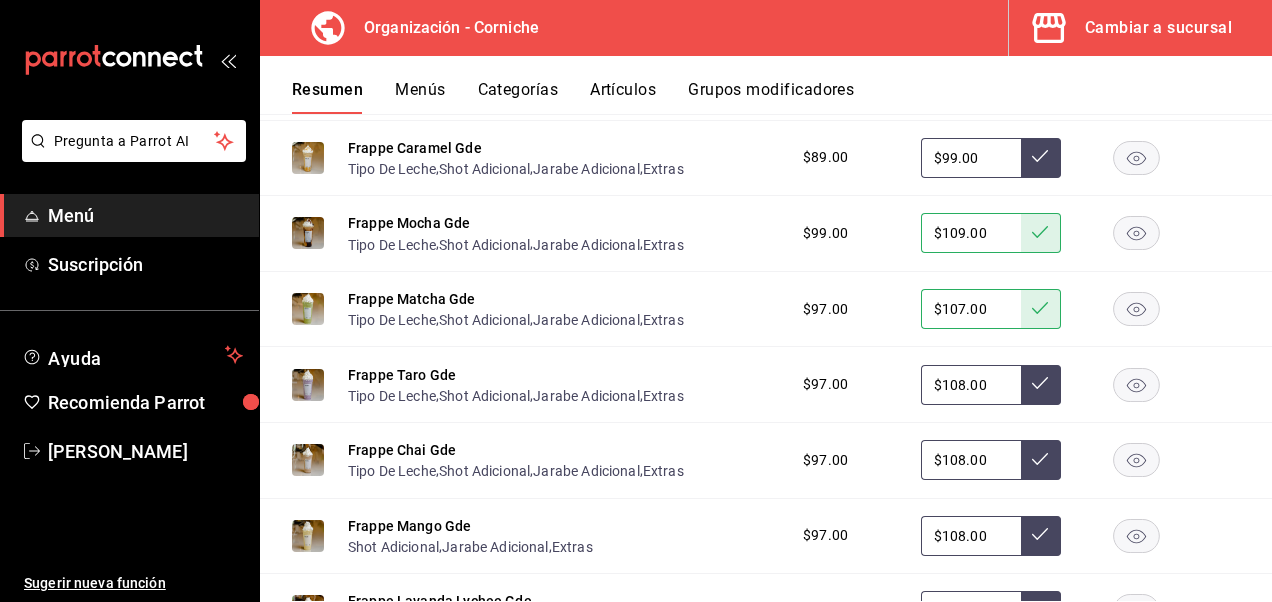 click on "$108.00" at bounding box center (971, 385) 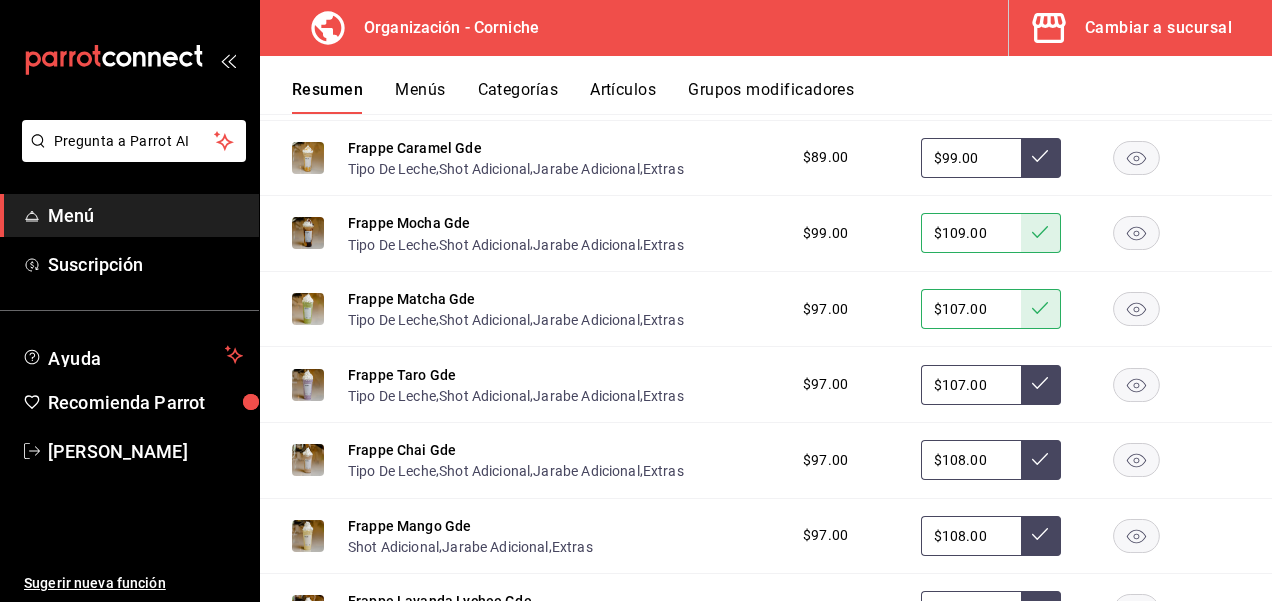 type on "$107.00" 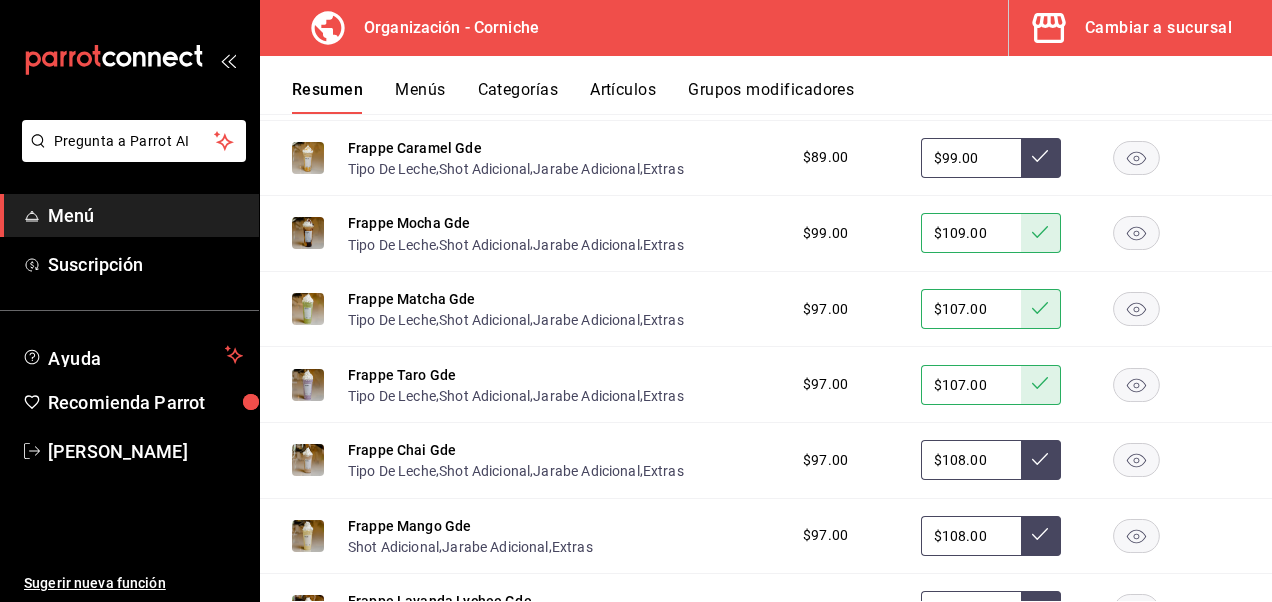 click on "$108.00" at bounding box center [971, 460] 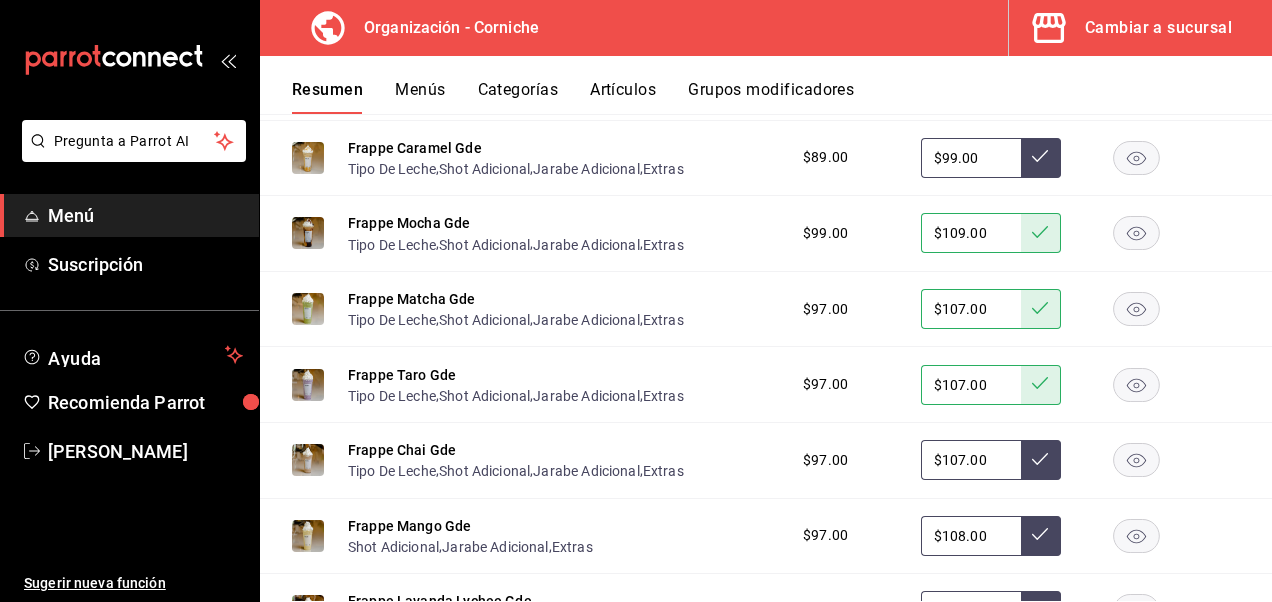 type on "$107.00" 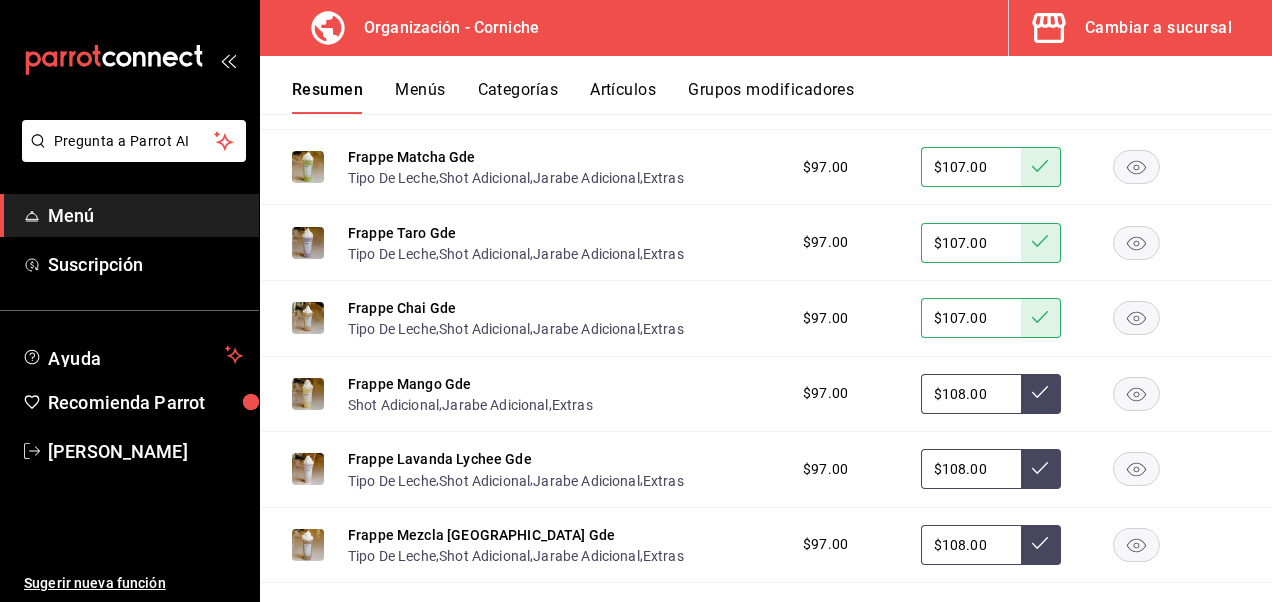 scroll, scrollTop: 1803, scrollLeft: 0, axis: vertical 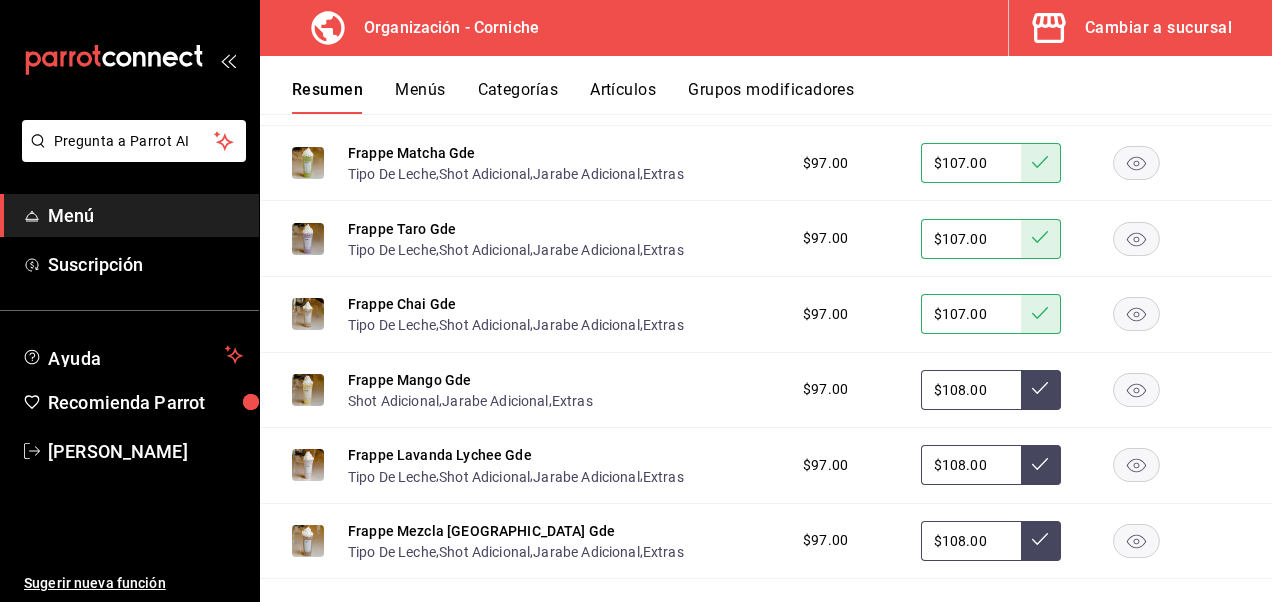 click on "$108.00" at bounding box center [971, 390] 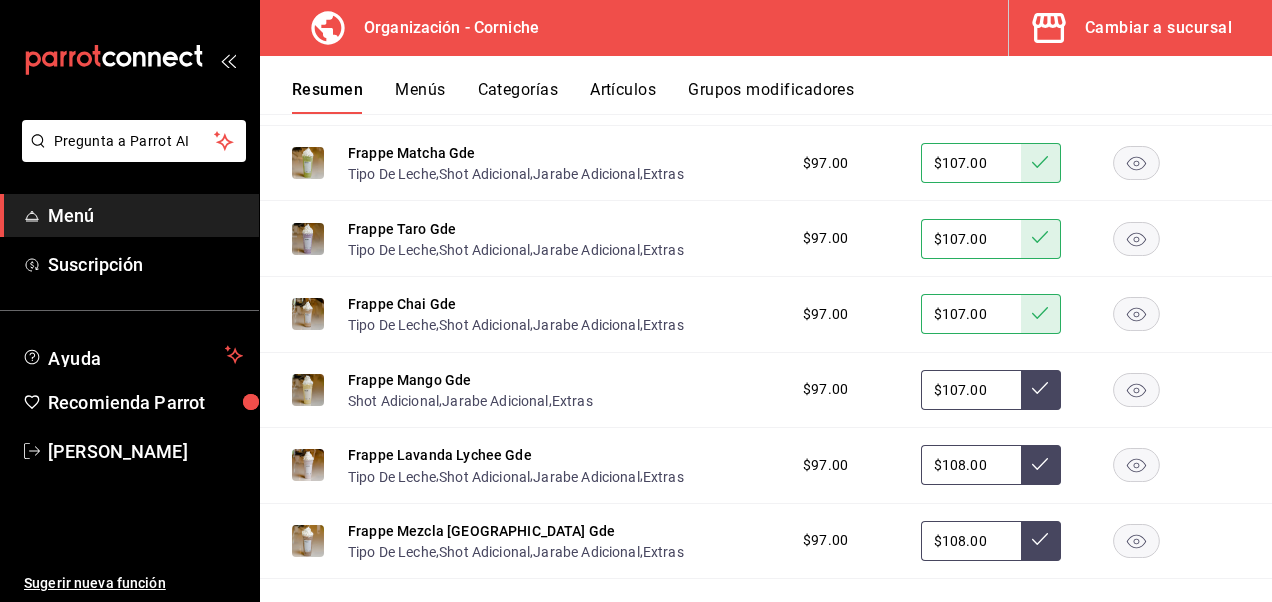 type on "$107.00" 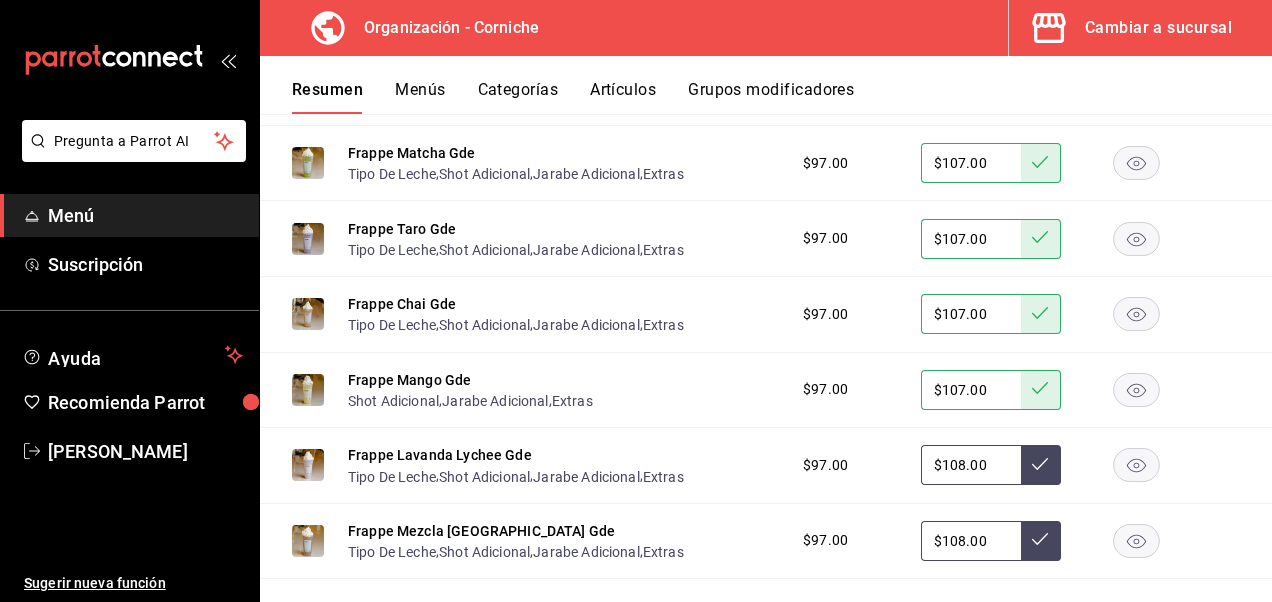 click on "$108.00" at bounding box center [971, 465] 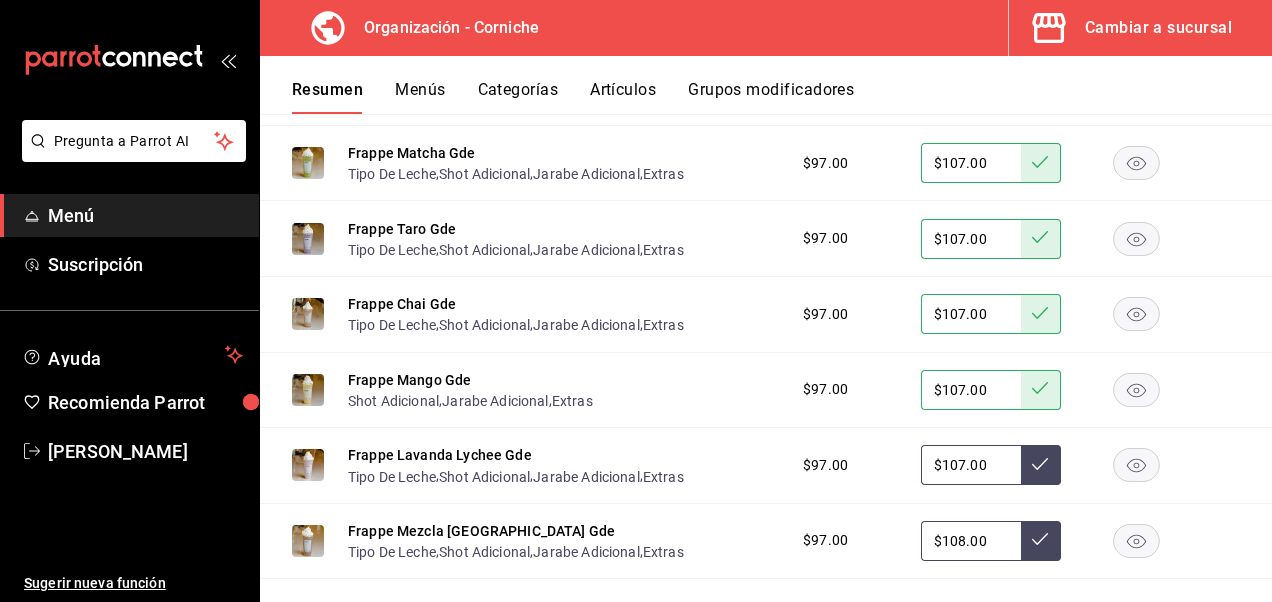 type on "$107.00" 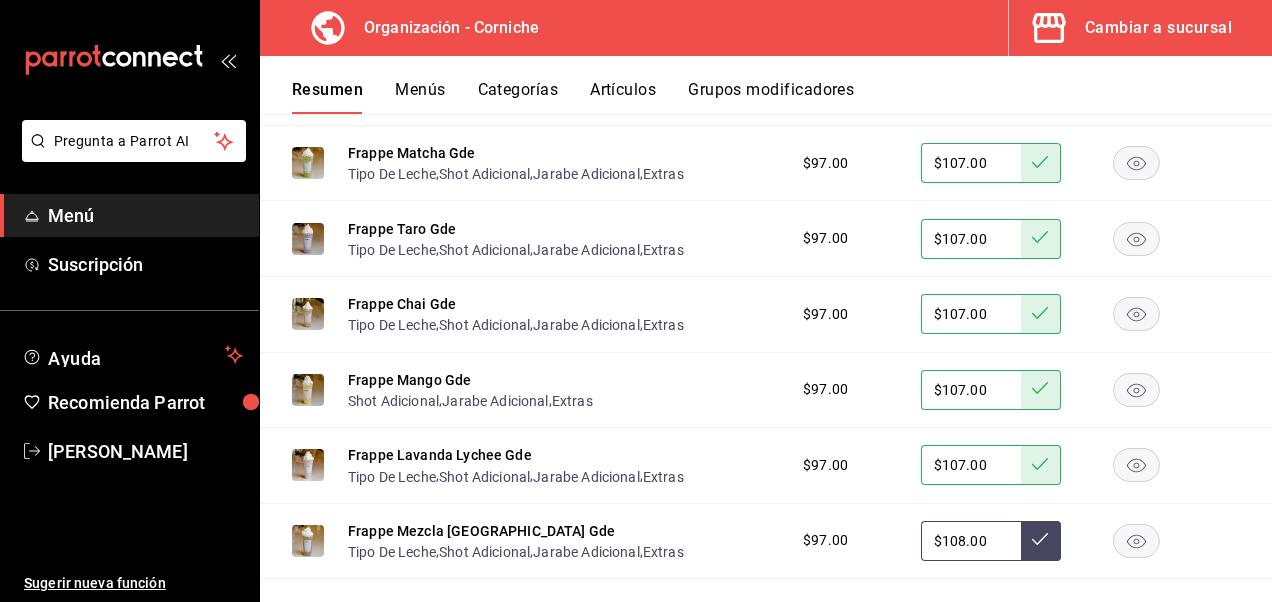 click on "$108.00" at bounding box center (971, 541) 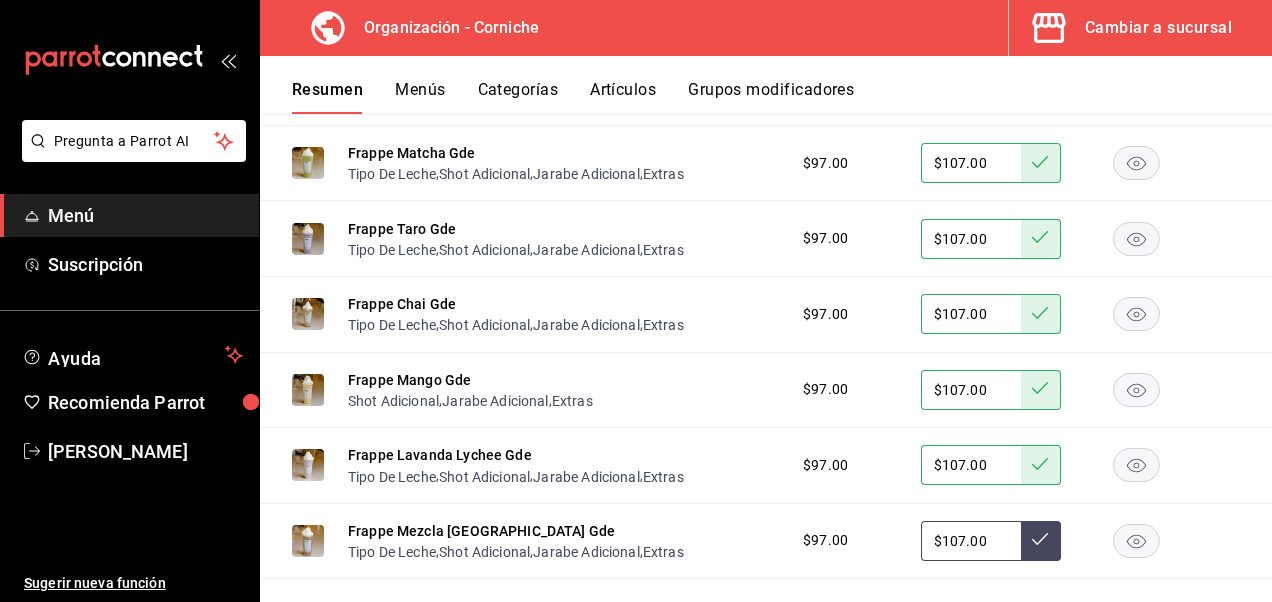 type on "$107.00" 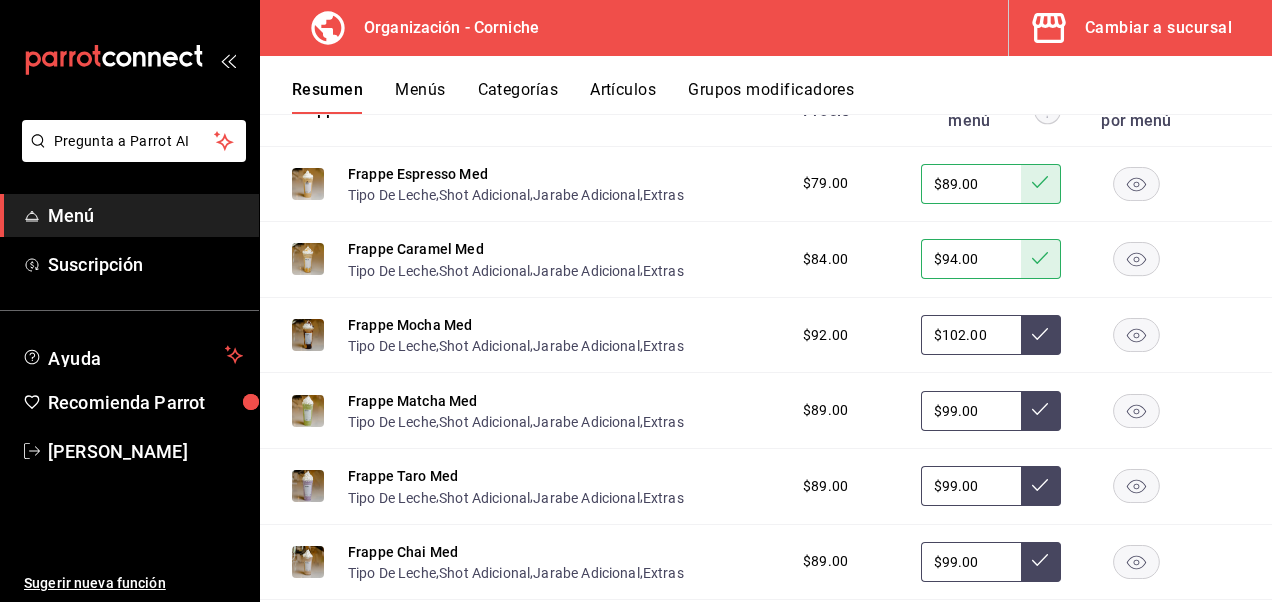 scroll, scrollTop: 562, scrollLeft: 0, axis: vertical 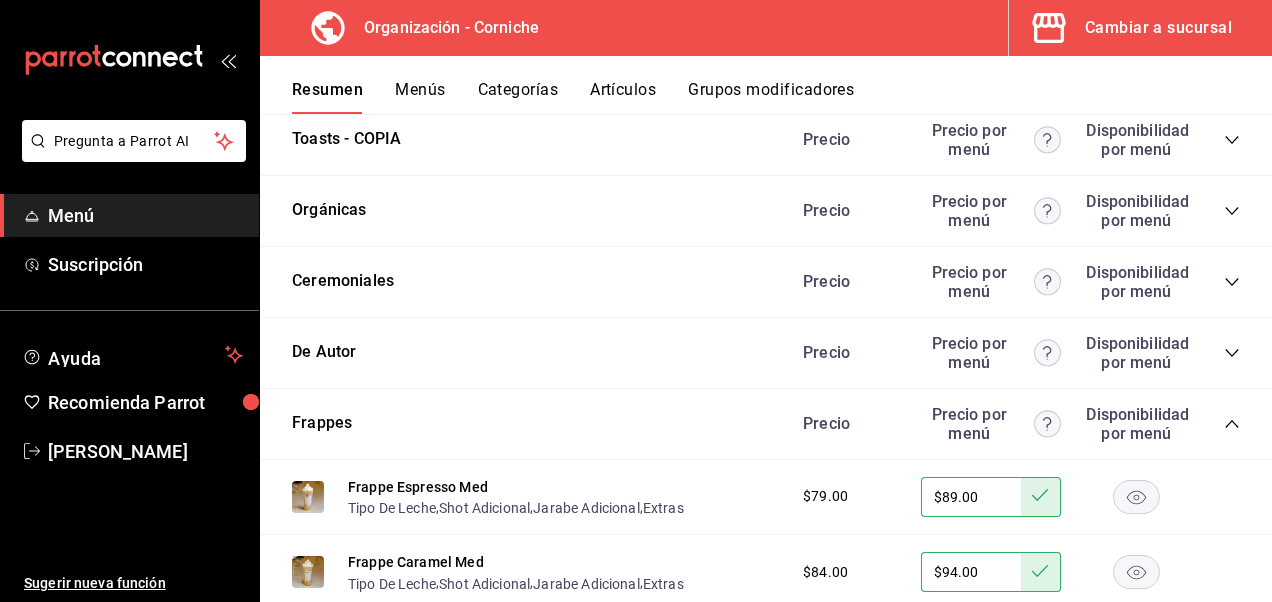 click 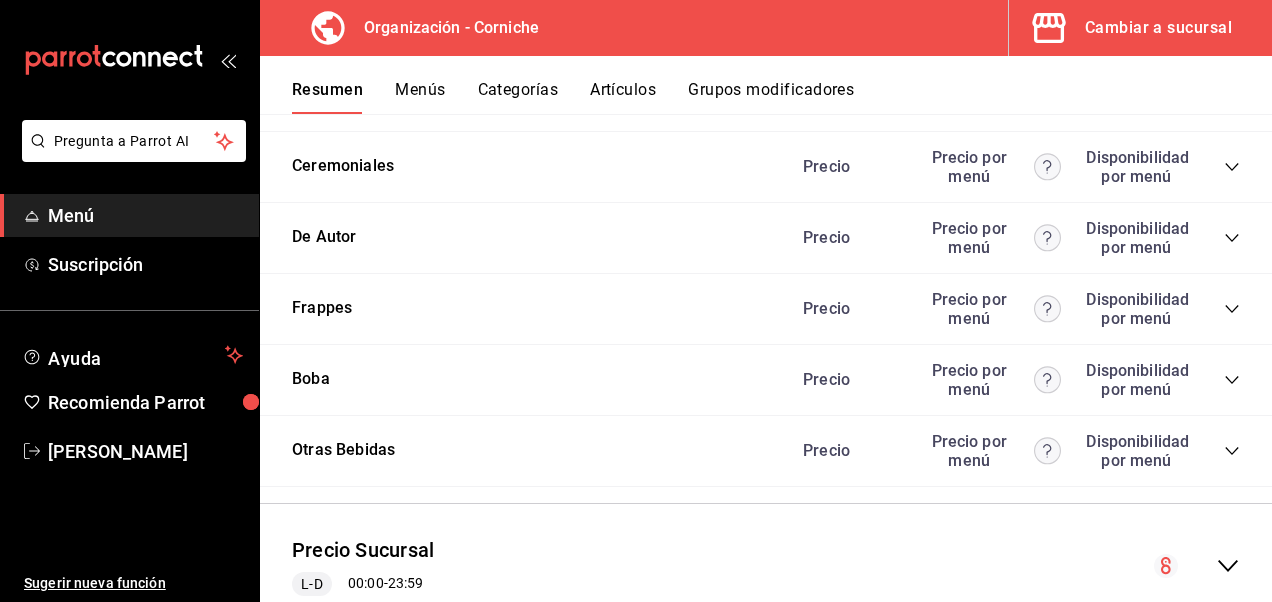 scroll, scrollTop: 714, scrollLeft: 0, axis: vertical 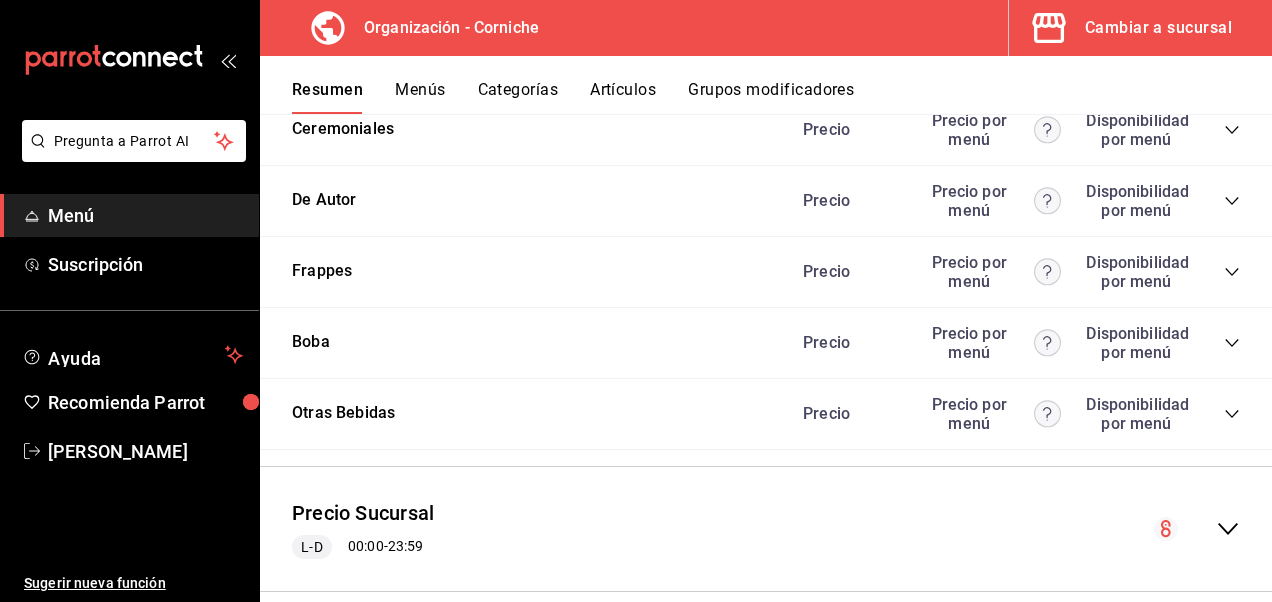 click 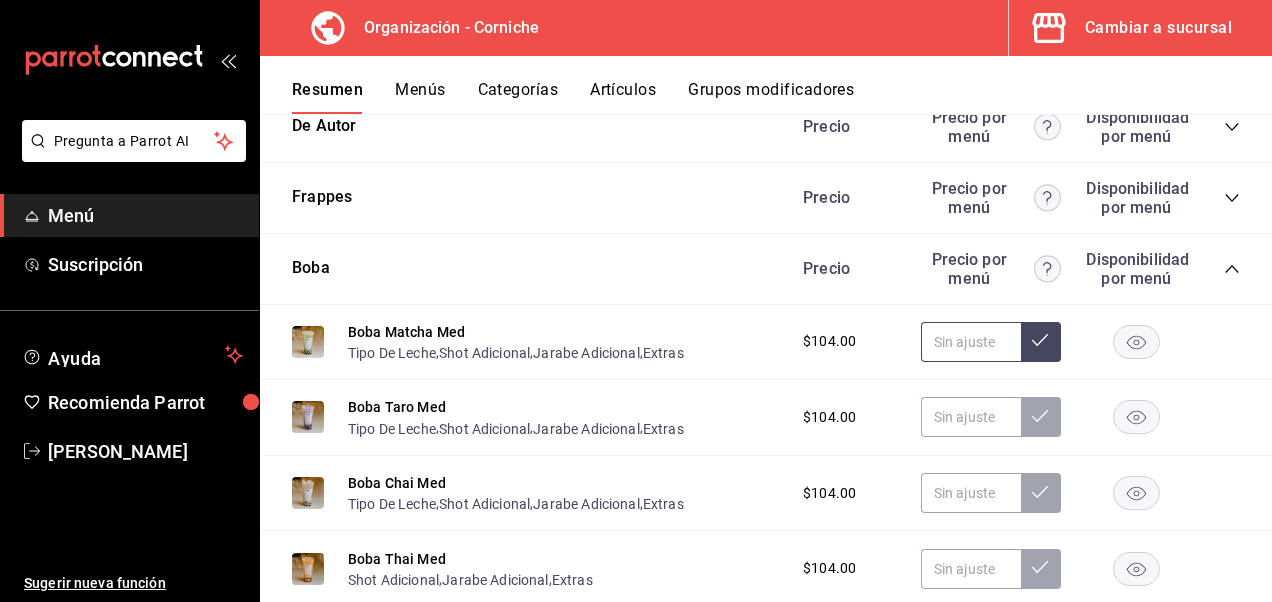 scroll, scrollTop: 792, scrollLeft: 0, axis: vertical 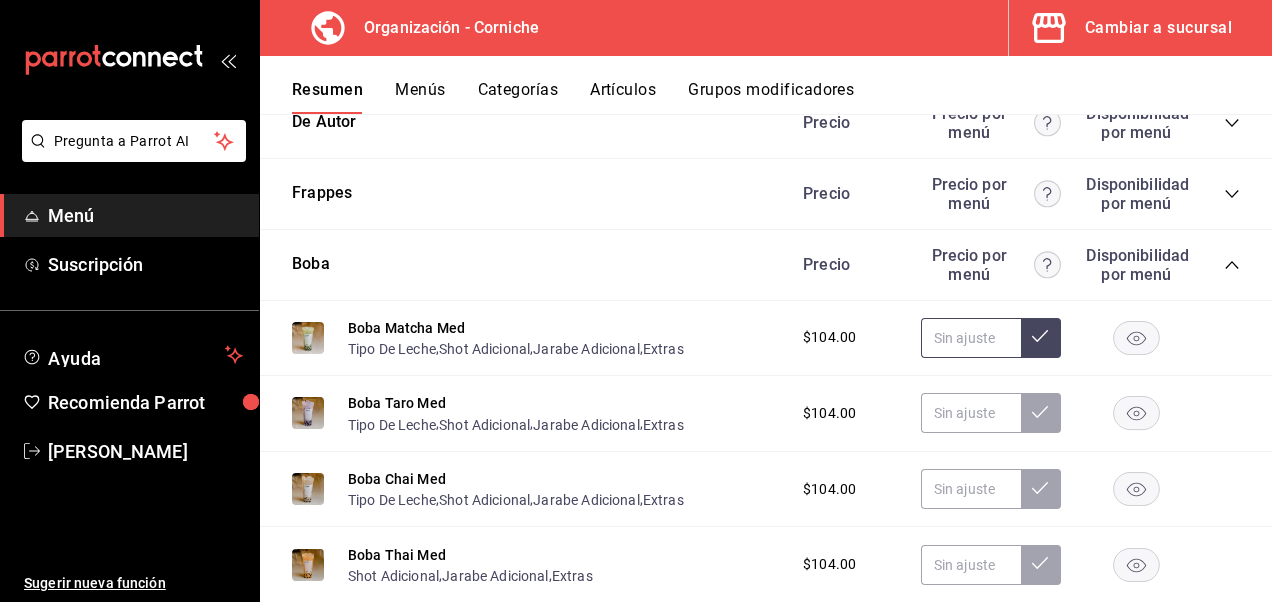 click at bounding box center (971, 338) 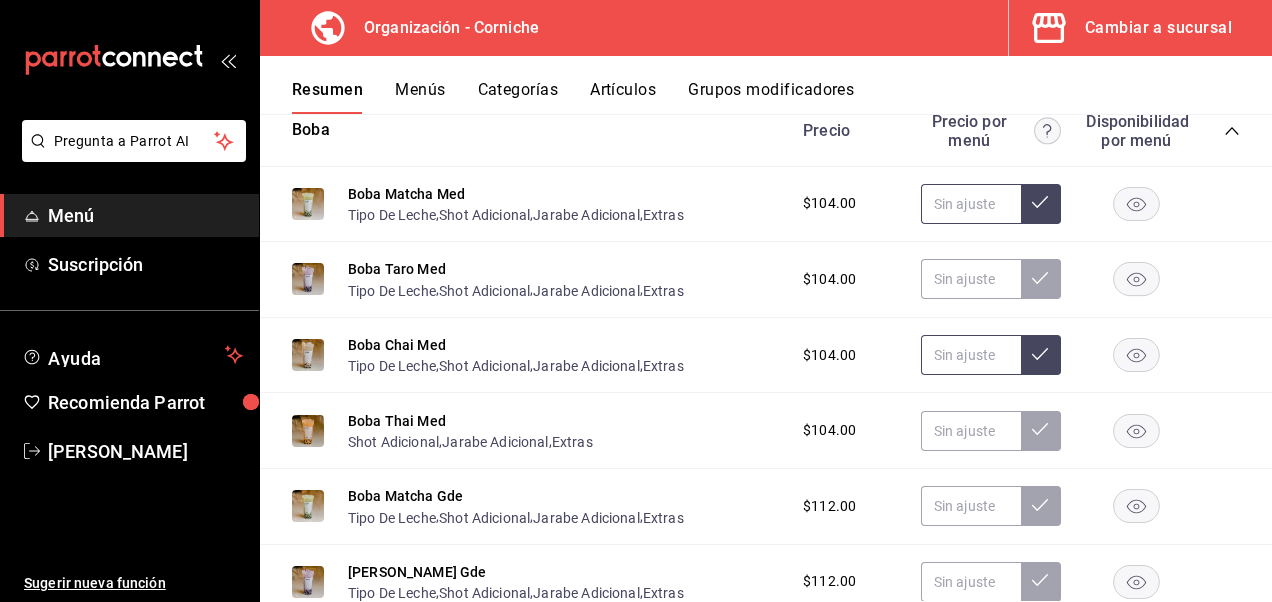 scroll, scrollTop: 923, scrollLeft: 0, axis: vertical 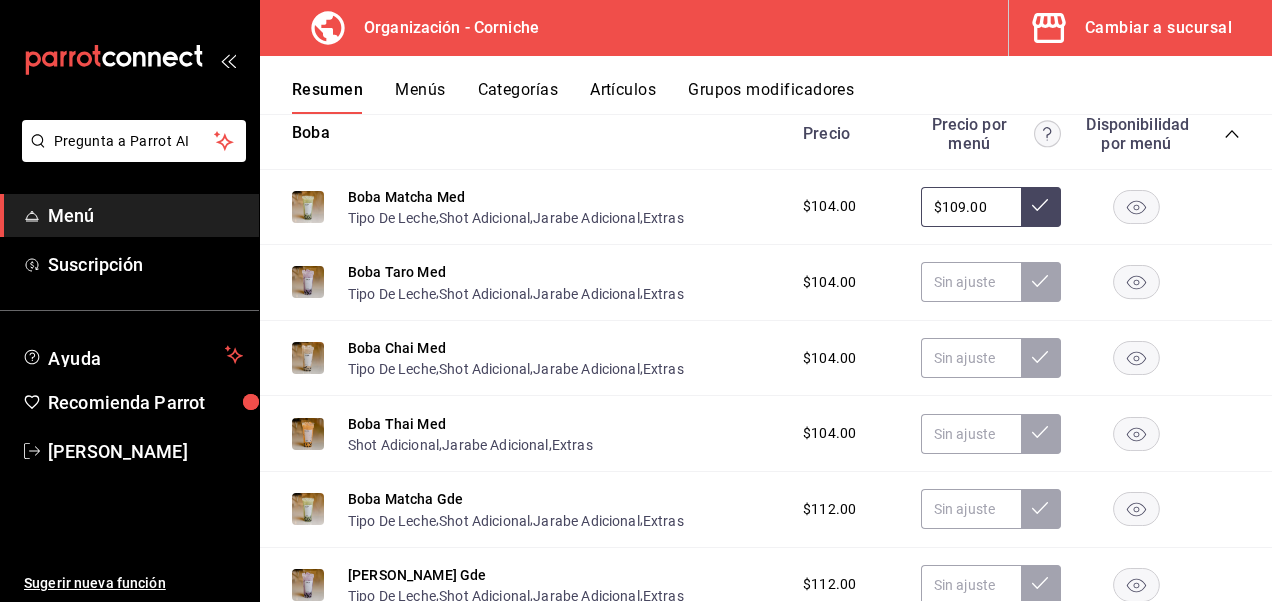 type on "$109.00" 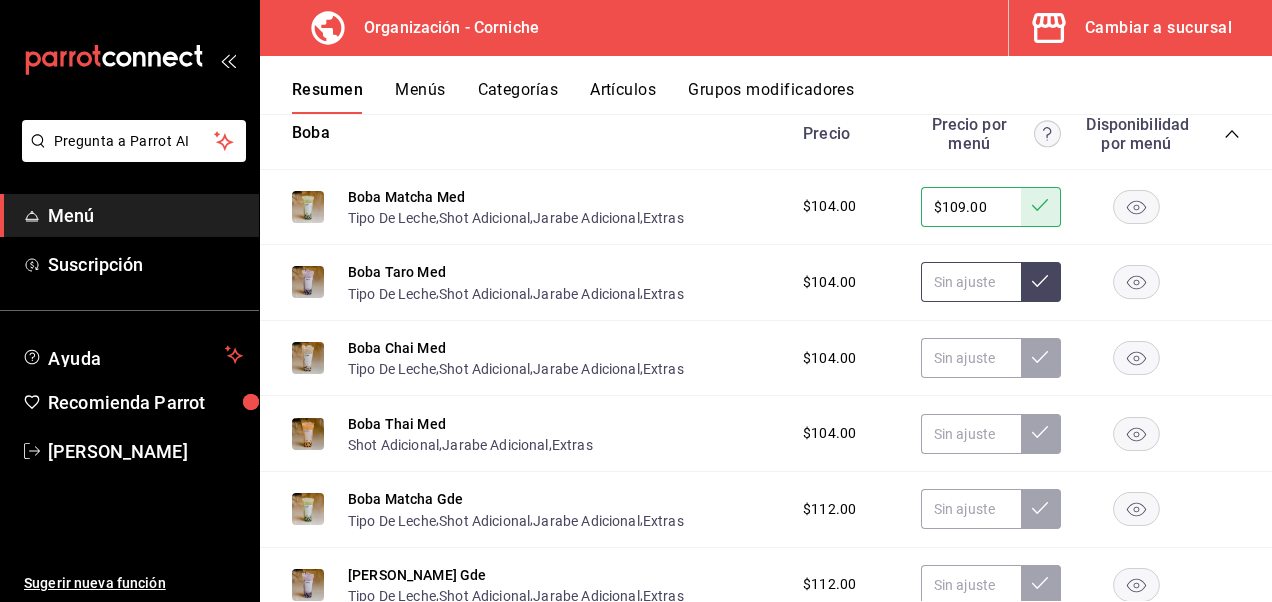 click at bounding box center [971, 282] 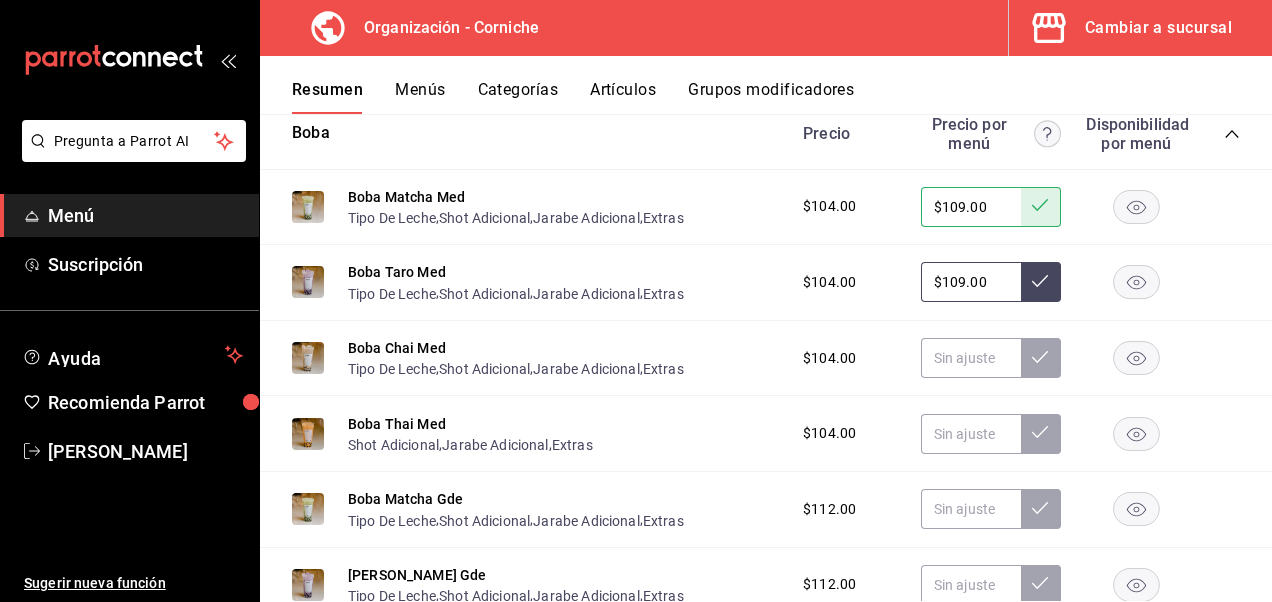 type on "$109.00" 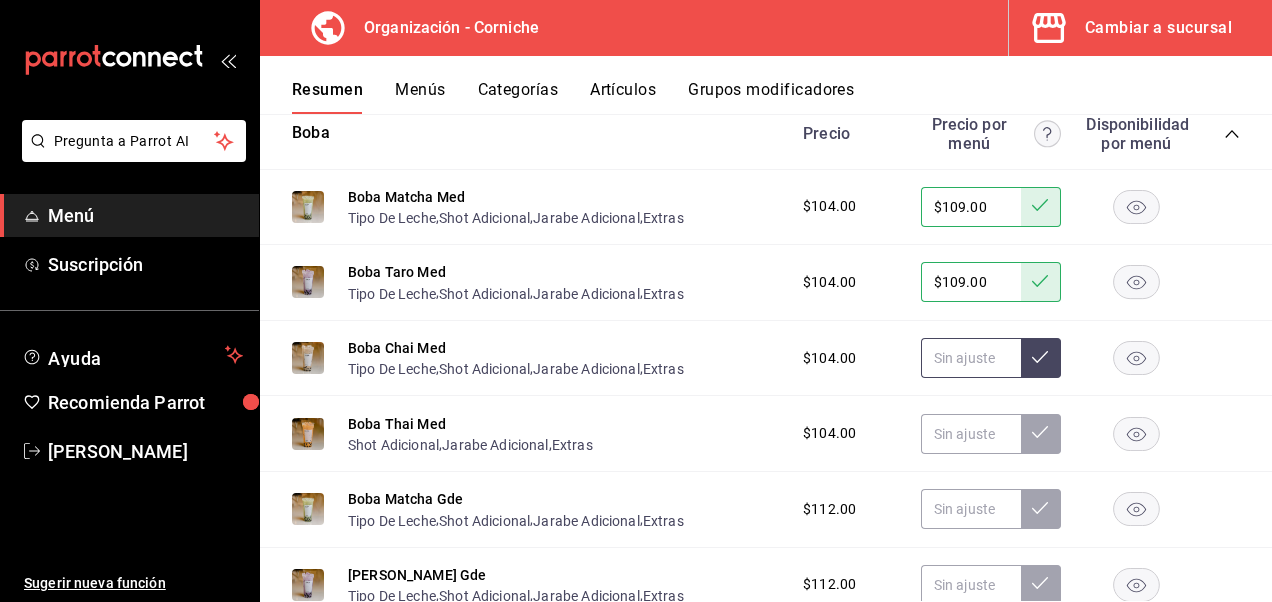 click at bounding box center (971, 358) 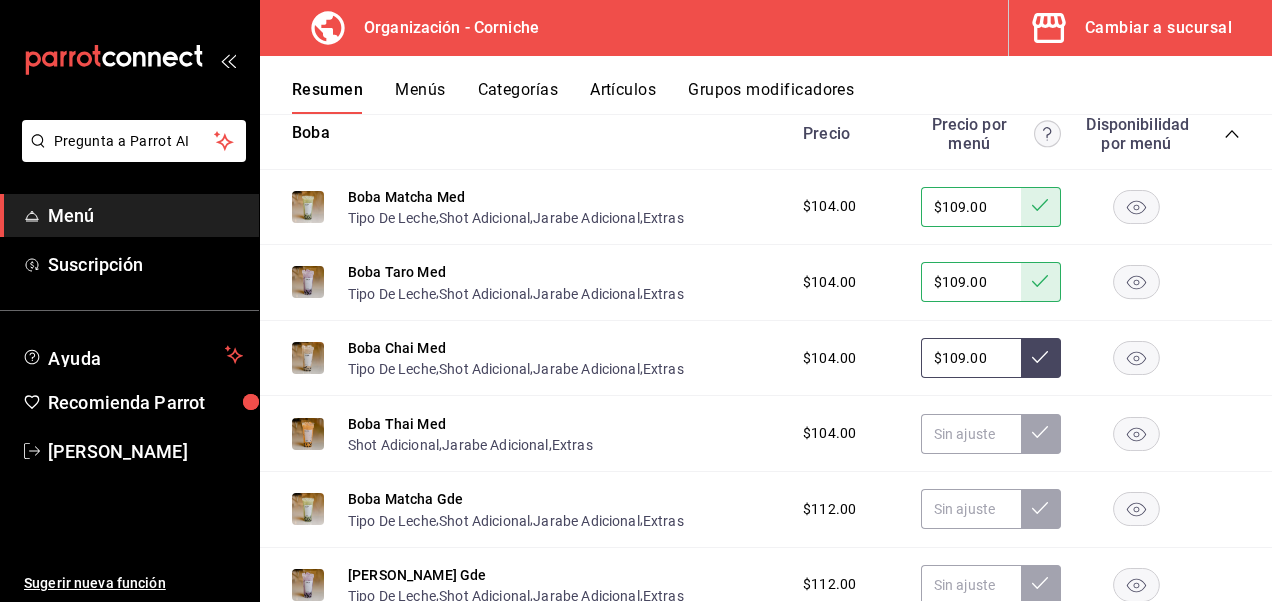 click on "$109.00" at bounding box center [971, 358] 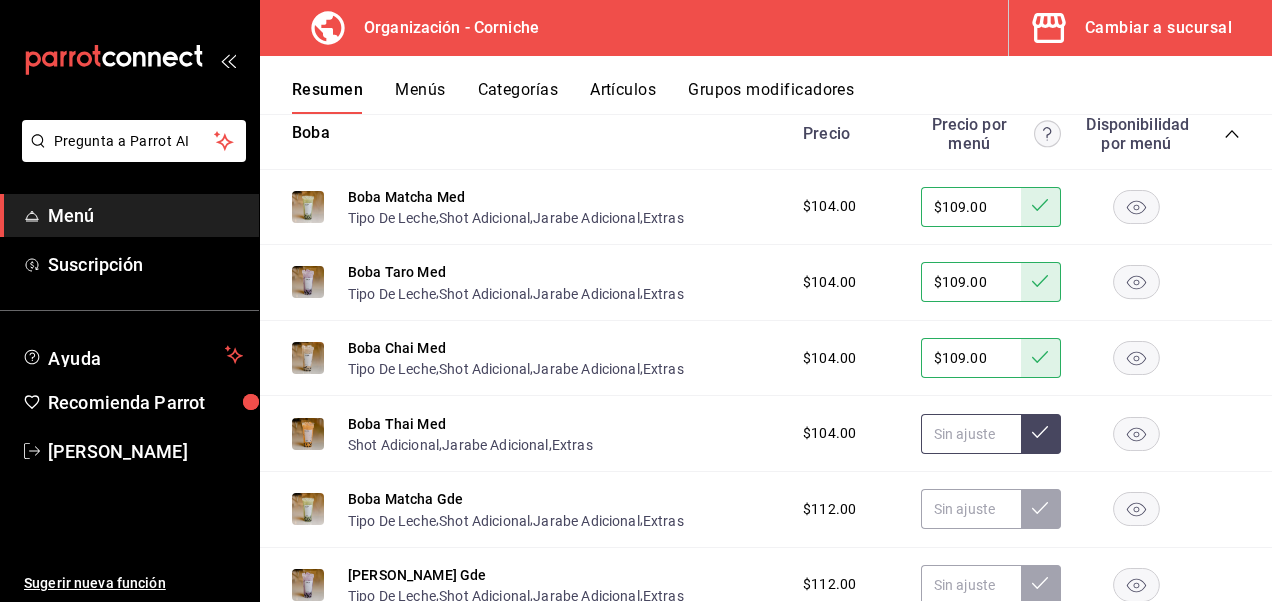 click at bounding box center [971, 434] 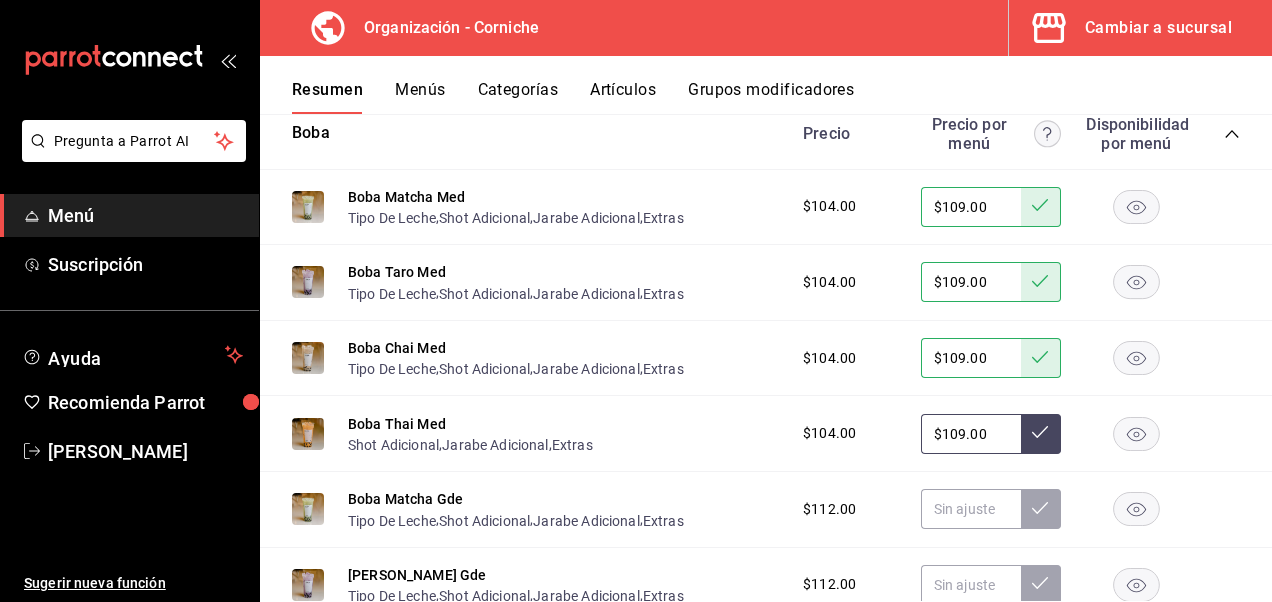 type on "$109.00" 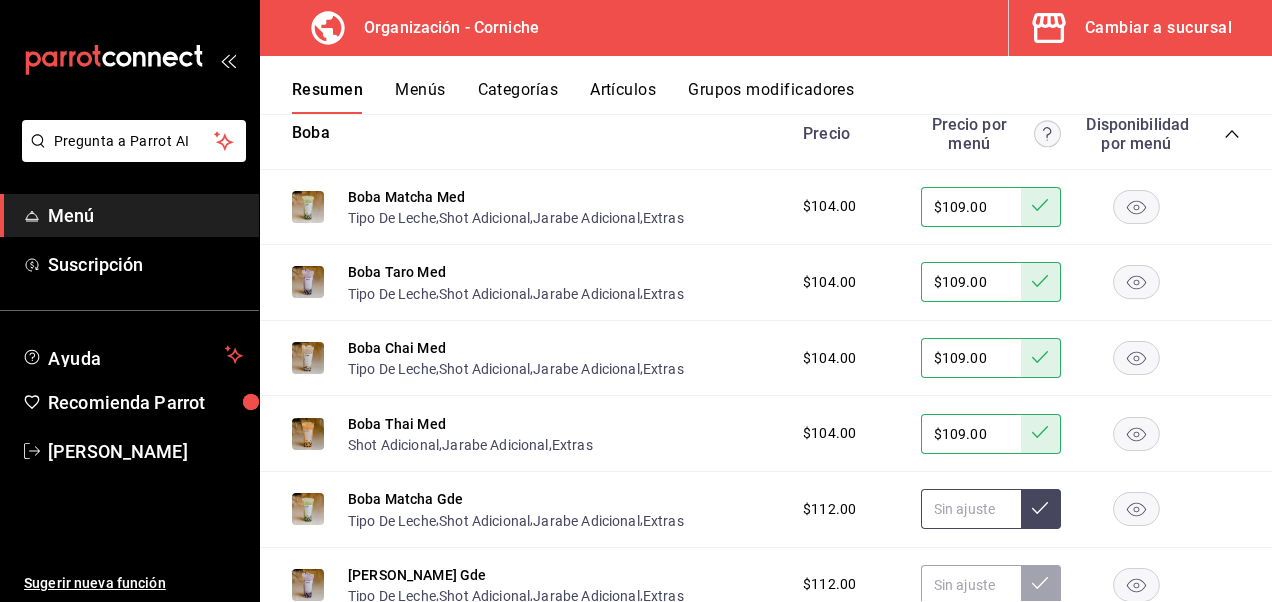 click at bounding box center [971, 509] 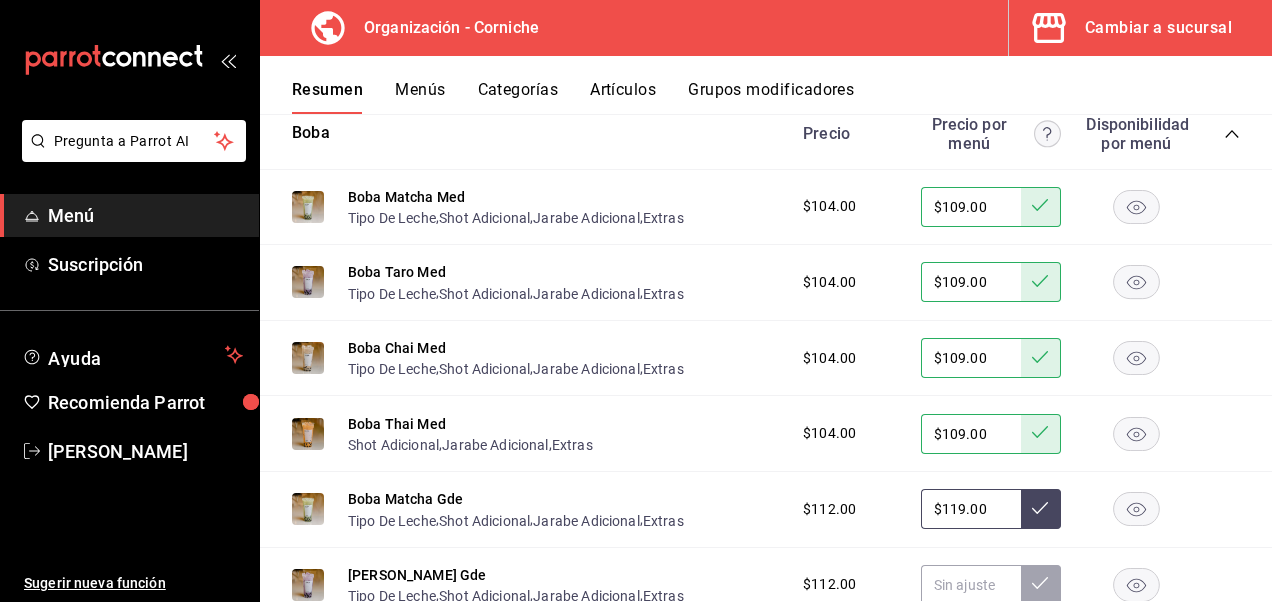 type on "$119.00" 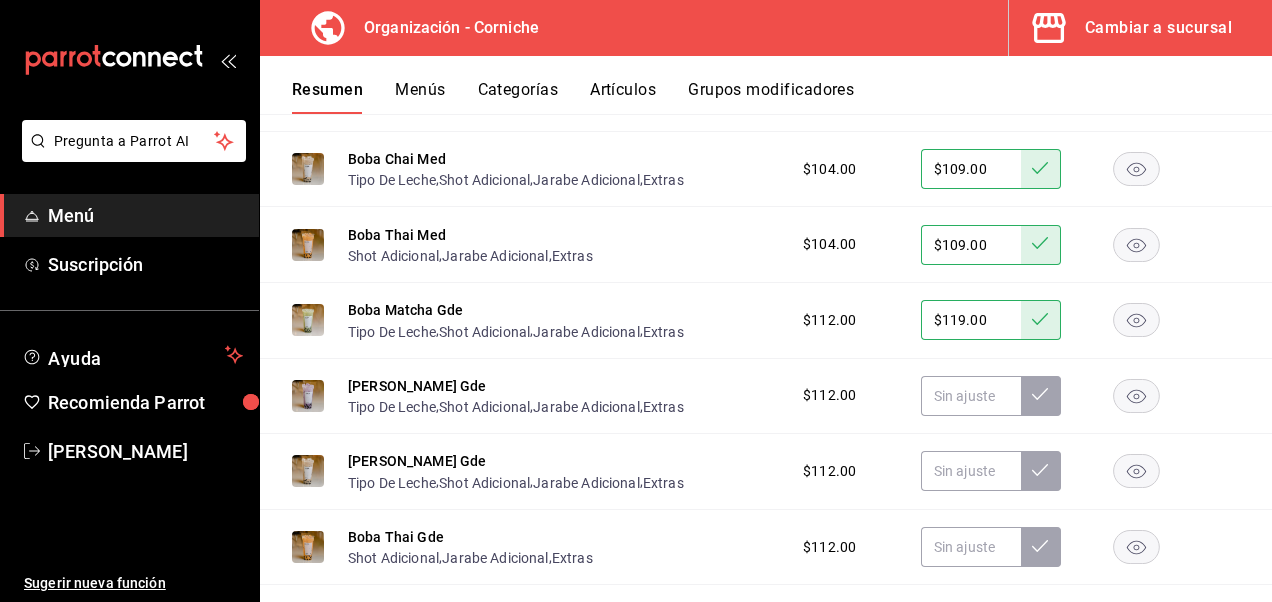 scroll, scrollTop: 1113, scrollLeft: 0, axis: vertical 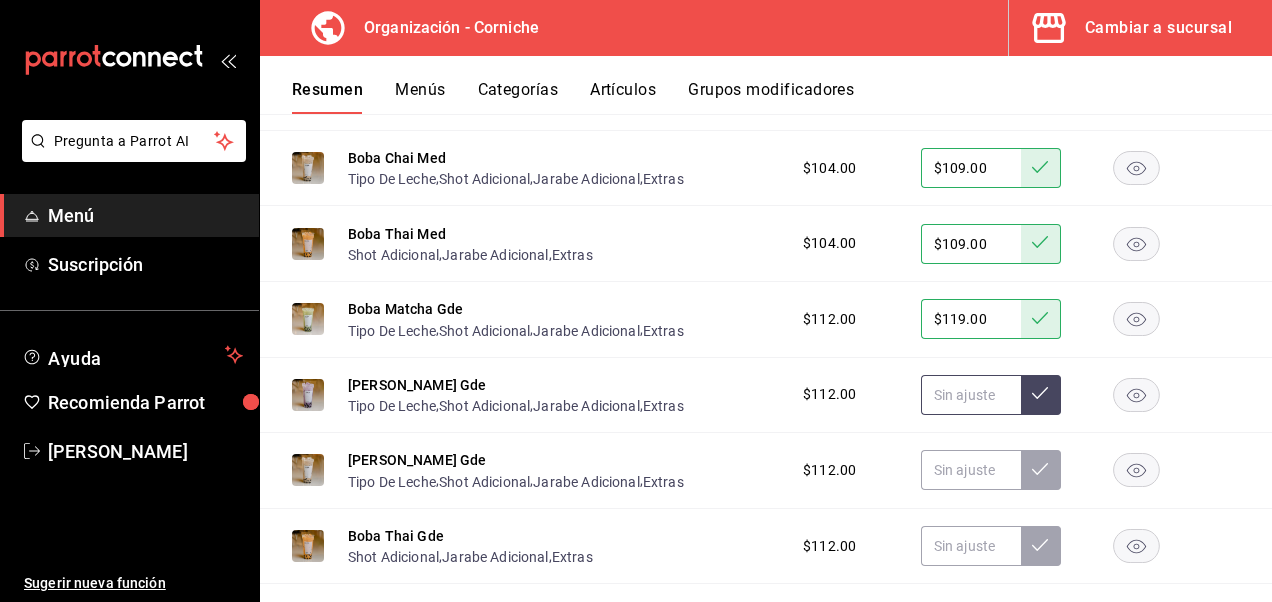 click at bounding box center (971, 395) 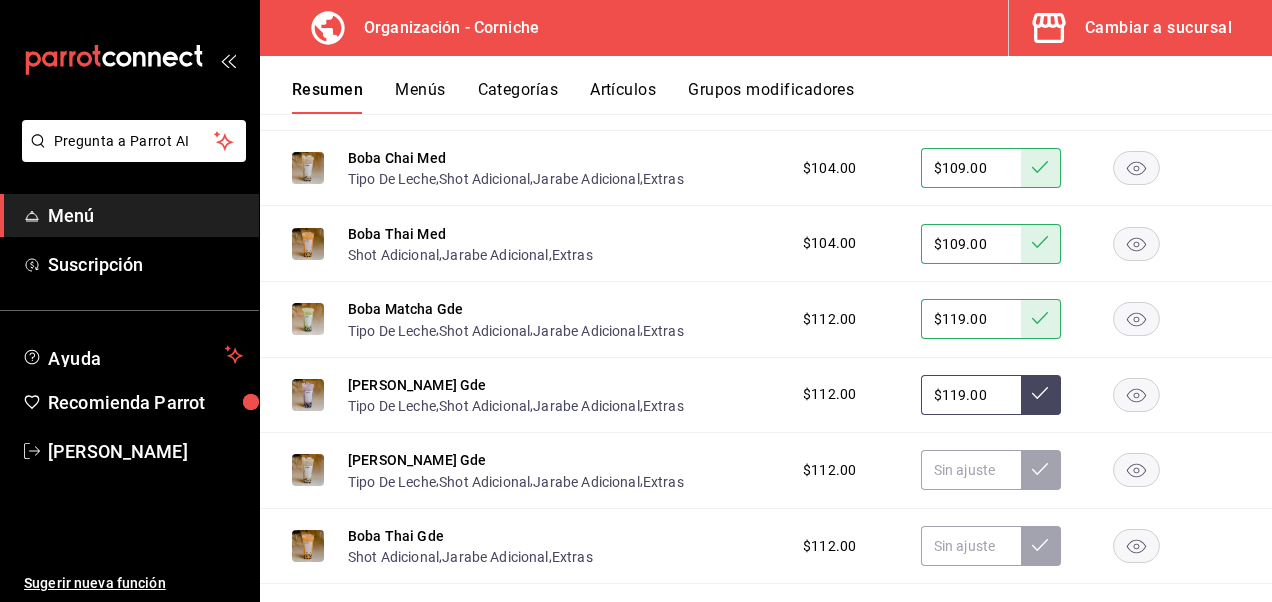 type on "$119.00" 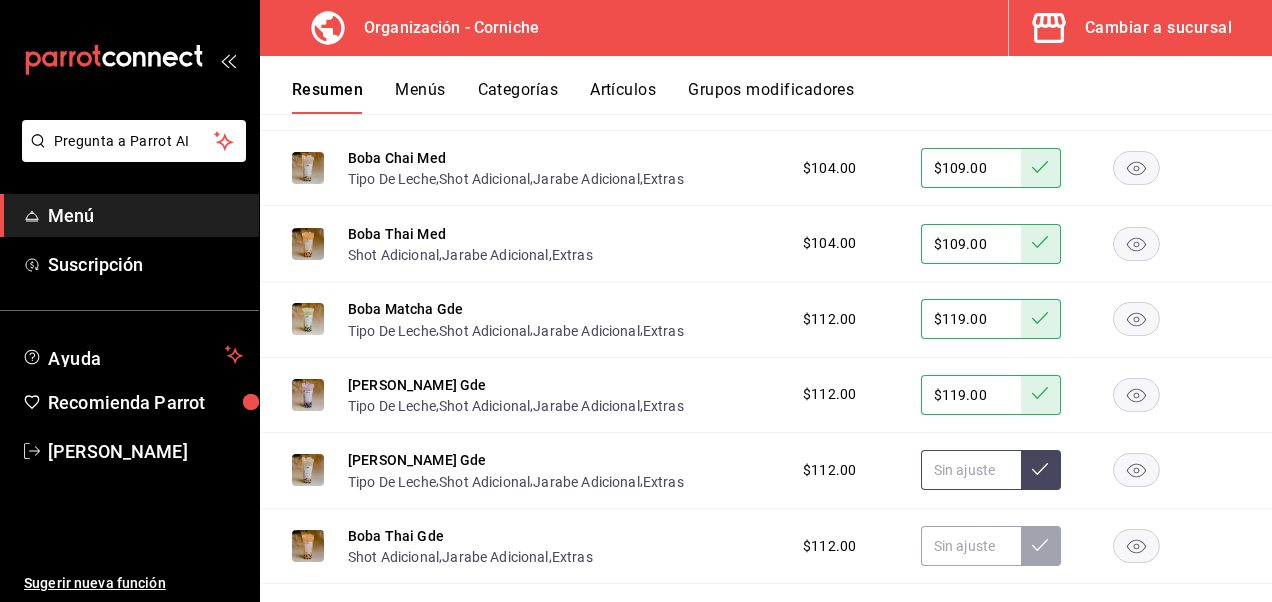 click at bounding box center [971, 470] 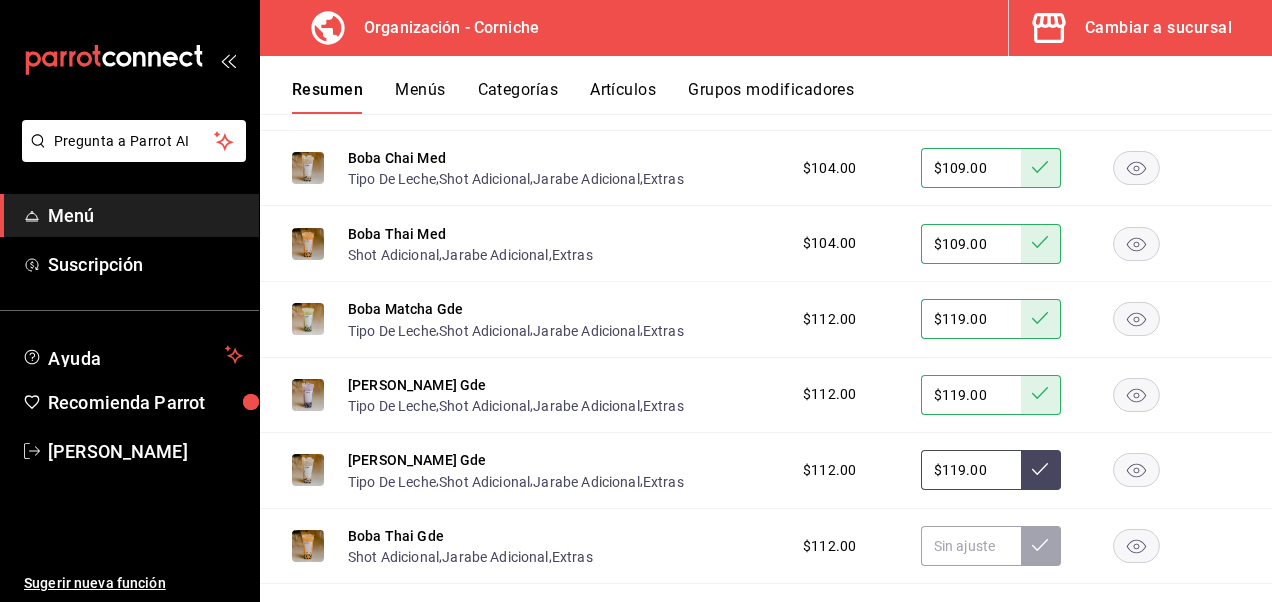 type on "$119.00" 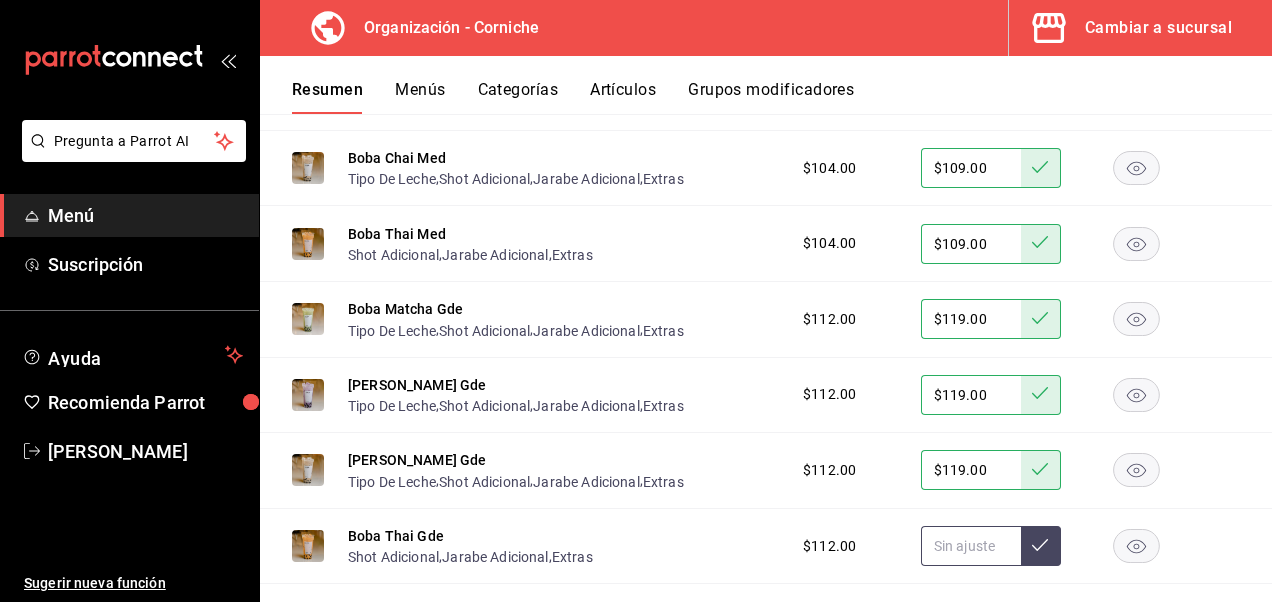 click at bounding box center (971, 546) 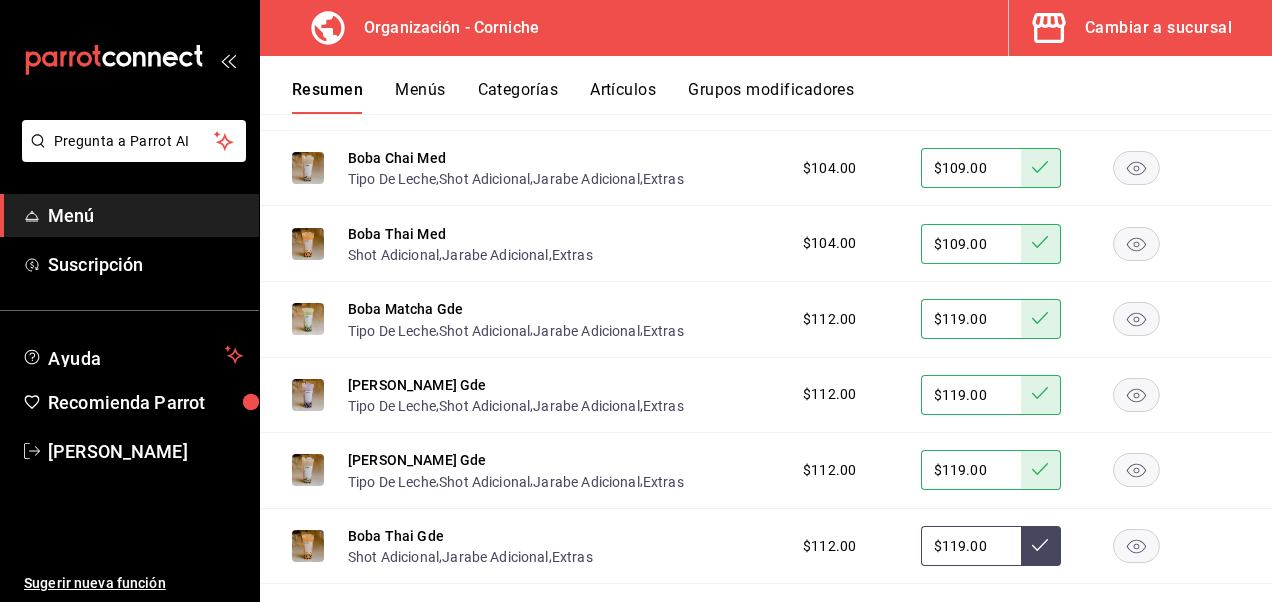type on "$119.00" 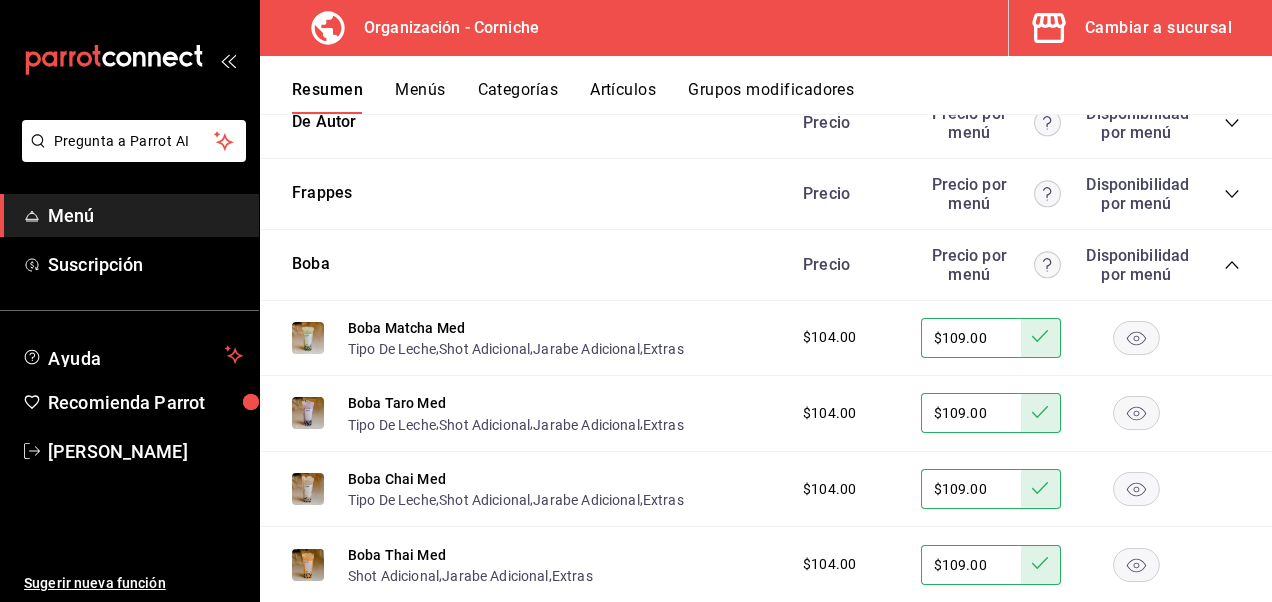 scroll, scrollTop: 791, scrollLeft: 0, axis: vertical 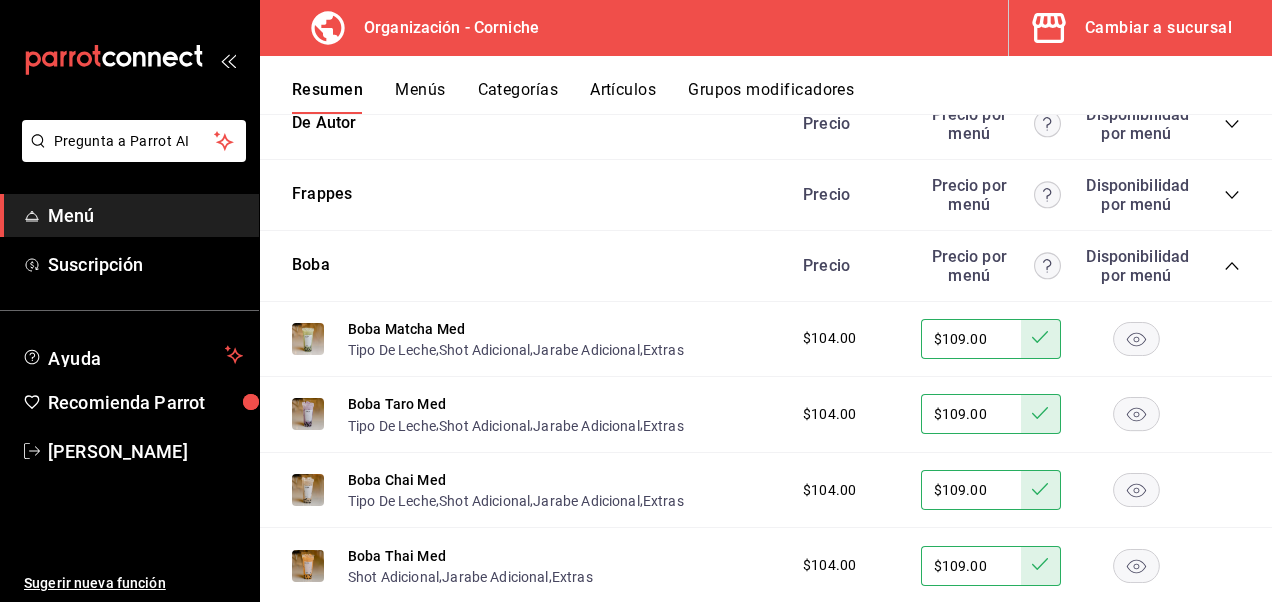 drag, startPoint x: 1209, startPoint y: 268, endPoint x: 516, endPoint y: 526, distance: 739.4681 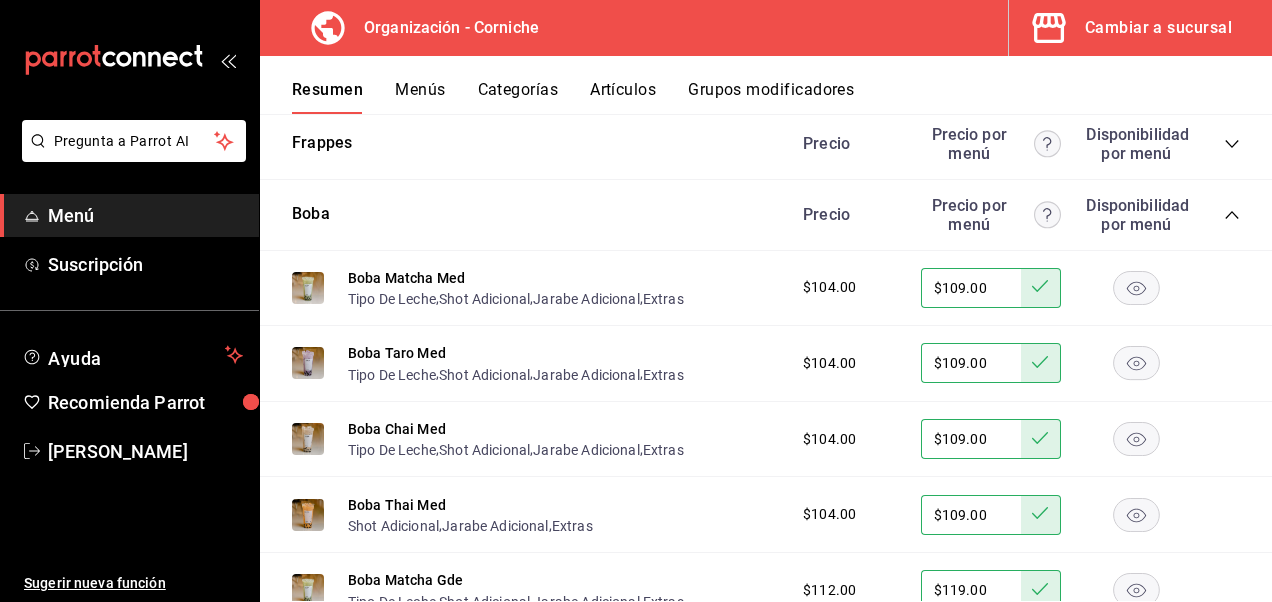 scroll, scrollTop: 862, scrollLeft: 0, axis: vertical 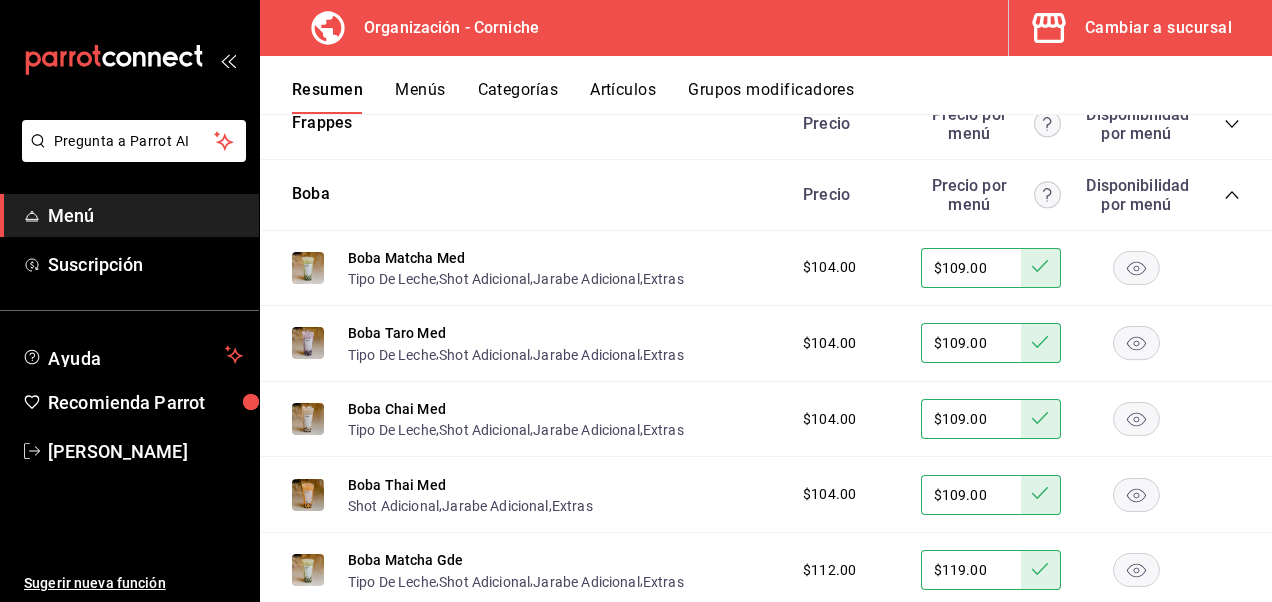 click 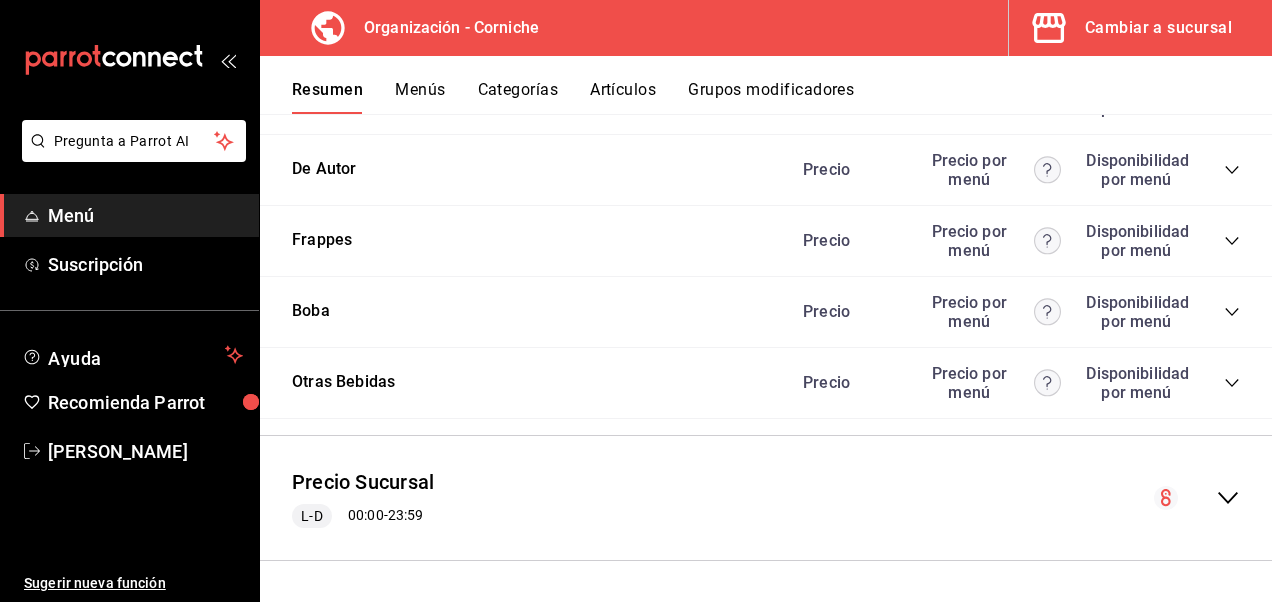 scroll, scrollTop: 747, scrollLeft: 0, axis: vertical 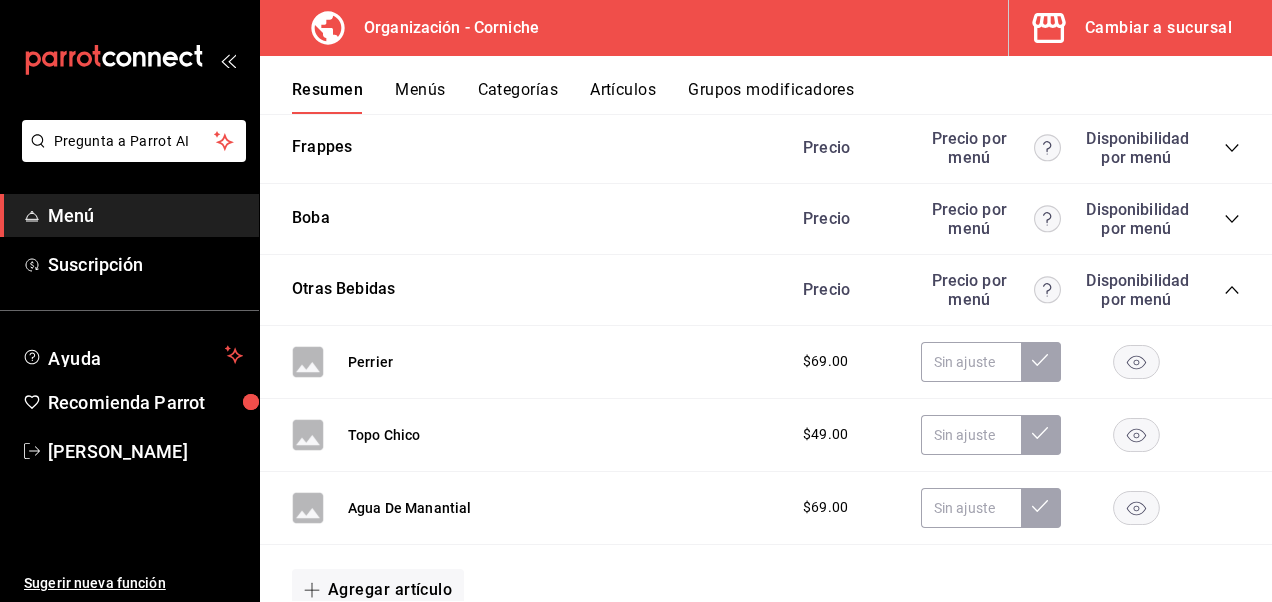 click 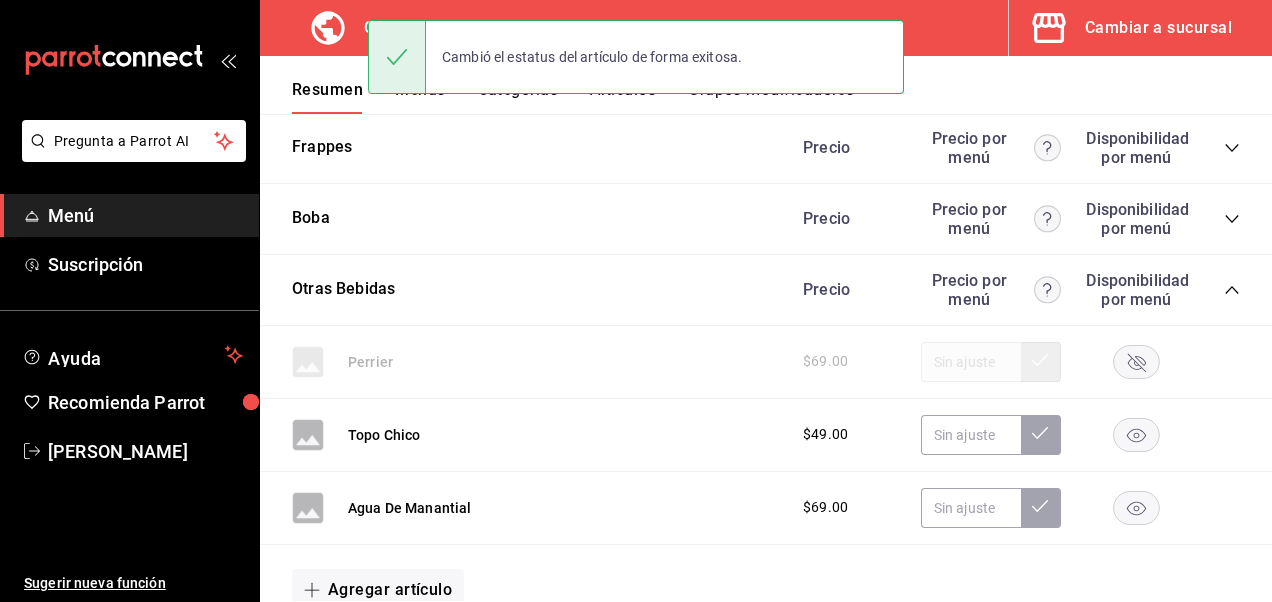 click 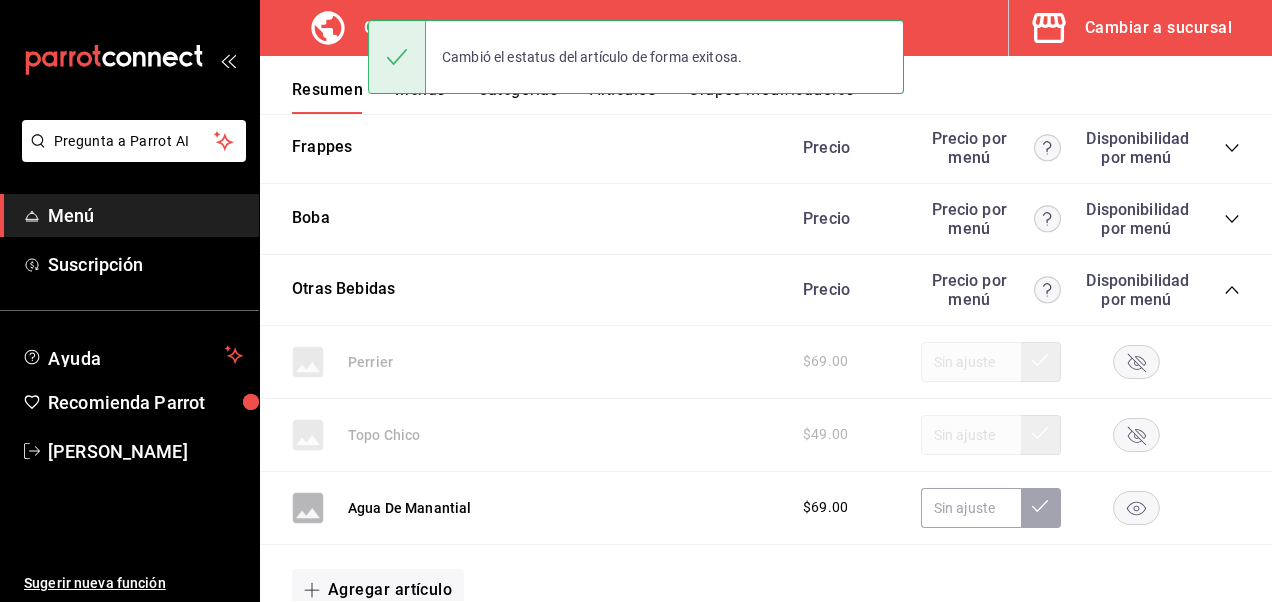 click 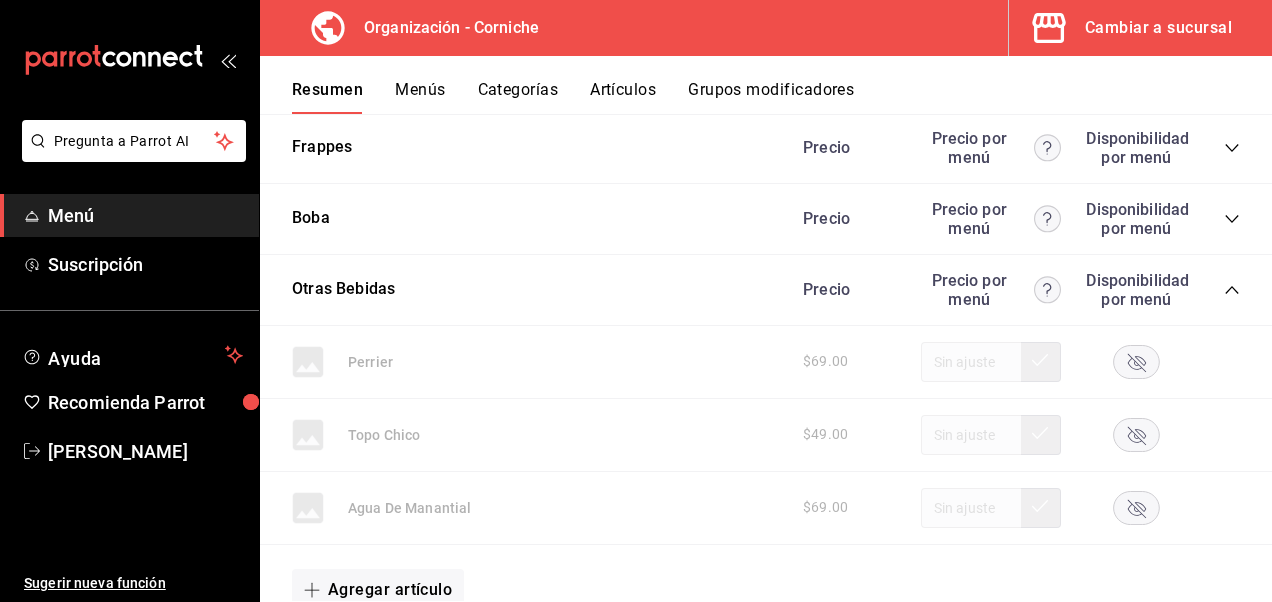 click on "Precio Precio por menú   Disponibilidad por menú" at bounding box center [1011, 290] 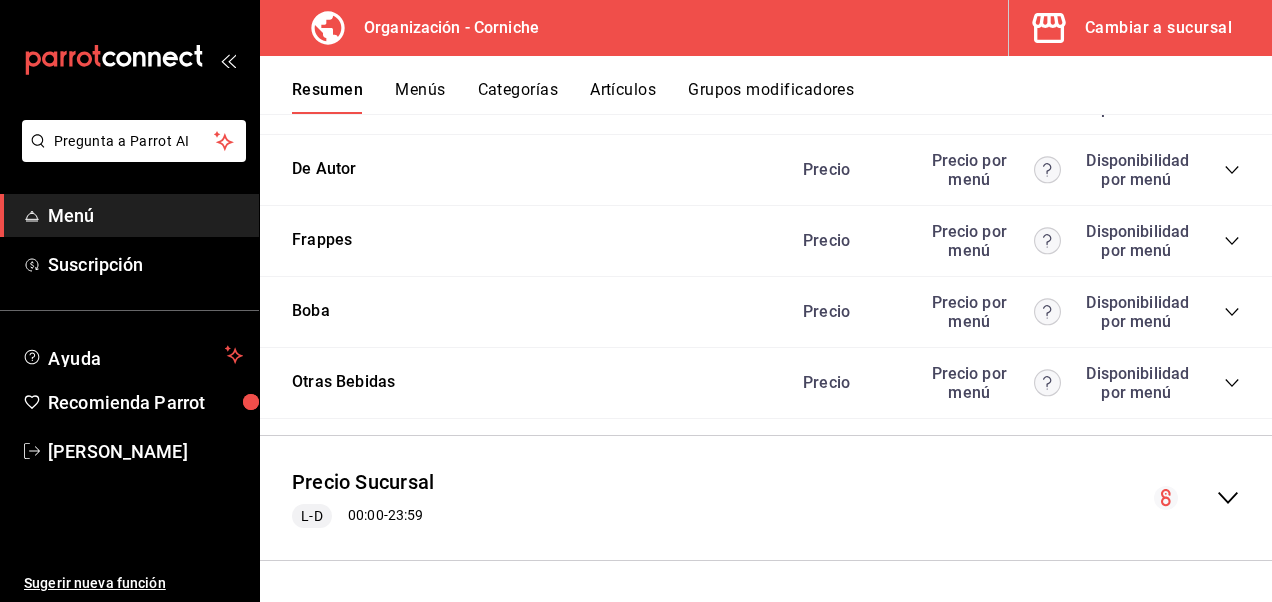 scroll, scrollTop: 0, scrollLeft: 0, axis: both 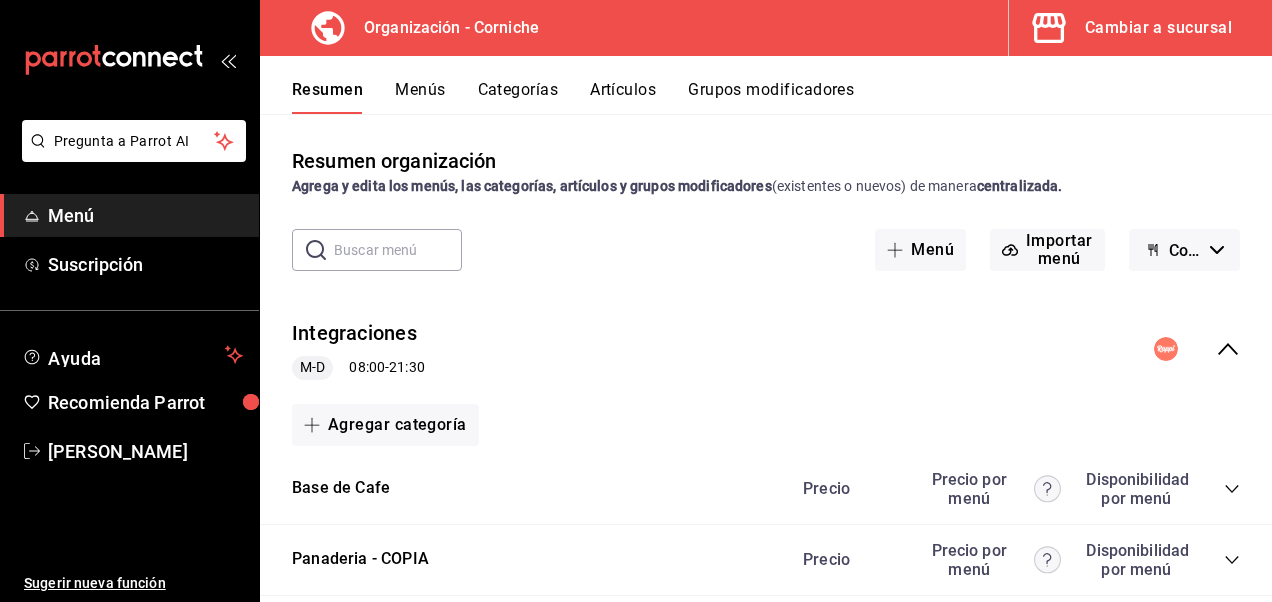 click on "Categorías" at bounding box center [518, 97] 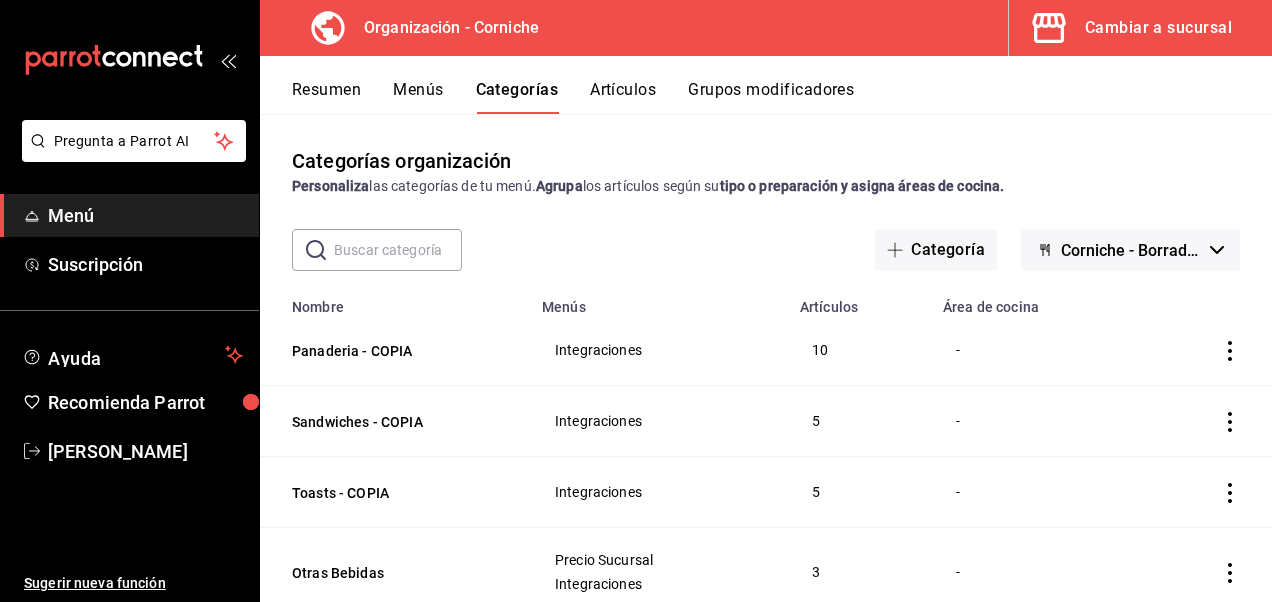 click at bounding box center [398, 250] 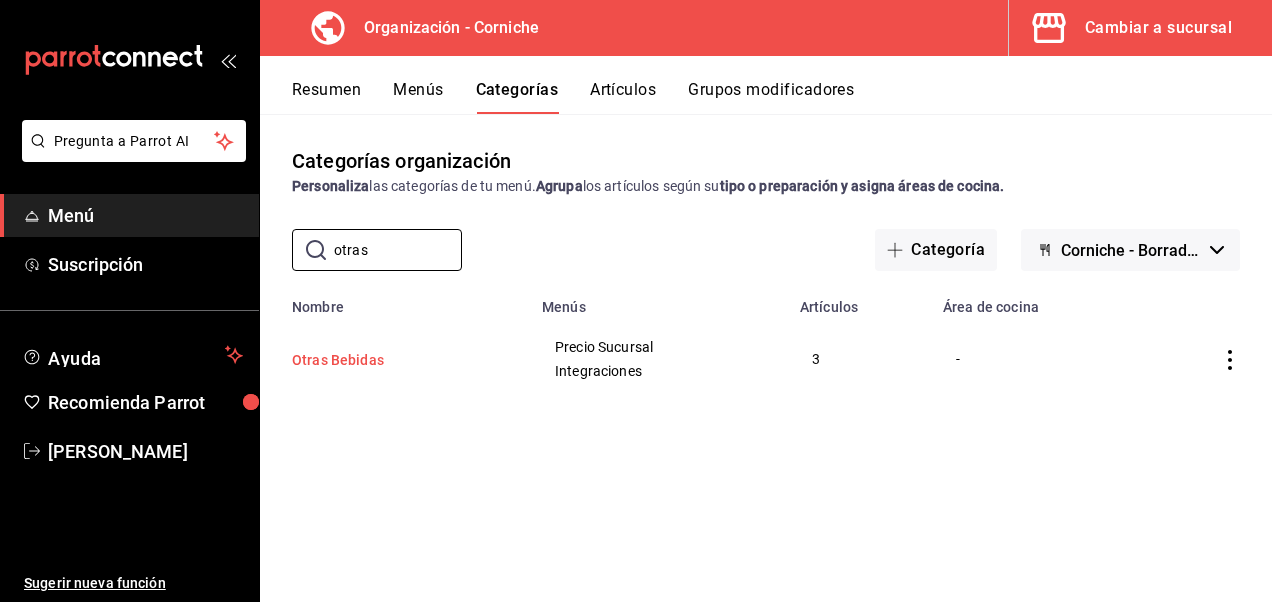 type on "otras" 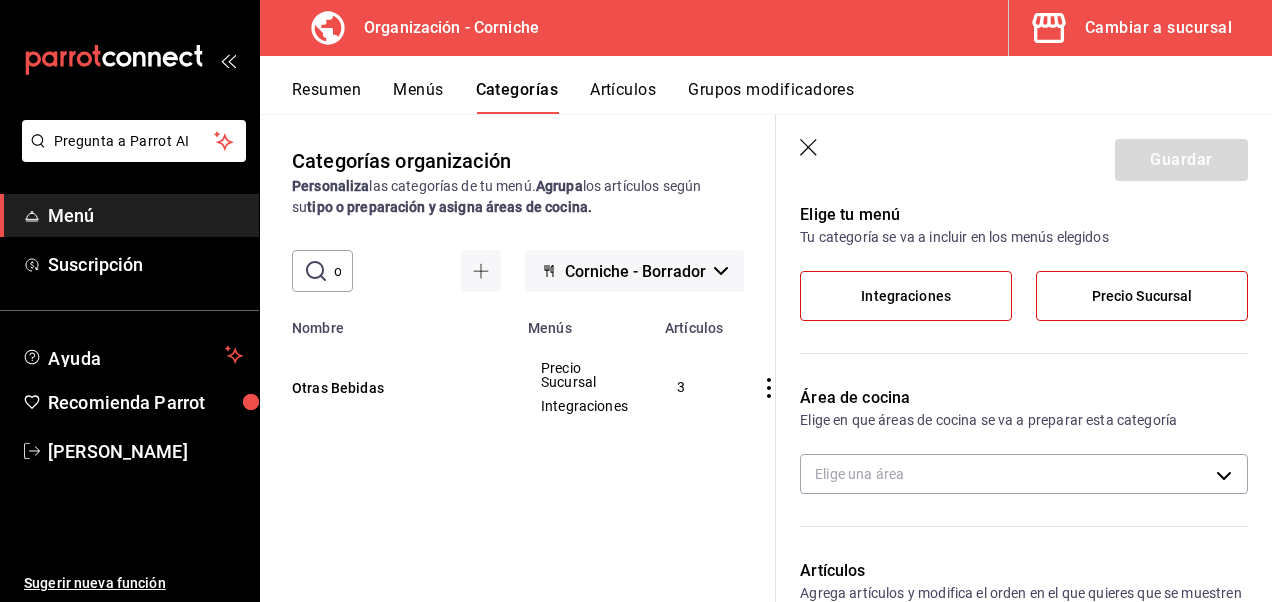 scroll, scrollTop: 142, scrollLeft: 0, axis: vertical 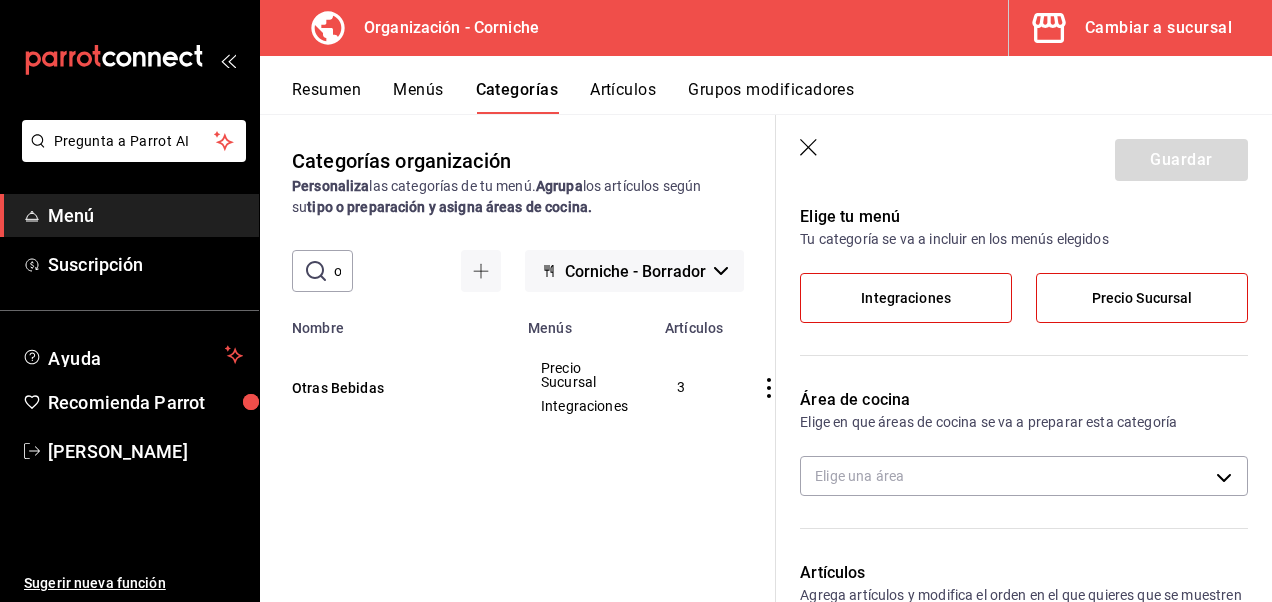 click on "Integraciones" at bounding box center (906, 298) 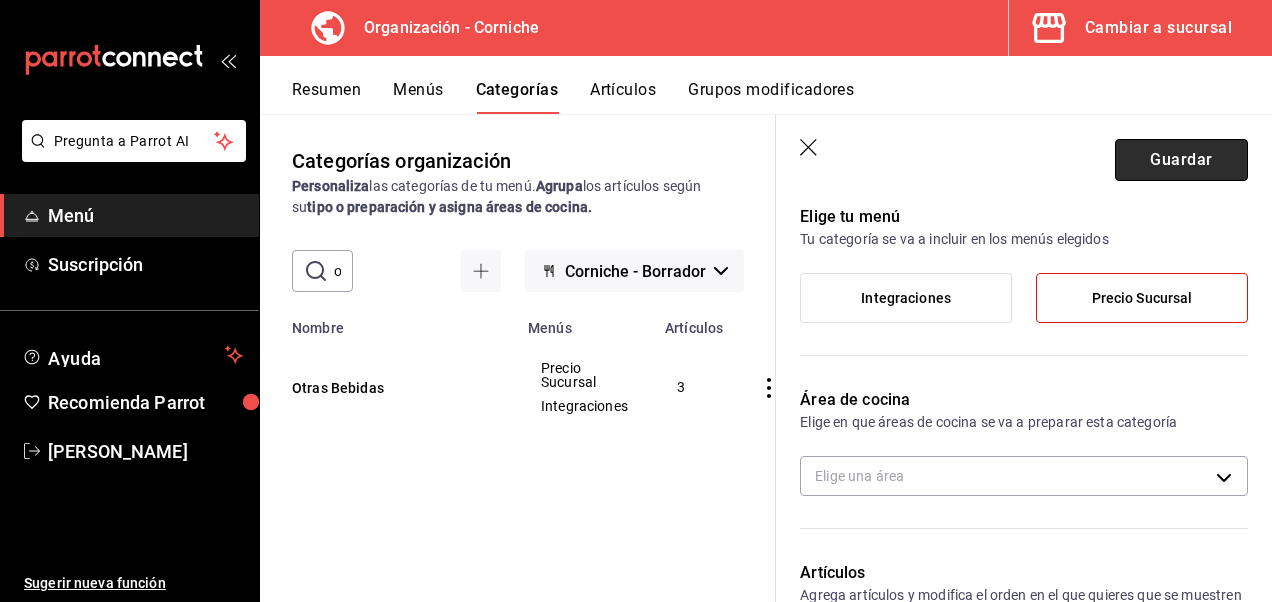 click on "Guardar" at bounding box center (1181, 160) 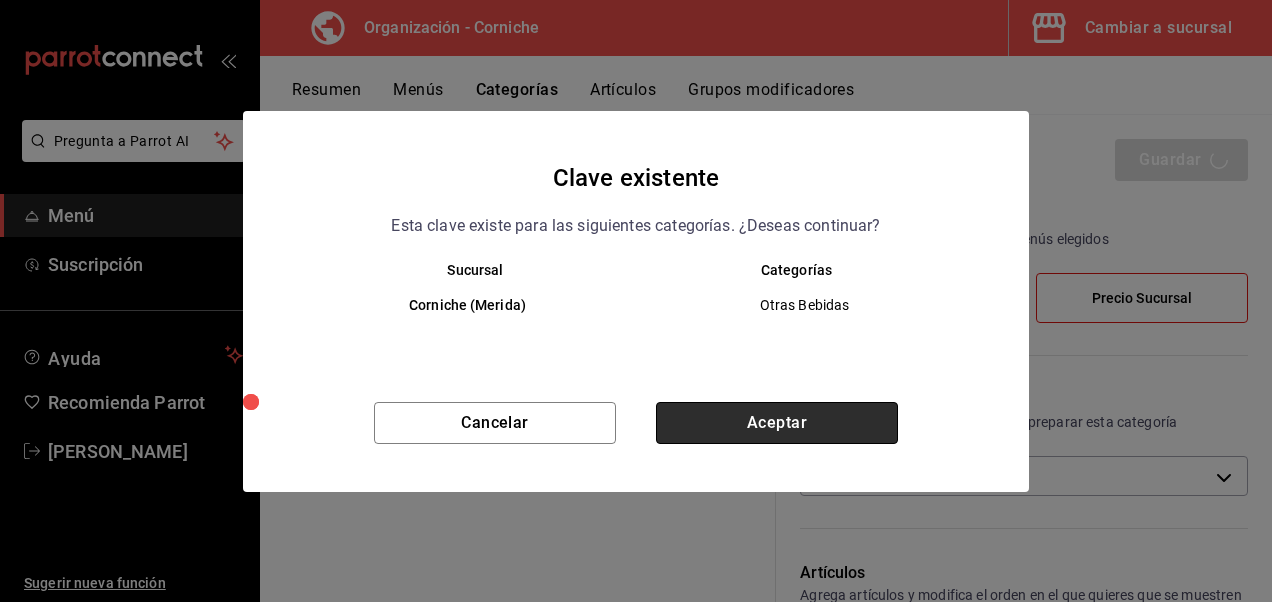 click on "Aceptar" at bounding box center [777, 423] 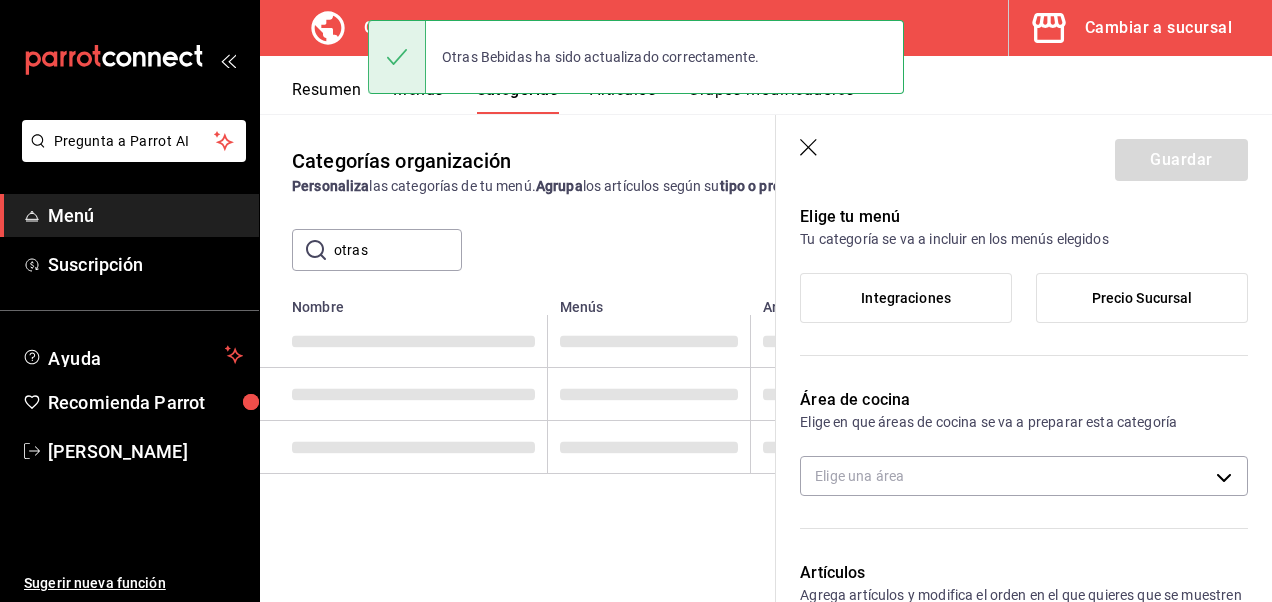 scroll, scrollTop: 0, scrollLeft: 0, axis: both 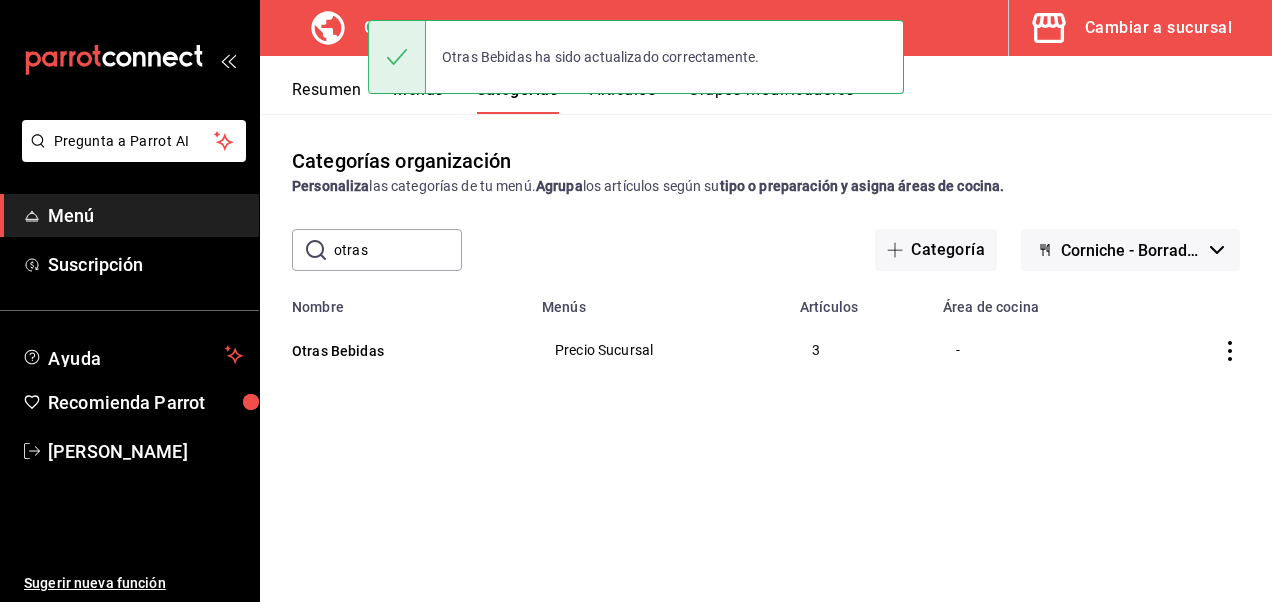 click on "Resumen" at bounding box center (326, 97) 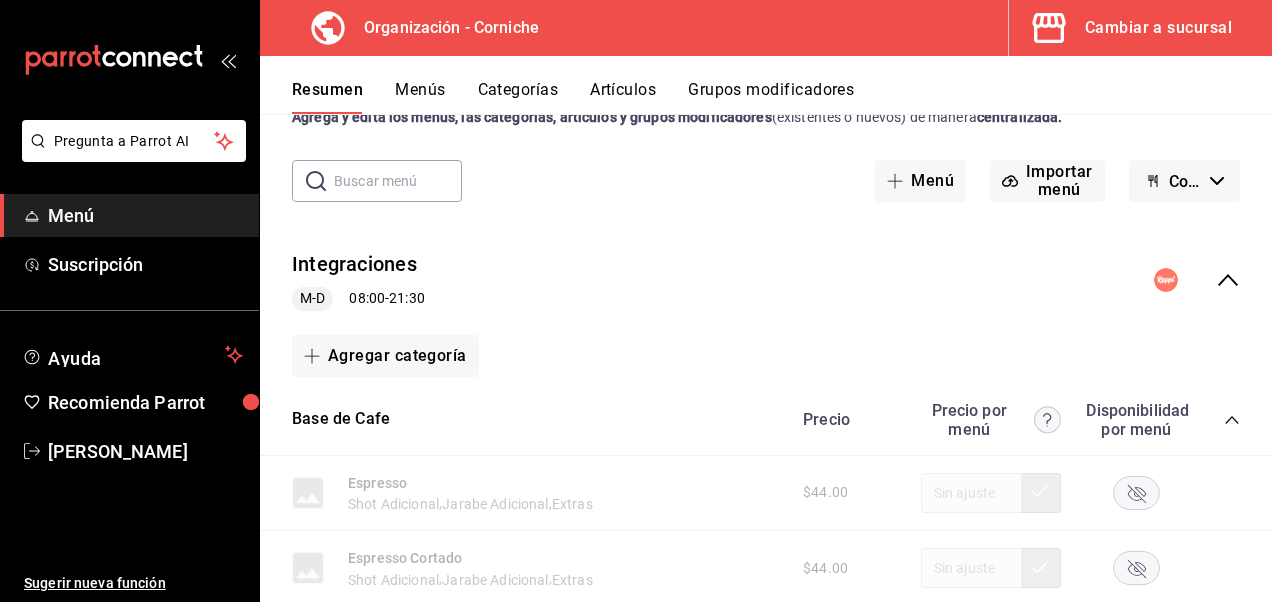 scroll, scrollTop: 62, scrollLeft: 0, axis: vertical 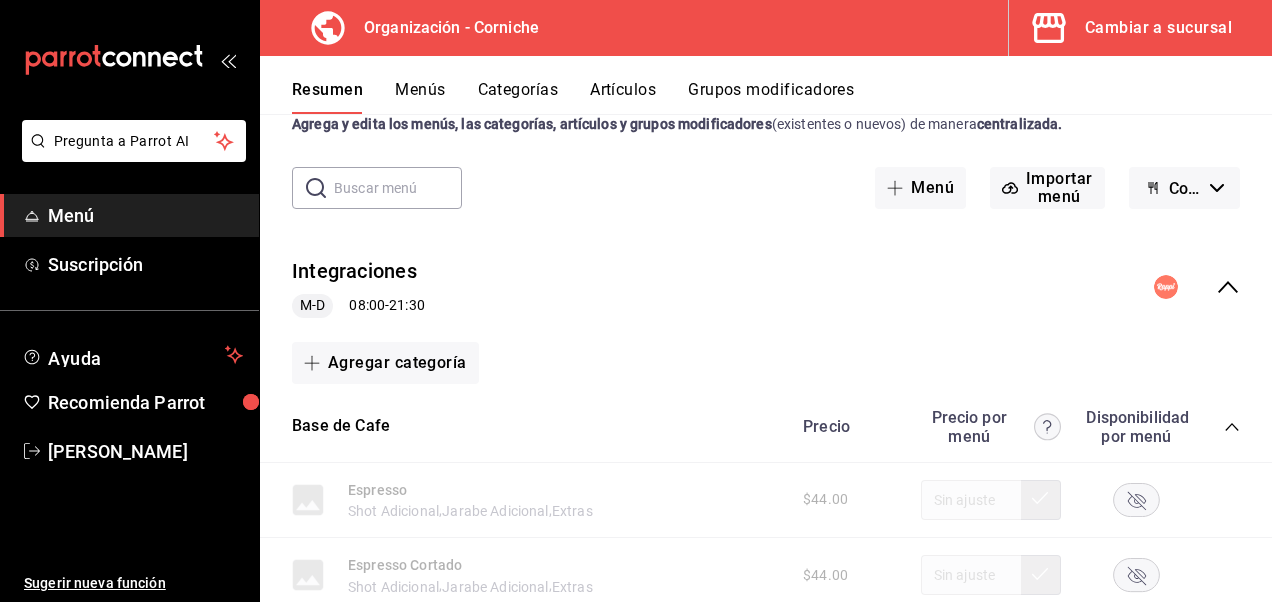 click 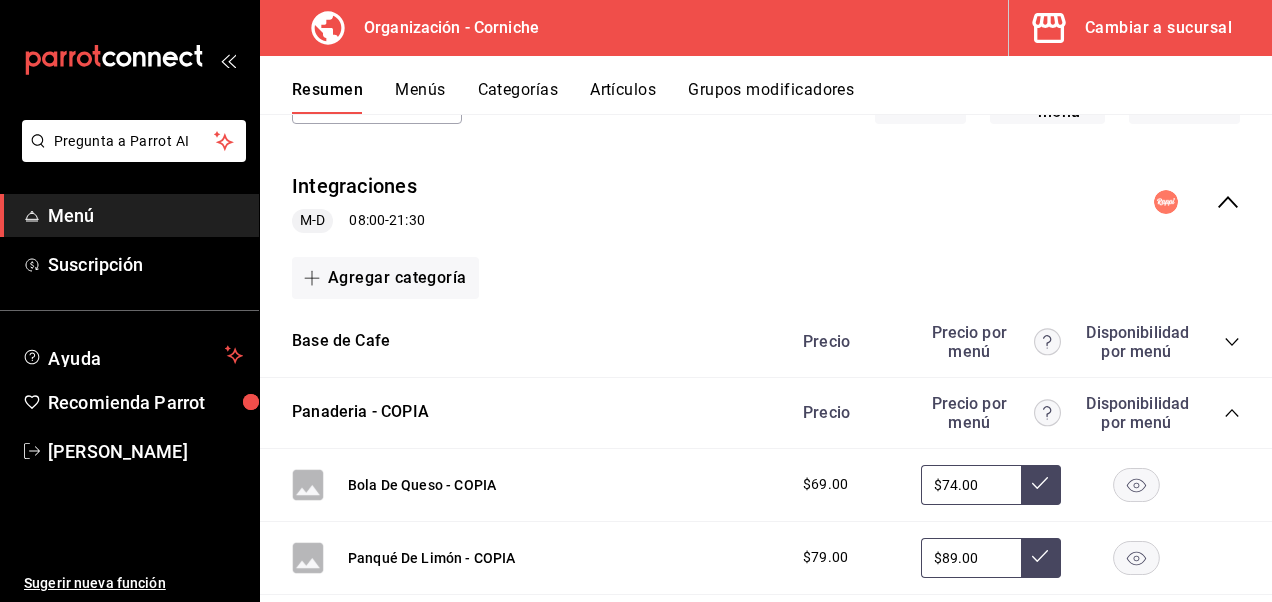 scroll, scrollTop: 148, scrollLeft: 0, axis: vertical 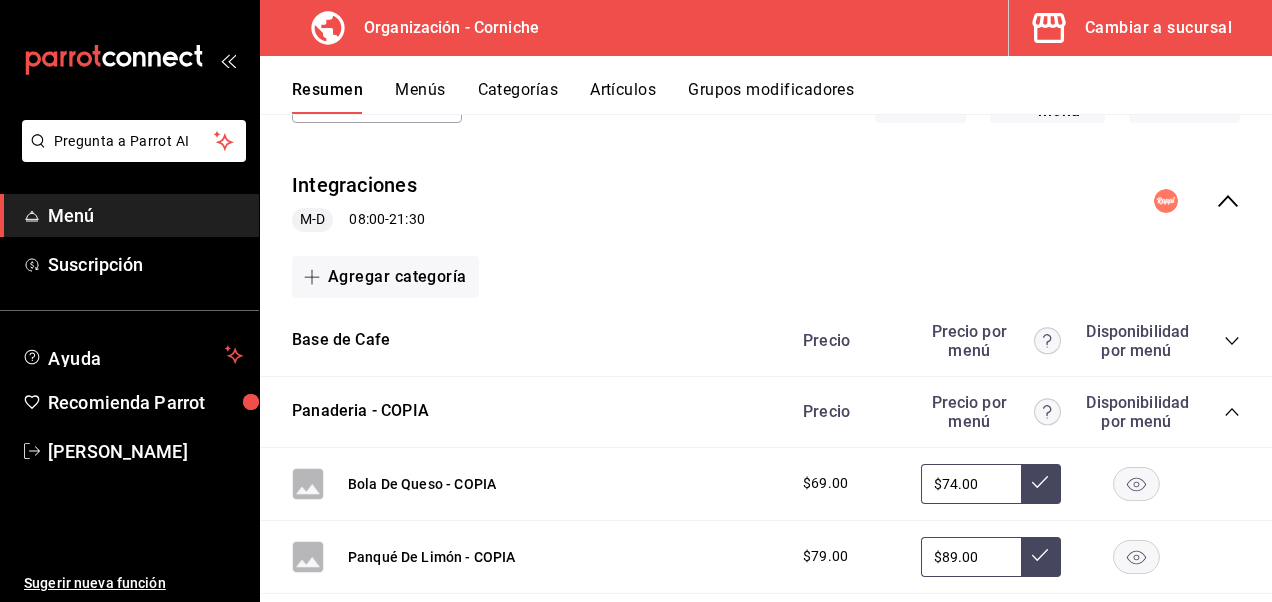 click 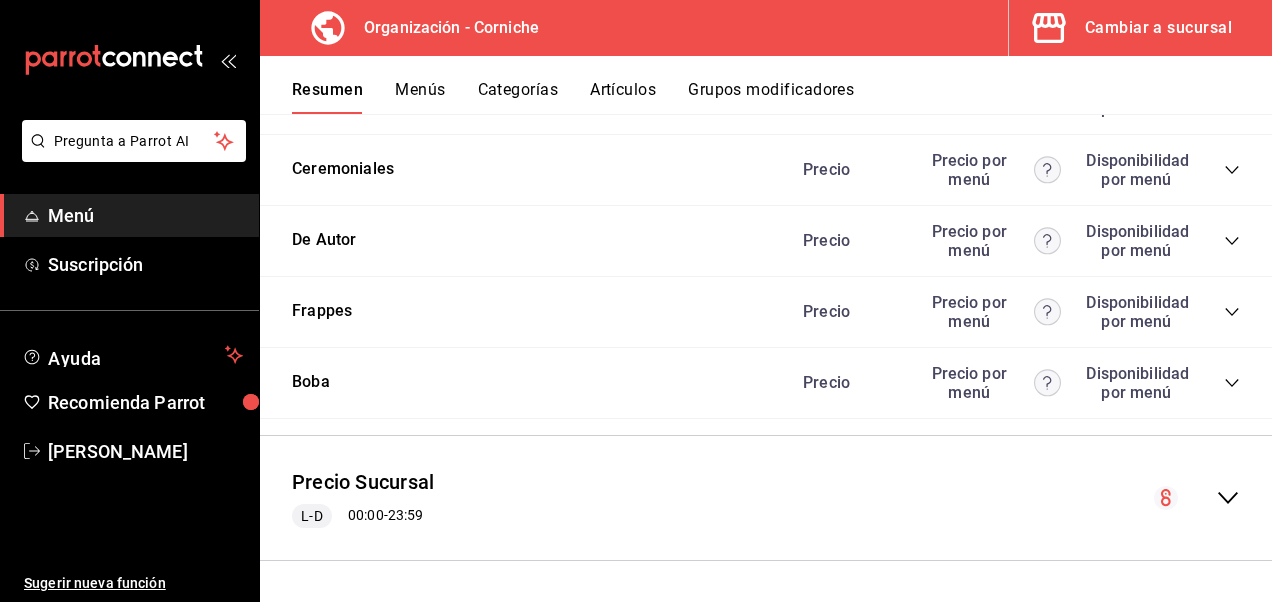 scroll, scrollTop: 0, scrollLeft: 0, axis: both 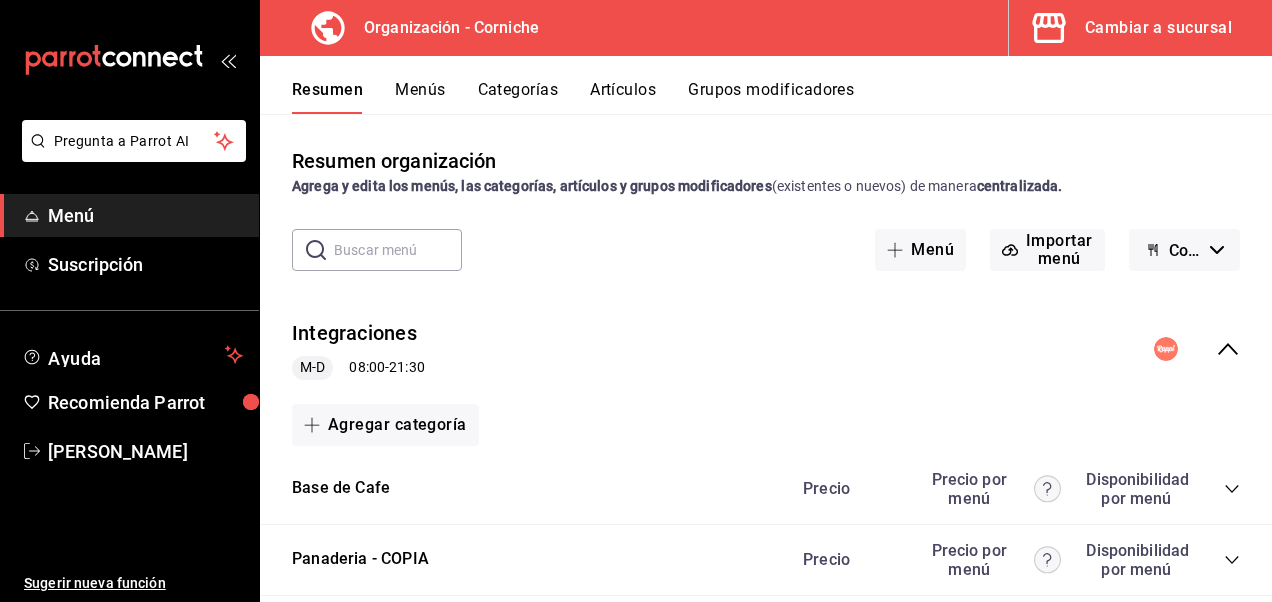 click on "Resumen Menús Categorías Artículos Grupos modificadores" at bounding box center [766, 85] 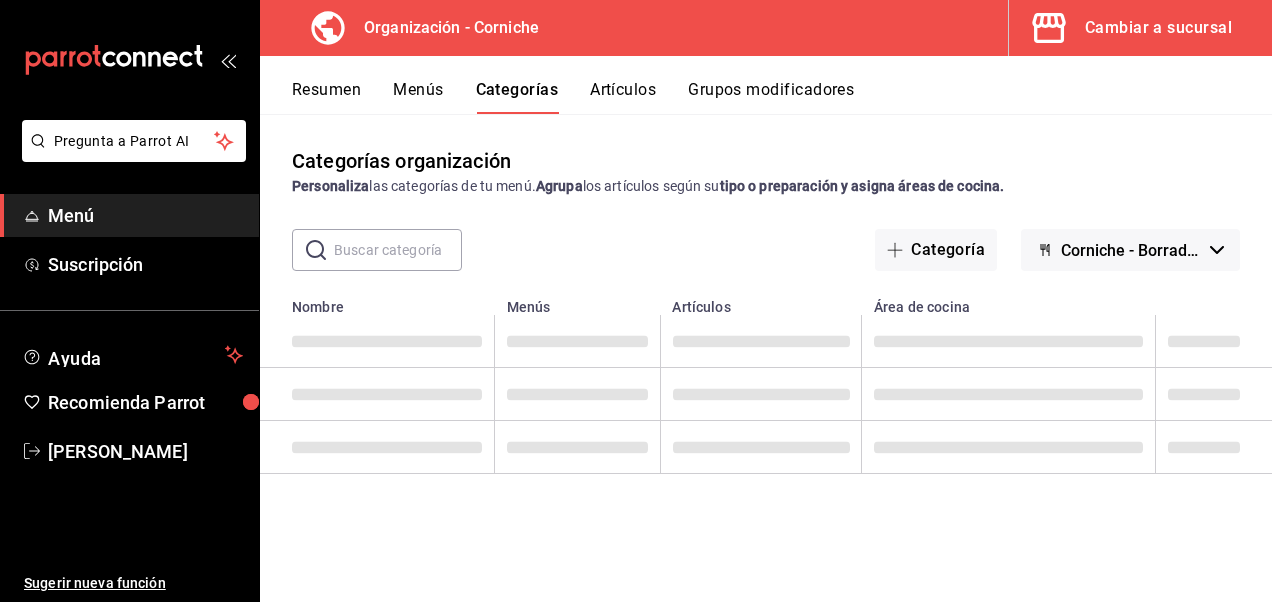 click at bounding box center (398, 250) 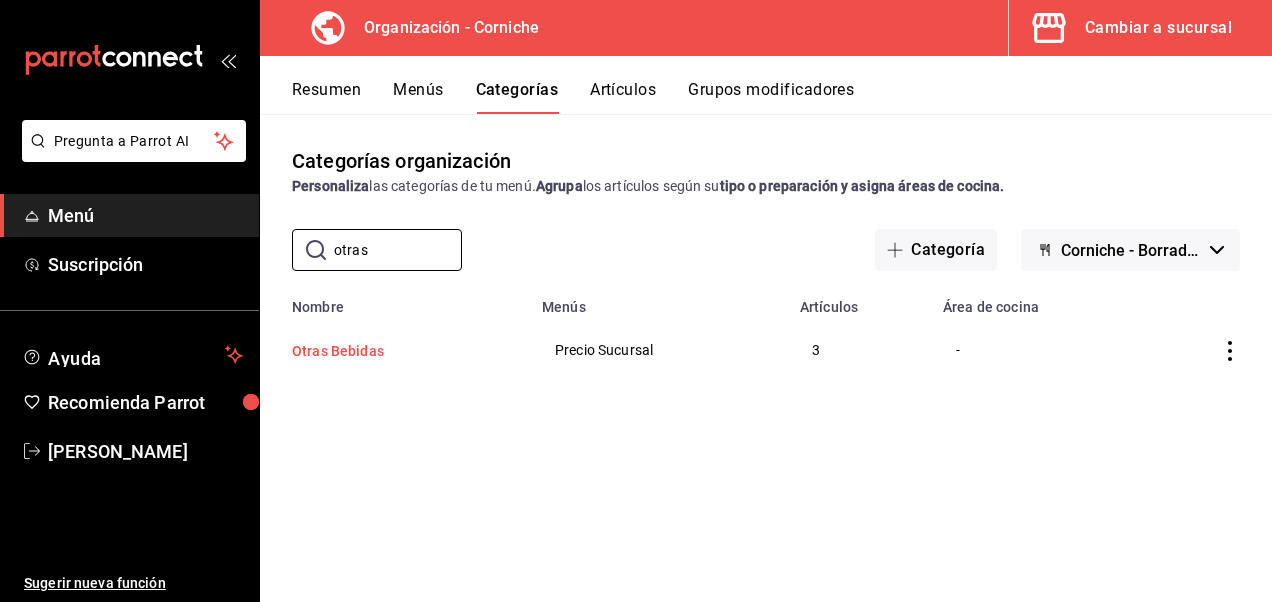 type on "otras" 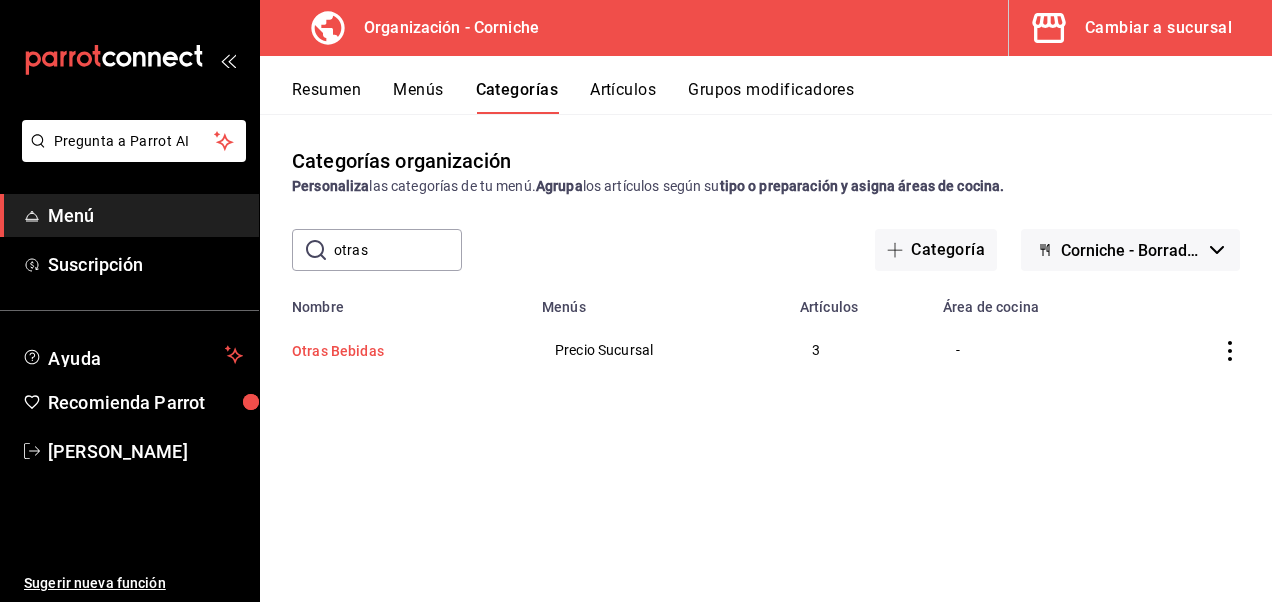 click on "Otras Bebidas" at bounding box center (392, 351) 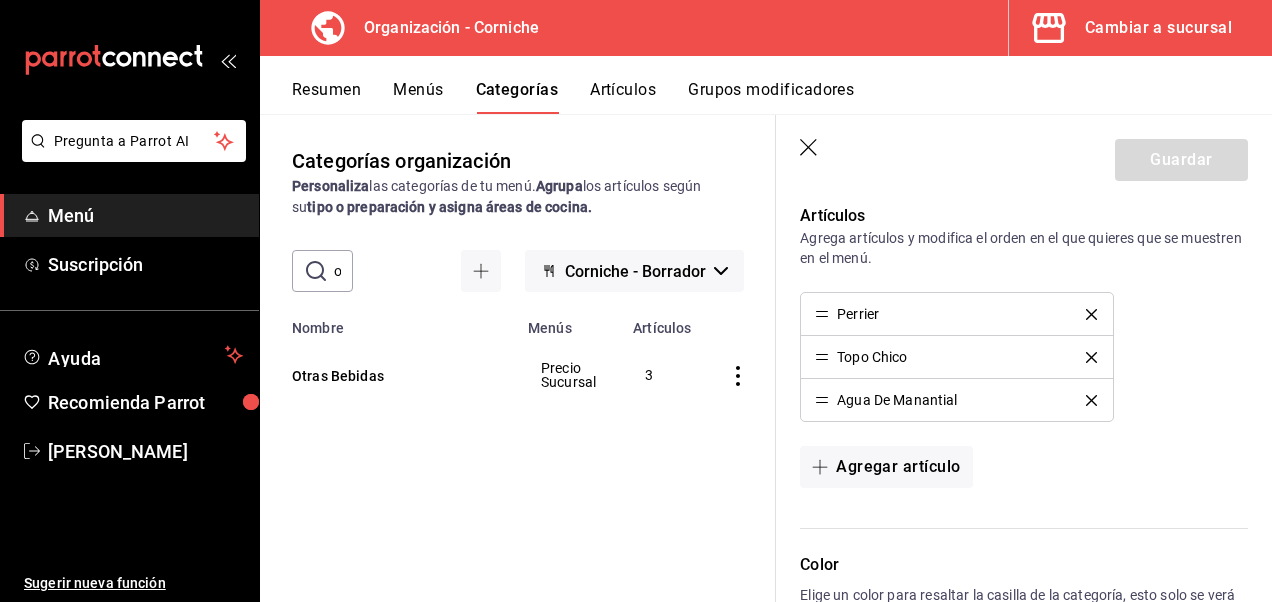 scroll, scrollTop: 500, scrollLeft: 0, axis: vertical 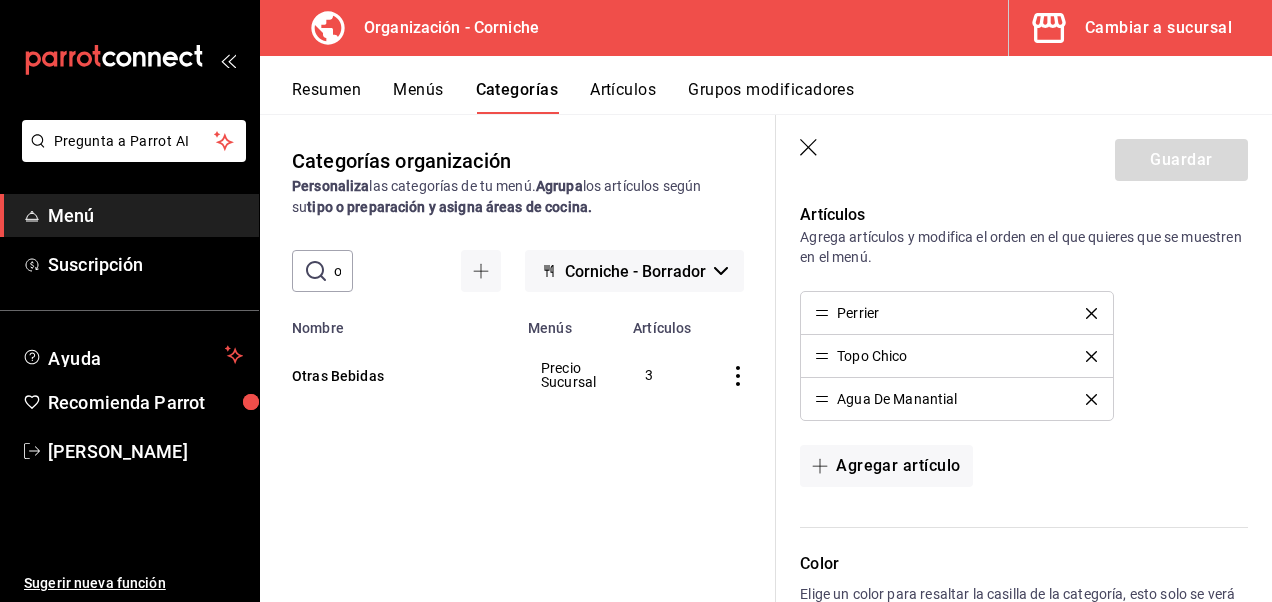 click on "Artículos" at bounding box center [623, 97] 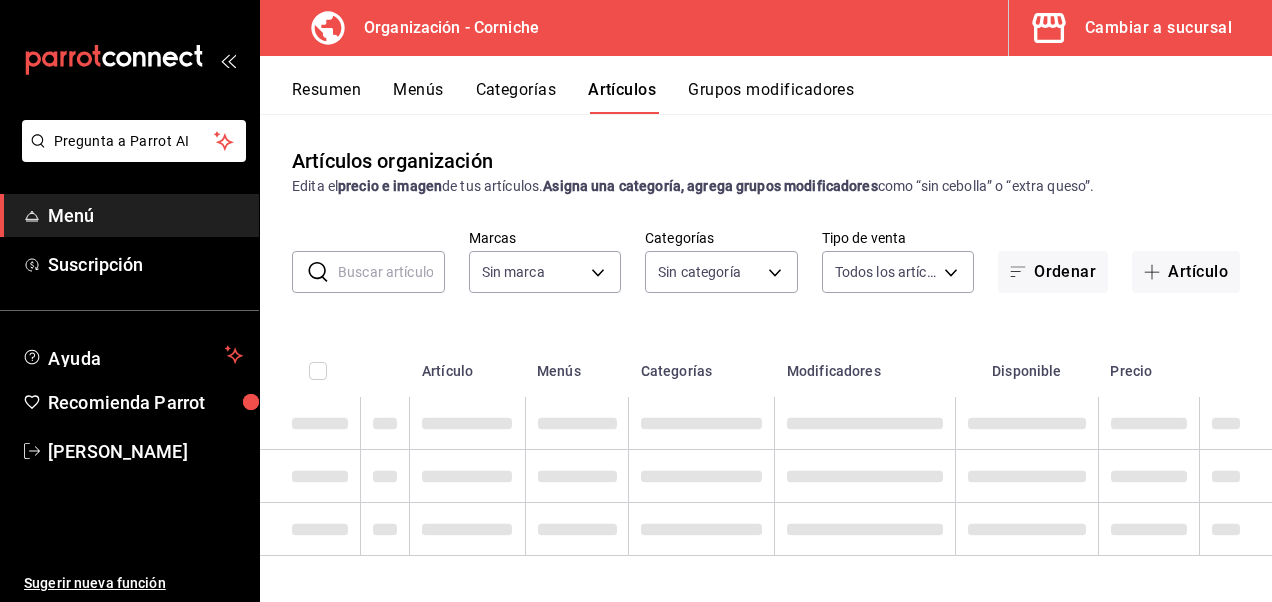 type on "de095c9f-9f33-4311-a1cf-fb09ada0ff3b" 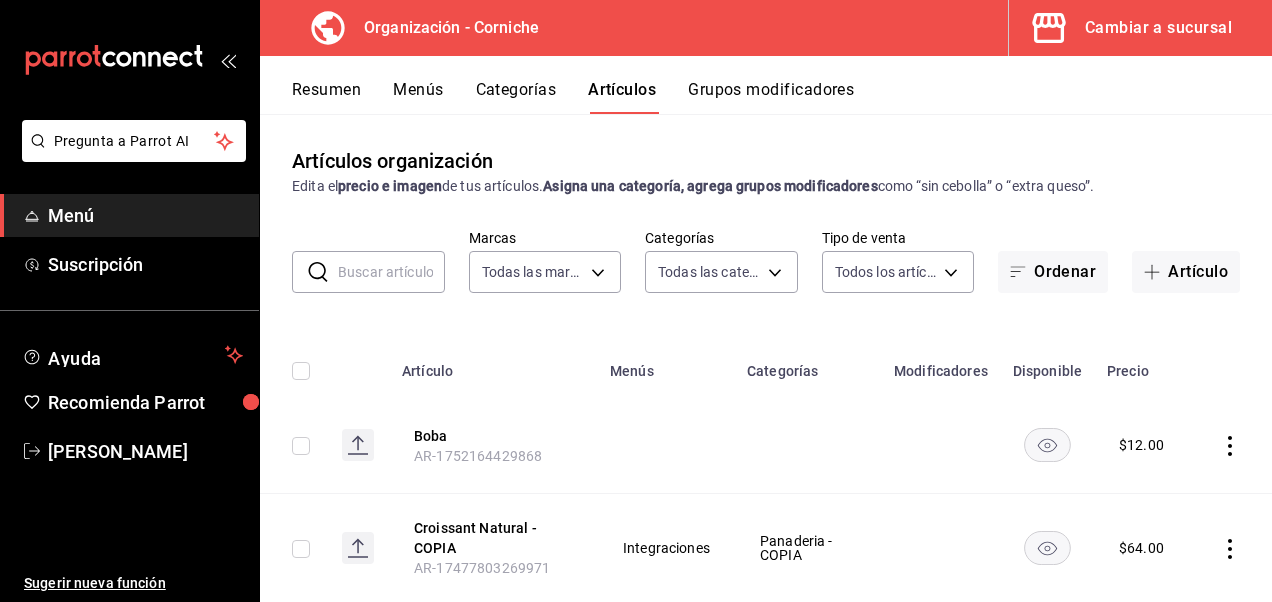 type on "5cc20d59-0c31-443a-836a-efdf5d5b119f,f042814c-f83e-4d8c-9309-fb881c388f5b,722bca03-cc48-4490-bf78-a4cb493c2633,da237724-5f31-4a0d-8488-c88b20a262cf,195415f6-d53e-4f6f-8a7e-8c8d78e51f38,56ae6895-3cda-4734-96fa-ddc450512d53,97b34966-d002-4199-ae62-f1047b3bca4f,f6c14fca-fc5b-4cea-8f1d-19fc12c082e7,b06ac50c-92c9-48fc-9734-aa148c5f33f9,52ec092a-5f40-4f0a-b6ed-ffeacb9f6aa7,bbcc3957-8ebf-4f7d-b82b-b0b2bf418dd7,eb824b0c-4089-43f7-931b-0af1e5866ba2,5b513675-feff-481b-bb16-085ca7b9fee9,9501b6a1-544b-4809-908d-d4d95650fa20" 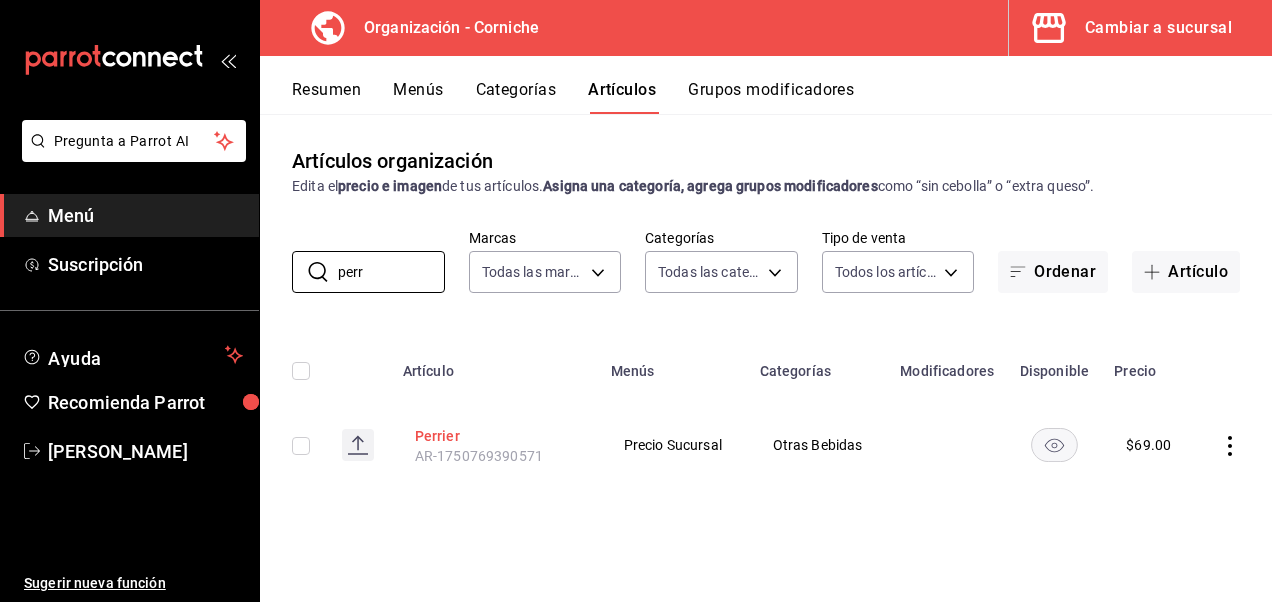 type on "perr" 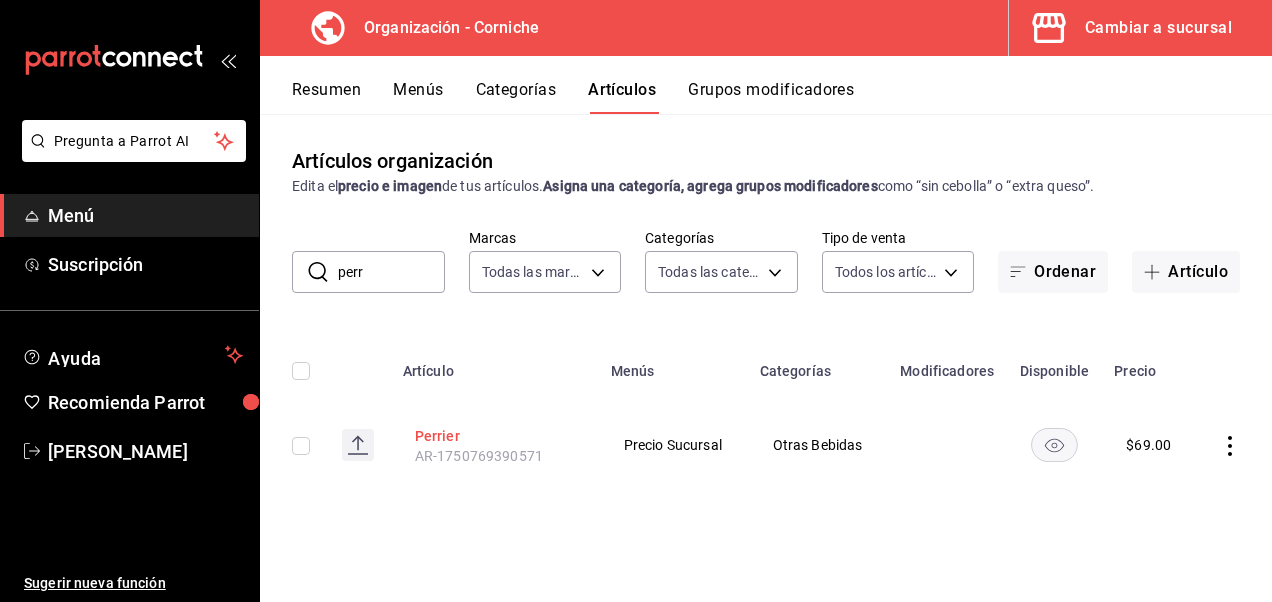 click on "Perrier" at bounding box center (495, 436) 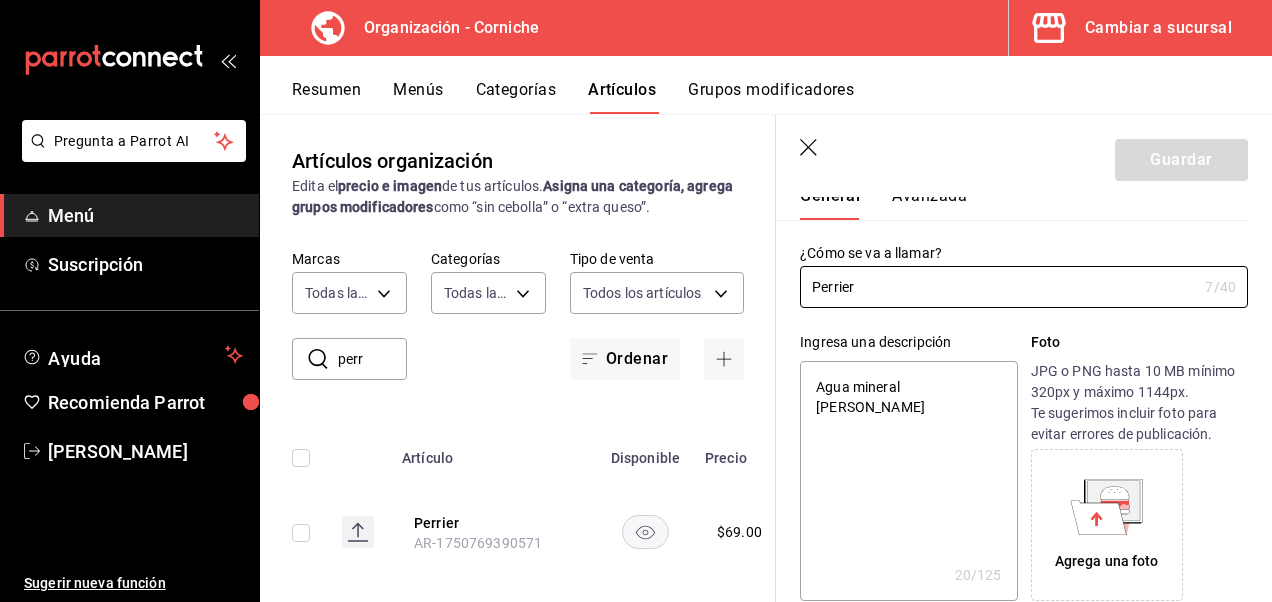 scroll, scrollTop: 0, scrollLeft: 0, axis: both 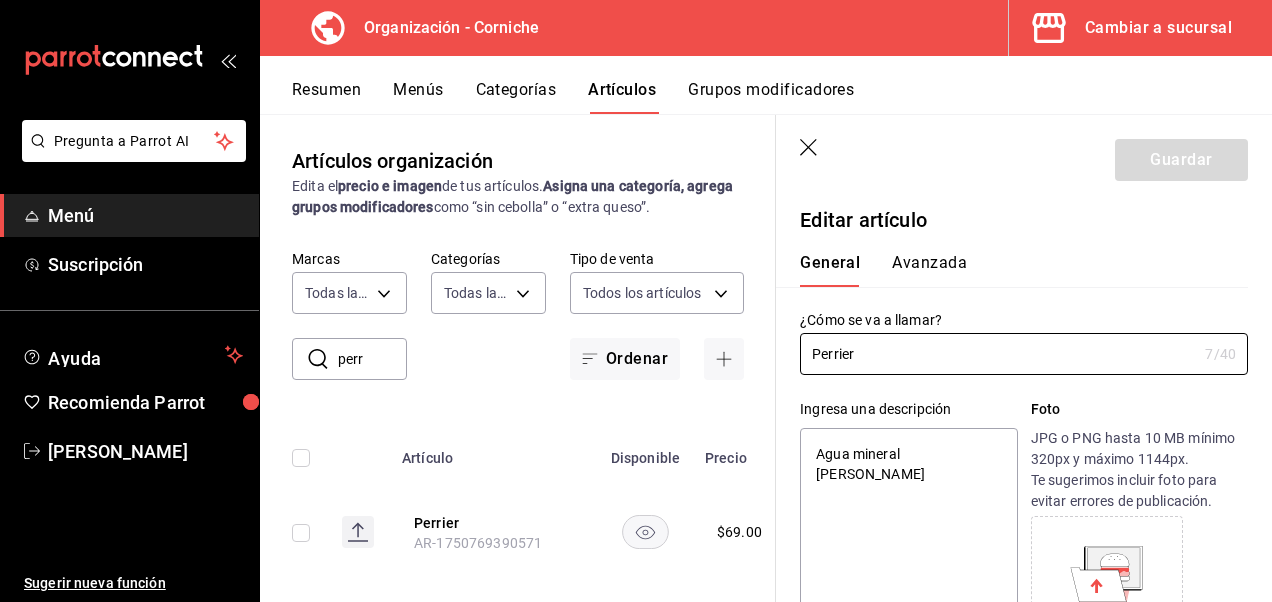 click 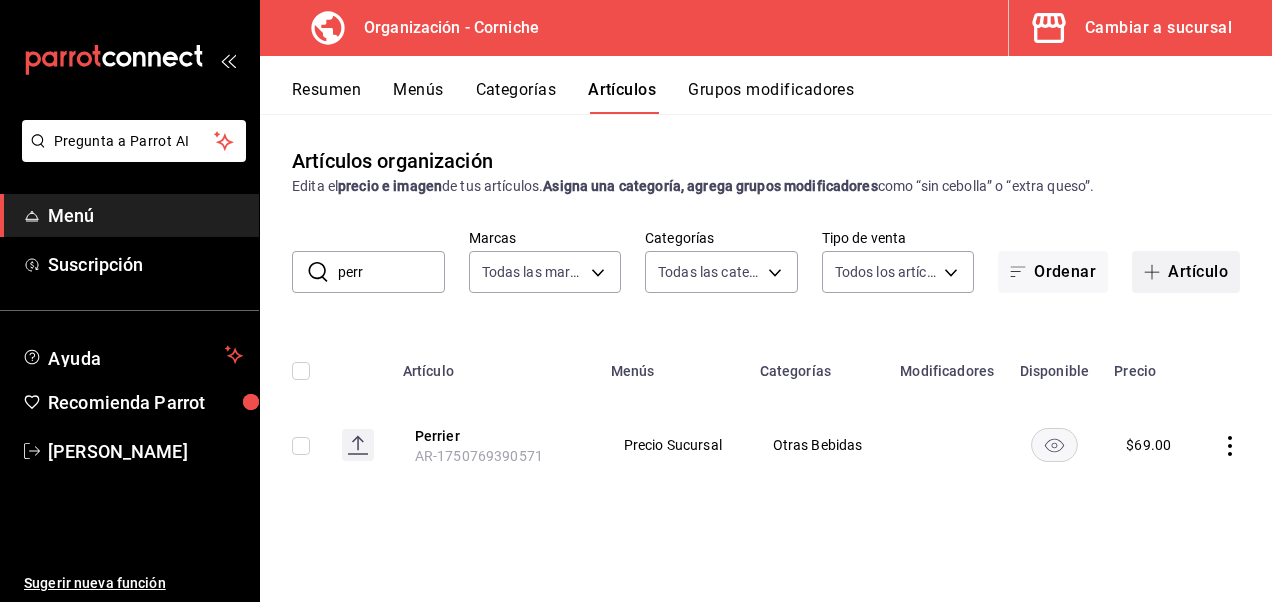 click on "Artículo" at bounding box center (1186, 272) 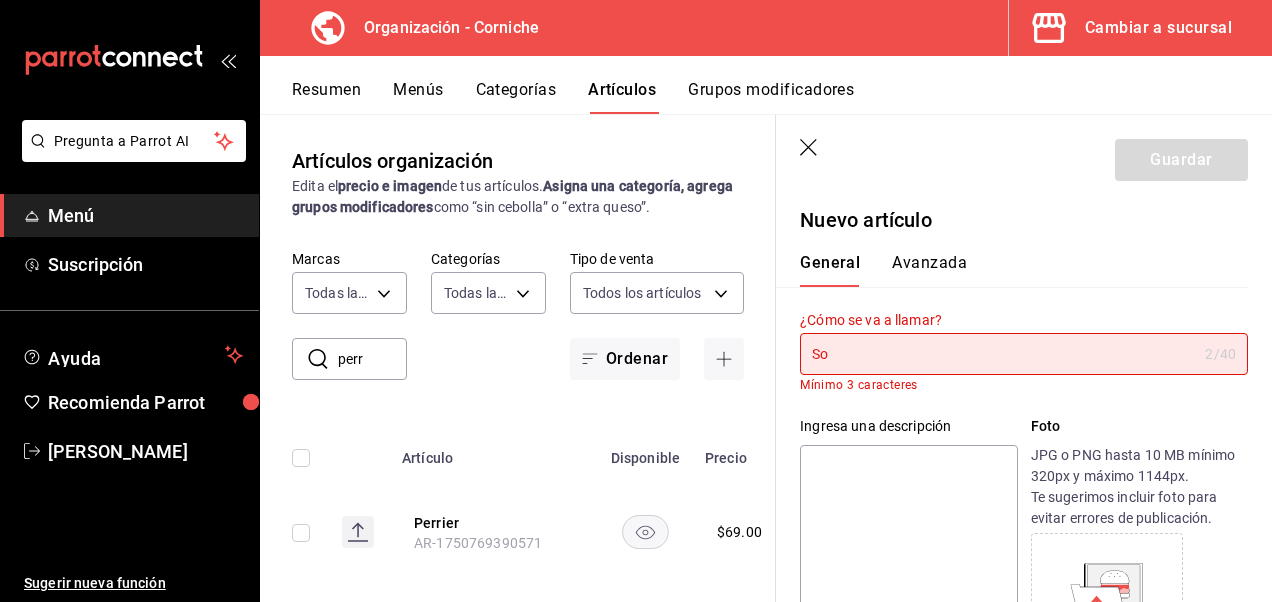 type on "S" 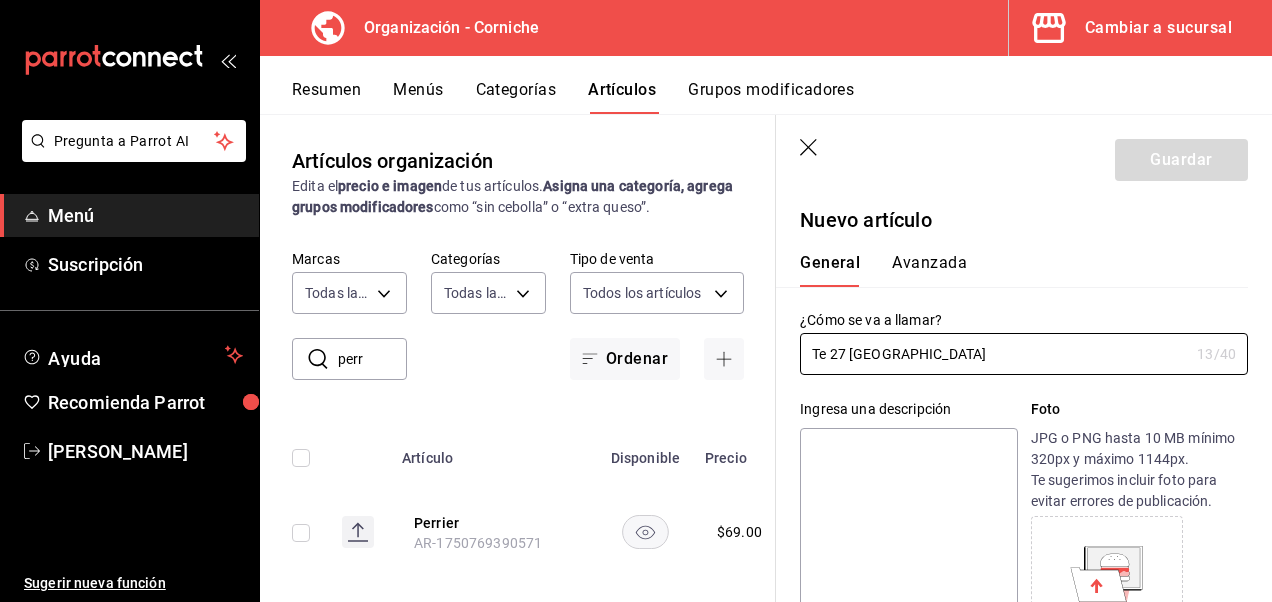 type on "Te 27 Jamaica" 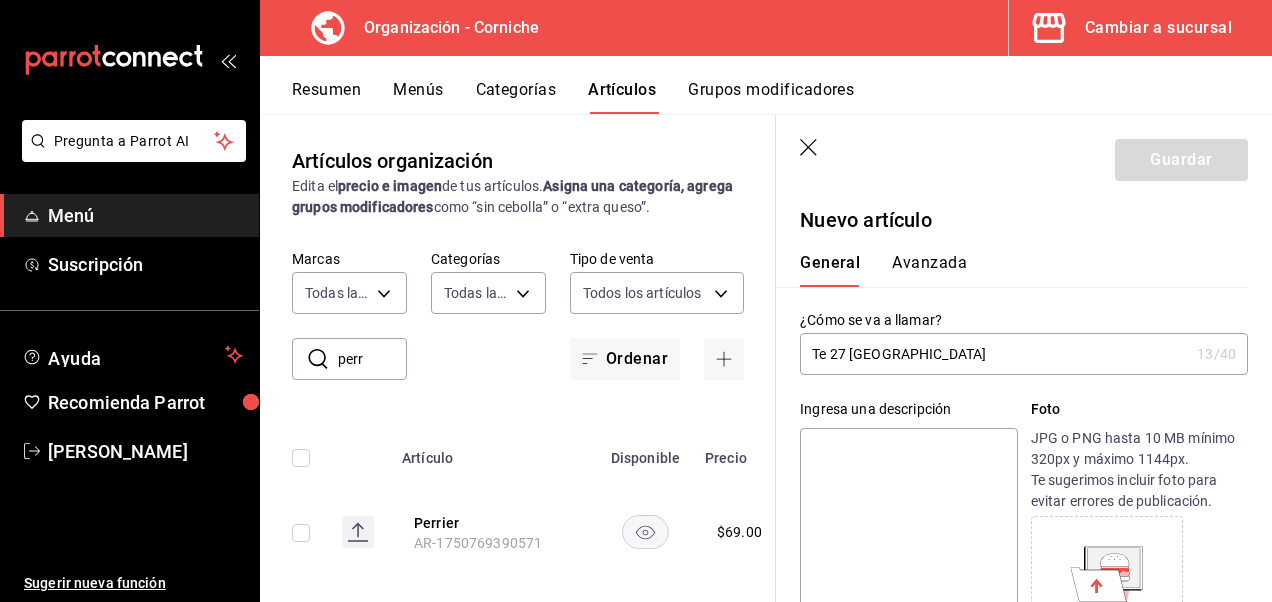 type on "T" 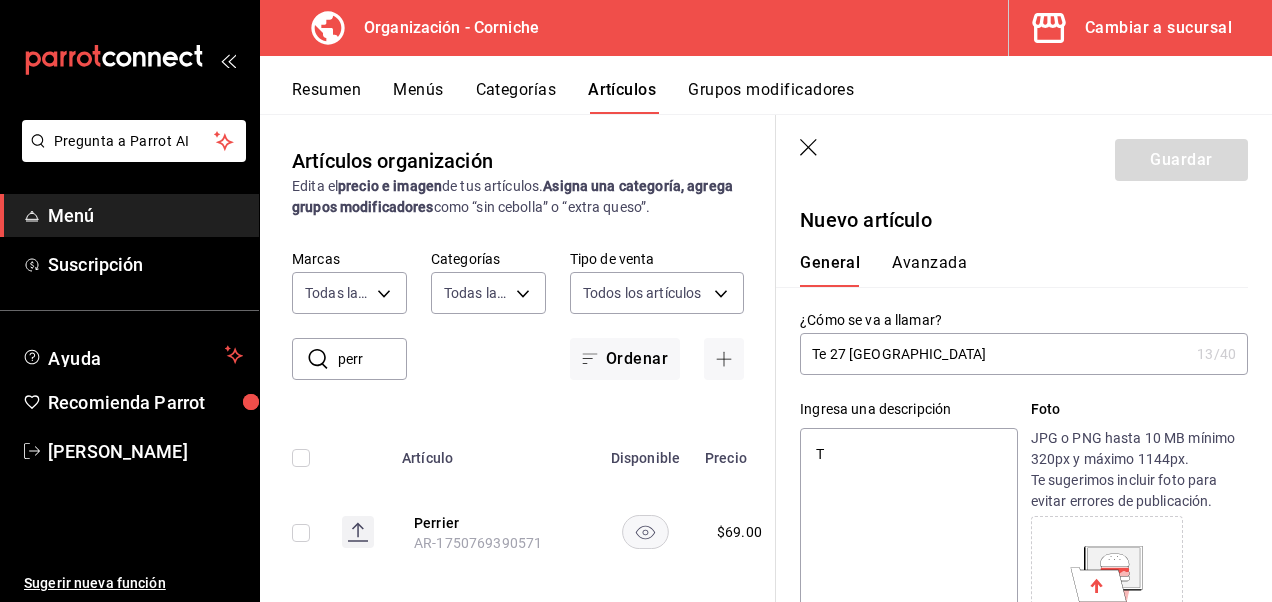 type on "x" 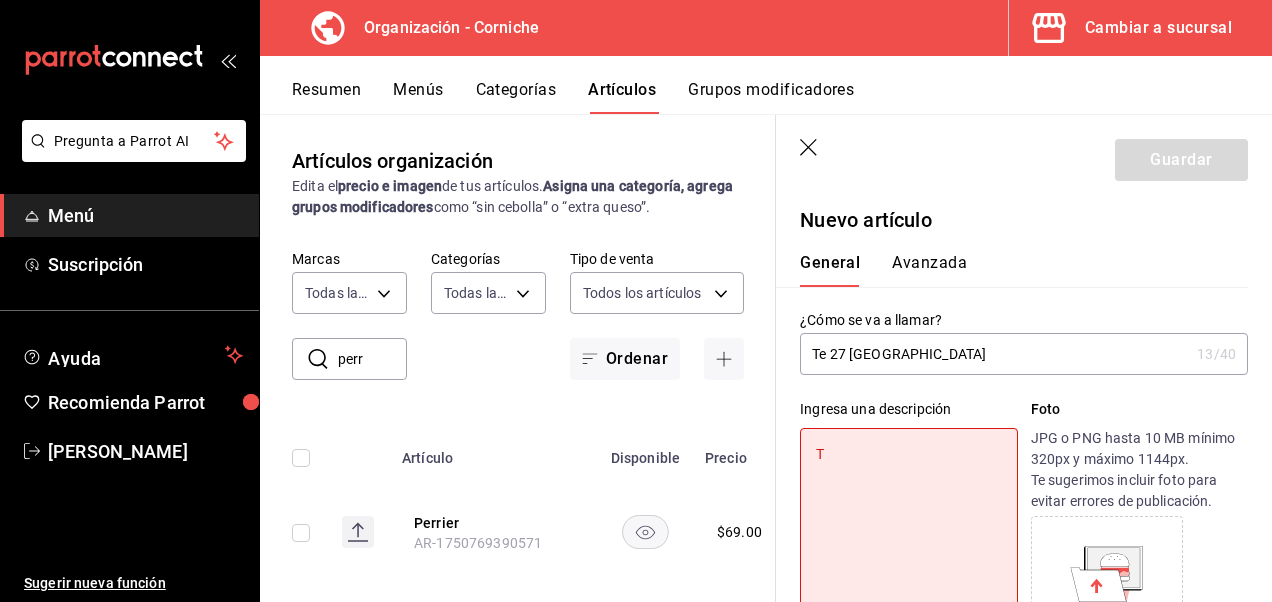 type on "Te" 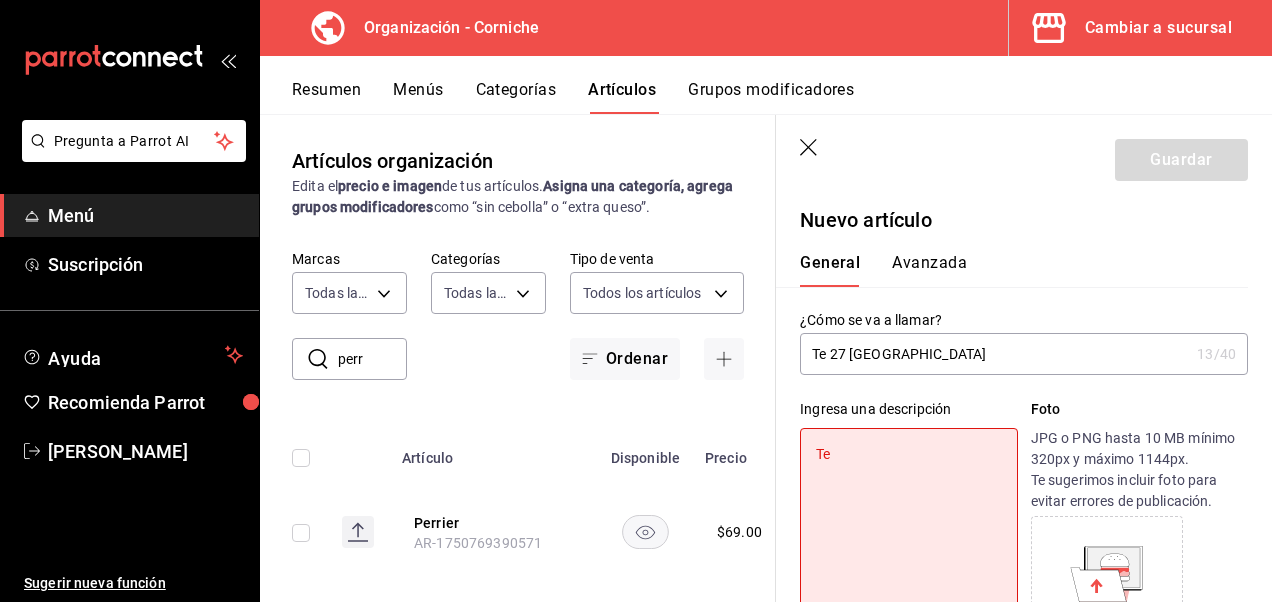 type on "Te" 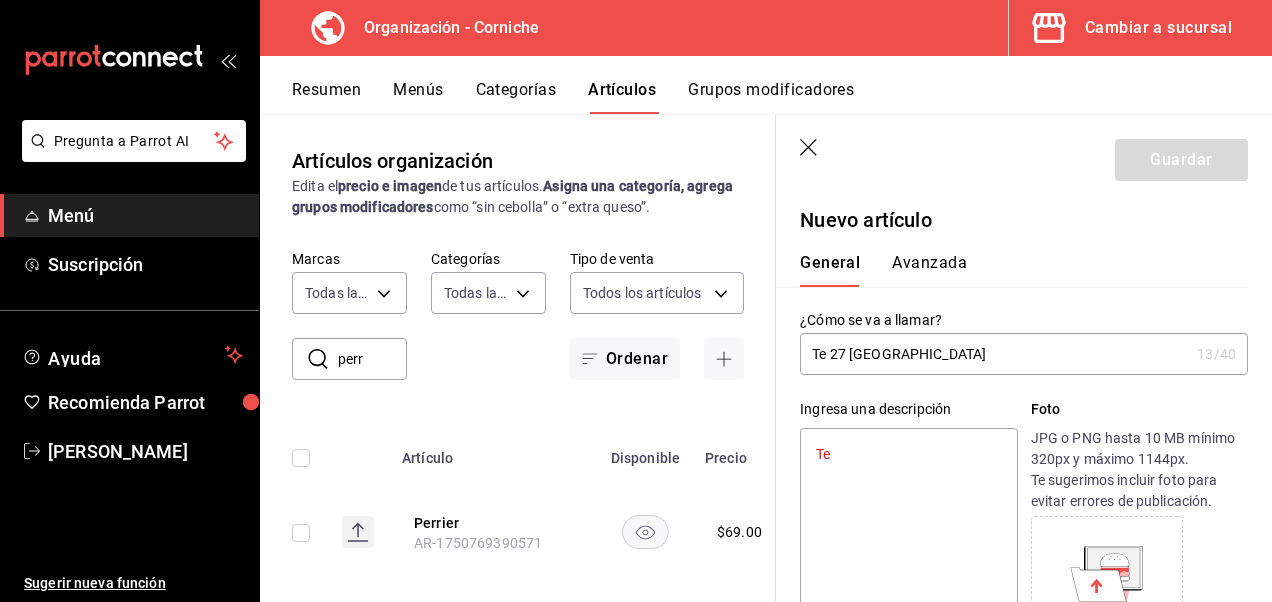 type on "Te s" 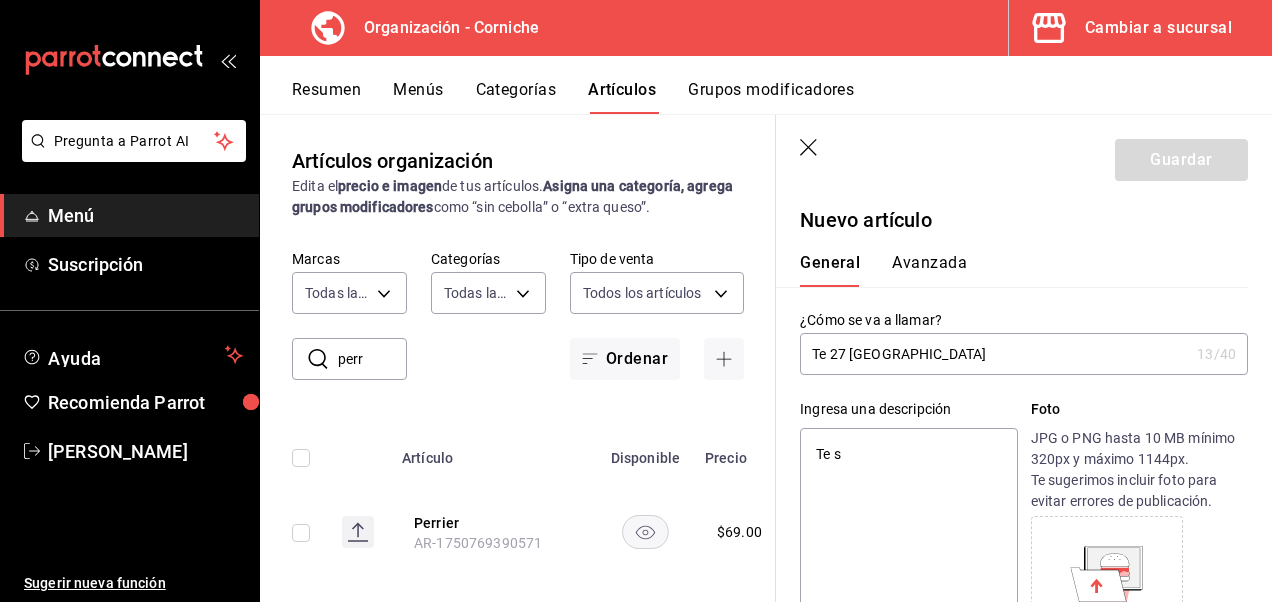type on "Te si" 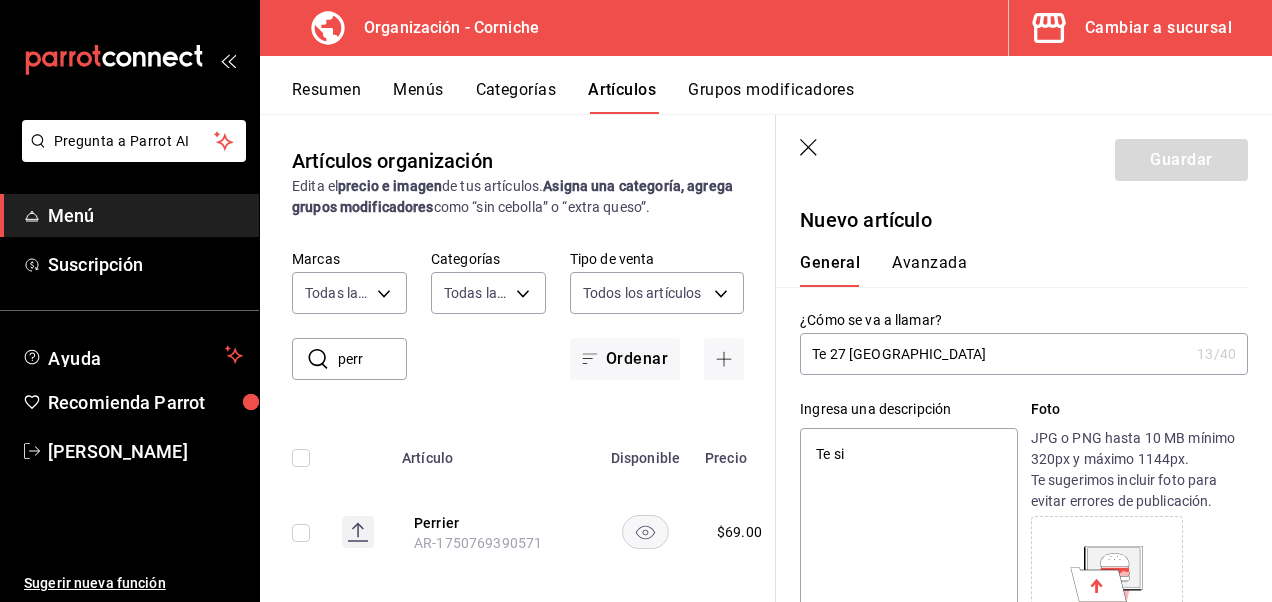 type on "x" 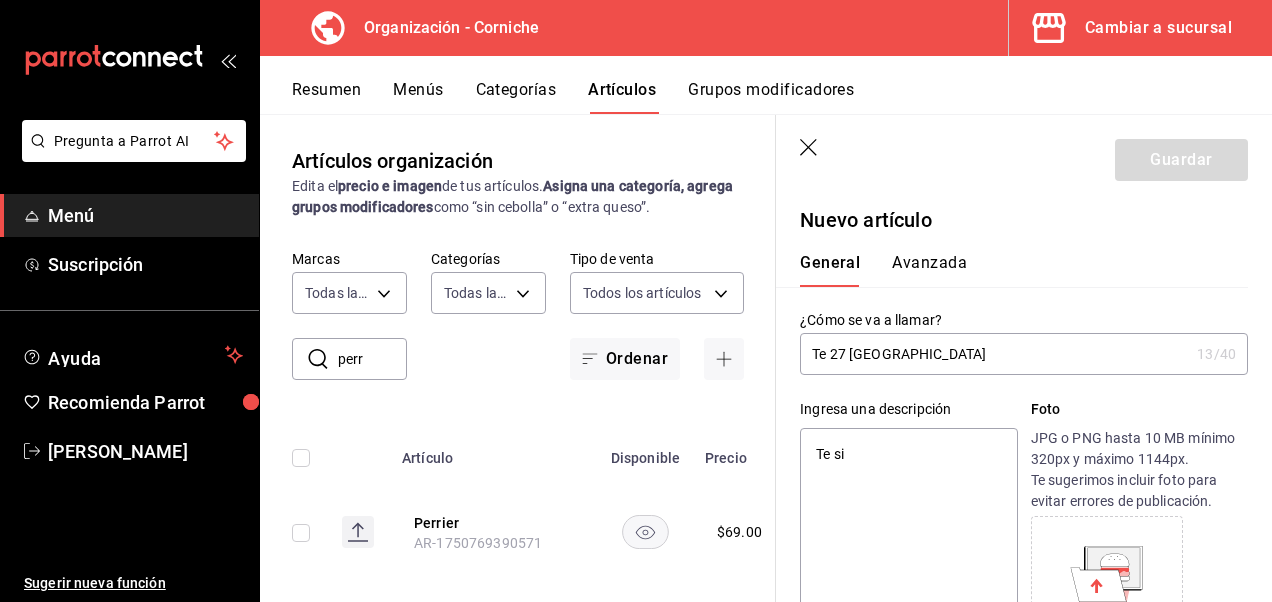 type on "Te sin" 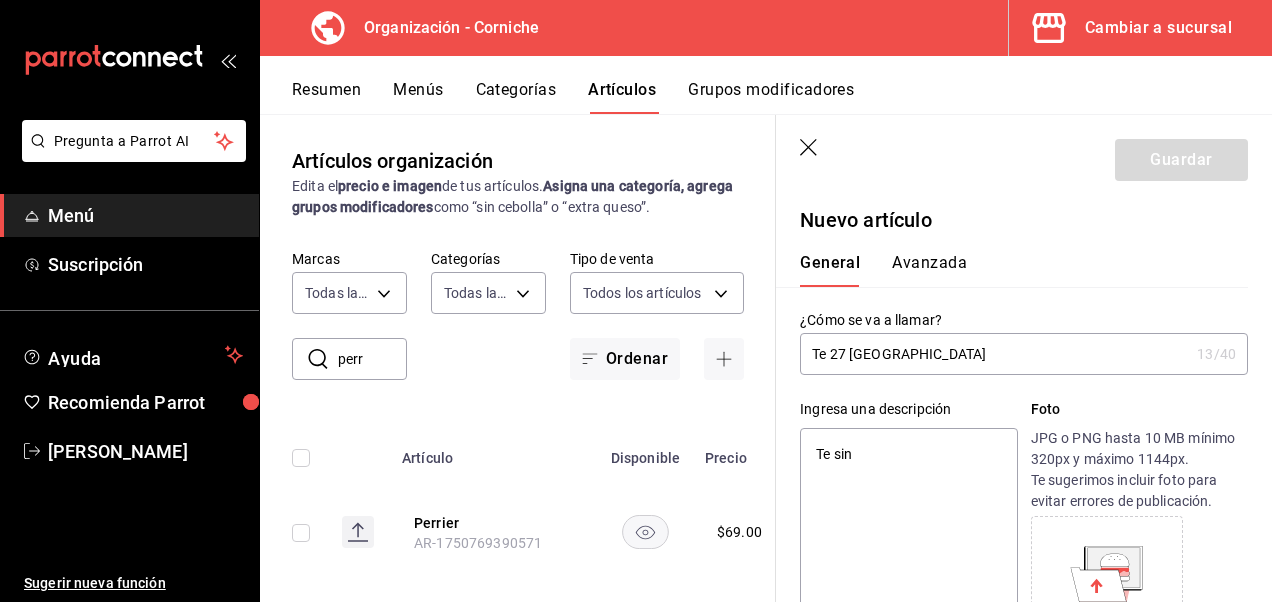 type on "Te sin" 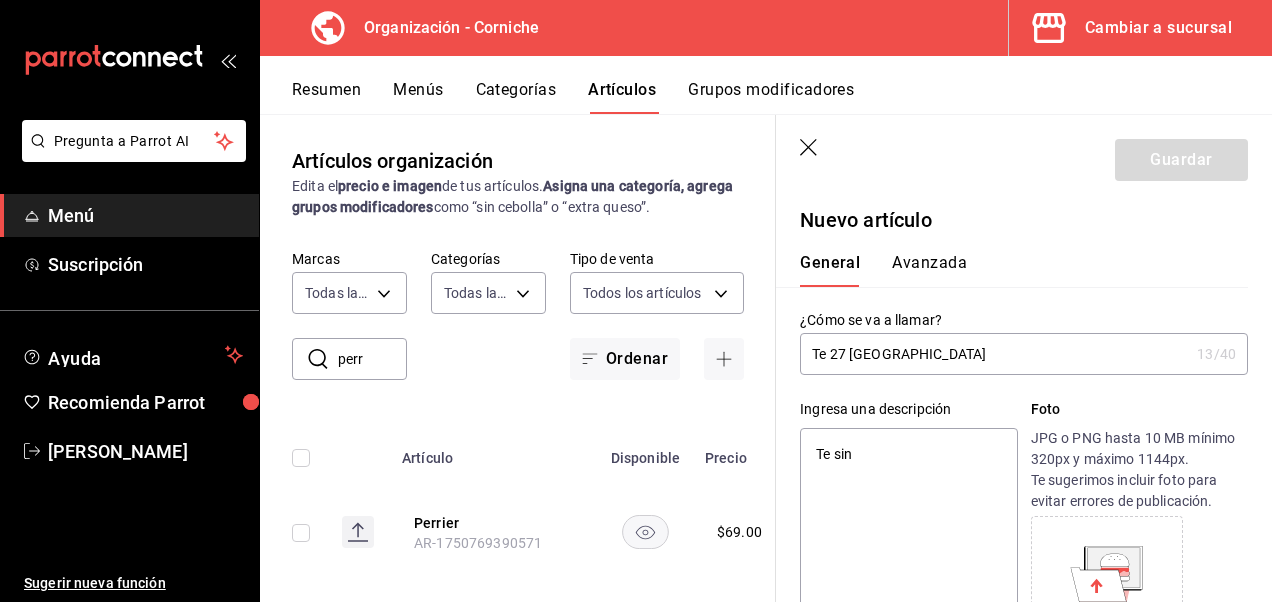 type on "Te sin a" 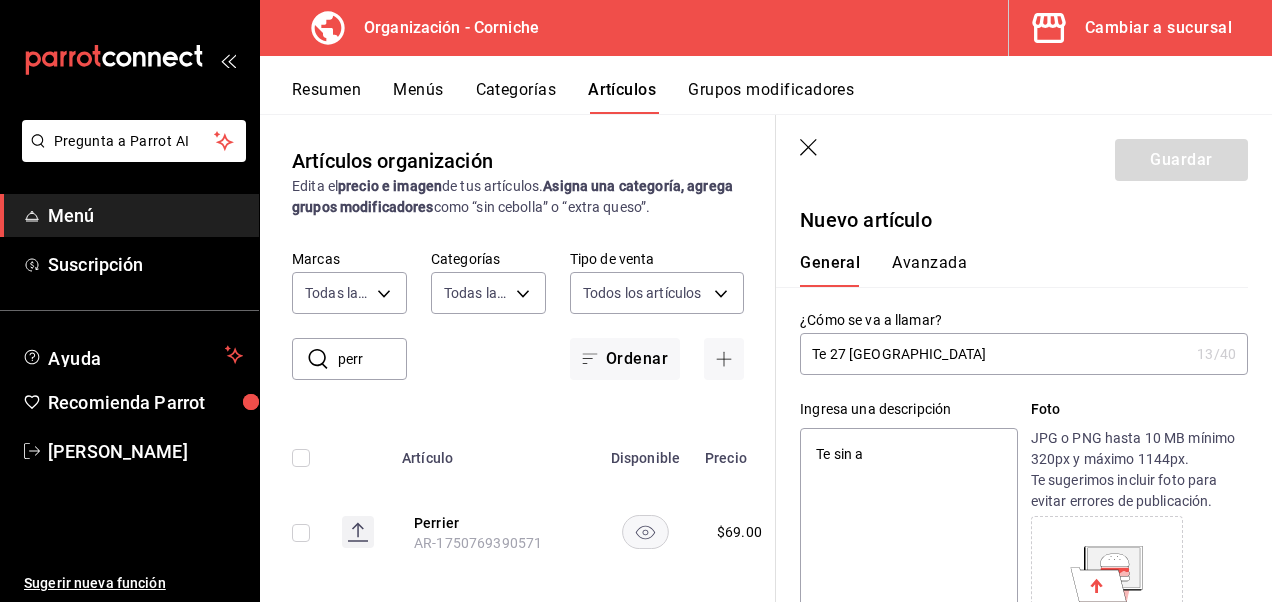 type on "Te sin az" 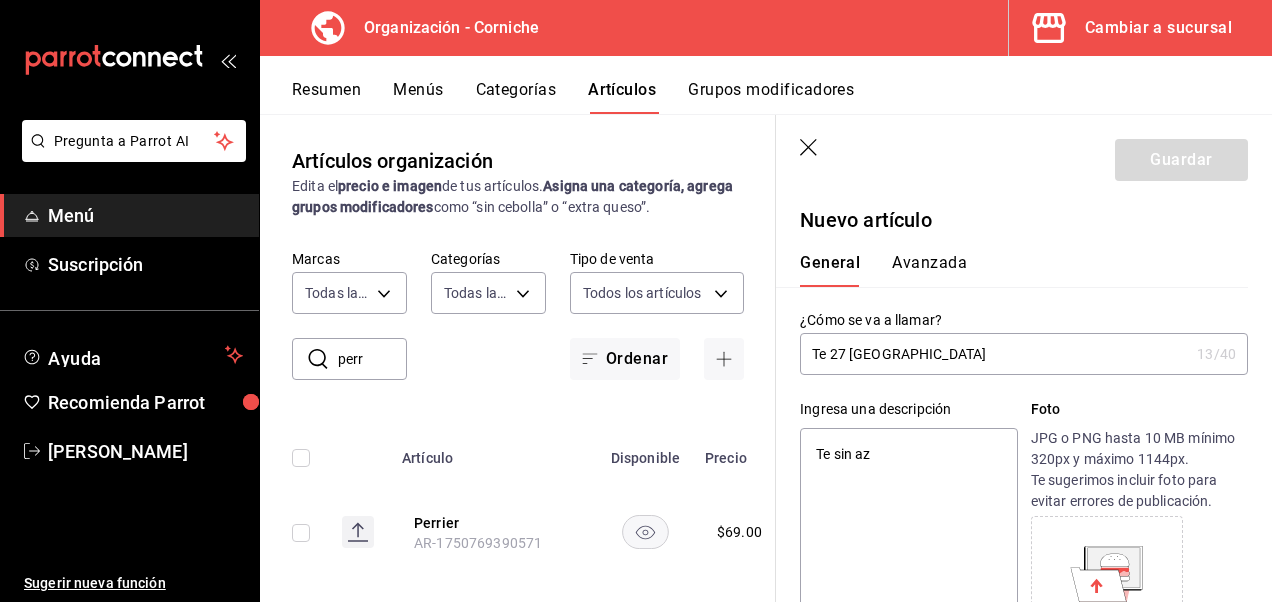 type on "Te sin azí" 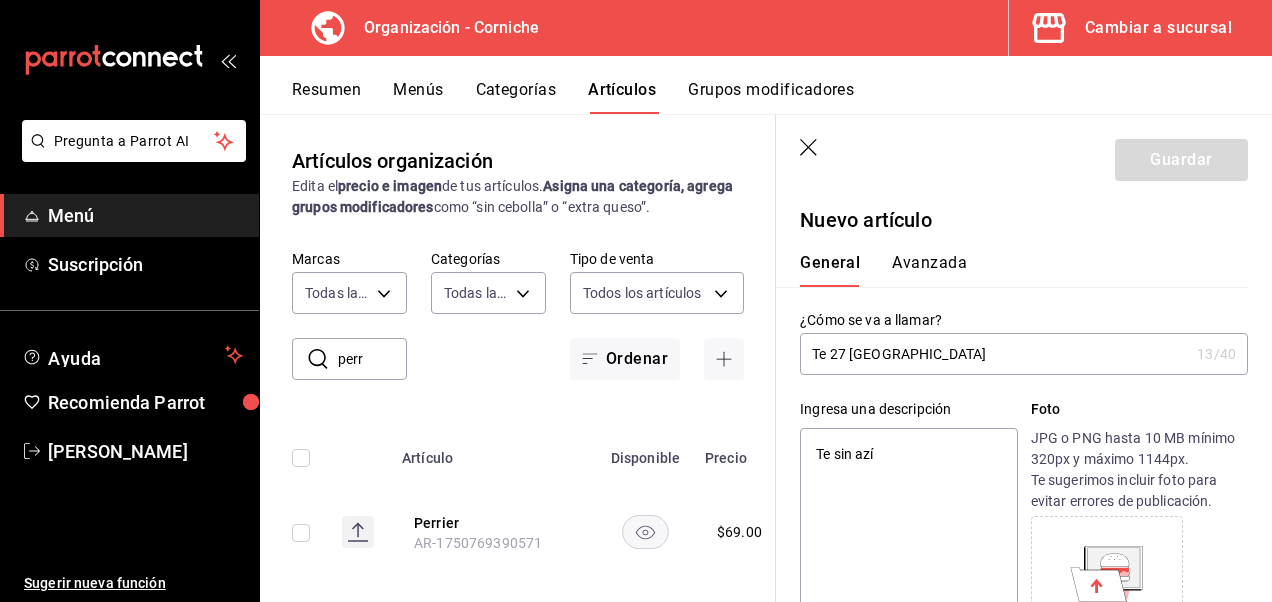 type on "Te sin az" 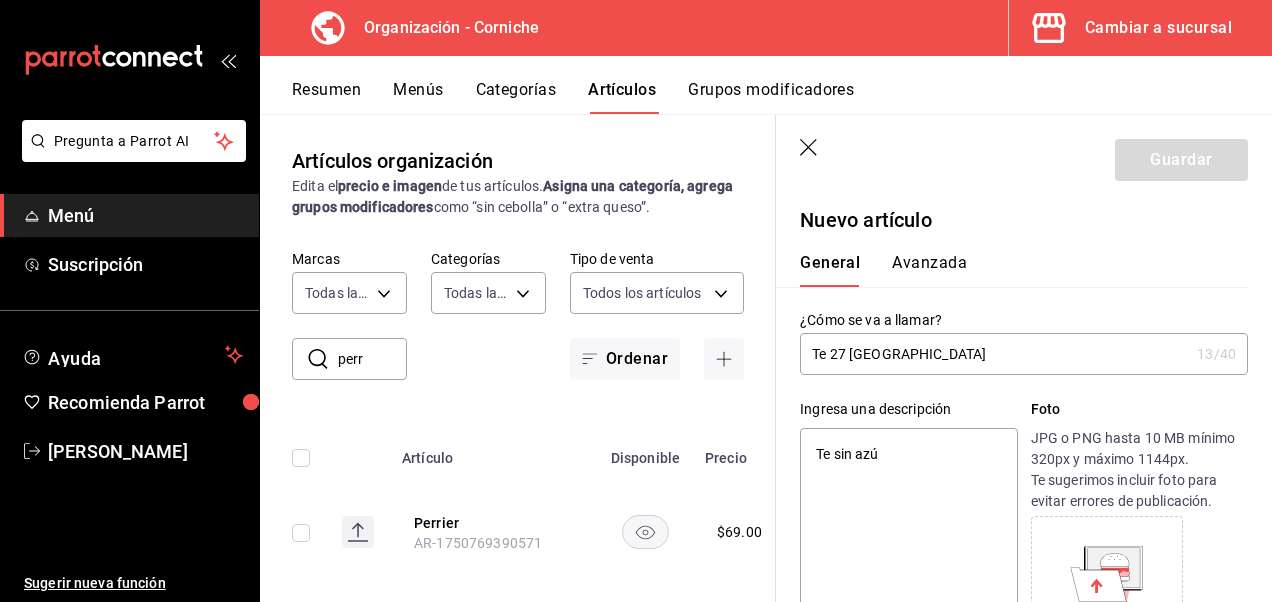 type on "Te sin azúc" 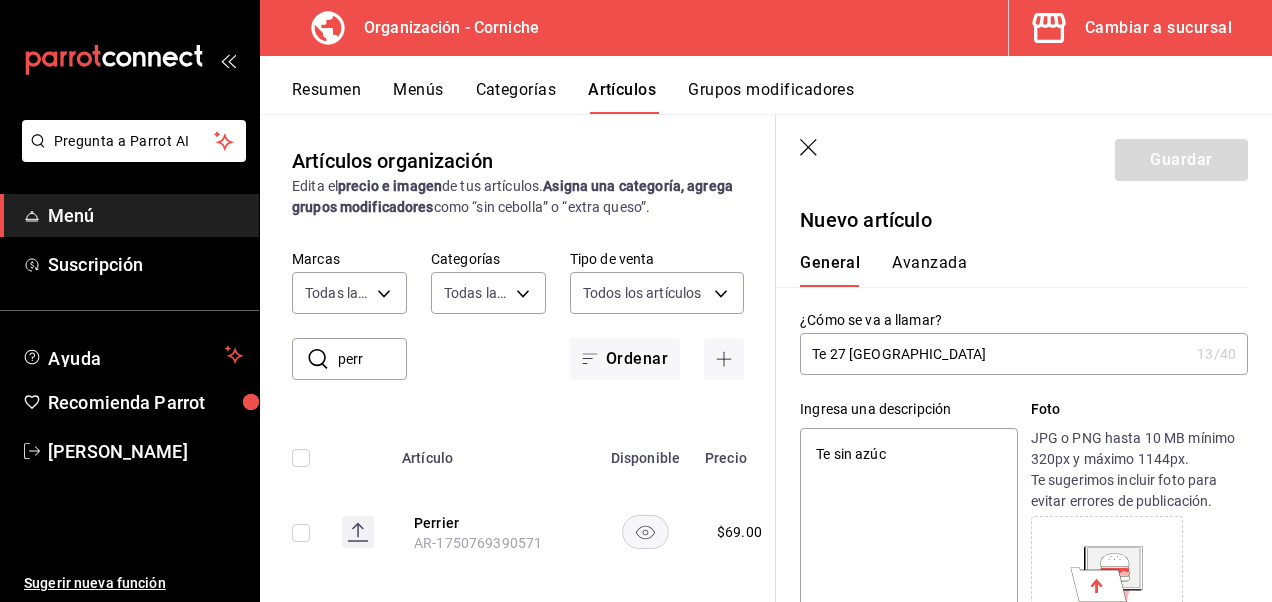 type on "x" 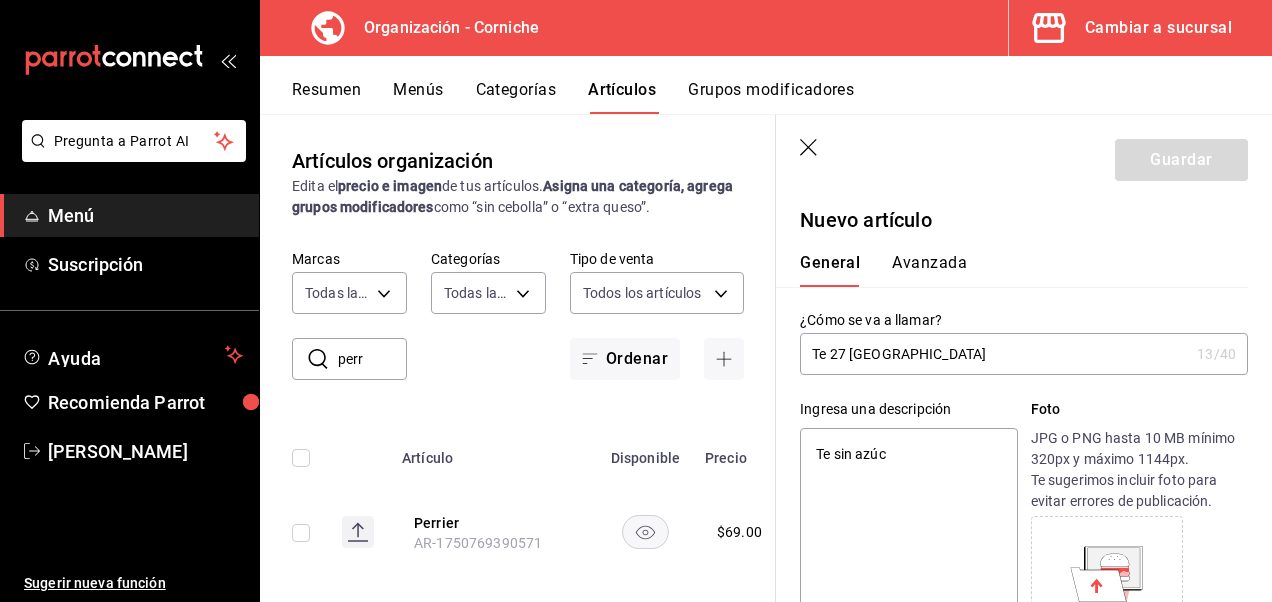 type on "Te sin azúca" 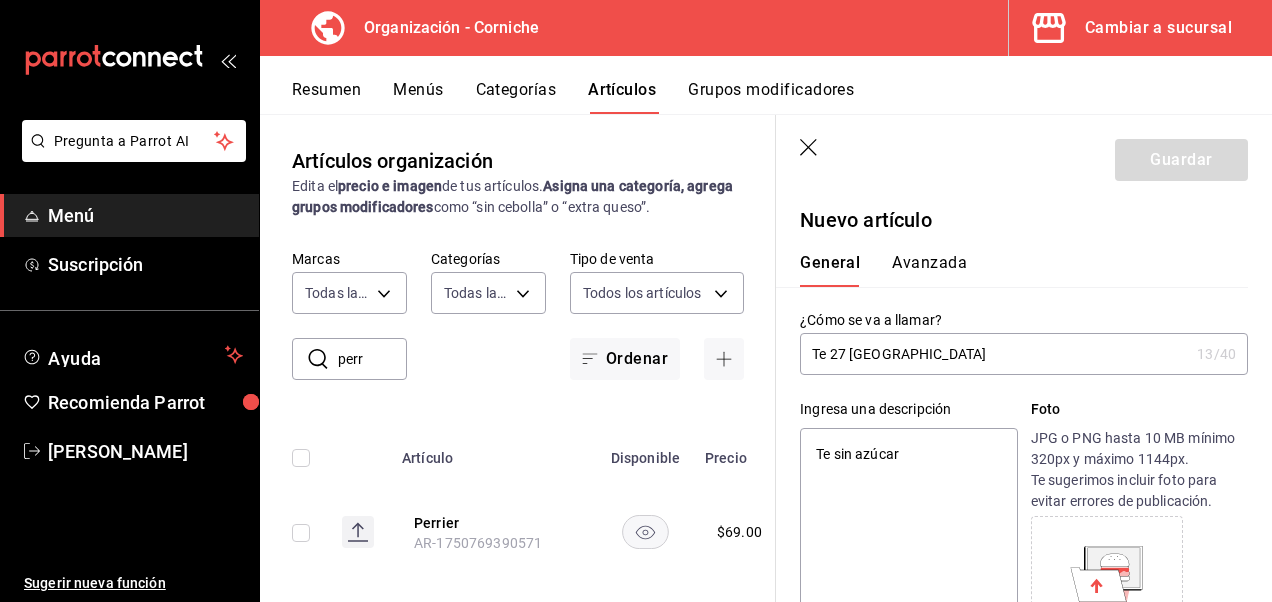 type on "Te sin azúcar" 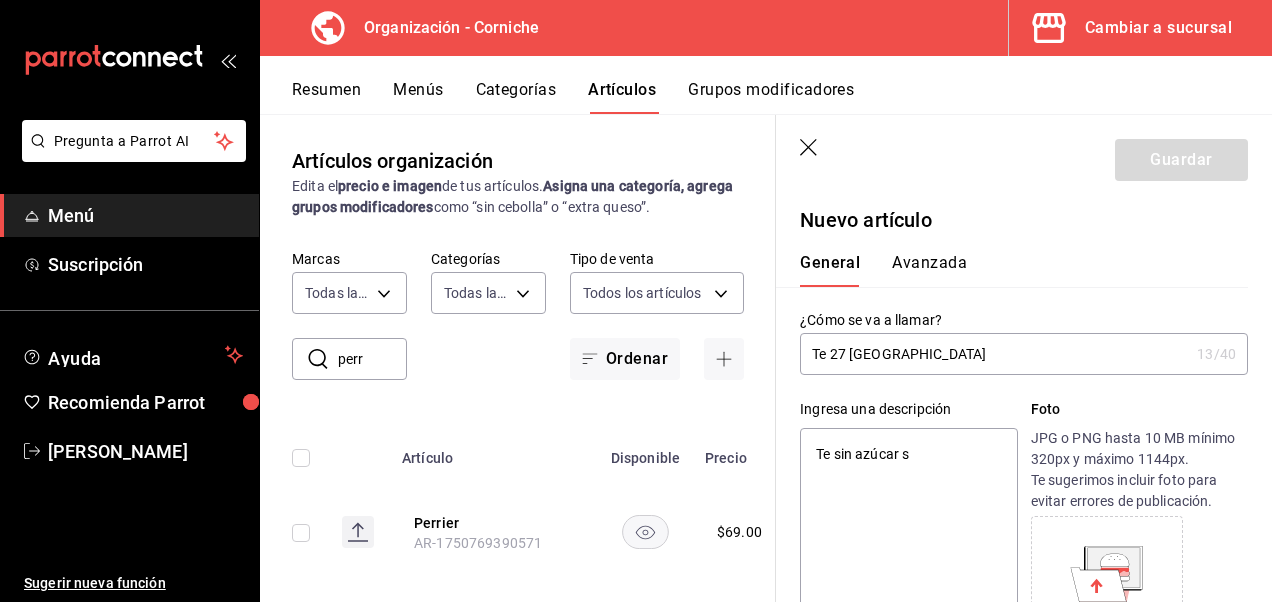 type on "Te sin azúcar sa" 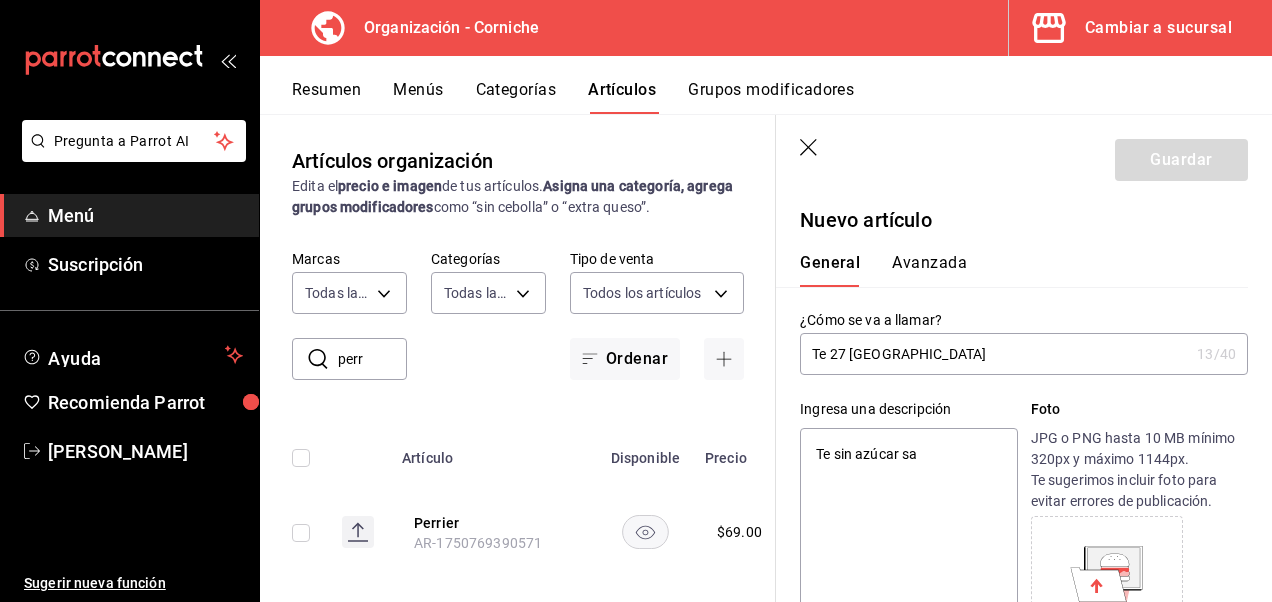 type on "x" 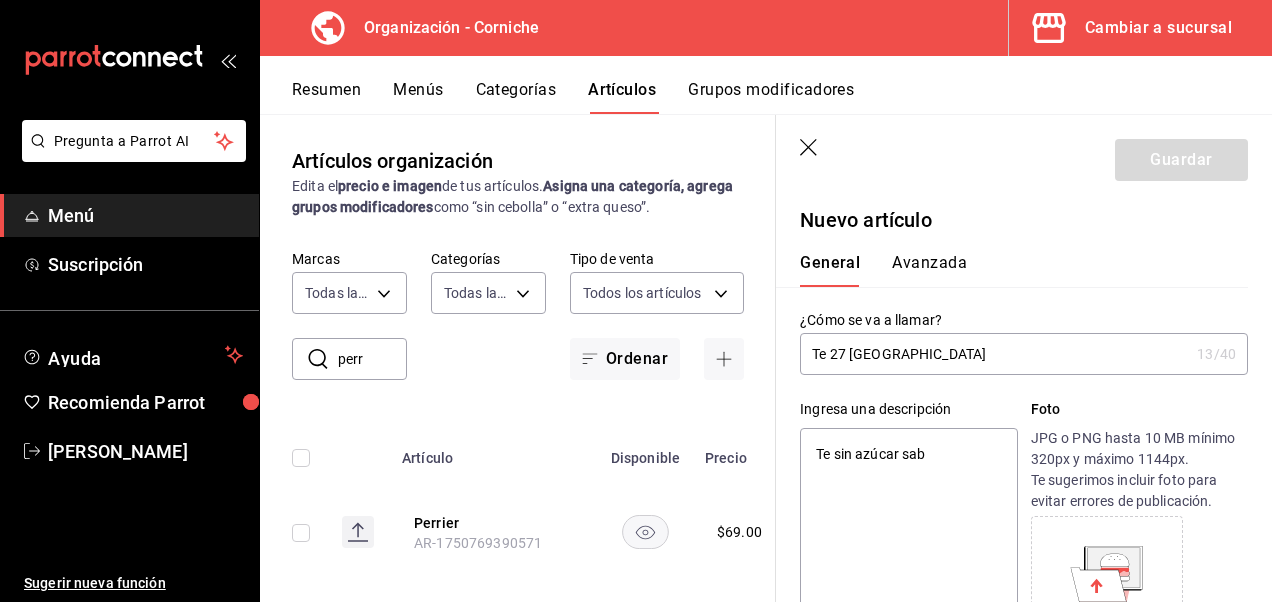 type on "x" 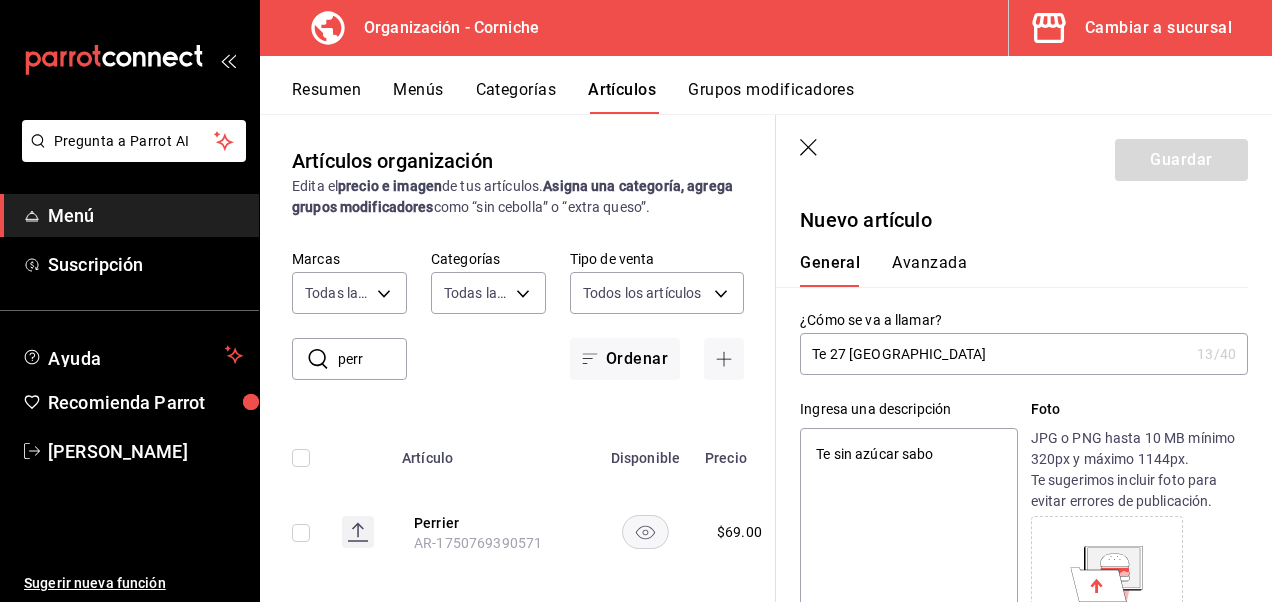 type on "Te sin azúcar sabor" 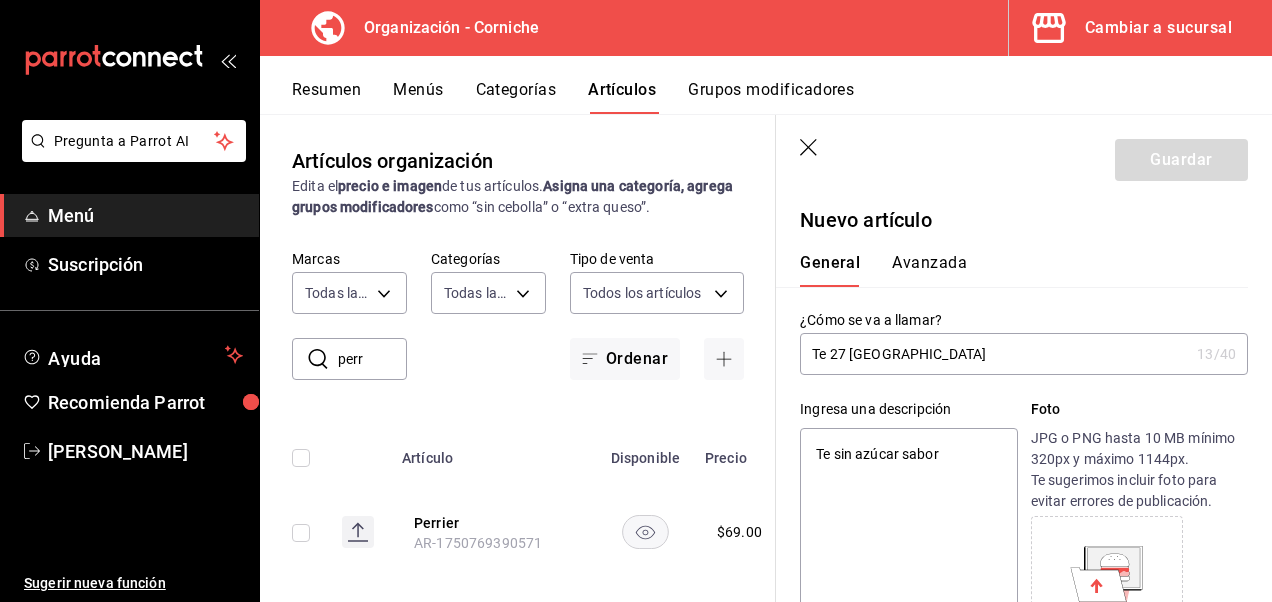 type on "Te sin azúcar sabor" 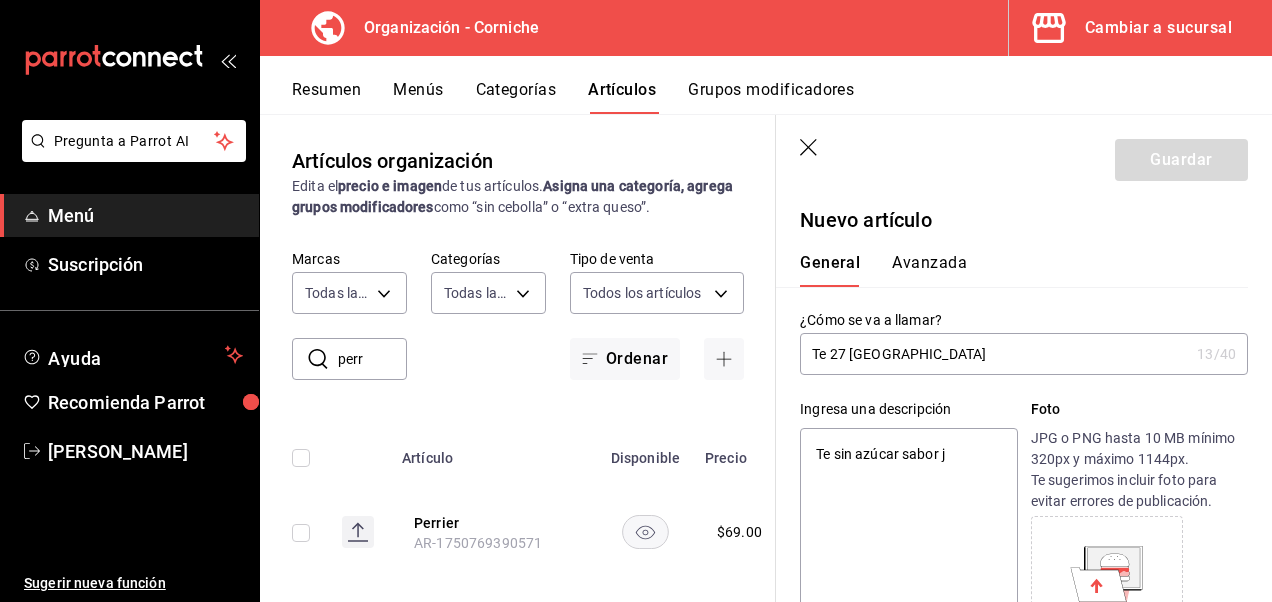 type on "Te sin azúcar sabor ja" 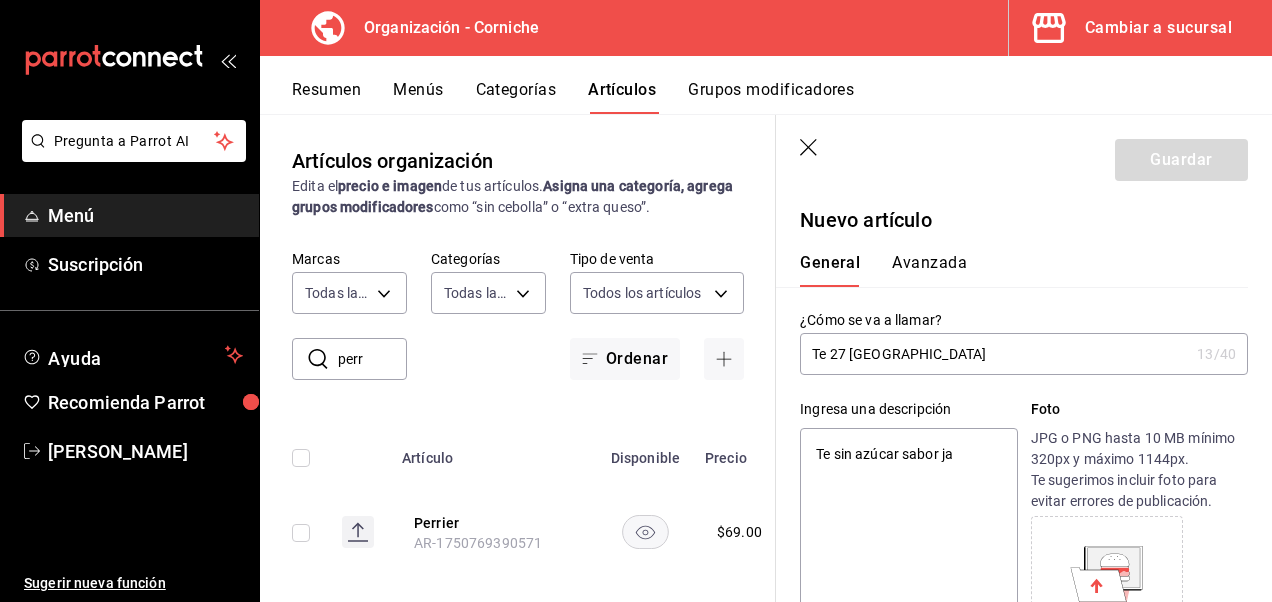 type on "Te sin azúcar sabor jam" 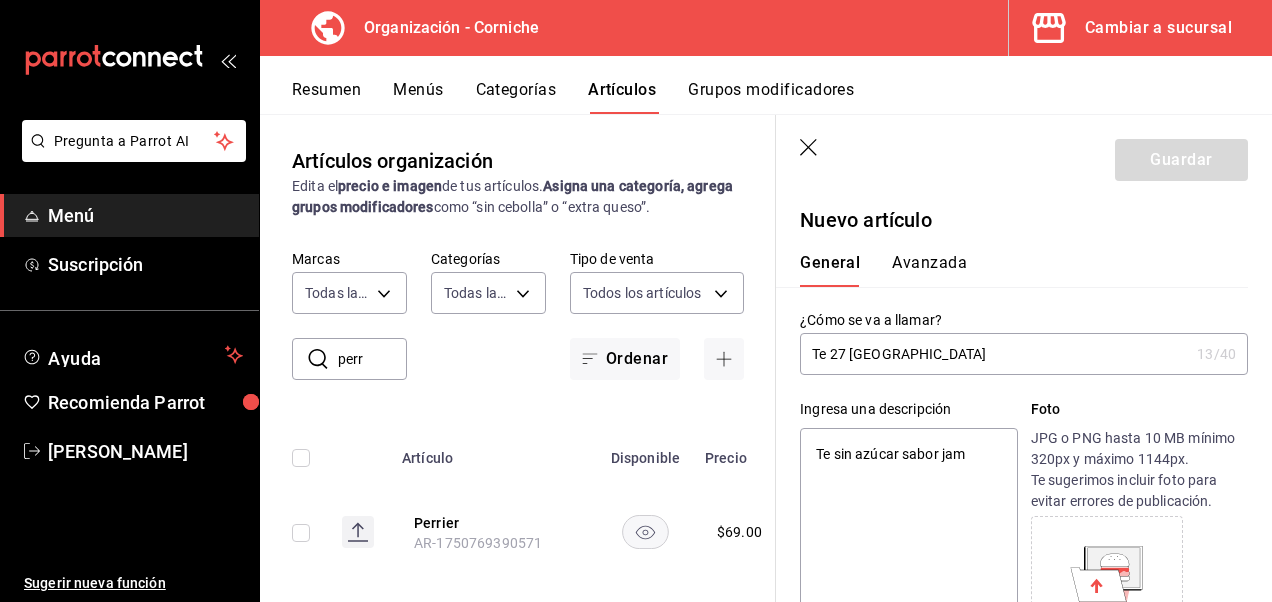 type on "Te sin azúcar sabor jama" 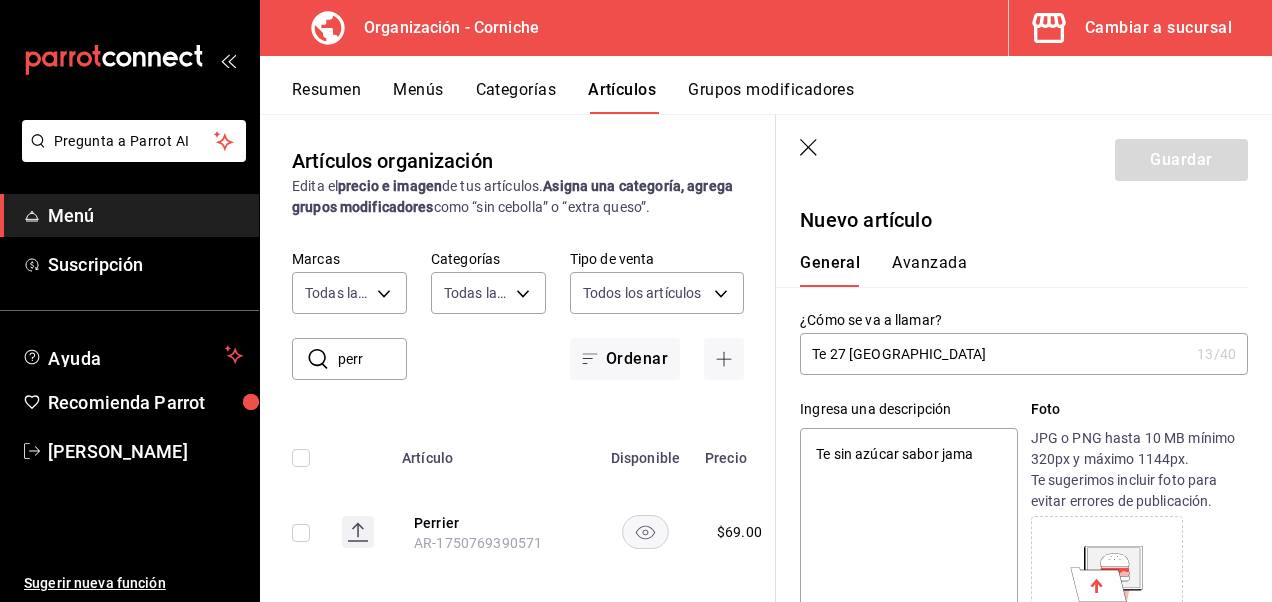 type on "x" 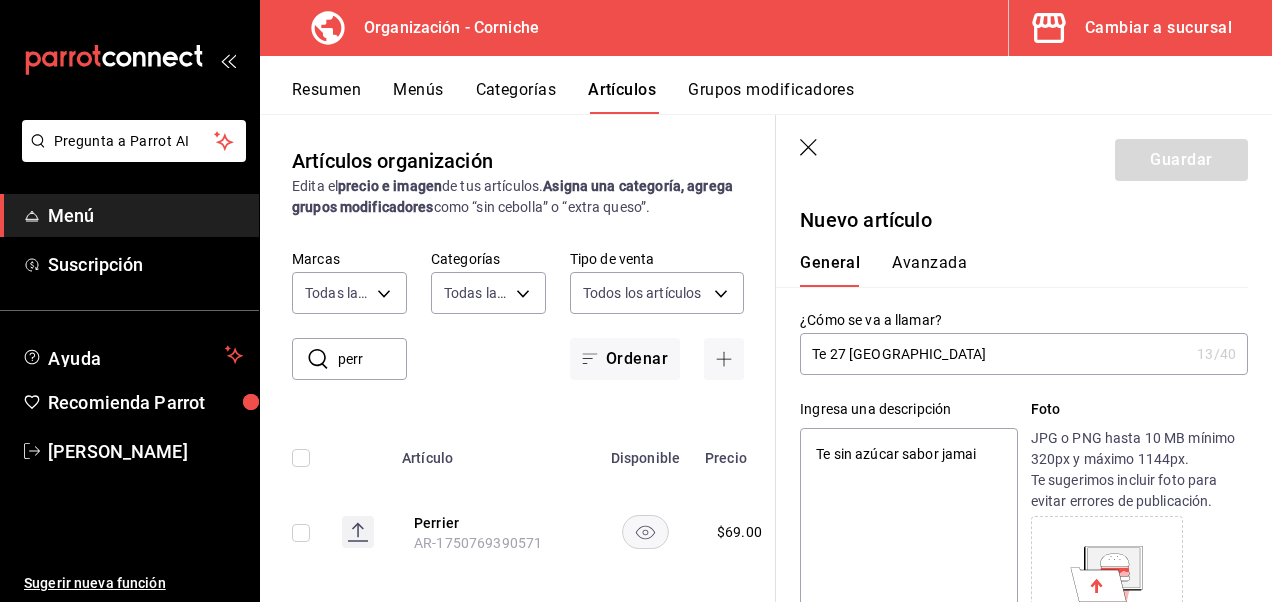 type on "x" 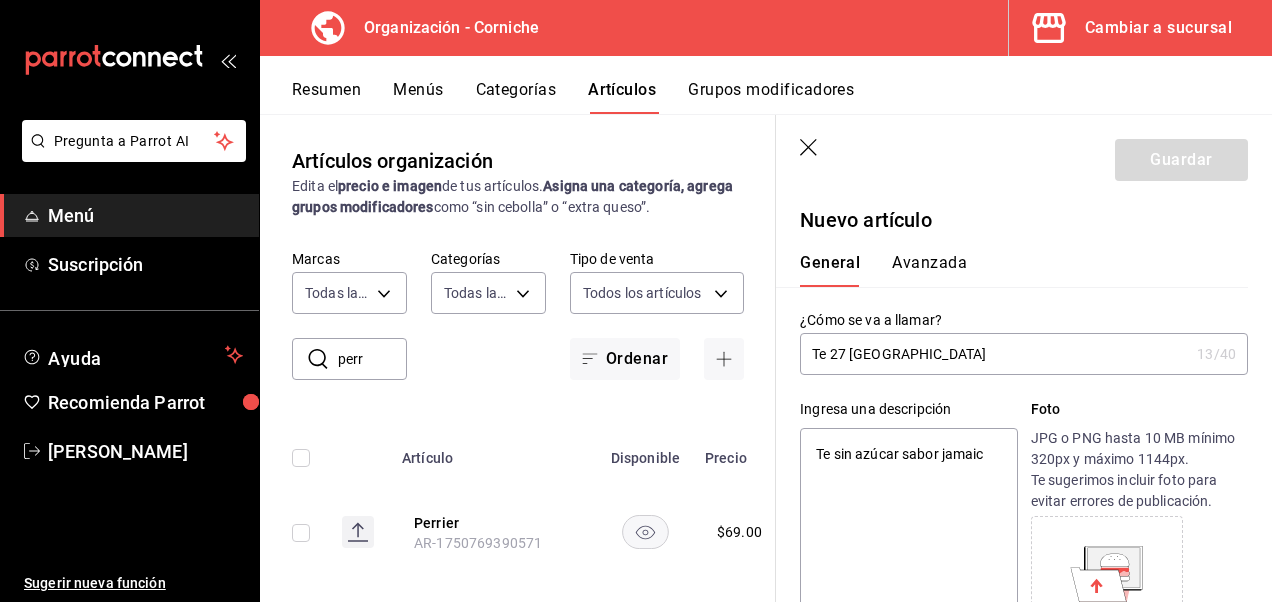 type on "Te sin azúcar sabor jamaica" 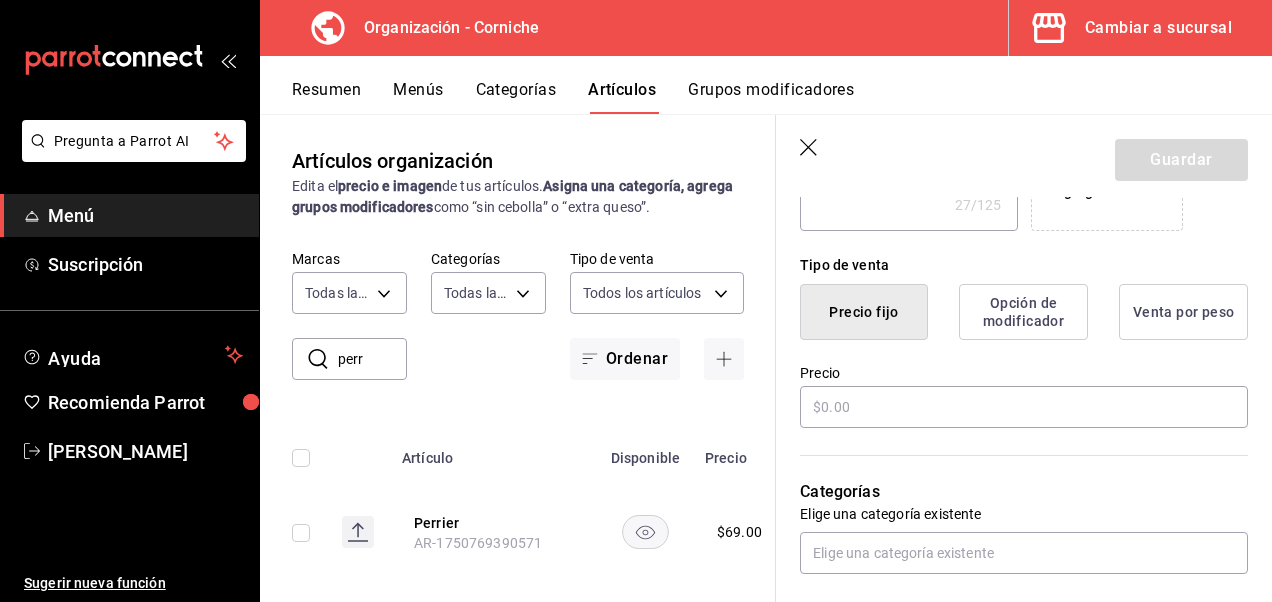 scroll, scrollTop: 440, scrollLeft: 0, axis: vertical 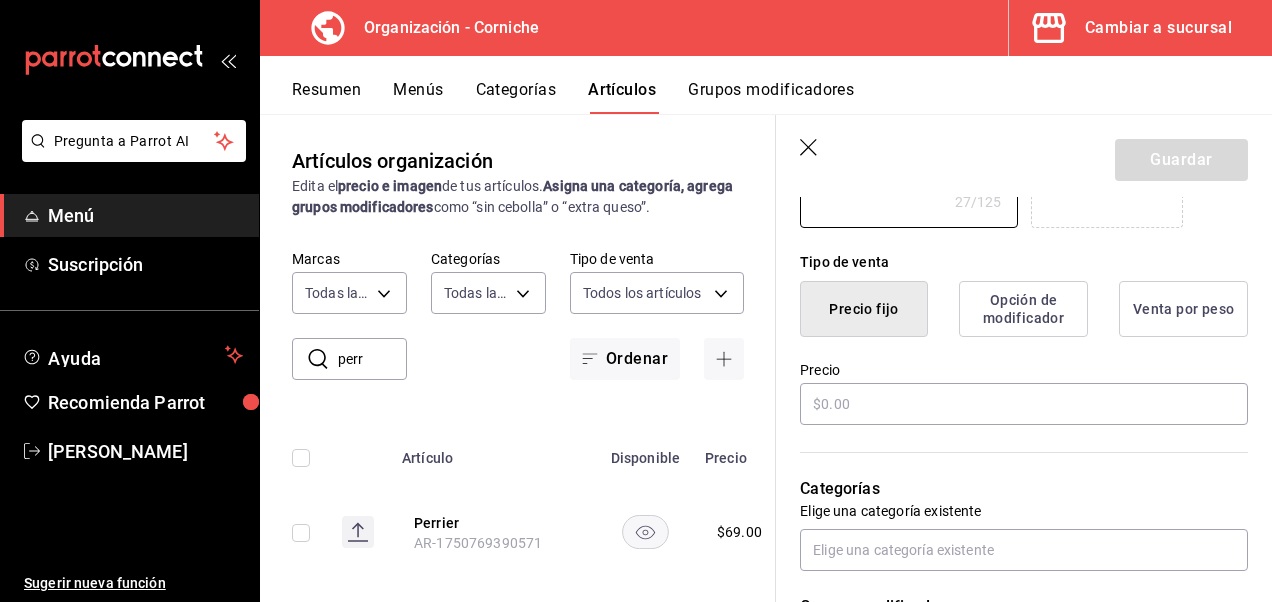 type on "Te sin azúcar sabor jamaica" 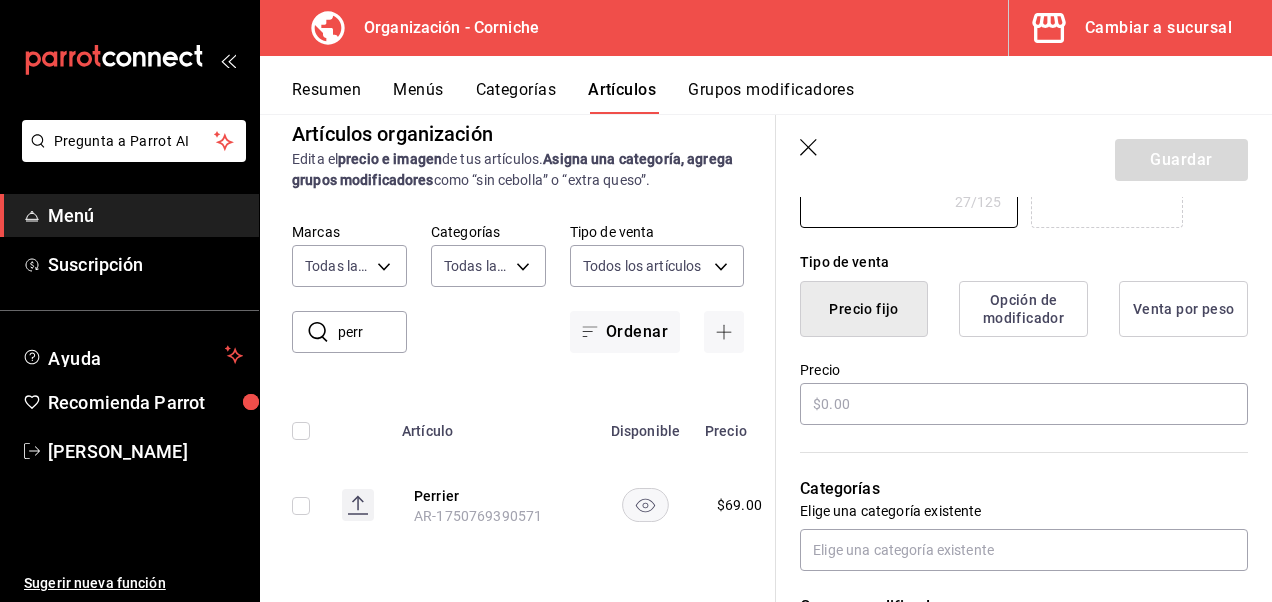 scroll, scrollTop: 42, scrollLeft: 0, axis: vertical 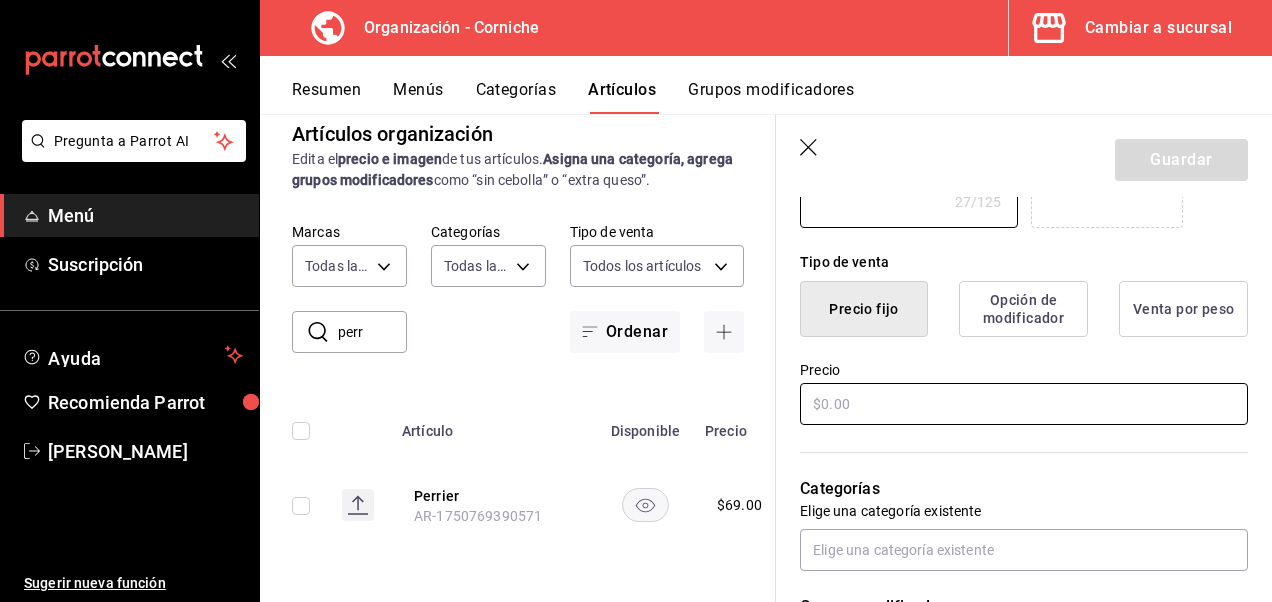 type on "x" 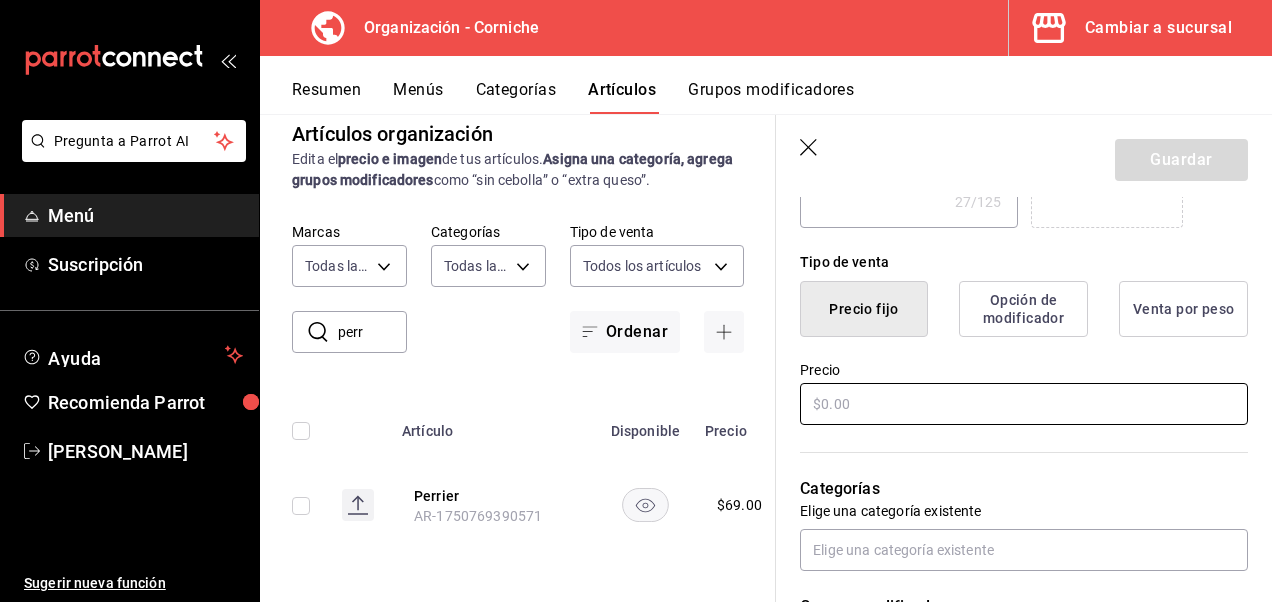 click at bounding box center [1024, 404] 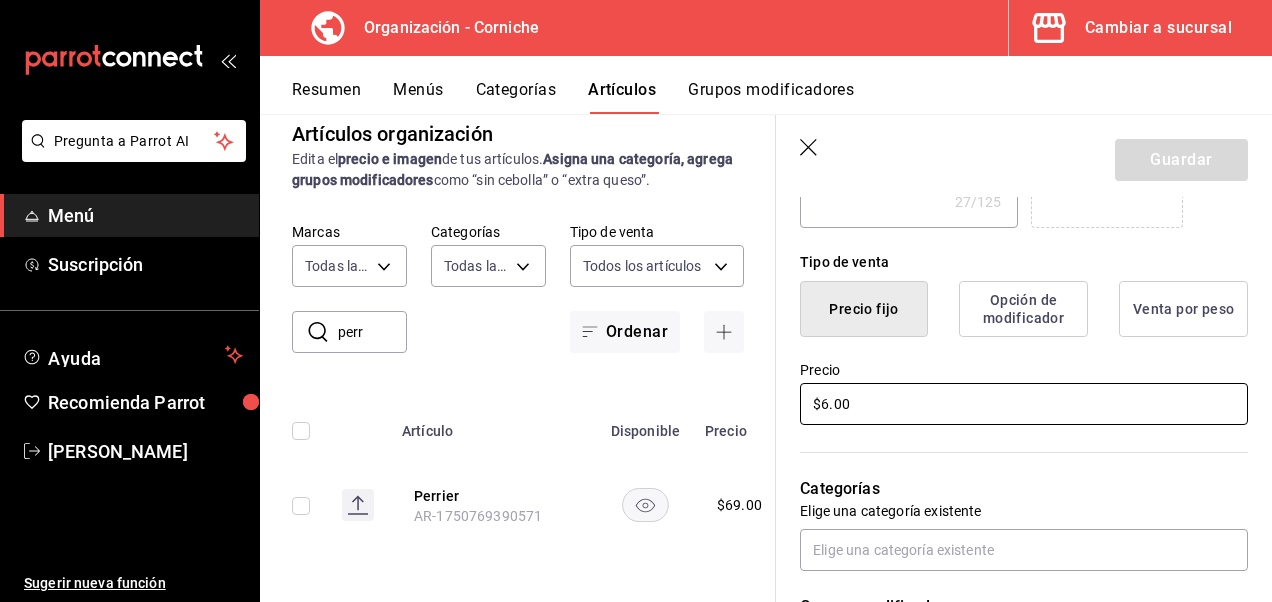 type on "x" 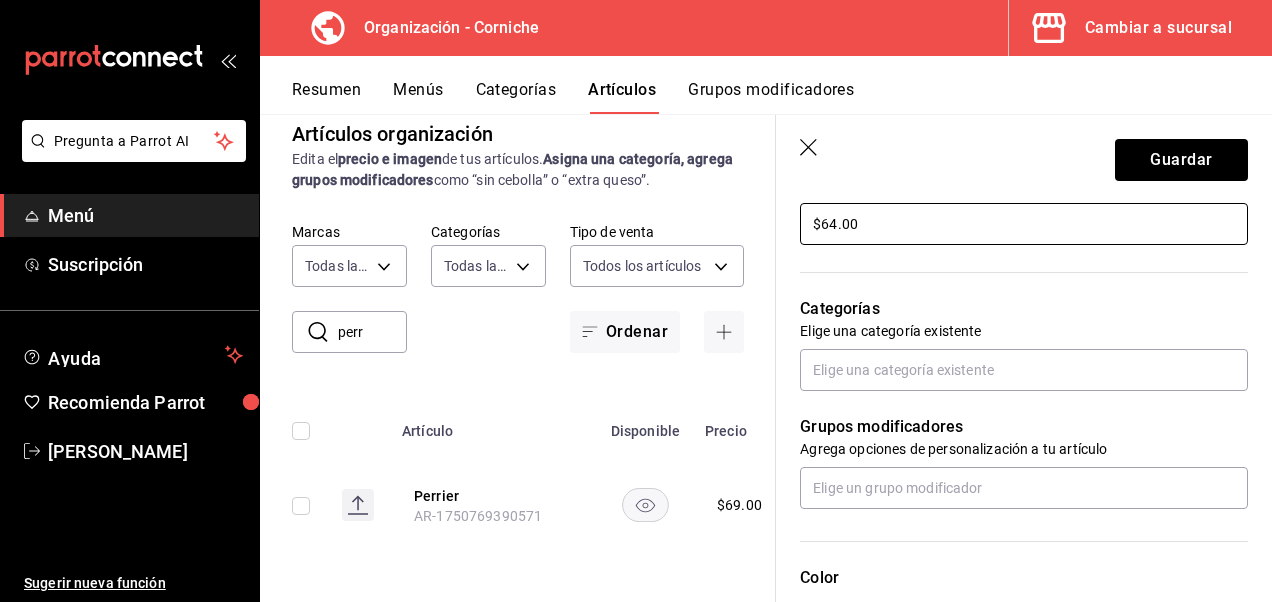 scroll, scrollTop: 619, scrollLeft: 0, axis: vertical 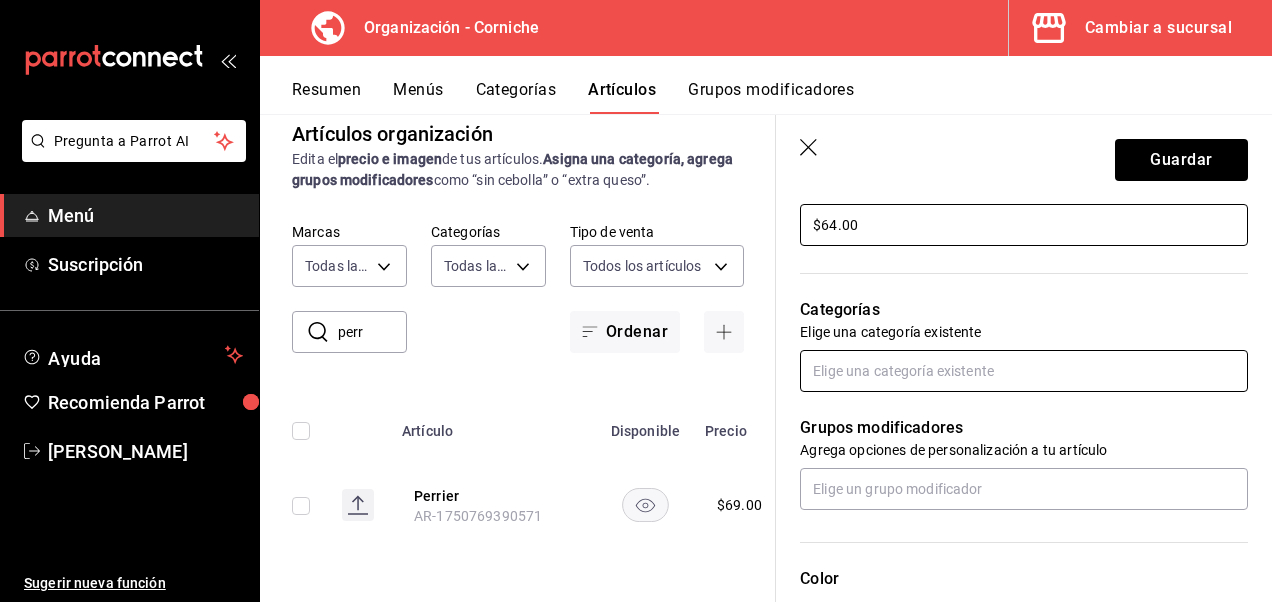 type on "$64.00" 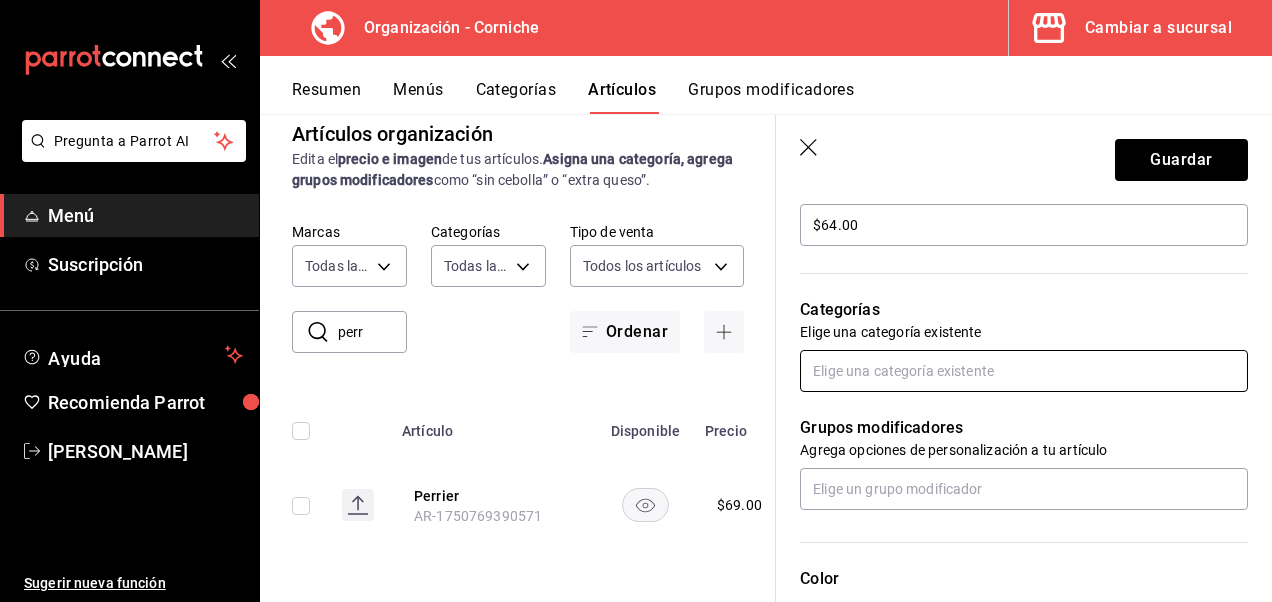 click at bounding box center [1024, 371] 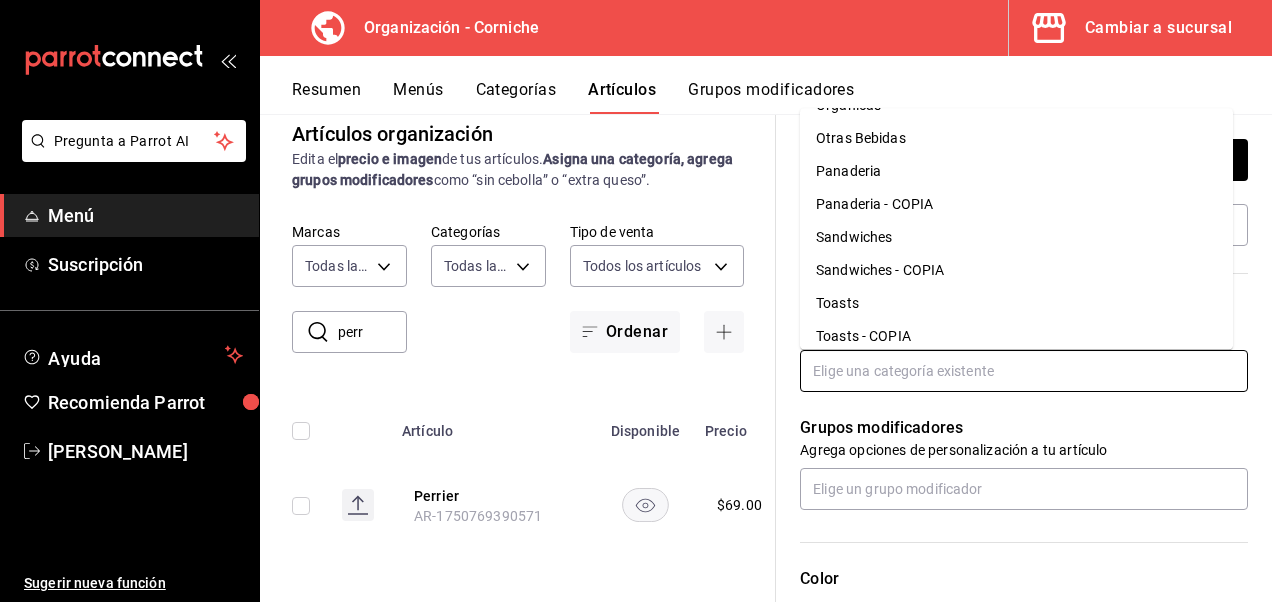 scroll, scrollTop: 228, scrollLeft: 0, axis: vertical 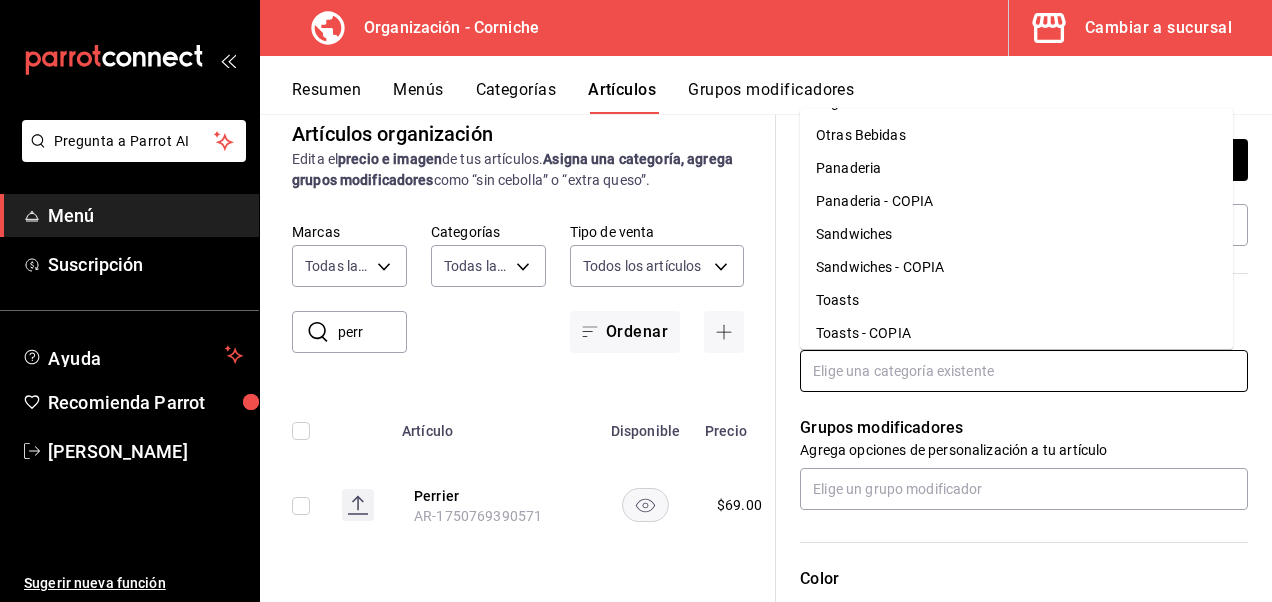 click on "Otras Bebidas" at bounding box center (1016, 136) 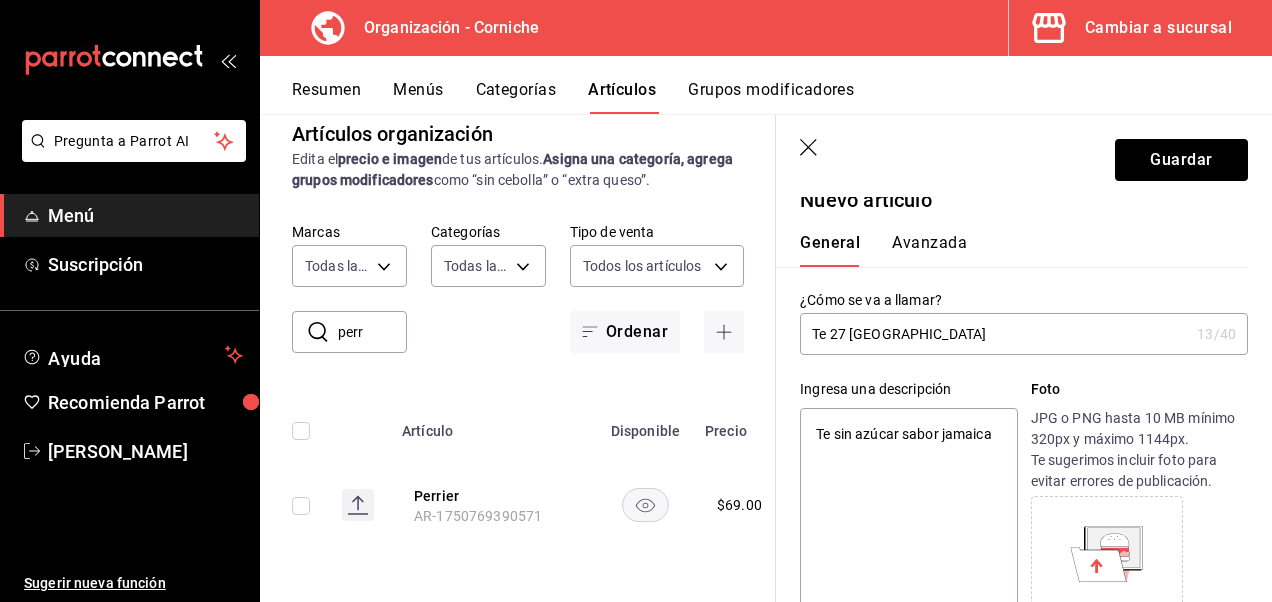 scroll, scrollTop: 0, scrollLeft: 0, axis: both 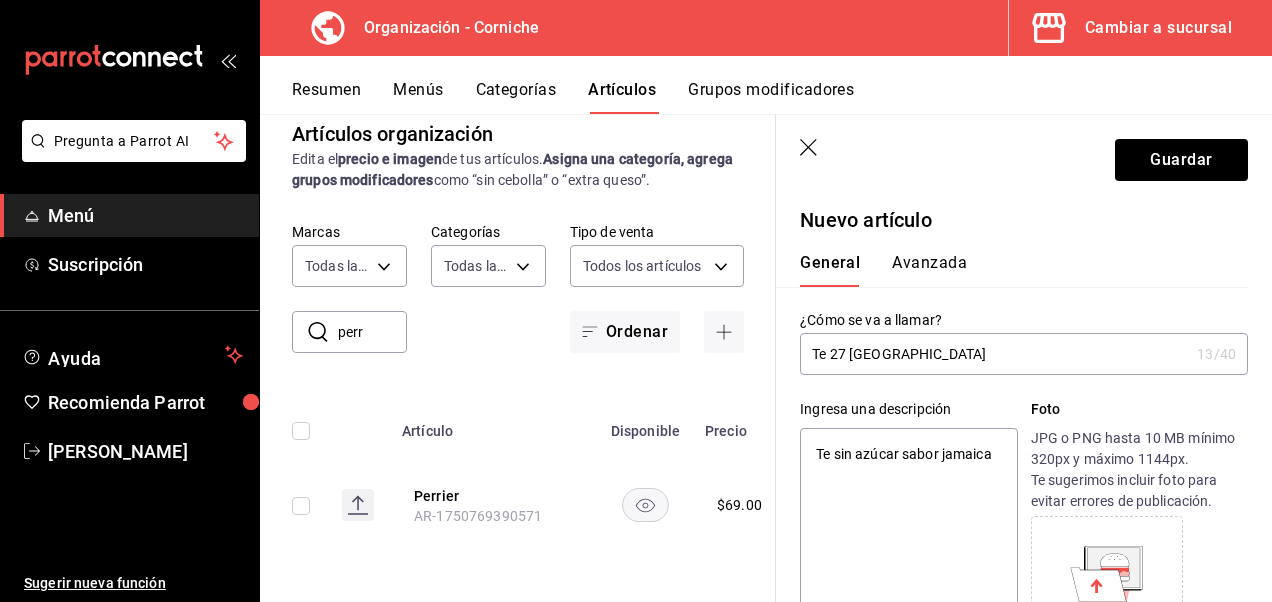 click on "Te 27 Jamaica" at bounding box center [994, 354] 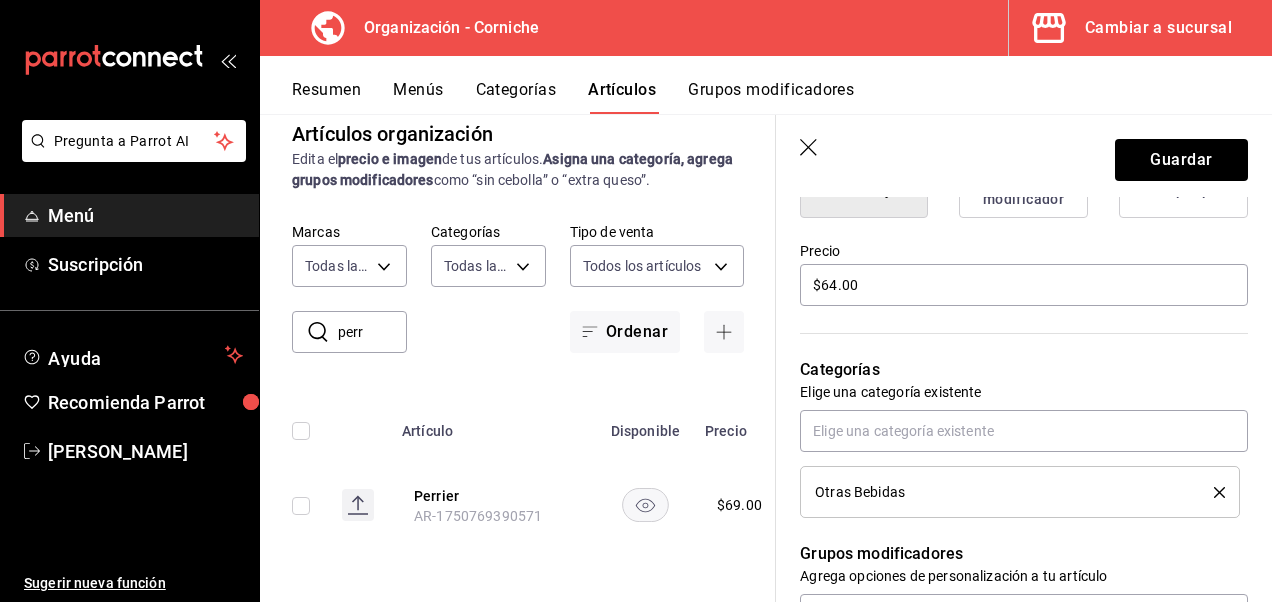 scroll, scrollTop: 1061, scrollLeft: 0, axis: vertical 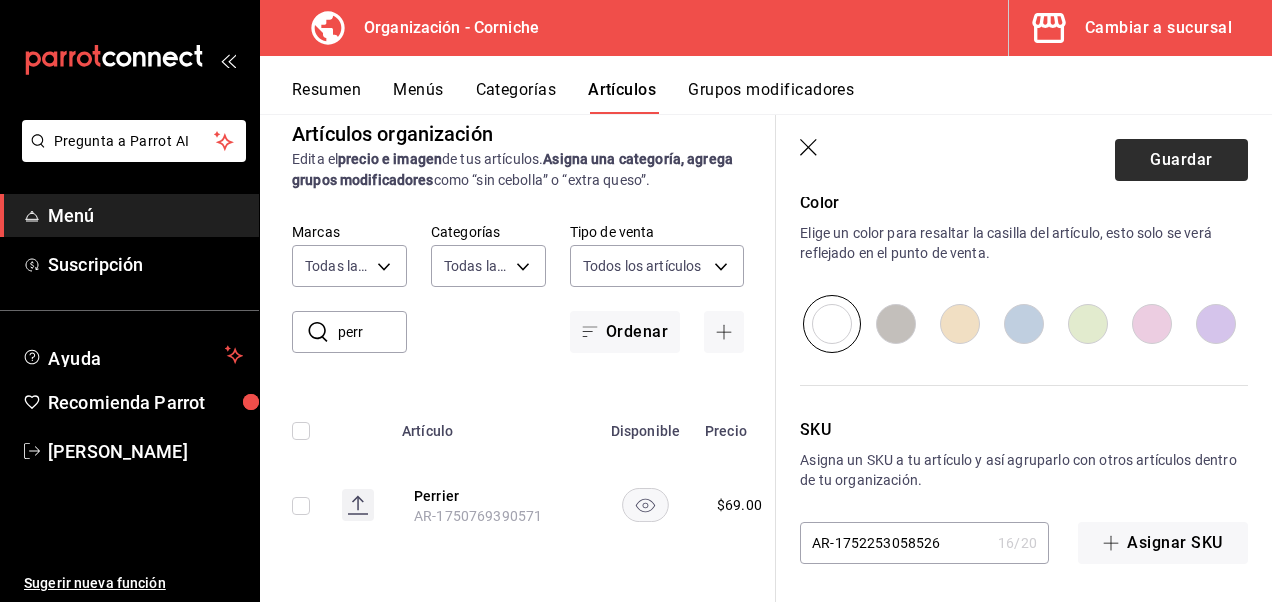 type on "Te Jamaica" 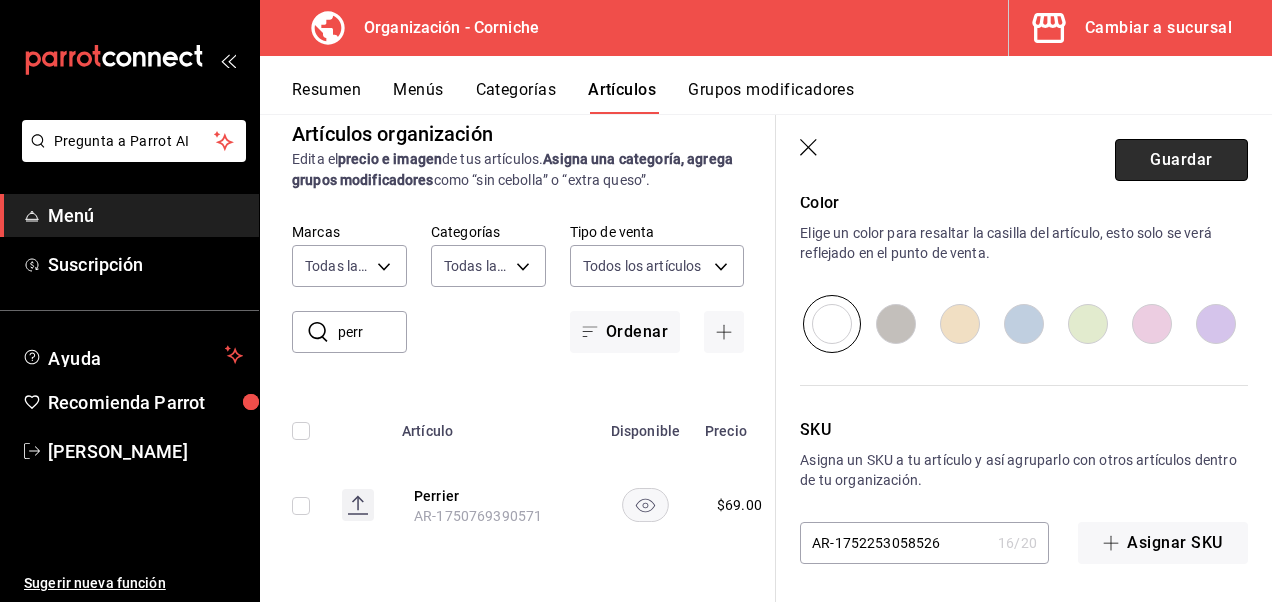 click on "Guardar" at bounding box center [1181, 160] 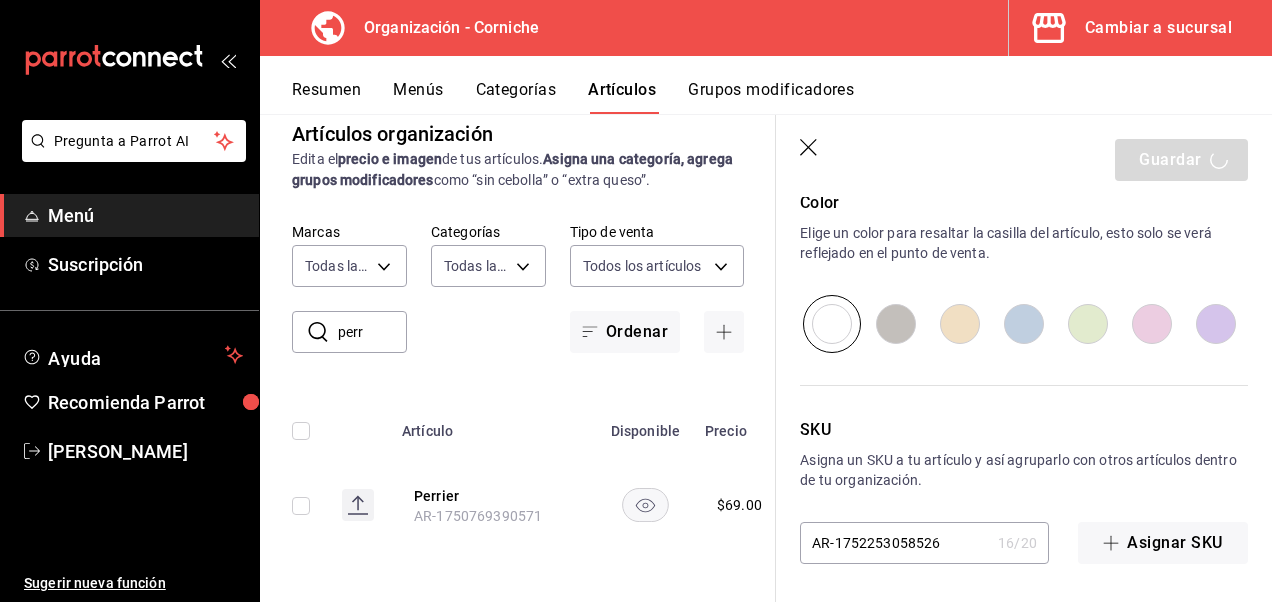 type on "x" 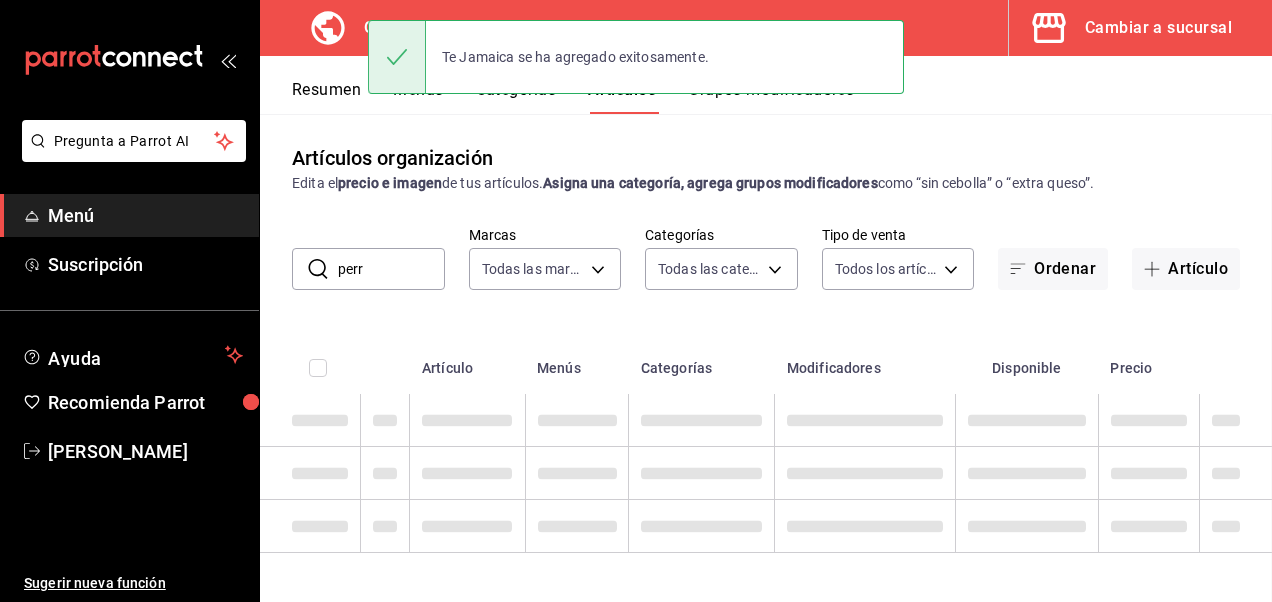 scroll, scrollTop: 0, scrollLeft: 0, axis: both 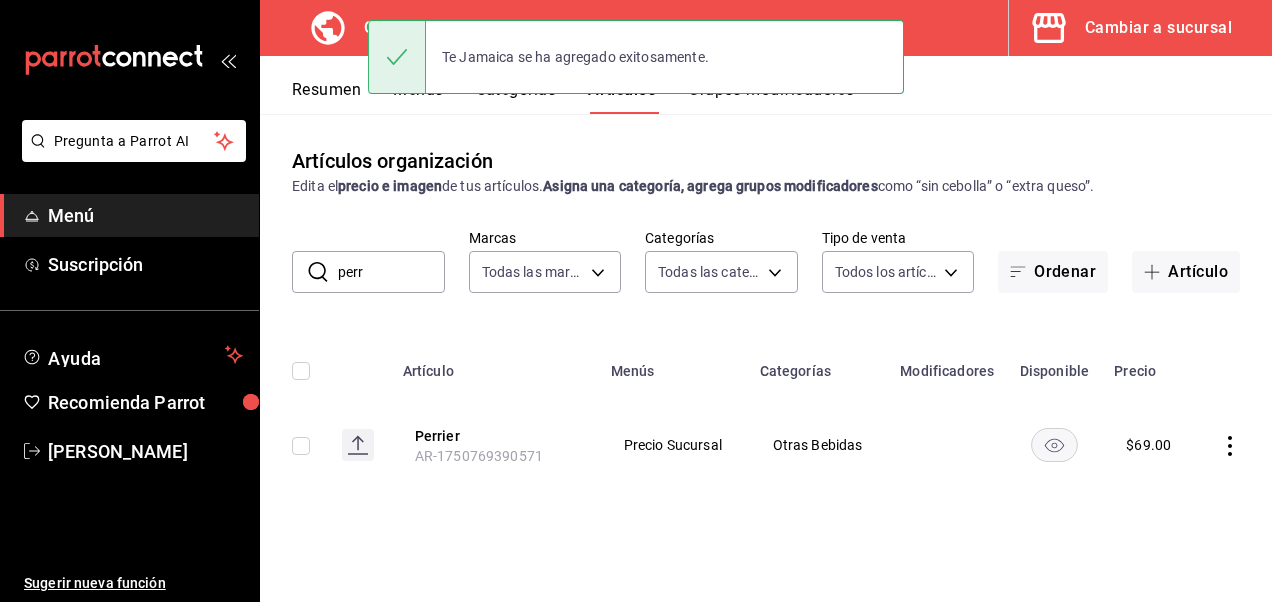 click on "perr" at bounding box center [391, 272] 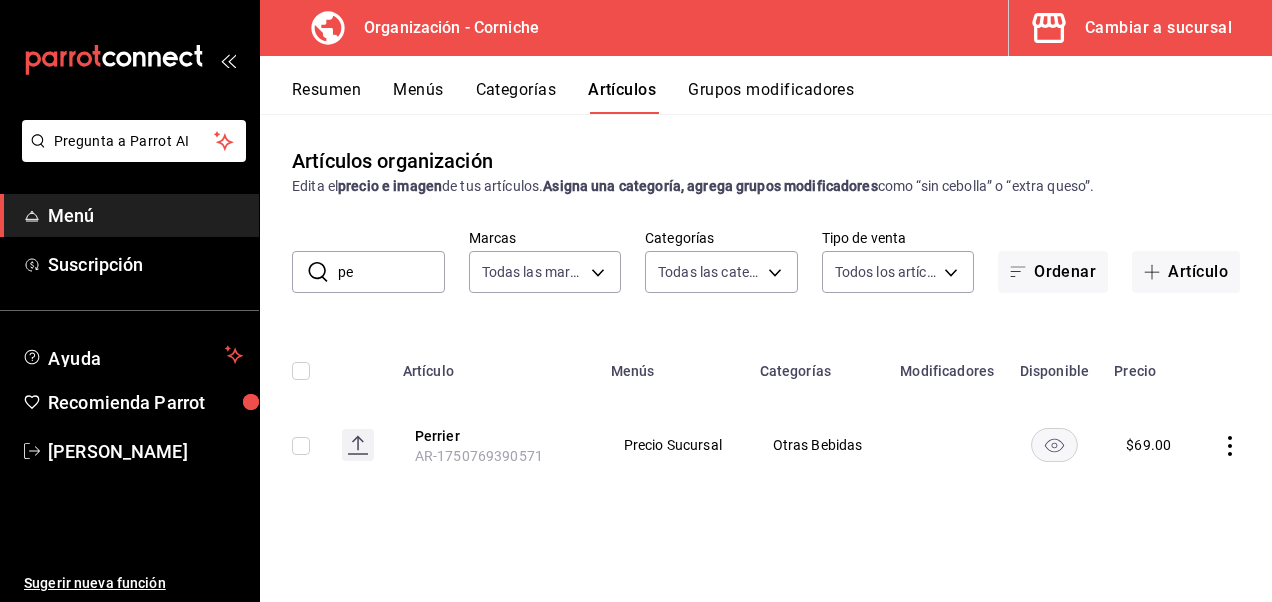 type on "p" 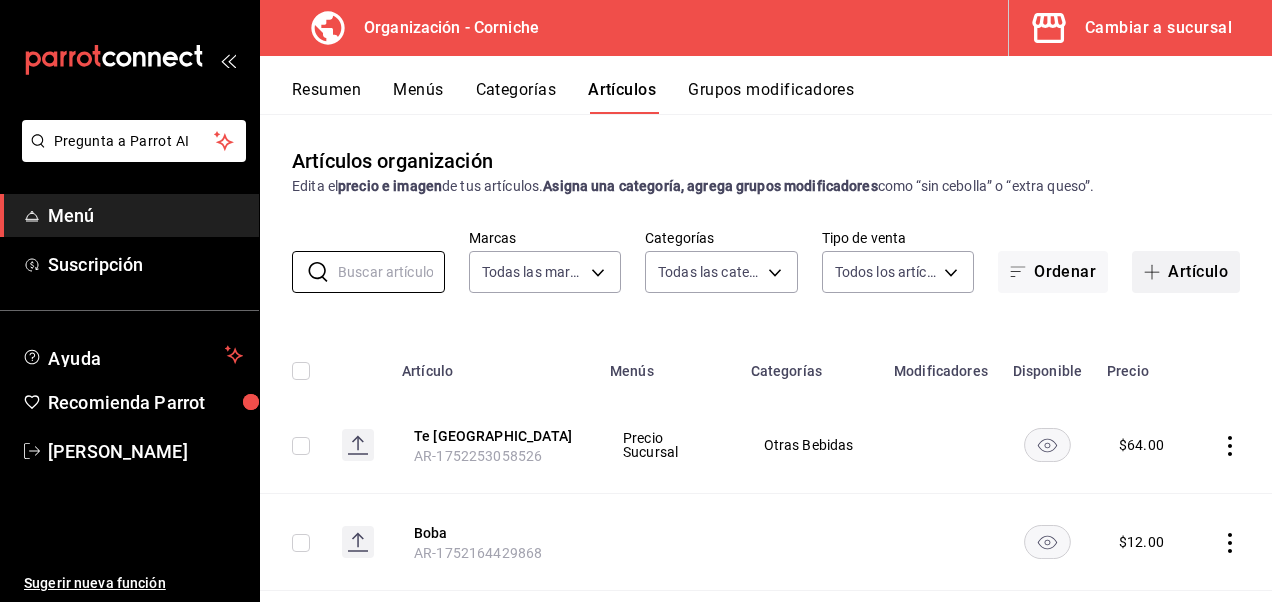 type 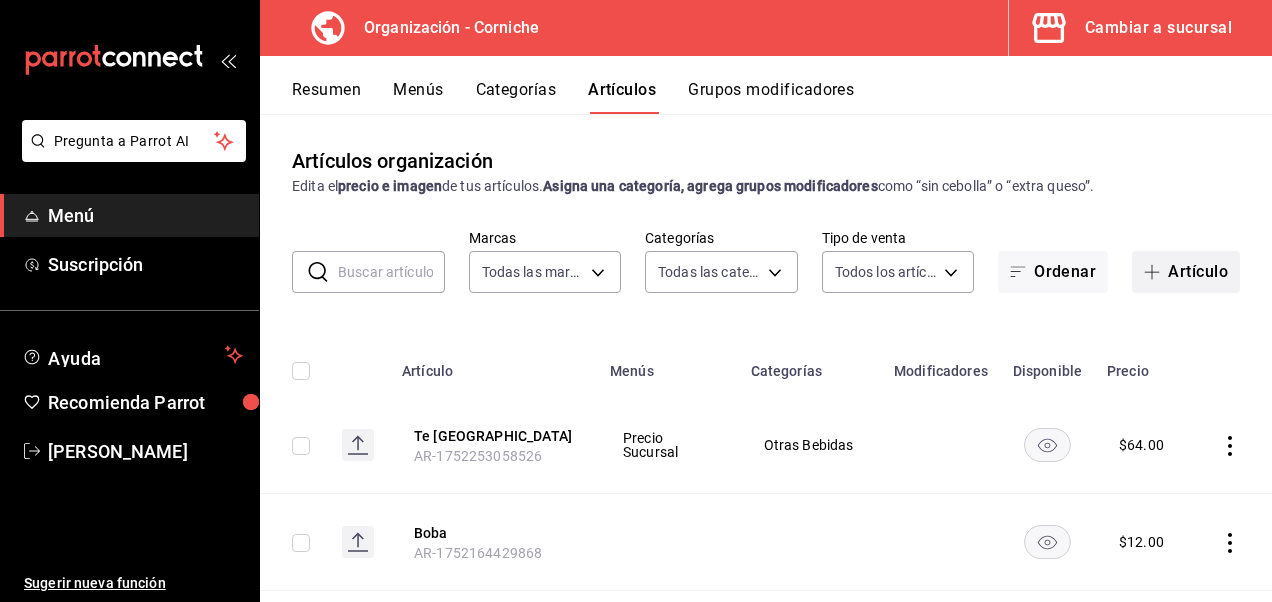 click on "Artículo" at bounding box center (1186, 272) 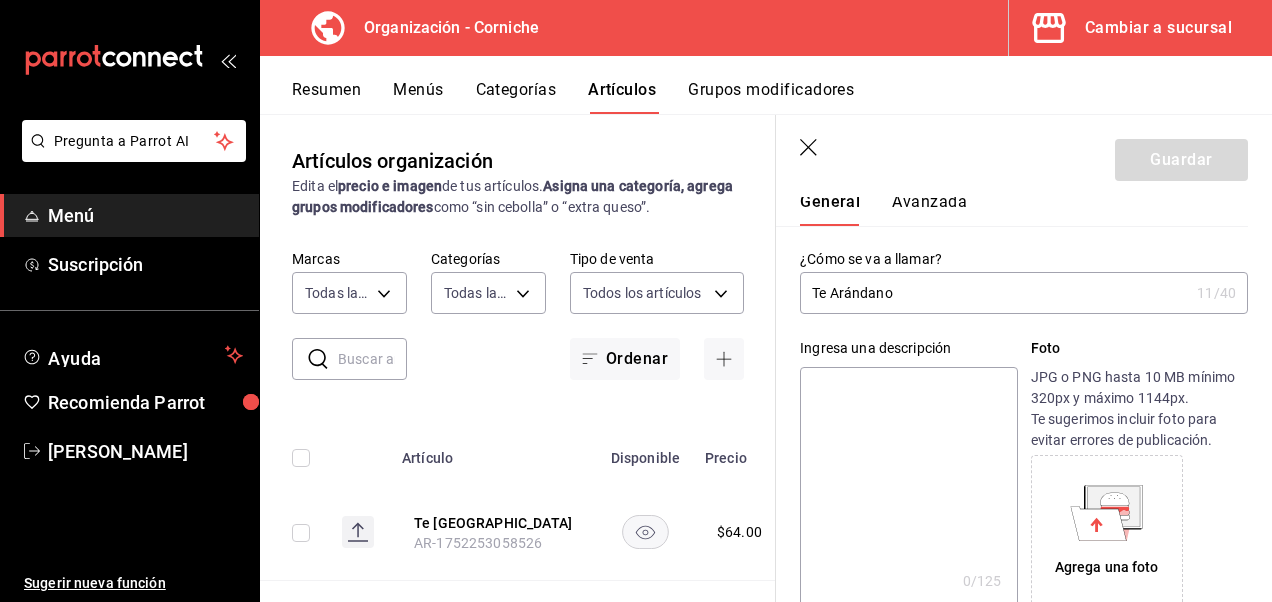 scroll, scrollTop: 62, scrollLeft: 0, axis: vertical 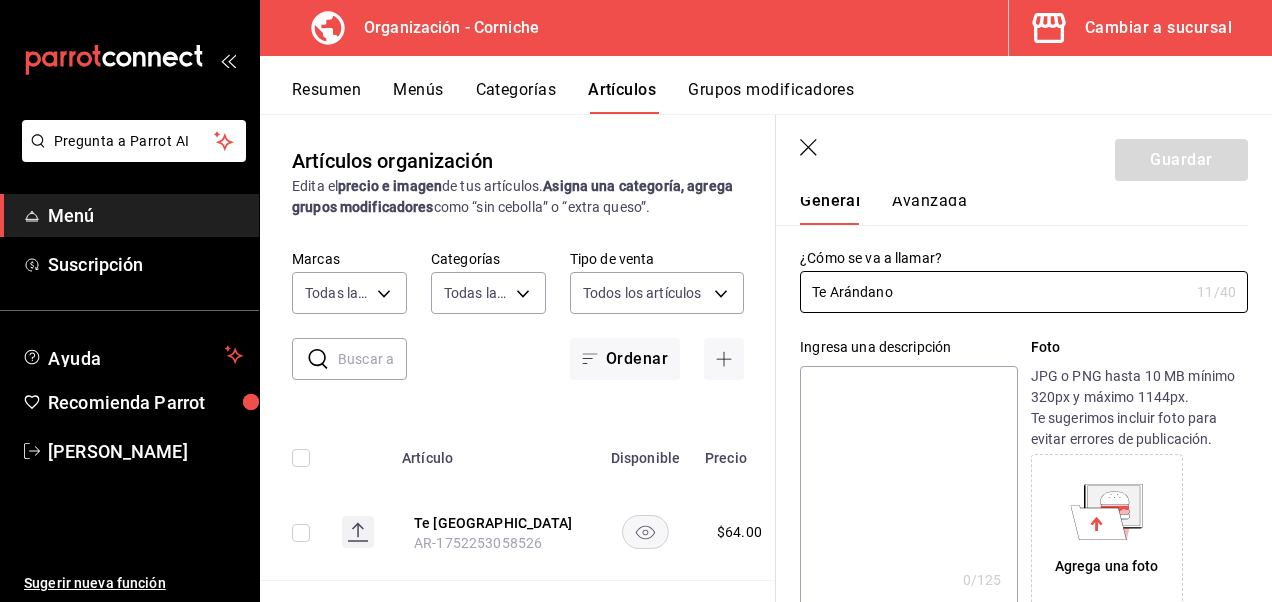 type on "Te Arándano" 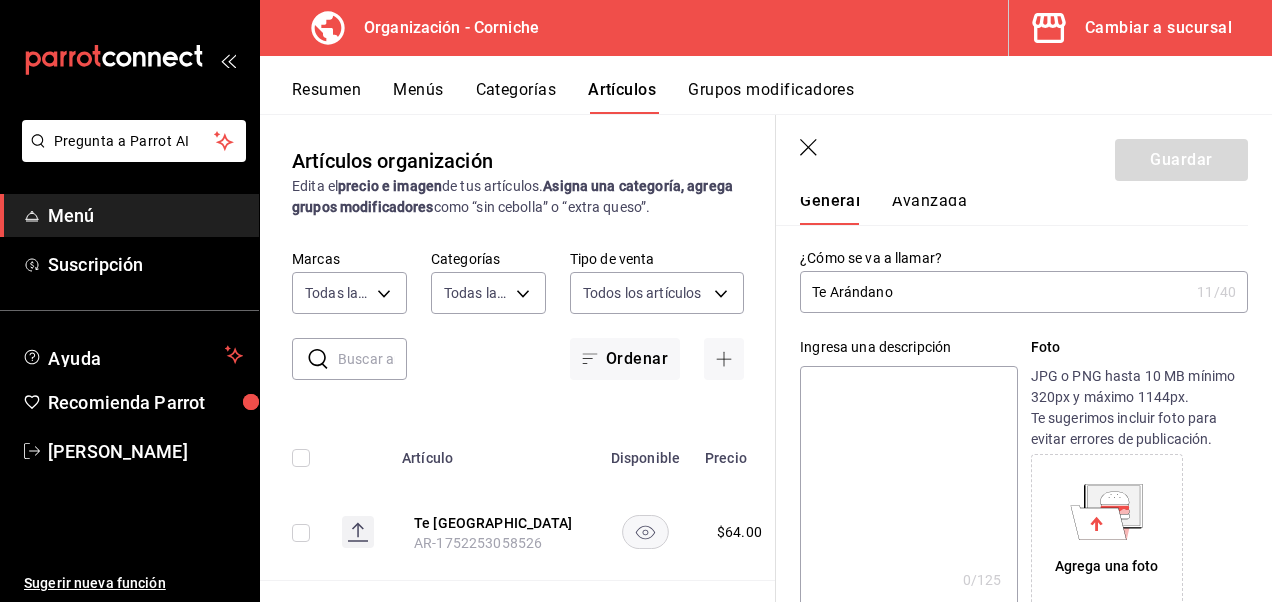 type 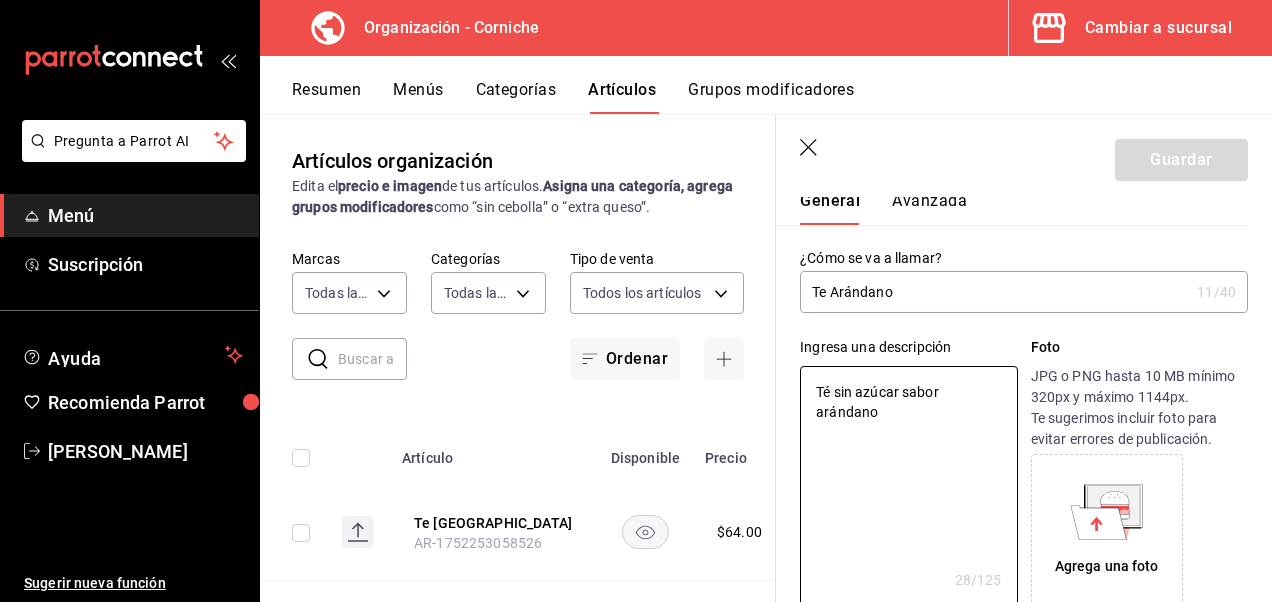 click on "Te Arándano" at bounding box center [994, 292] 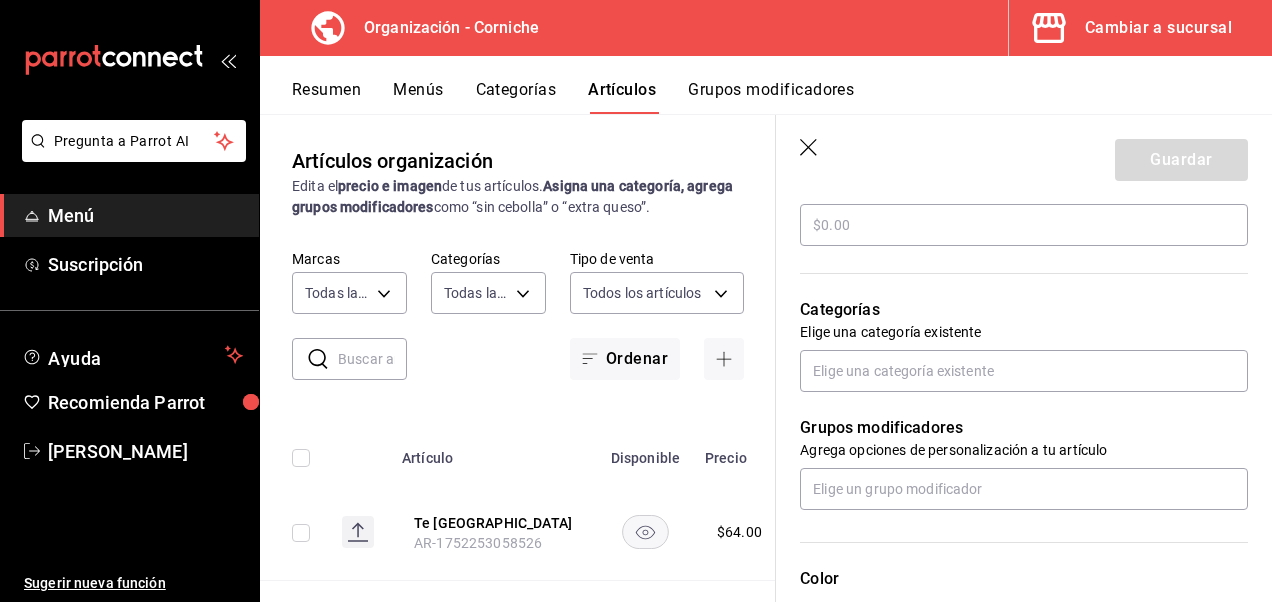 scroll, scrollTop: 612, scrollLeft: 0, axis: vertical 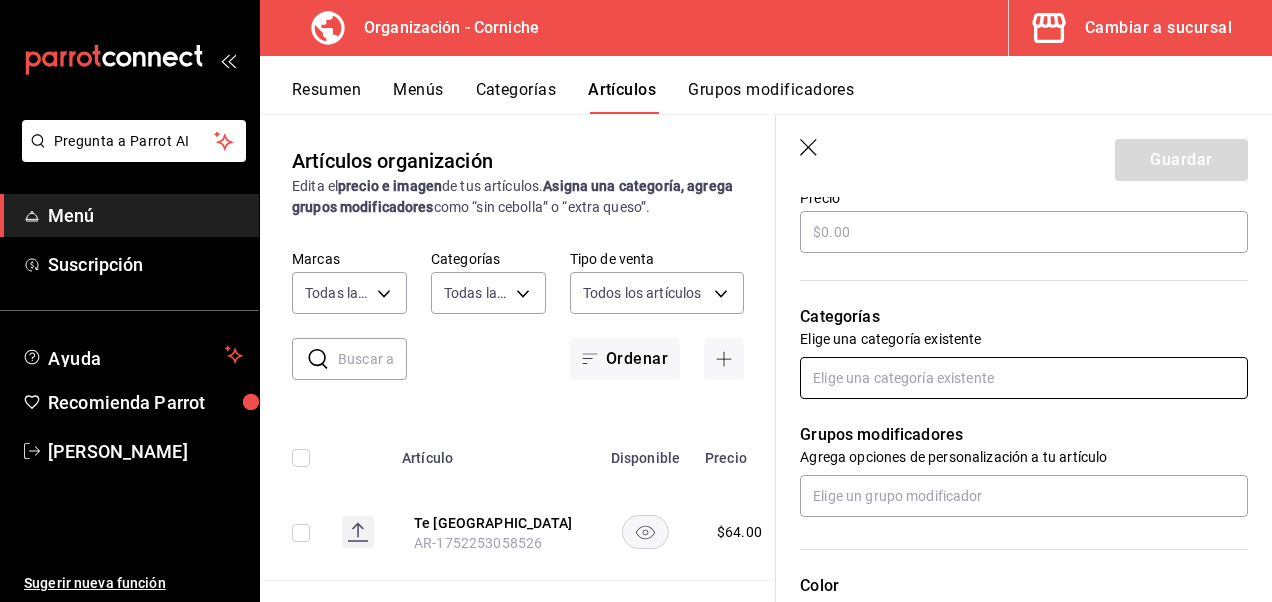 click at bounding box center [1024, 378] 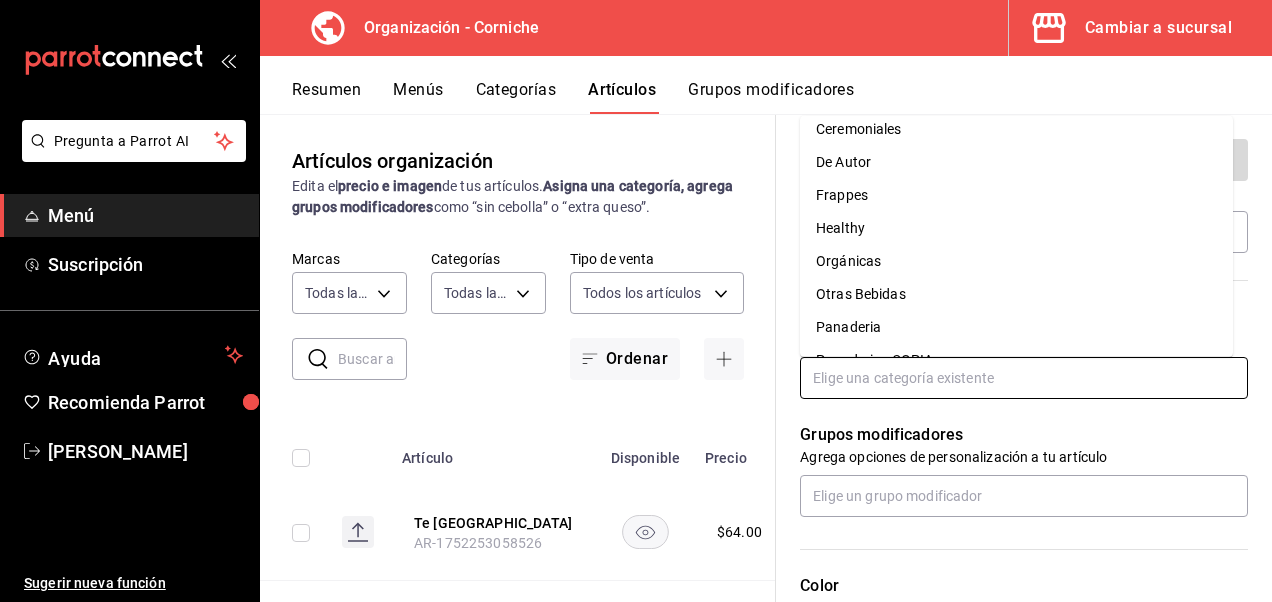 scroll, scrollTop: 72, scrollLeft: 0, axis: vertical 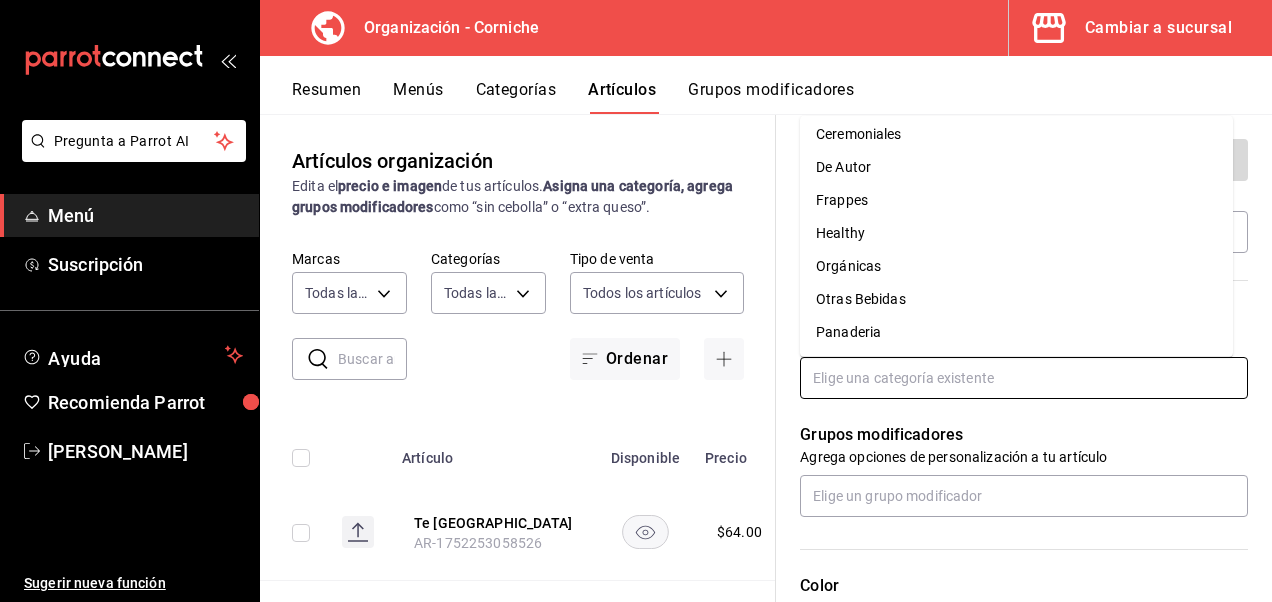 click on "Otras Bebidas" at bounding box center (1016, 299) 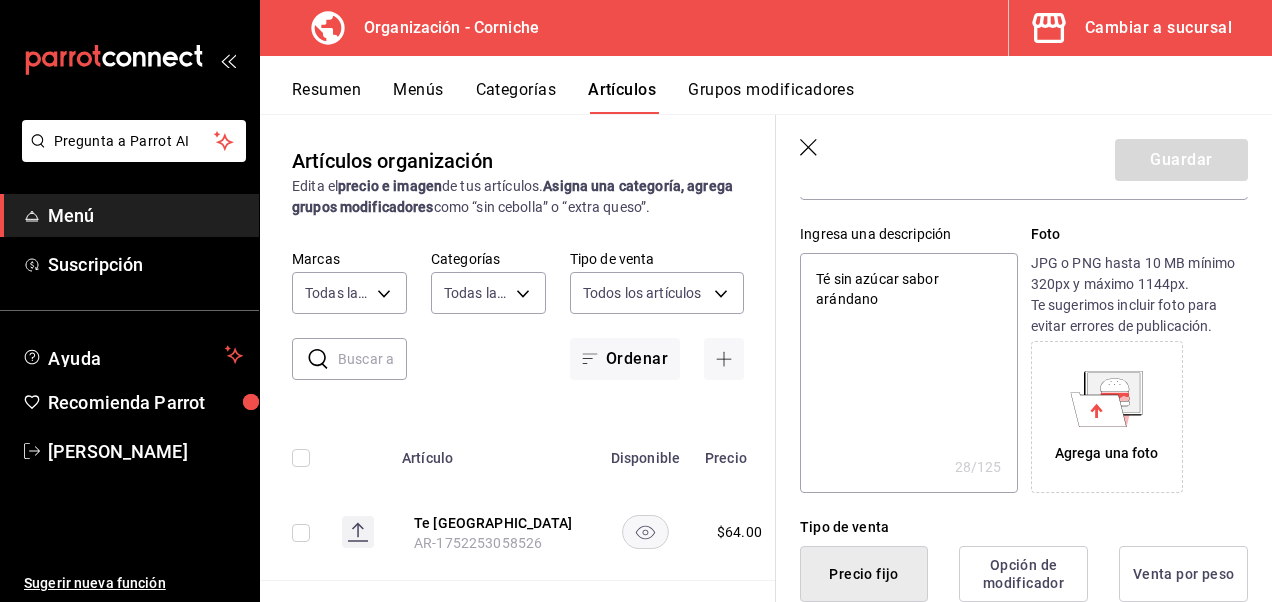 scroll, scrollTop: 0, scrollLeft: 0, axis: both 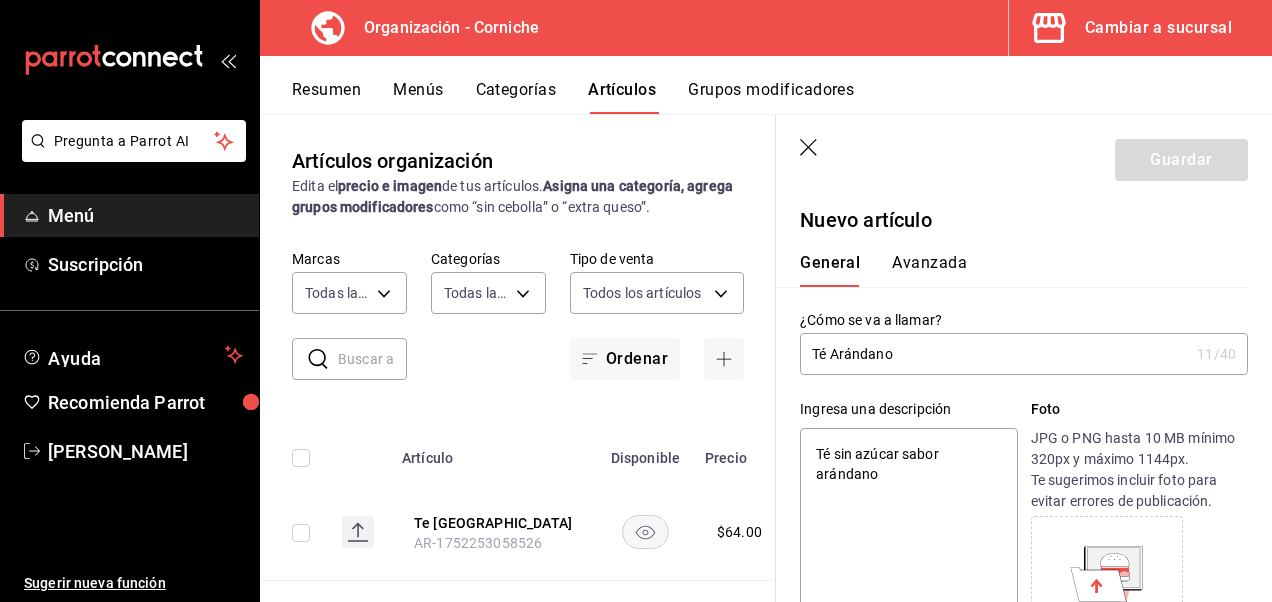 click on "Té Arándano" at bounding box center [994, 354] 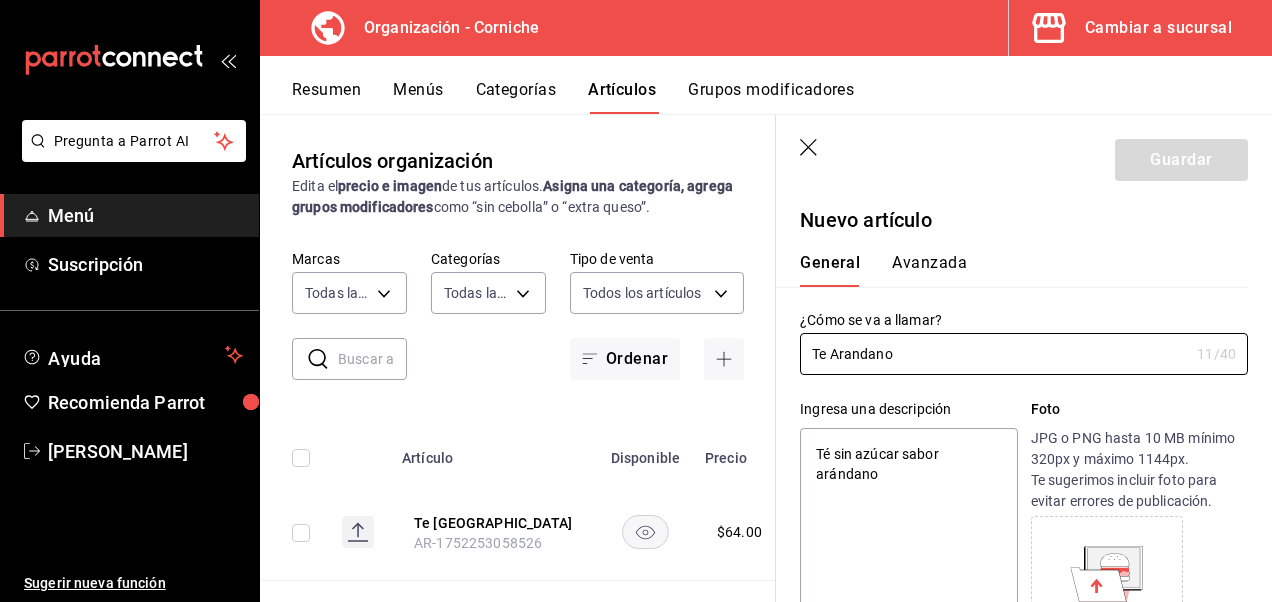 click on "Té sin azúcar sabor arándano" at bounding box center [908, 548] 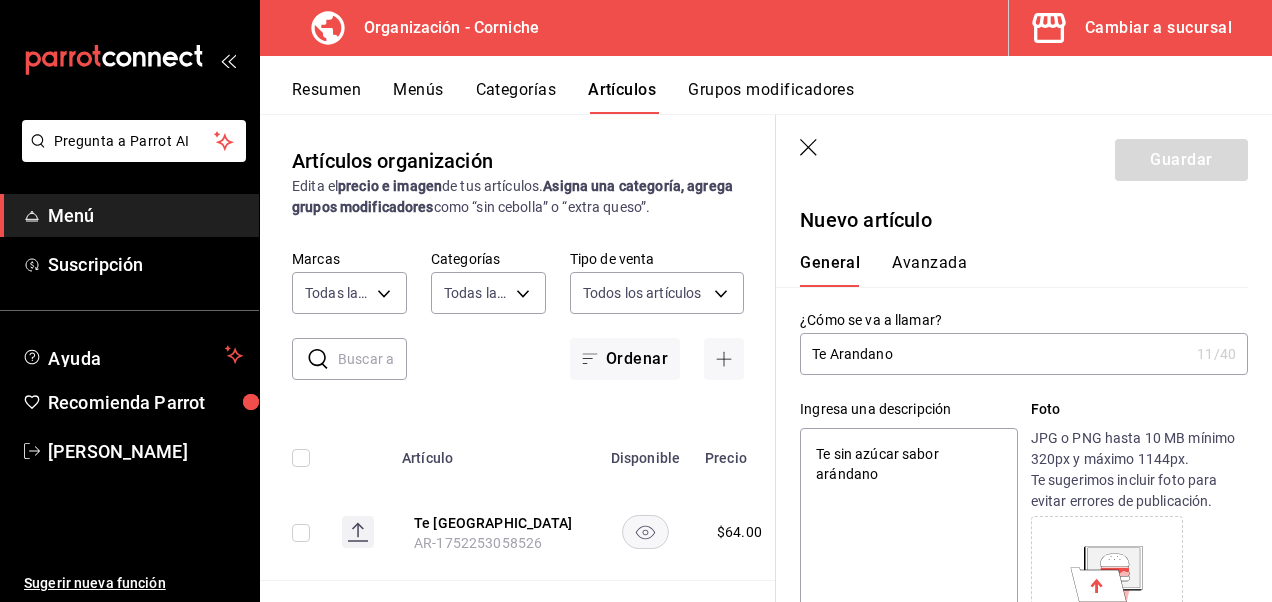 click on "Te sin azúcar sabor arándano" at bounding box center [908, 548] 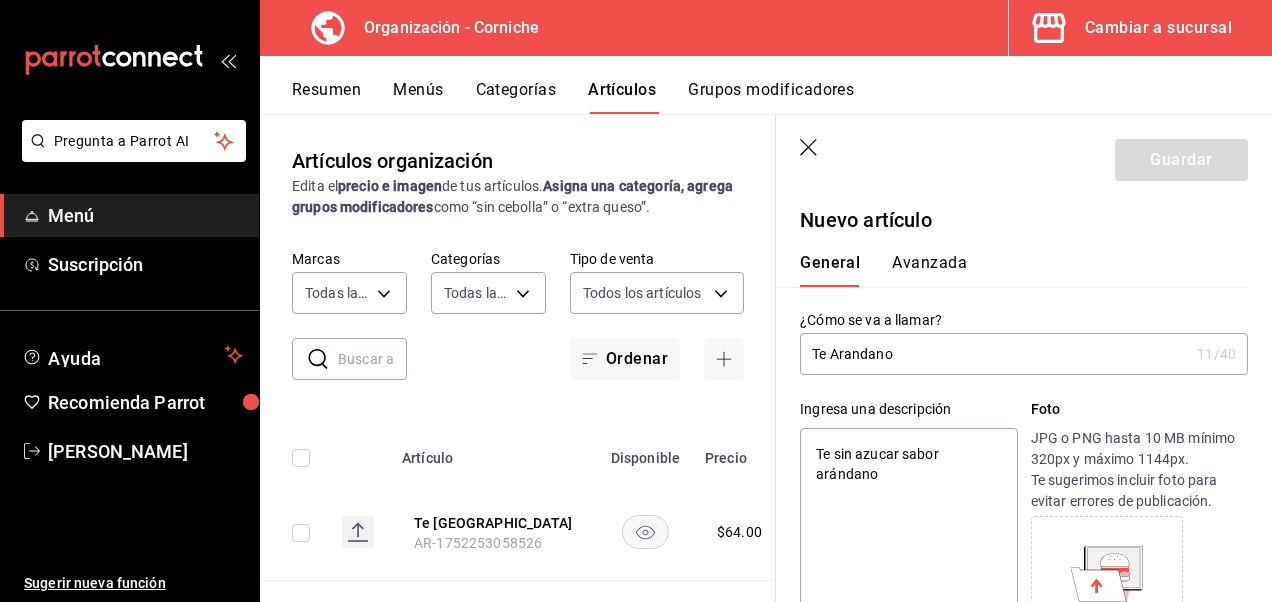 click on "Te sin azucar sabor arándano" at bounding box center [908, 548] 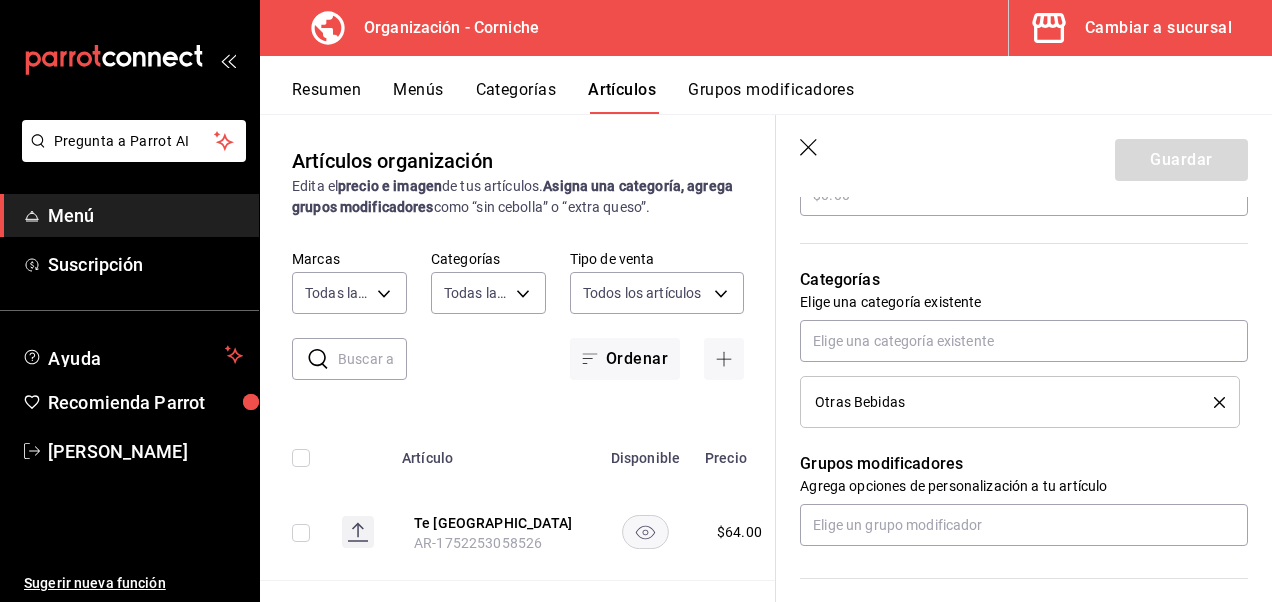 scroll, scrollTop: 331, scrollLeft: 0, axis: vertical 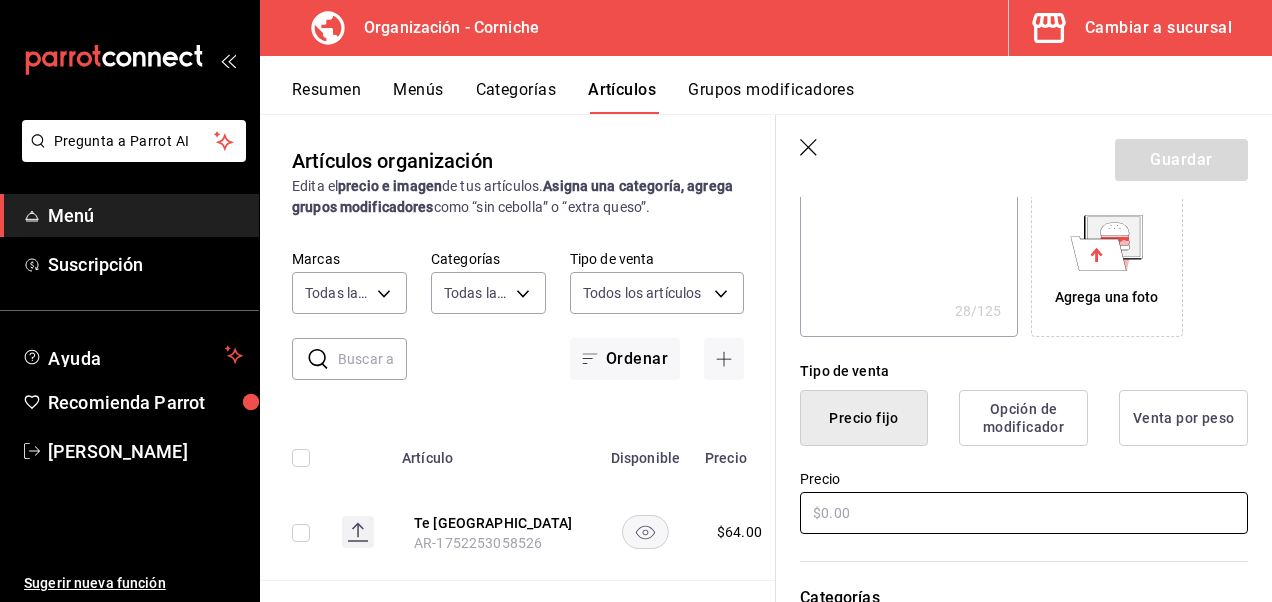 click at bounding box center (1024, 513) 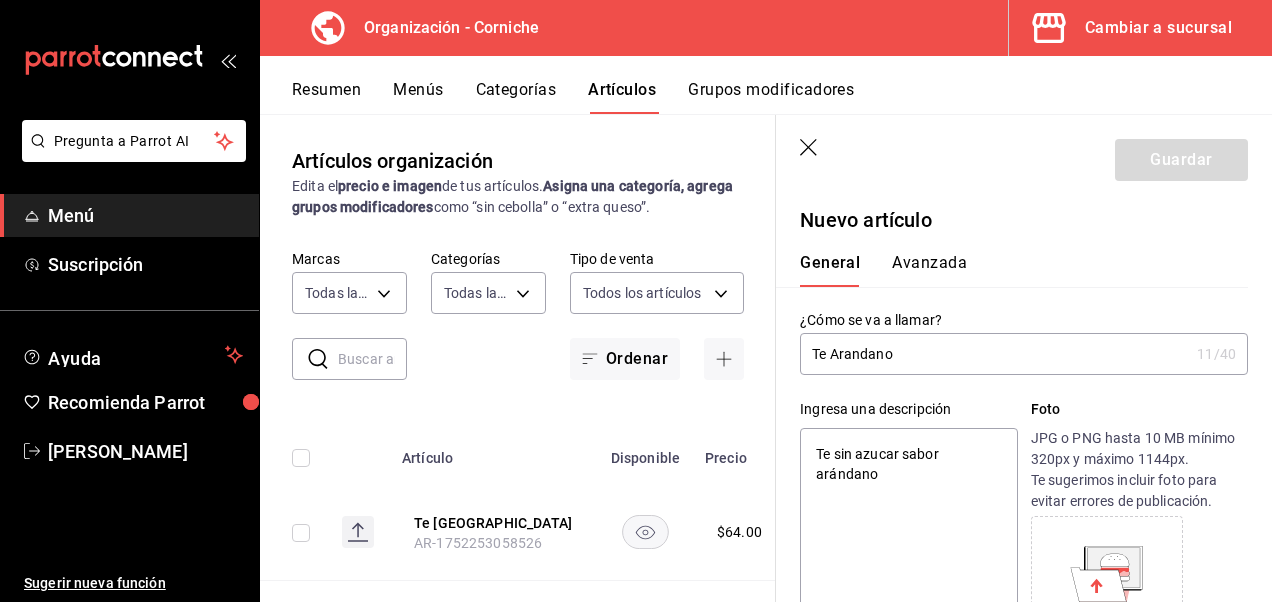 click on "Te Arandano" at bounding box center (994, 354) 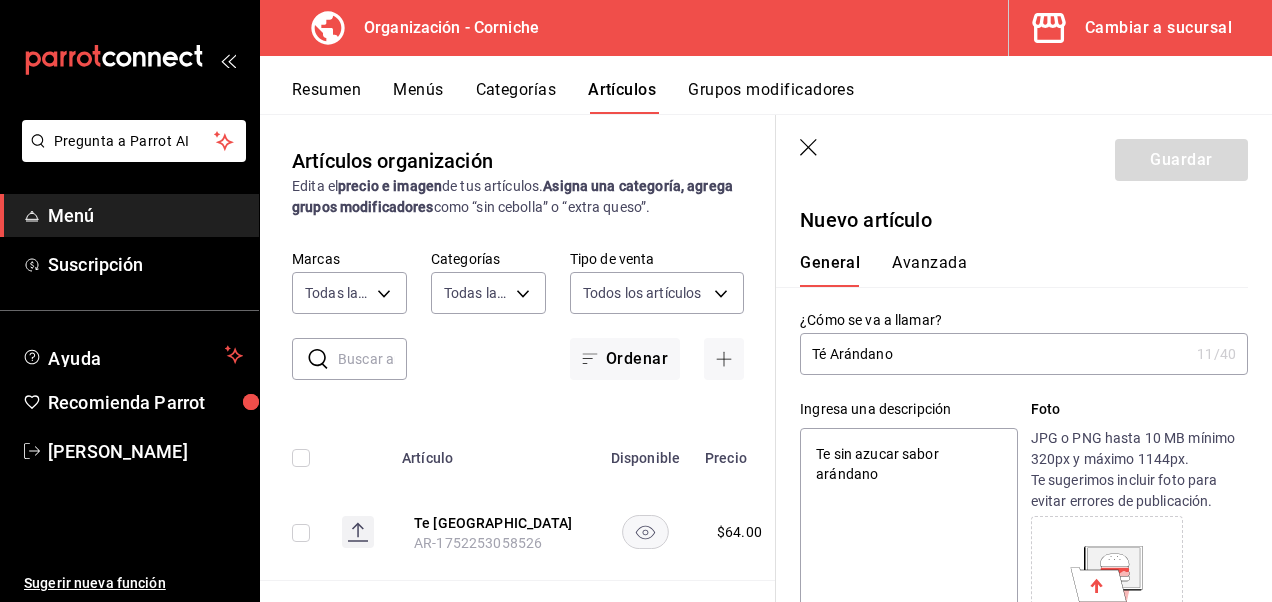 click on "Te sin azucar sabor arándano" at bounding box center (908, 548) 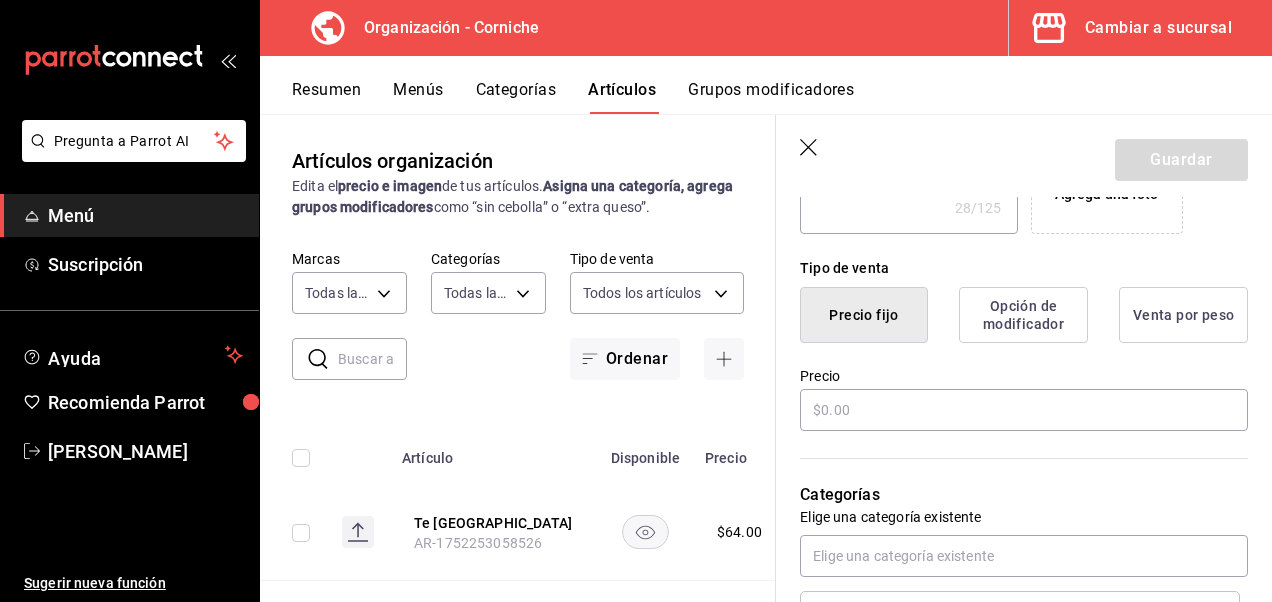 scroll, scrollTop: 448, scrollLeft: 0, axis: vertical 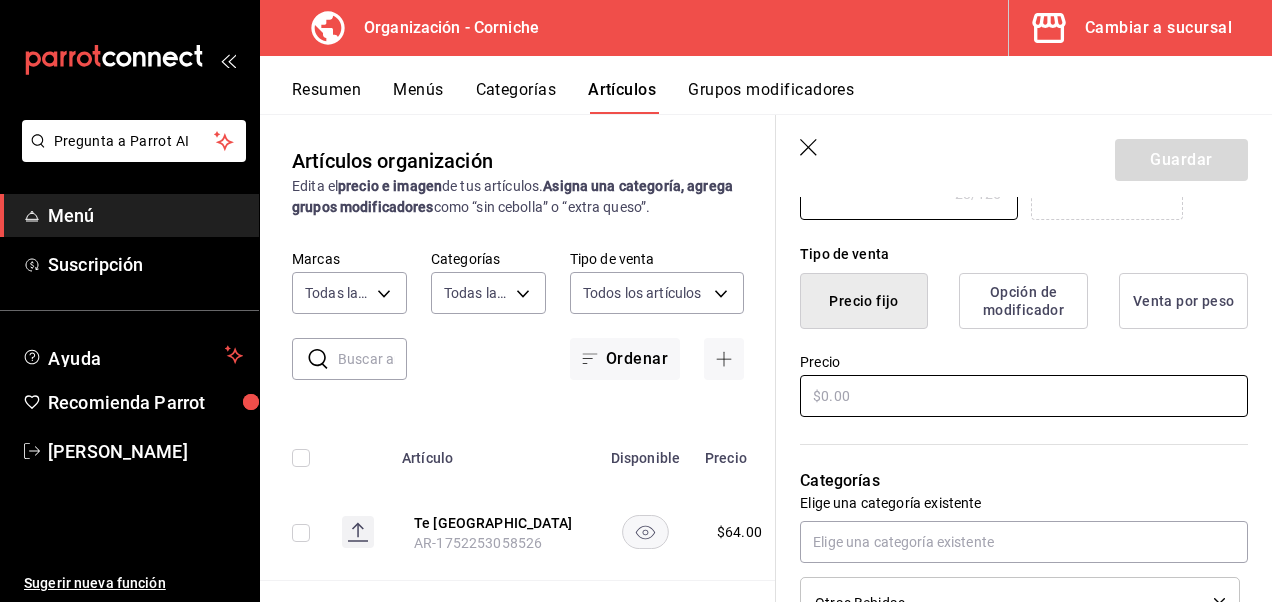 click at bounding box center (1024, 396) 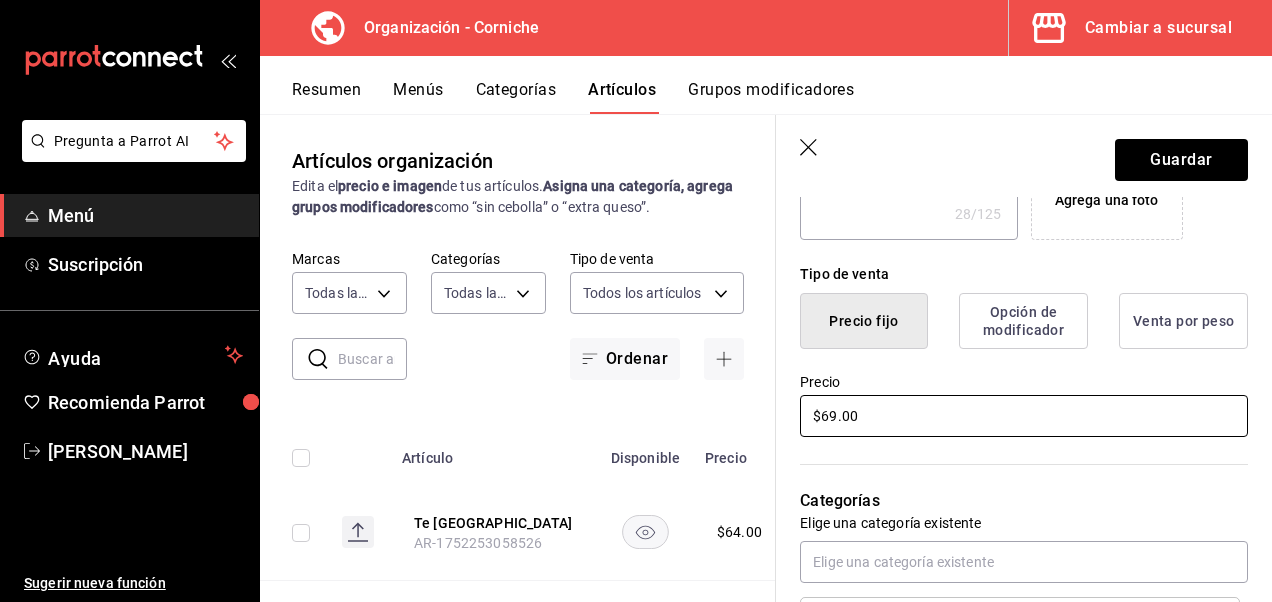 scroll, scrollTop: 0, scrollLeft: 0, axis: both 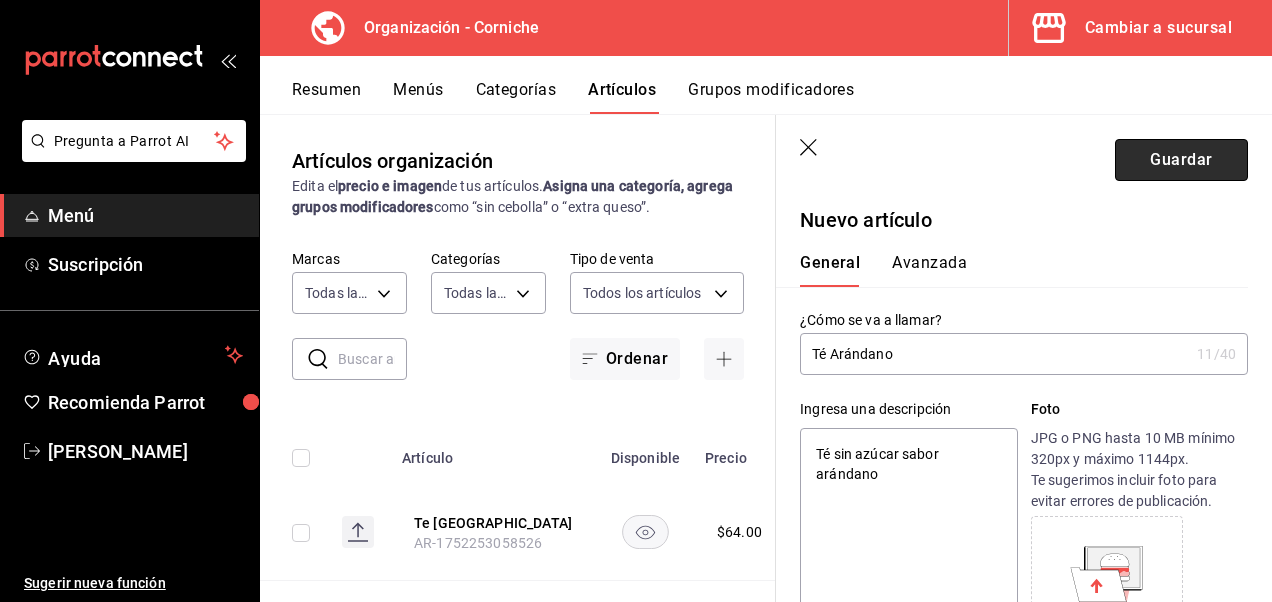 click on "Guardar" at bounding box center [1181, 160] 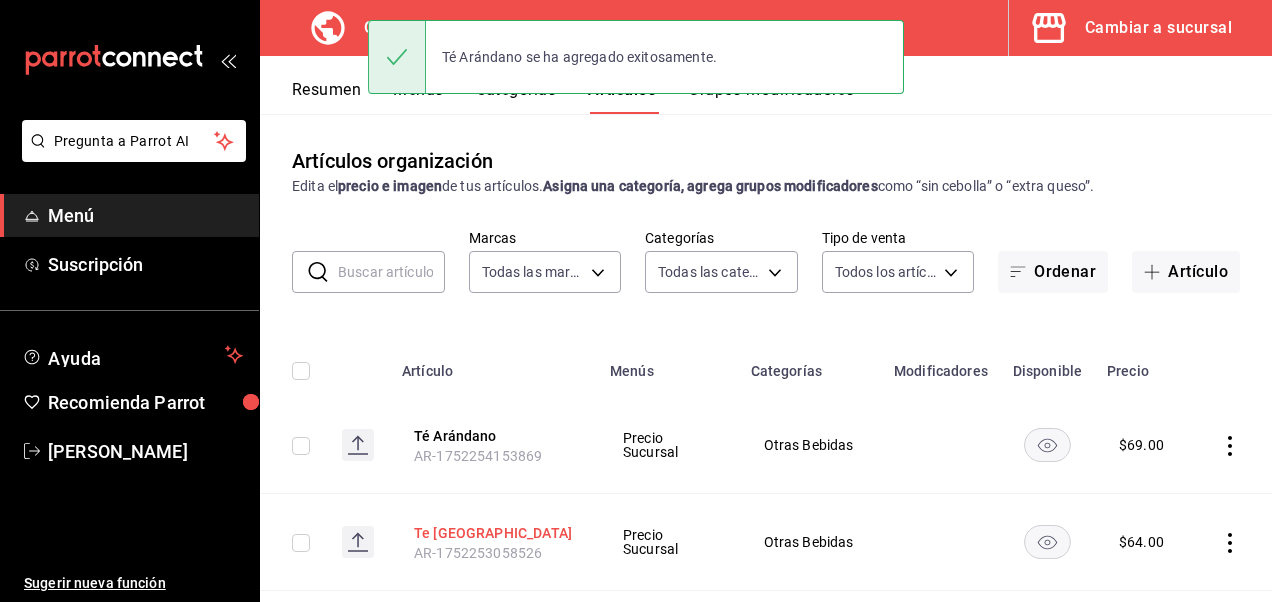 click on "Te Jamaica" at bounding box center [494, 533] 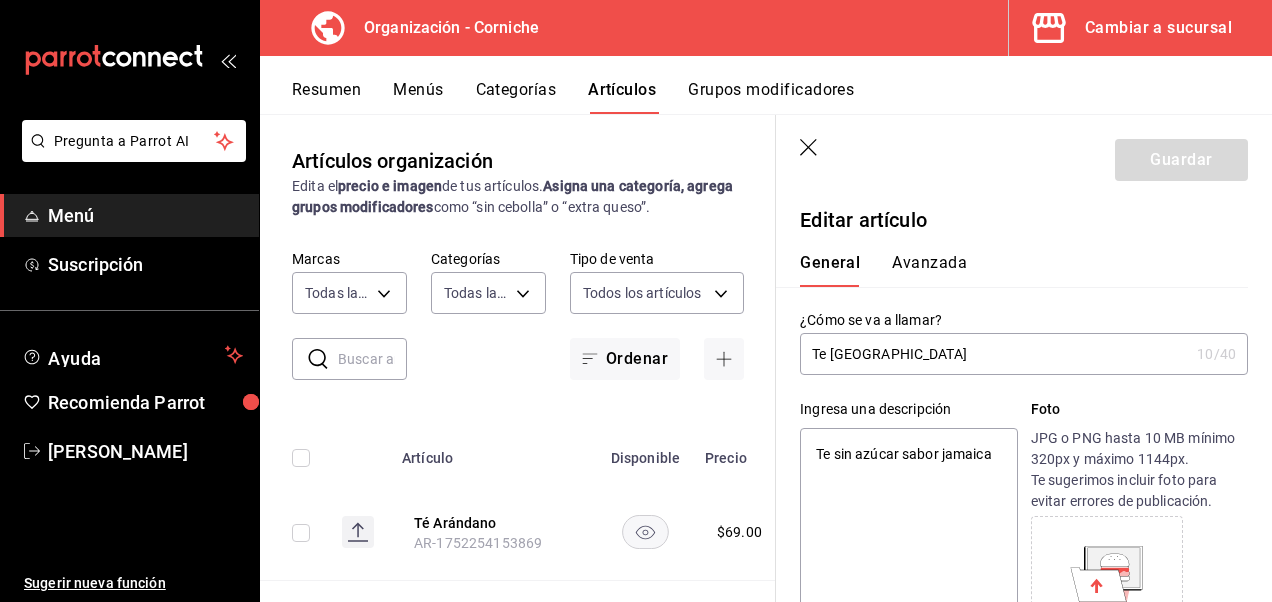 click on "Te Jamaica" at bounding box center [994, 354] 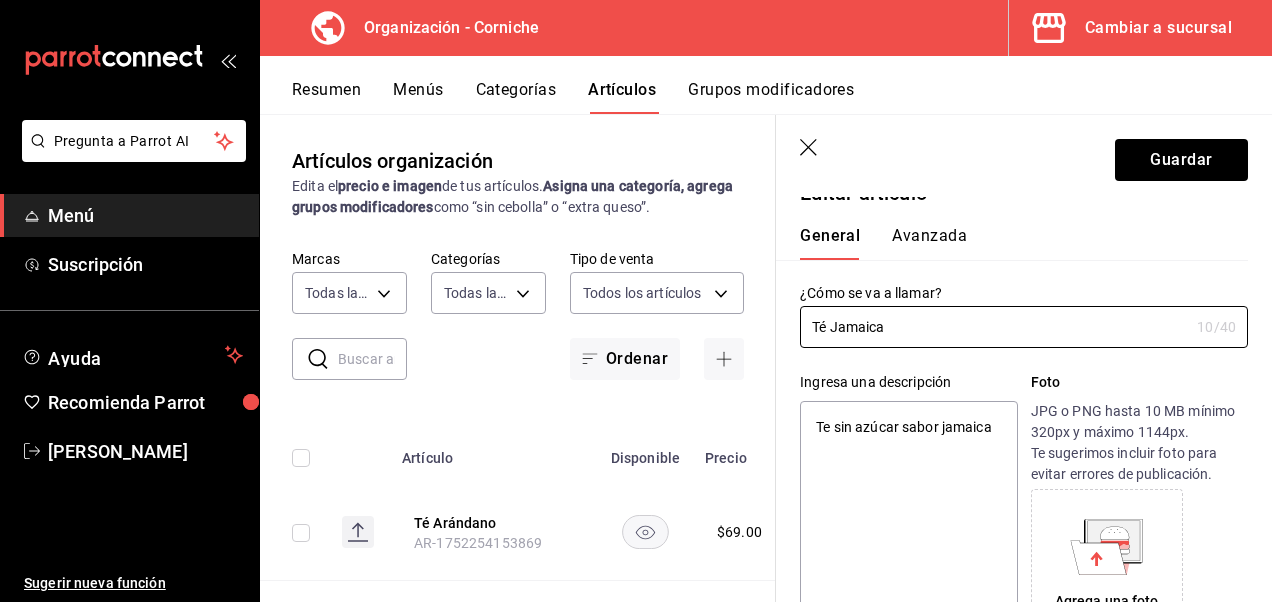 scroll, scrollTop: 28, scrollLeft: 0, axis: vertical 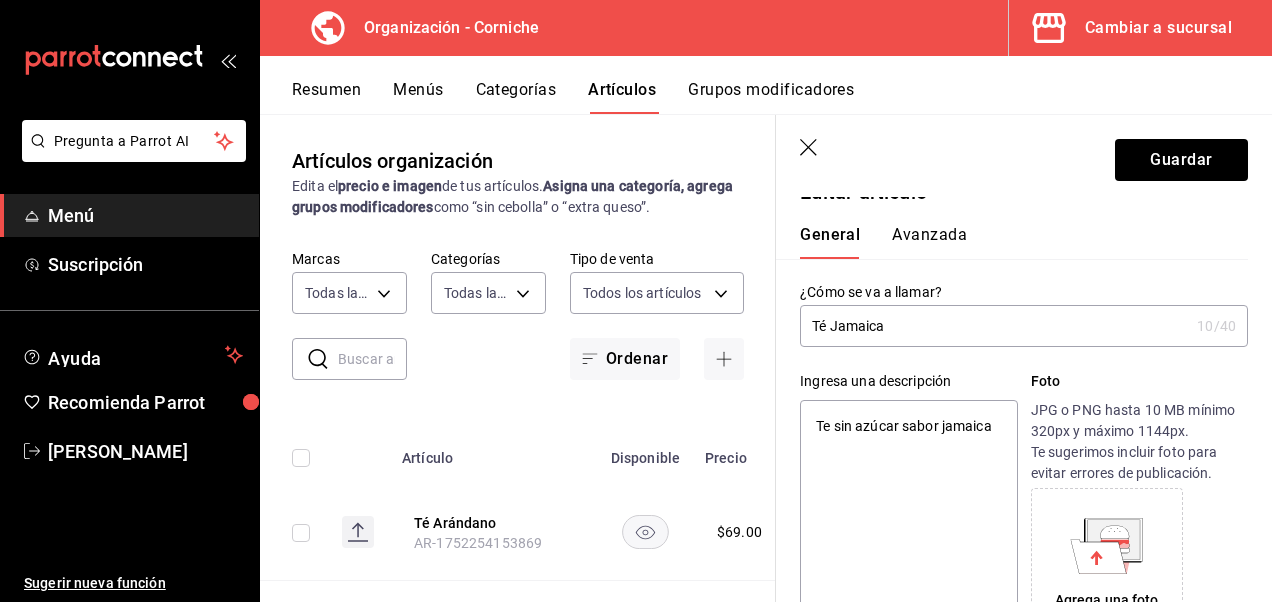 click on "Te sin azúcar sabor jamaica" at bounding box center [908, 520] 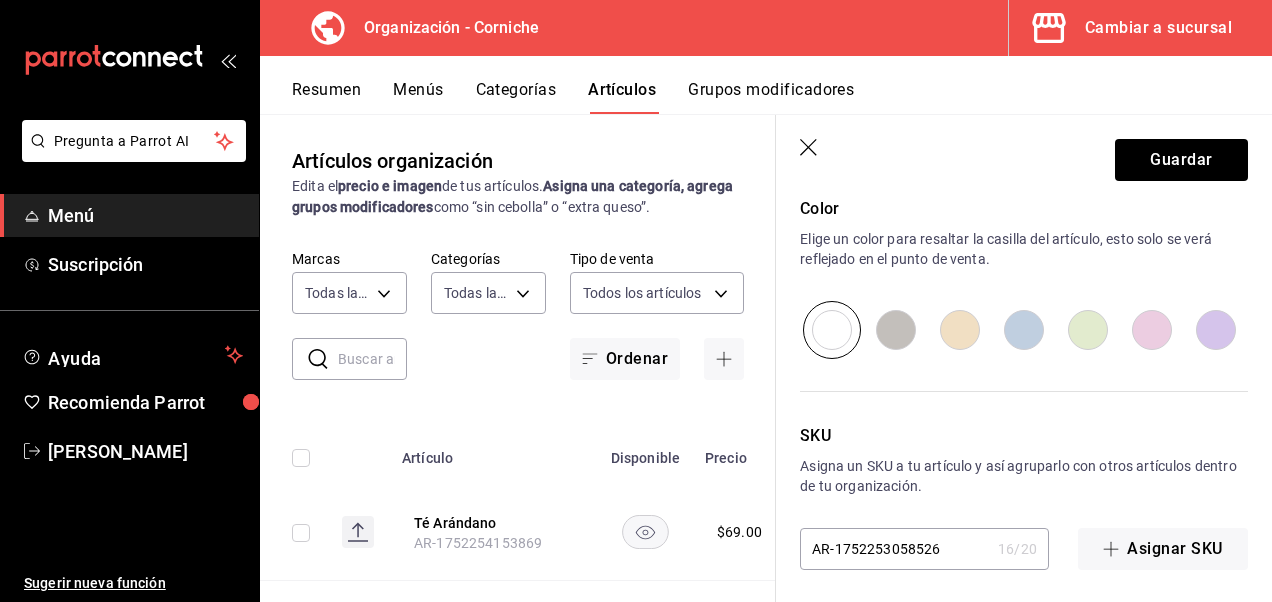 scroll, scrollTop: 1061, scrollLeft: 0, axis: vertical 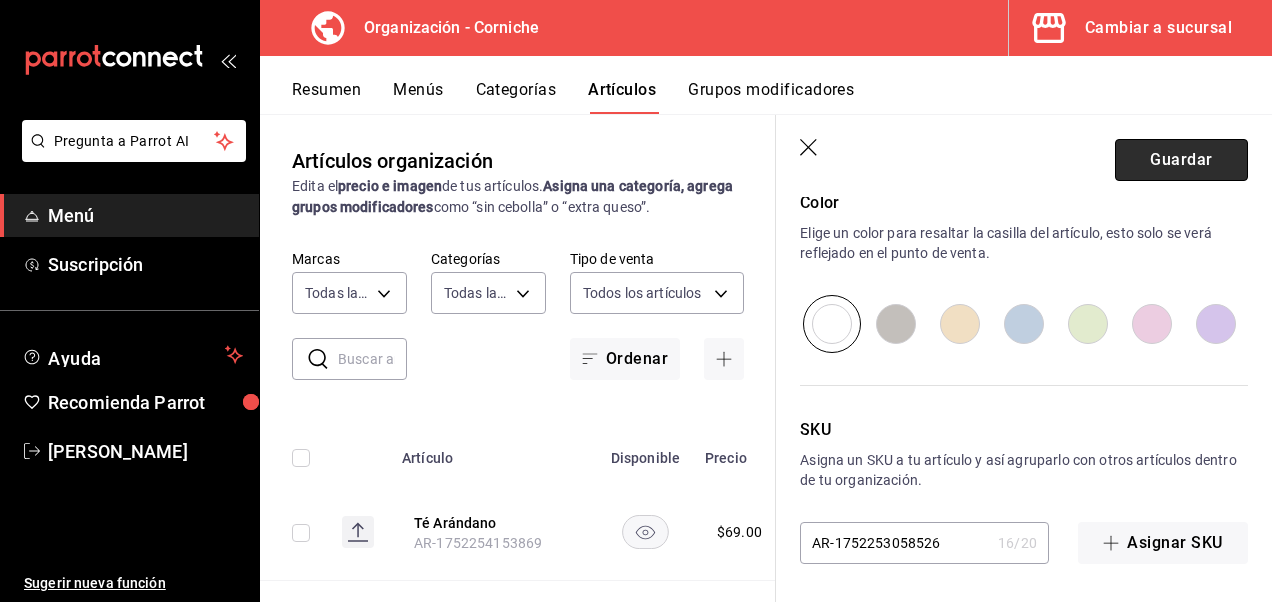 click on "Guardar" at bounding box center [1181, 160] 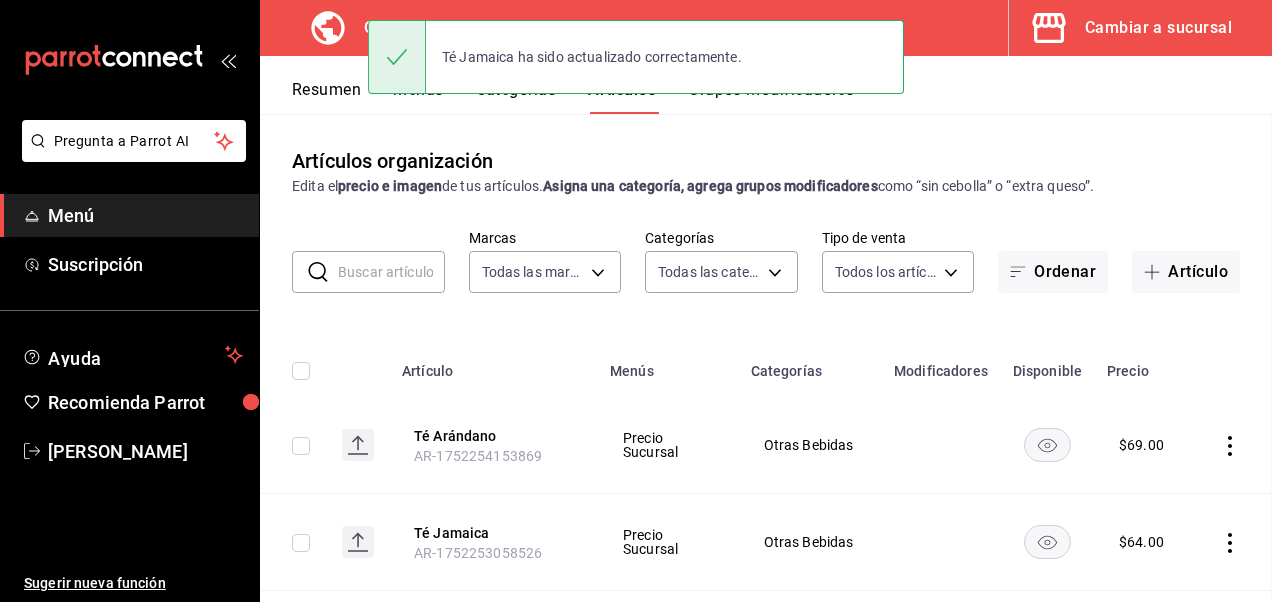 scroll, scrollTop: 0, scrollLeft: 0, axis: both 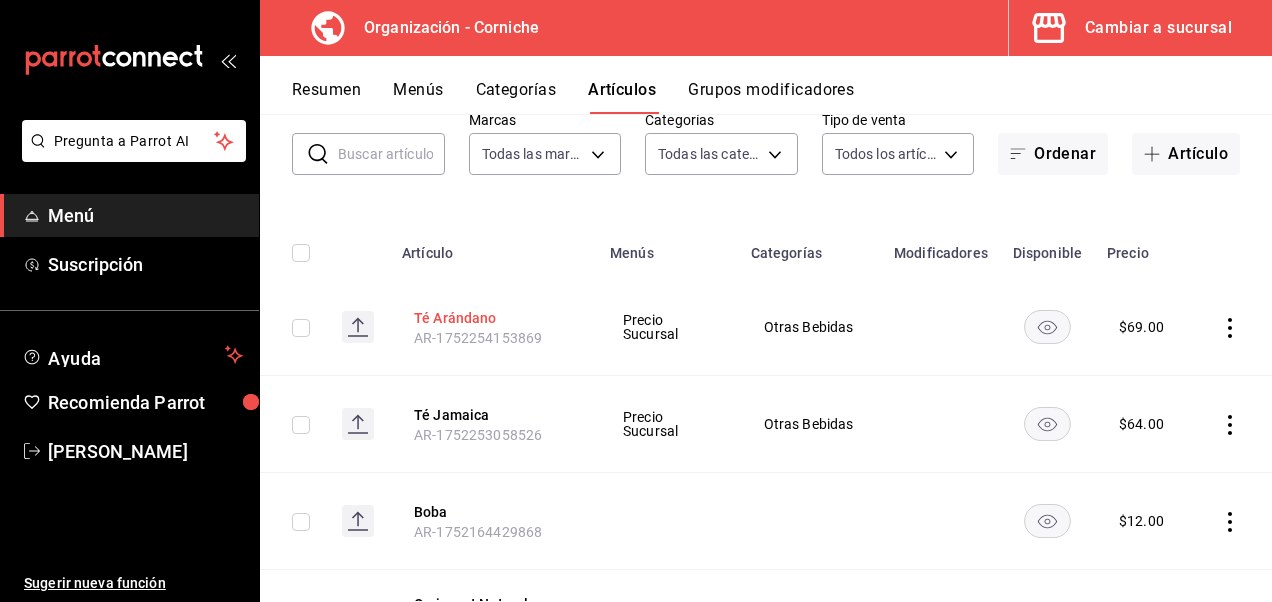 click on "Té Arándano" at bounding box center (494, 318) 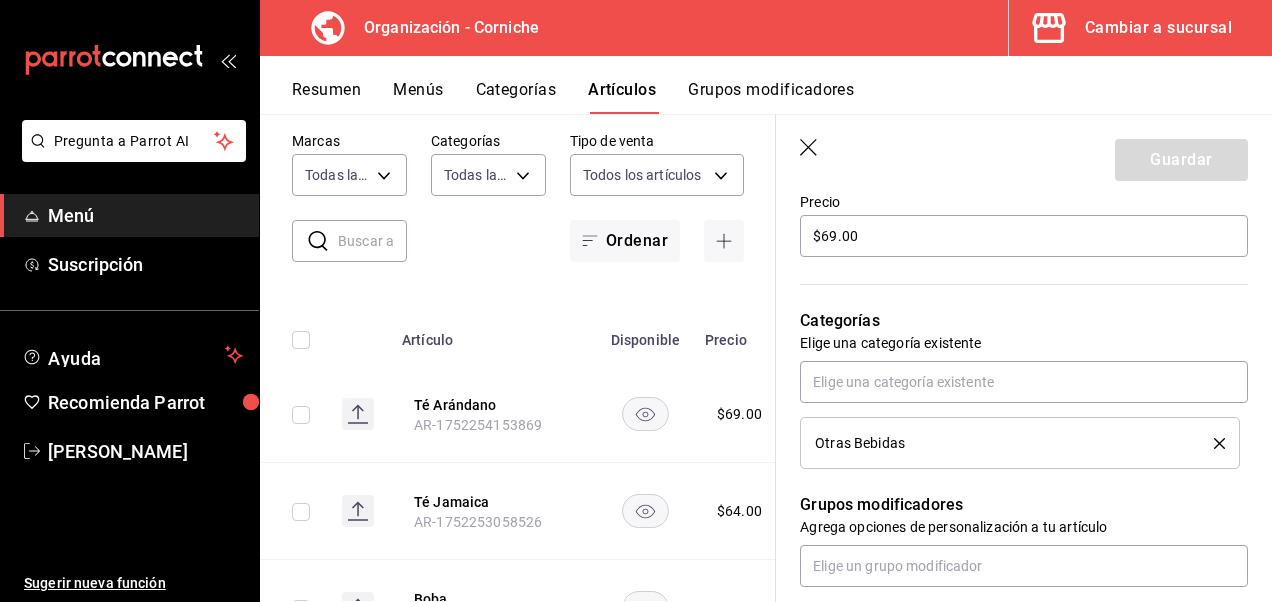 scroll, scrollTop: 609, scrollLeft: 0, axis: vertical 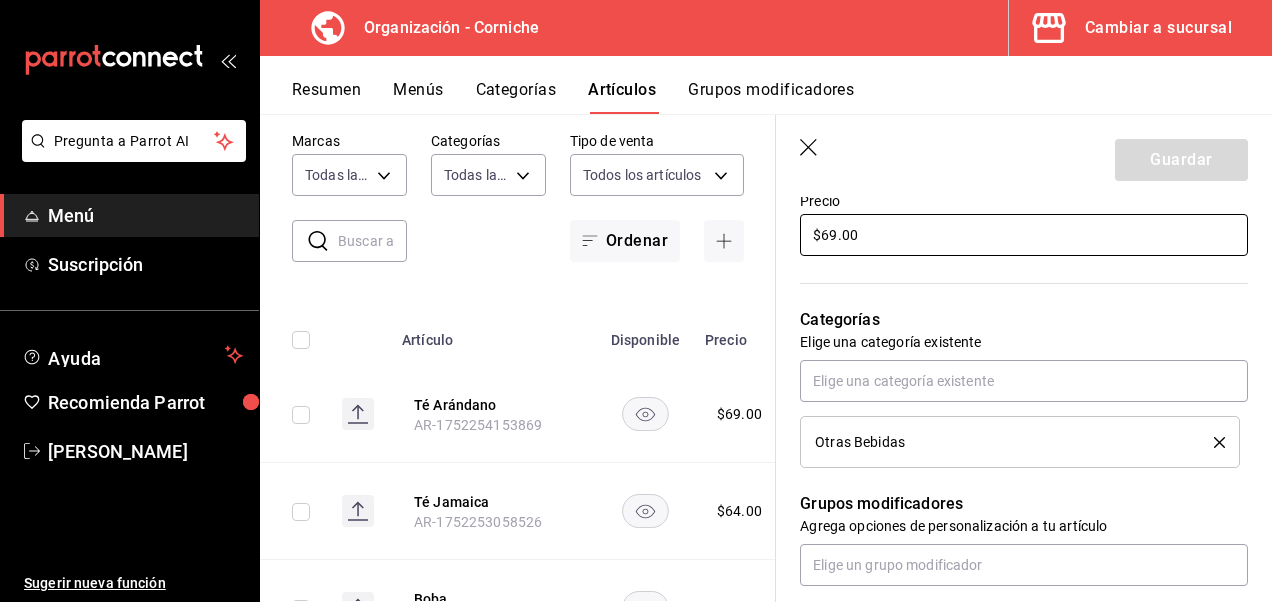 click on "$69.00" at bounding box center (1024, 235) 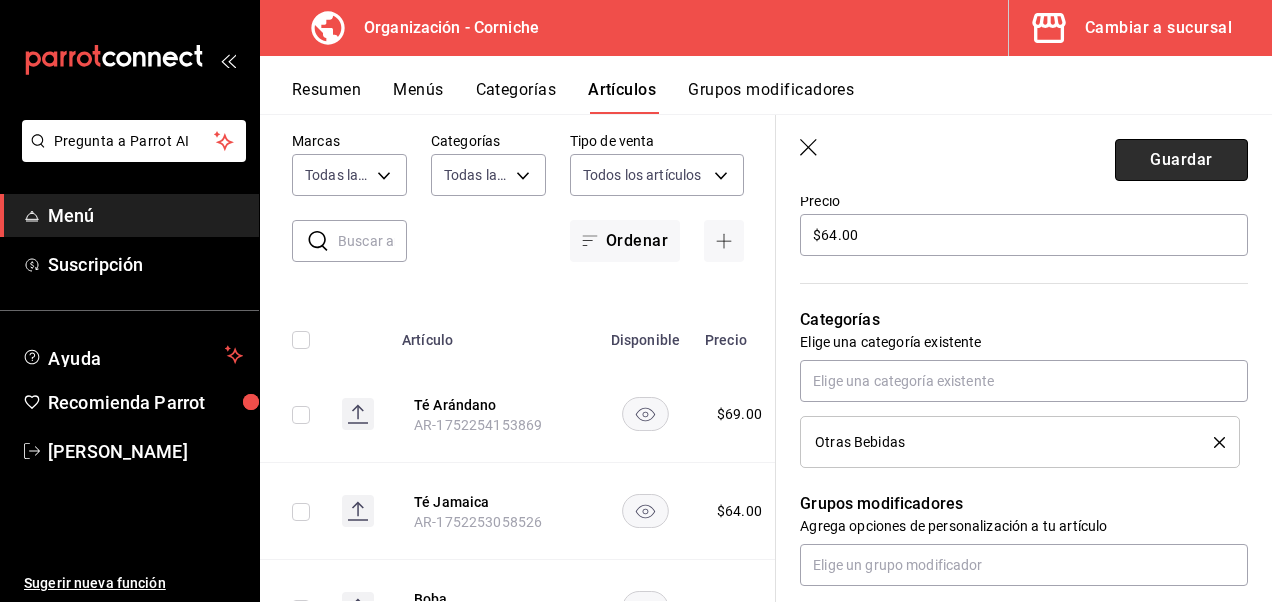 click on "Guardar" at bounding box center (1181, 160) 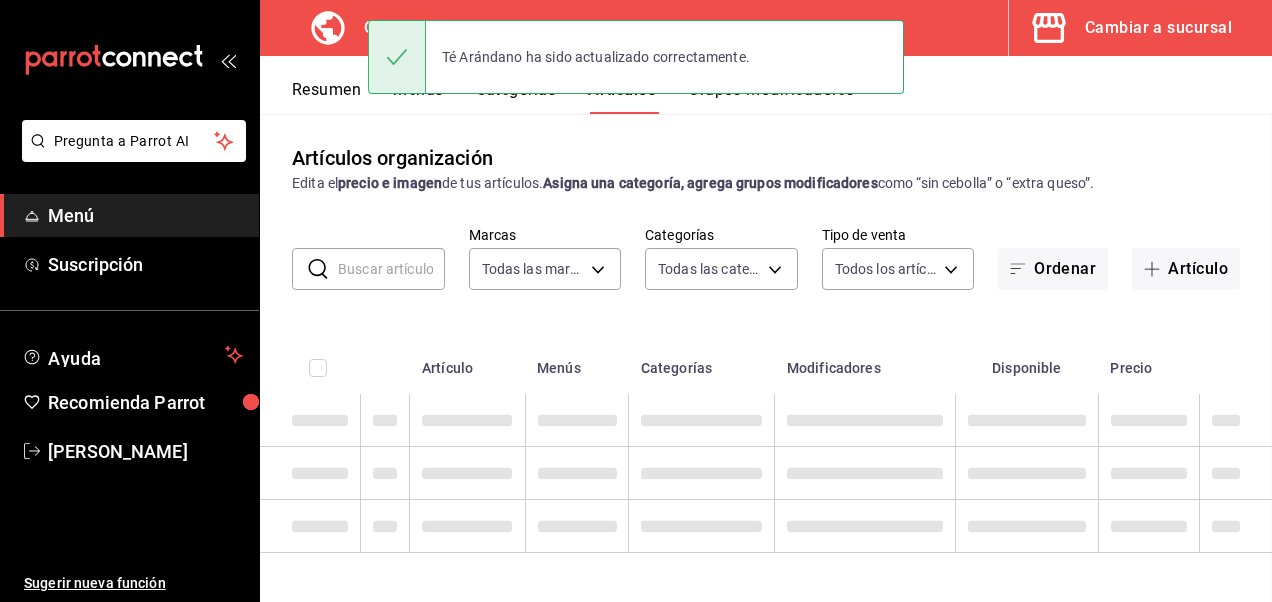 scroll, scrollTop: 2, scrollLeft: 0, axis: vertical 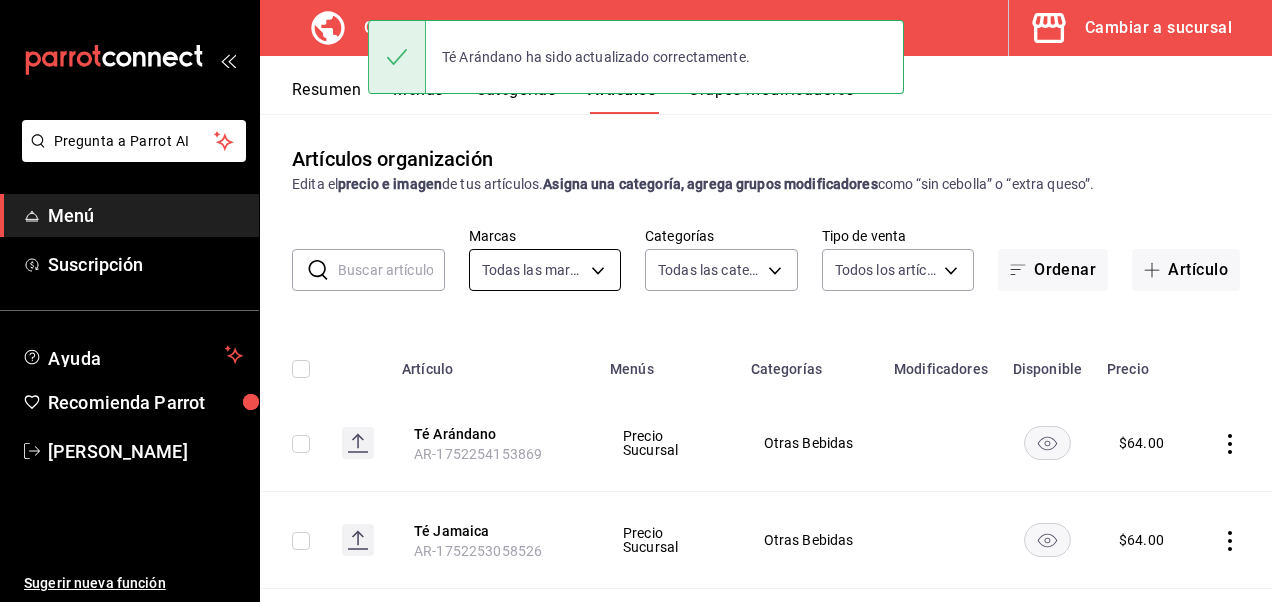 click on "Pregunta a Parrot AI Menú   Suscripción   Ayuda Recomienda Parrot   Brayan Ramos   Sugerir nueva función   Organización - Corniche Cambiar a sucursal Resumen Menús Categorías Artículos Grupos modificadores Artículos organización Edita el  precio e imagen  de tus artículos.  Asigna una categoría, agrega grupos modificadores  como “sin cebolla” o “extra queso”. ​ ​ Marcas Todas las marcas, Sin marca de095c9f-9f33-4311-a1cf-fb09ada0ff3b Categorías Todas las categorías, Sin categoría Tipo de venta Todos los artículos ALL Ordenar Artículo Artículo Menús Categorías Modificadores Disponible Precio Té Arándano AR-1752254153869 Precio Sucursal Otras Bebidas $ 64.00 Té Jamaica AR-1752253058526 Precio Sucursal Otras Bebidas $ 64.00 Boba AR-1752164429868 $ 12.00 Croissant Natural - COPIA AR-17477803269971 Integraciones Panaderia - COPIA $ 64.00 Croissant De Almendra - COPIA AR-17477803269982 Integraciones Panaderia - COPIA $ 74.00 Chocolatín - COPIA AR-17477803269993 Integraciones $ $ $" at bounding box center [636, 301] 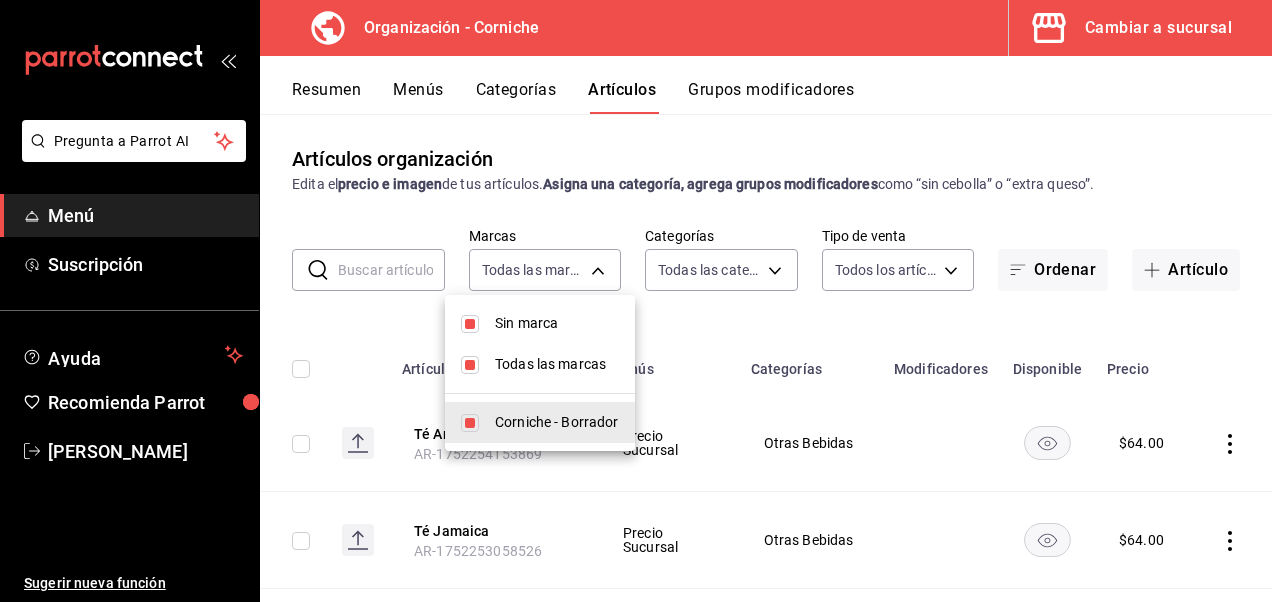 click at bounding box center [636, 301] 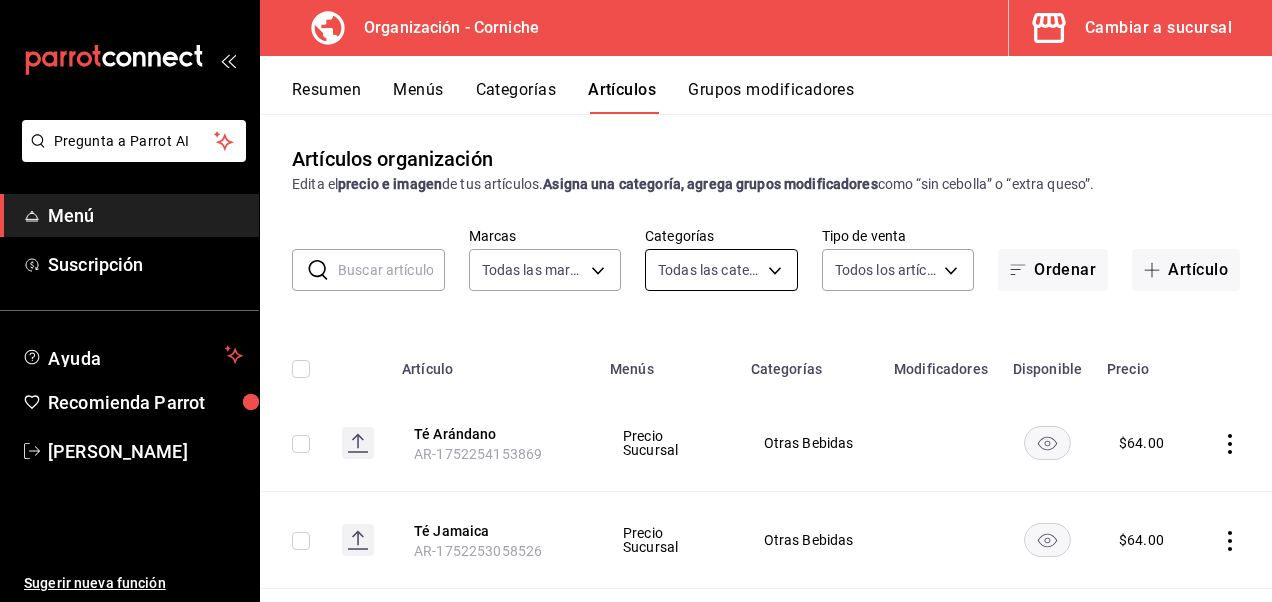click on "Pregunta a Parrot AI Menú   Suscripción   Ayuda Recomienda Parrot   Brayan Ramos   Sugerir nueva función   Organización - Corniche Cambiar a sucursal Resumen Menús Categorías Artículos Grupos modificadores Artículos organización Edita el  precio e imagen  de tus artículos.  Asigna una categoría, agrega grupos modificadores  como “sin cebolla” o “extra queso”. ​ ​ Marcas Todas las marcas, Sin marca de095c9f-9f33-4311-a1cf-fb09ada0ff3b Categorías Todas las categorías, Sin categoría Tipo de venta Todos los artículos ALL Ordenar Artículo Artículo Menús Categorías Modificadores Disponible Precio Té Arándano AR-1752254153869 Precio Sucursal Otras Bebidas $ 64.00 Té Jamaica AR-1752253058526 Precio Sucursal Otras Bebidas $ 64.00 Boba AR-1752164429868 $ 12.00 Croissant Natural - COPIA AR-17477803269971 Integraciones Panaderia - COPIA $ 64.00 Croissant De Almendra - COPIA AR-17477803269982 Integraciones Panaderia - COPIA $ 74.00 Chocolatín - COPIA AR-17477803269993 Integraciones $ $ $" at bounding box center [636, 301] 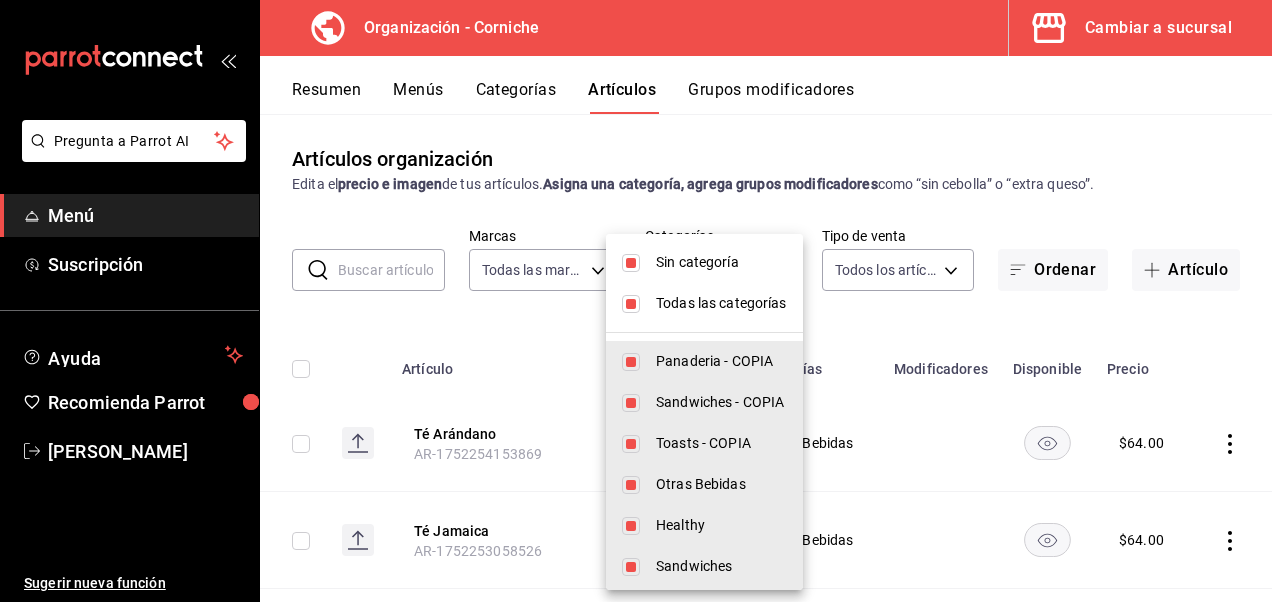 click at bounding box center (631, 304) 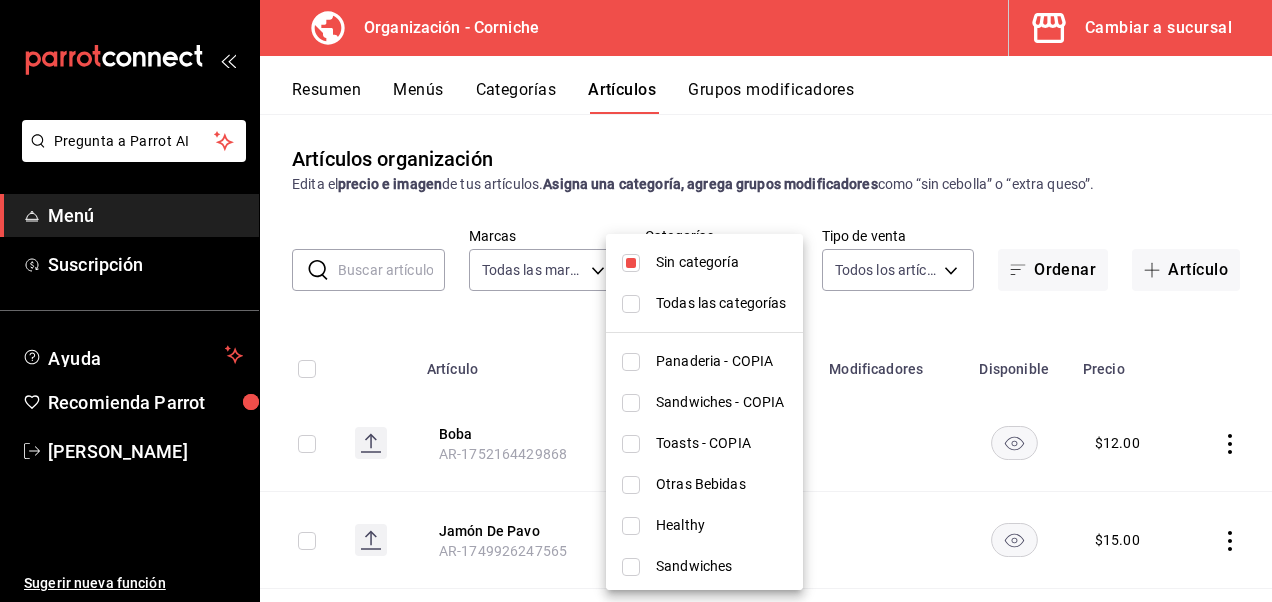click at bounding box center [631, 263] 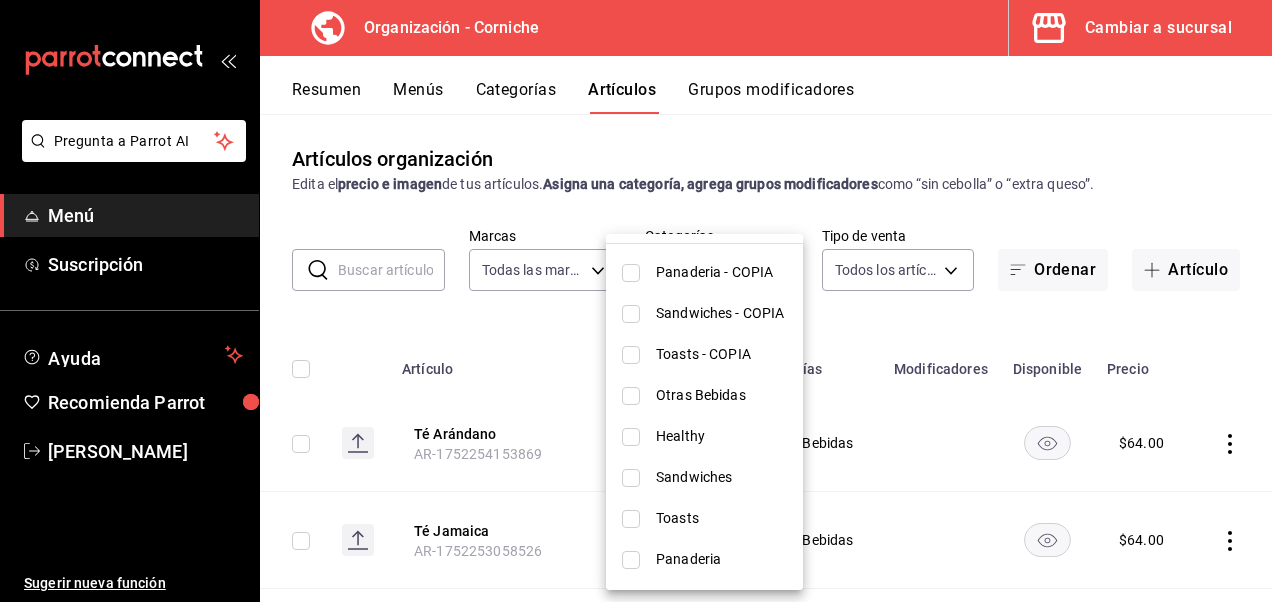 scroll, scrollTop: 88, scrollLeft: 0, axis: vertical 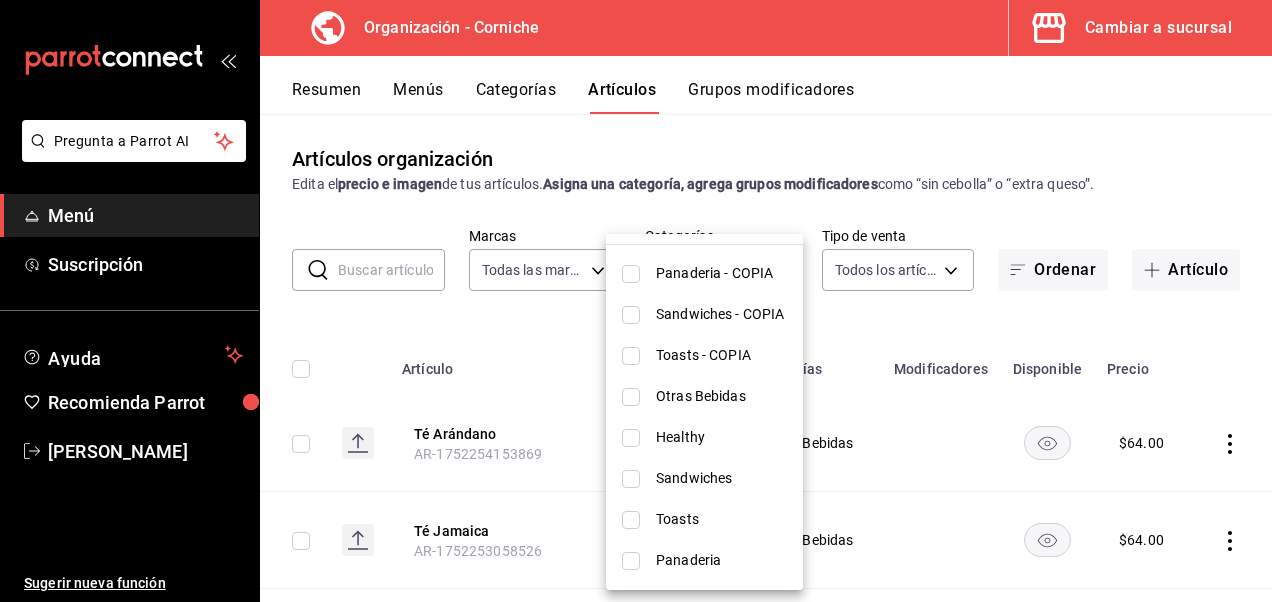 click at bounding box center (631, 397) 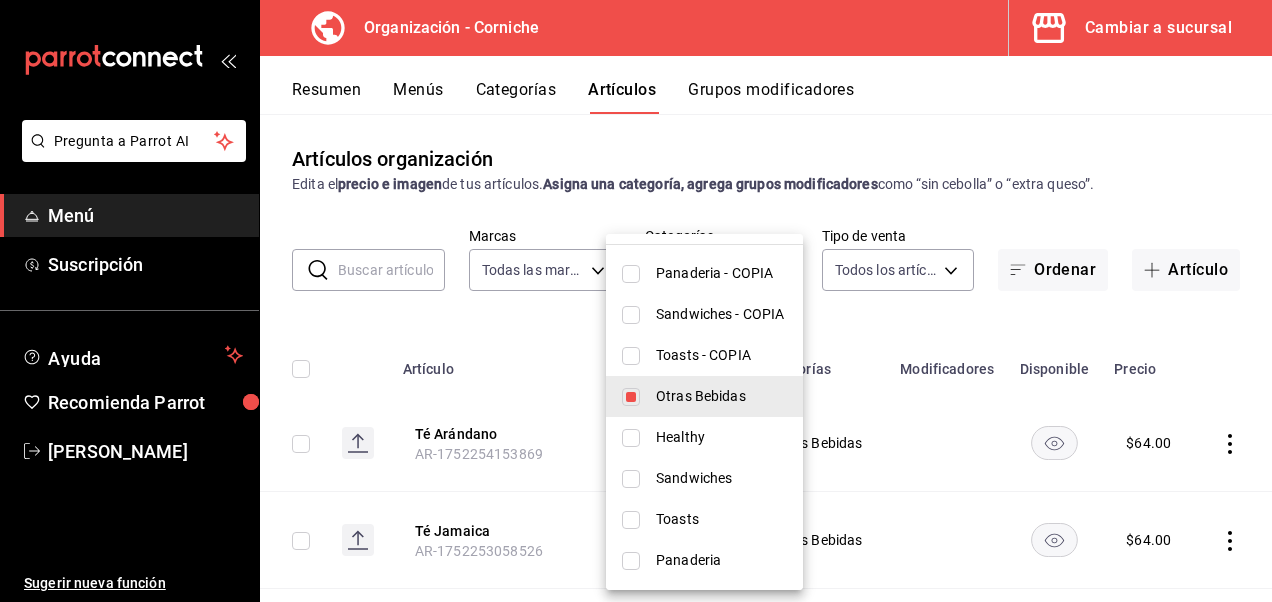 click at bounding box center [636, 301] 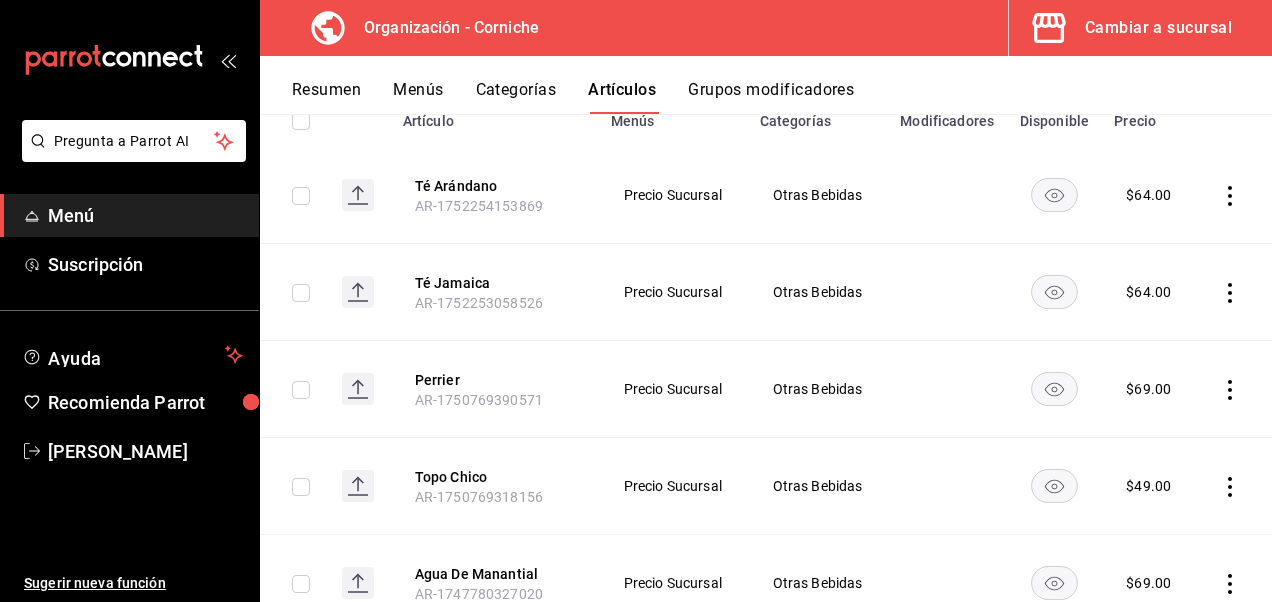 scroll, scrollTop: 251, scrollLeft: 0, axis: vertical 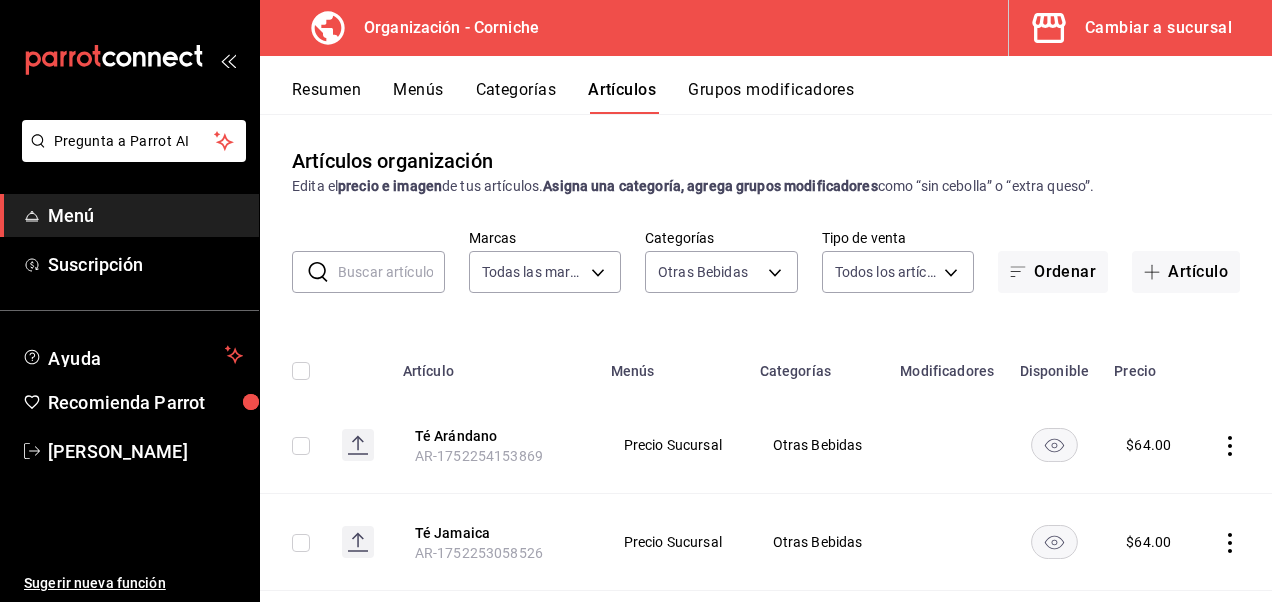 click on "Grupos modificadores" at bounding box center [771, 97] 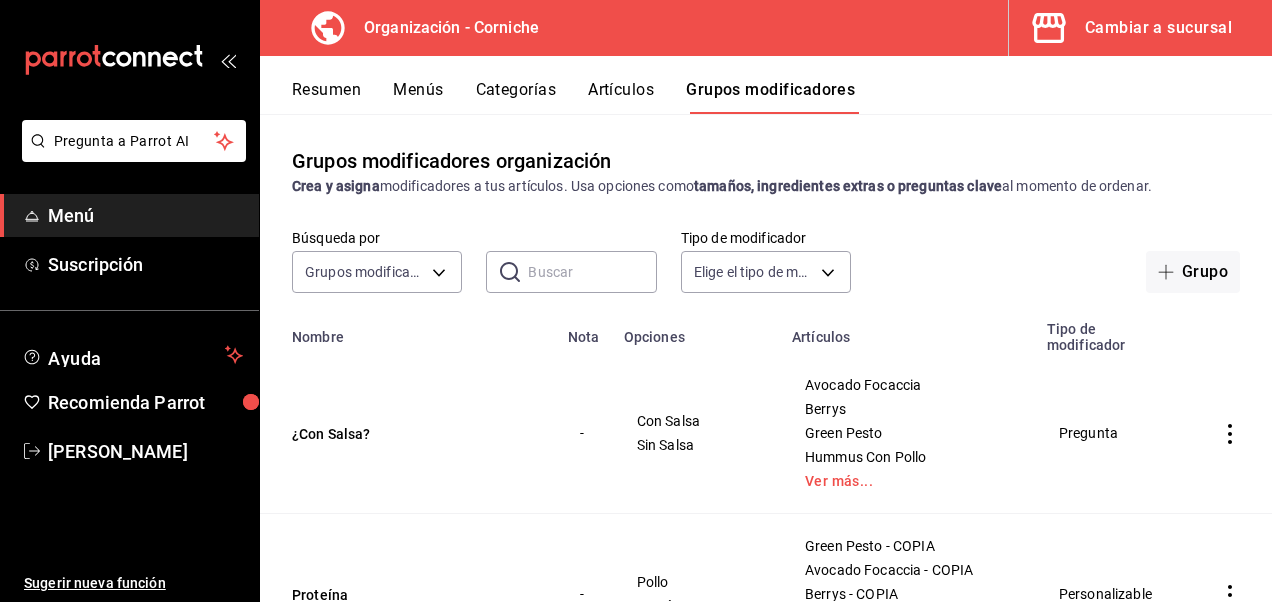 click on "Artículos" at bounding box center (621, 97) 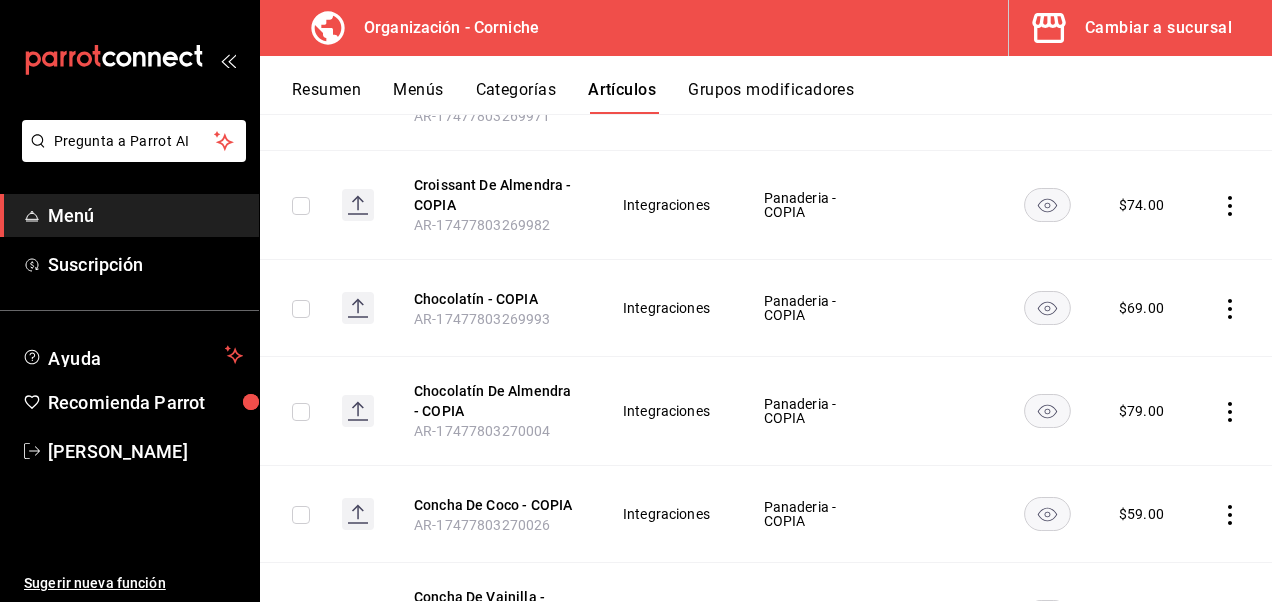 scroll, scrollTop: 0, scrollLeft: 0, axis: both 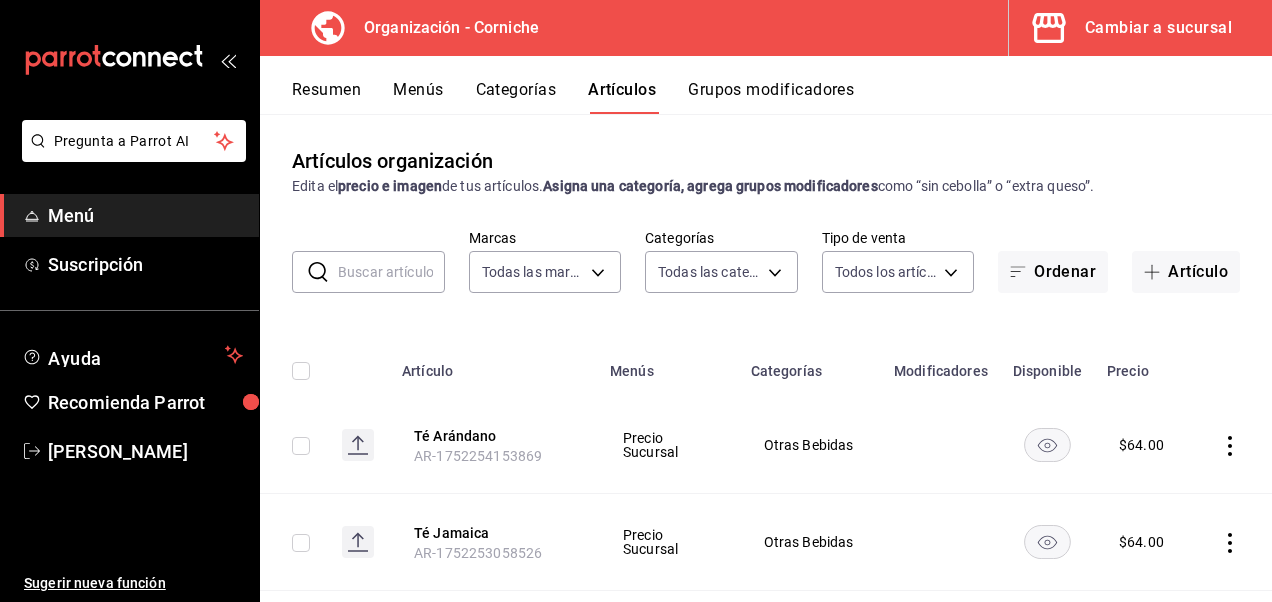 click on "Grupos modificadores" at bounding box center (771, 97) 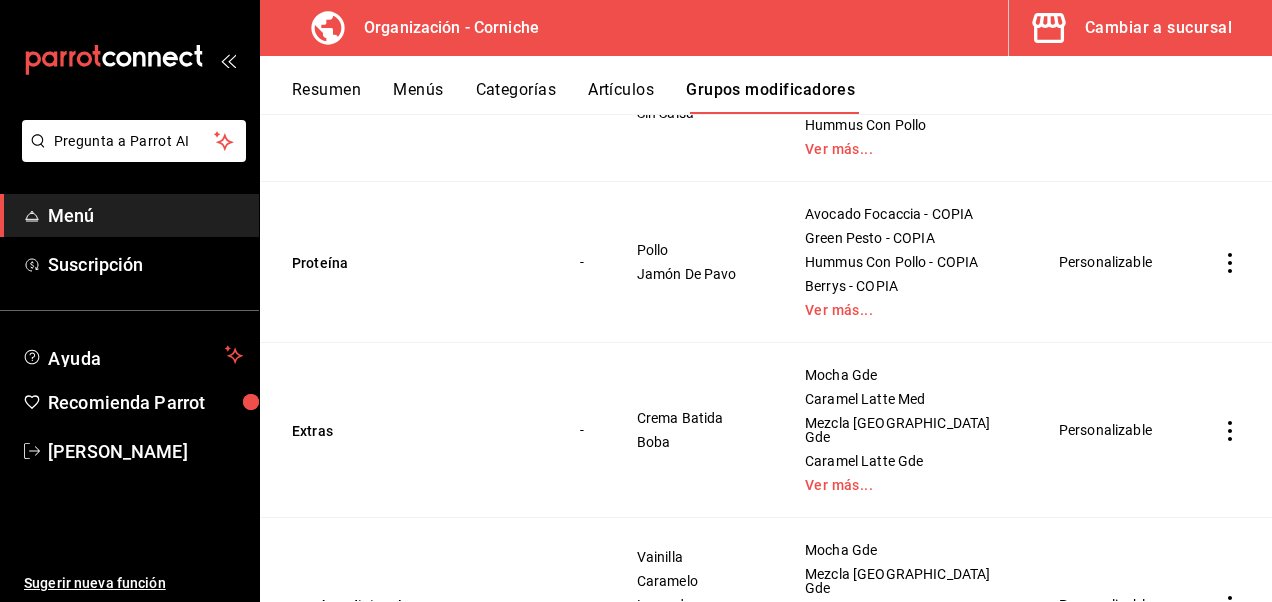 scroll, scrollTop: 334, scrollLeft: 0, axis: vertical 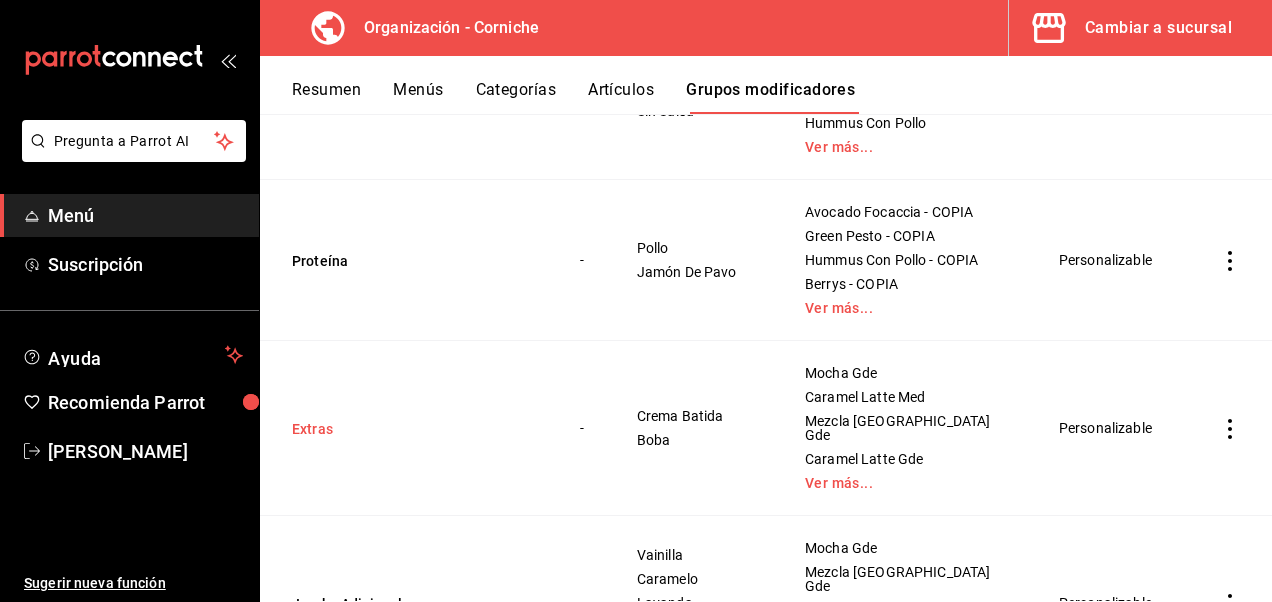 click on "Extras" at bounding box center [412, 429] 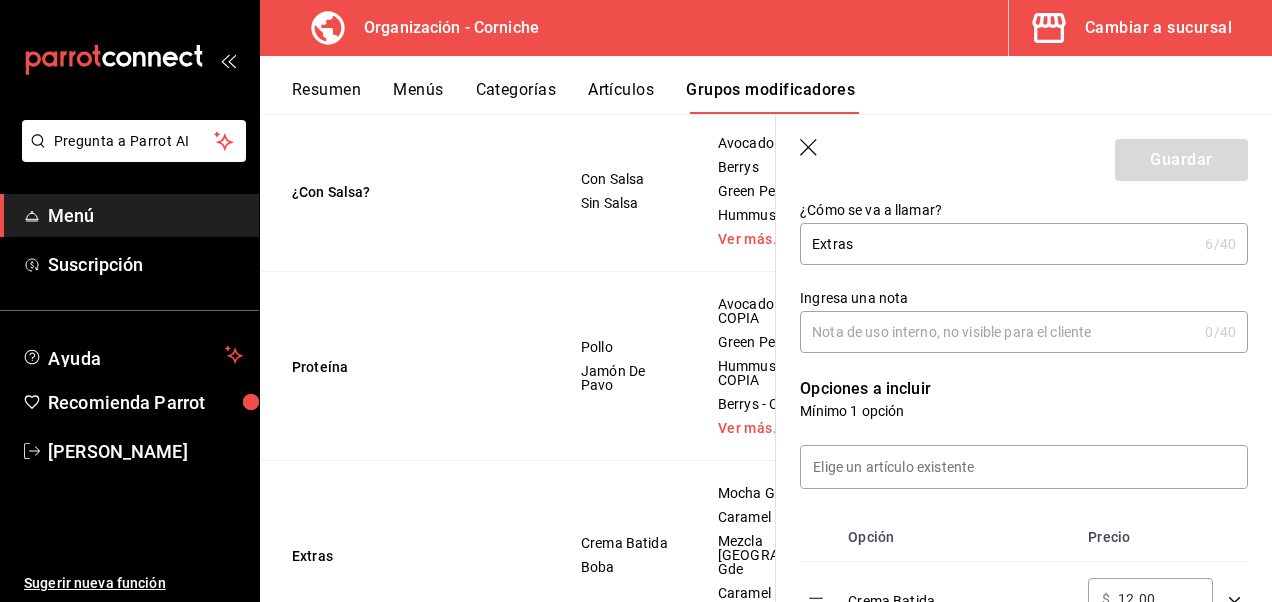 scroll, scrollTop: 0, scrollLeft: 0, axis: both 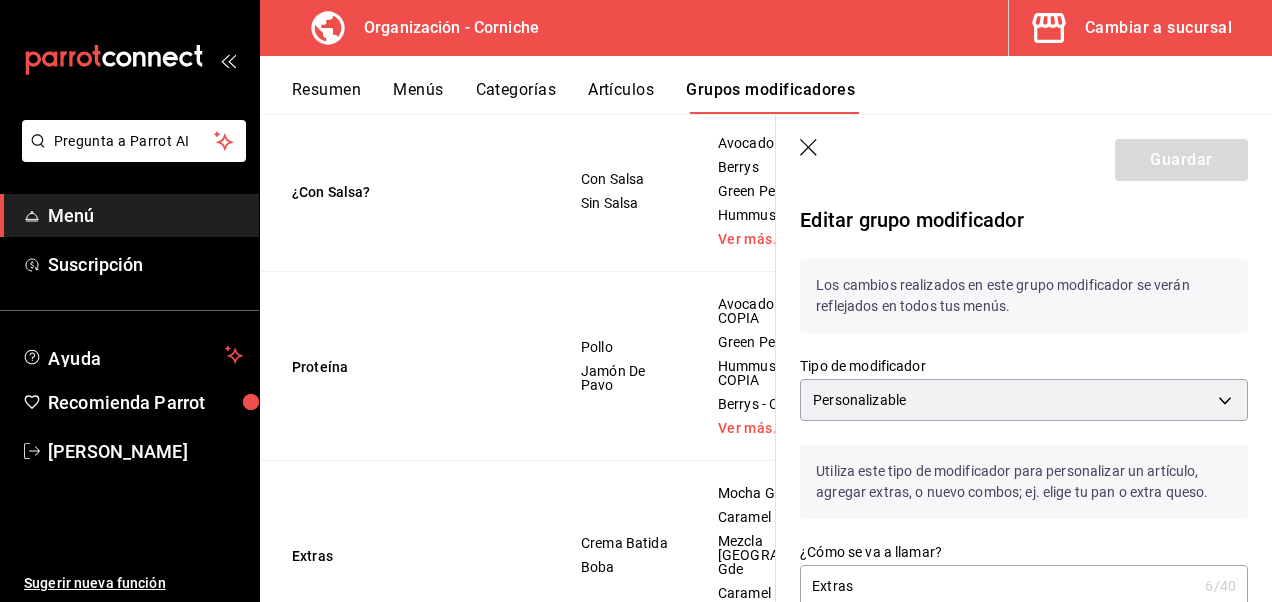 click on "Guardar" at bounding box center [1024, 156] 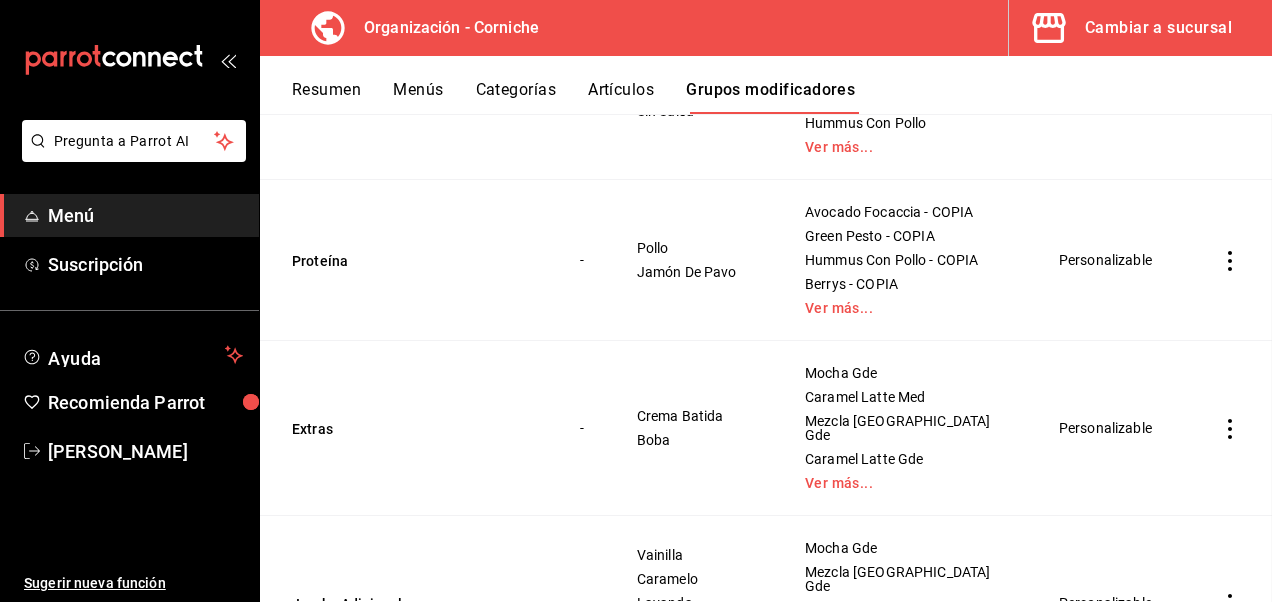 scroll, scrollTop: 0, scrollLeft: 0, axis: both 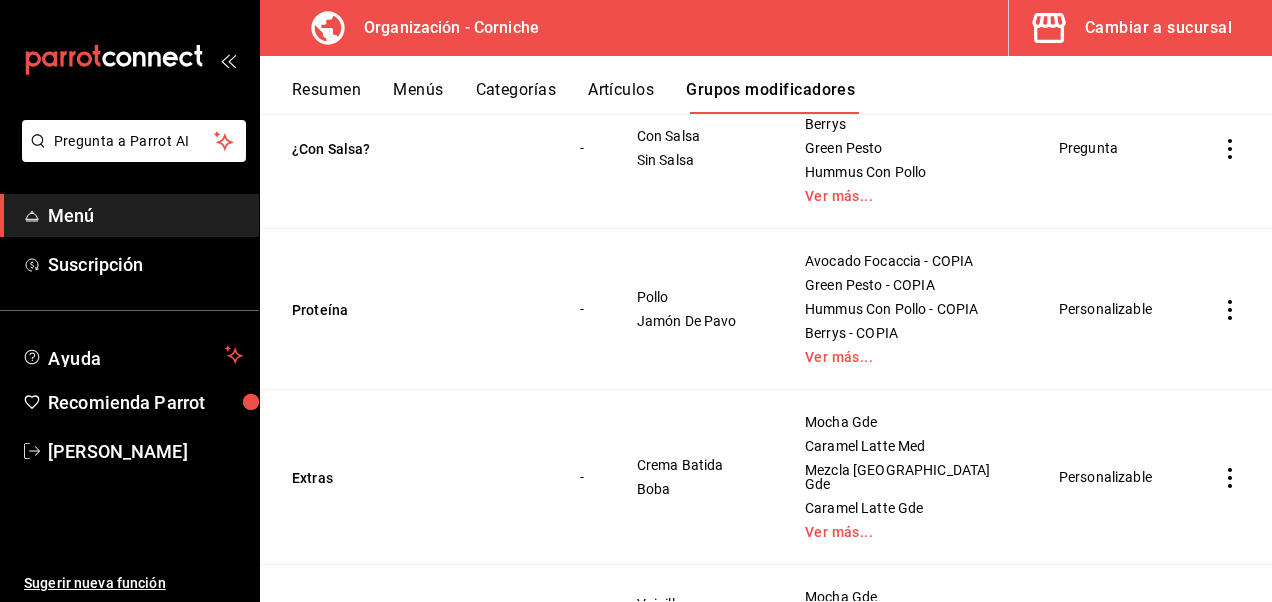 click on "Resumen Menús Categorías Artículos Grupos modificadores" at bounding box center (782, 97) 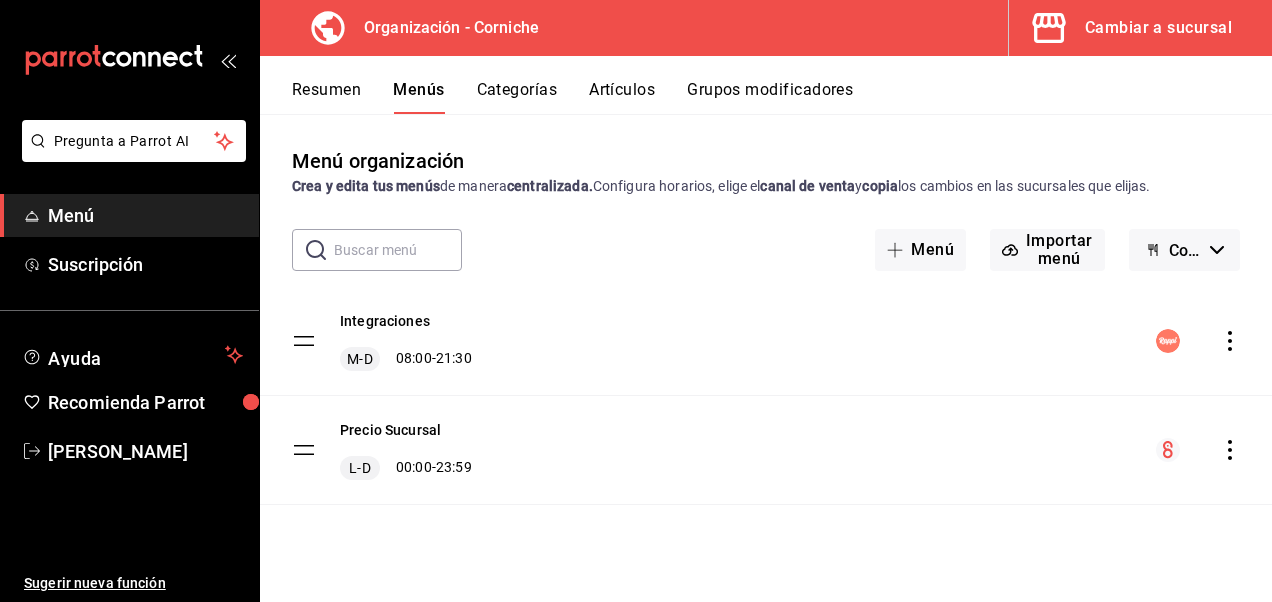 click on "Resumen Menús Categorías Artículos Grupos modificadores" at bounding box center (782, 97) 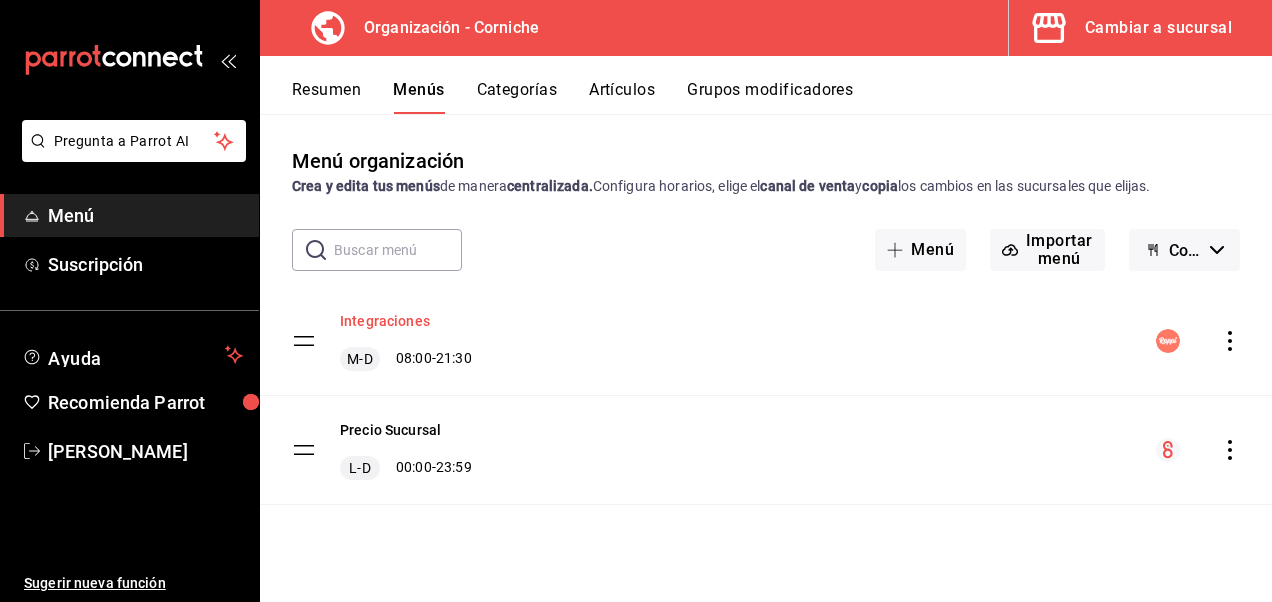 click on "Integraciones" at bounding box center (385, 321) 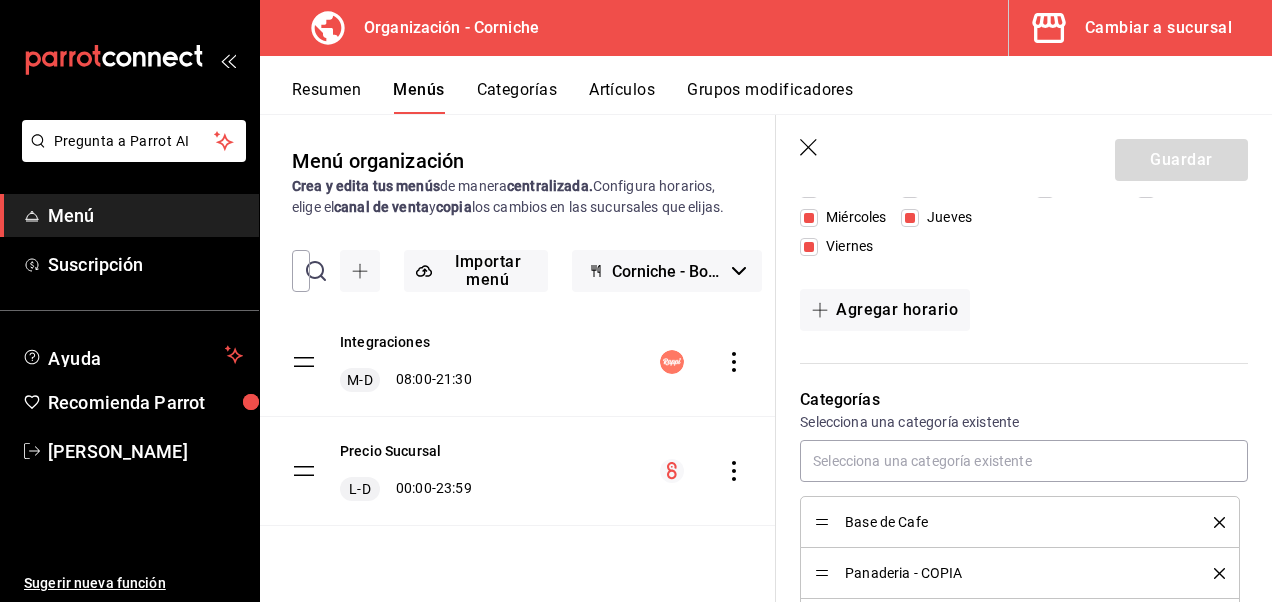 scroll, scrollTop: 0, scrollLeft: 0, axis: both 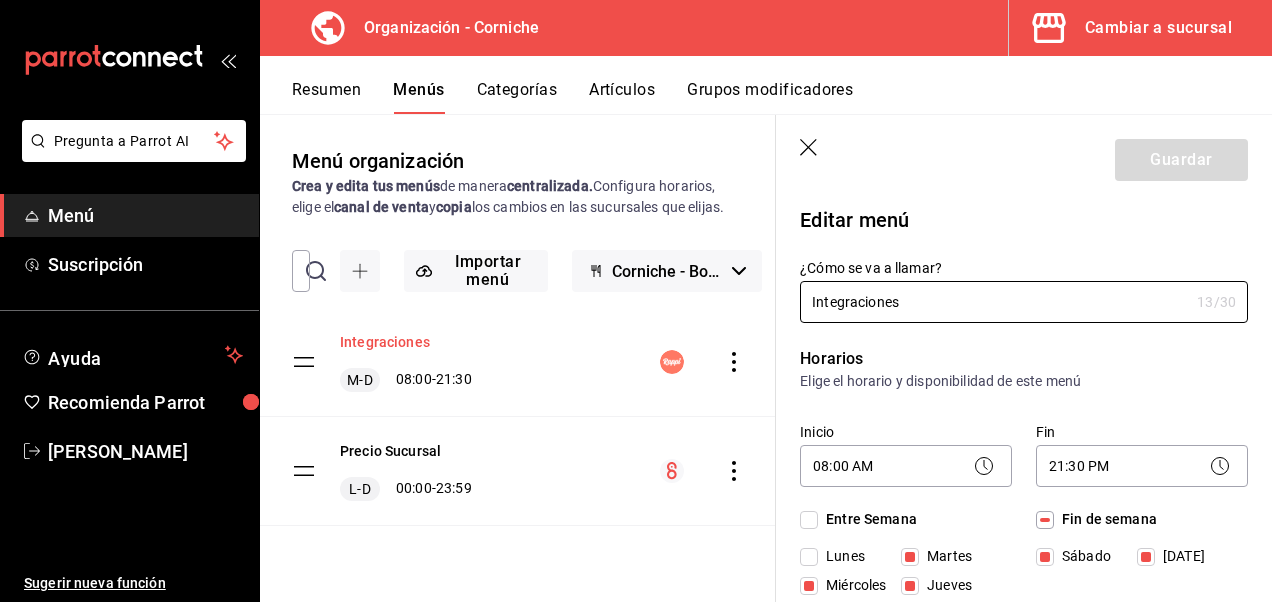 click on "Integraciones" at bounding box center (385, 342) 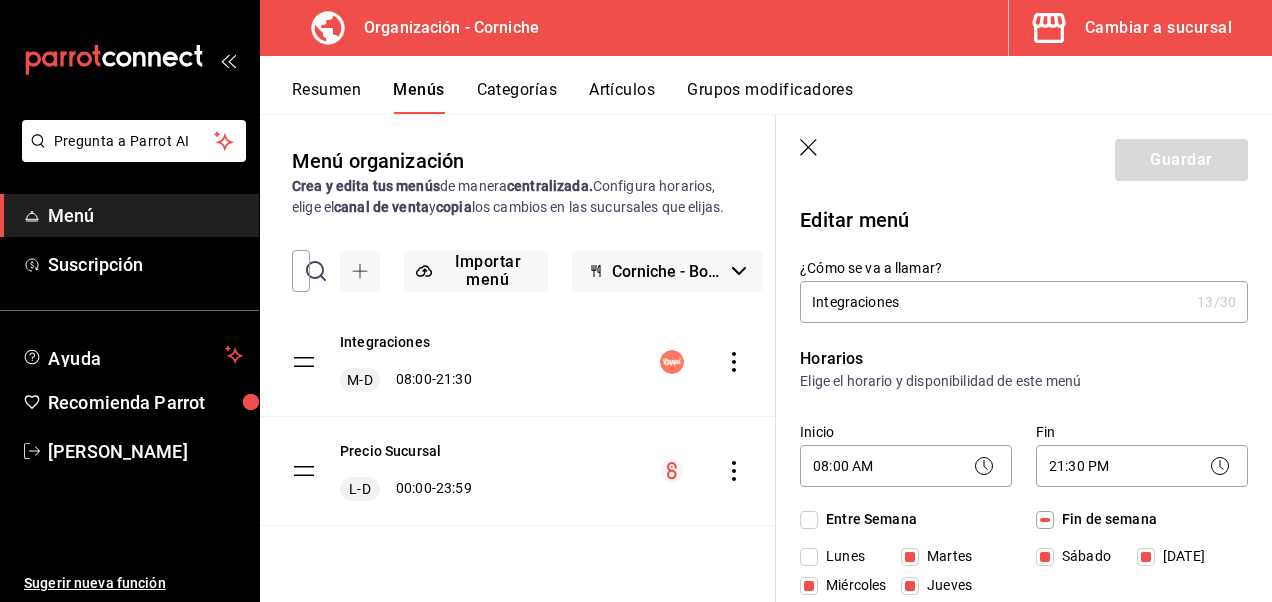 click 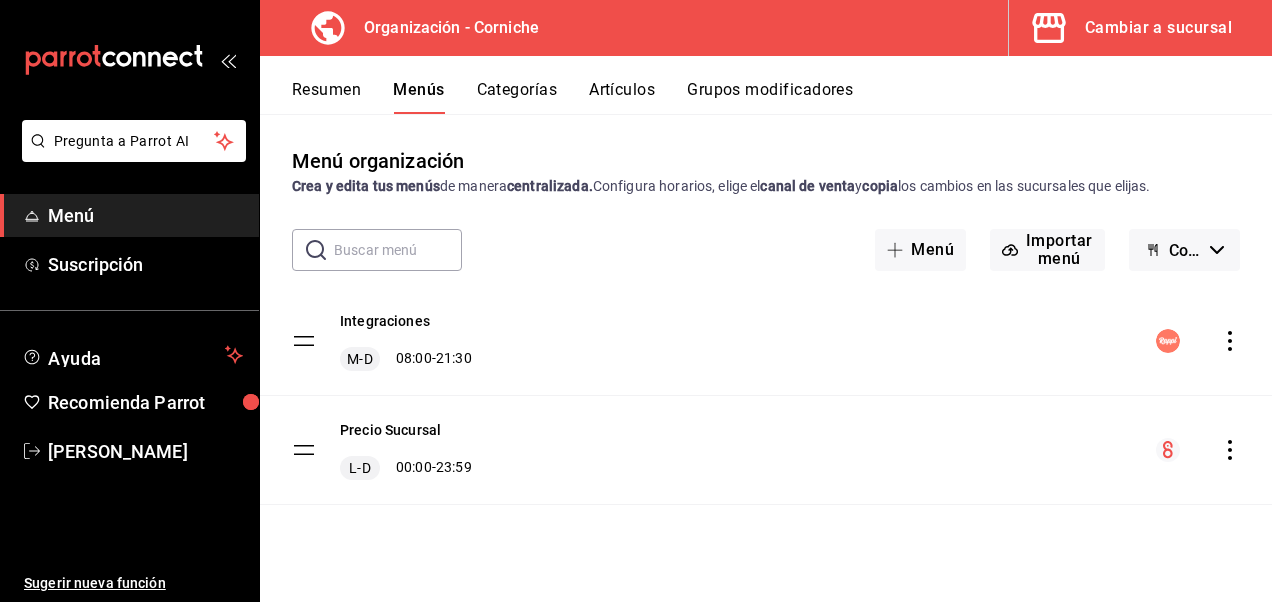 click on "Resumen" at bounding box center (326, 97) 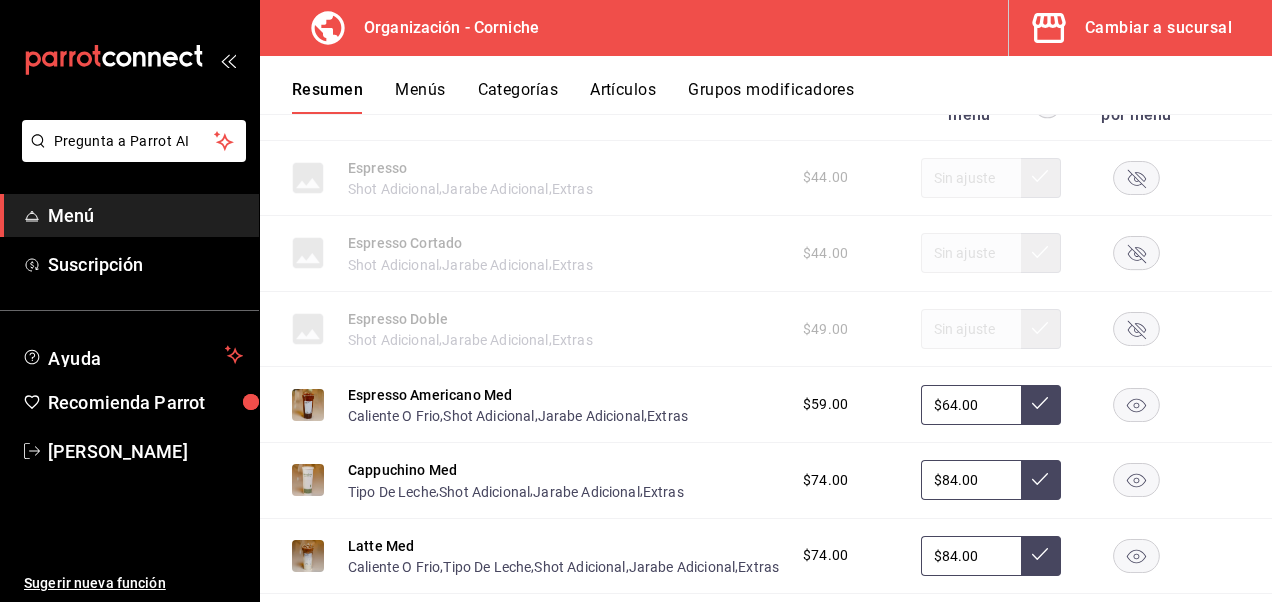 scroll, scrollTop: 533, scrollLeft: 0, axis: vertical 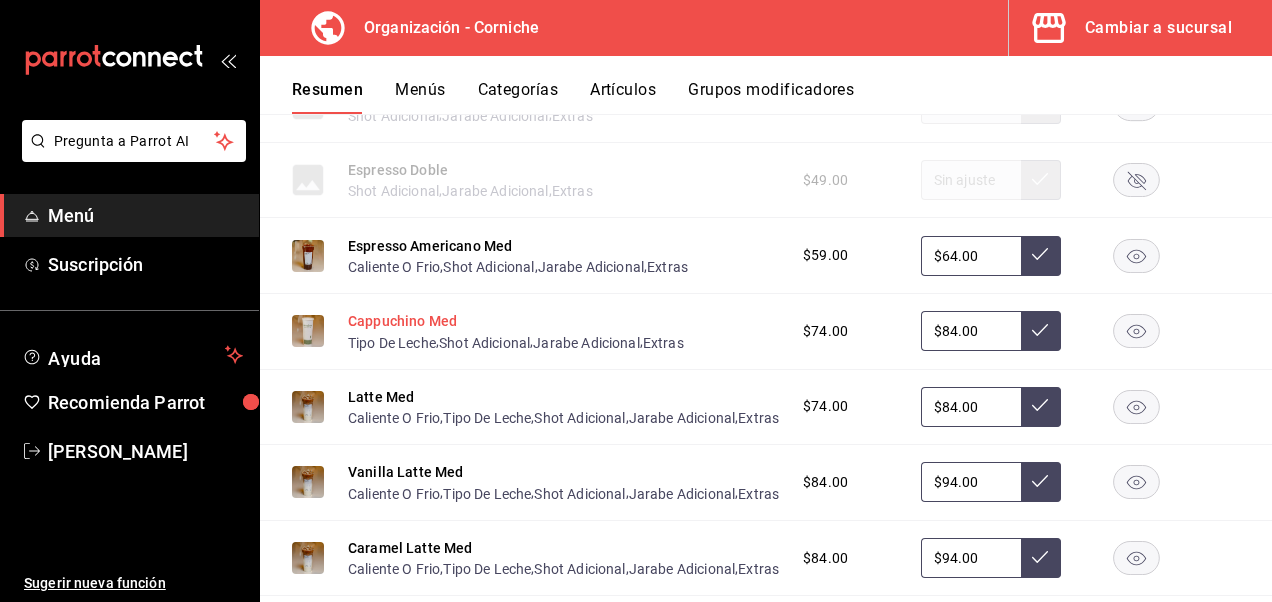 click on "Cappuchino Med" at bounding box center (402, 321) 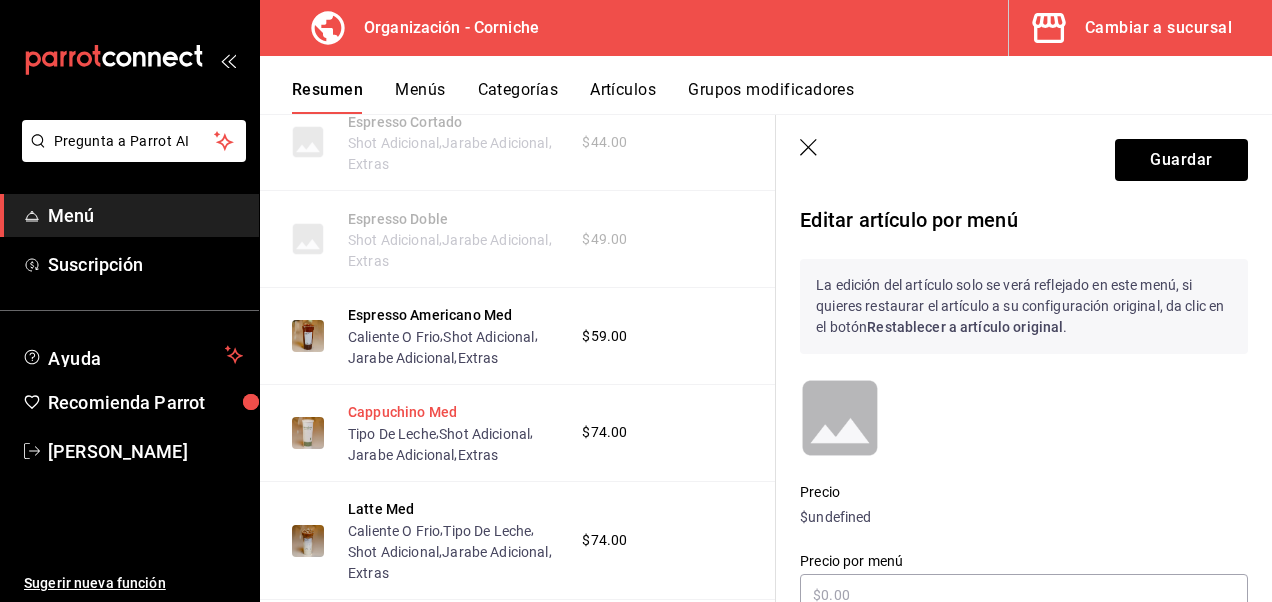 scroll, scrollTop: 517, scrollLeft: 0, axis: vertical 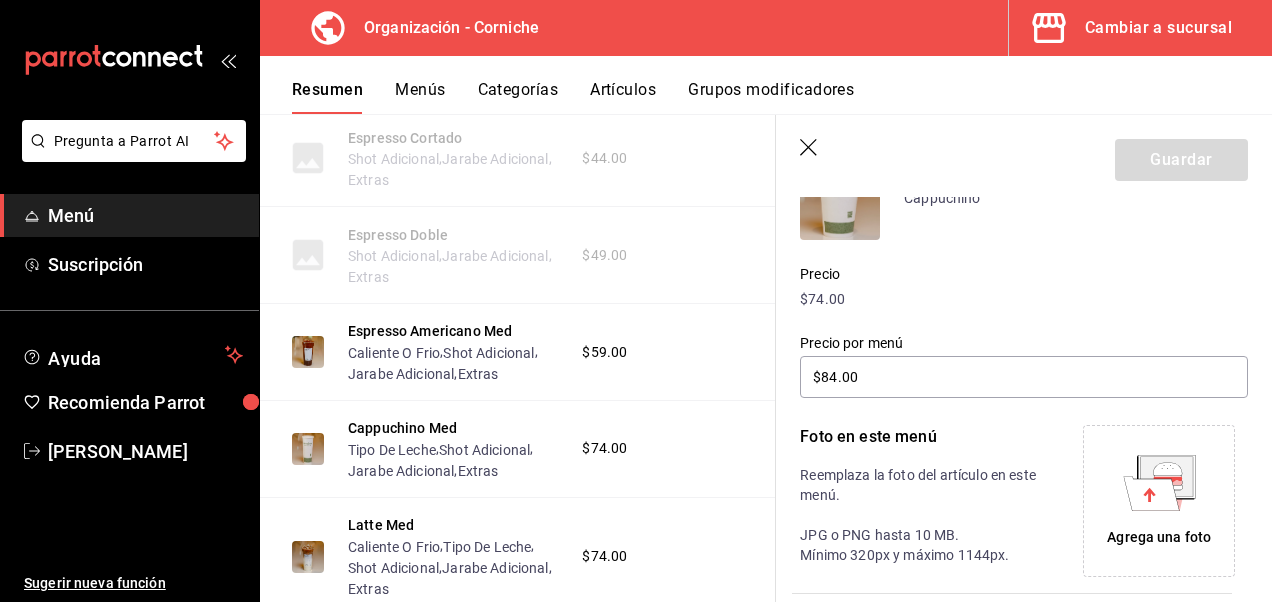 click on "Precio" at bounding box center [1024, 274] 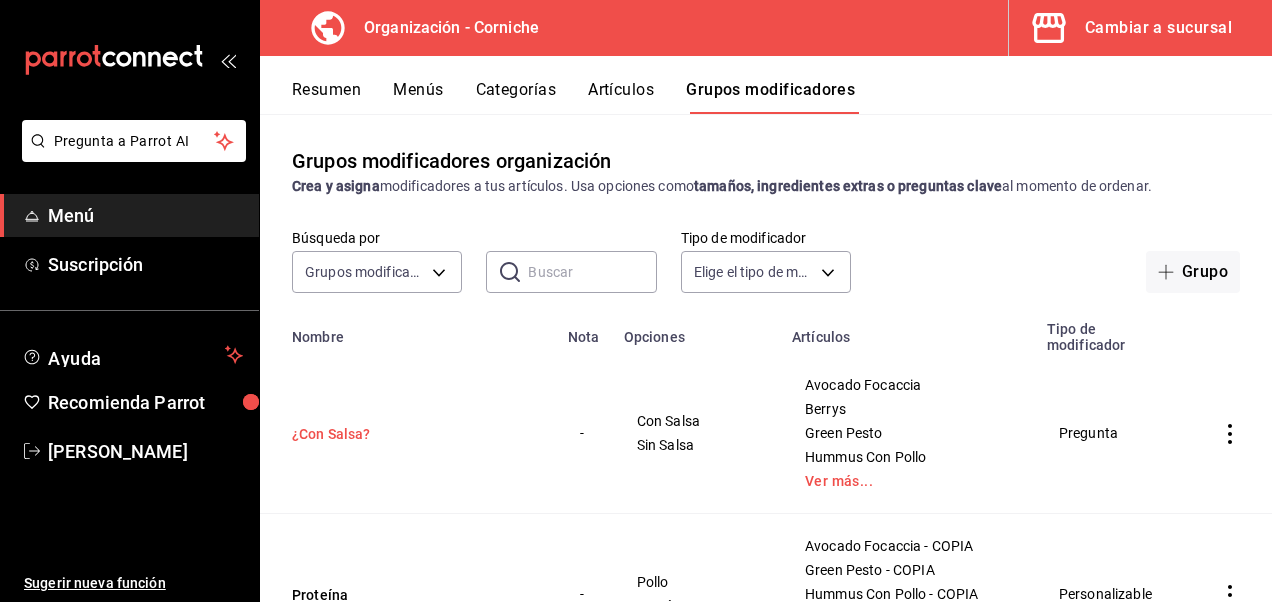 scroll, scrollTop: 31, scrollLeft: 0, axis: vertical 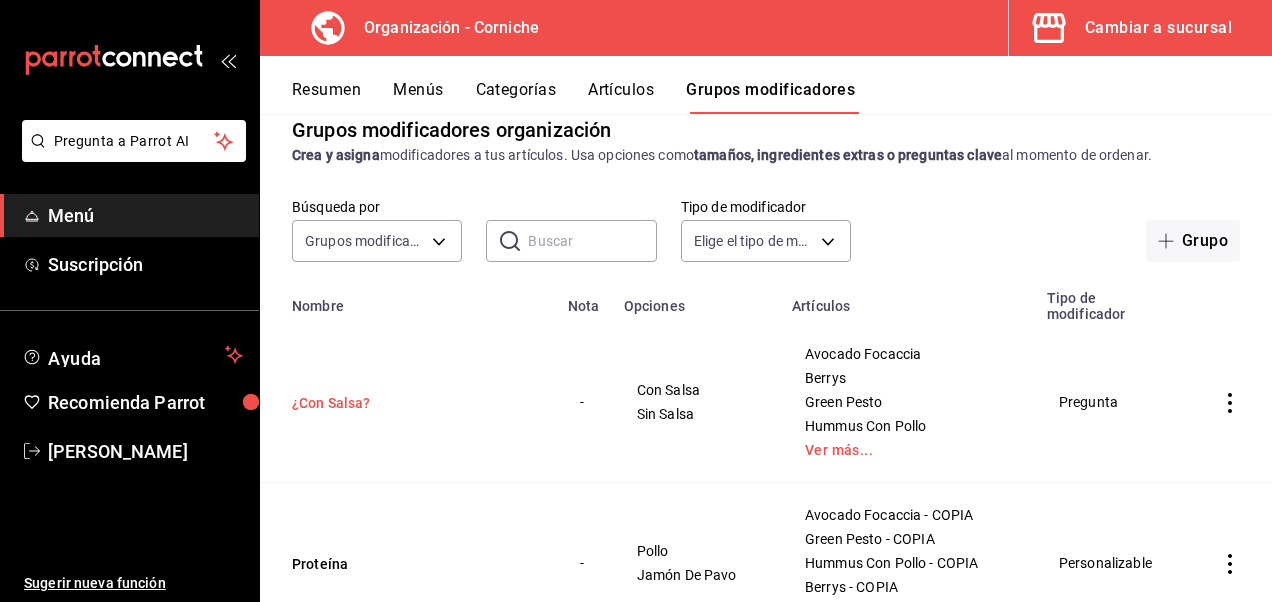 click on "¿Con Salsa?" at bounding box center (412, 403) 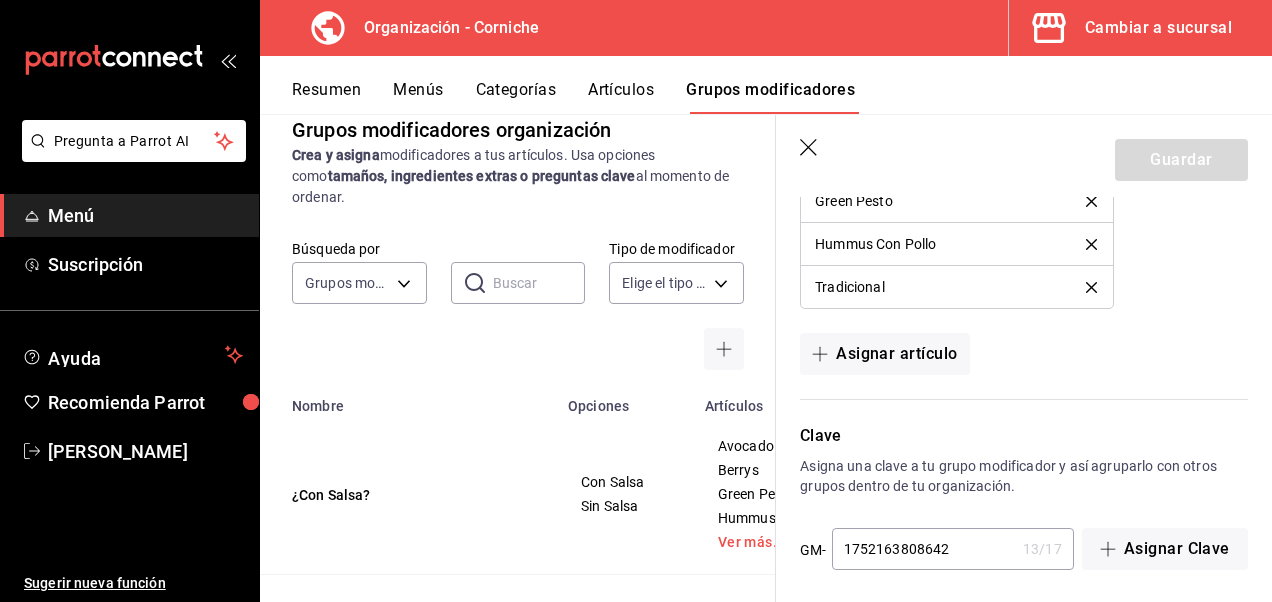 scroll, scrollTop: 1476, scrollLeft: 0, axis: vertical 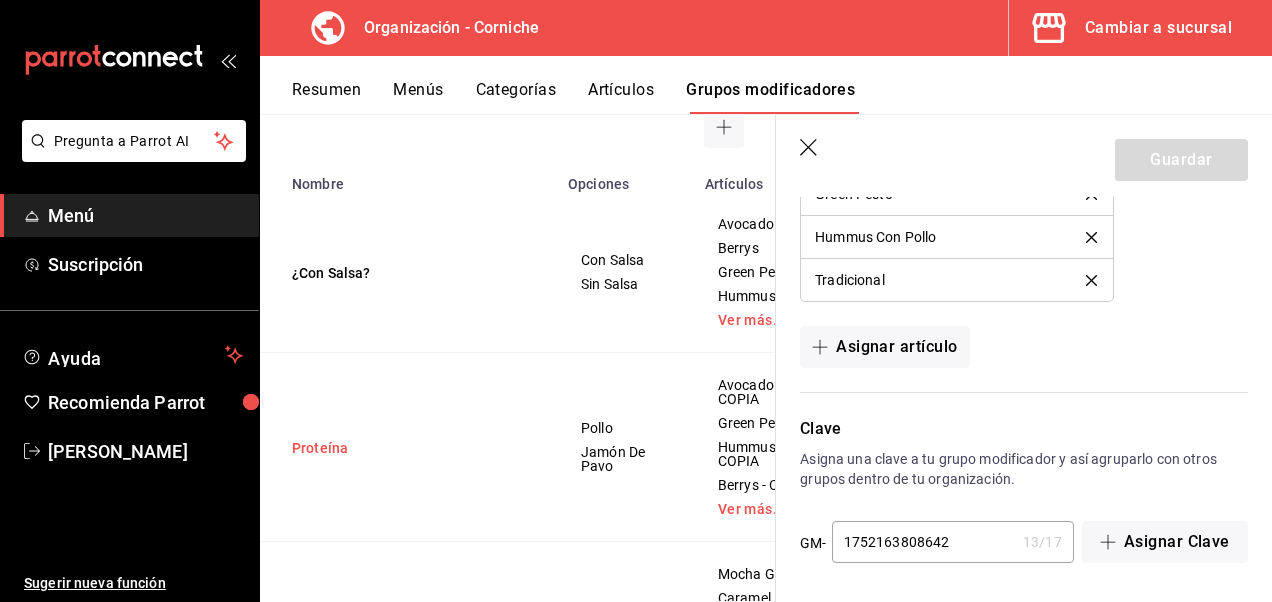 click on "Proteína" at bounding box center (412, 448) 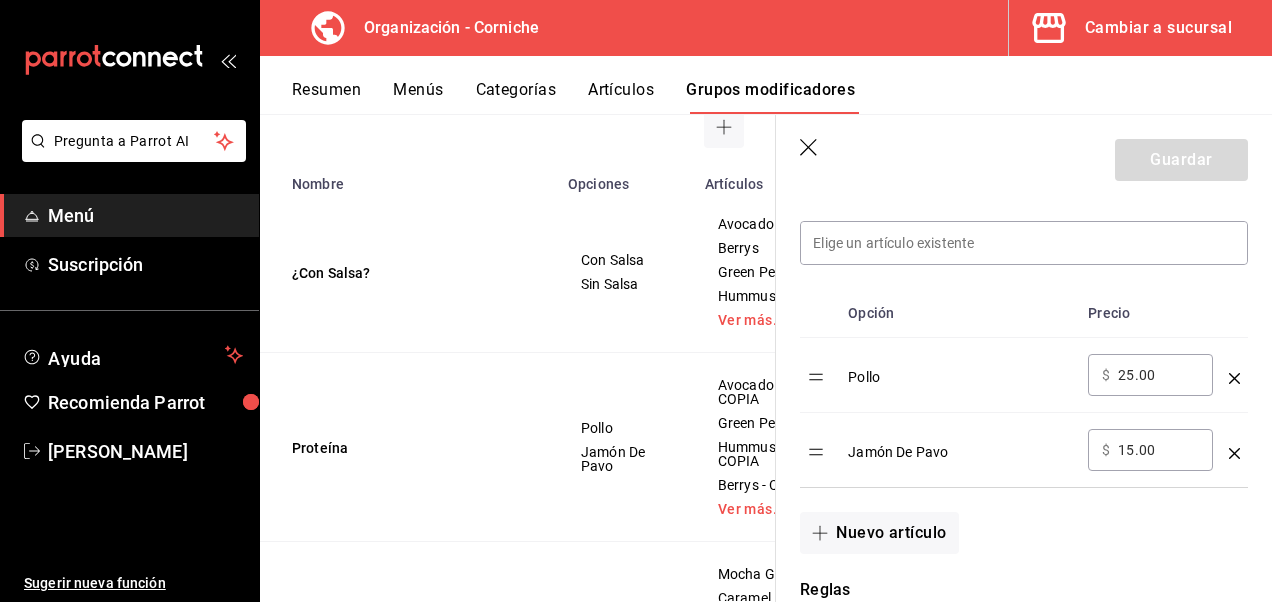 scroll, scrollTop: 568, scrollLeft: 0, axis: vertical 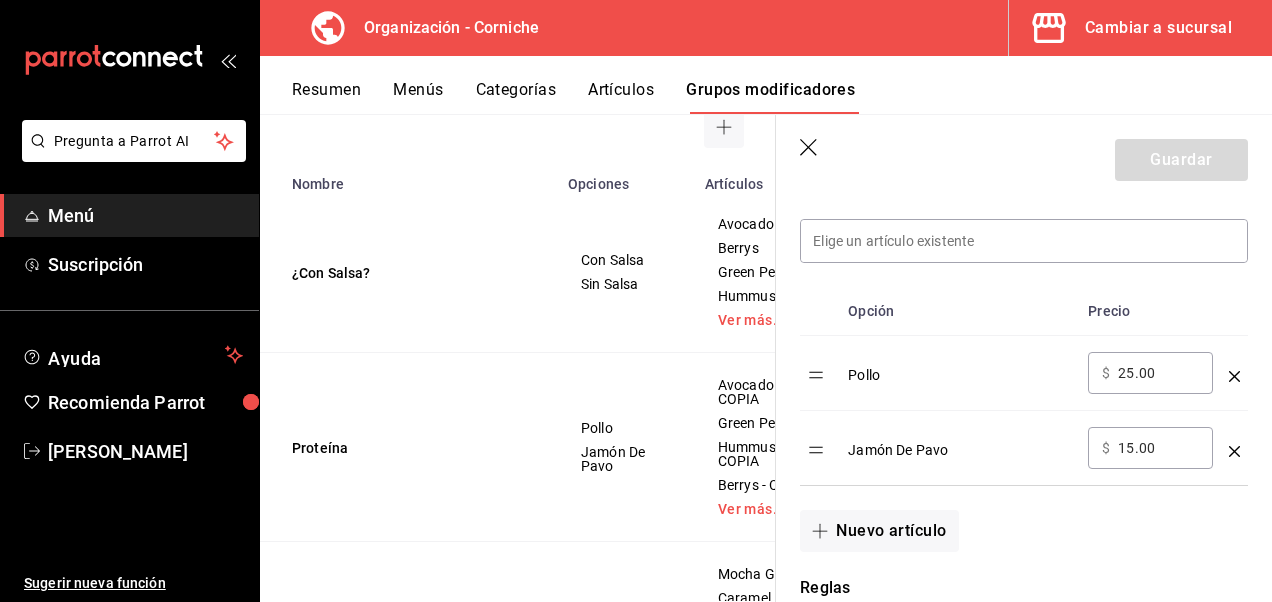 click on "25.00" at bounding box center [1158, 373] 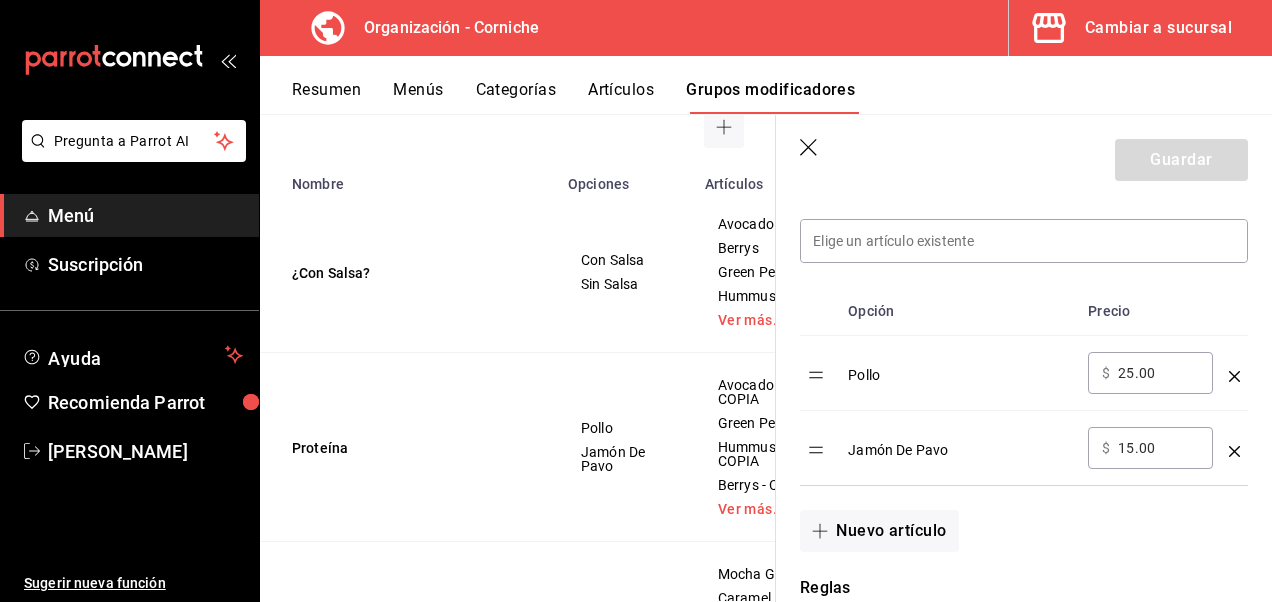 click 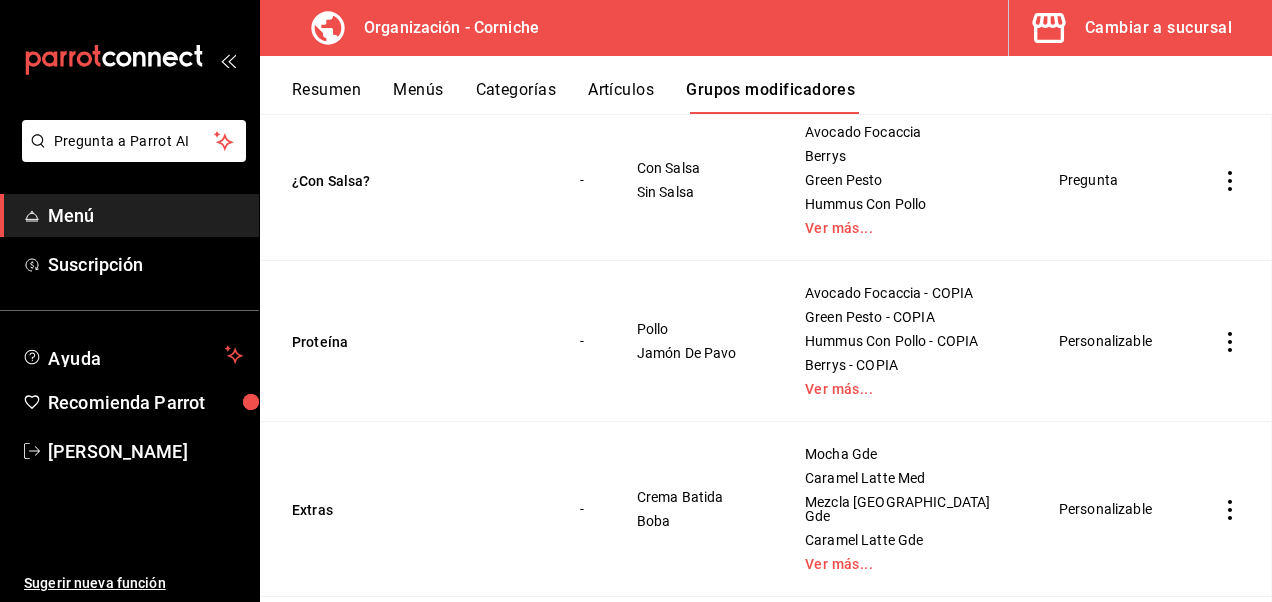 scroll, scrollTop: 0, scrollLeft: 0, axis: both 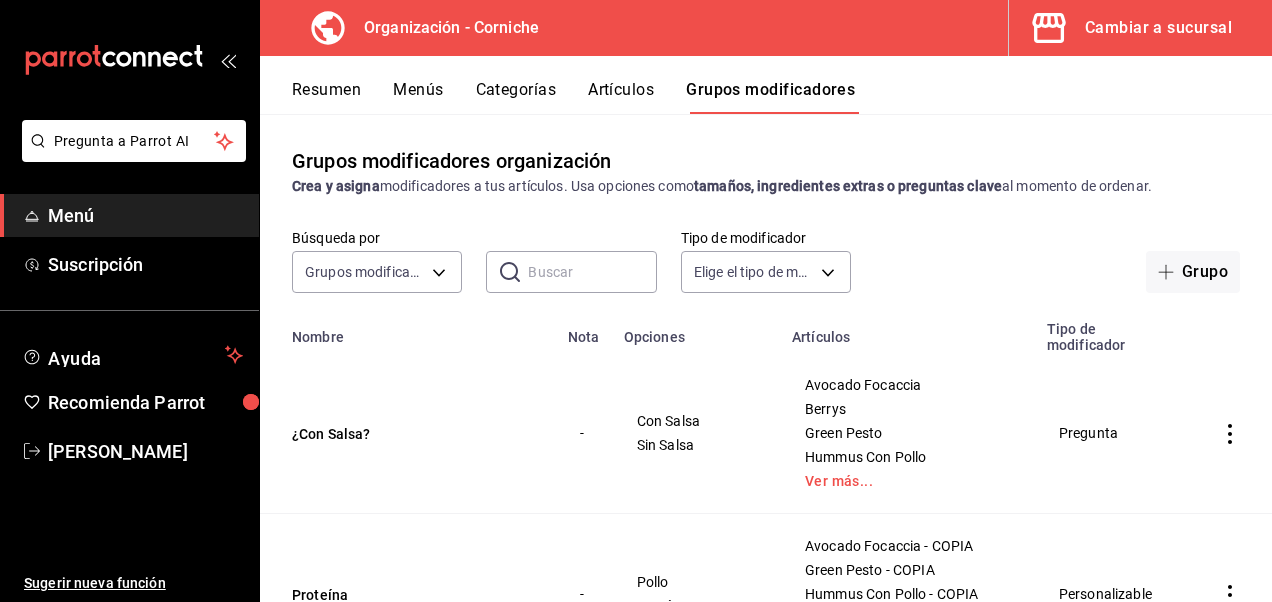 click on "Resumen" at bounding box center [326, 97] 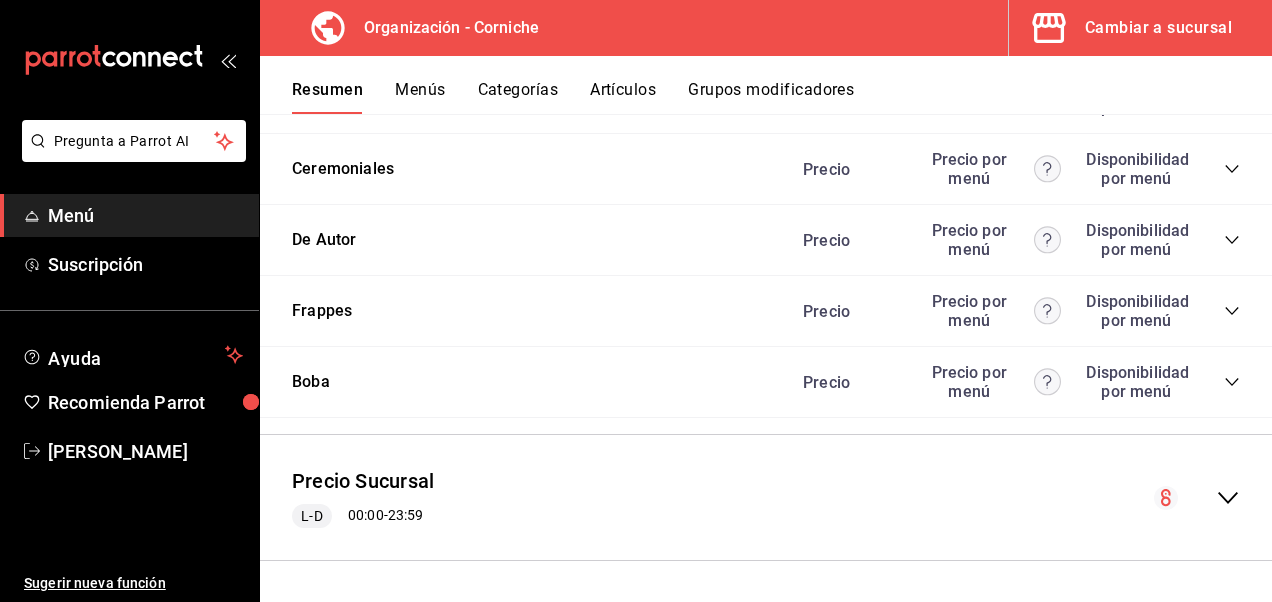 scroll, scrollTop: 3489, scrollLeft: 0, axis: vertical 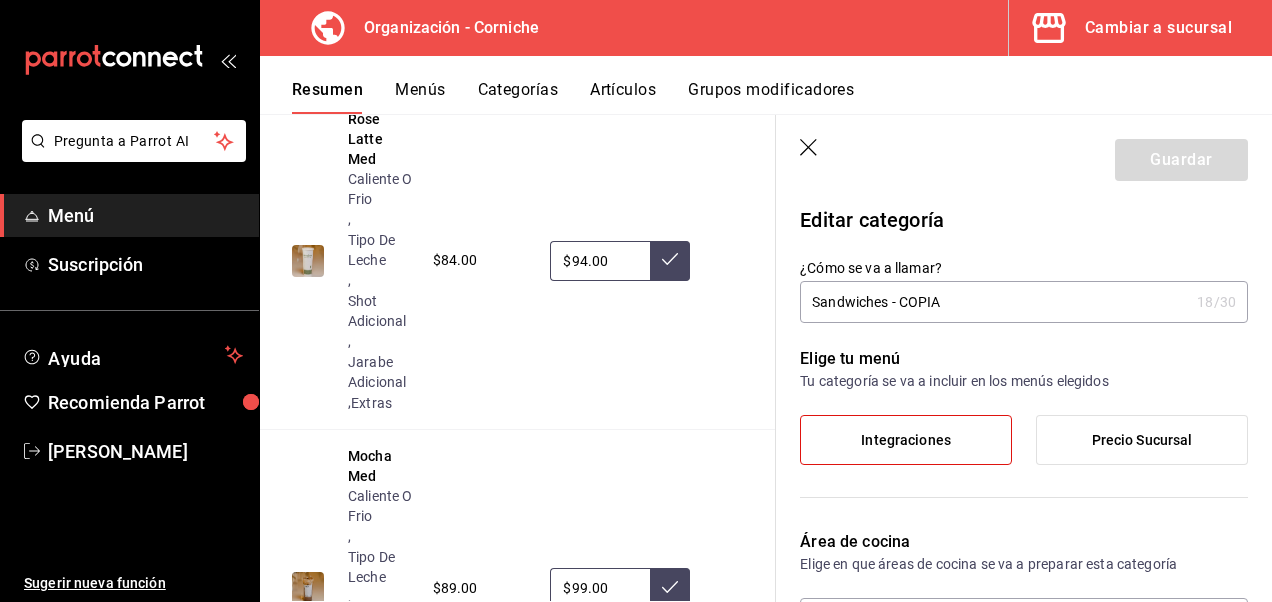 click 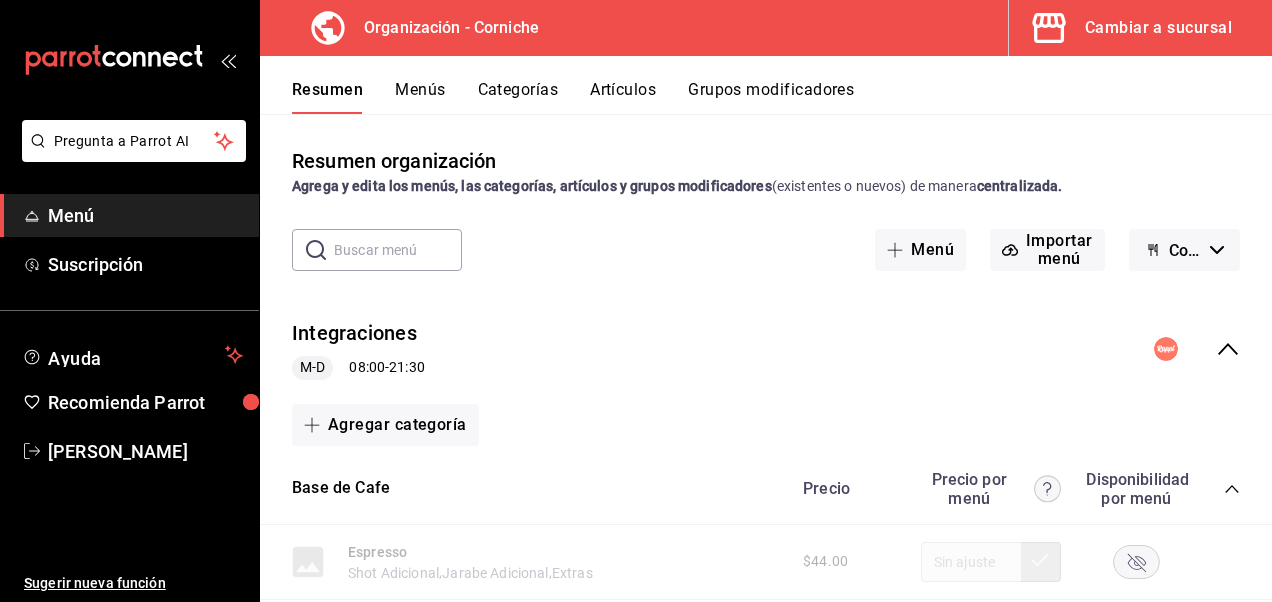 scroll, scrollTop: 160, scrollLeft: 0, axis: vertical 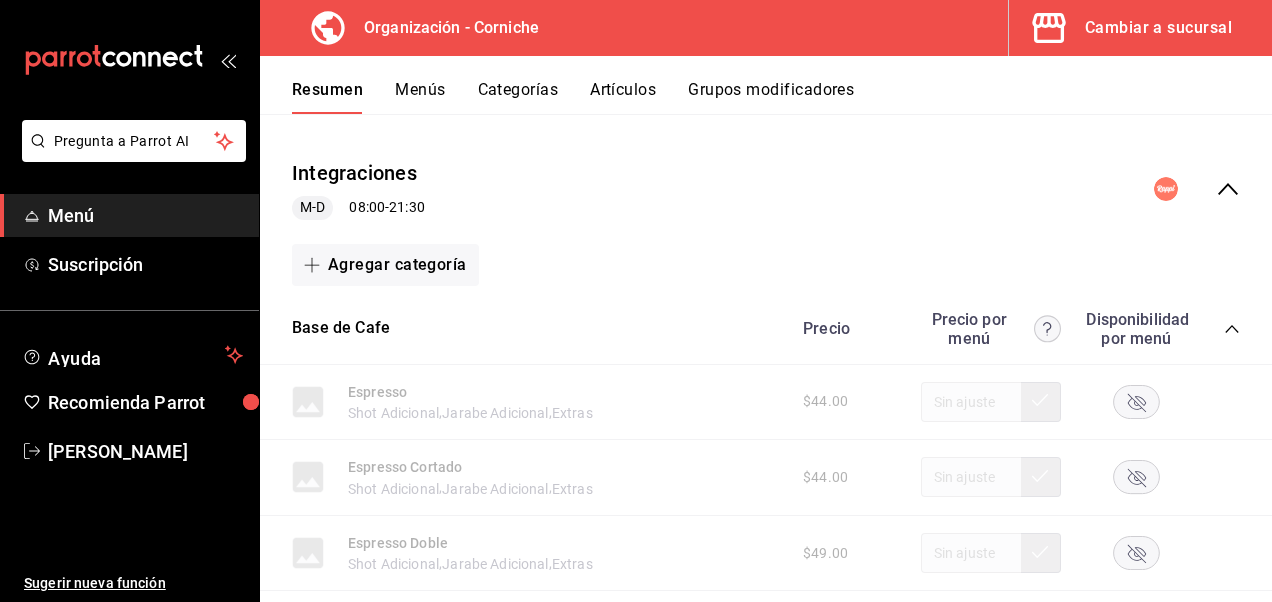 click 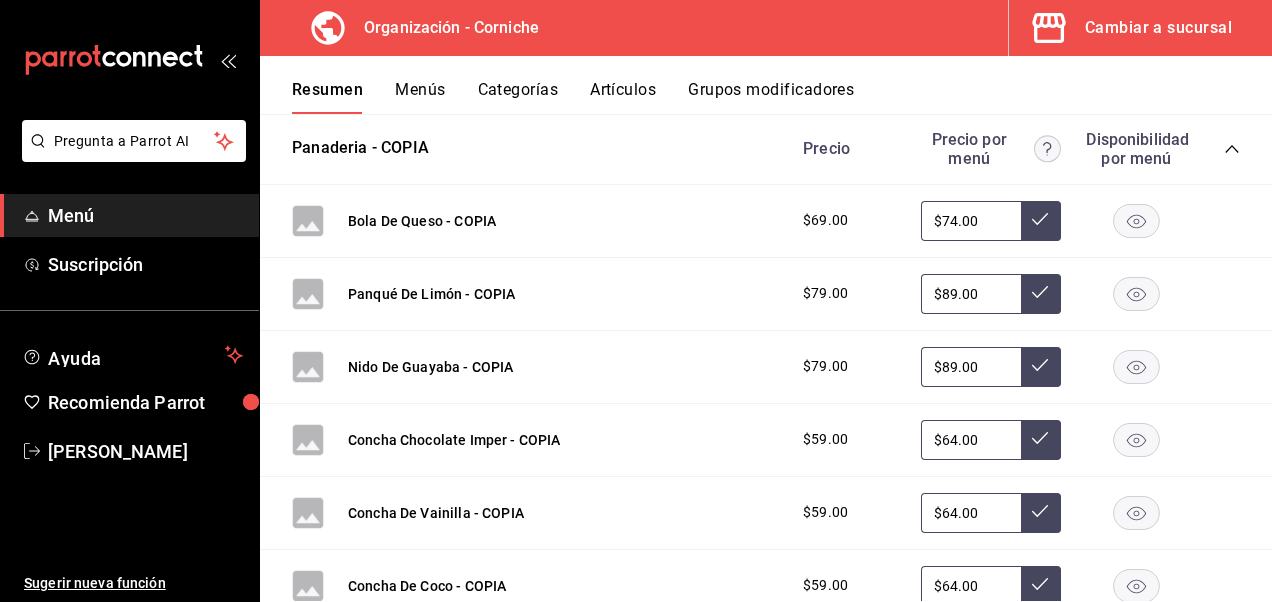scroll, scrollTop: 418, scrollLeft: 0, axis: vertical 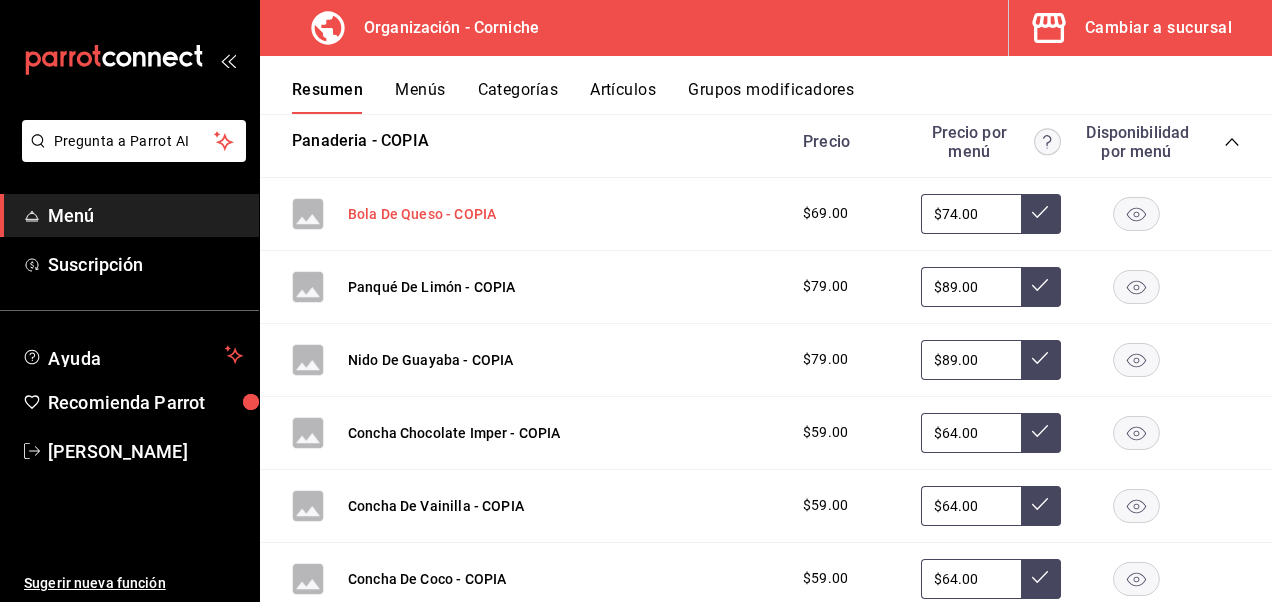 click on "Bola De Queso - COPIA" at bounding box center (422, 214) 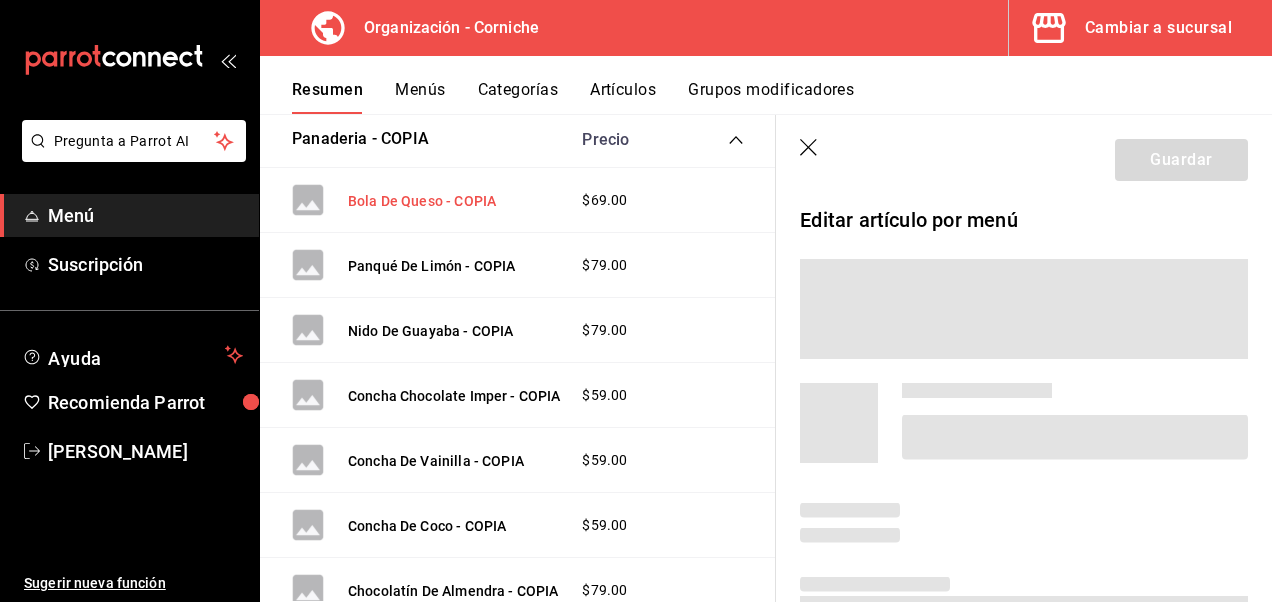 scroll, scrollTop: 394, scrollLeft: 0, axis: vertical 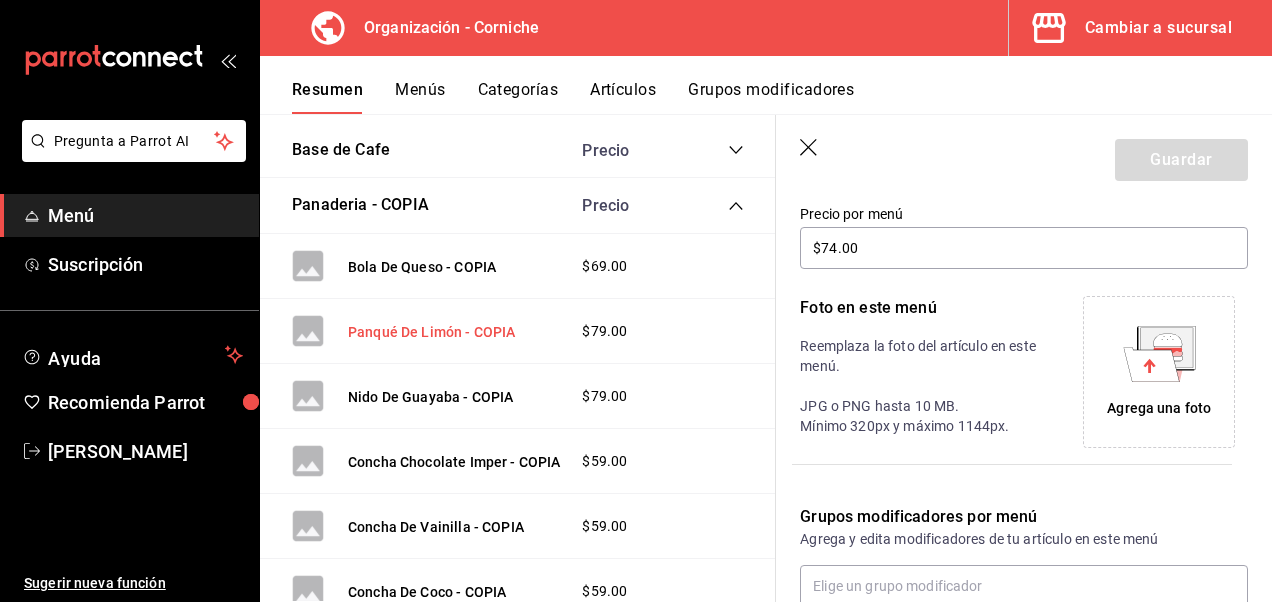 click on "Panqué De Limón - COPIA" at bounding box center [431, 332] 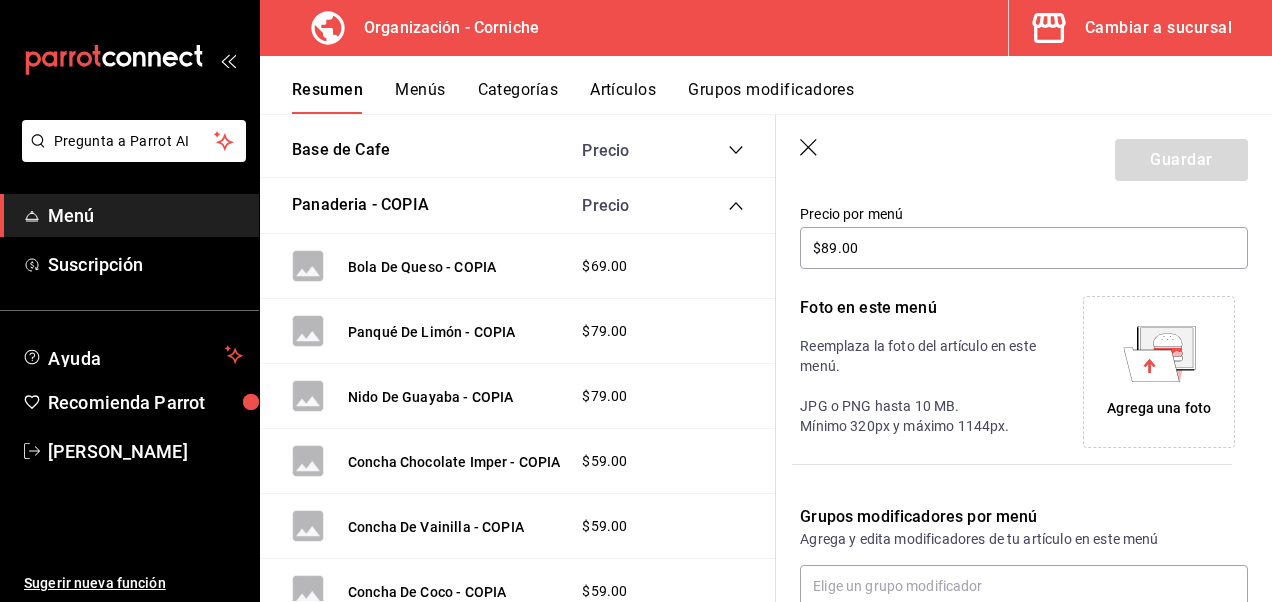 click on "Agrega una foto" at bounding box center (1159, 408) 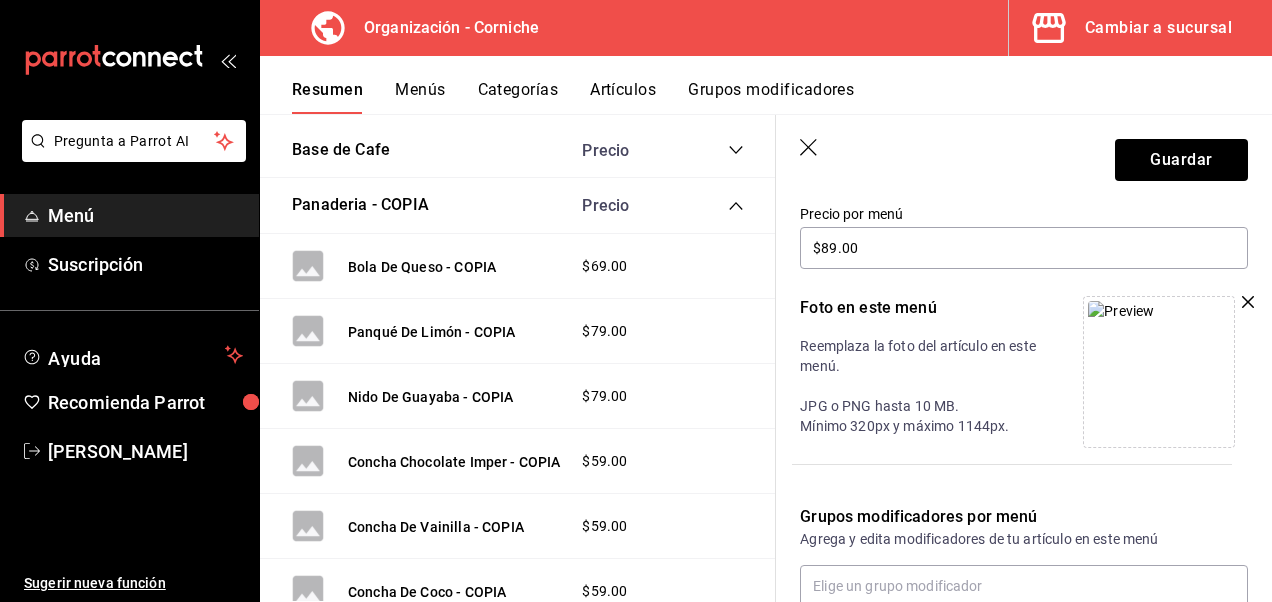 click at bounding box center (1121, 311) 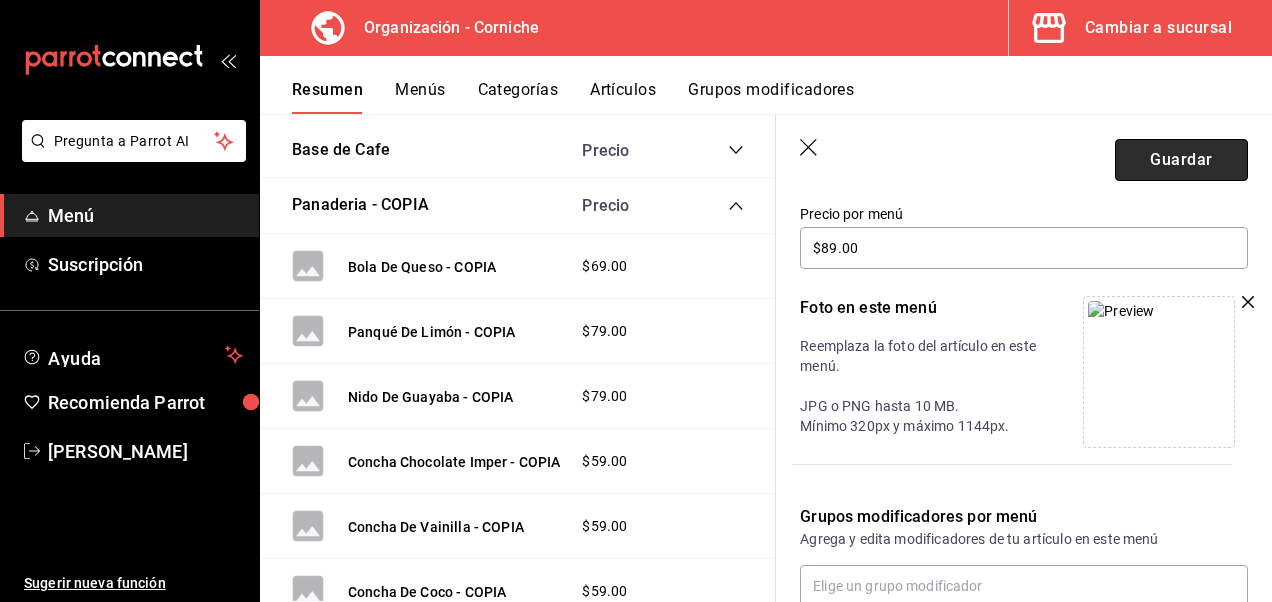 click on "Guardar" at bounding box center (1181, 160) 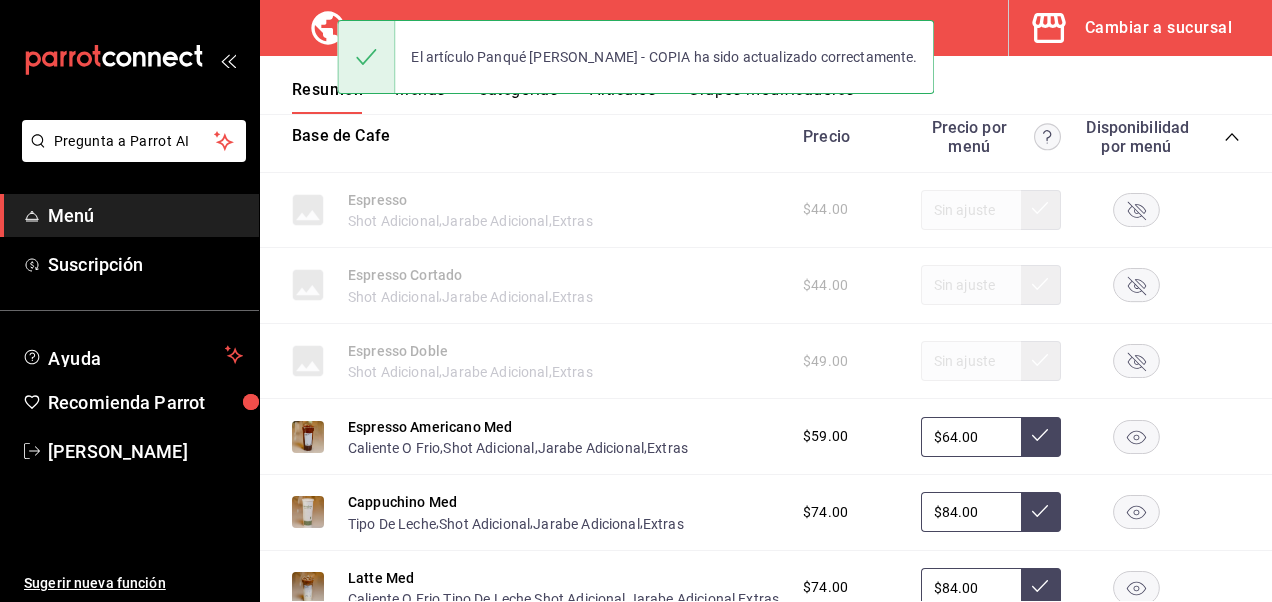 drag, startPoint x: 1146, startPoint y: 168, endPoint x: 592, endPoint y: 279, distance: 565.0106 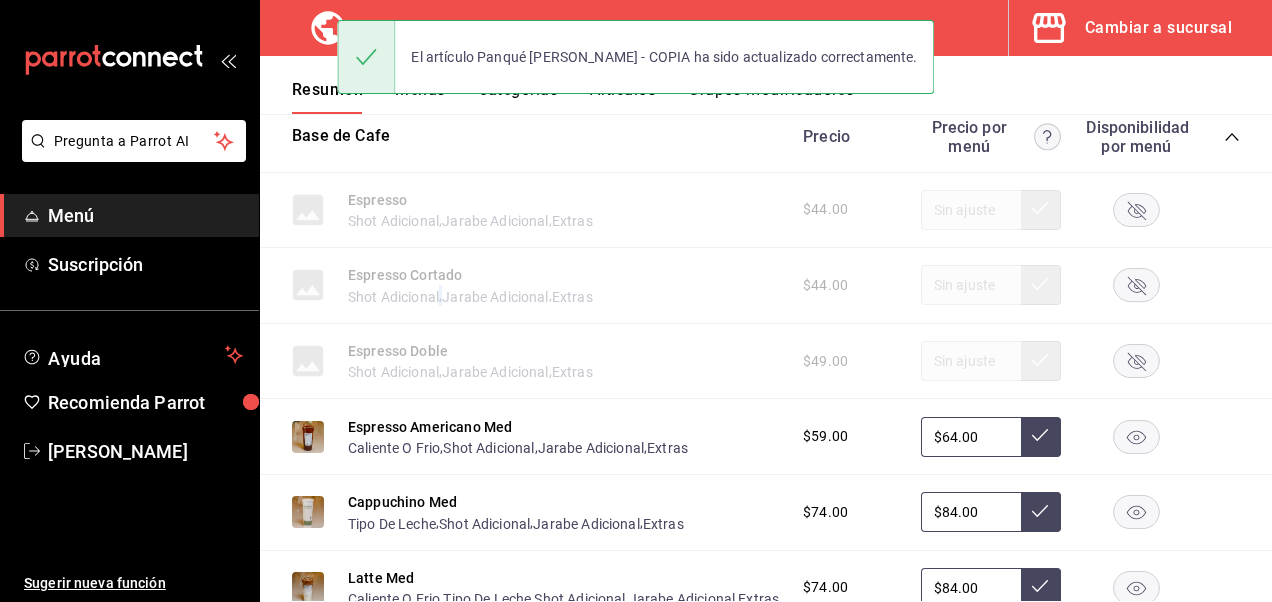 click on "Espresso Cortado Shot Adicional ,  Jarabe Adicional ,  Extras $44.00" at bounding box center (766, 286) 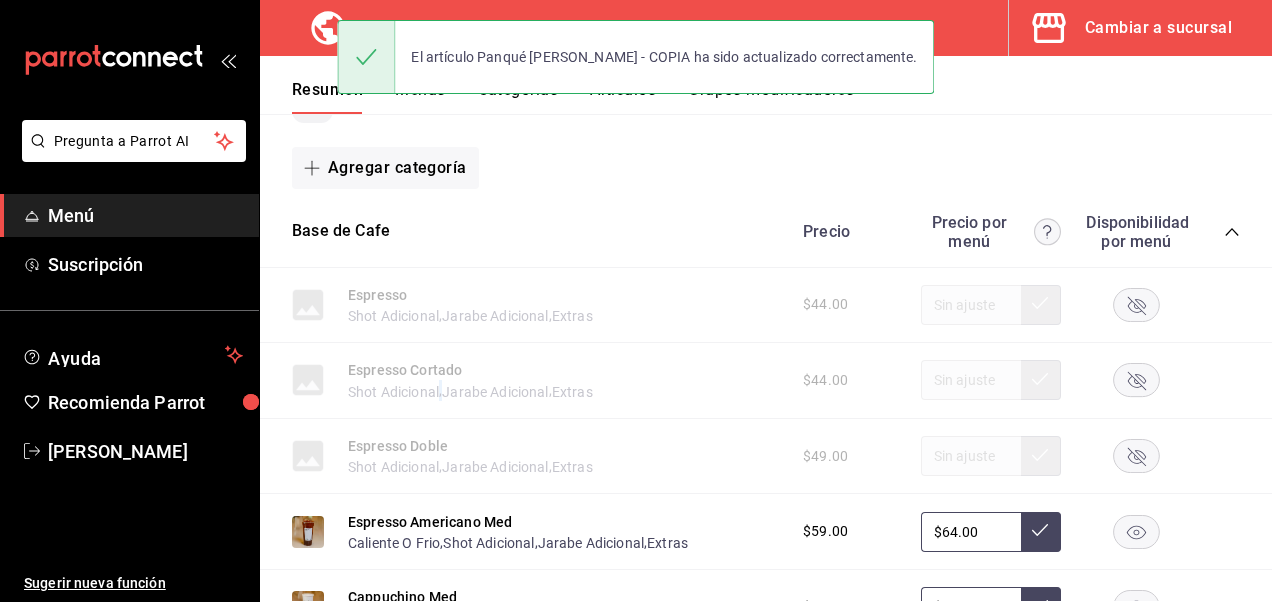 scroll, scrollTop: 210, scrollLeft: 0, axis: vertical 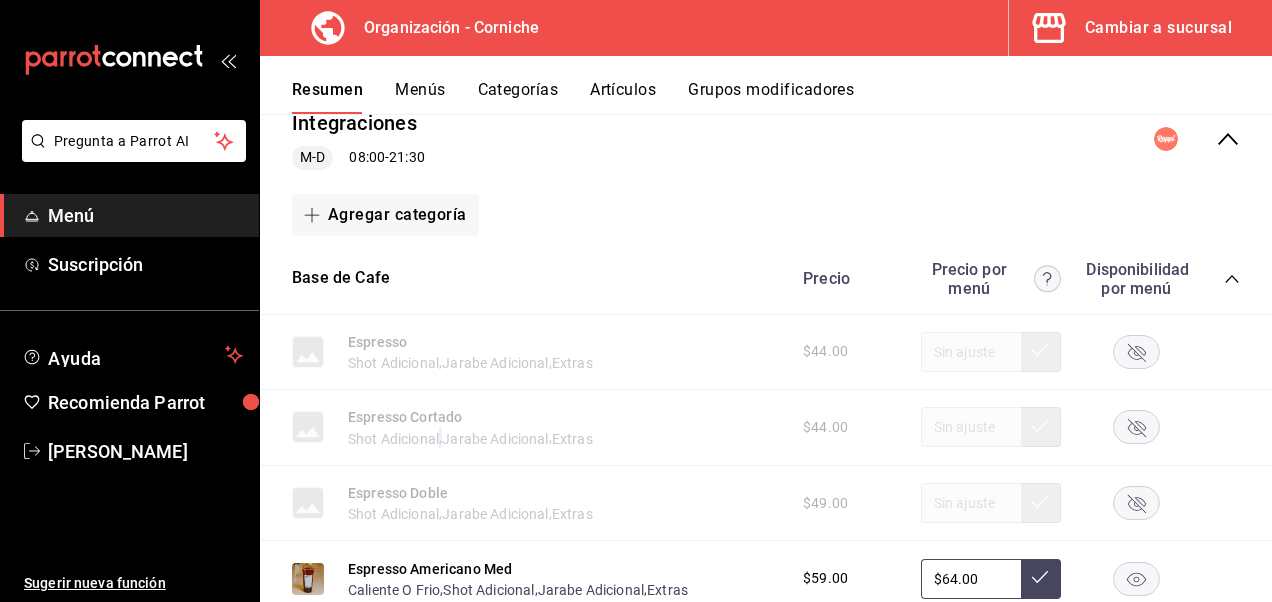 click on "Categorías" at bounding box center (518, 97) 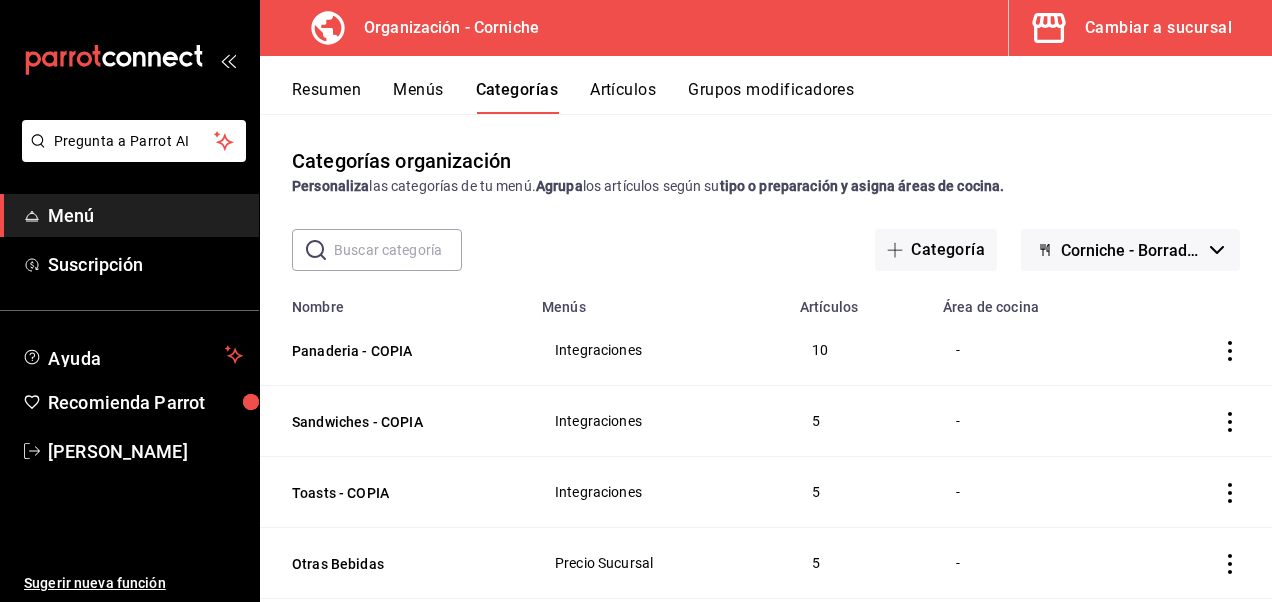 click at bounding box center (398, 250) 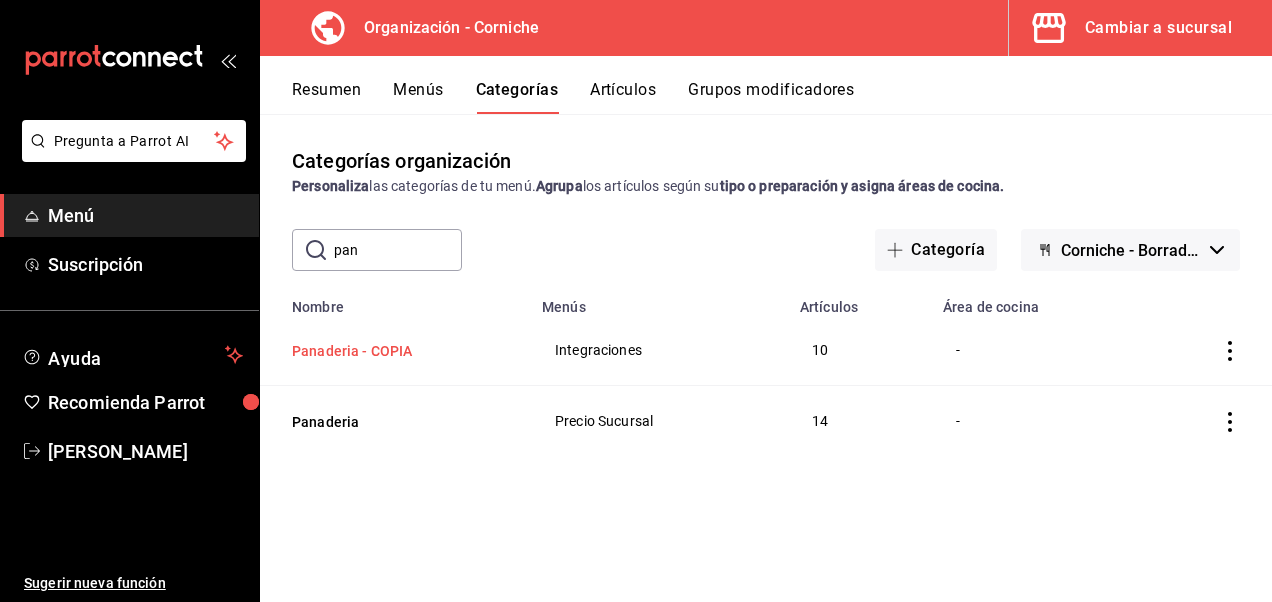 click on "Panaderia - COPIA" at bounding box center (392, 351) 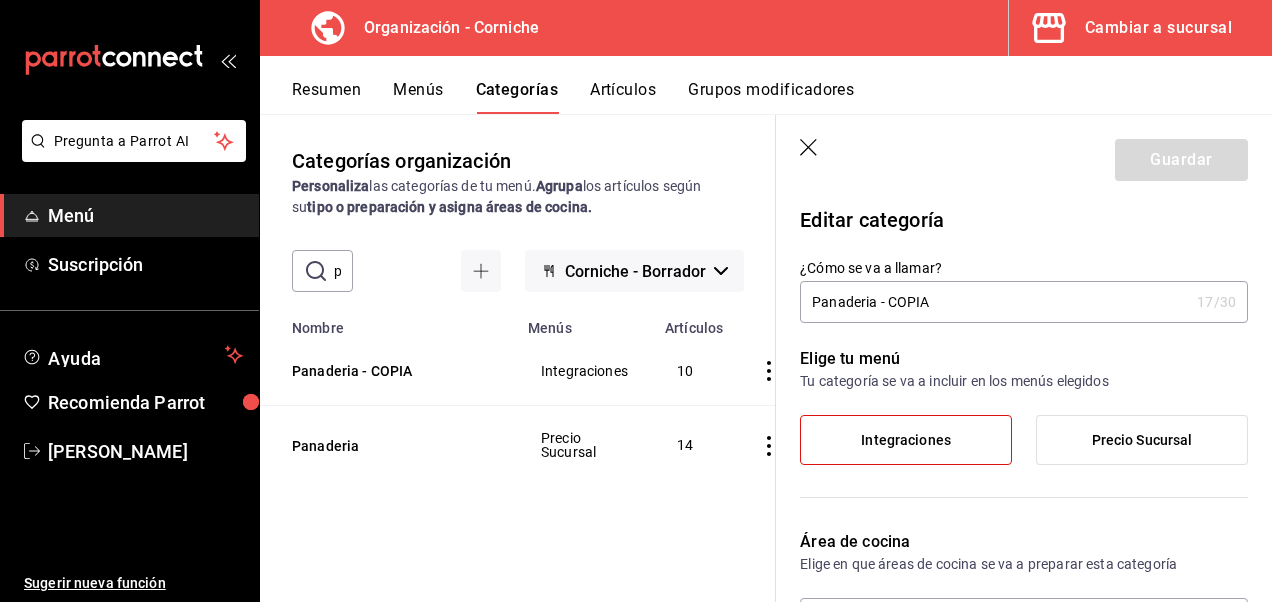 click on "Artículos" at bounding box center (623, 97) 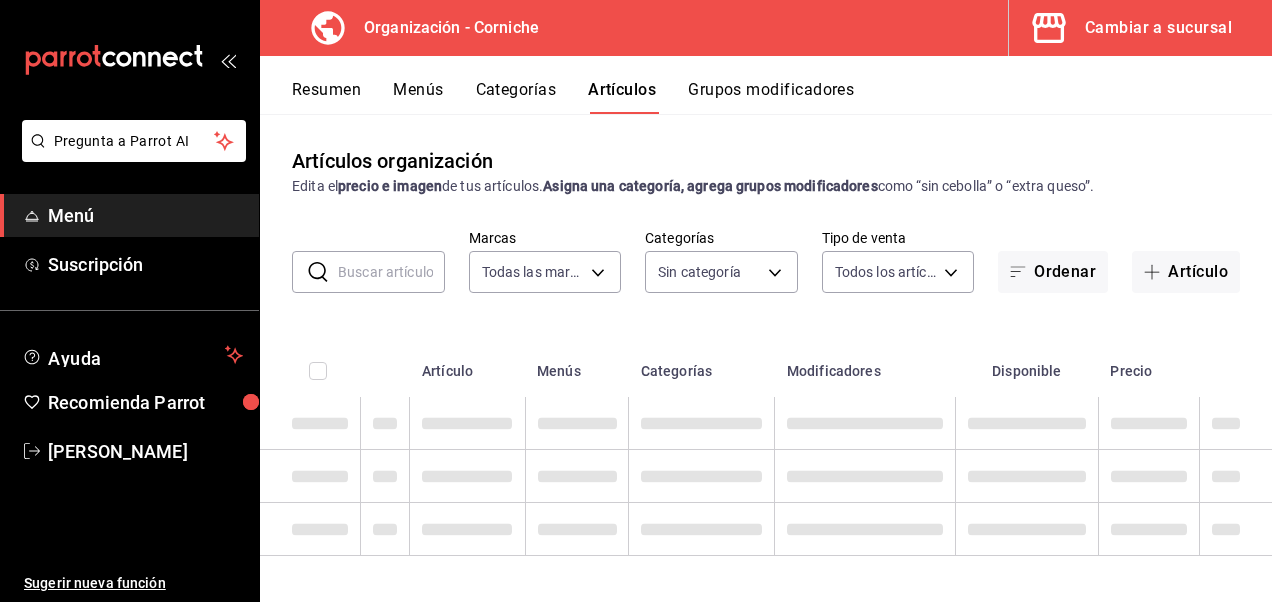 click at bounding box center (391, 272) 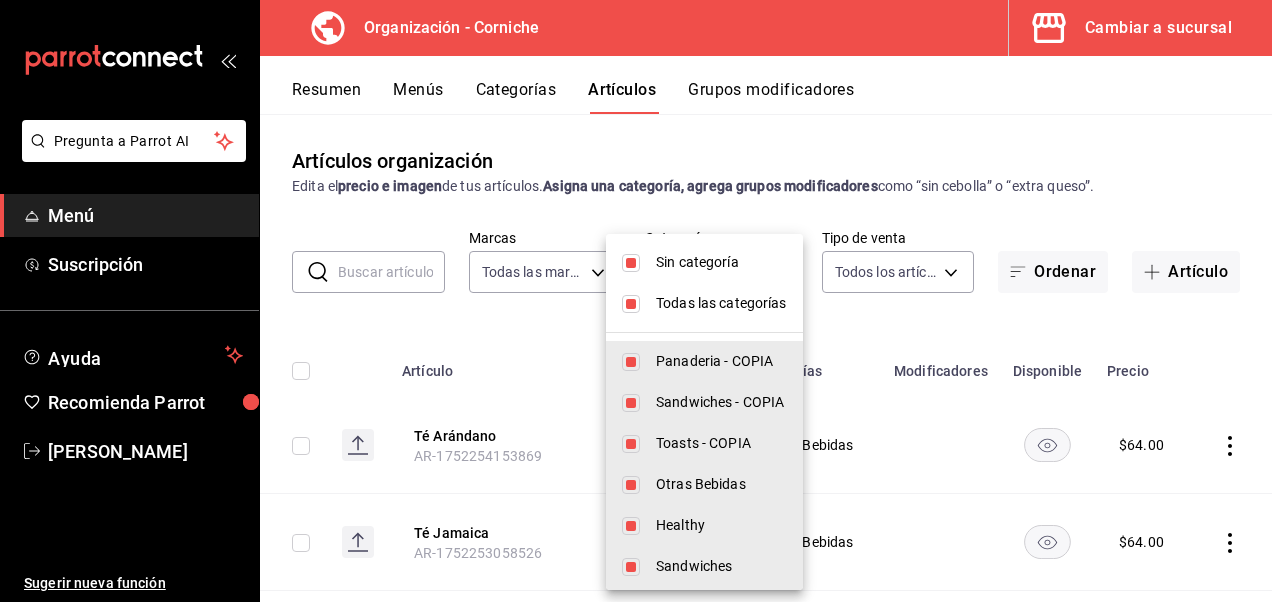 click on "Pregunta a Parrot AI Menú   Suscripción   Ayuda Recomienda Parrot   Brayan Ramos   Sugerir nueva función   Organización - Corniche Cambiar a sucursal Resumen Menús Categorías Artículos Grupos modificadores Artículos organización Edita el  precio e imagen  de tus artículos.  Asigna una categoría, agrega grupos modificadores  como “sin cebolla” o “extra queso”. ​ ​ Marcas Todas las marcas, Sin marca de095c9f-9f33-4311-a1cf-fb09ada0ff3b Categorías Todas las categorías, Sin categoría Tipo de venta Todos los artículos ALL Ordenar Artículo Artículo Menús Categorías Modificadores Disponible Precio Té Arándano AR-1752254153869 Precio Sucursal Otras Bebidas $ 64.00 Té Jamaica AR-1752253058526 Precio Sucursal Otras Bebidas $ 64.00 Boba AR-1752164429868 $ 12.00 Croissant Natural - COPIA AR-17477803269971 Integraciones Panaderia - COPIA $ 64.00 Croissant De Almendra - COPIA AR-17477803269982 Integraciones Panaderia - COPIA $ 74.00 Chocolatín - COPIA AR-17477803269993 Integraciones $ $ $" at bounding box center [636, 301] 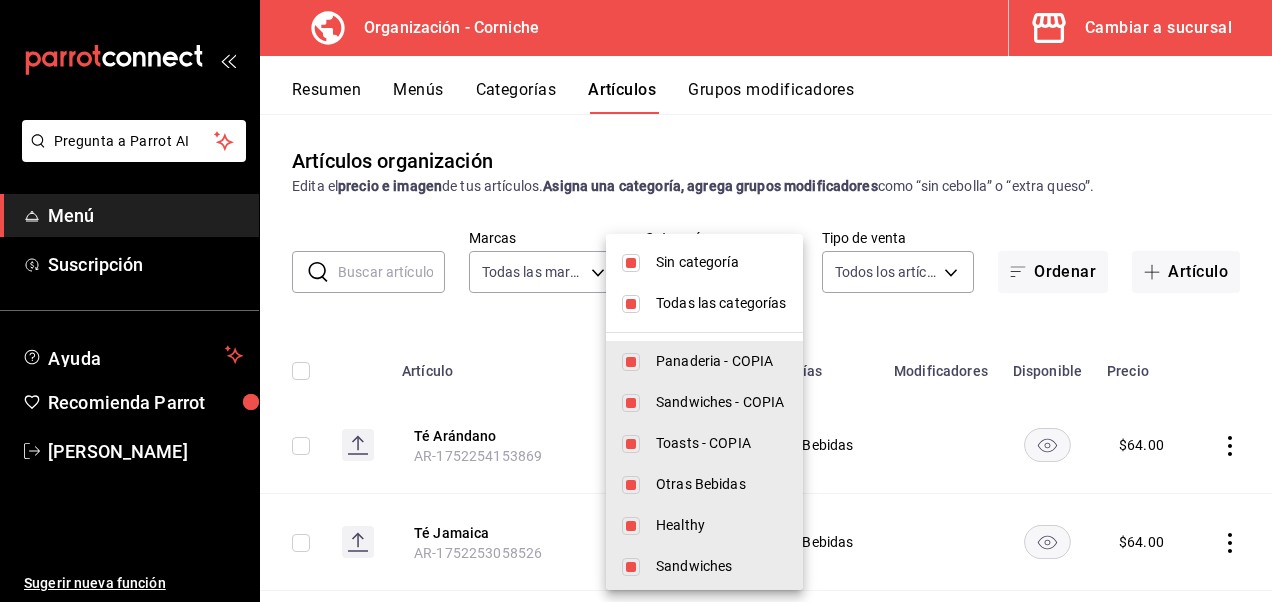 click at bounding box center [631, 263] 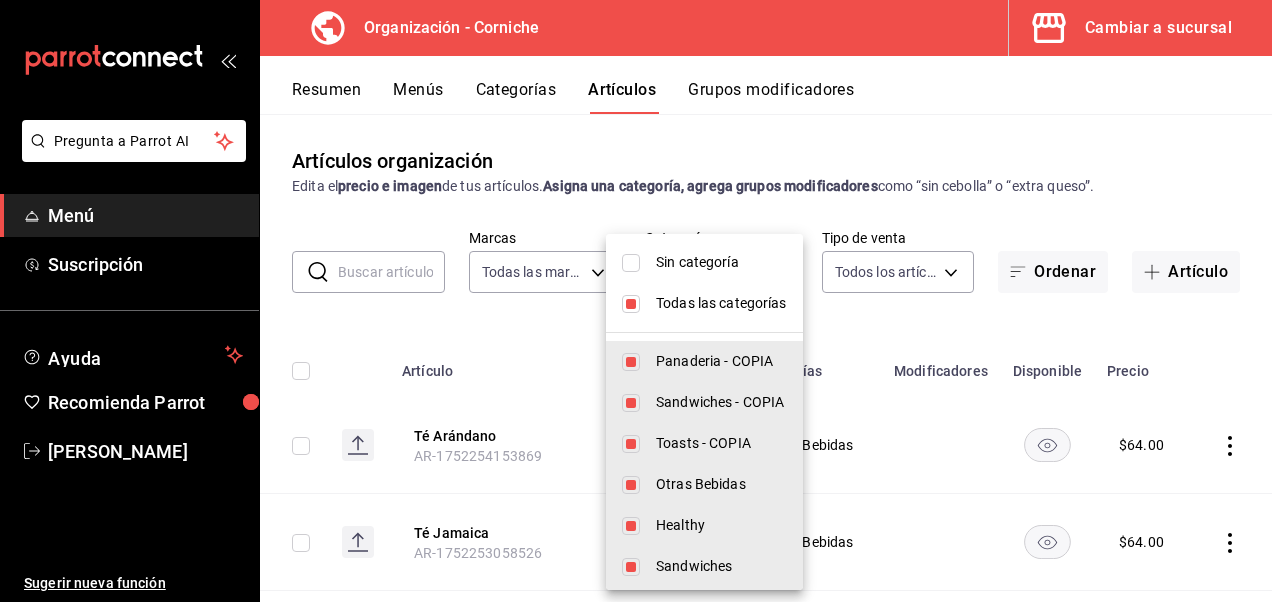click at bounding box center (631, 304) 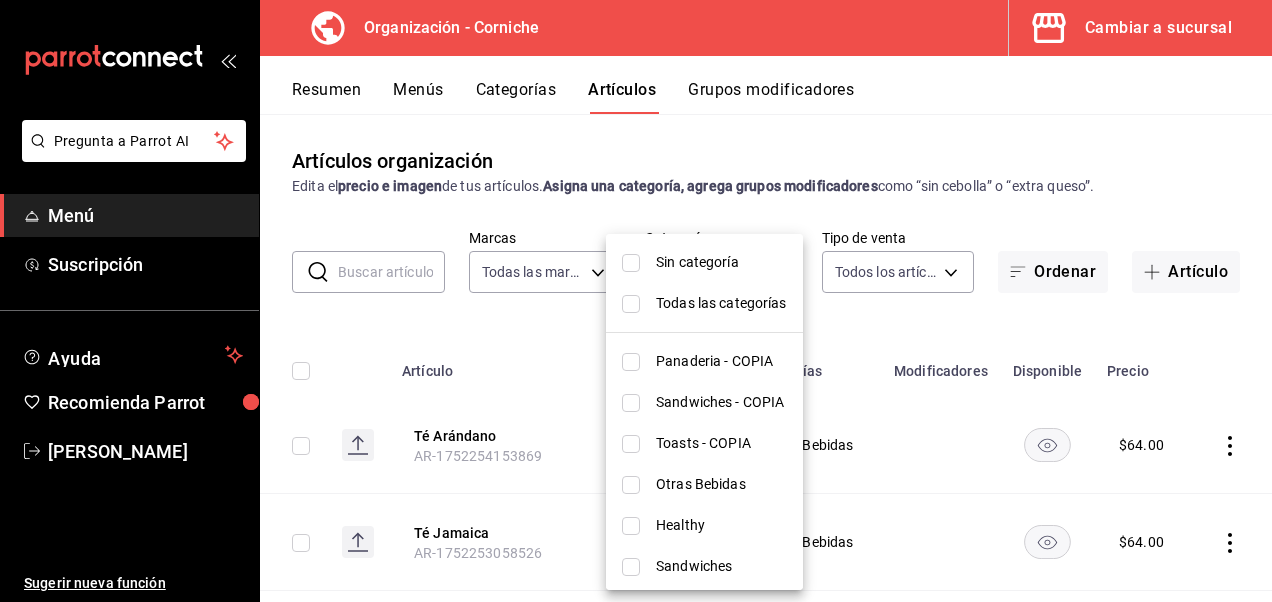click on "Panaderia - COPIA" at bounding box center [704, 361] 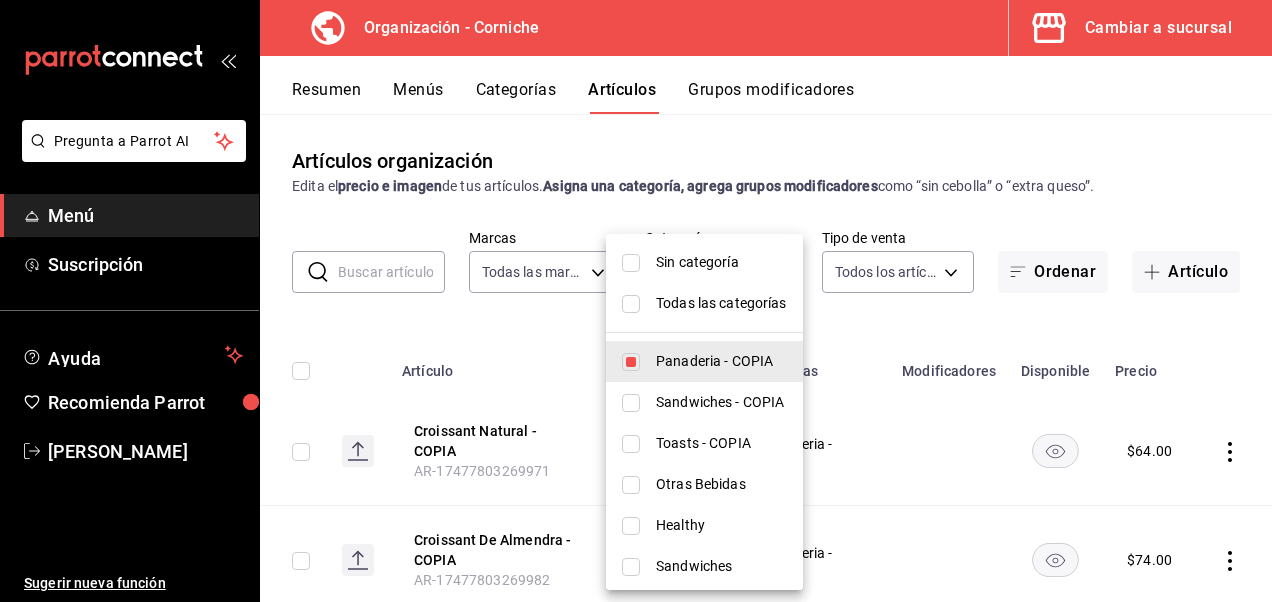 click at bounding box center [636, 301] 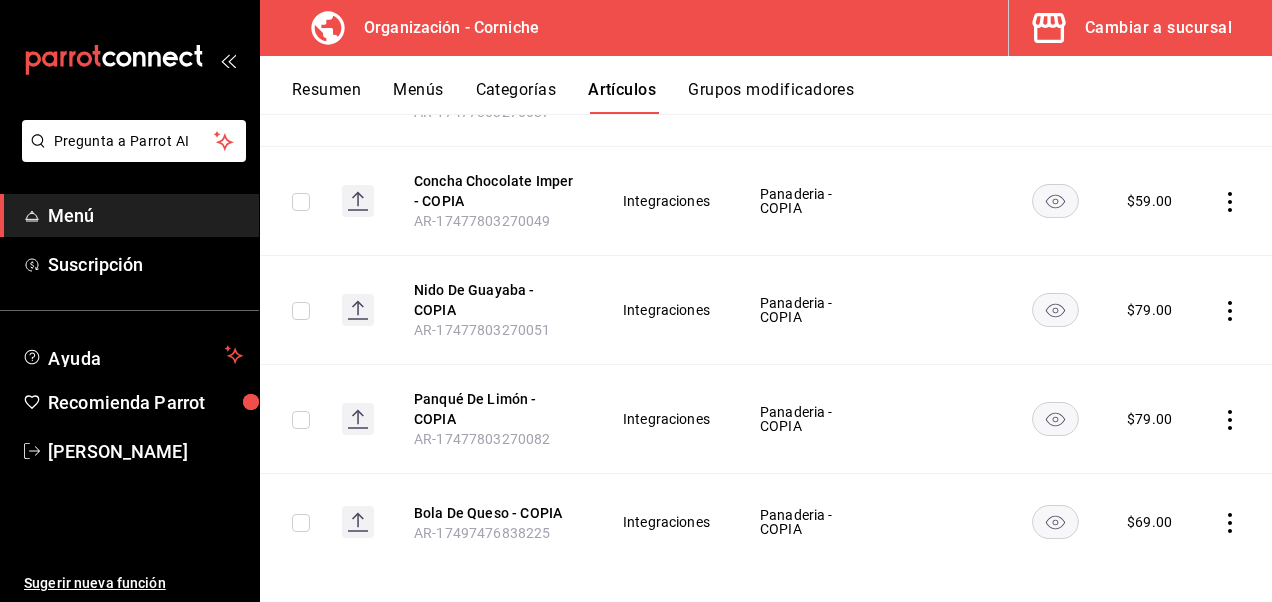 scroll, scrollTop: 894, scrollLeft: 0, axis: vertical 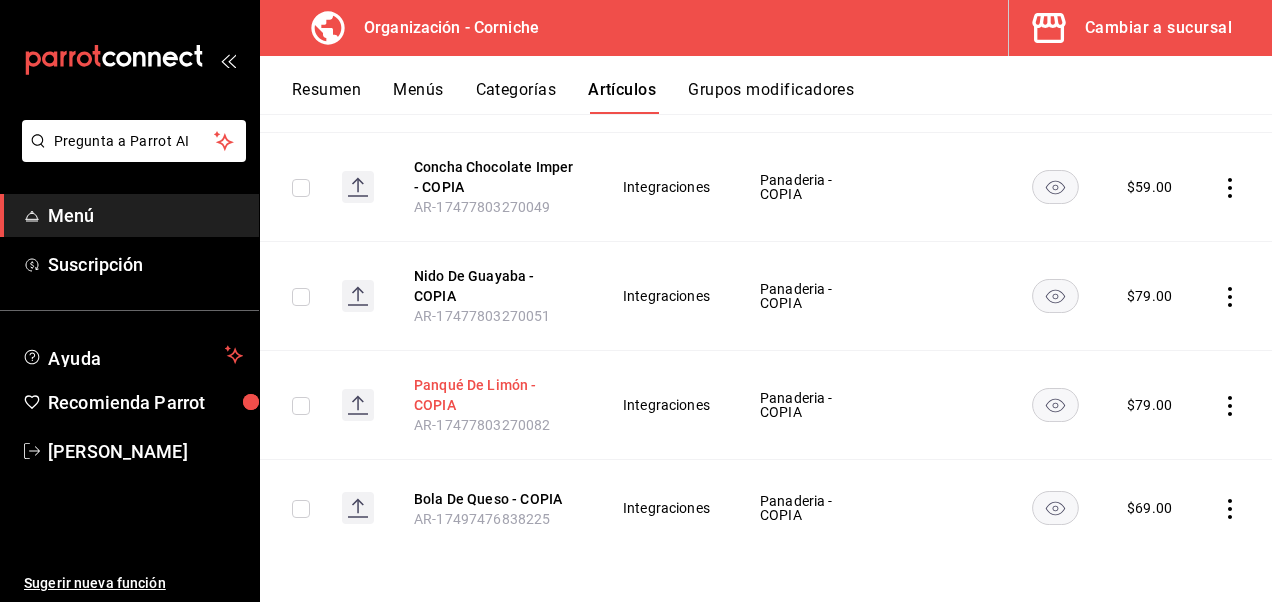 click on "Panqué De Limón - COPIA" at bounding box center [494, 395] 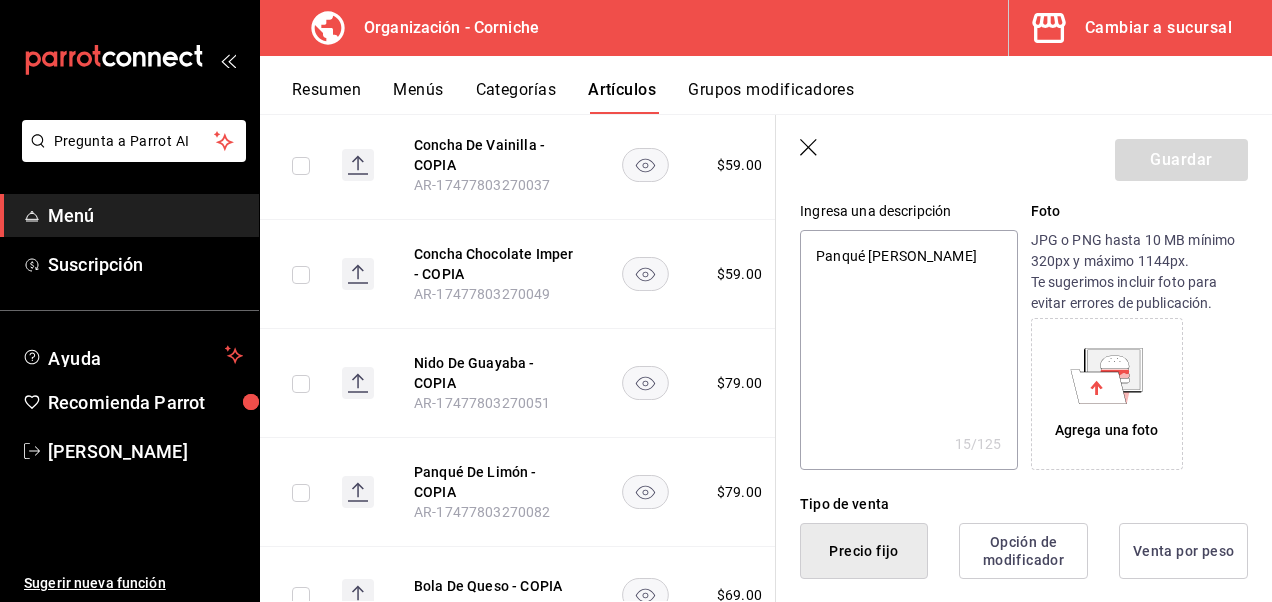 scroll, scrollTop: 208, scrollLeft: 0, axis: vertical 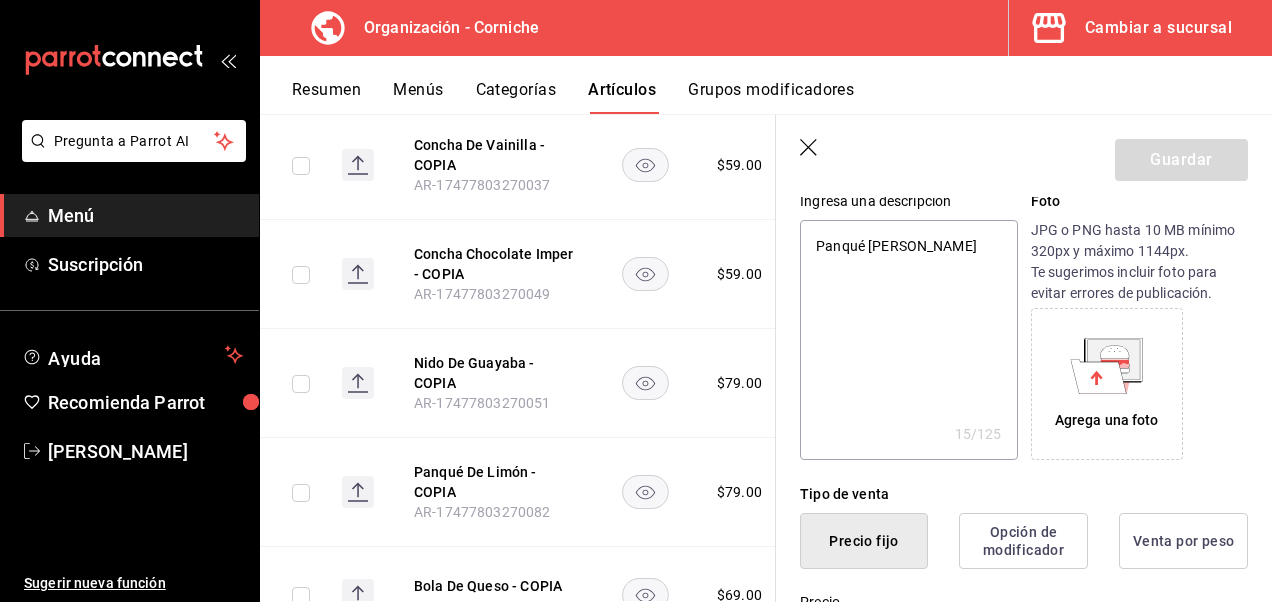 click on "Agrega una foto" at bounding box center (1107, 420) 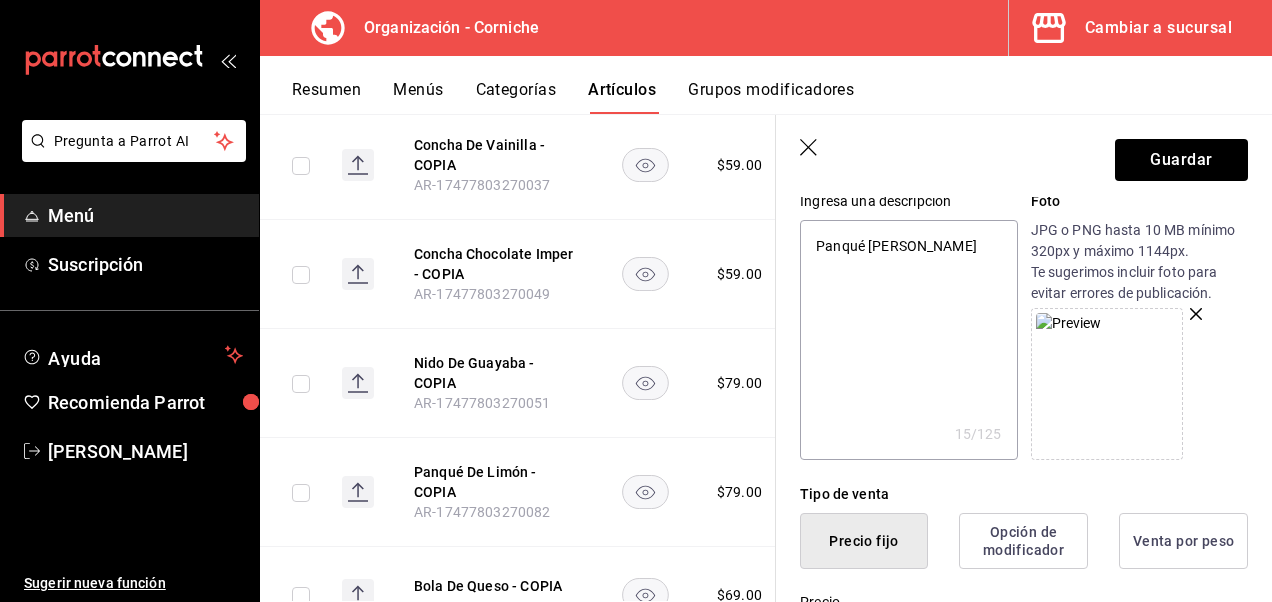 click at bounding box center [1069, 323] 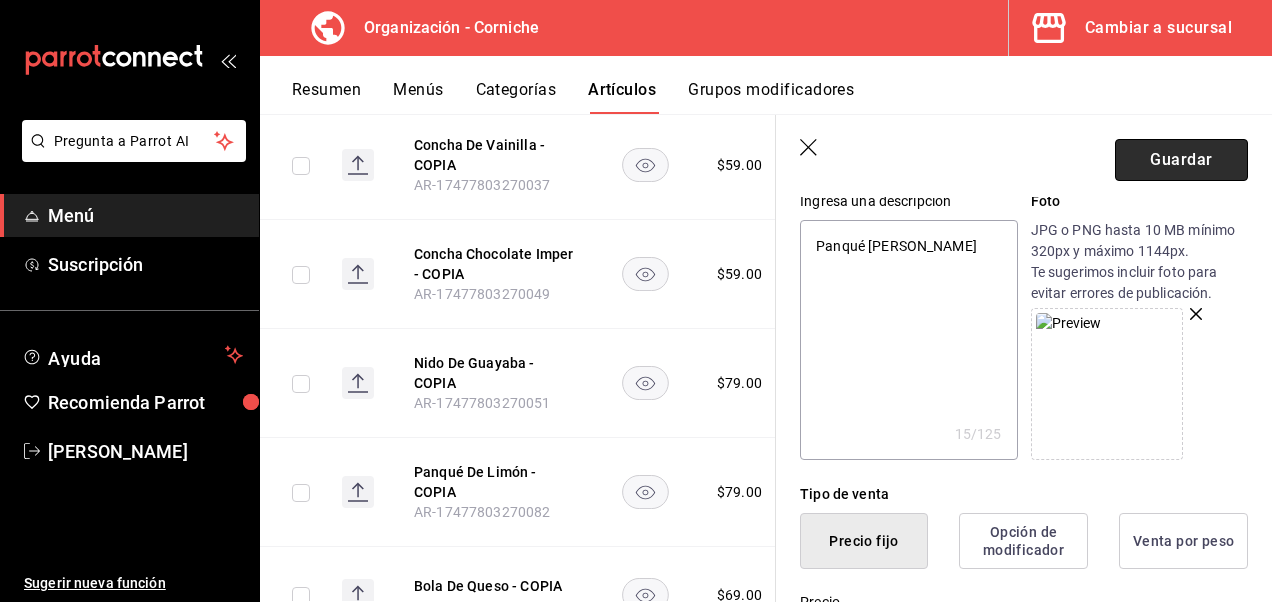 click on "Guardar" at bounding box center (1181, 160) 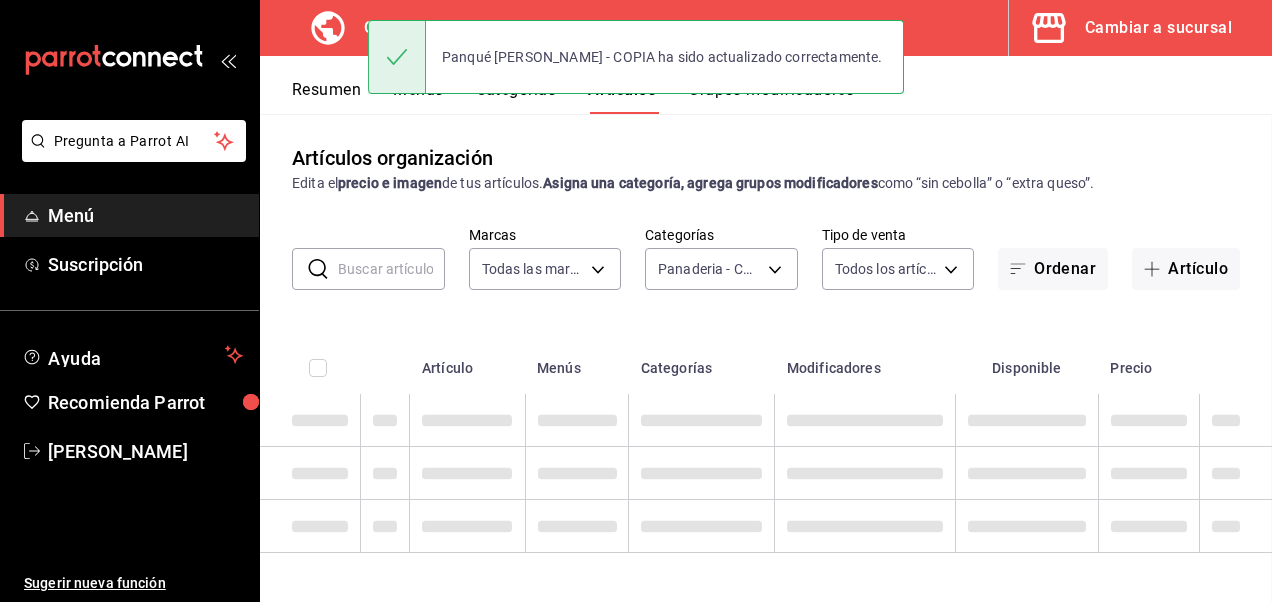 scroll, scrollTop: 2, scrollLeft: 0, axis: vertical 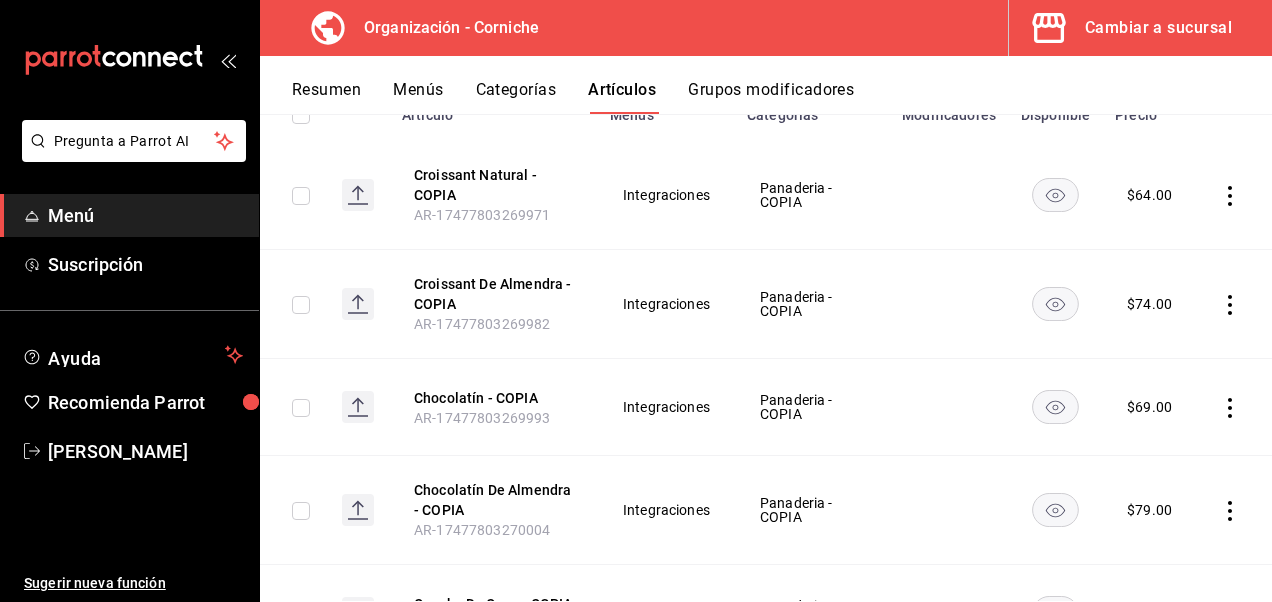 click at bounding box center [1055, 195] 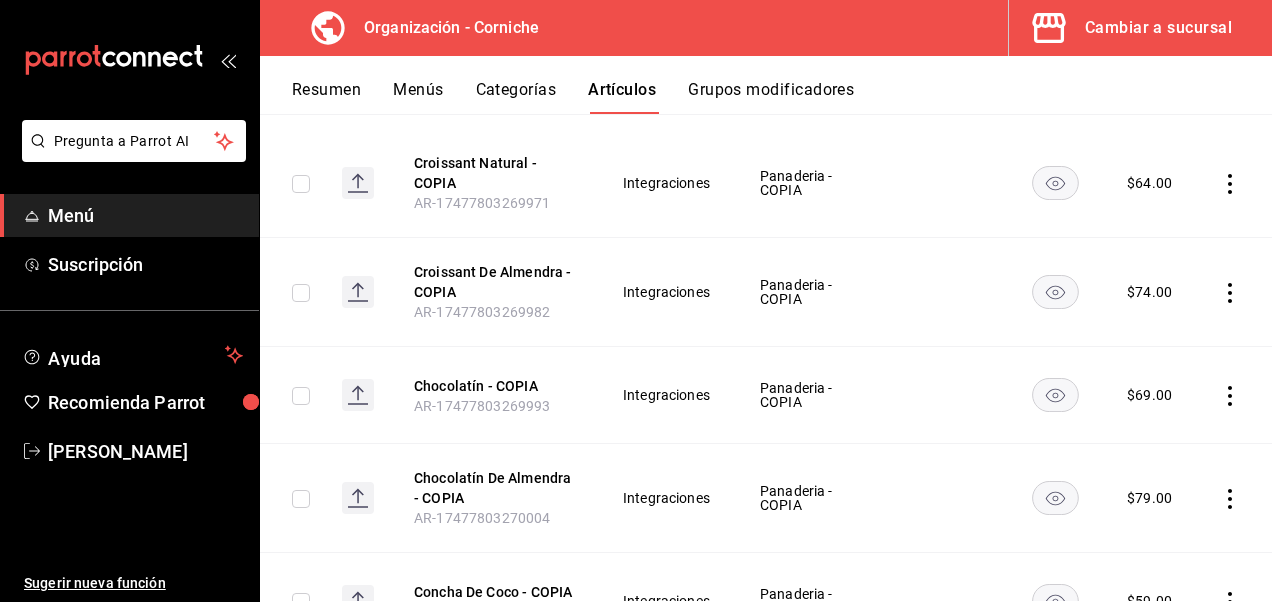 scroll, scrollTop: 269, scrollLeft: 0, axis: vertical 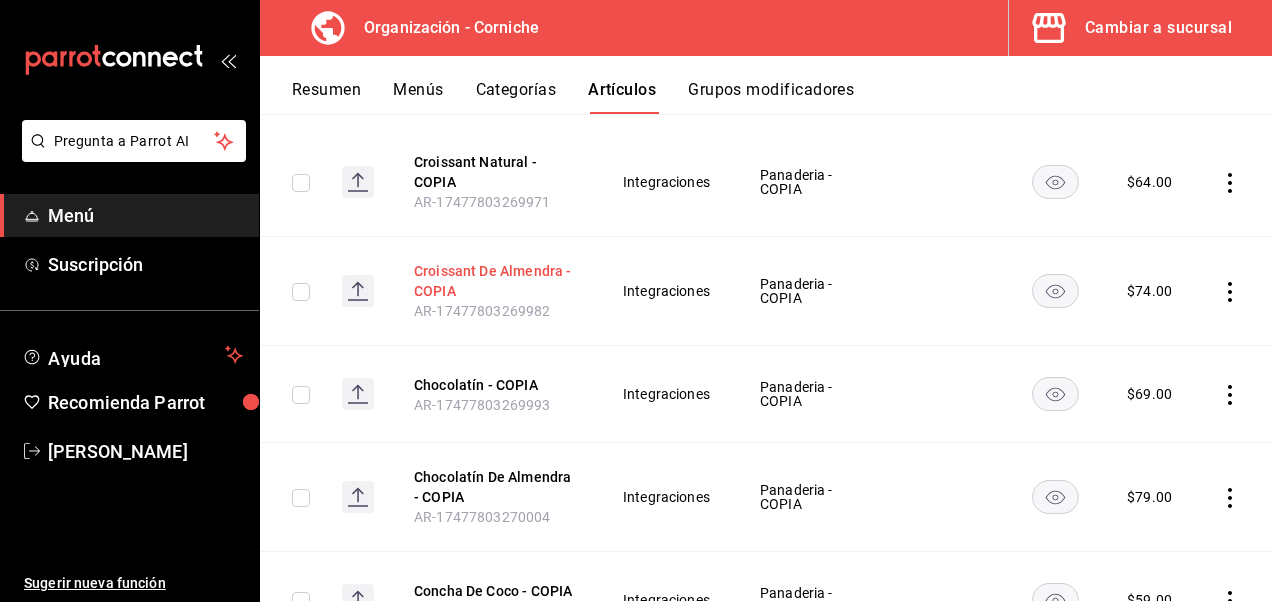 click on "Croissant De Almendra - COPIA" at bounding box center [494, 281] 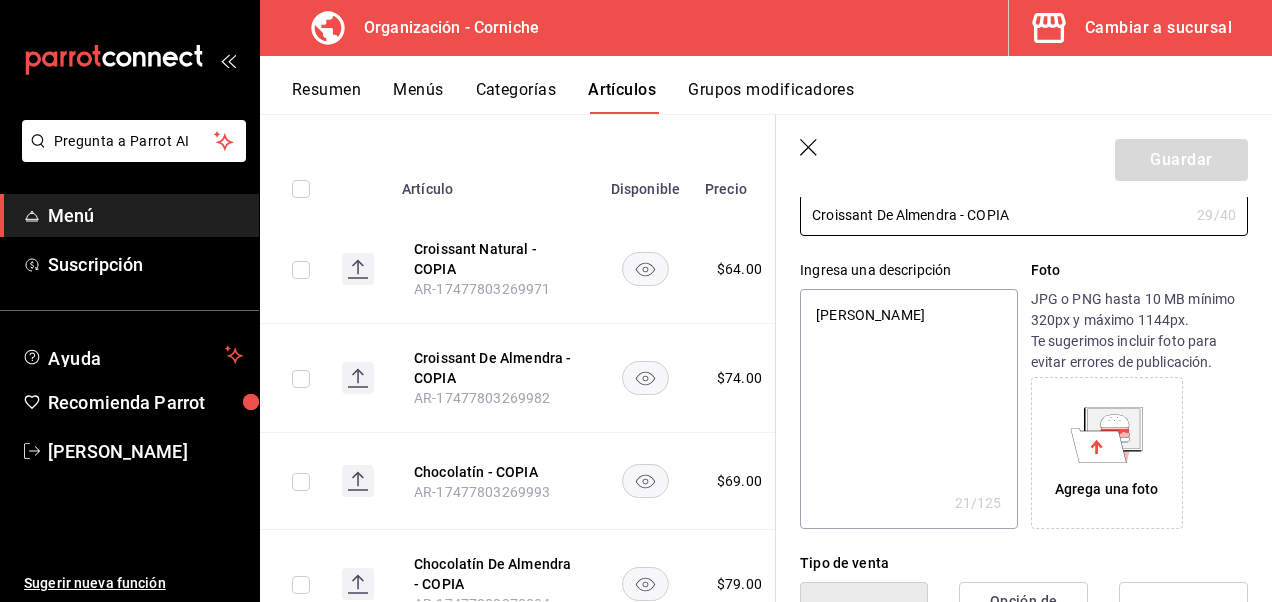 scroll, scrollTop: 140, scrollLeft: 0, axis: vertical 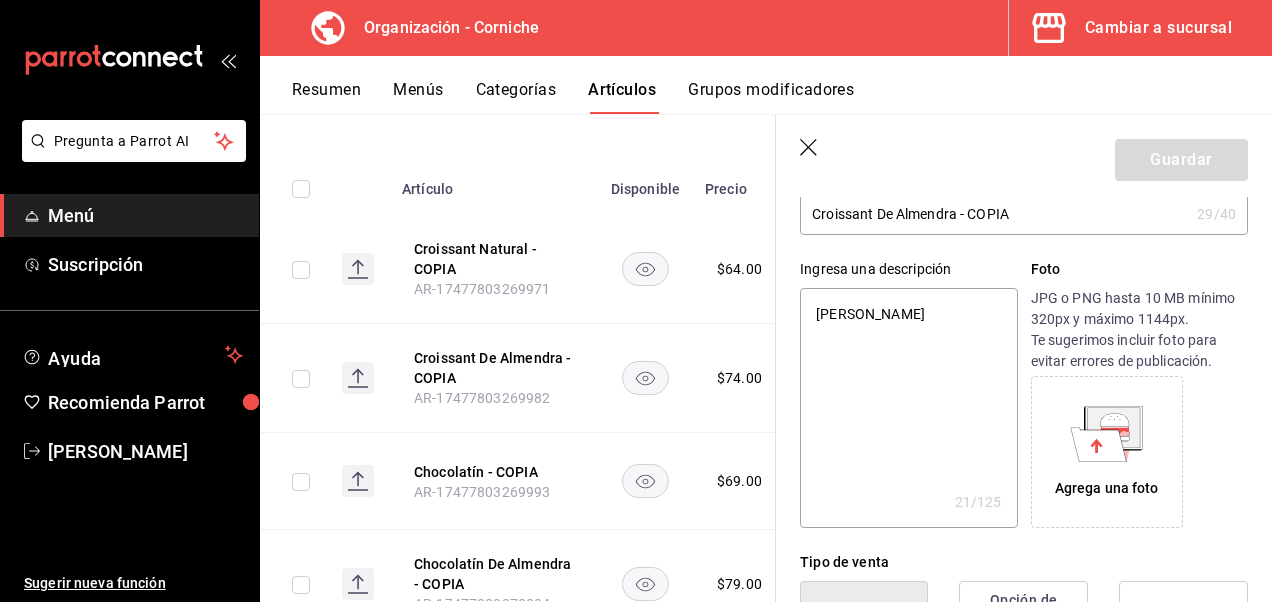 click on "Agrega una foto" at bounding box center (1107, 488) 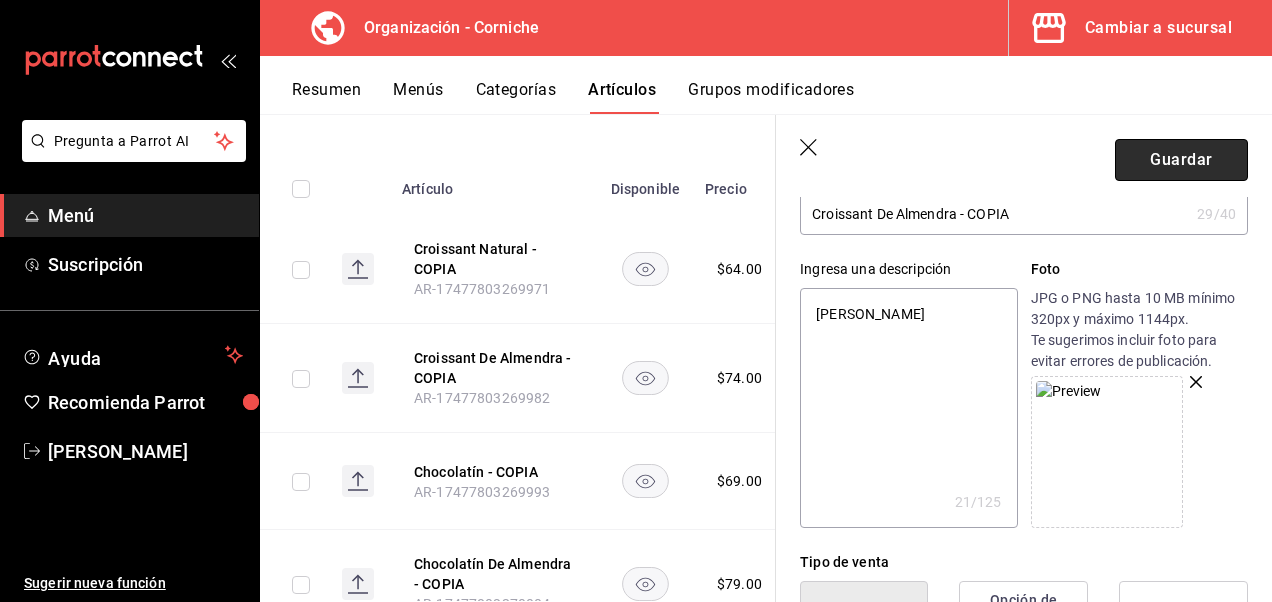click on "Guardar" at bounding box center (1181, 160) 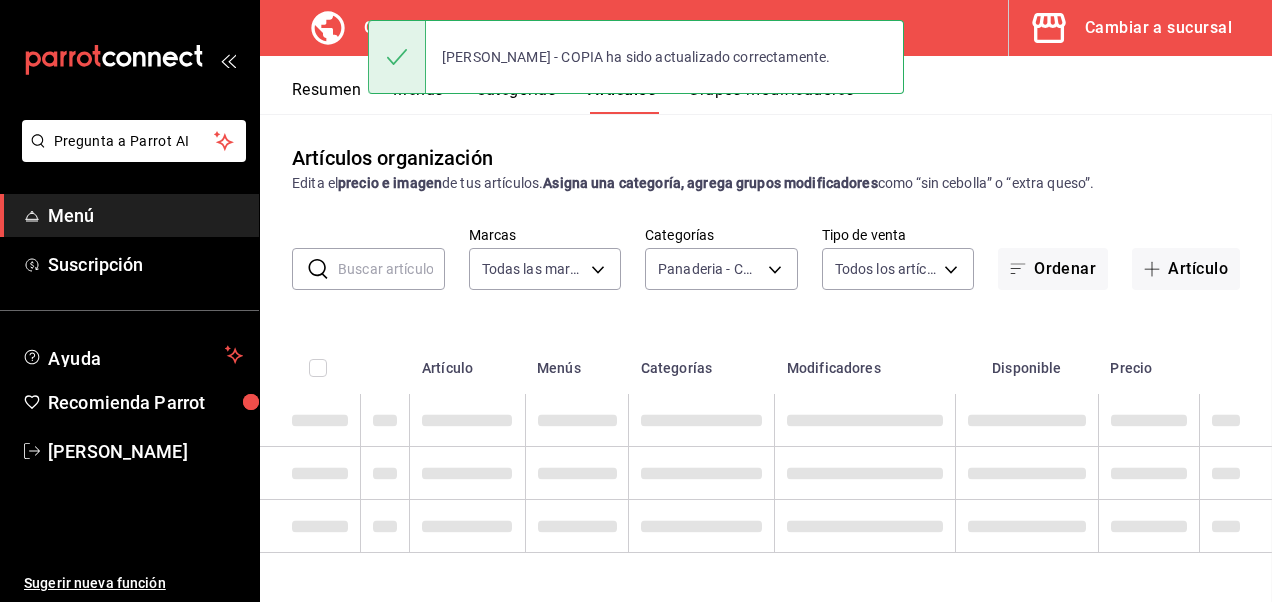 scroll, scrollTop: 2, scrollLeft: 0, axis: vertical 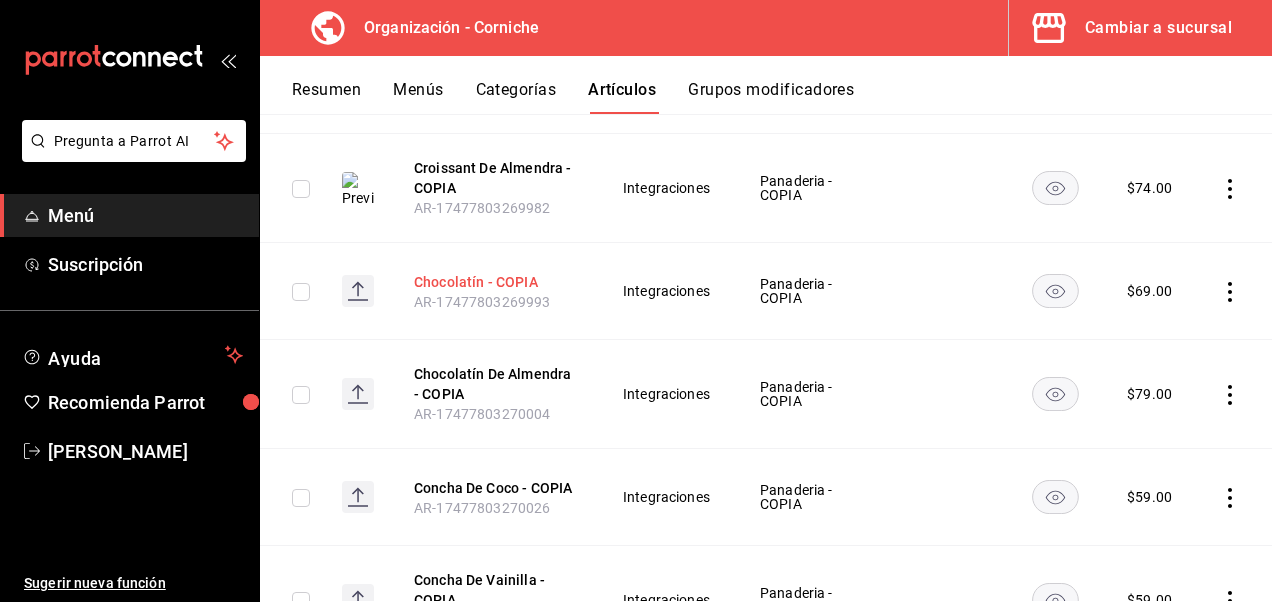 click on "Chocolatín - COPIA" at bounding box center [494, 282] 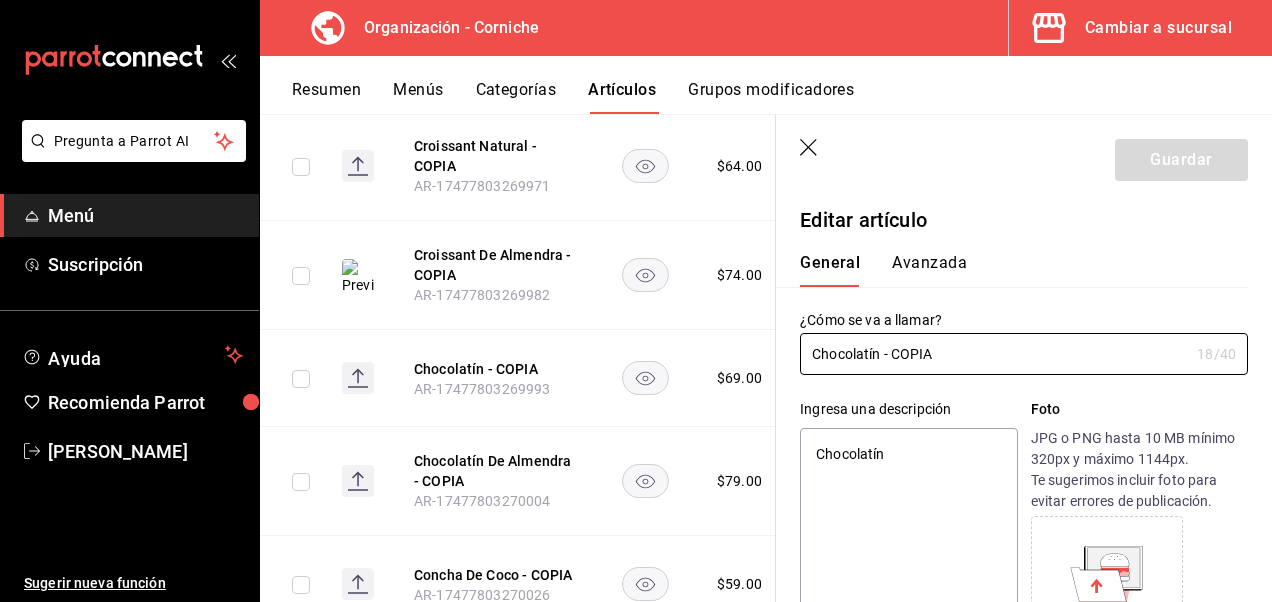 scroll, scrollTop: 180, scrollLeft: 0, axis: vertical 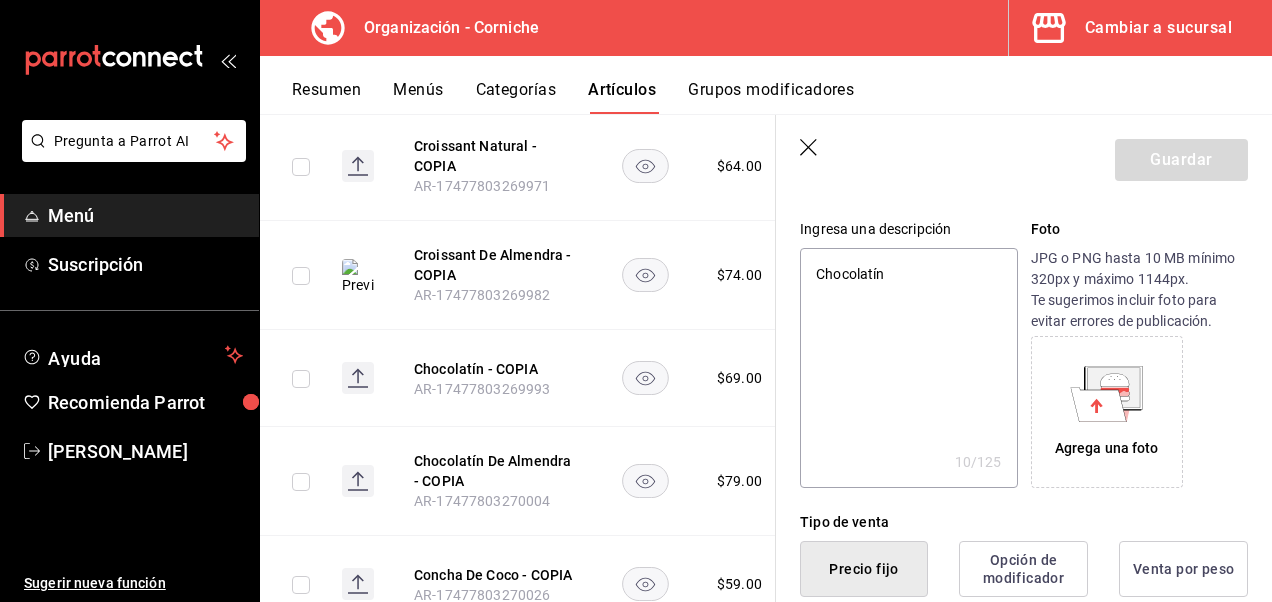 click on "Agrega una foto" at bounding box center (1107, 448) 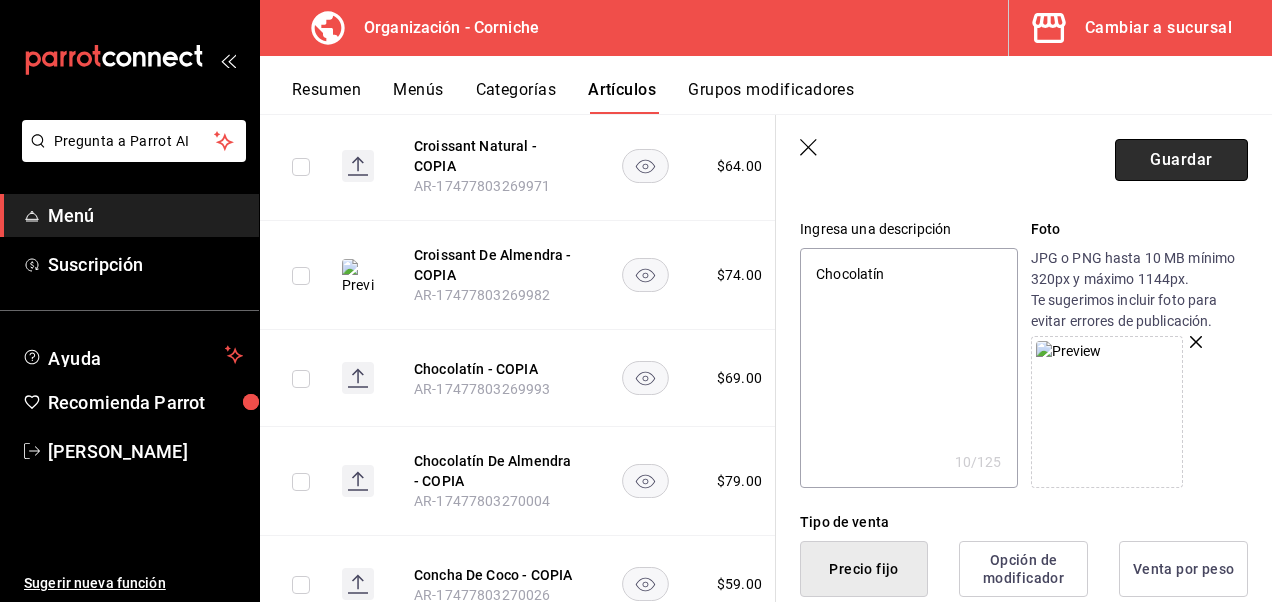 click on "Guardar" at bounding box center (1181, 160) 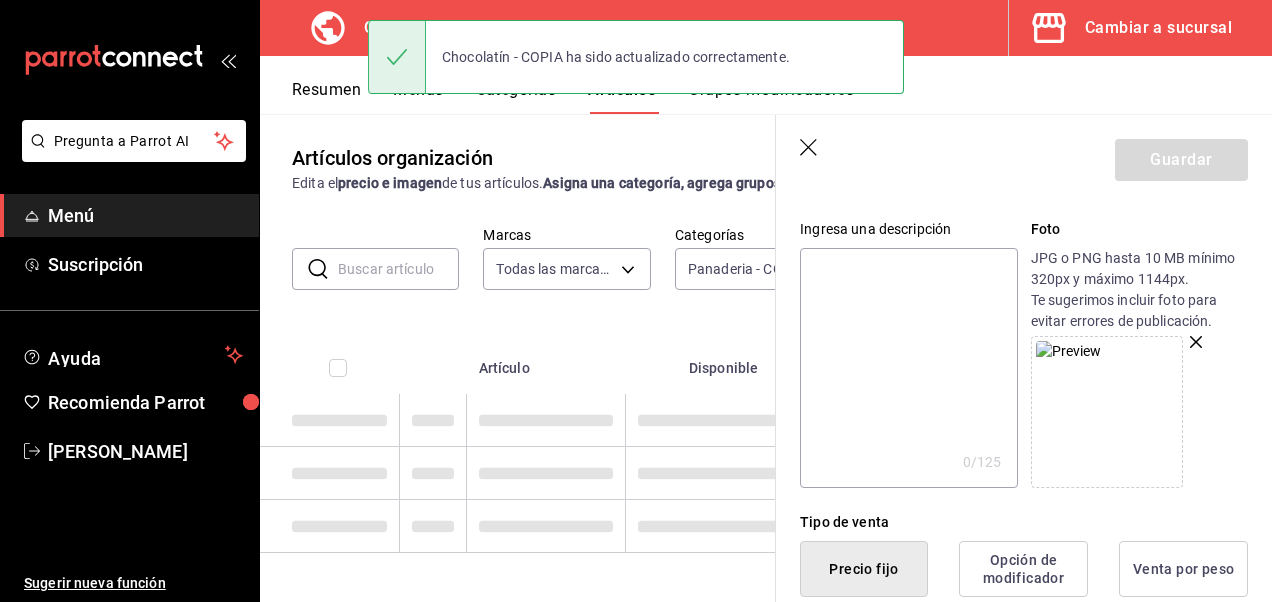 scroll, scrollTop: 2, scrollLeft: 0, axis: vertical 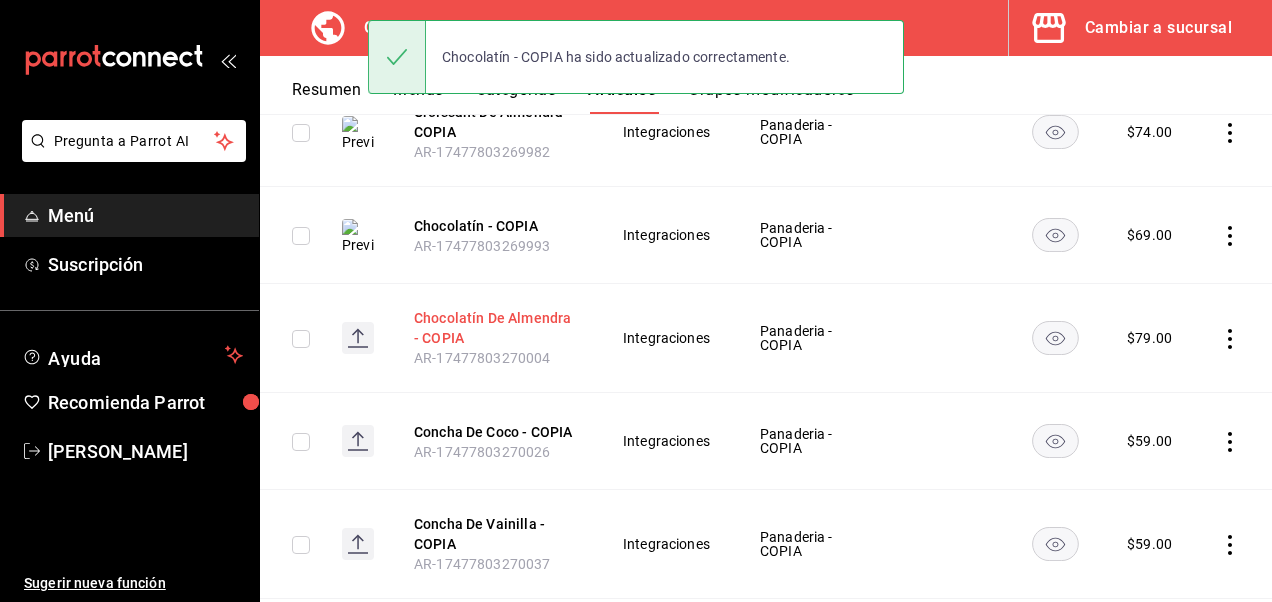 click on "Chocolatín De Almendra - COPIA" at bounding box center (494, 328) 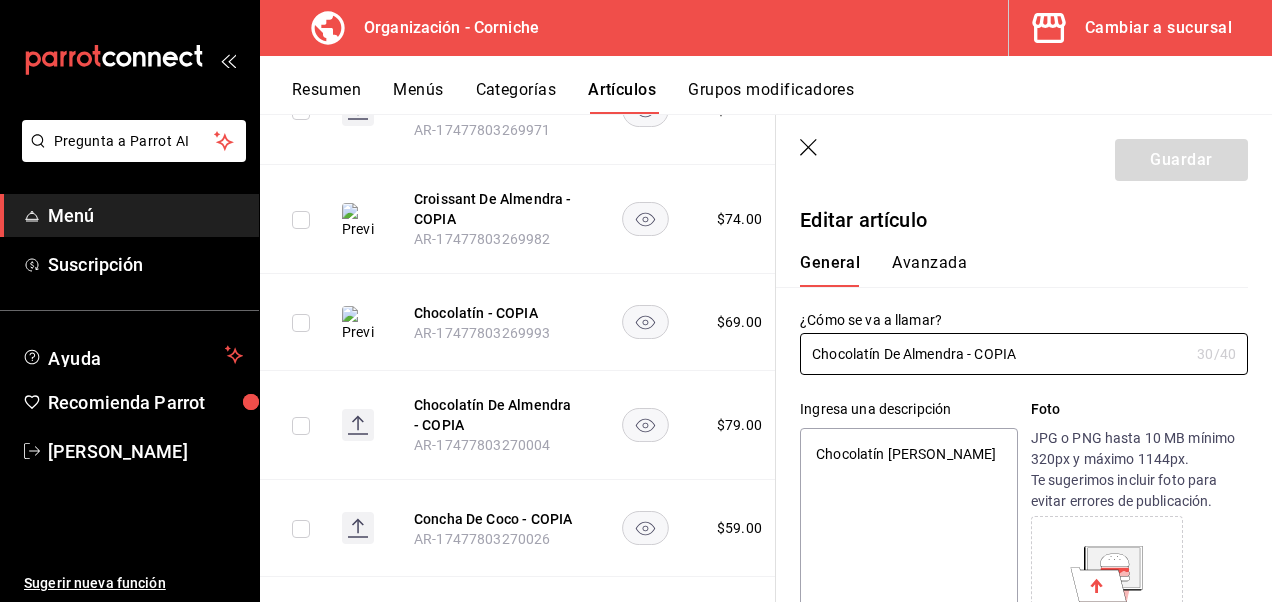 scroll, scrollTop: 222, scrollLeft: 0, axis: vertical 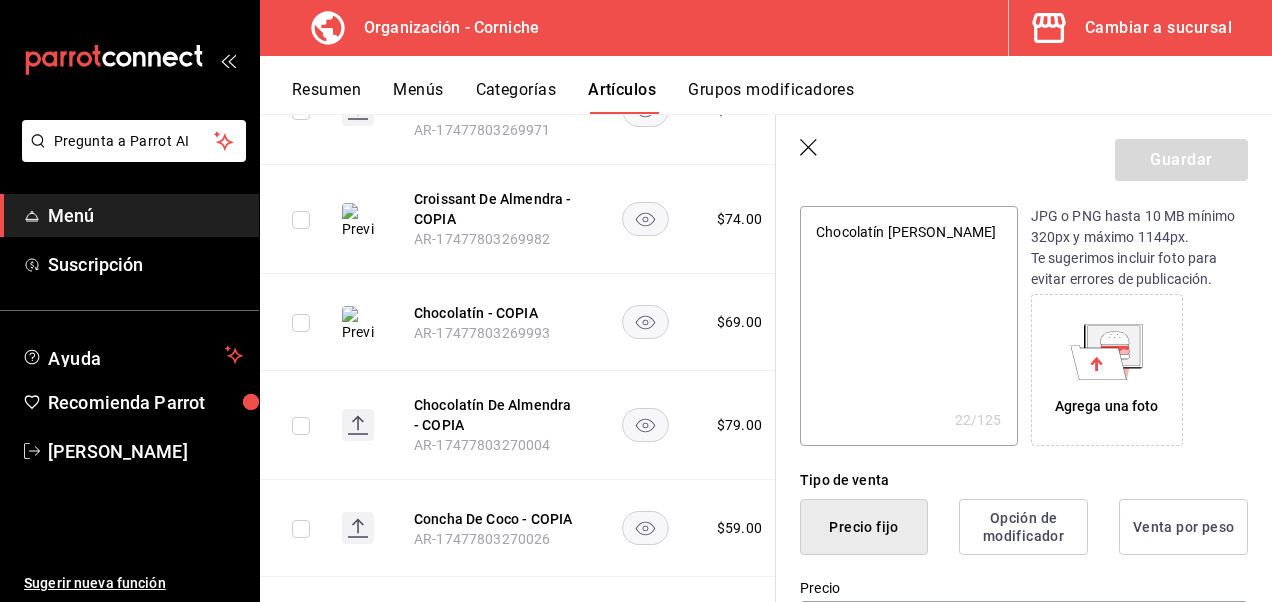 click on "Agrega una foto" at bounding box center [1107, 406] 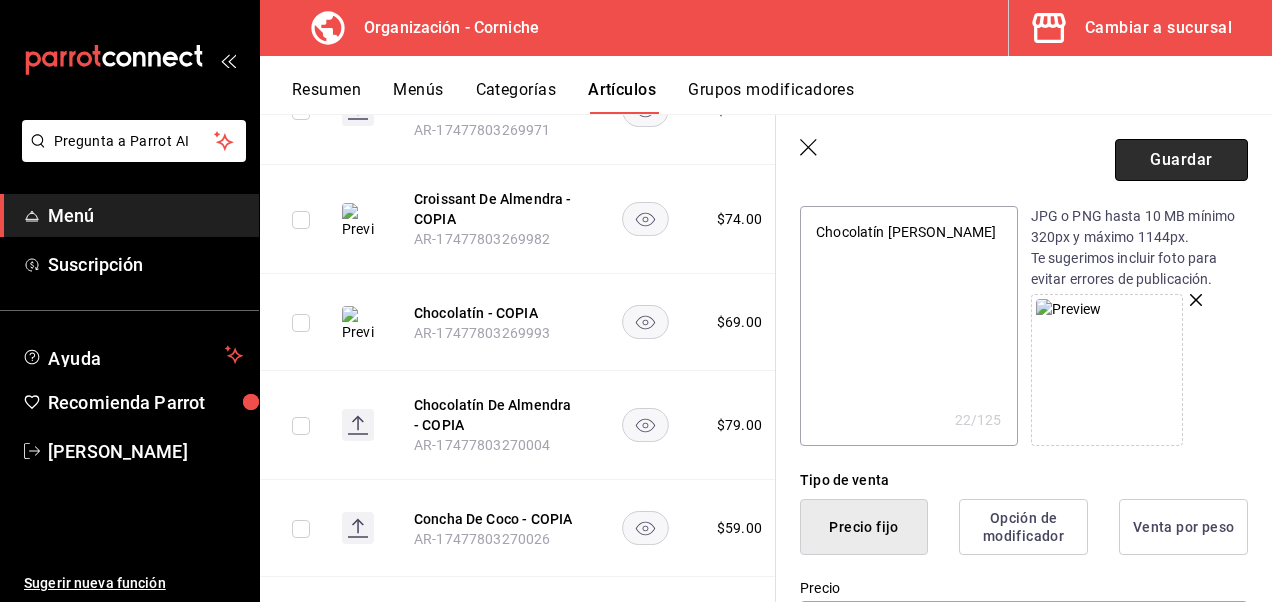 click on "Guardar" at bounding box center (1181, 160) 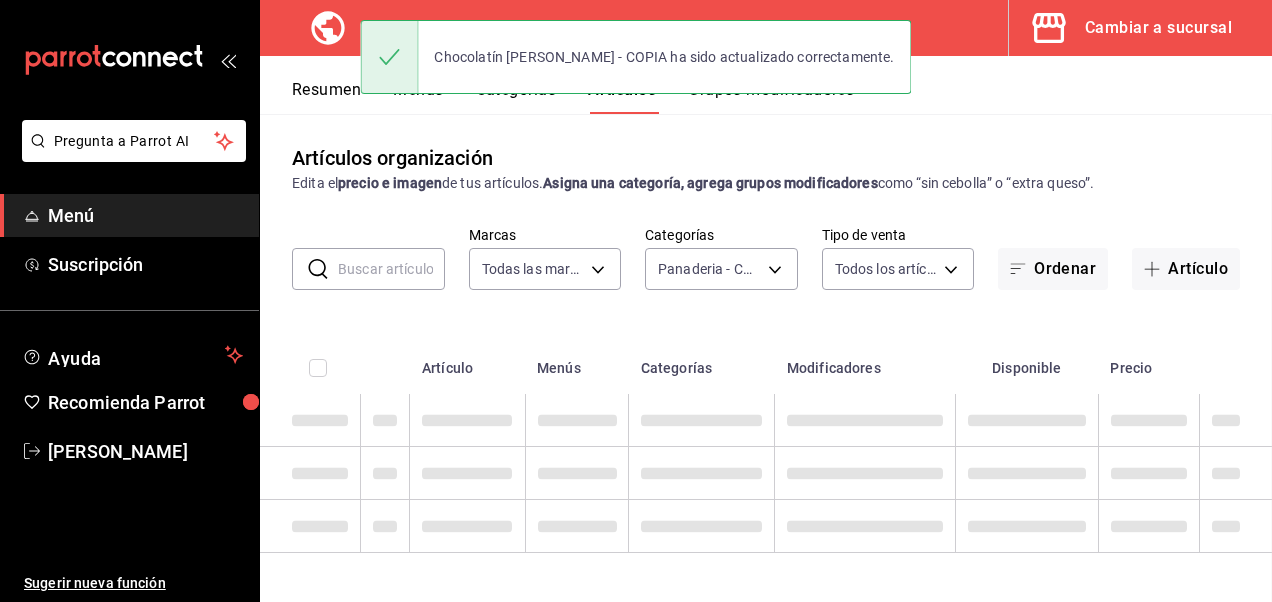 scroll, scrollTop: 2, scrollLeft: 0, axis: vertical 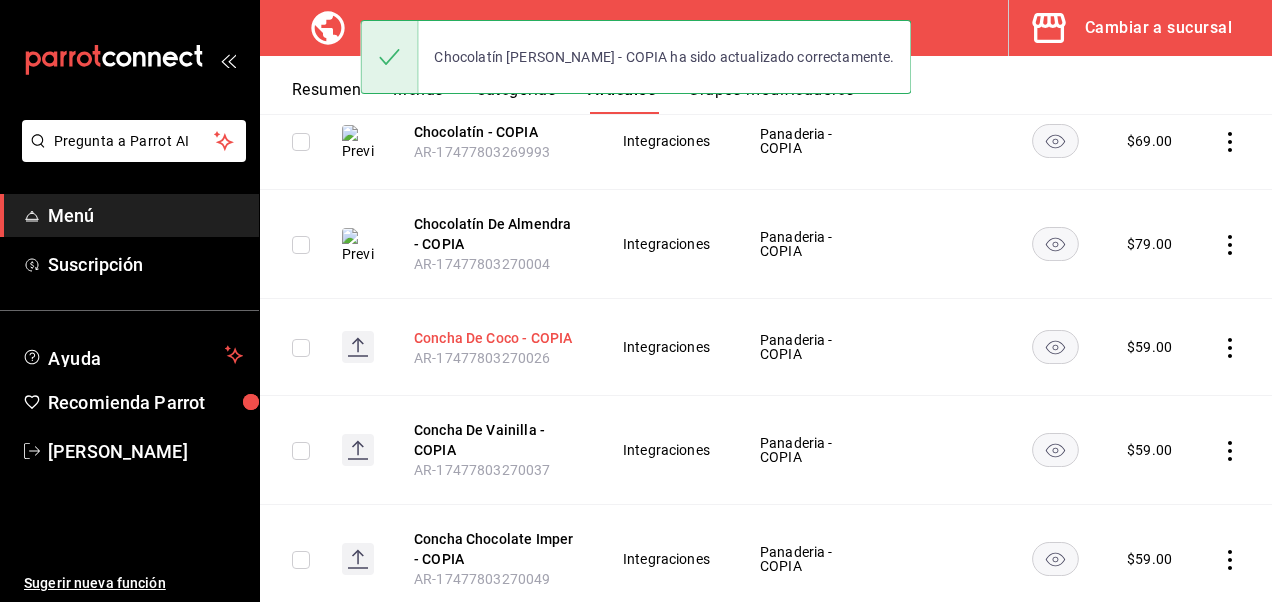 click on "Concha De Coco - COPIA" at bounding box center (494, 338) 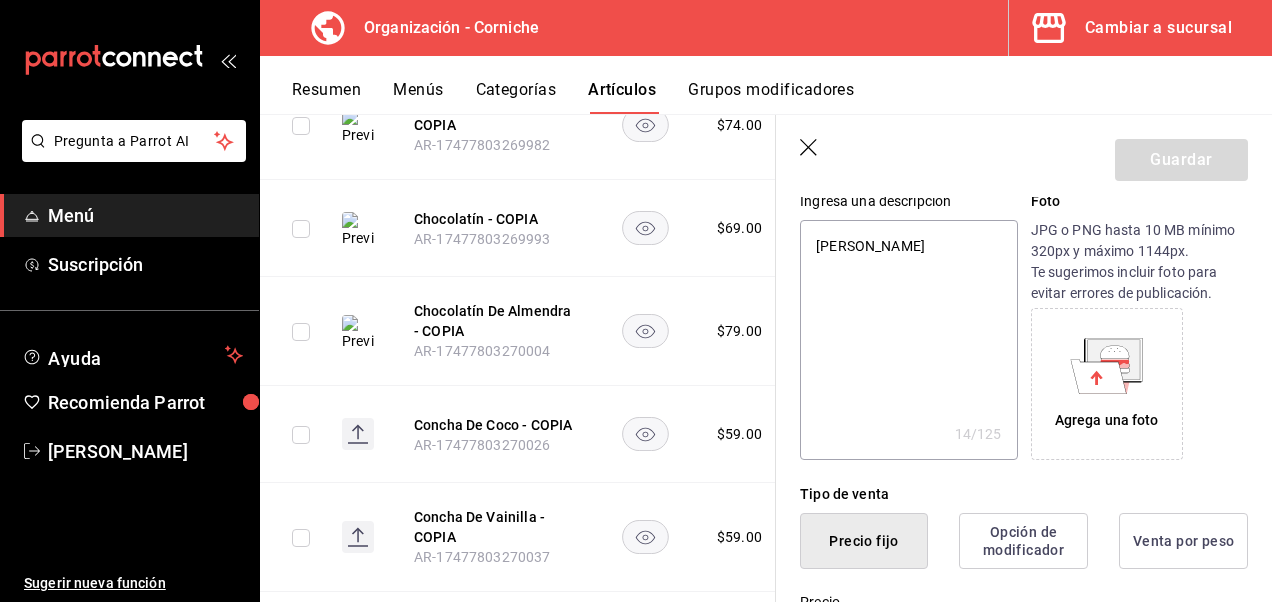 scroll, scrollTop: 209, scrollLeft: 0, axis: vertical 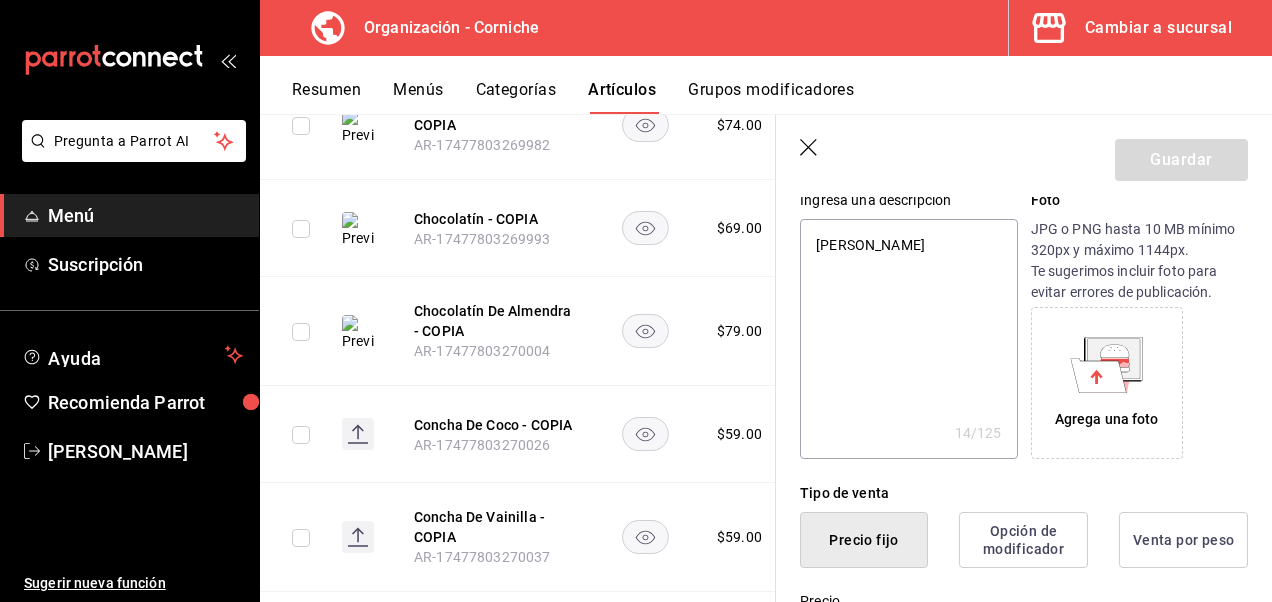 click on "Agrega una foto" at bounding box center (1107, 419) 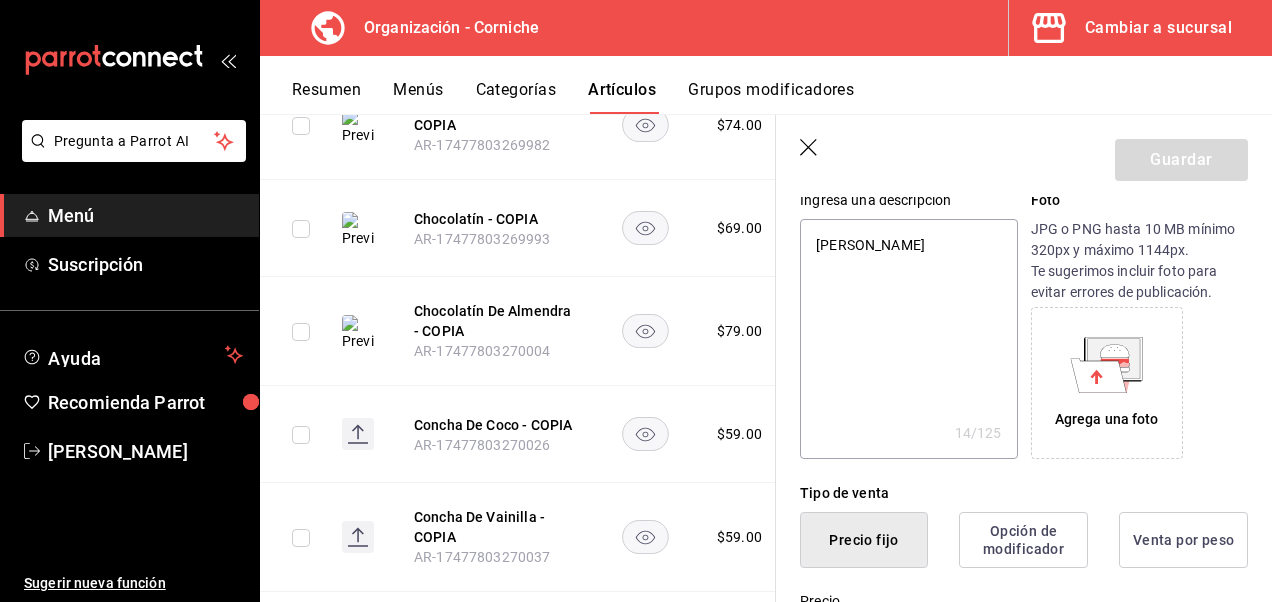 click on "Agrega una foto" at bounding box center (1107, 419) 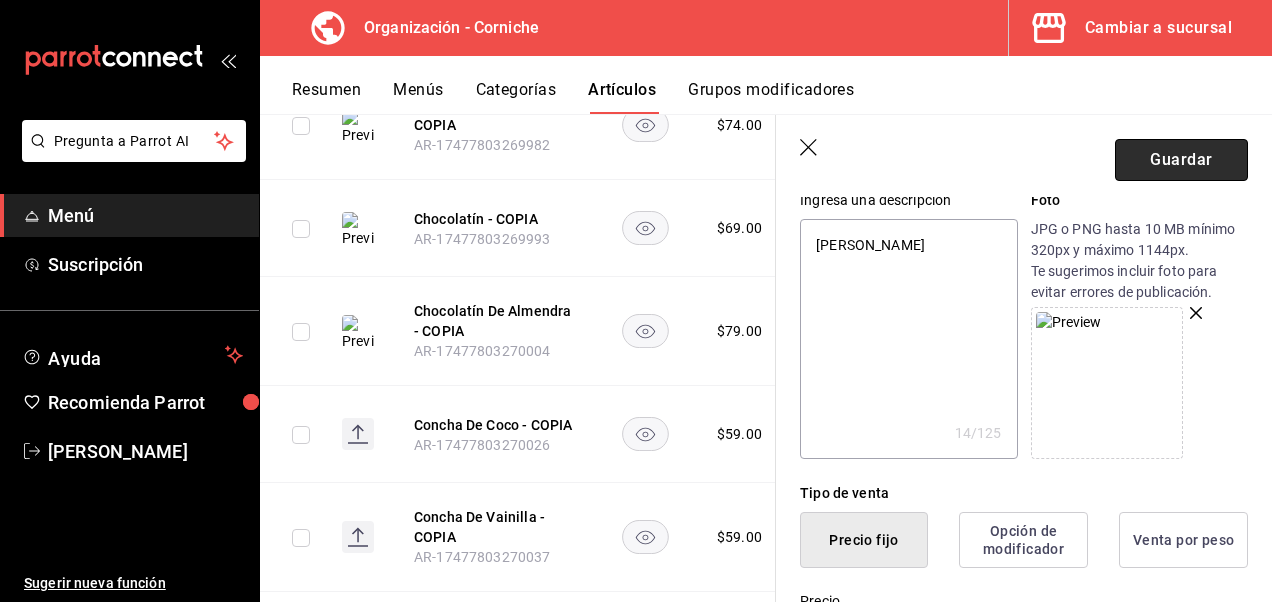 click on "Guardar" at bounding box center (1181, 160) 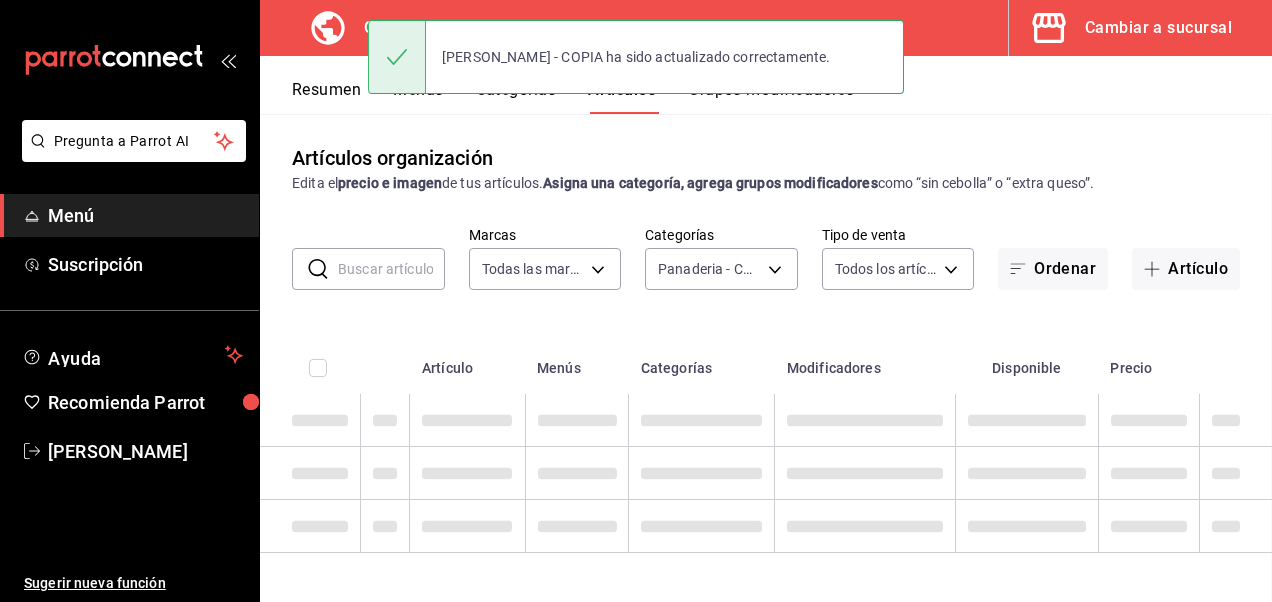 scroll, scrollTop: 2, scrollLeft: 0, axis: vertical 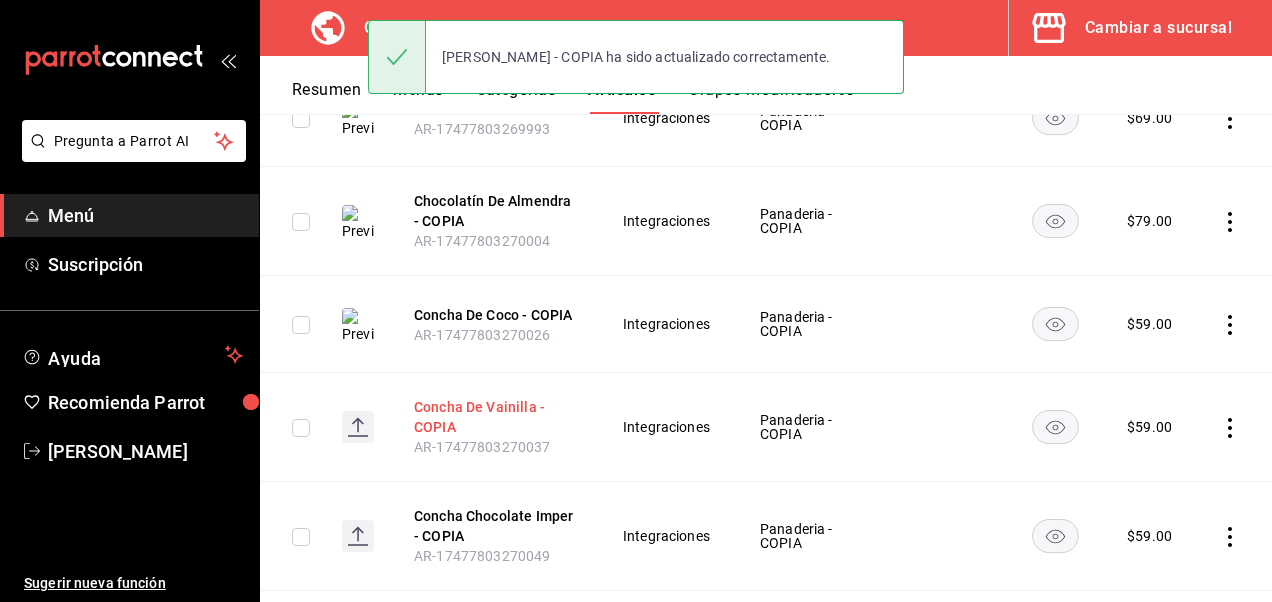 click on "Concha De Vainilla - COPIA" at bounding box center (494, 417) 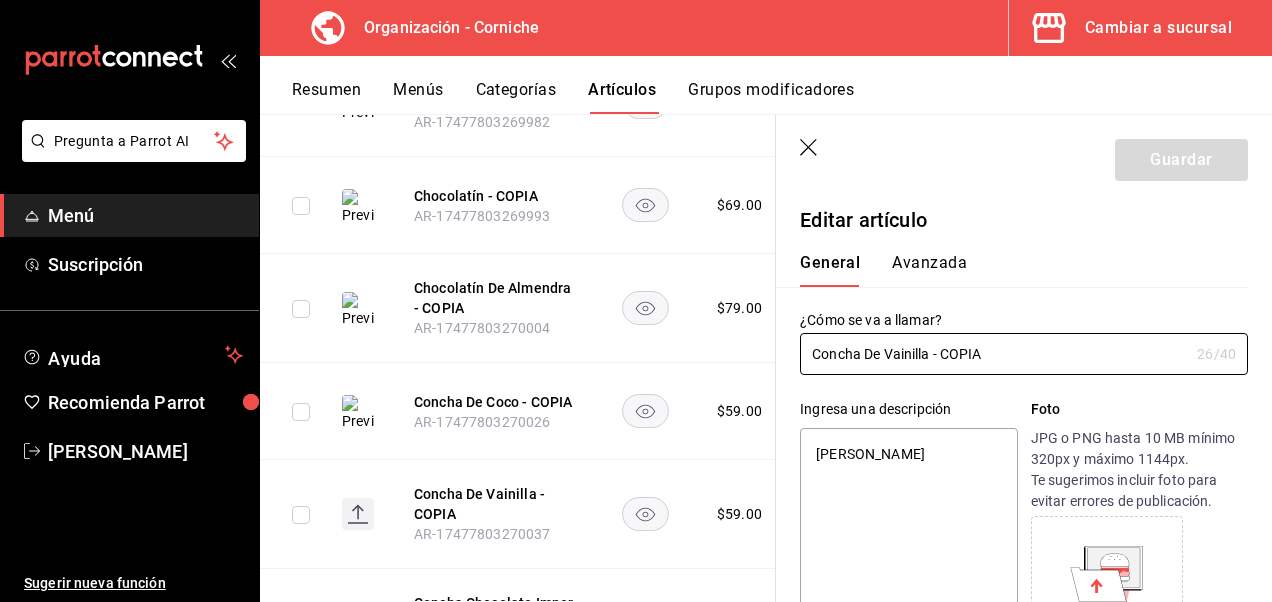 scroll, scrollTop: 104, scrollLeft: 0, axis: vertical 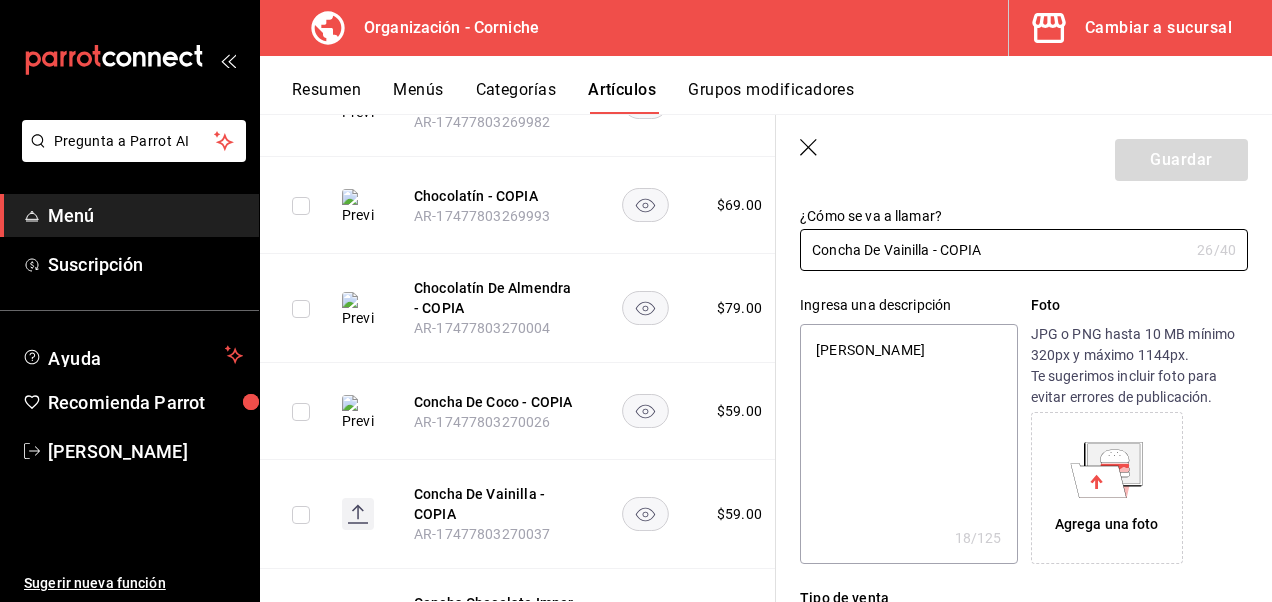 click on "Agrega una foto" at bounding box center [1107, 524] 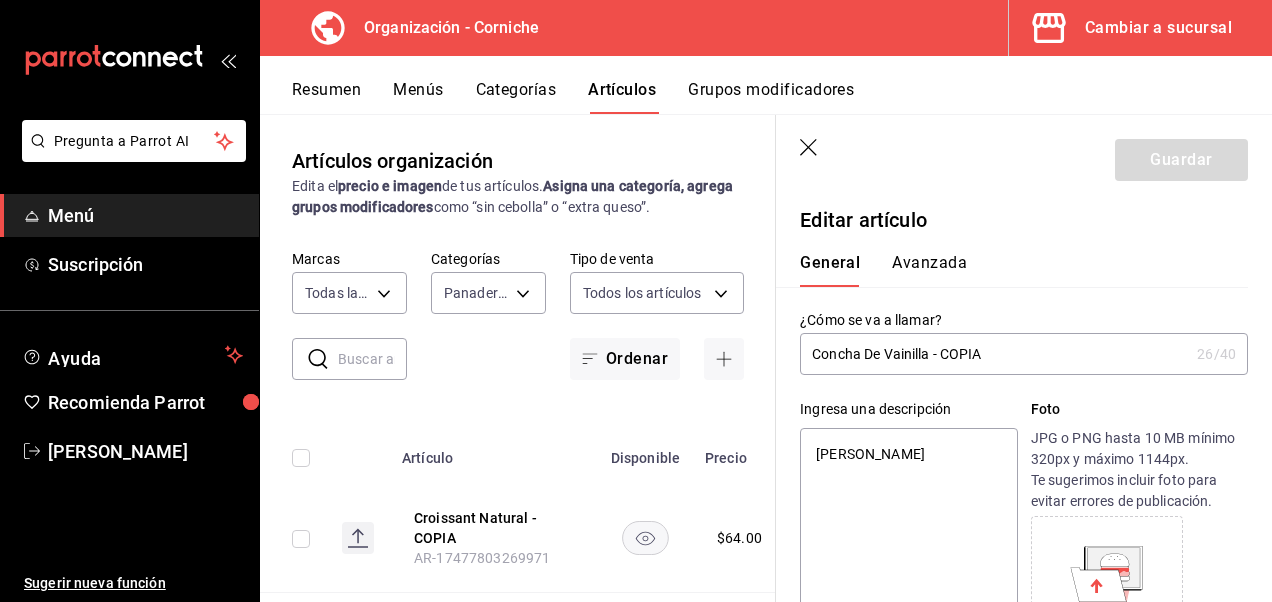 scroll, scrollTop: 0, scrollLeft: 0, axis: both 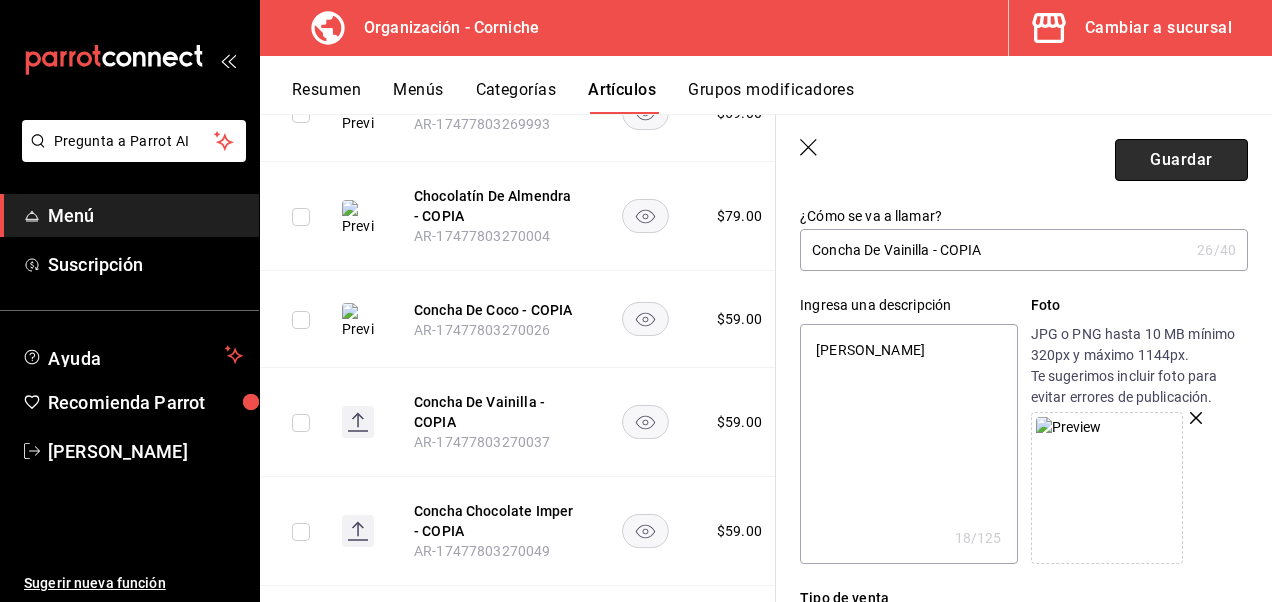 click on "Guardar" at bounding box center [1181, 160] 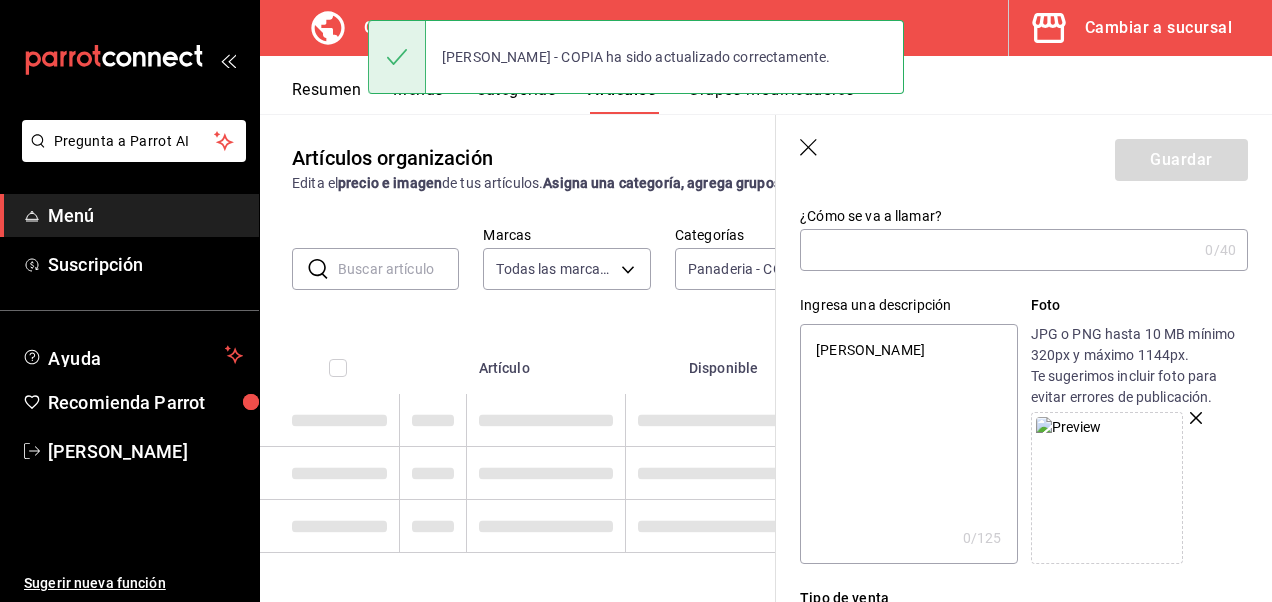 scroll, scrollTop: 2, scrollLeft: 0, axis: vertical 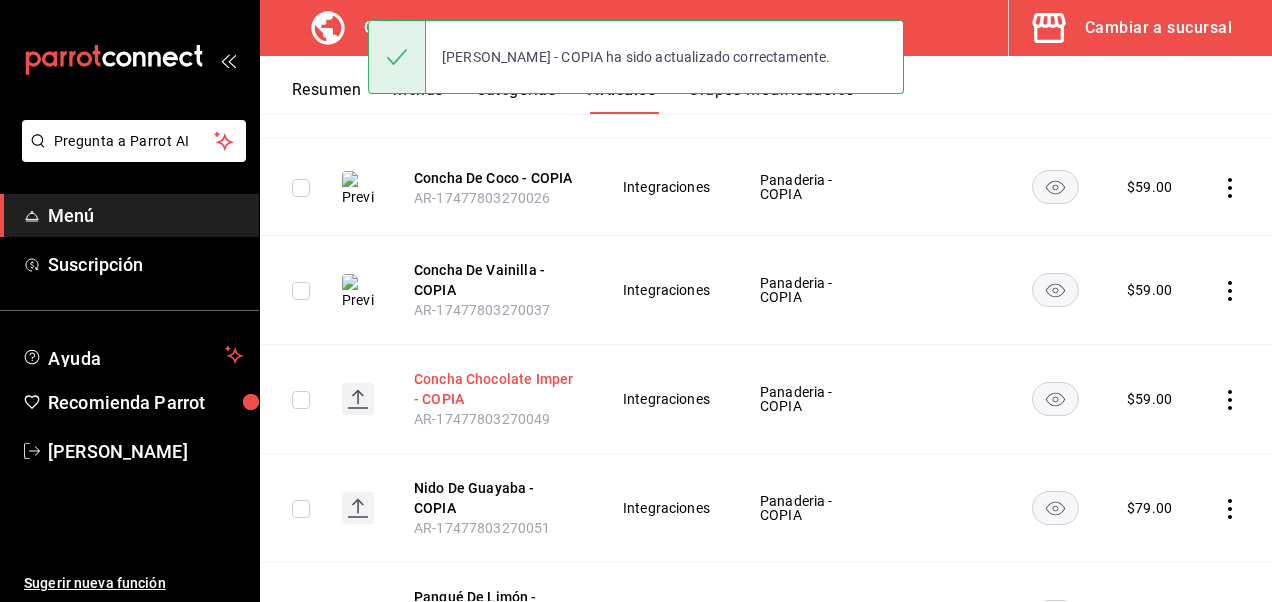 click on "Concha Chocolate Imper - COPIA" at bounding box center (494, 389) 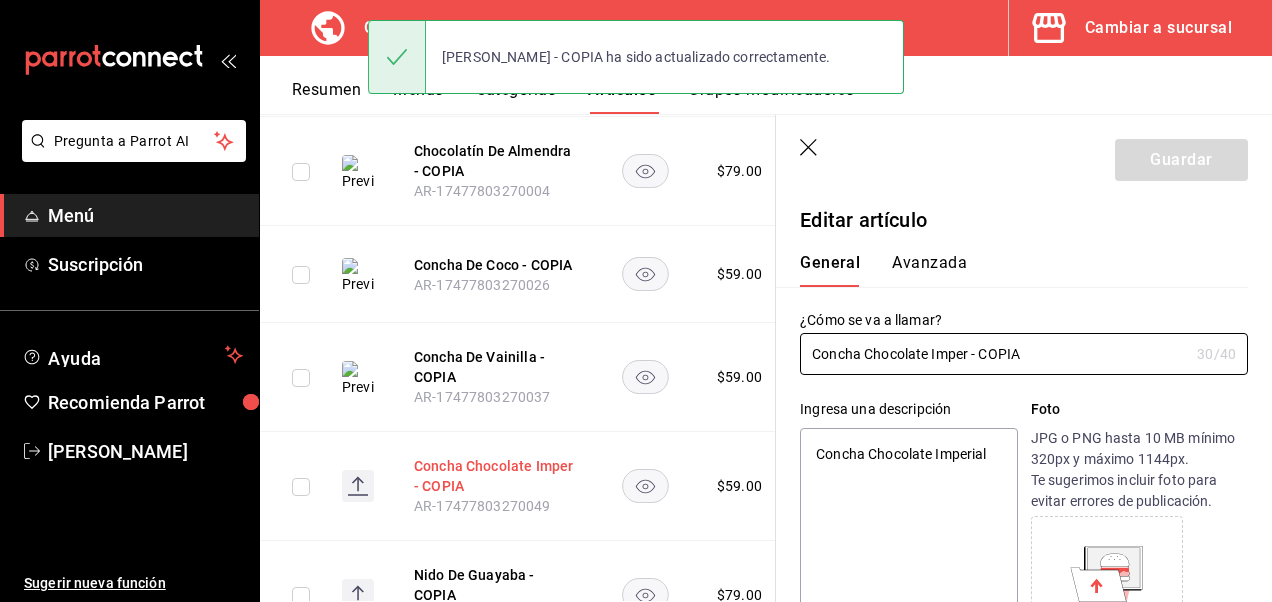type on "x" 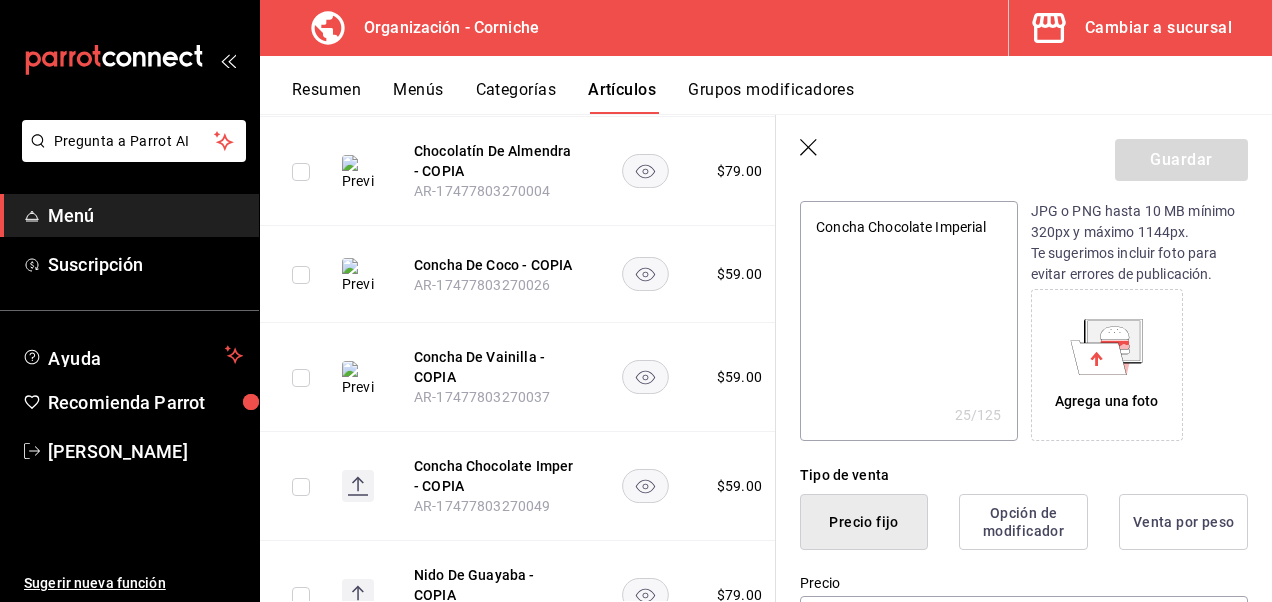 scroll, scrollTop: 228, scrollLeft: 0, axis: vertical 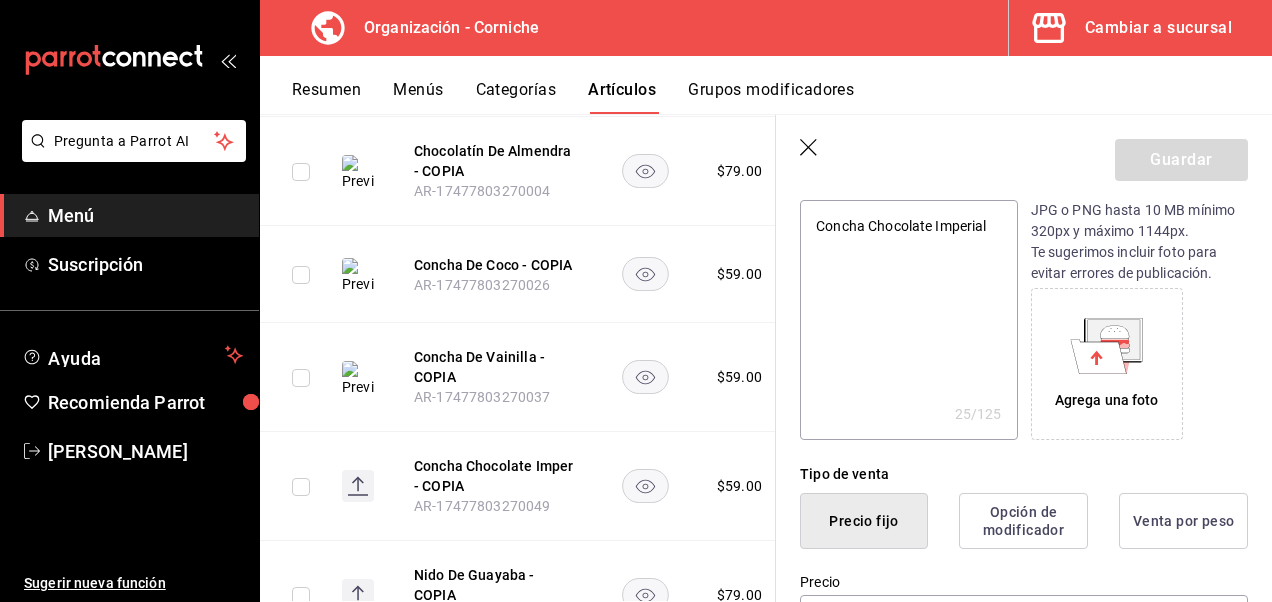 click on "Agrega una foto" at bounding box center [1107, 364] 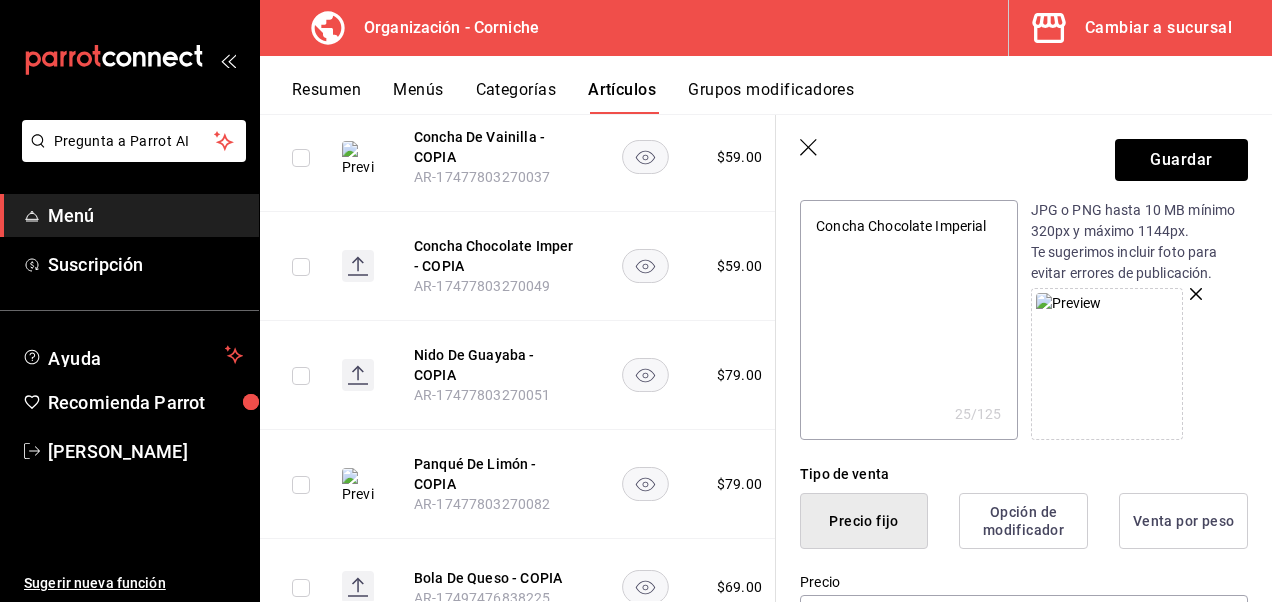 scroll, scrollTop: 902, scrollLeft: 0, axis: vertical 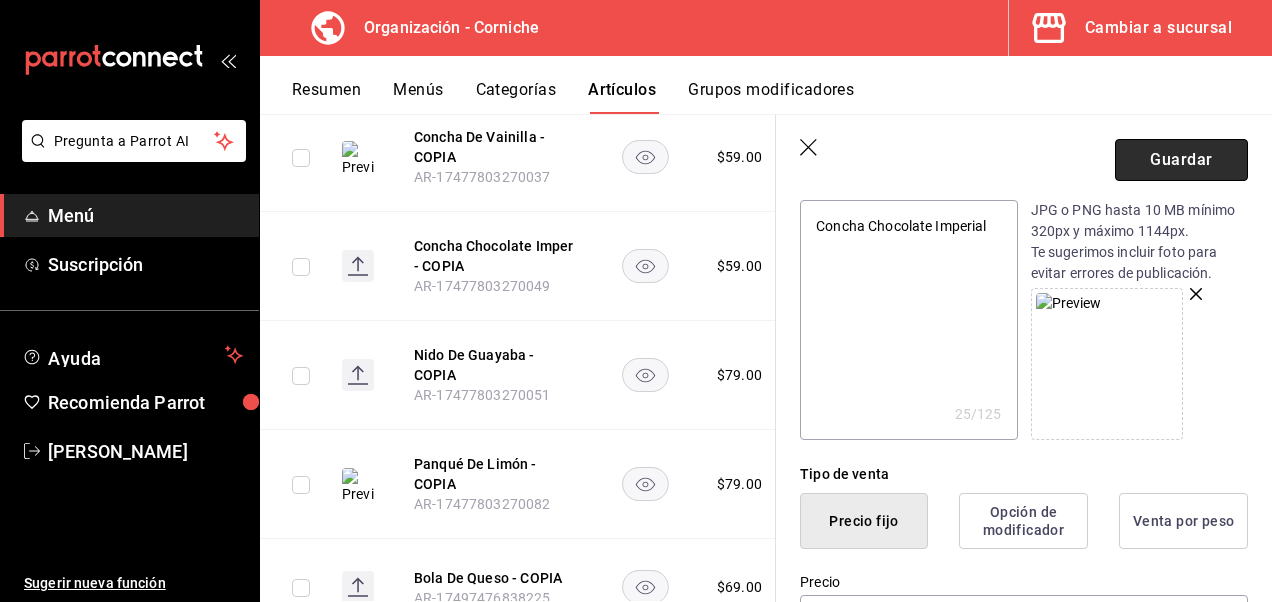 click on "Guardar" at bounding box center [1181, 160] 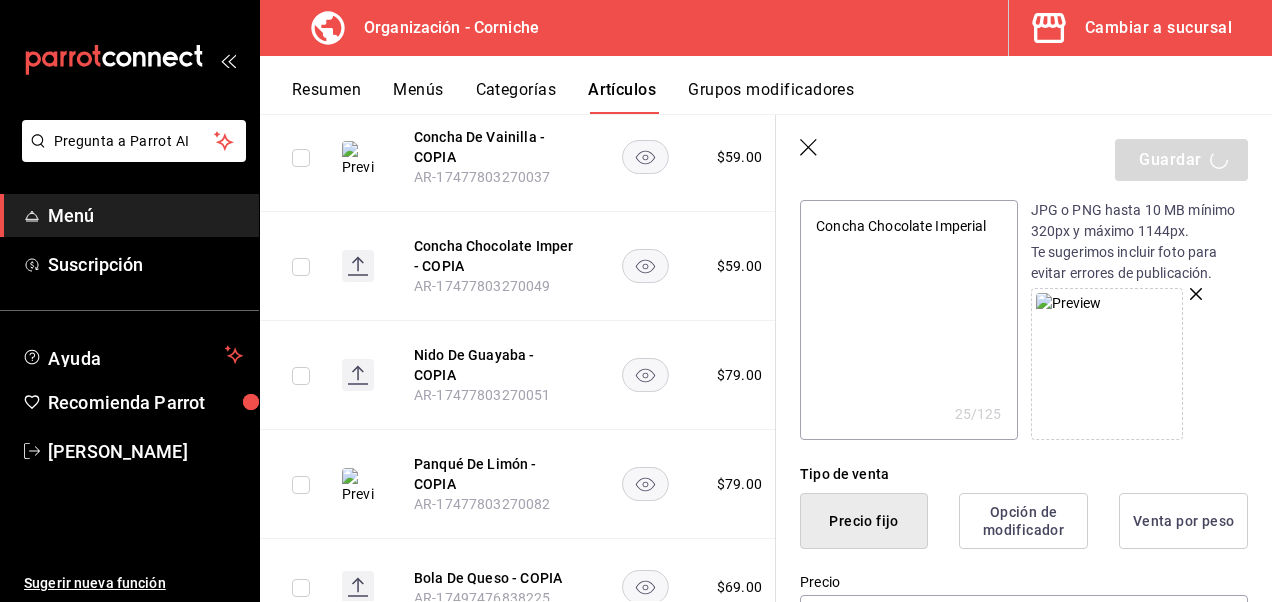 type on "x" 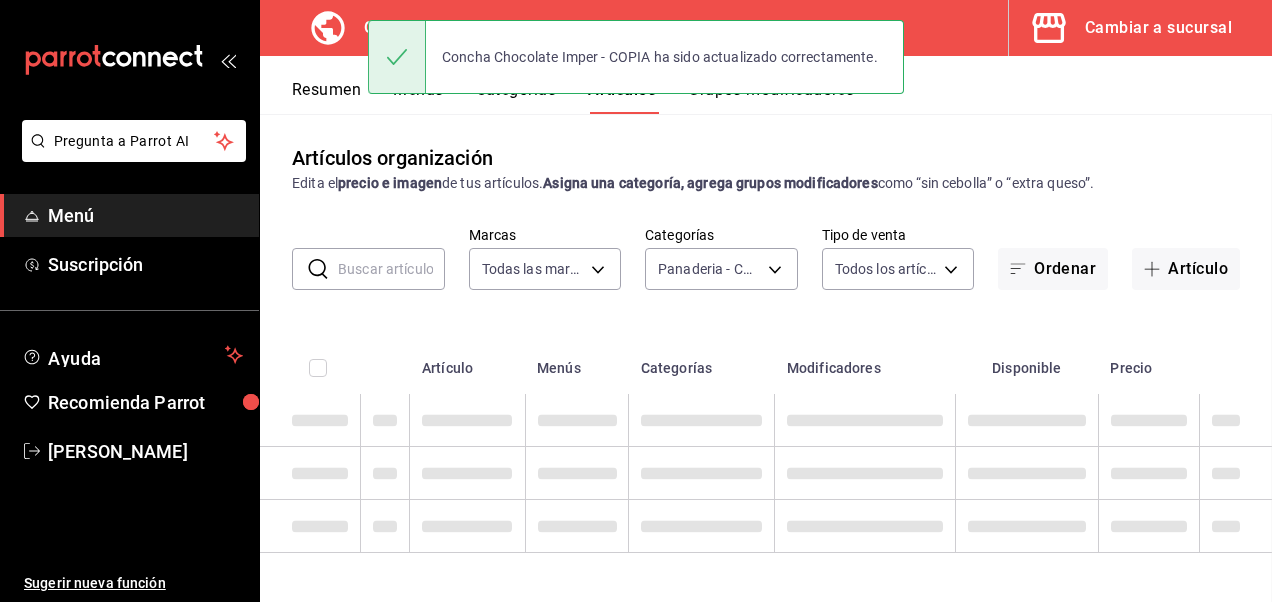 scroll, scrollTop: 2, scrollLeft: 0, axis: vertical 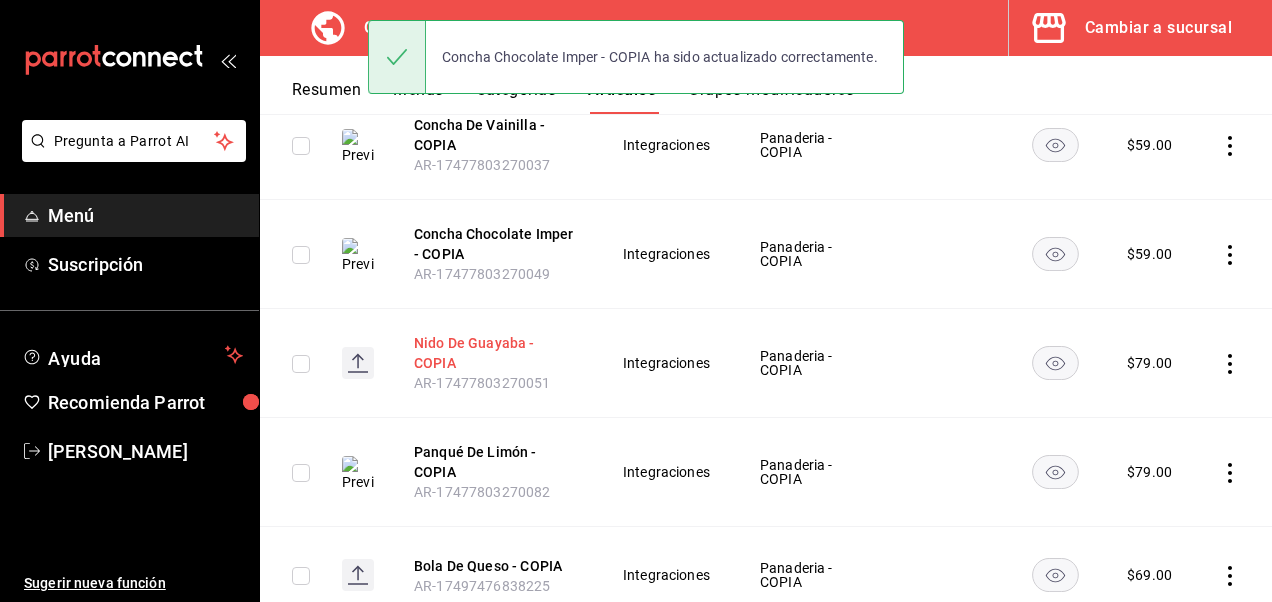 click on "Nido De Guayaba - COPIA" at bounding box center [494, 353] 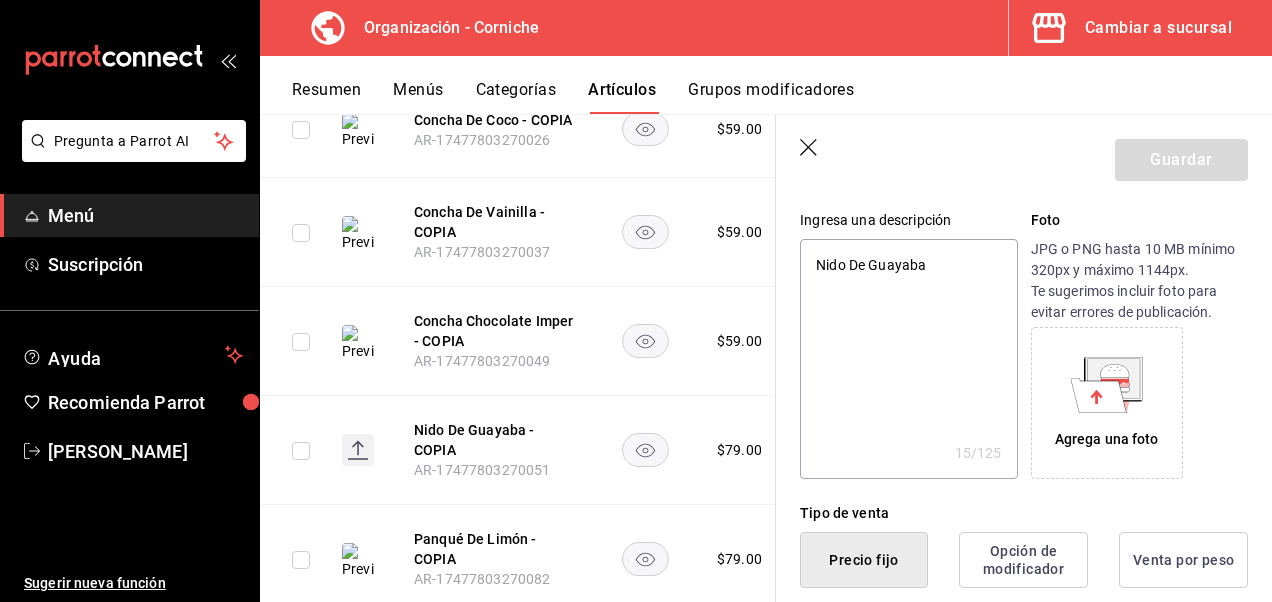 scroll, scrollTop: 198, scrollLeft: 0, axis: vertical 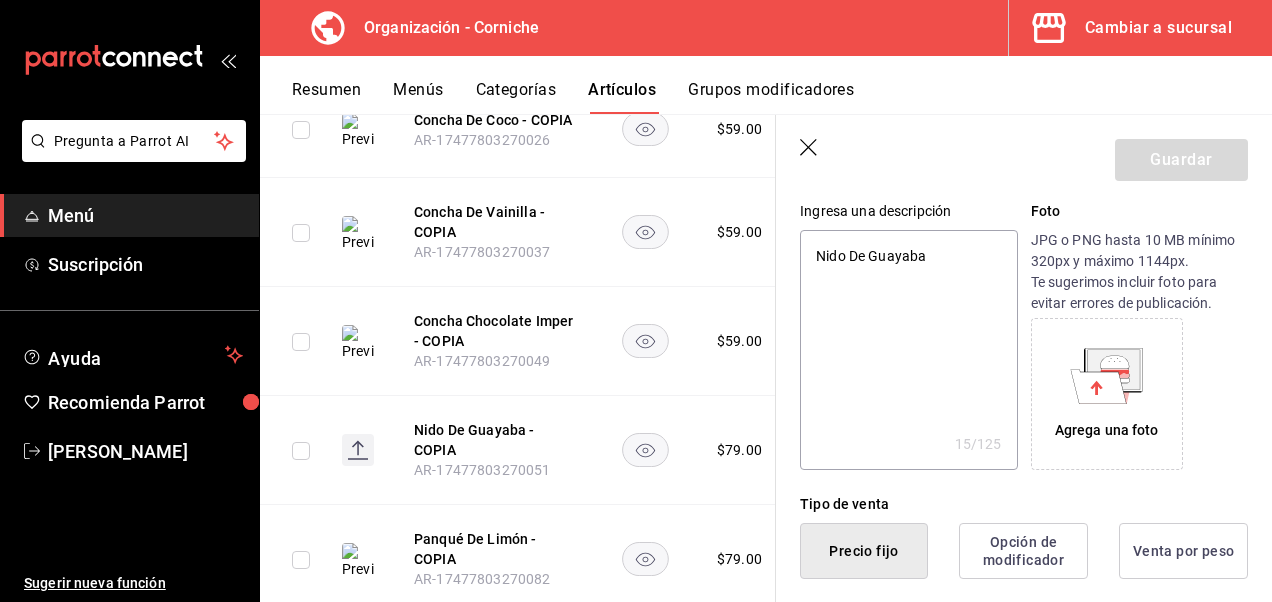 click on "Agrega una foto" at bounding box center [1107, 430] 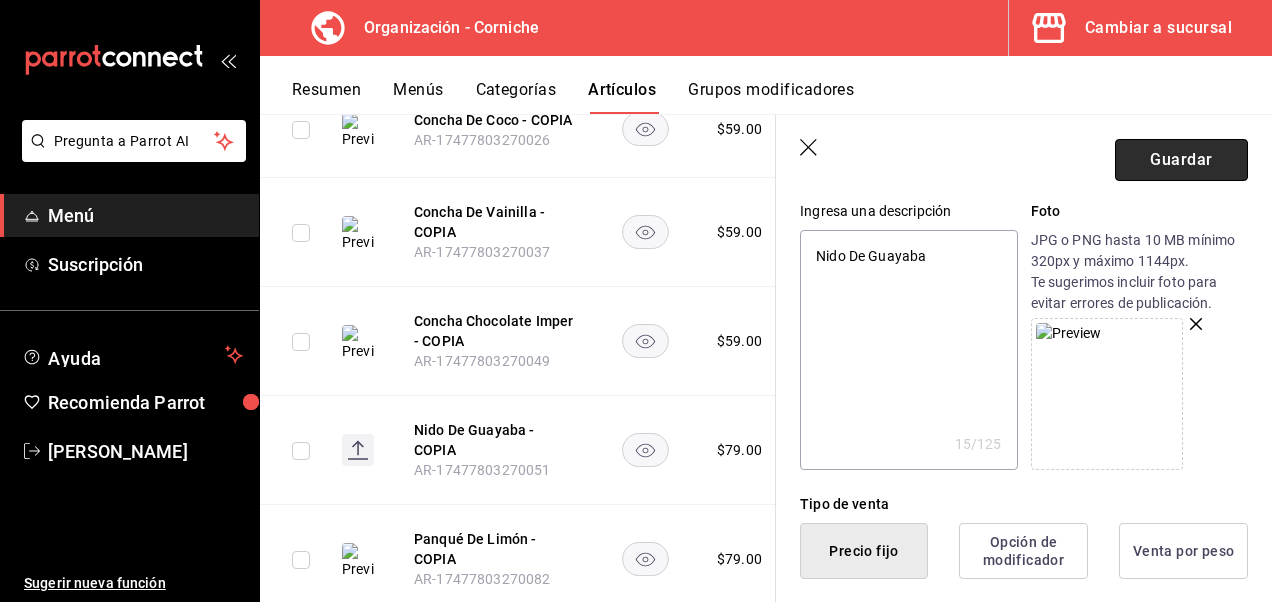 click on "Guardar" at bounding box center (1181, 160) 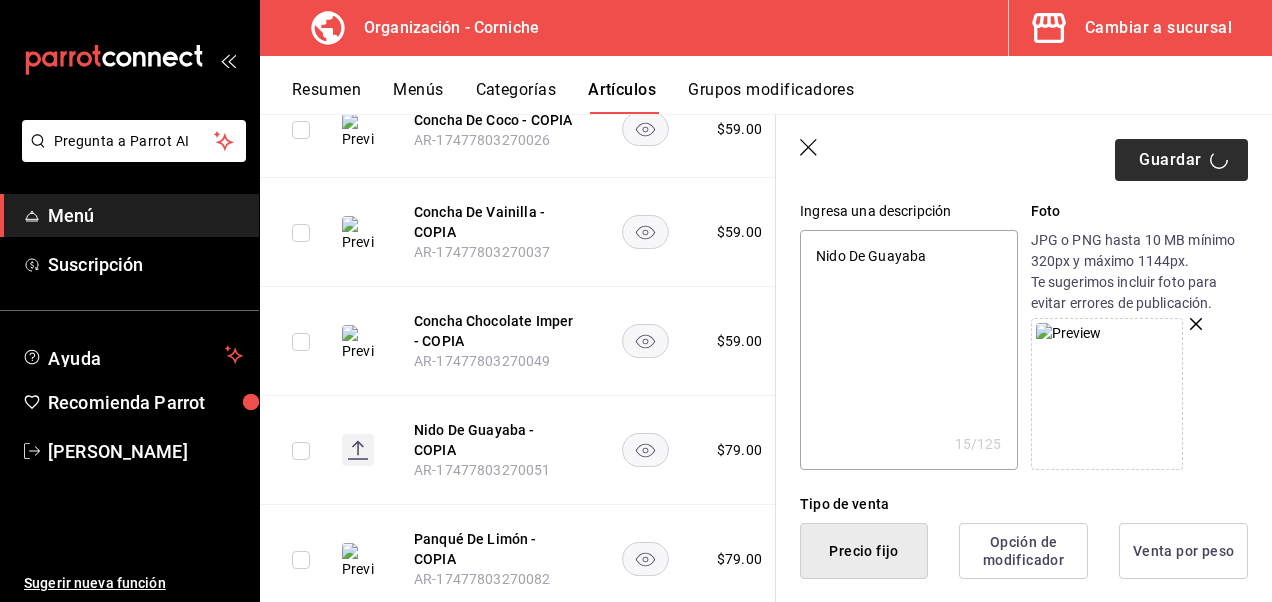 type on "x" 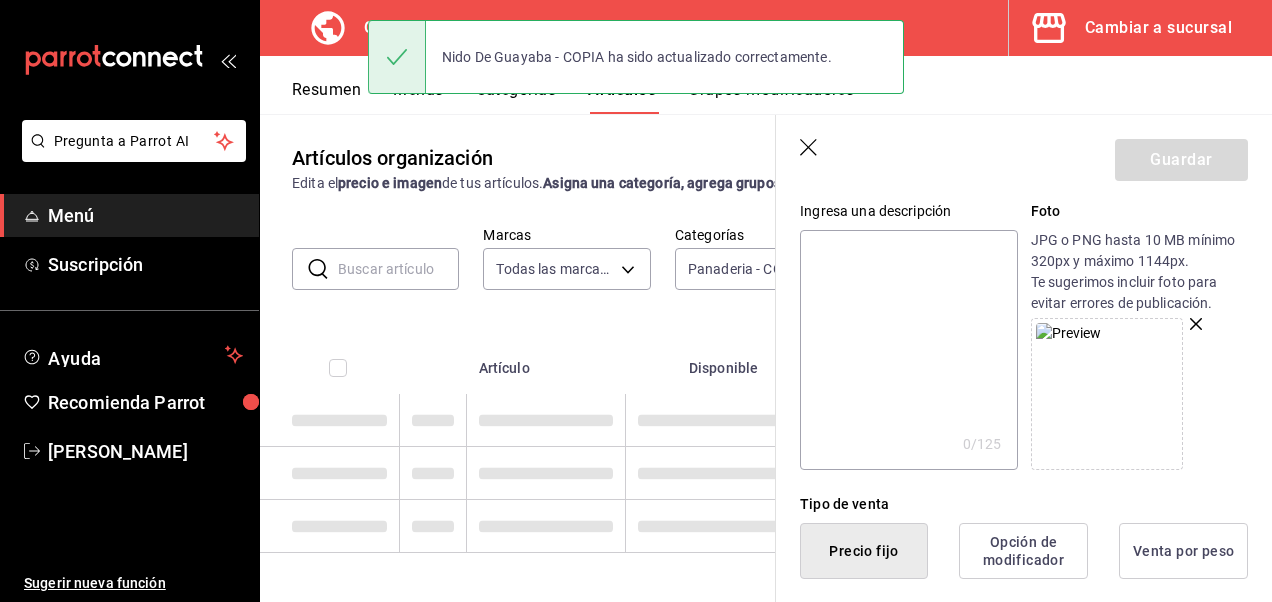 scroll, scrollTop: 2, scrollLeft: 0, axis: vertical 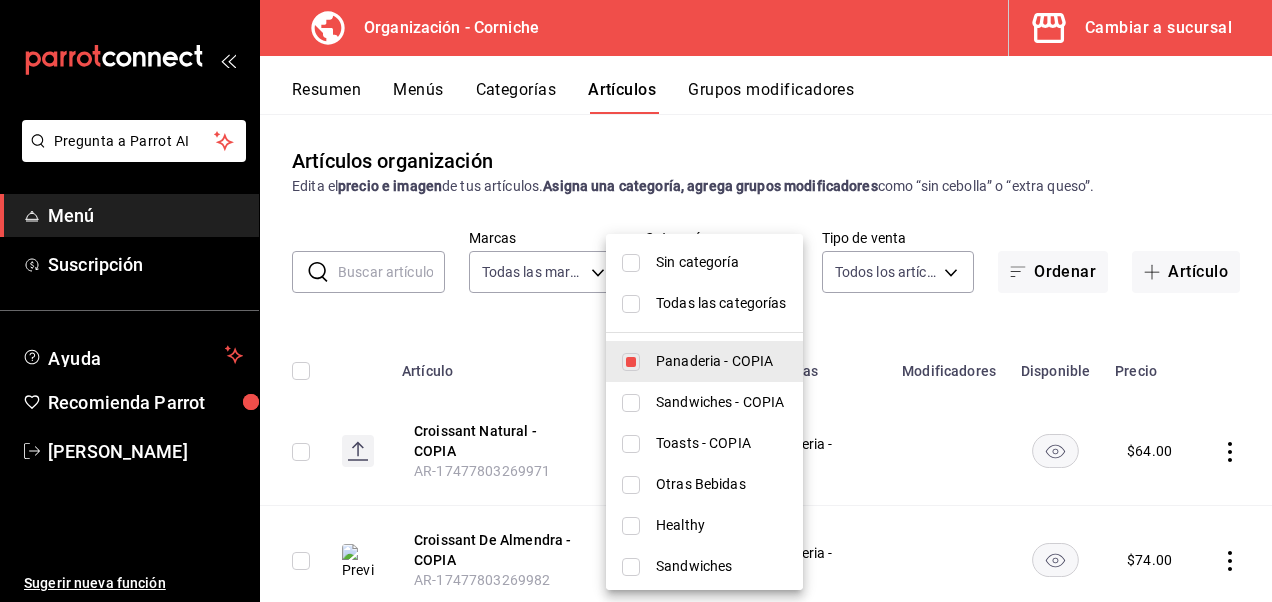 click on "Pregunta a Parrot AI Menú   Suscripción   Ayuda Recomienda Parrot   [PERSON_NAME]   Sugerir nueva función   Organización - Corniche Cambiar a sucursal Resumen Menús Categorías Artículos Grupos modificadores Artículos organización Edita el  precio e imagen  de tus artículos.  Asigna una categoría, agrega grupos modificadores  como “sin cebolla” o “extra queso”. ​ ​ Marcas Todas las marcas, Sin marca de095c9f-9f33-4311-a1cf-fb09ada0ff3b Categorías Panaderia - COPIA 5cc20d59-0c31-443a-836a-efdf5d5b119f Tipo de venta Todos los artículos ALL Ordenar Artículo Artículo Menús Categorías Modificadores Disponible Precio Croissant Natural - COPIA AR-17477803269971 Integraciones Panaderia - COPIA $ 64.00 [PERSON_NAME] - COPIA AR-17477803269982 Integraciones Panaderia - COPIA $ 74.00 Chocolatín - COPIA AR-17477803269993 Integraciones Panaderia - COPIA $ 69.00 Chocolatín [PERSON_NAME] - COPIA AR-17477803270004 Integraciones Panaderia - COPIA $ 79.00 [PERSON_NAME] - COPIA Integraciones $" at bounding box center (636, 301) 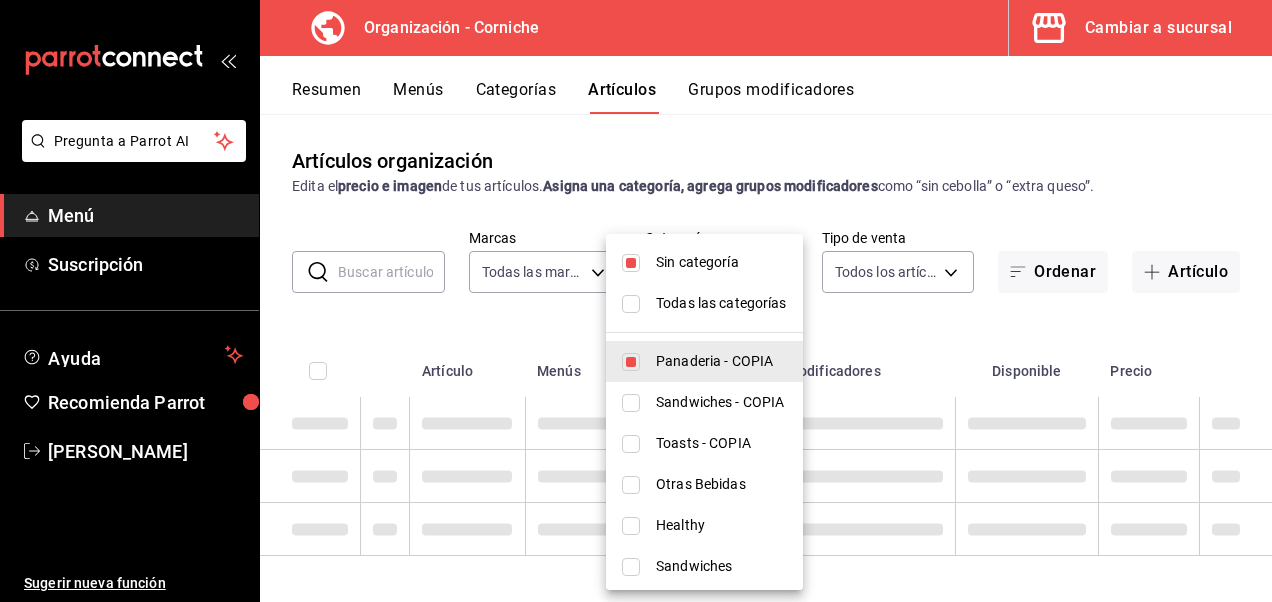 click at bounding box center (631, 263) 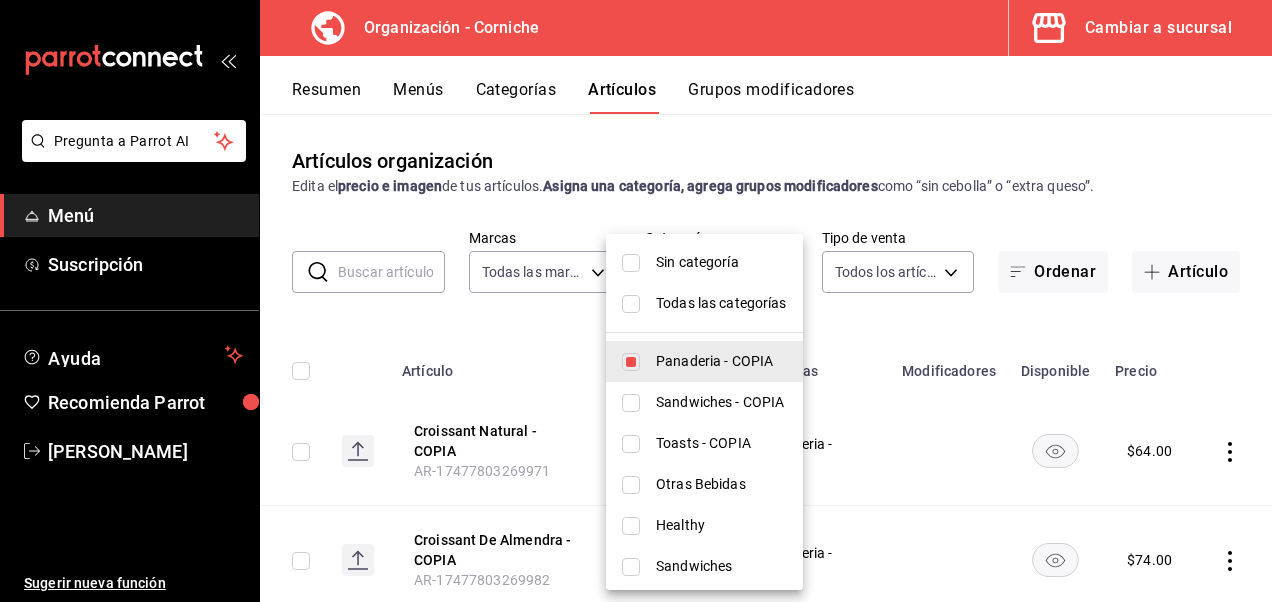 click at bounding box center (631, 304) 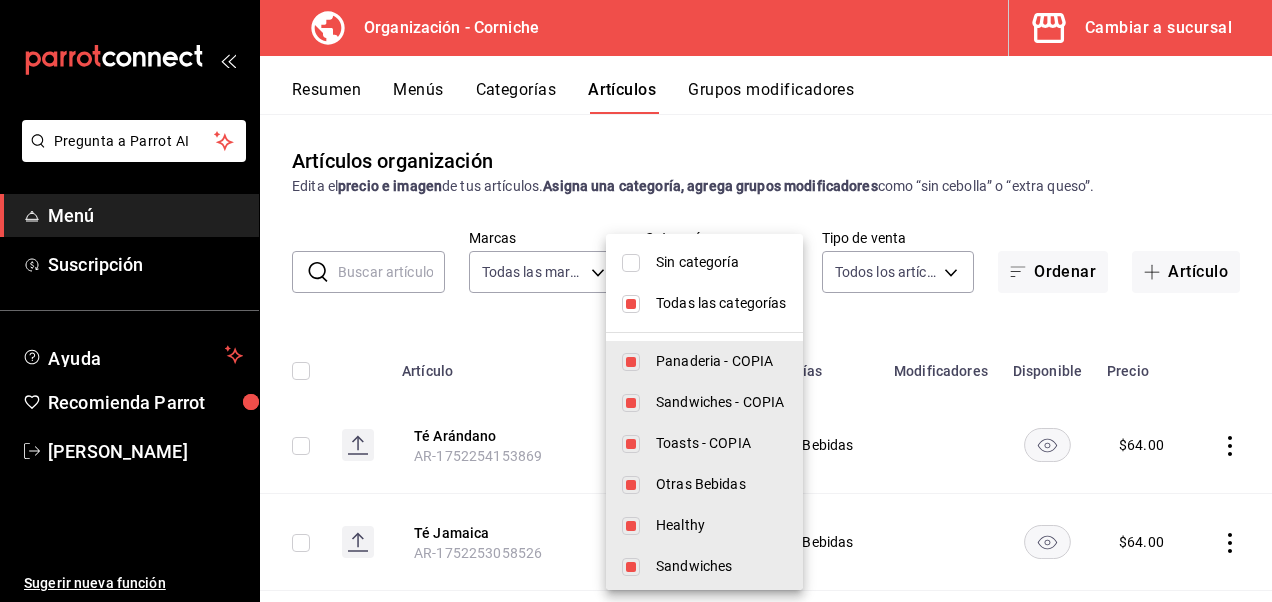 click at bounding box center [631, 304] 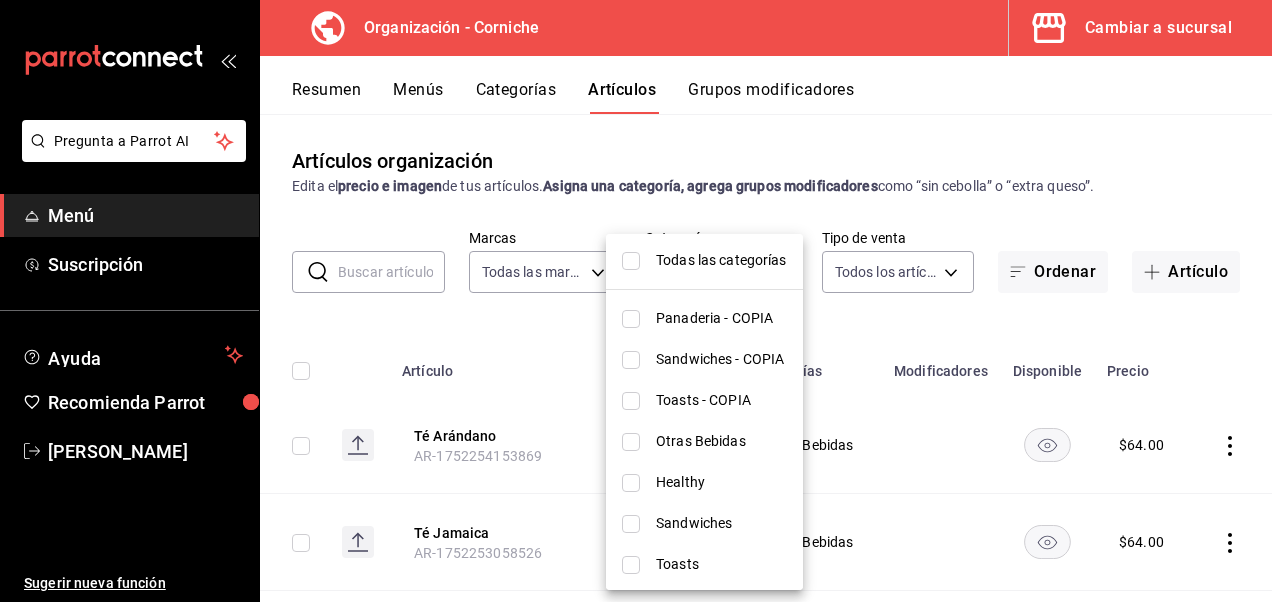 scroll, scrollTop: 44, scrollLeft: 0, axis: vertical 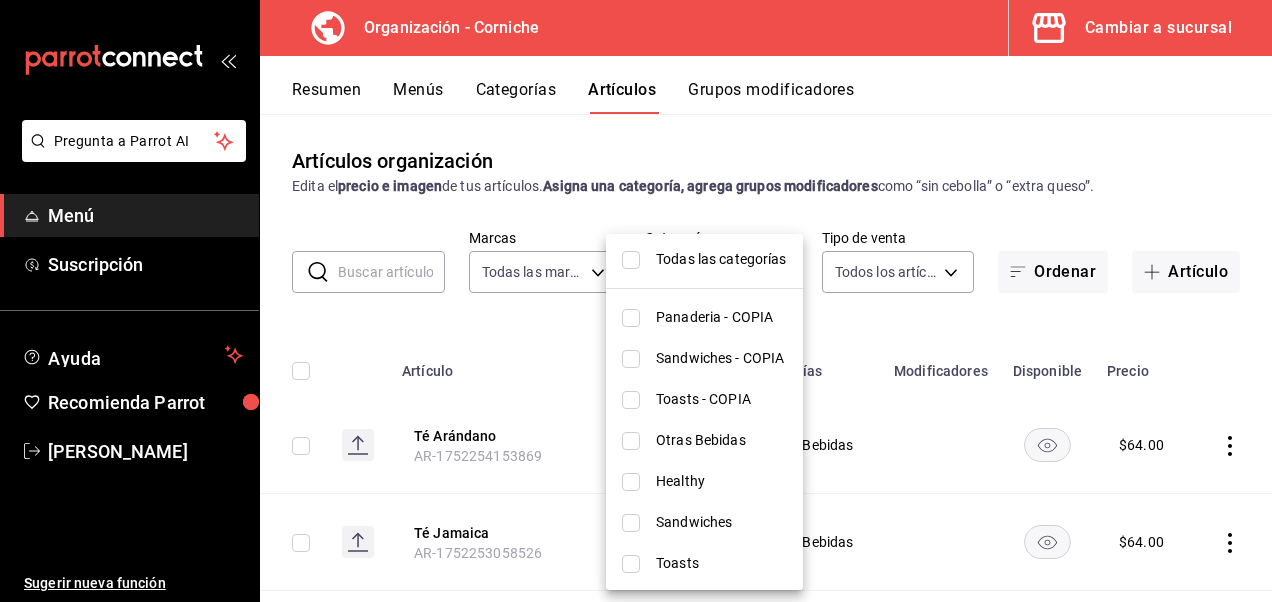 click at bounding box center [631, 359] 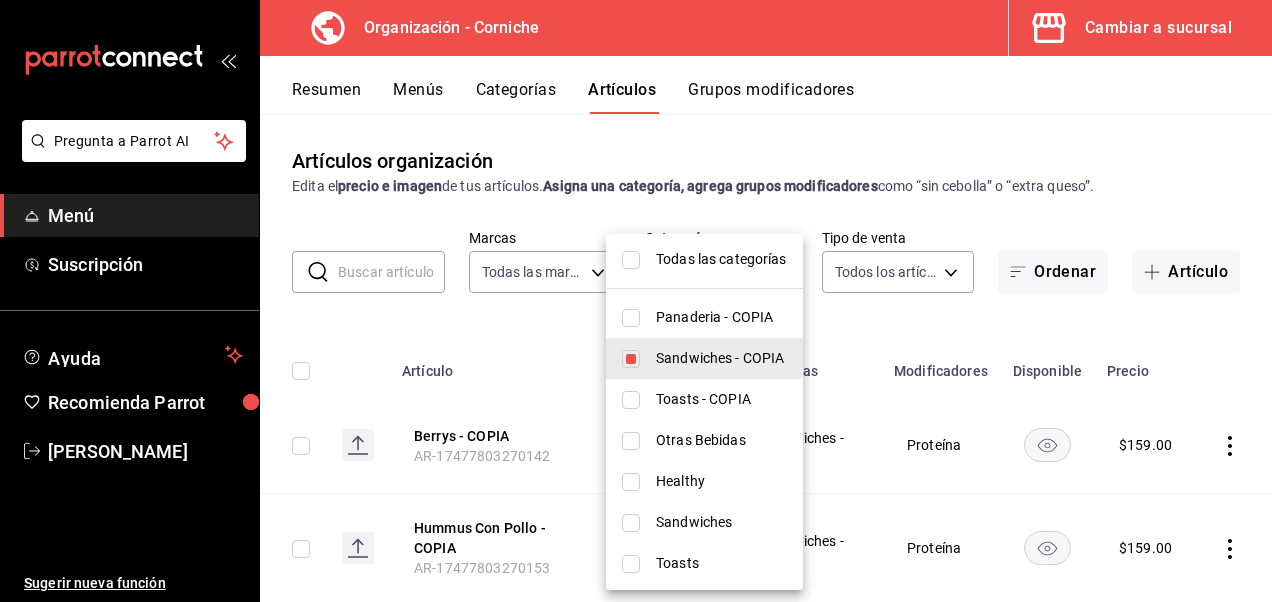 click at bounding box center (636, 301) 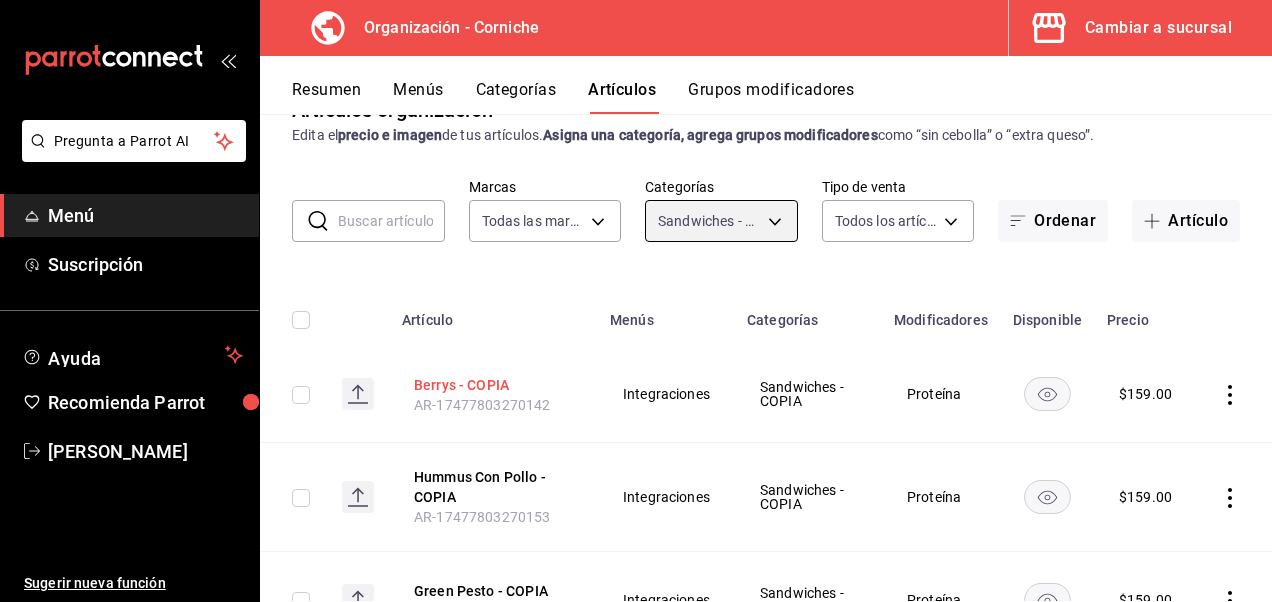 scroll, scrollTop: 52, scrollLeft: 0, axis: vertical 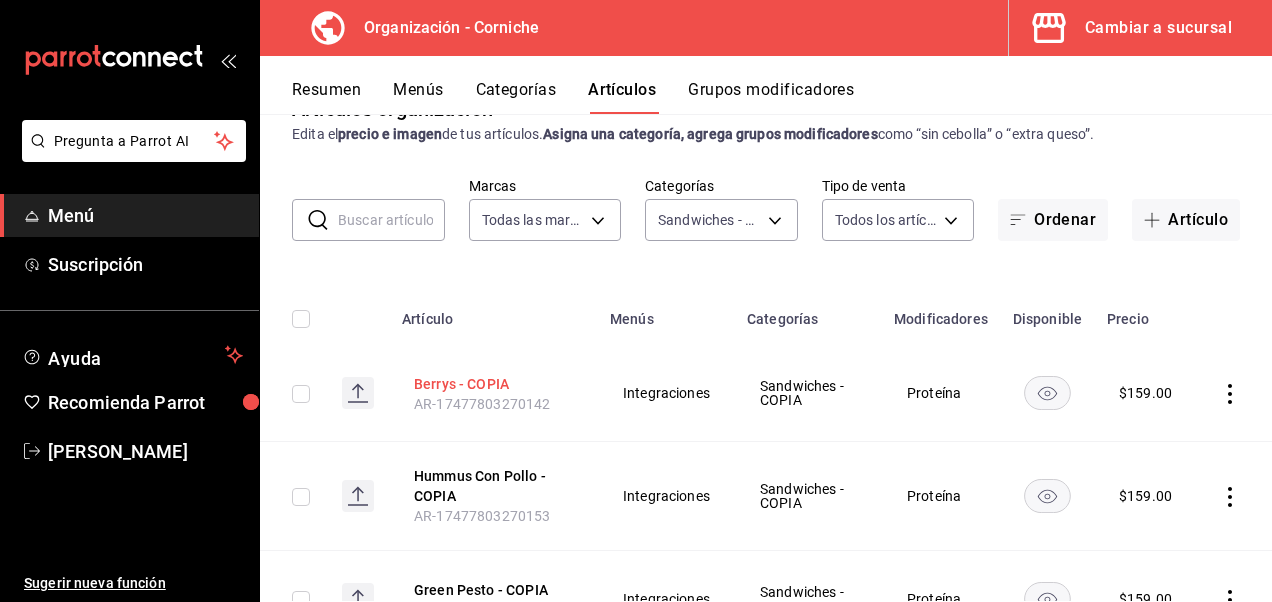 click on "Berrys - COPIA" at bounding box center [494, 384] 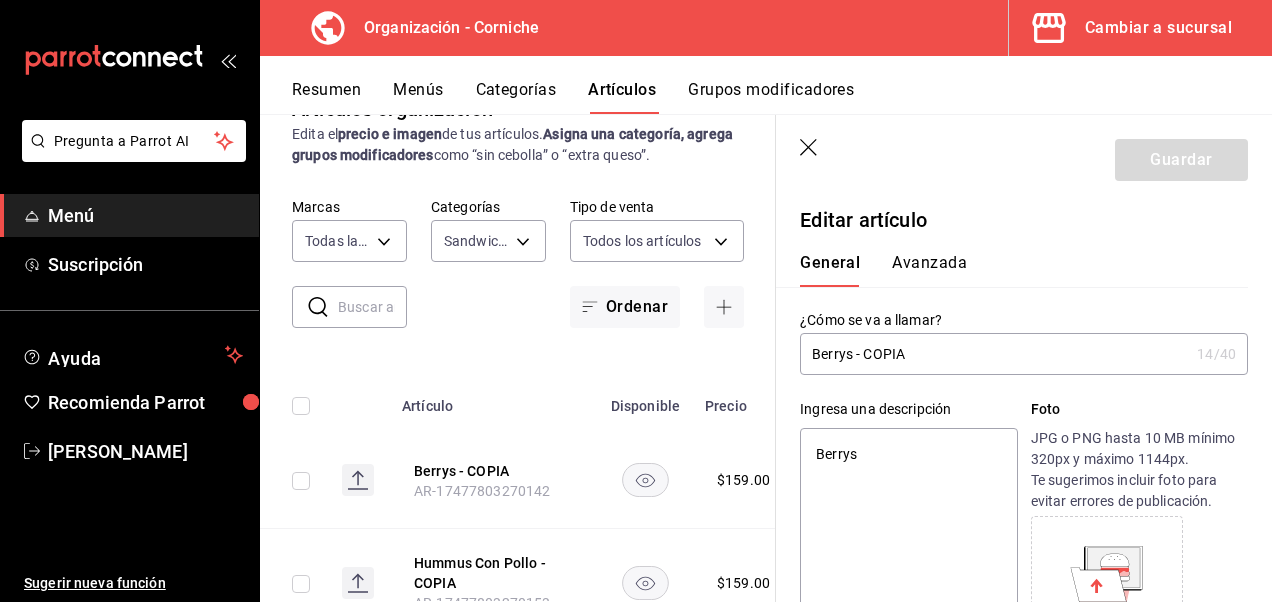 type on "x" 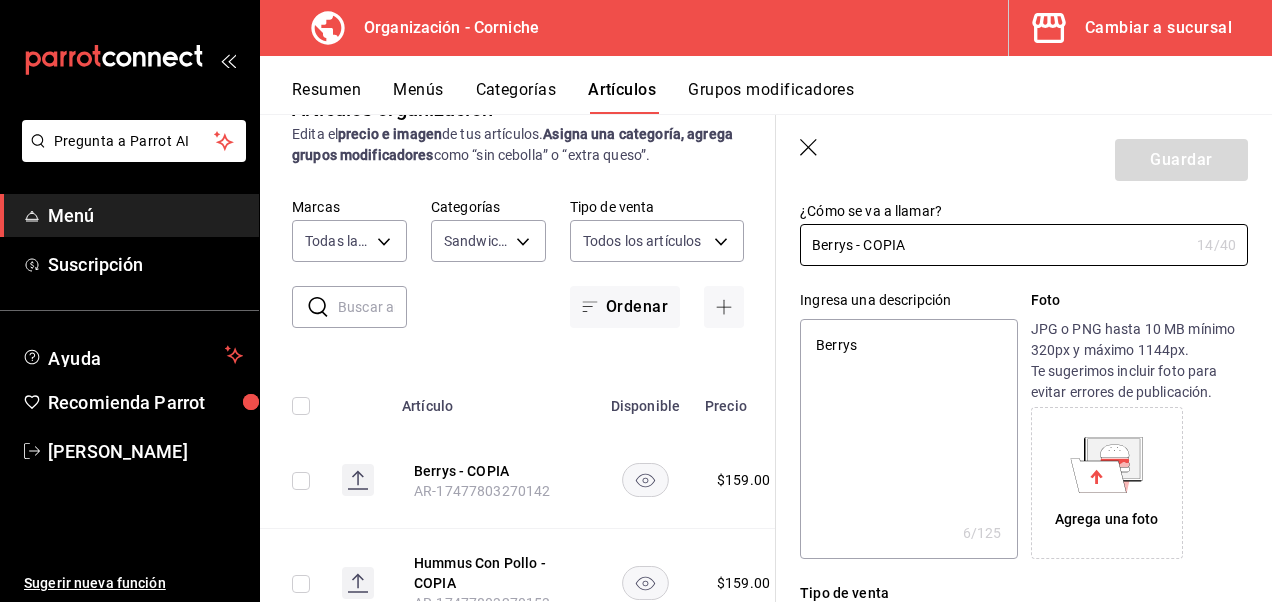 scroll, scrollTop: 114, scrollLeft: 0, axis: vertical 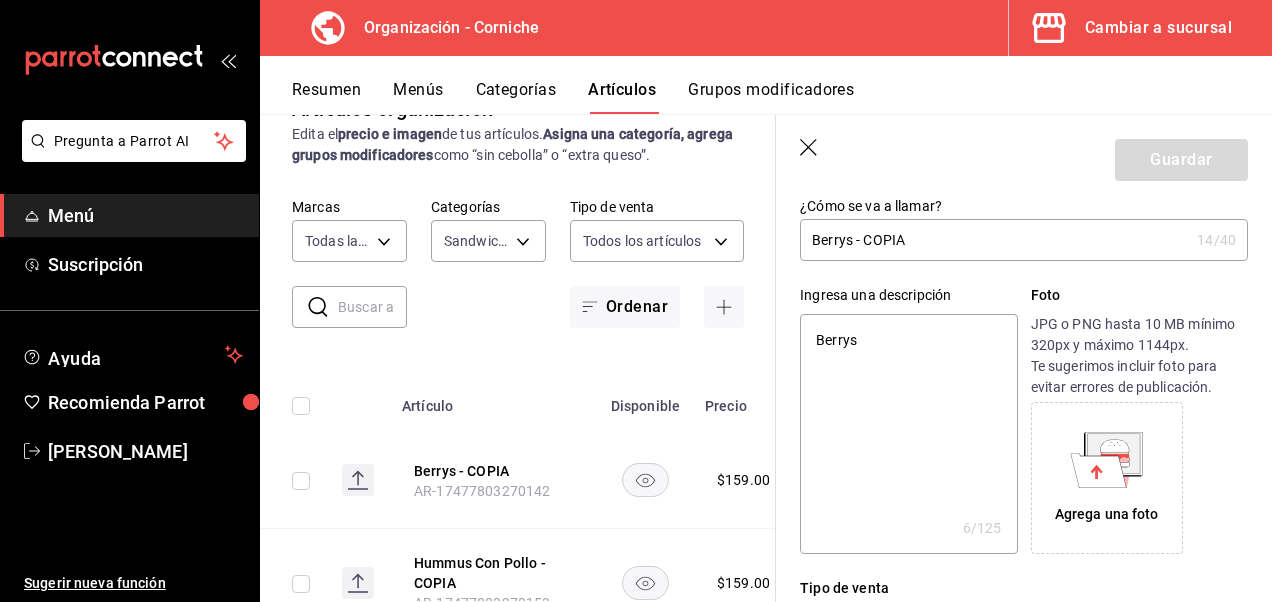 click on "Agrega una foto" at bounding box center (1107, 514) 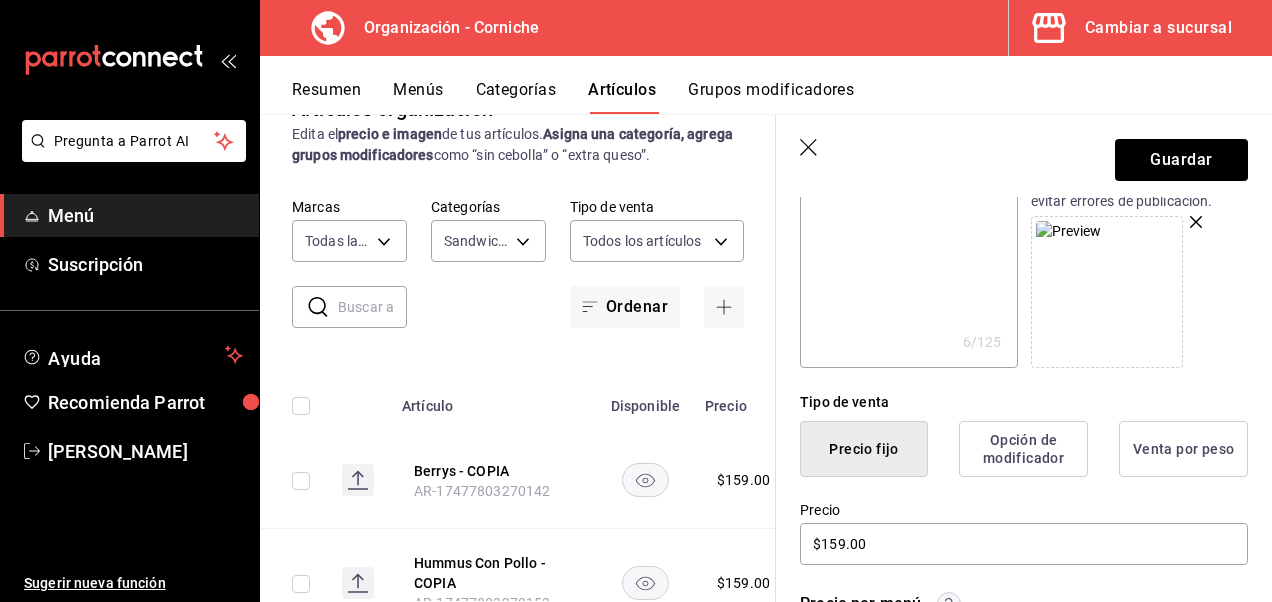 scroll, scrollTop: 302, scrollLeft: 0, axis: vertical 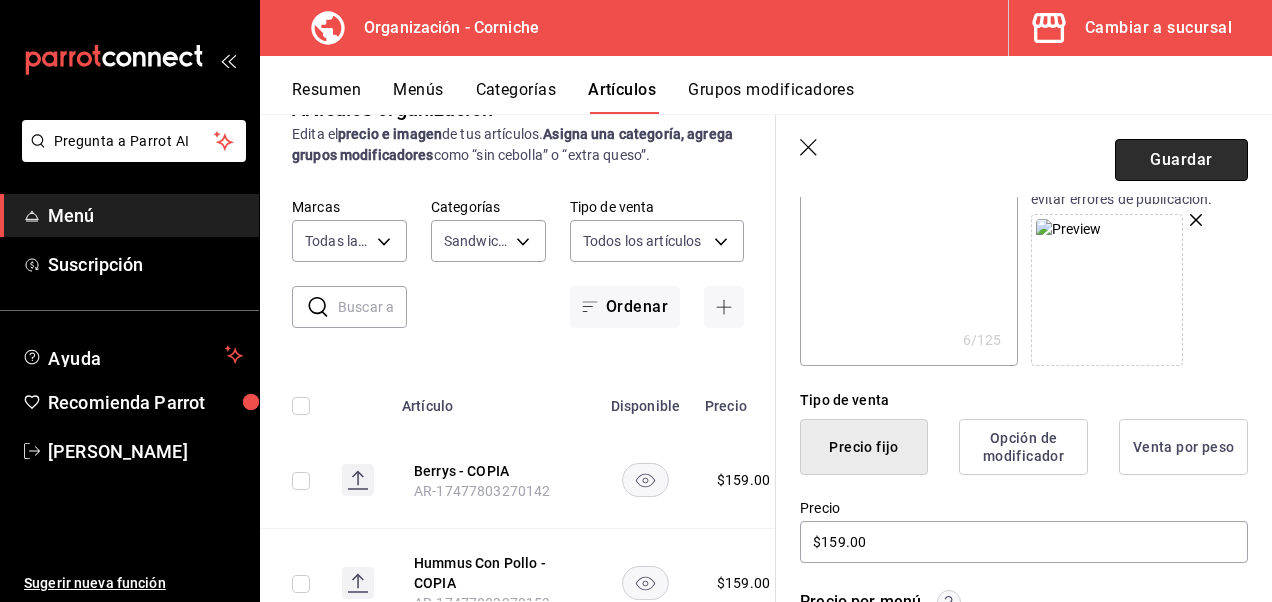 click on "Guardar" at bounding box center (1181, 160) 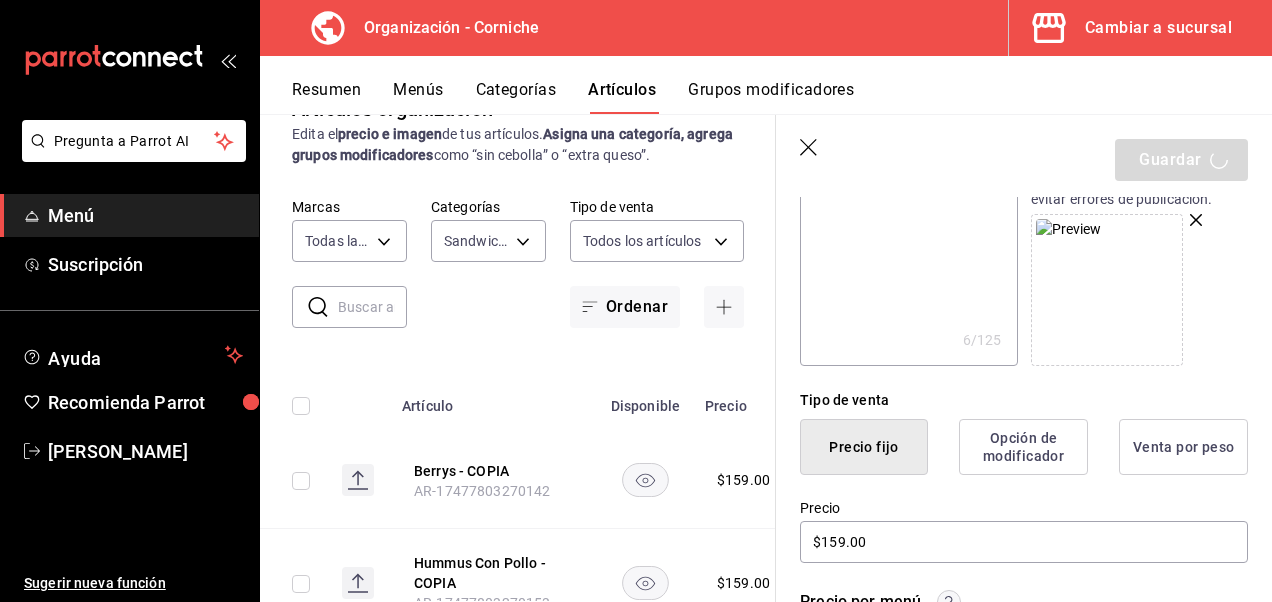 type on "x" 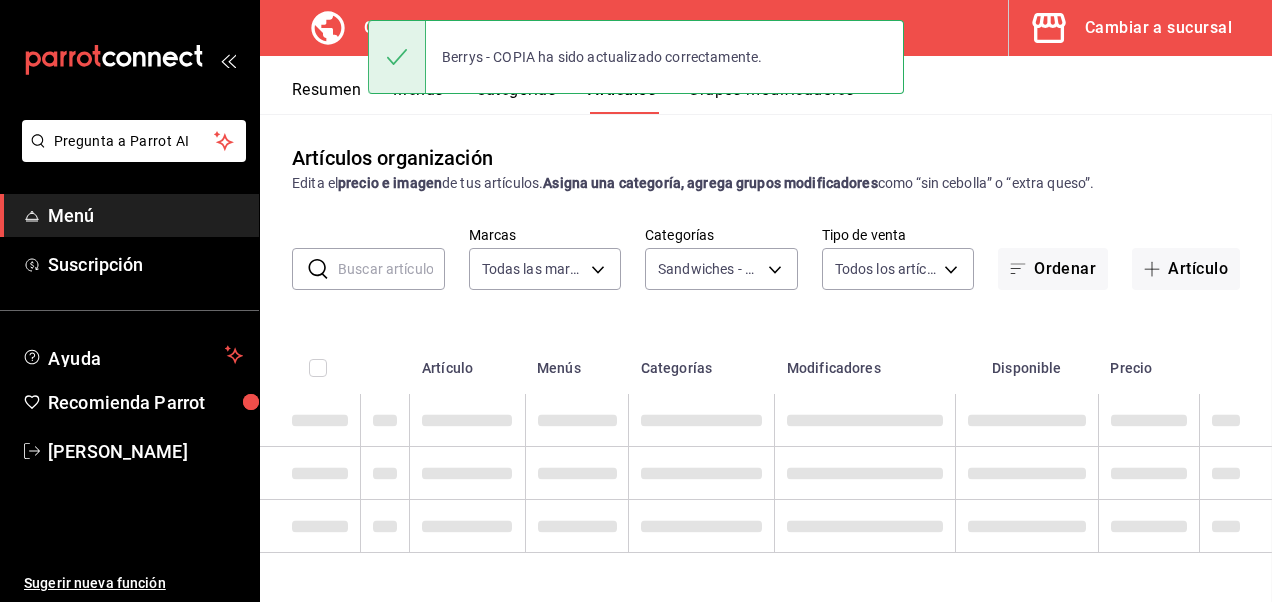 scroll, scrollTop: 2, scrollLeft: 0, axis: vertical 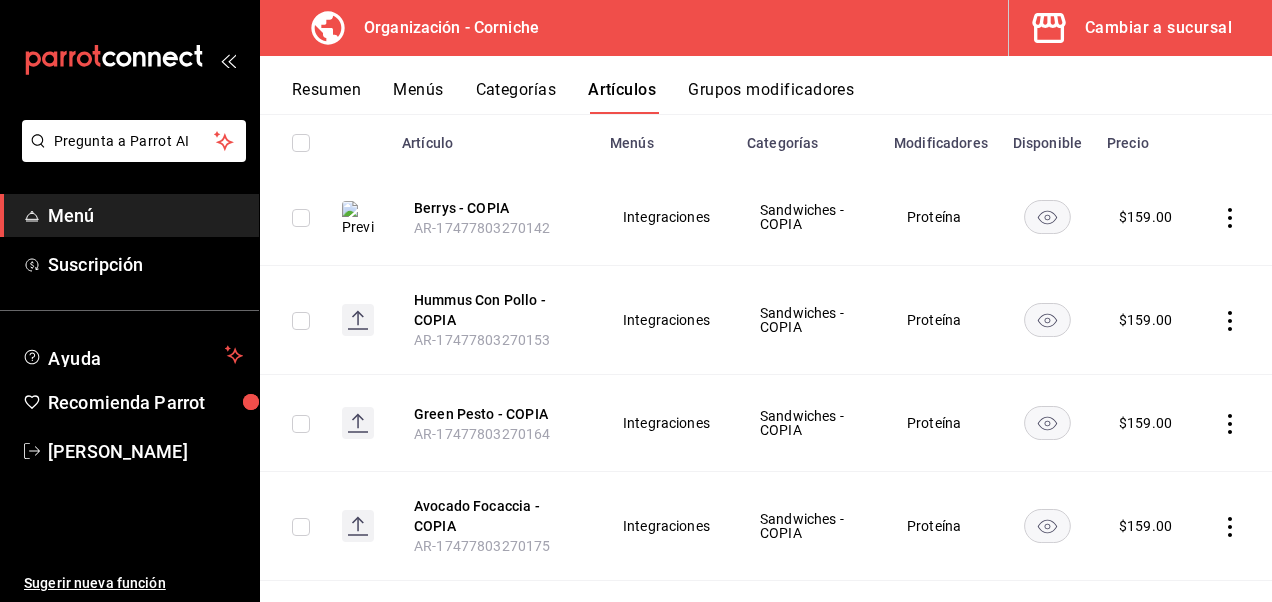 click at bounding box center [1234, 217] 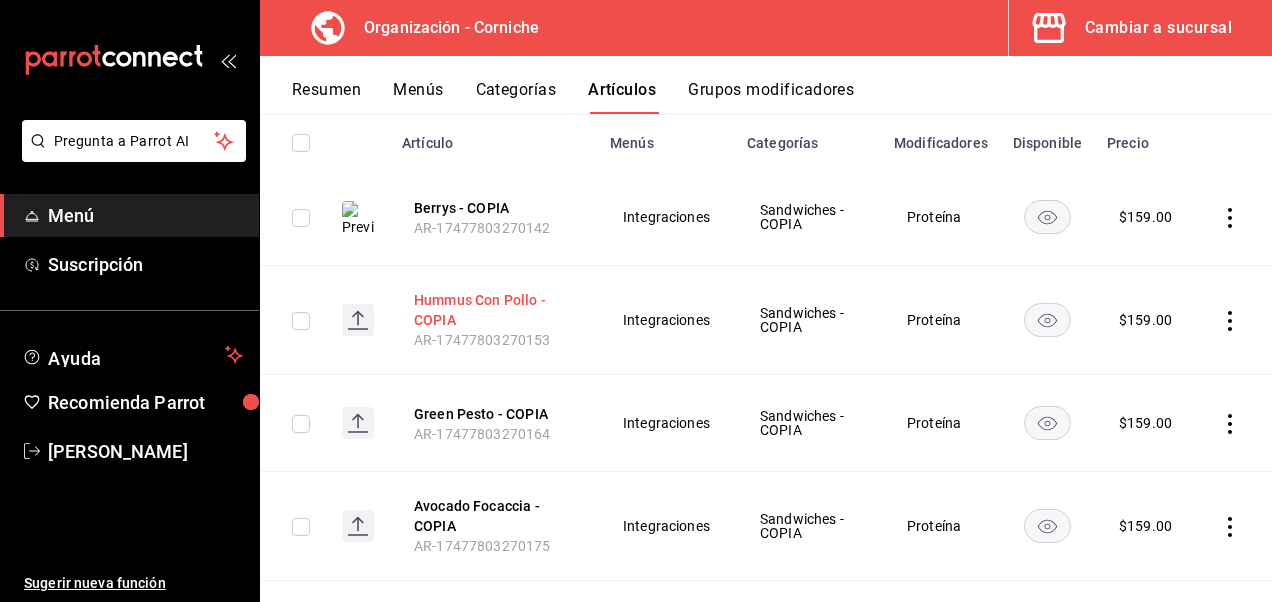 click on "Hummus Con Pollo - COPIA" at bounding box center (494, 310) 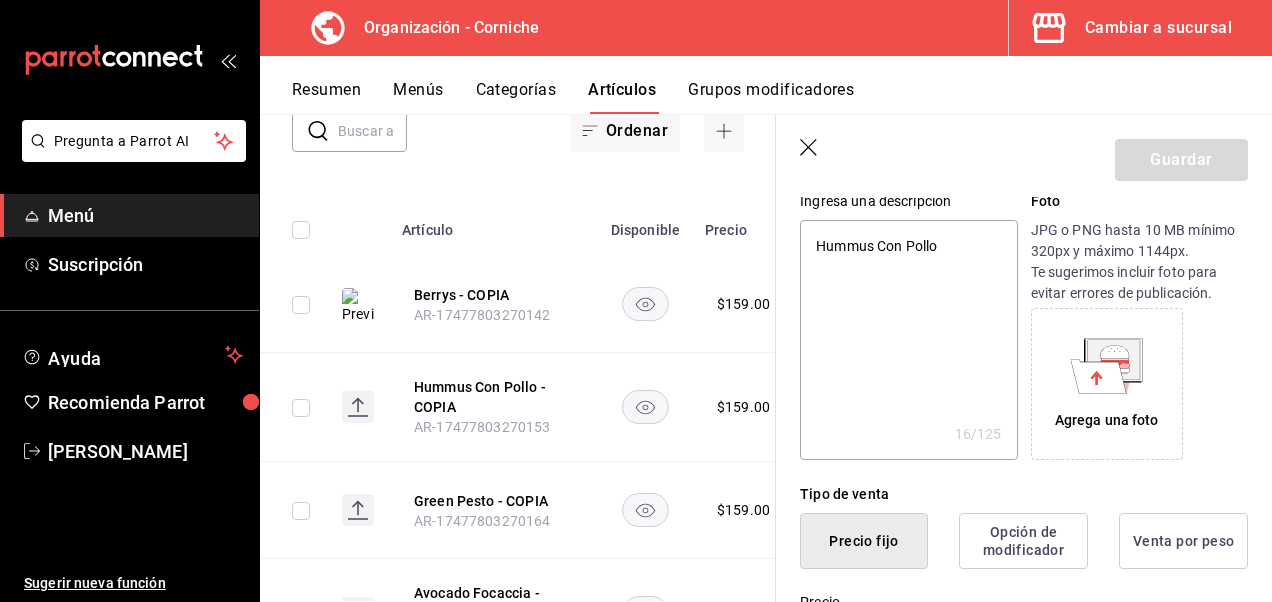 scroll, scrollTop: 209, scrollLeft: 0, axis: vertical 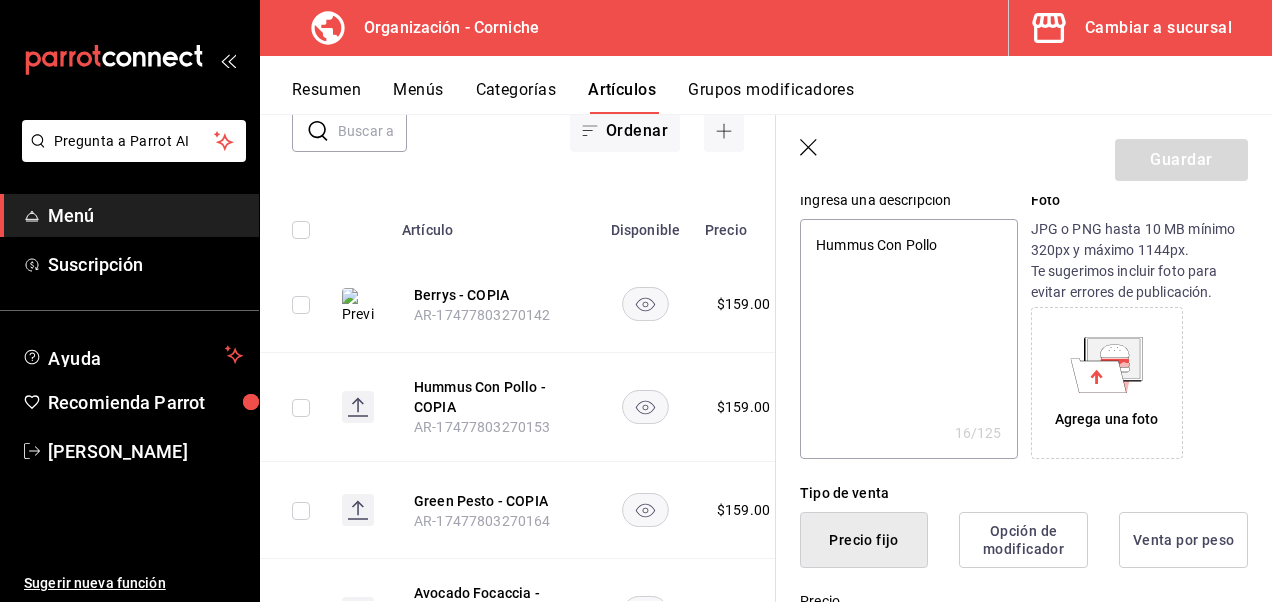 click on "Agrega una foto" at bounding box center [1107, 419] 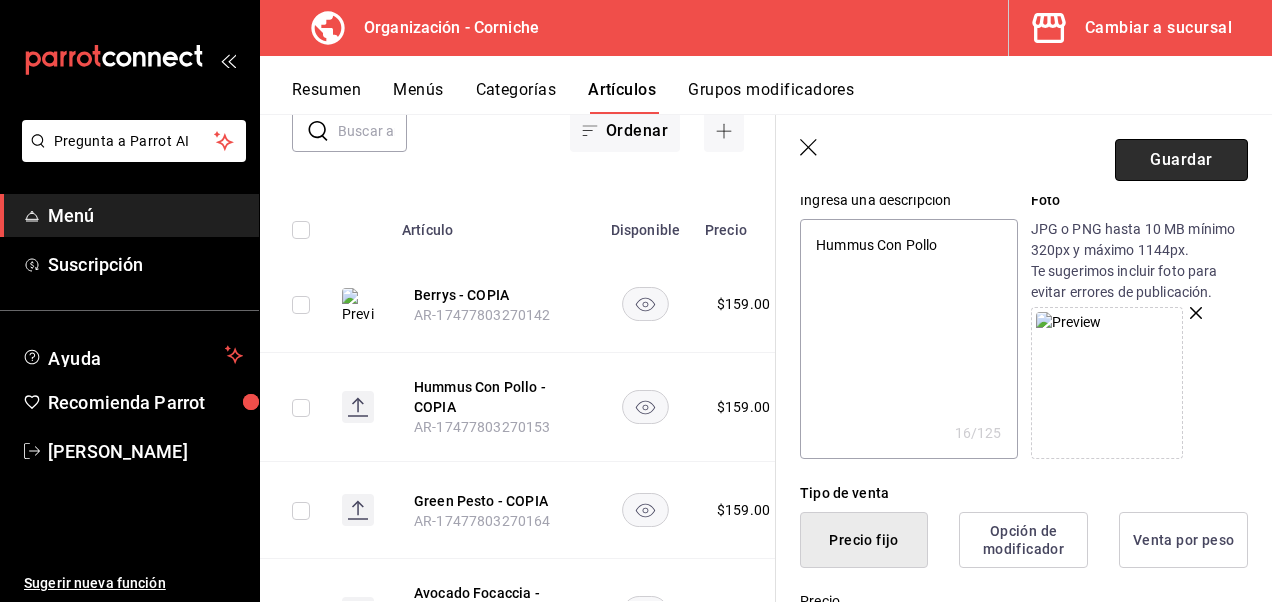 click on "Guardar" at bounding box center [1181, 160] 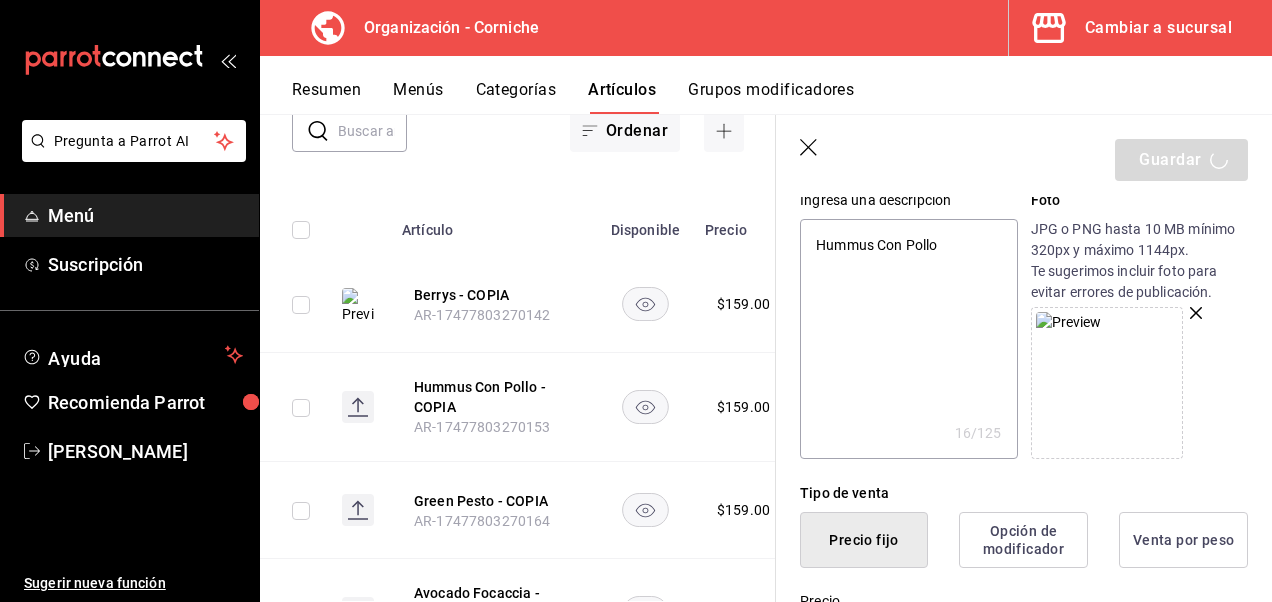 type on "x" 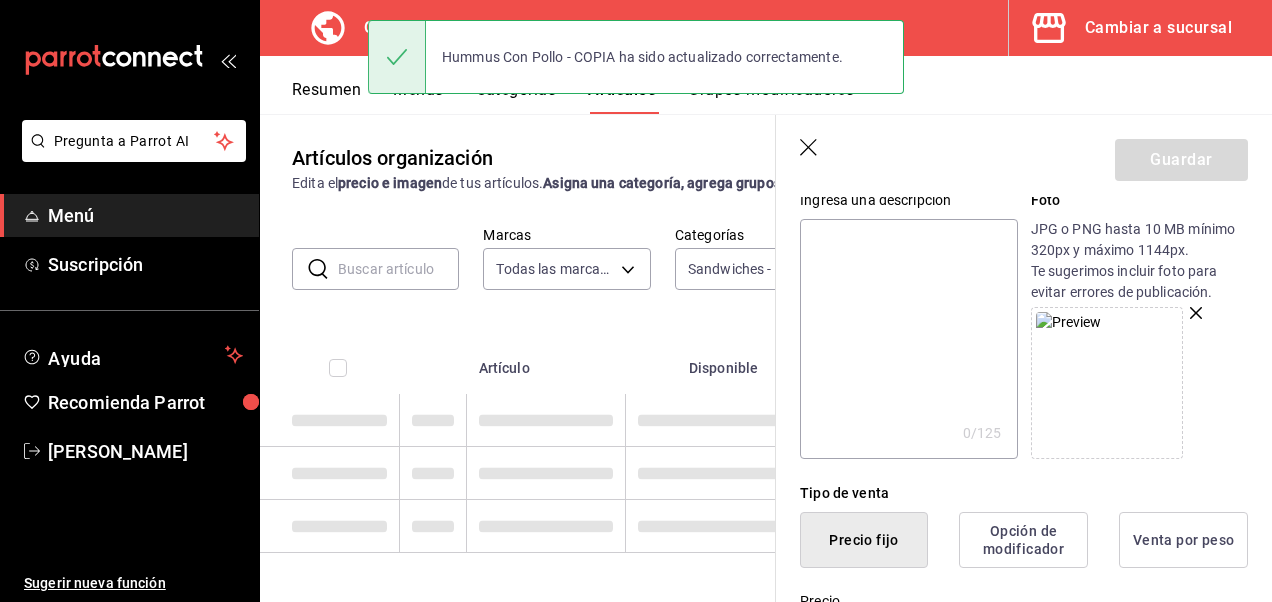 scroll, scrollTop: 2, scrollLeft: 0, axis: vertical 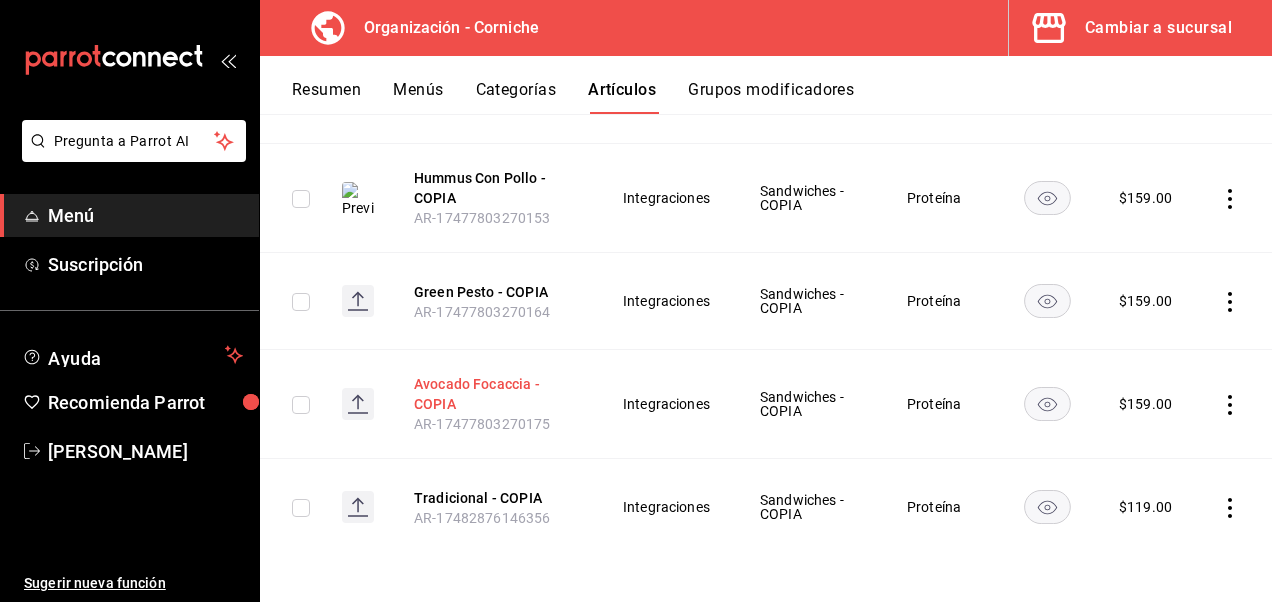 click on "Avocado Focaccia - COPIA" at bounding box center [494, 394] 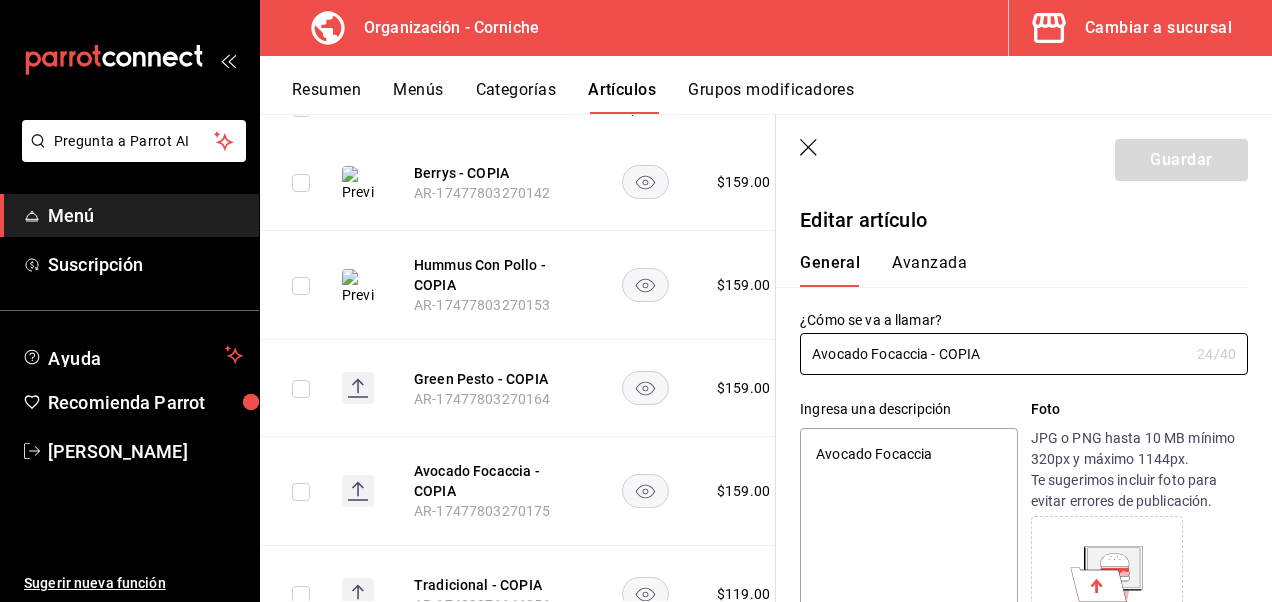 type on "x" 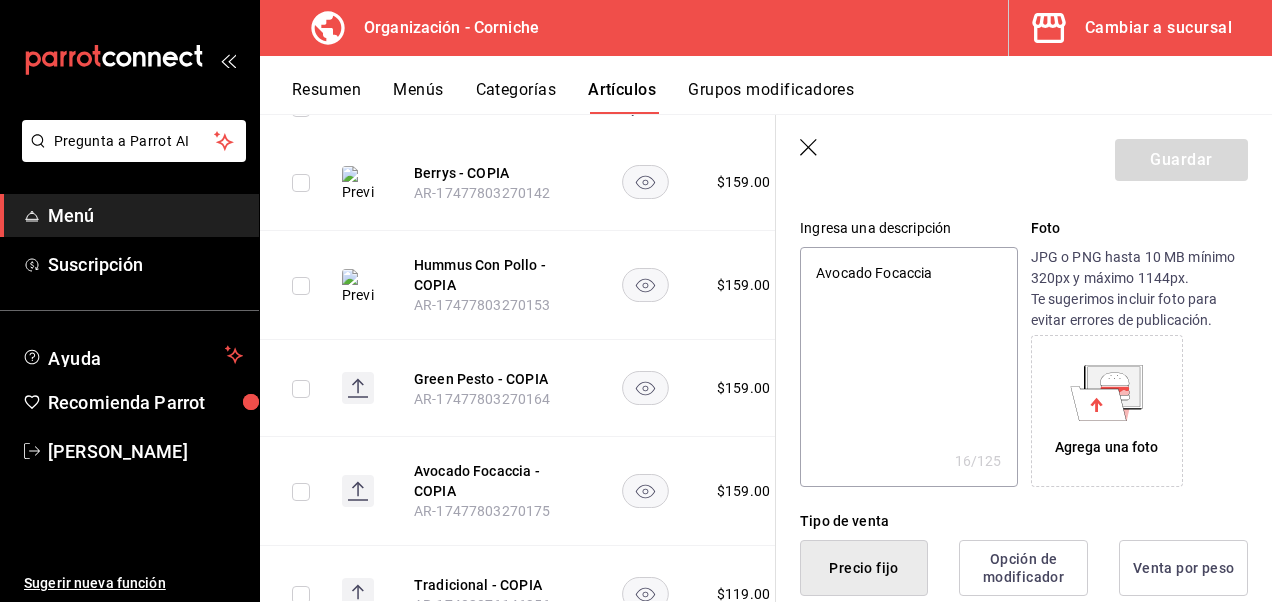 scroll, scrollTop: 182, scrollLeft: 0, axis: vertical 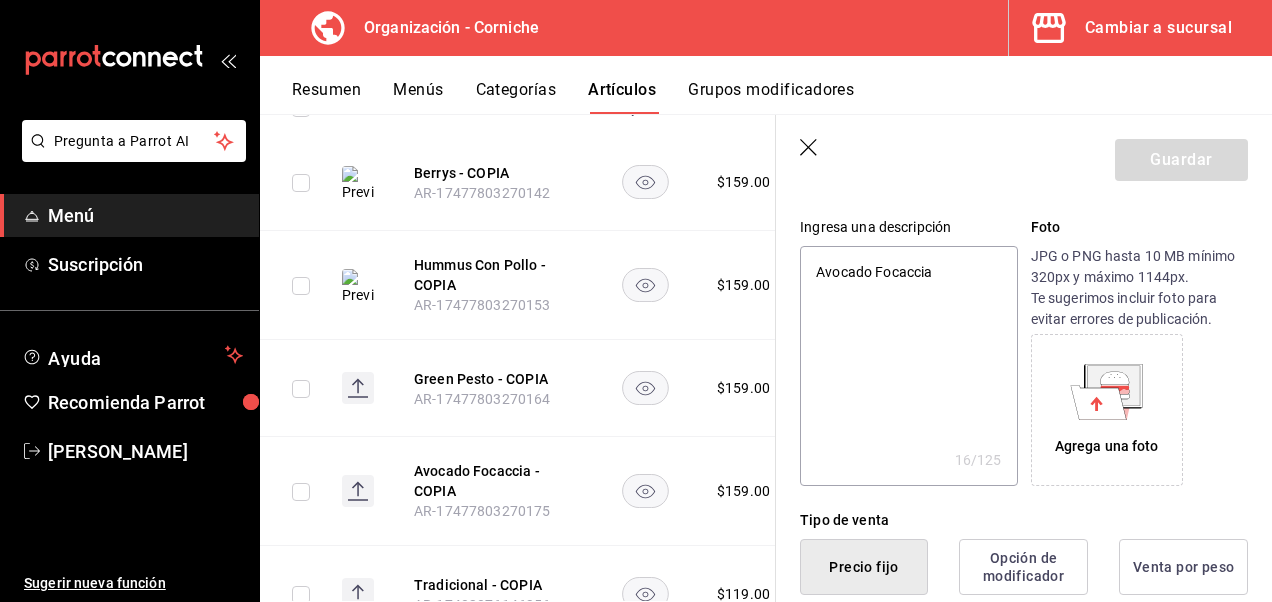 click on "Agrega una foto" at bounding box center [1107, 446] 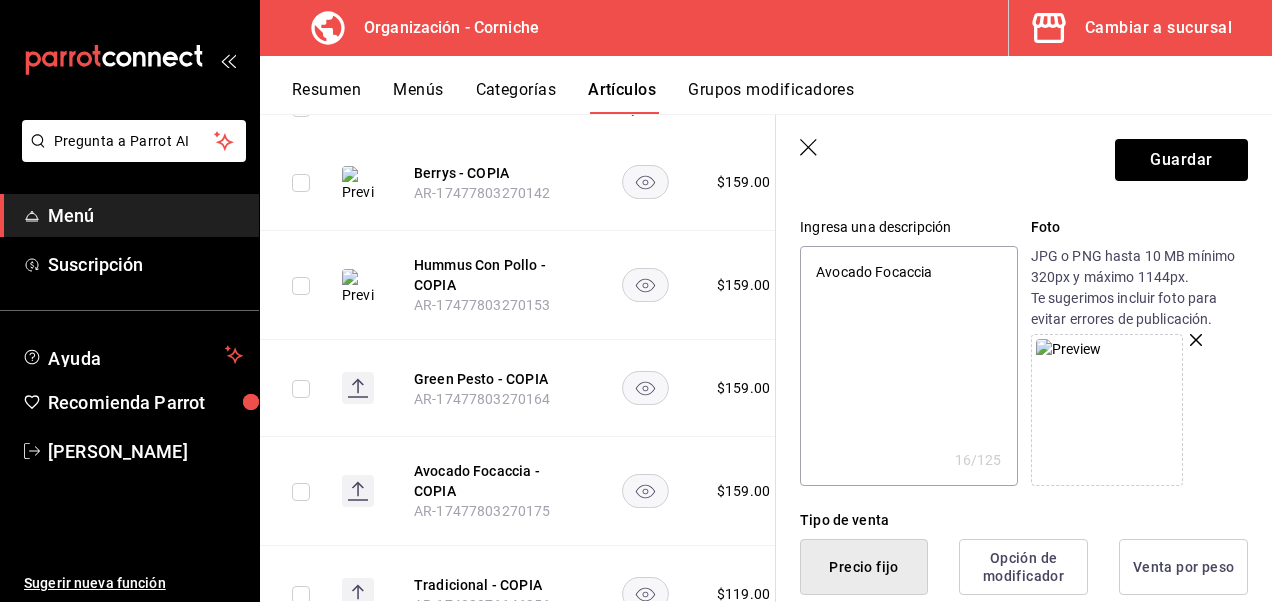 click on "Sugerir nueva función" at bounding box center (129, 538) 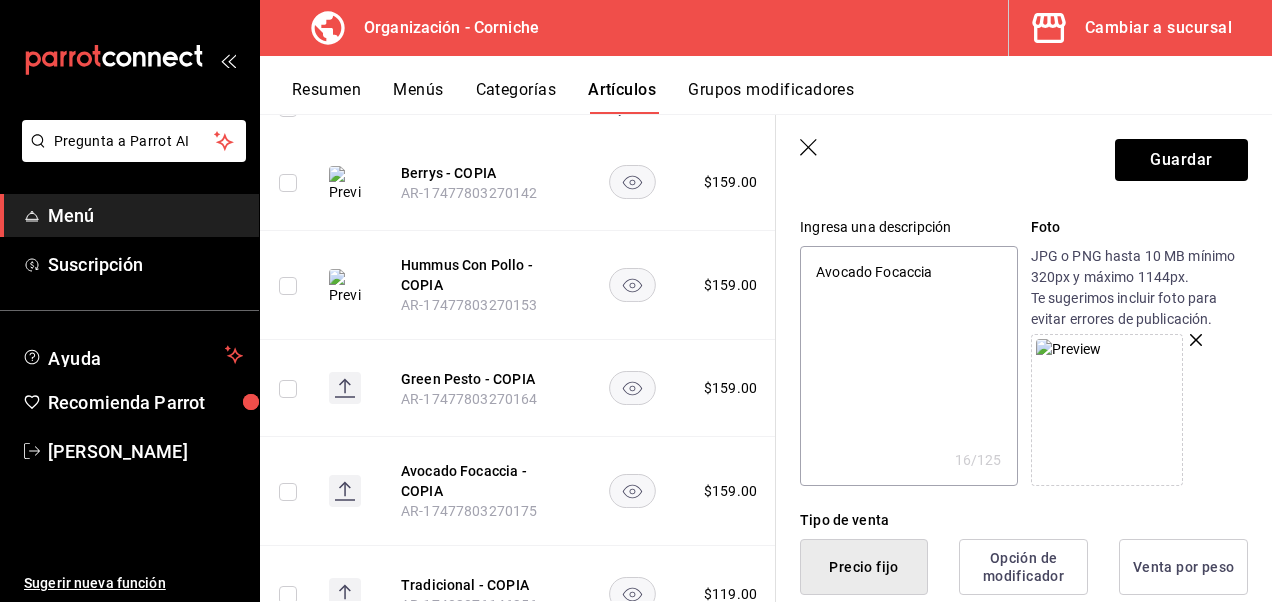 scroll, scrollTop: 0, scrollLeft: 0, axis: both 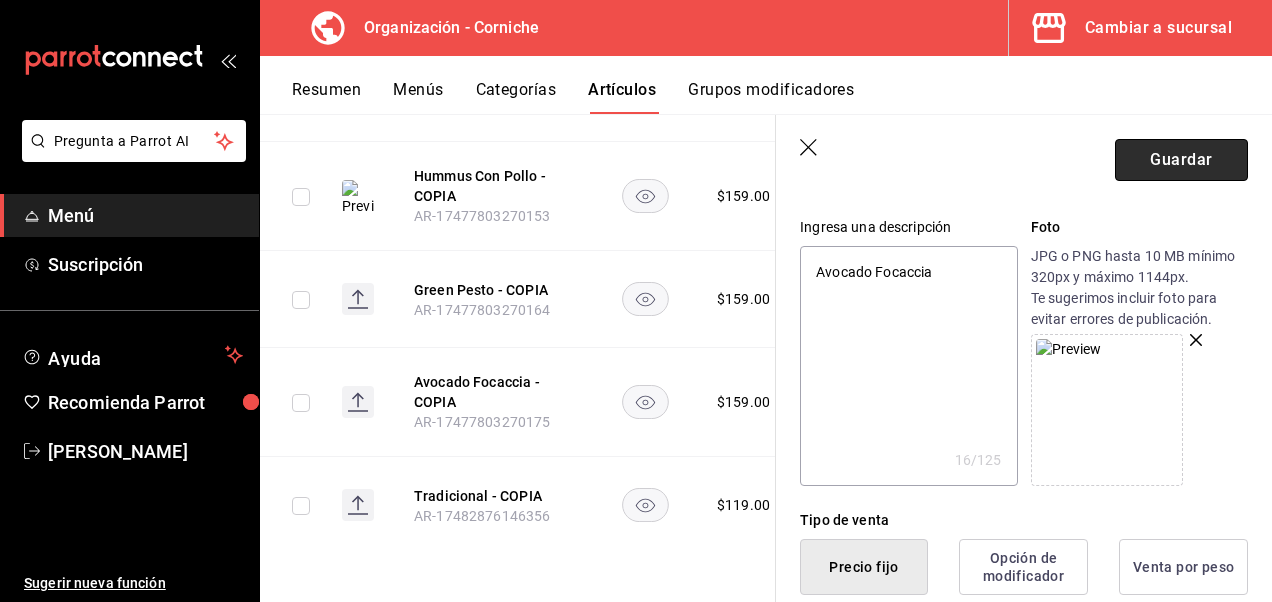 click on "Guardar" at bounding box center (1181, 160) 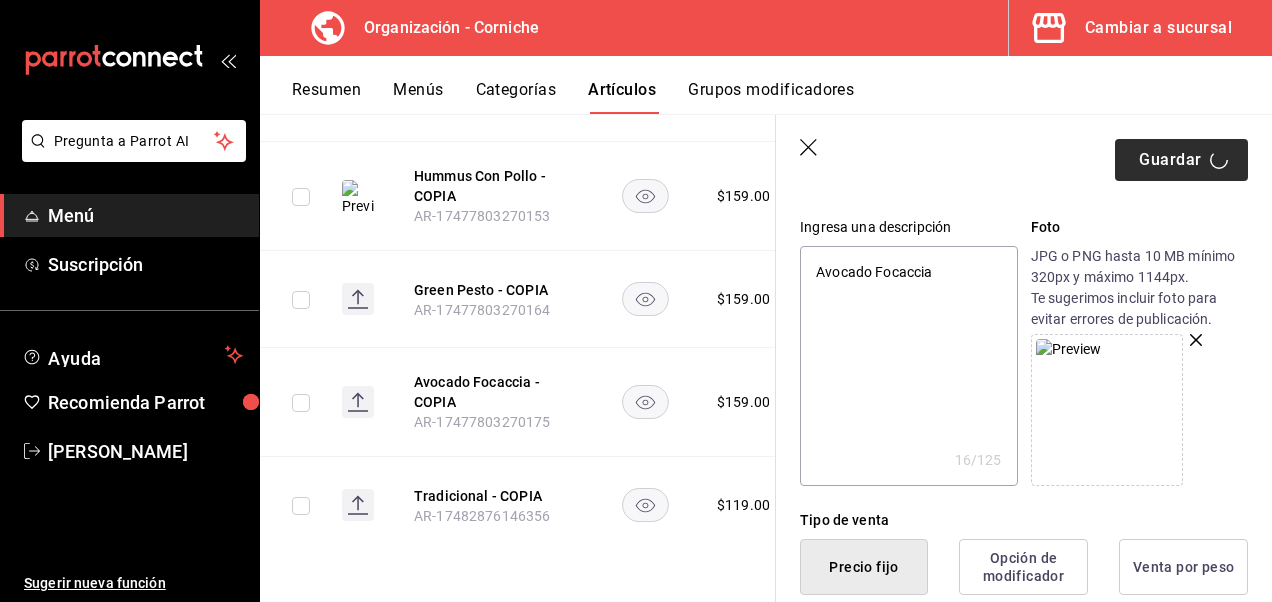 type on "x" 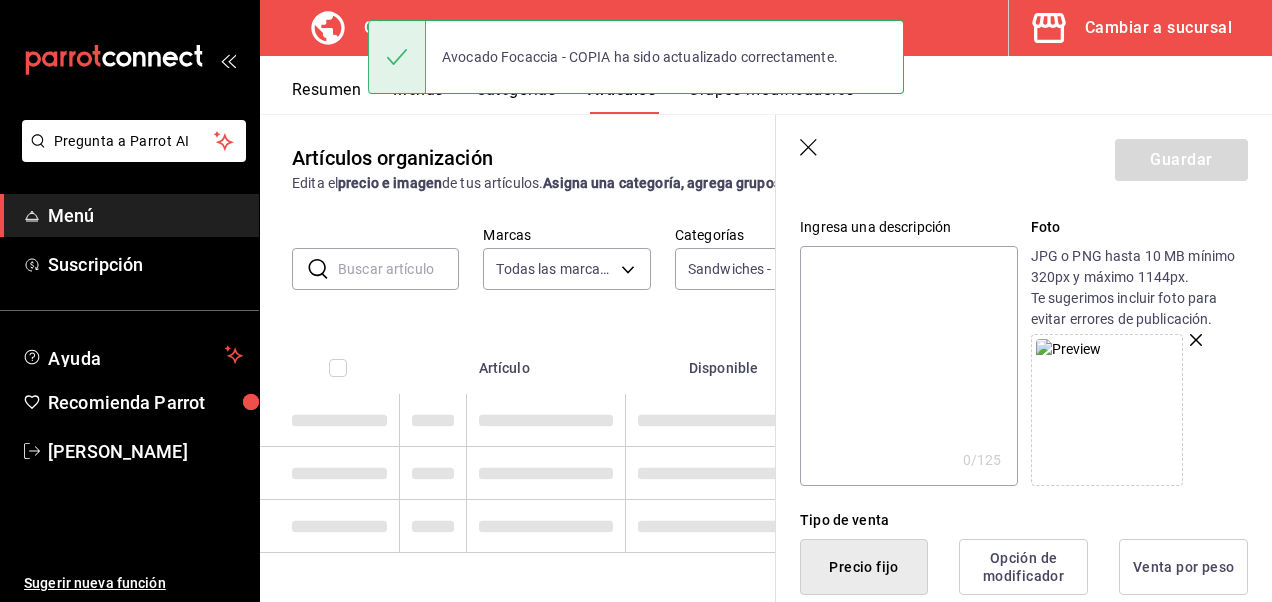 scroll, scrollTop: 2, scrollLeft: 0, axis: vertical 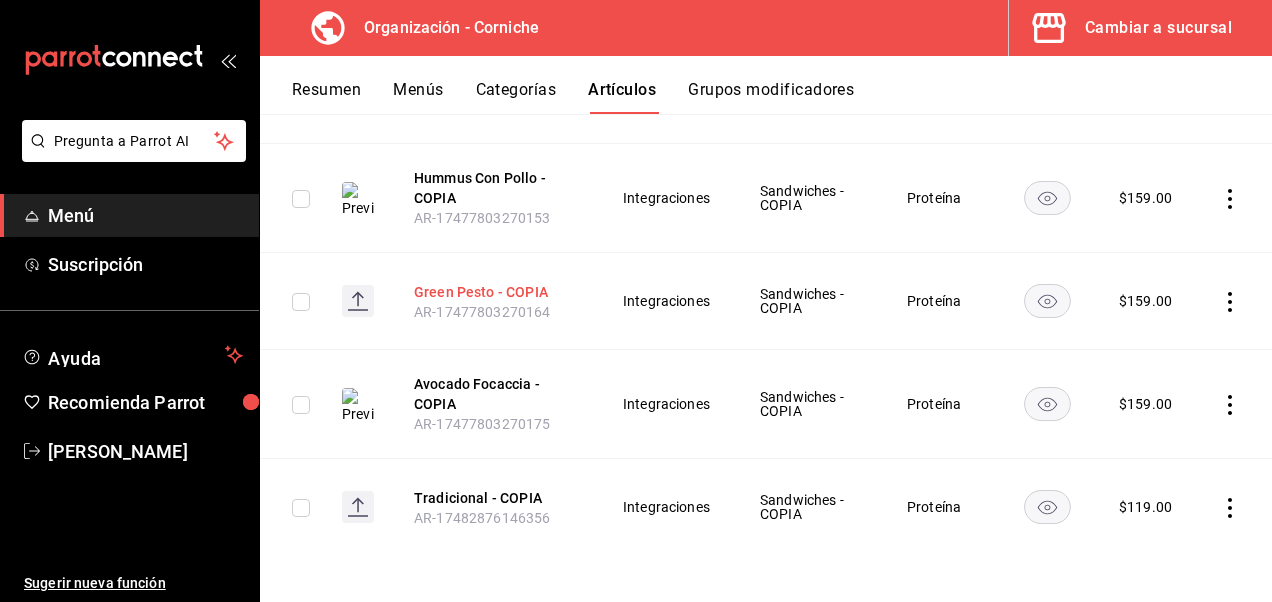 click on "Green Pesto - COPIA" at bounding box center [494, 292] 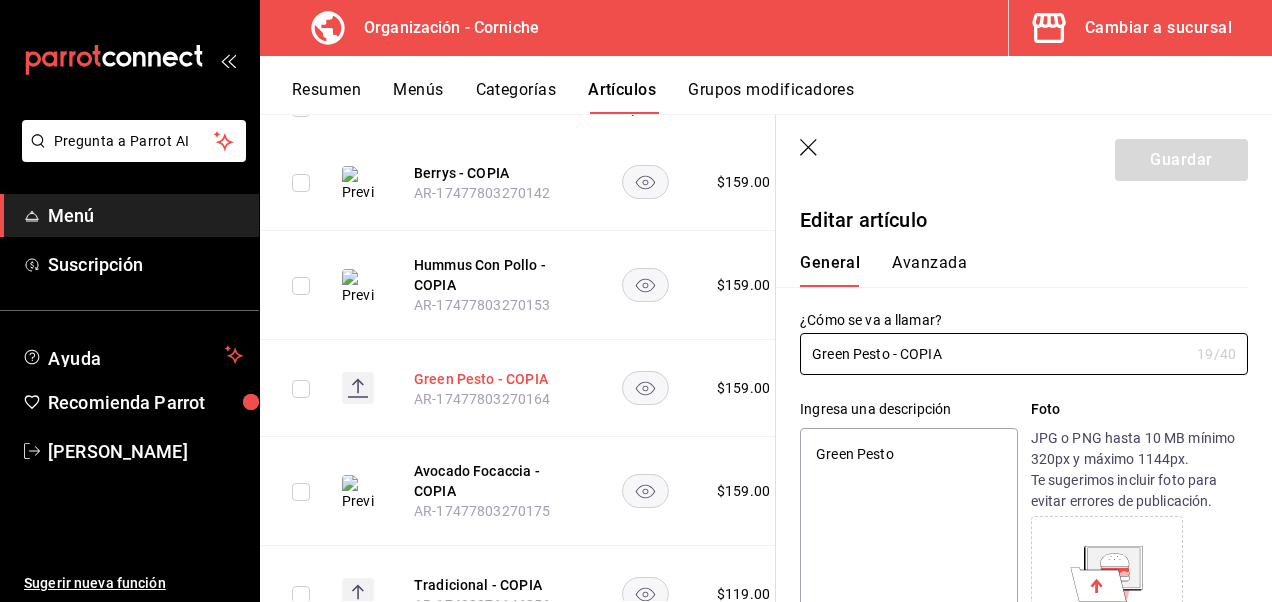 type on "x" 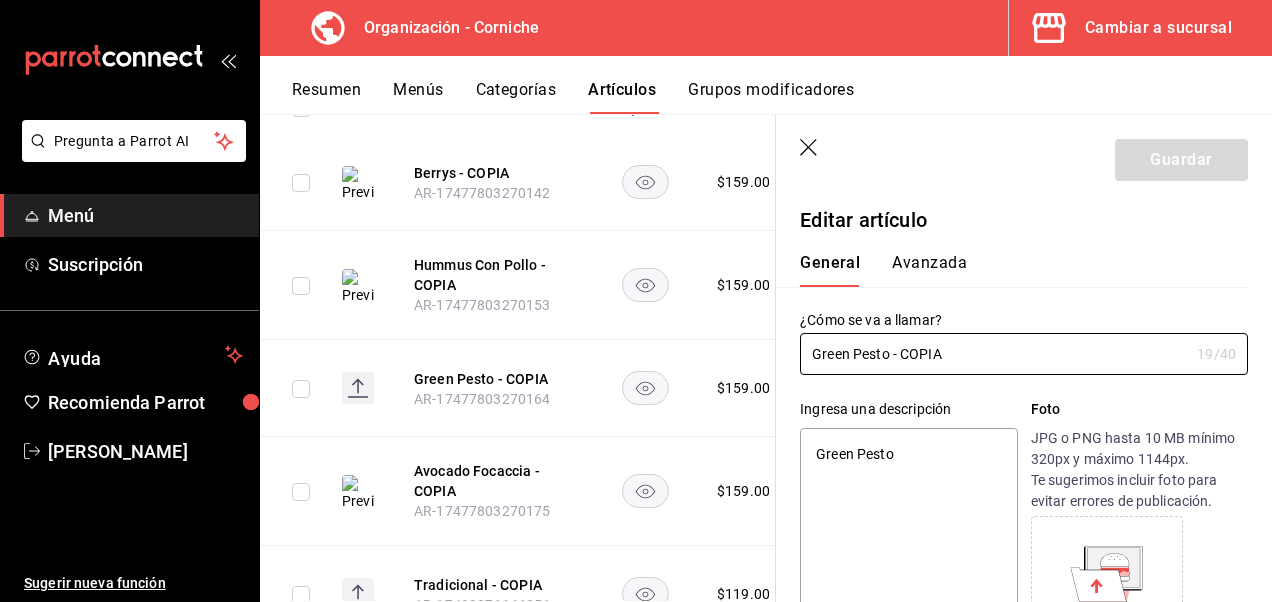 scroll, scrollTop: 232, scrollLeft: 0, axis: vertical 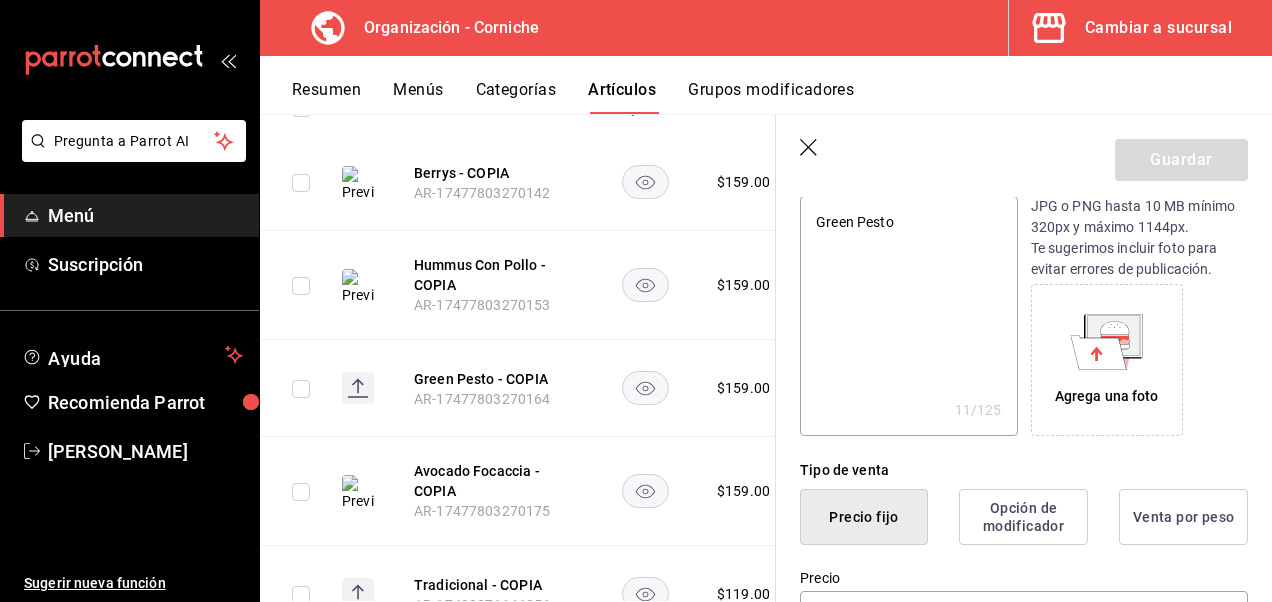 click on "Agrega una foto" at bounding box center (1107, 396) 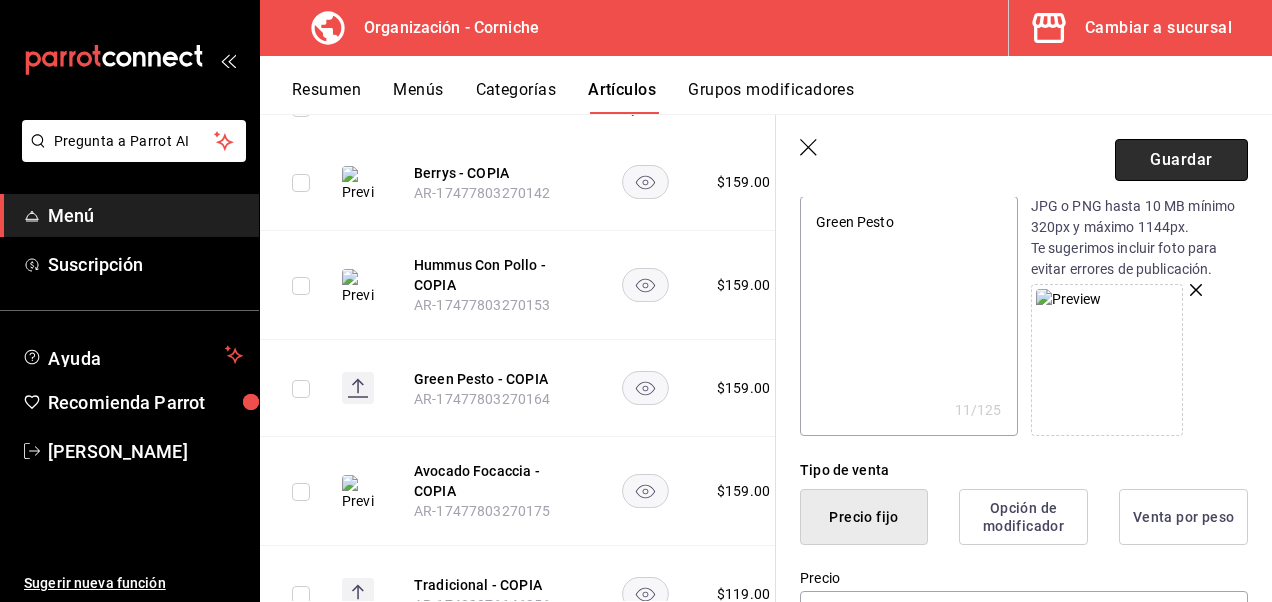 click on "Guardar" at bounding box center [1181, 160] 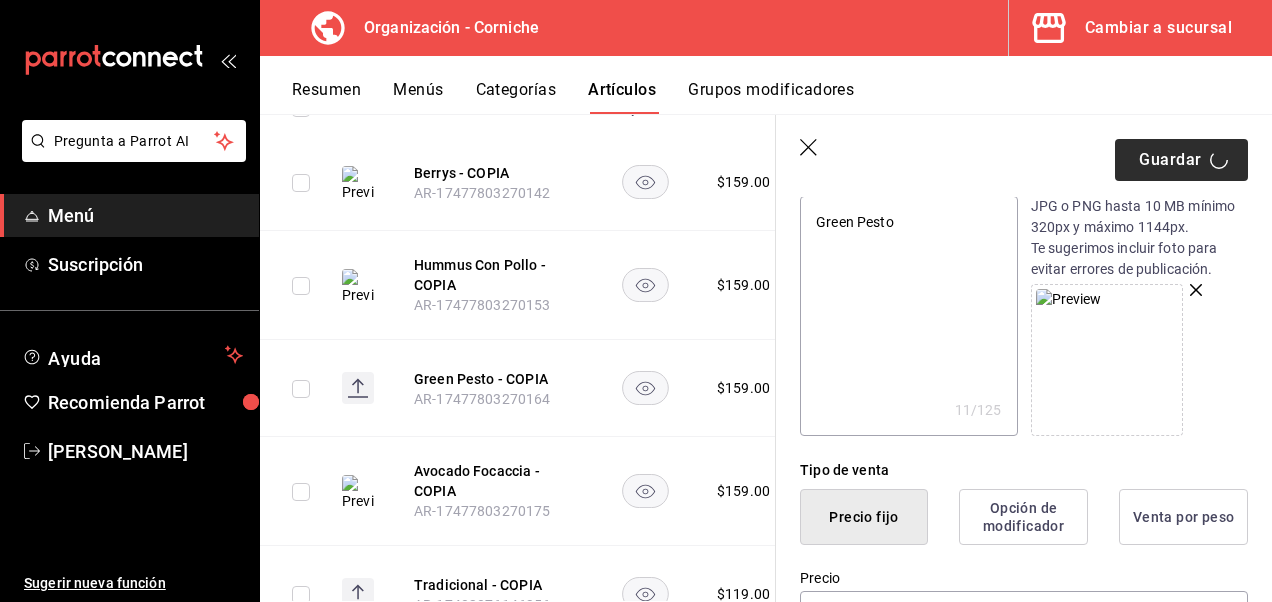 type on "x" 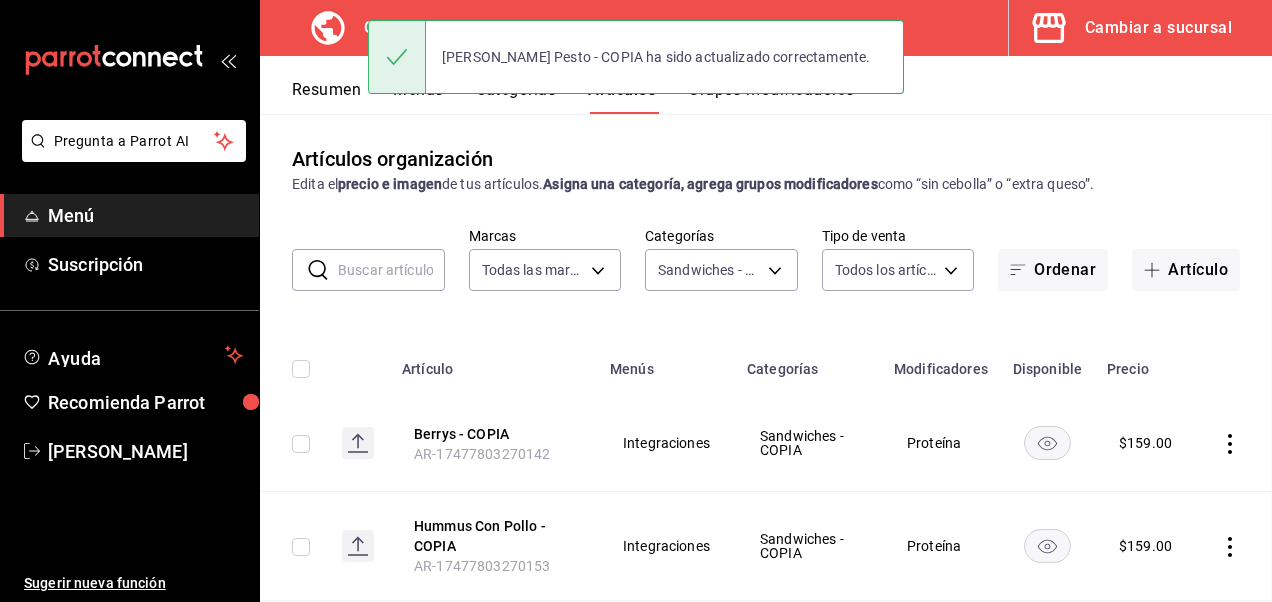 scroll, scrollTop: 2, scrollLeft: 0, axis: vertical 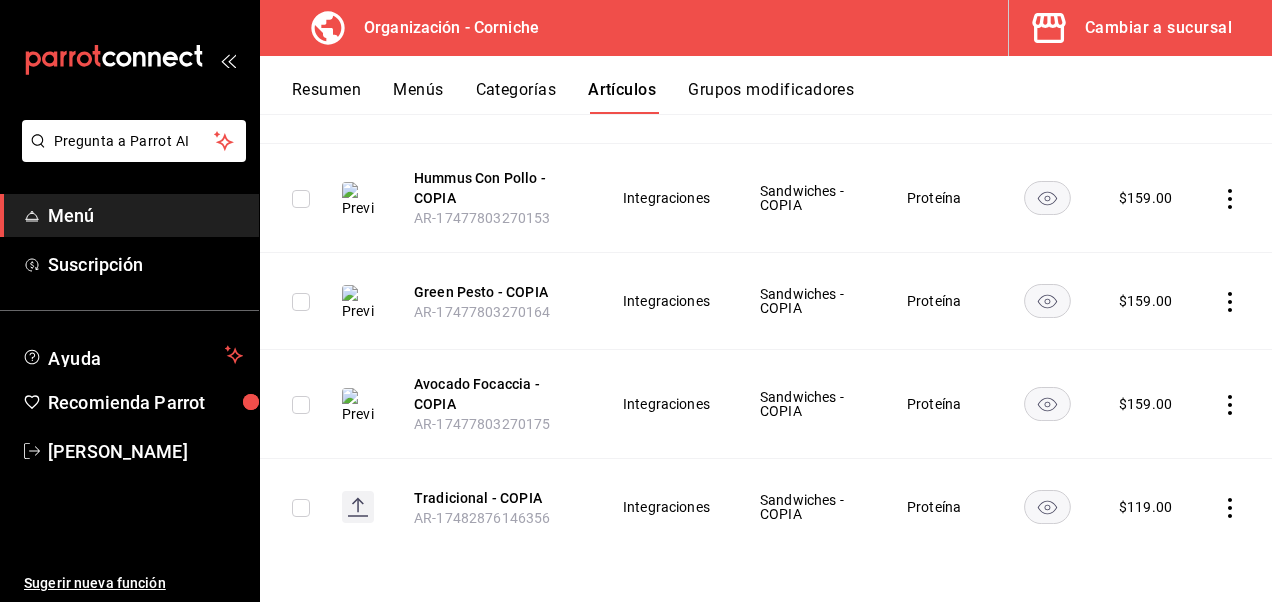 click on "$ 159.00" at bounding box center [1145, 95] 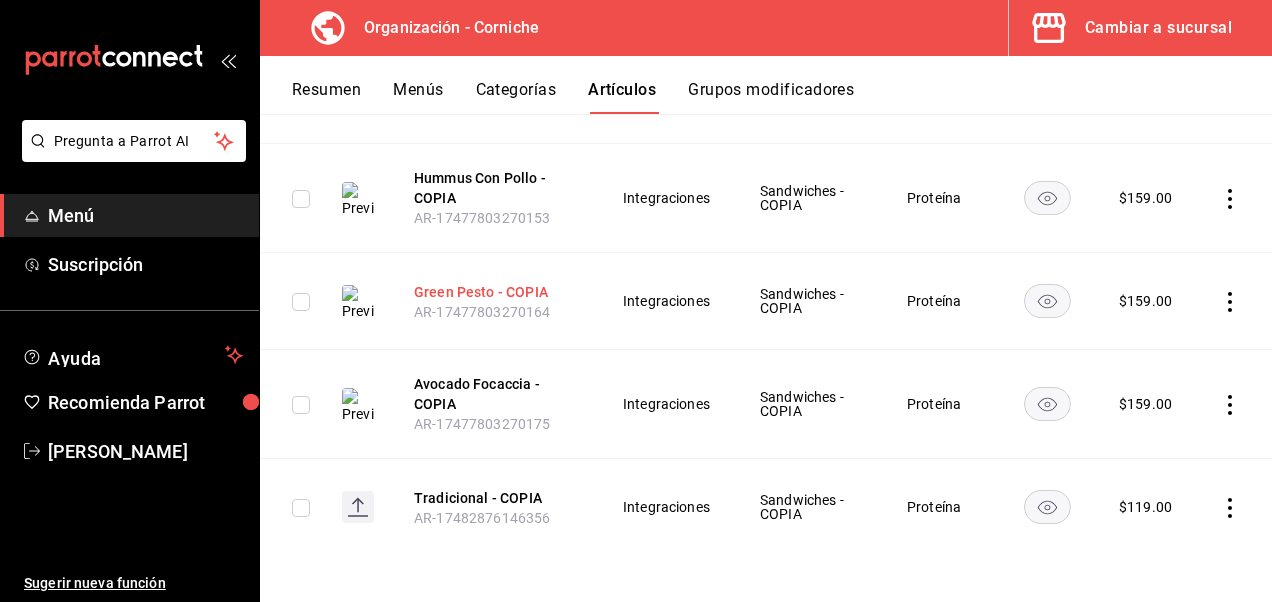 scroll, scrollTop: 0, scrollLeft: 0, axis: both 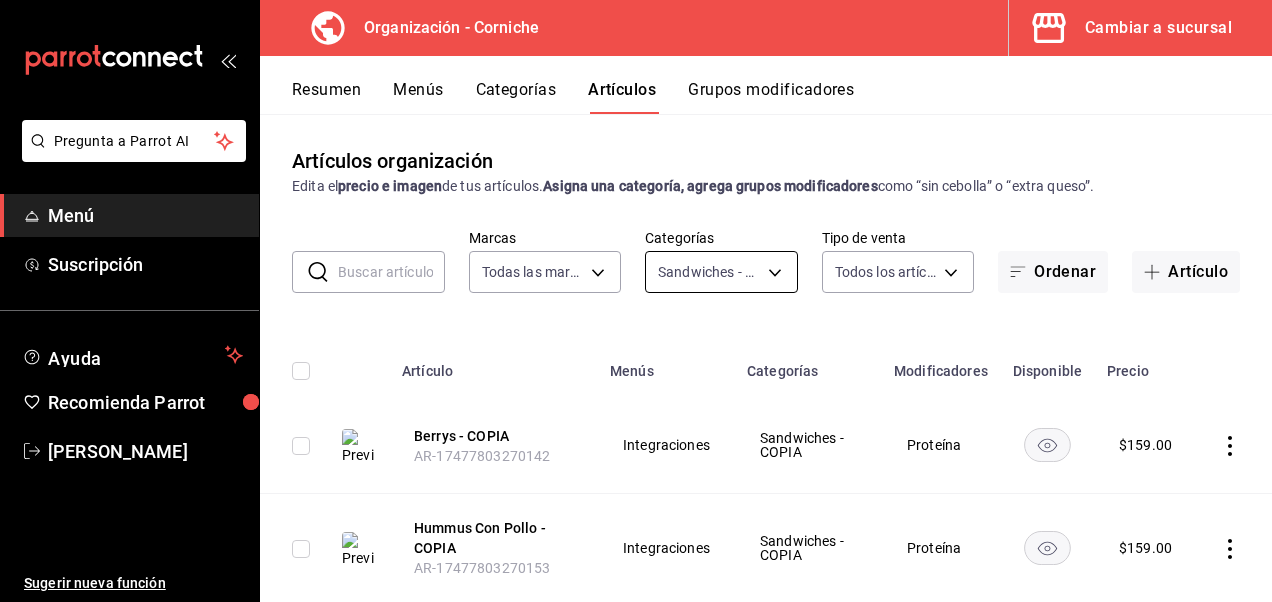 click on "Pregunta a Parrot AI Menú   Suscripción   Ayuda Recomienda Parrot   [PERSON_NAME]   Sugerir nueva función   Organización - Corniche Cambiar a sucursal Resumen Menús Categorías Artículos Grupos modificadores Artículos organización Edita el  precio e imagen  de tus artículos.  Asigna una categoría, agrega grupos modificadores  como “sin cebolla” o “extra queso”. ​ ​ Marcas Todas las marcas, Sin marca de095c9f-9f33-4311-a1cf-fb09ada0ff3b Categorías Sandwiches - COPIA f042814c-f83e-4d8c-9309-fb881c388f5b Tipo de venta Todos los artículos ALL Ordenar Artículo Artículo Menús Categorías Modificadores Disponible Precio Berrys - COPIA AR-17477803270142 Integraciones Sandwiches - COPIA Proteína $ 159.00 Hummus Con Pollo - COPIA AR-17477803270153 Integraciones Sandwiches - COPIA Proteína $ 159.00 [PERSON_NAME] Pesto - COPIA AR-17477803270164 Integraciones Sandwiches - COPIA Proteína $ 159.00 Avocado Focaccia - COPIA AR-17477803270175 Integraciones Sandwiches - COPIA Proteína $ 159.00 Proteína $" at bounding box center (636, 301) 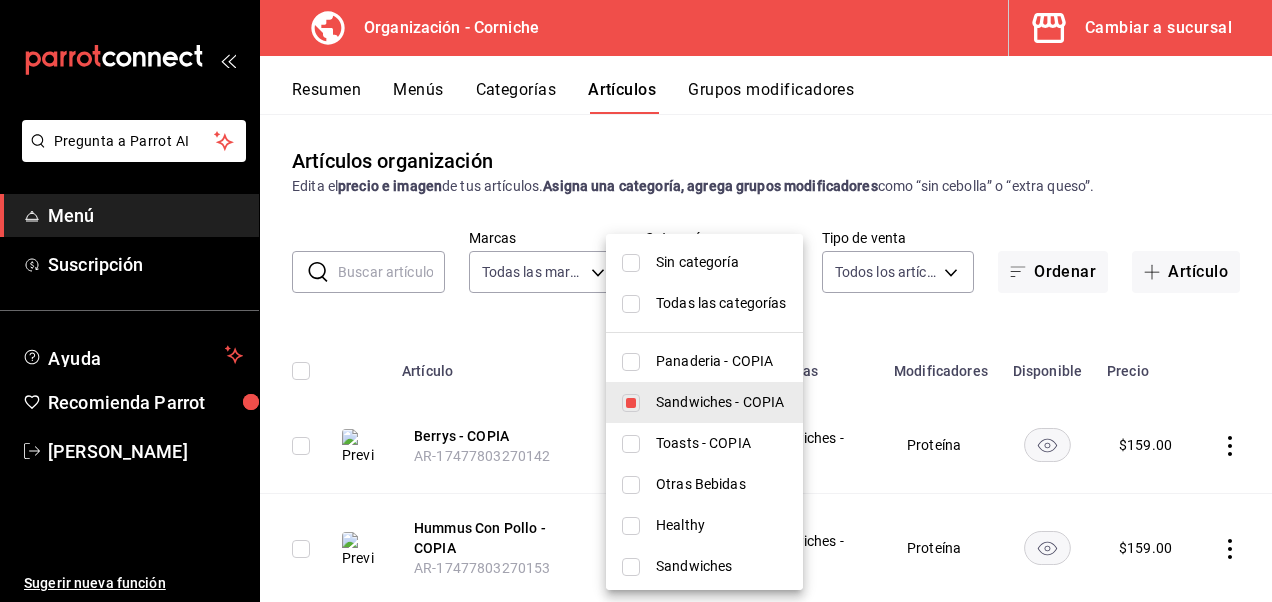click at bounding box center (631, 403) 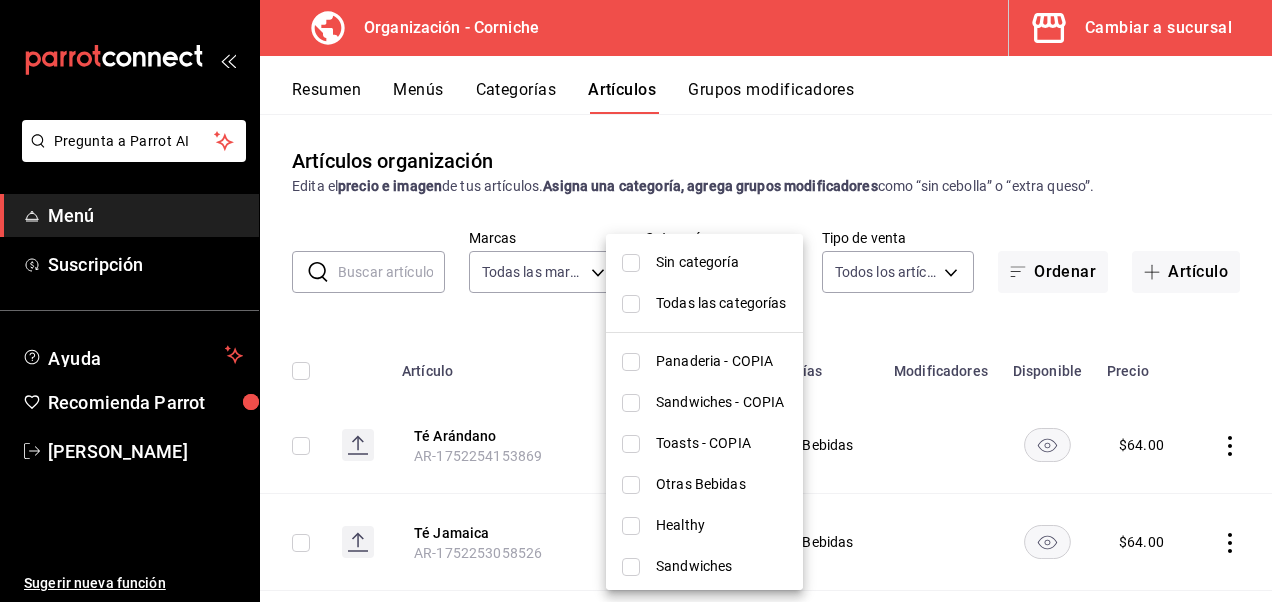 click at bounding box center [631, 444] 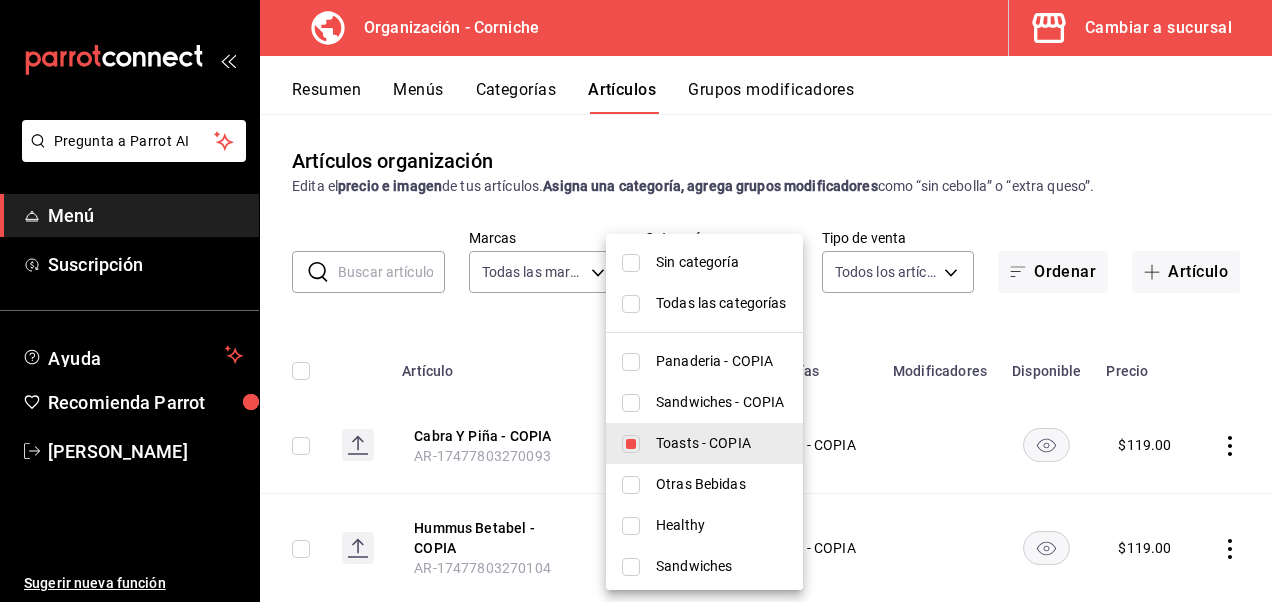 click at bounding box center [636, 301] 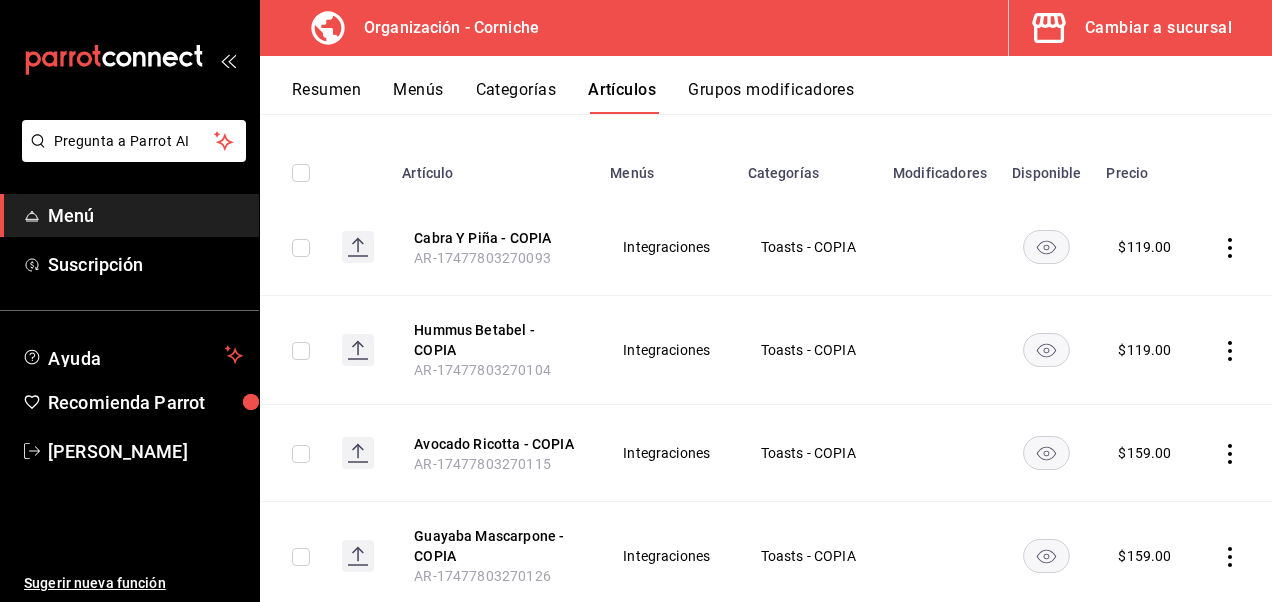 scroll, scrollTop: 289, scrollLeft: 0, axis: vertical 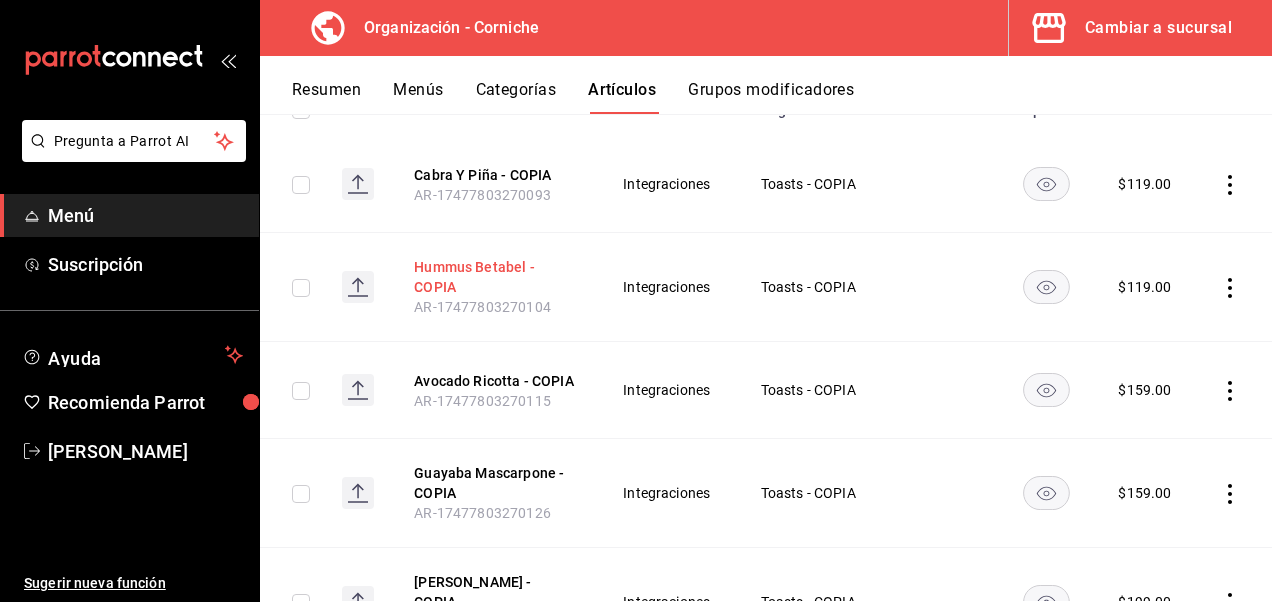 click on "Hummus Betabel - COPIA" at bounding box center [494, 277] 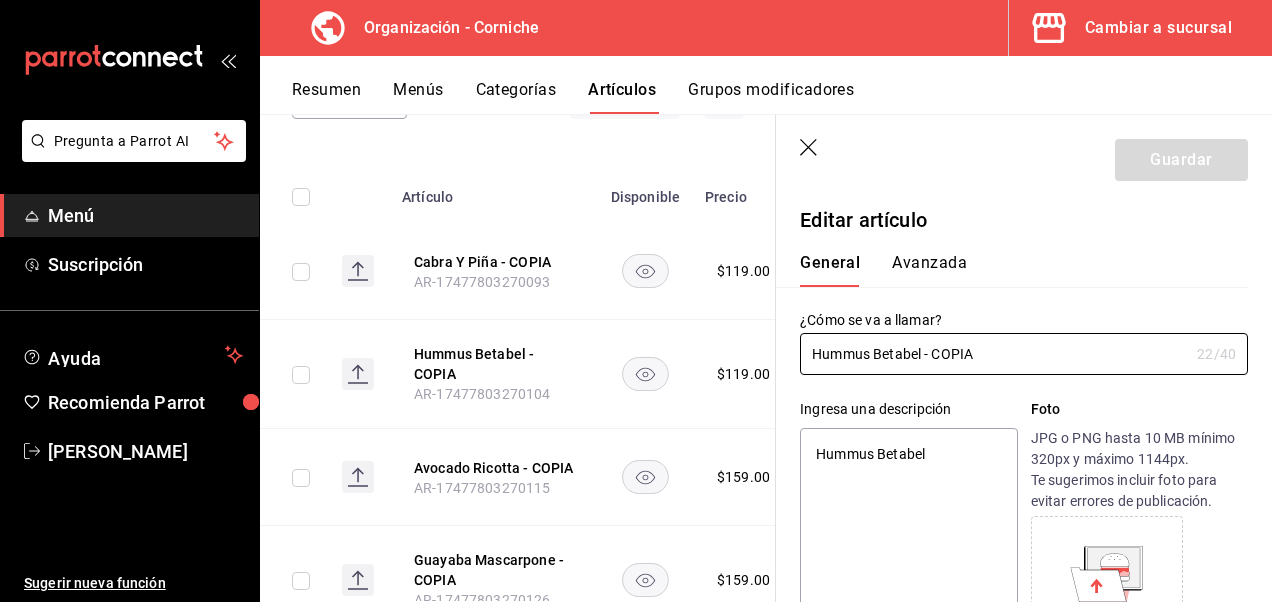 type on "x" 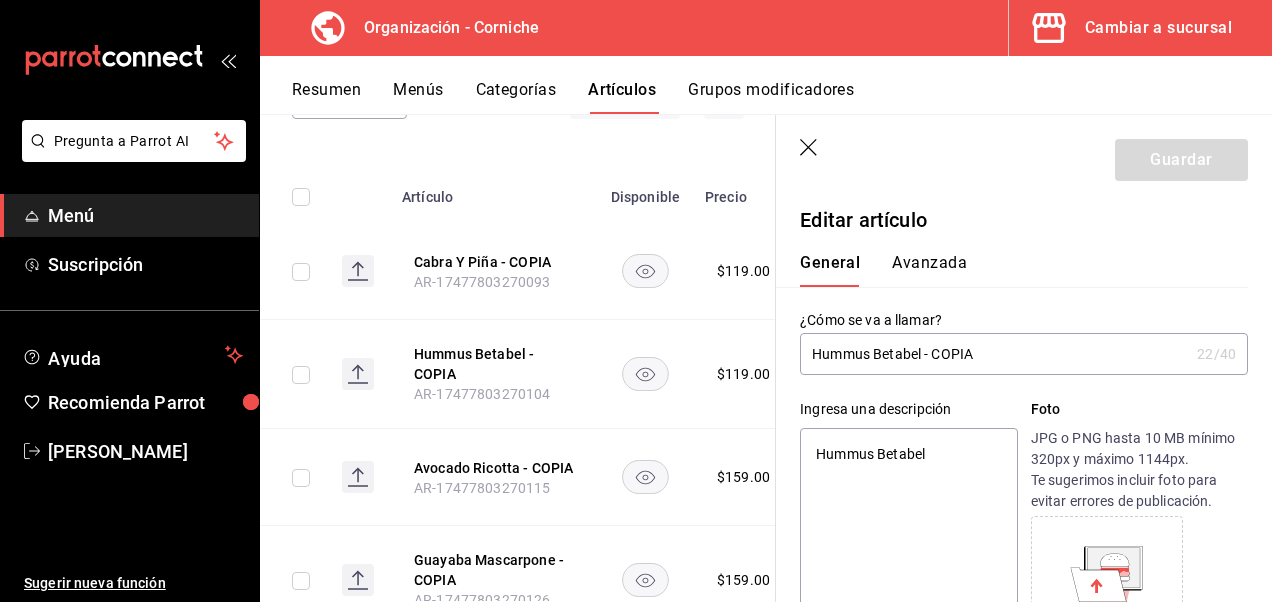 click 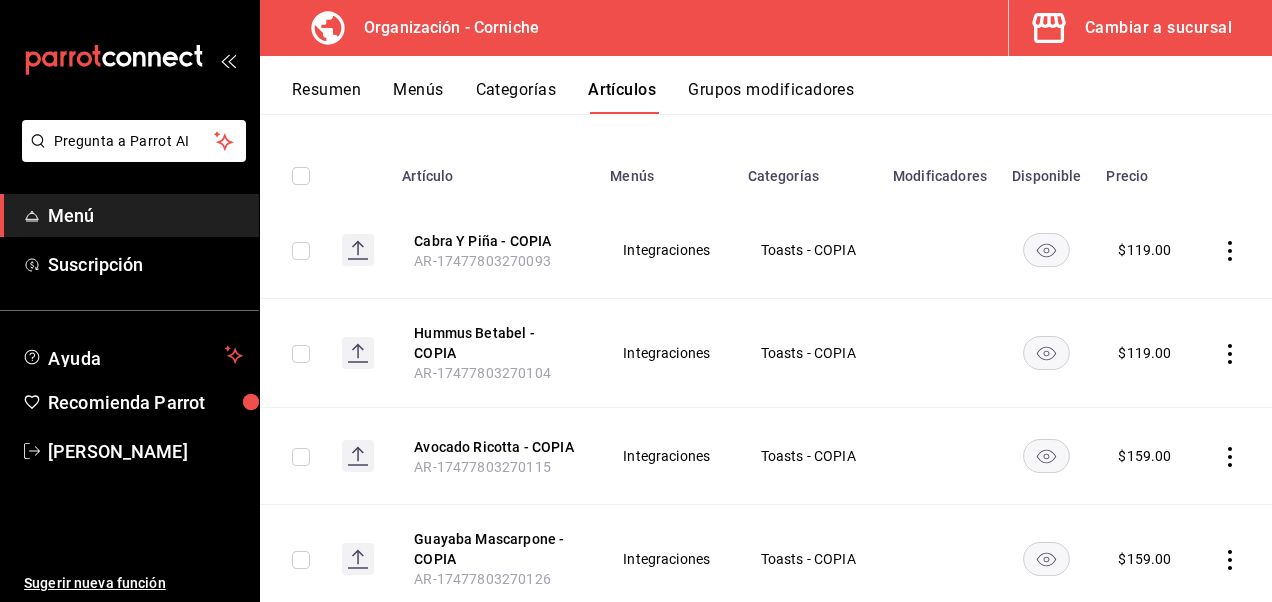 scroll, scrollTop: 0, scrollLeft: 0, axis: both 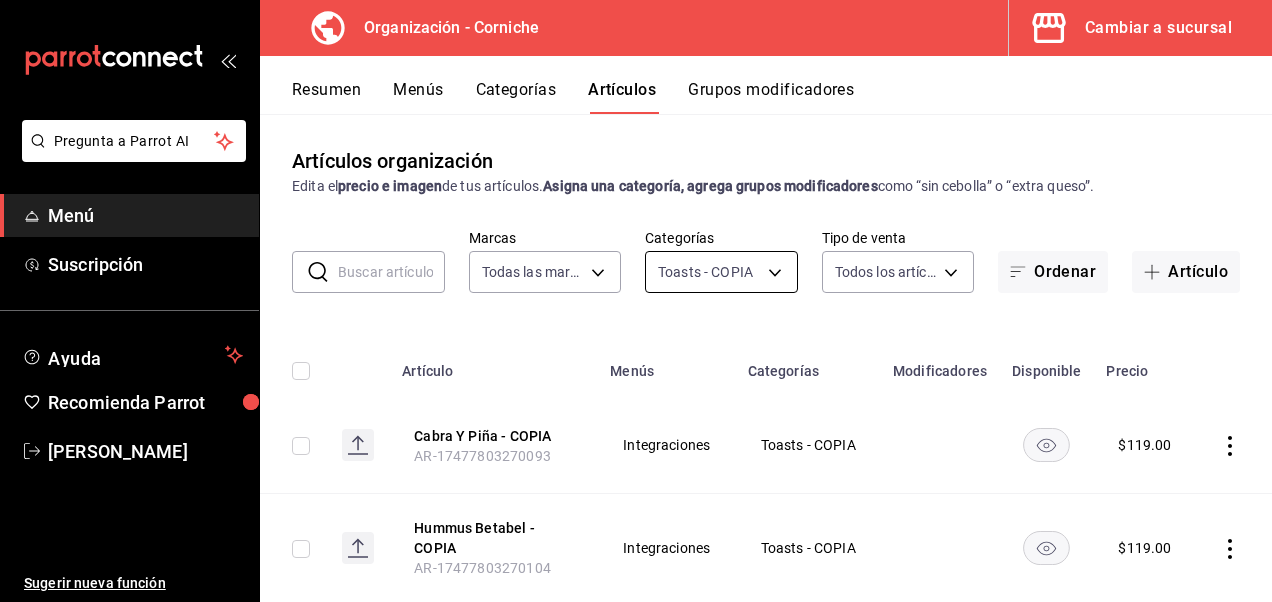click on "Pregunta a Parrot AI Menú   Suscripción   Ayuda Recomienda Parrot   [PERSON_NAME]   Sugerir nueva función   Organización - Corniche Cambiar a sucursal Resumen Menús Categorías Artículos Grupos modificadores Artículos organización Edita el  precio e imagen  de tus artículos.  Asigna una categoría, agrega grupos modificadores  como “sin cebolla” o “extra queso”. ​ ​ Marcas Todas las marcas, Sin marca de095c9f-9f33-4311-a1cf-fb09ada0ff3b Categorías Toasts - COPIA 722bca03-cc48-4490-bf78-a4cb493c2633 Tipo de venta Todos los artículos ALL Ordenar Artículo Artículo Menús Categorías Modificadores Disponible Precio Cabra Y Piña - COPIA AR-17477803270093 Integraciones Toasts - COPIA $ 119.00 Hummus Betabel - COPIA AR-17477803270104 Integraciones Toasts - COPIA $ 119.00 Avocado Ricotta - COPIA AR-17477803270115 Integraciones Toasts - COPIA $ 159.00 Guayaba Mascarpone - COPIA AR-17477803270126 Integraciones Toasts - COPIA $ 159.00 [PERSON_NAME] - COPIA AR-17477180327013 Integraciones $ 199.00" at bounding box center (636, 301) 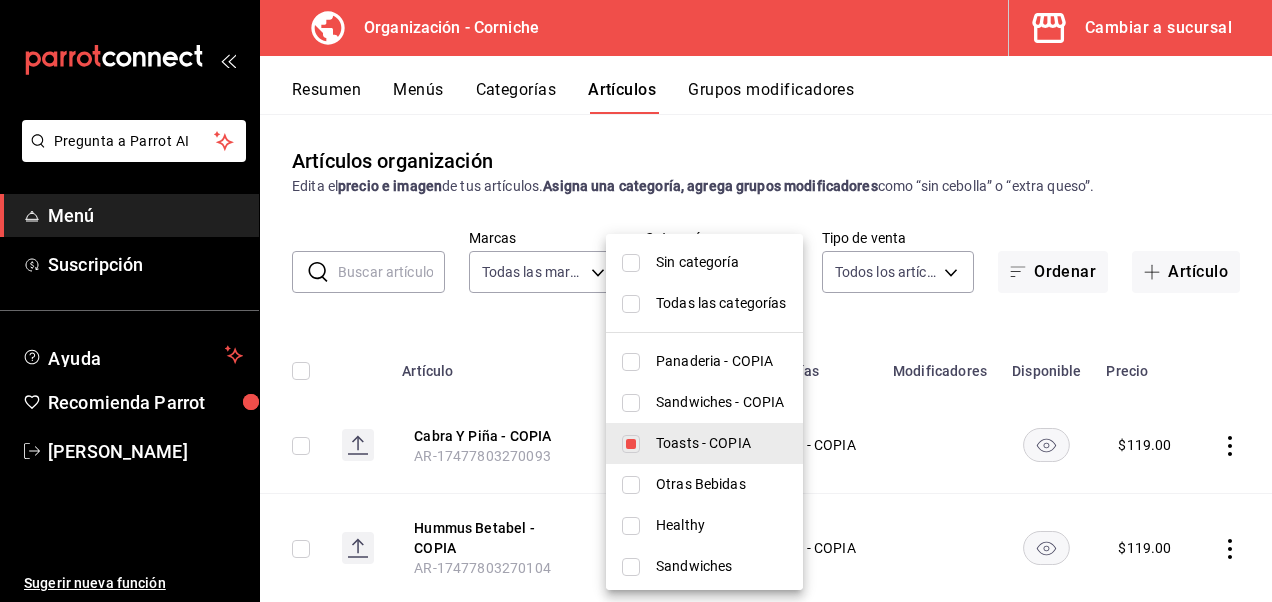 click at bounding box center [636, 301] 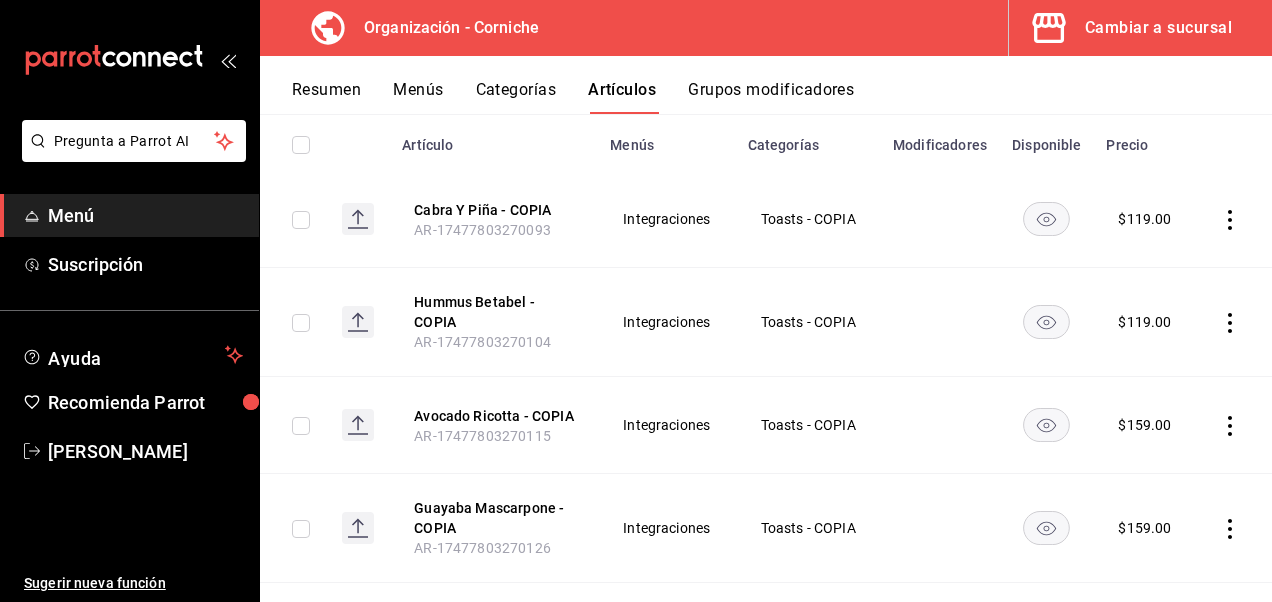scroll, scrollTop: 224, scrollLeft: 0, axis: vertical 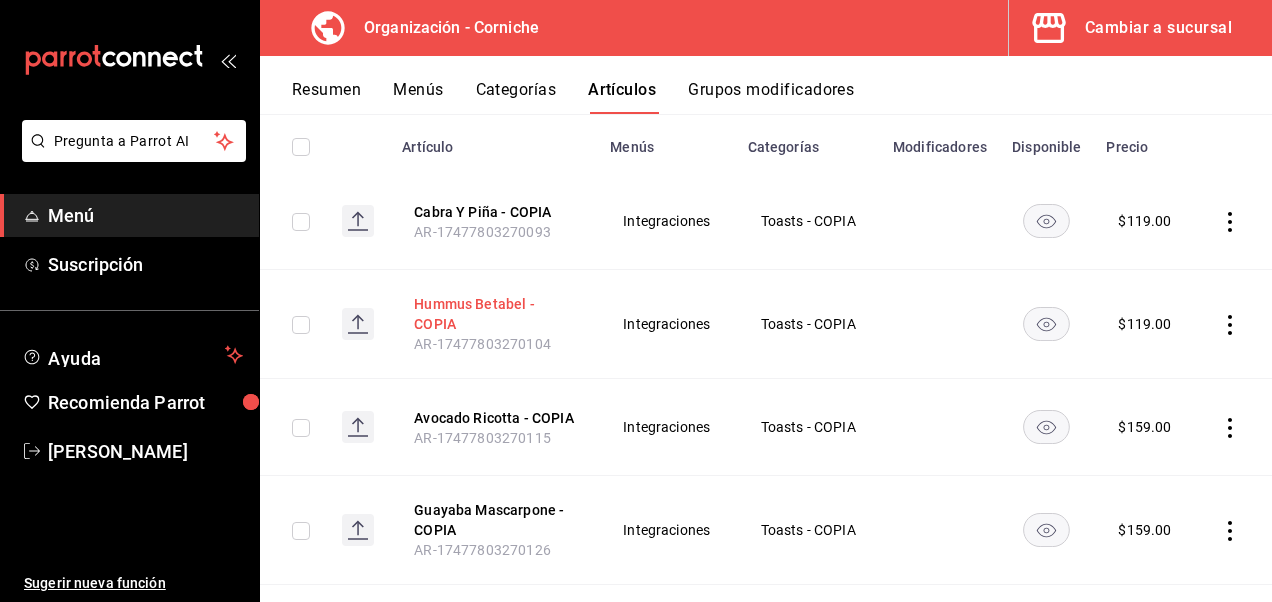 click on "Hummus Betabel - COPIA" at bounding box center (494, 314) 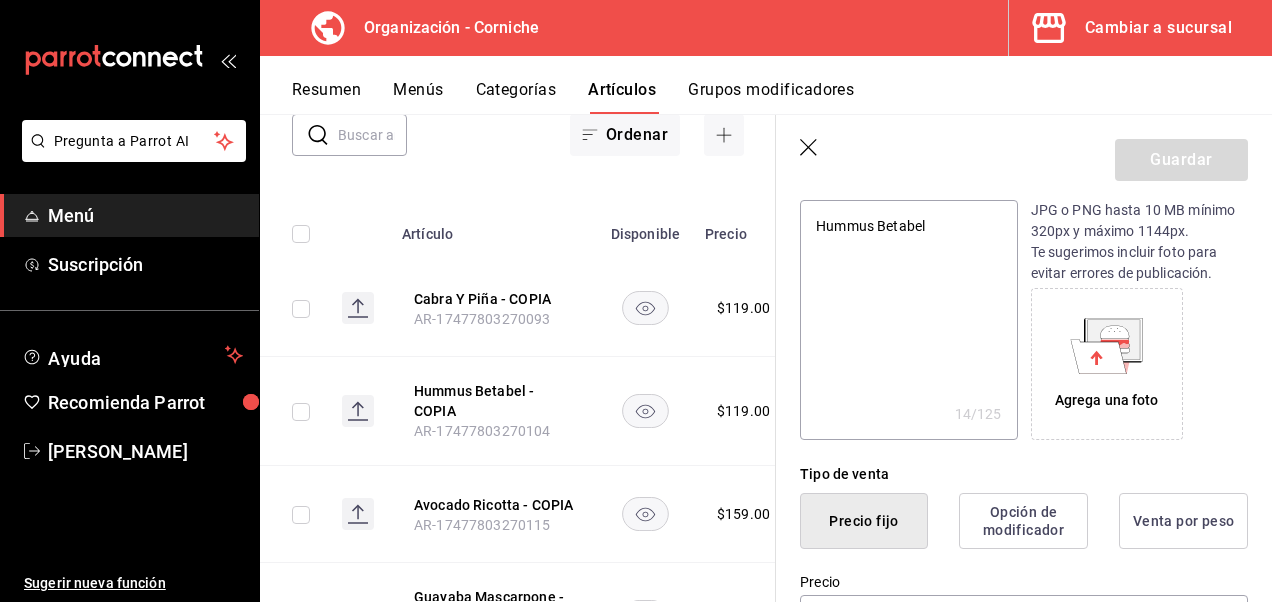 scroll, scrollTop: 230, scrollLeft: 0, axis: vertical 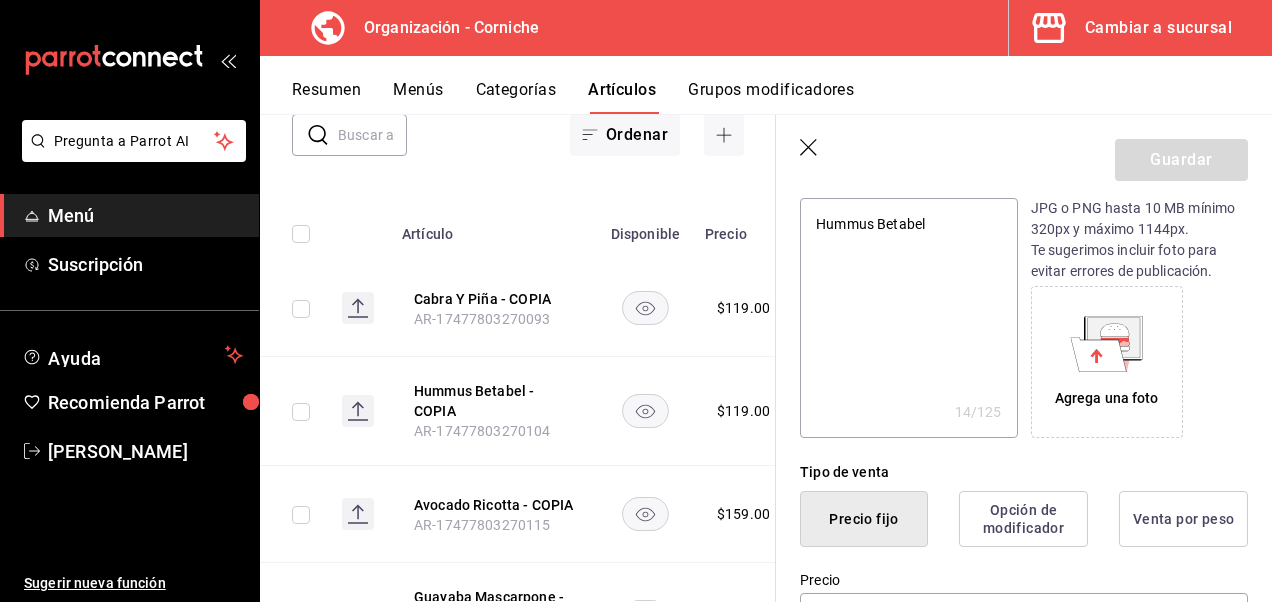 click on "Agrega una foto" at bounding box center (1107, 362) 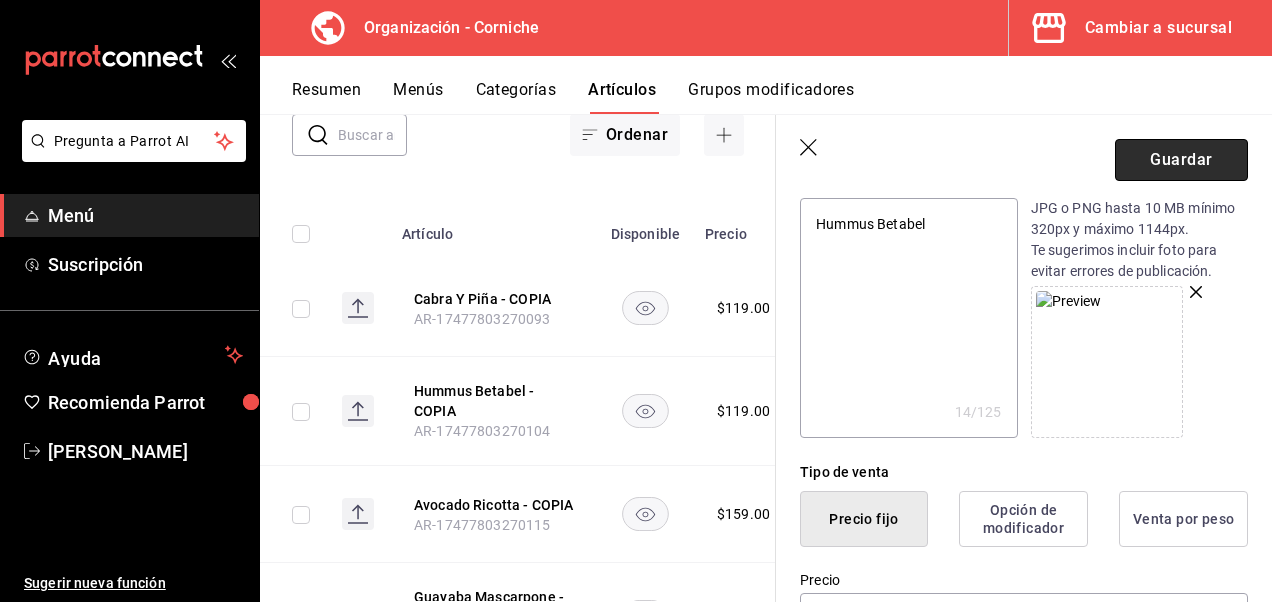 click on "Guardar" at bounding box center [1181, 160] 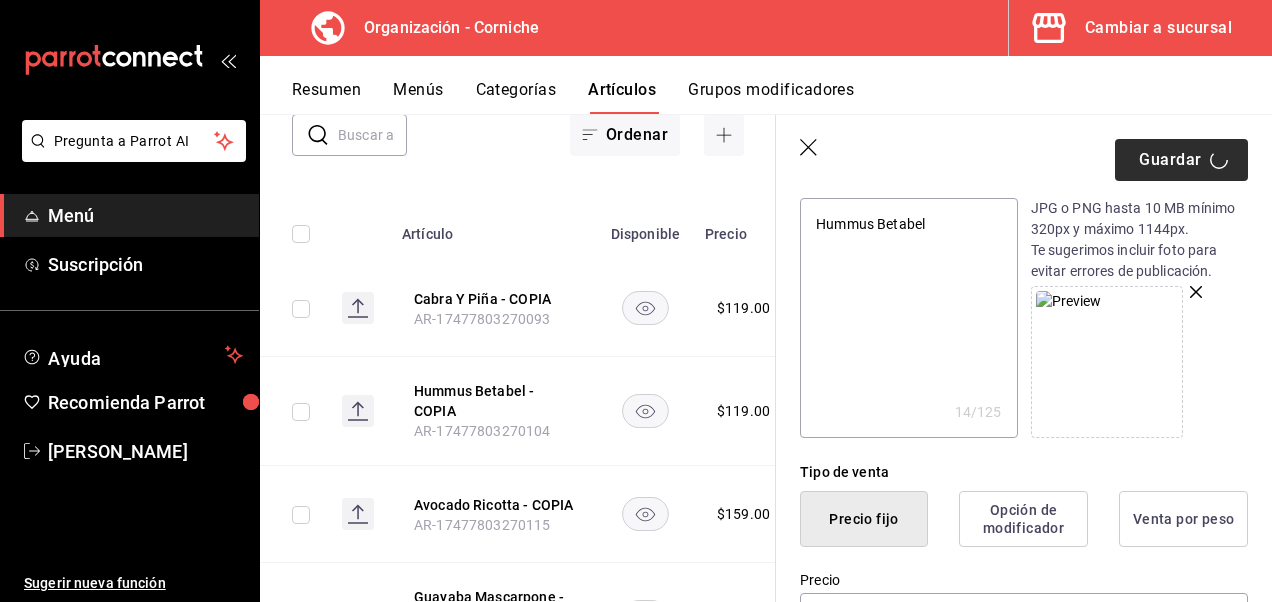 type on "x" 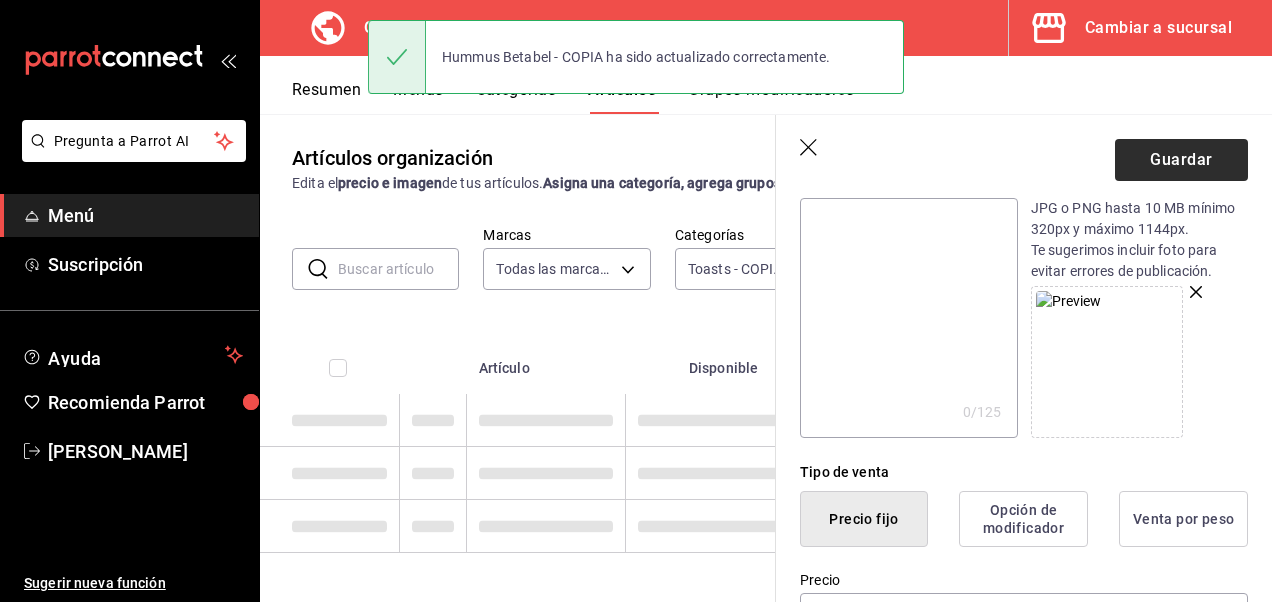 scroll, scrollTop: 2, scrollLeft: 0, axis: vertical 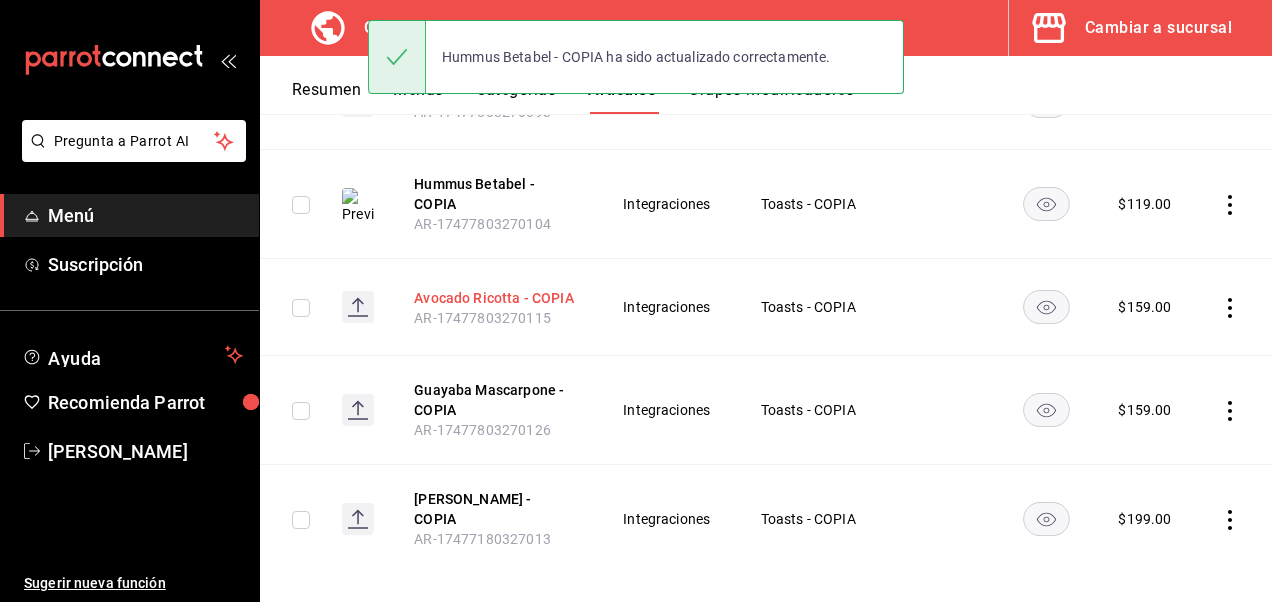 click on "Avocado Ricotta - COPIA" at bounding box center [494, 298] 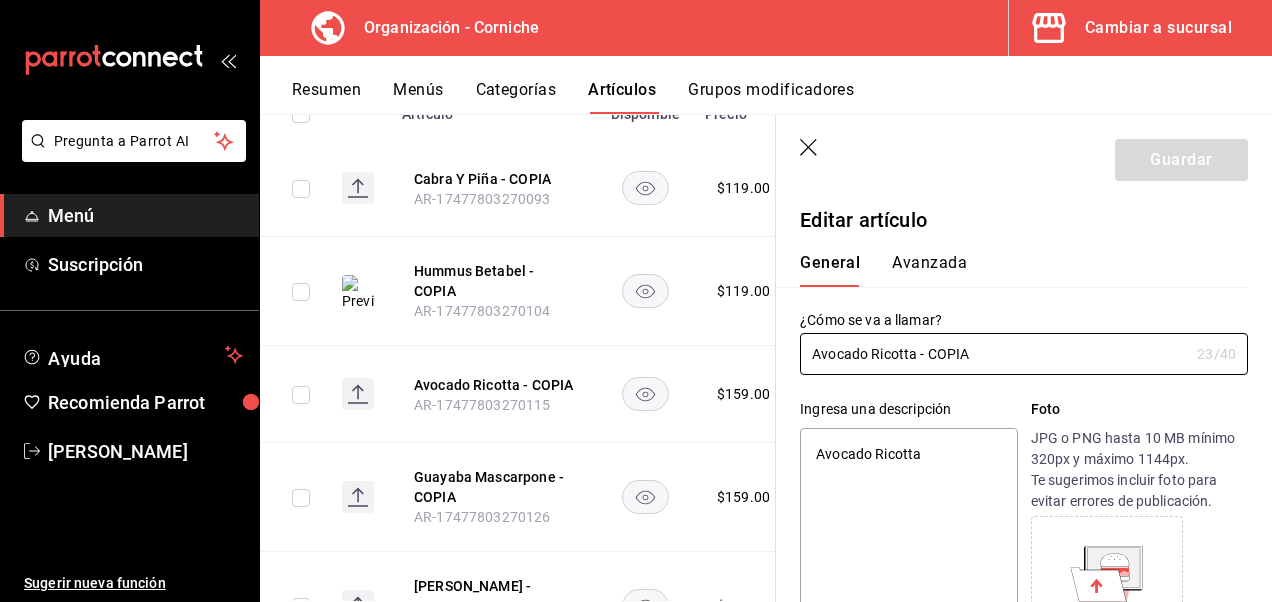 type on "x" 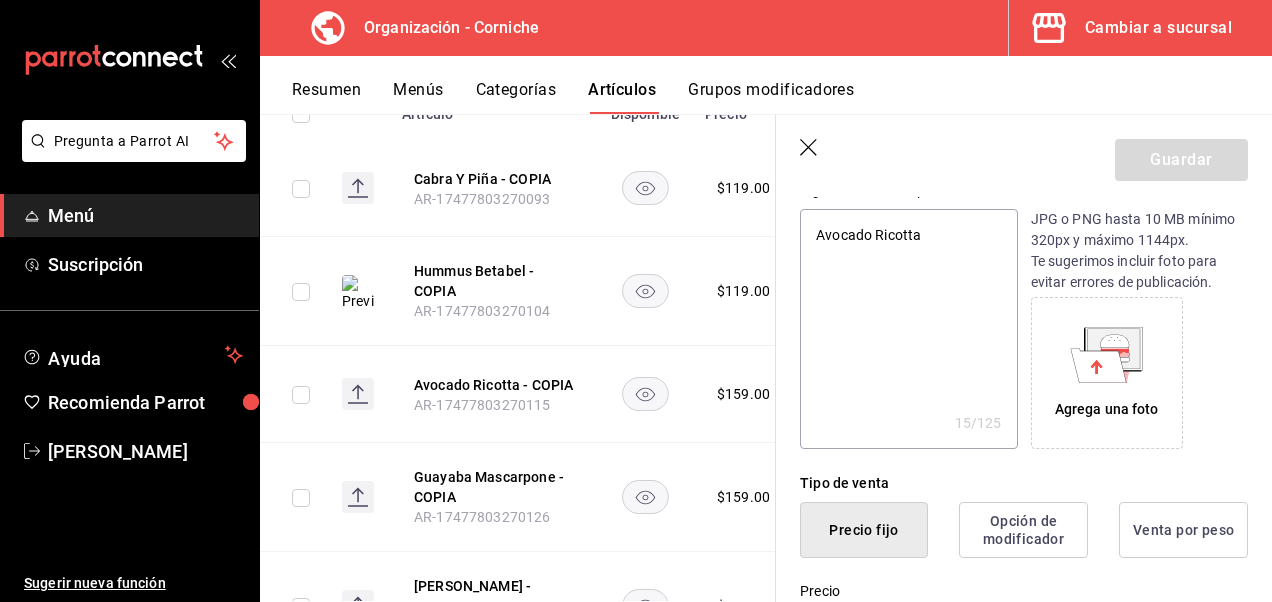 scroll, scrollTop: 224, scrollLeft: 0, axis: vertical 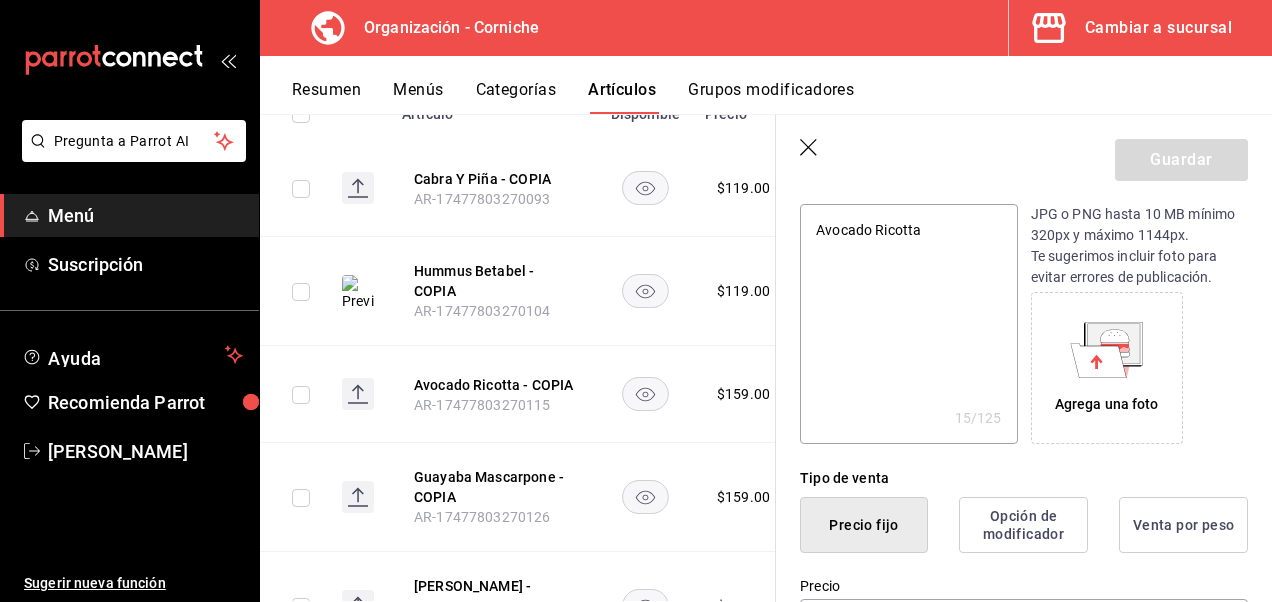 click on "Agrega una foto" at bounding box center (1107, 368) 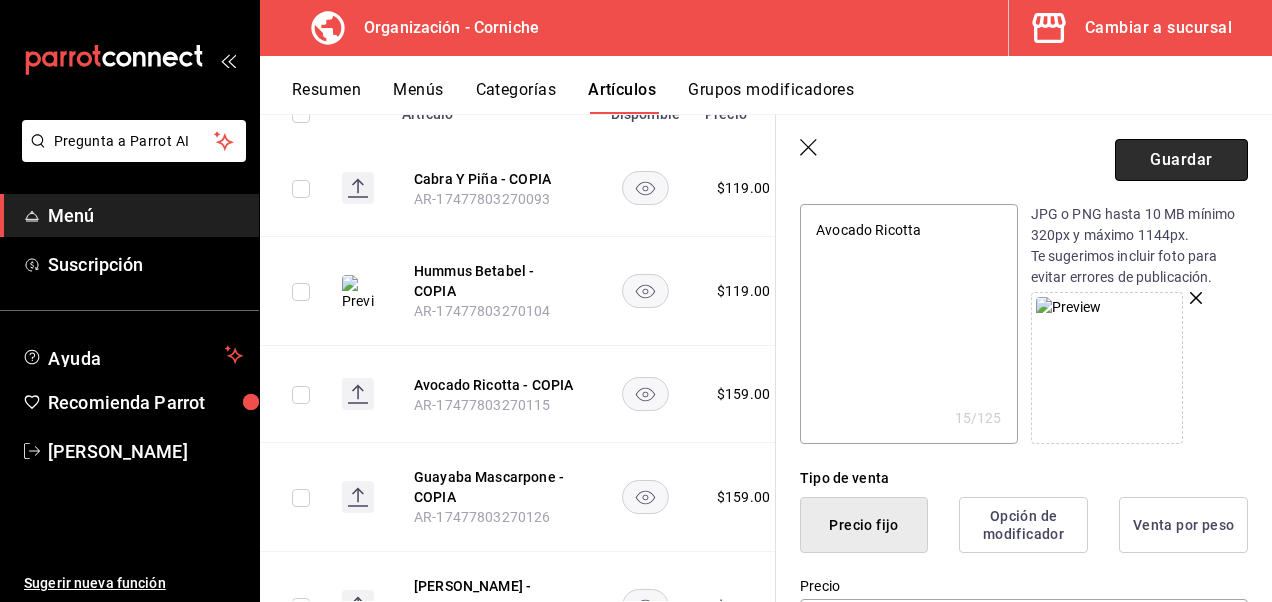 click on "Guardar" at bounding box center (1181, 160) 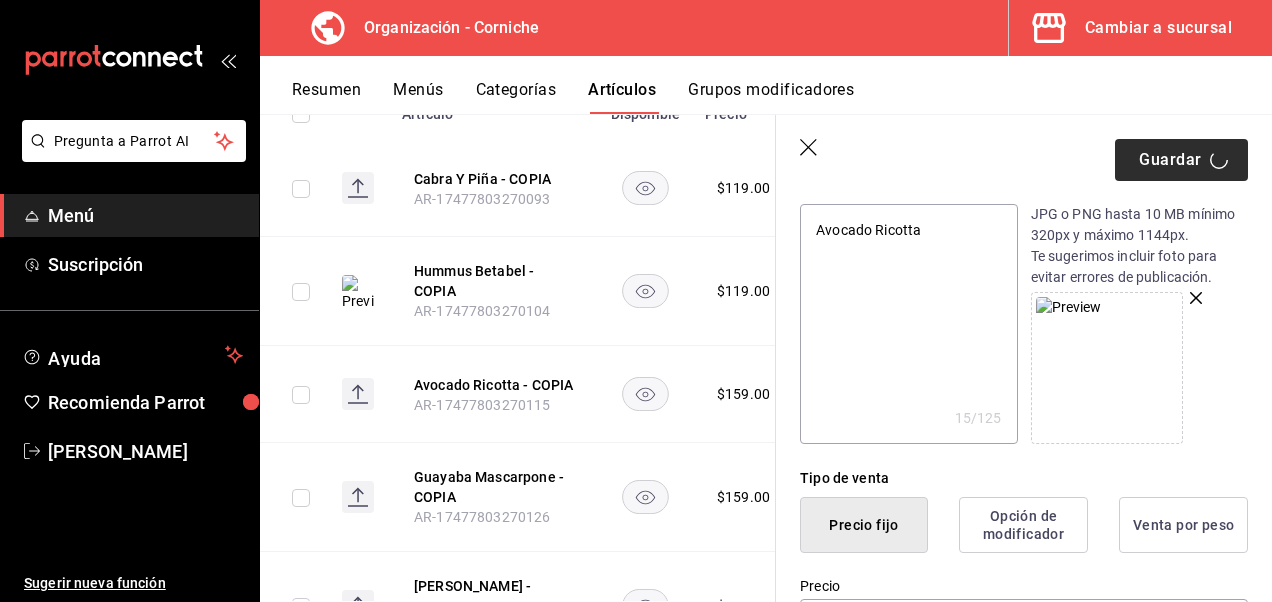 type on "x" 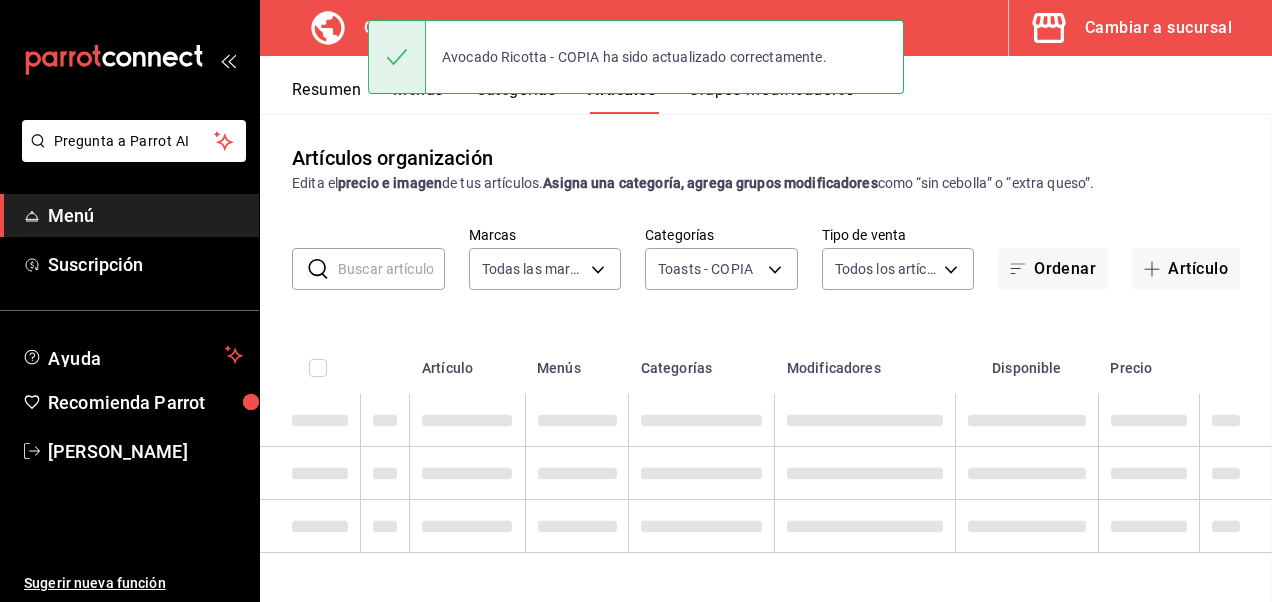scroll, scrollTop: 2, scrollLeft: 0, axis: vertical 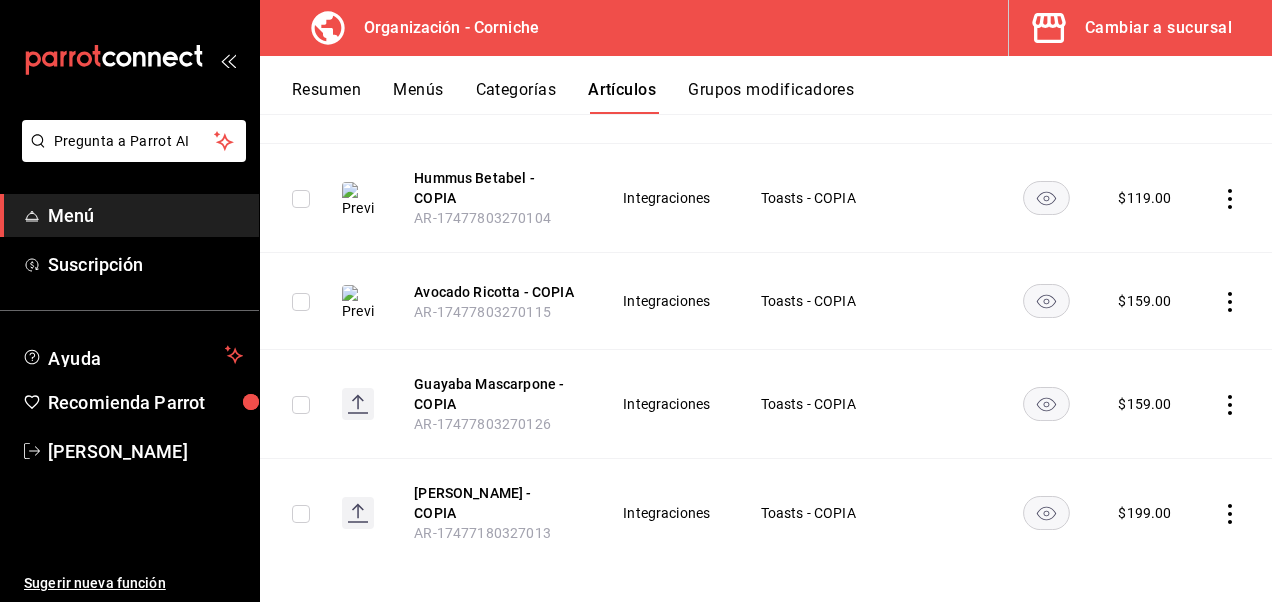 click on "Resumen Menús Categorías Artículos Grupos modificadores" at bounding box center (766, 85) 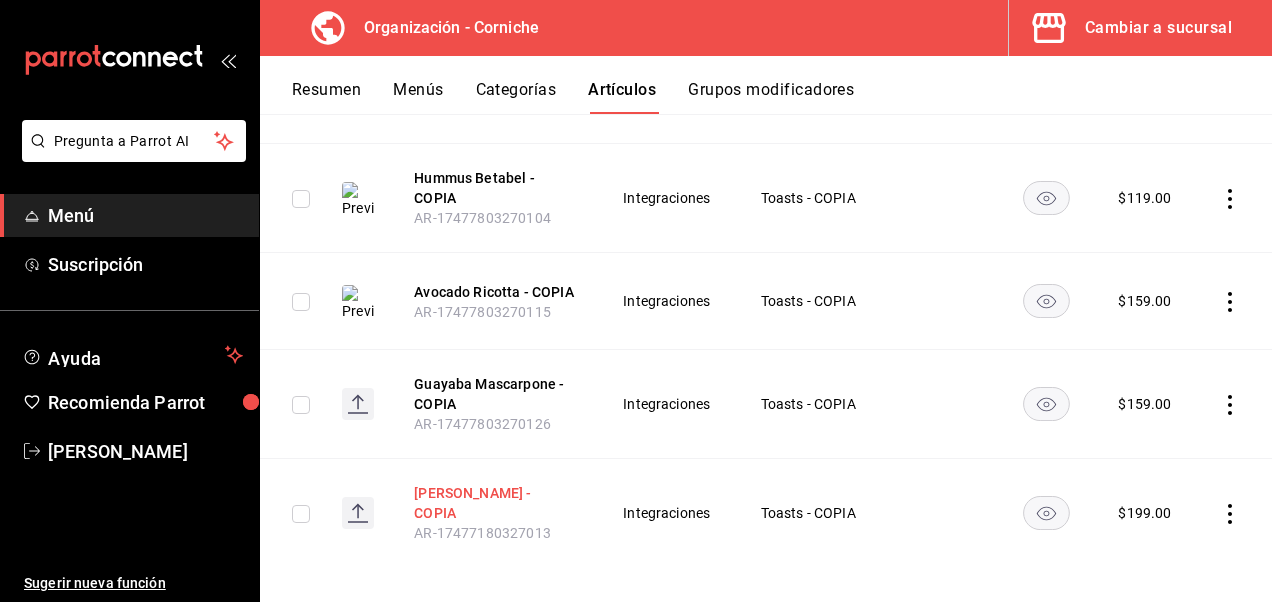 click on "[PERSON_NAME] - COPIA" at bounding box center (494, 503) 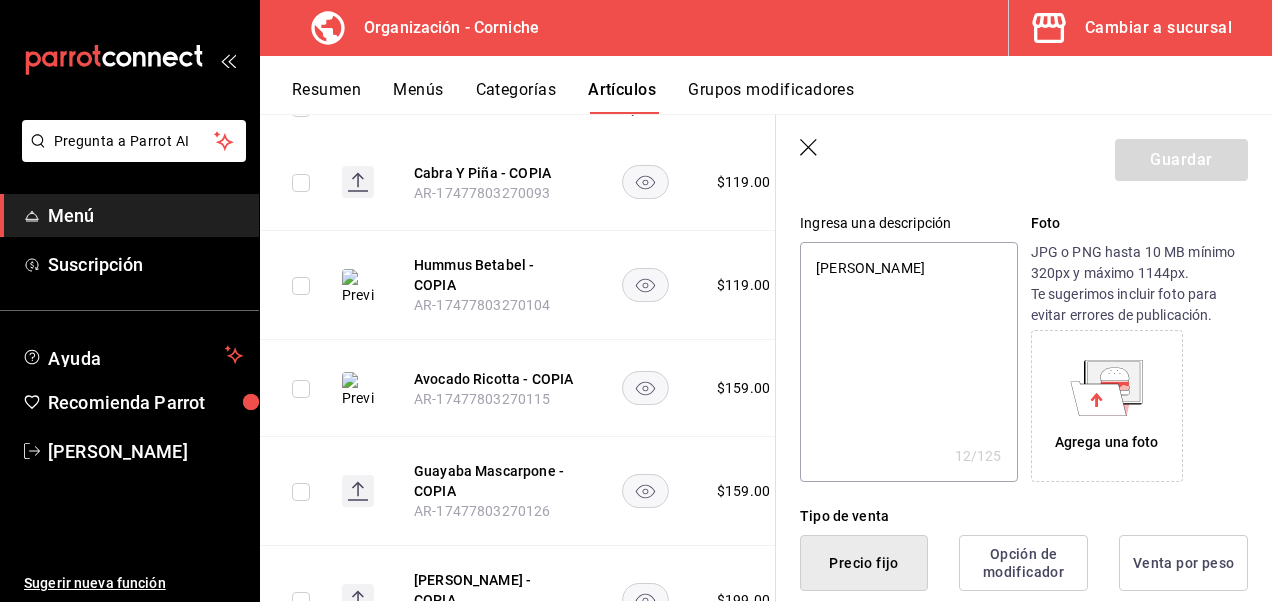 scroll, scrollTop: 187, scrollLeft: 0, axis: vertical 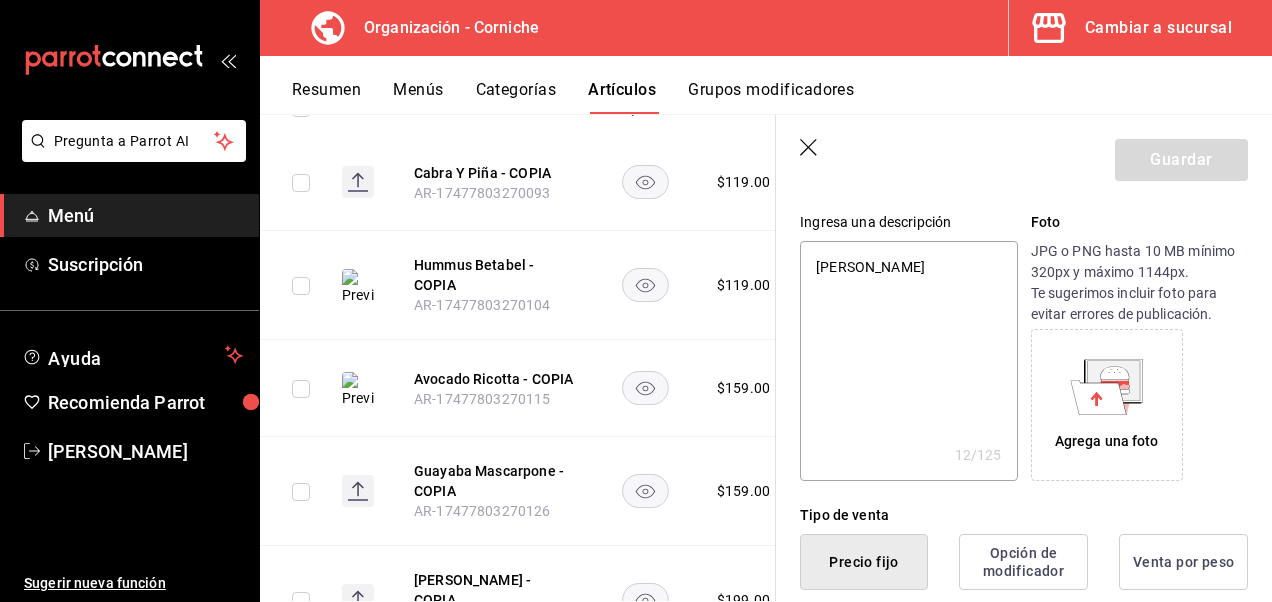 click on "Agrega una foto" at bounding box center (1107, 441) 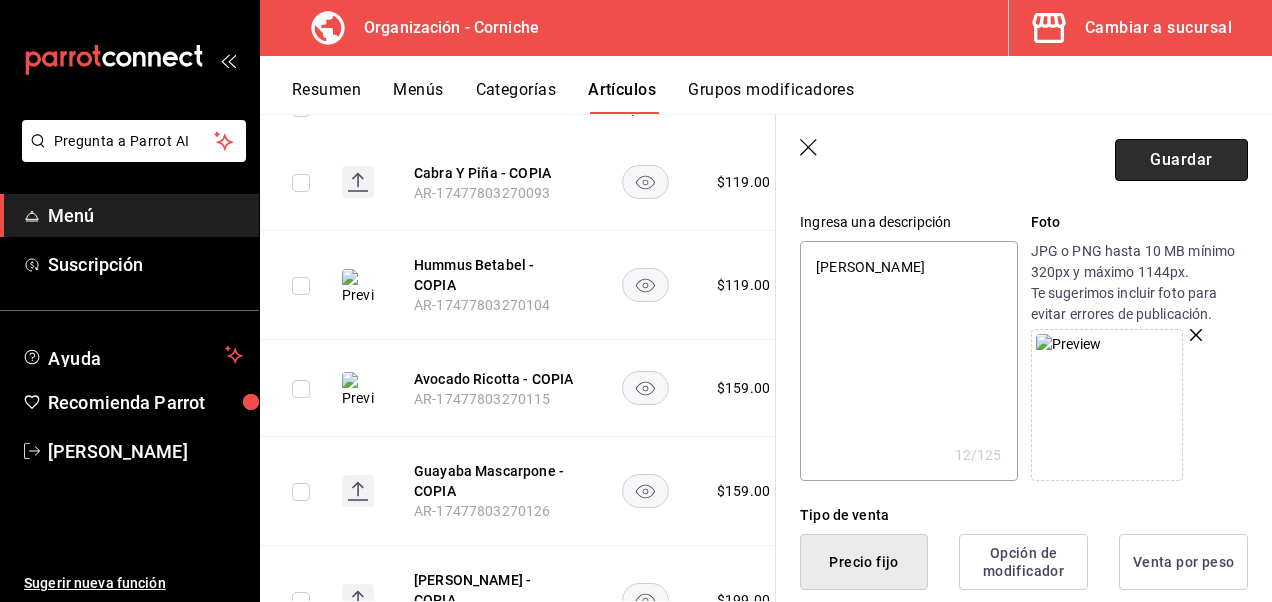 click on "Guardar" at bounding box center [1181, 160] 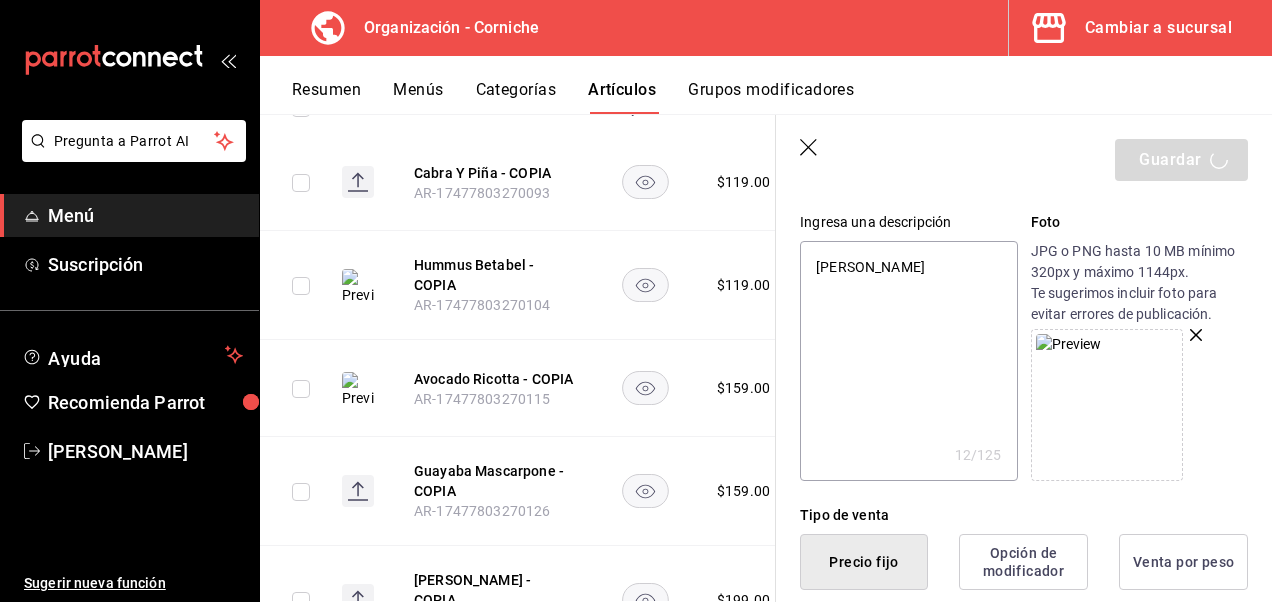 type on "x" 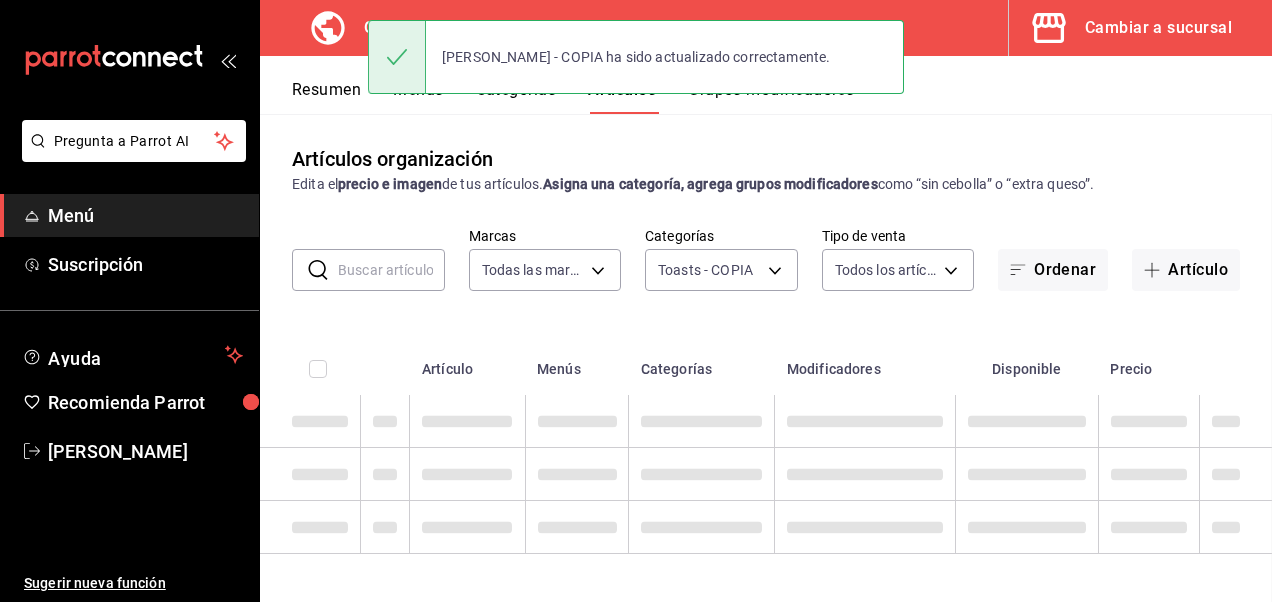 scroll, scrollTop: 2, scrollLeft: 0, axis: vertical 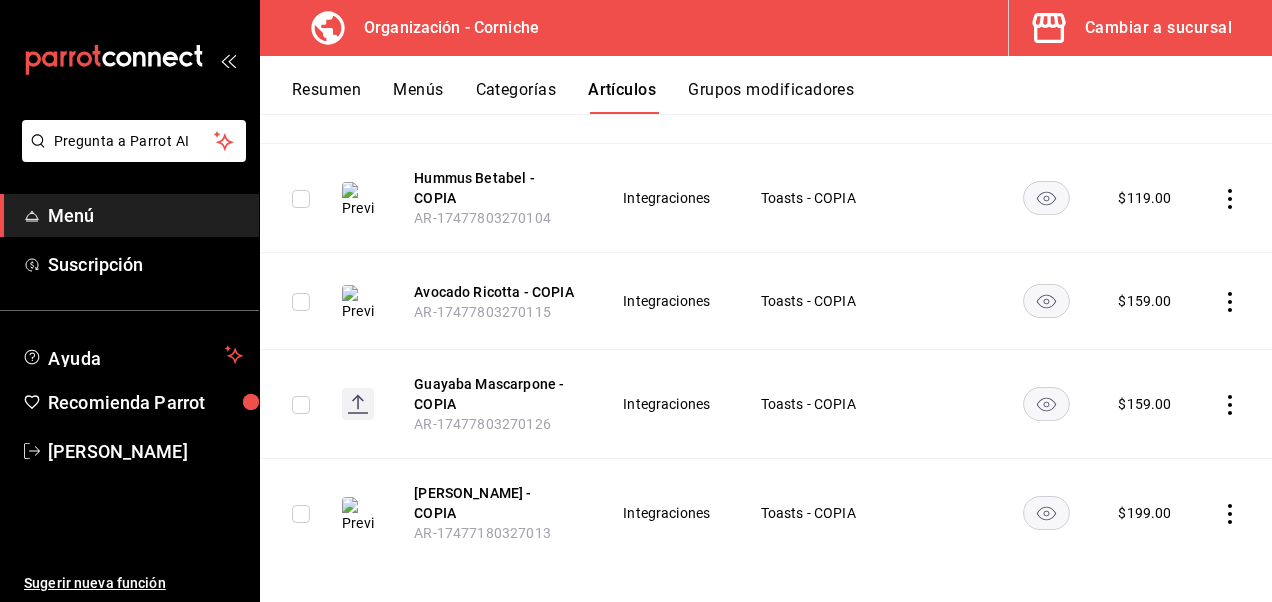 click on "$ 119.00" at bounding box center (1144, 95) 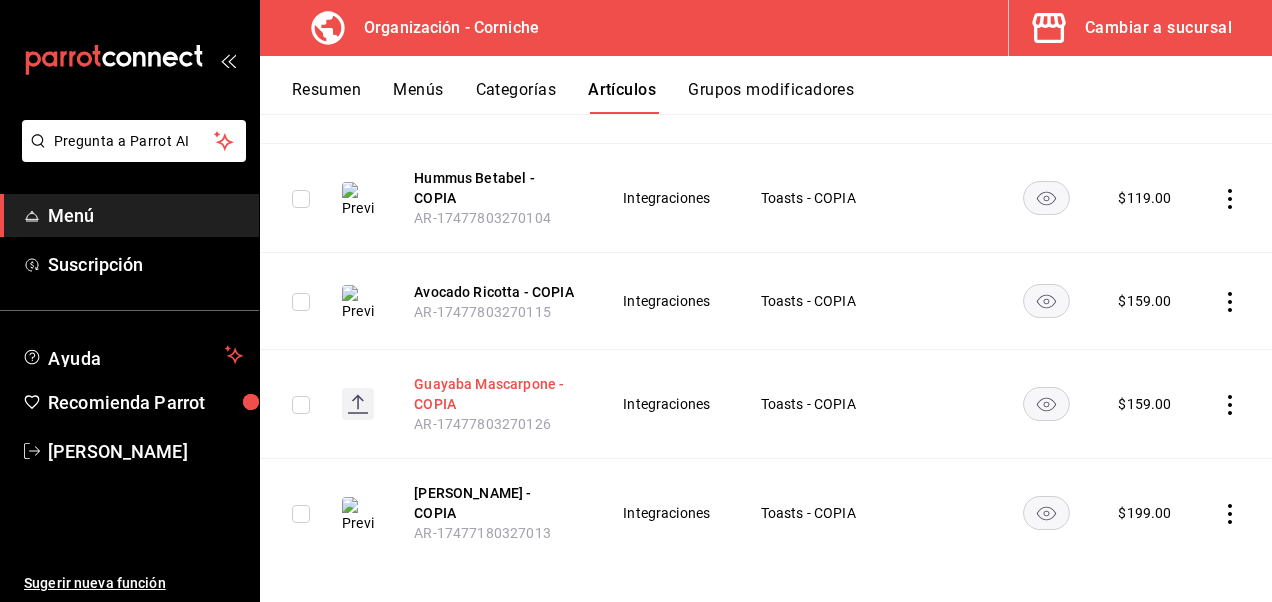 scroll, scrollTop: 0, scrollLeft: 0, axis: both 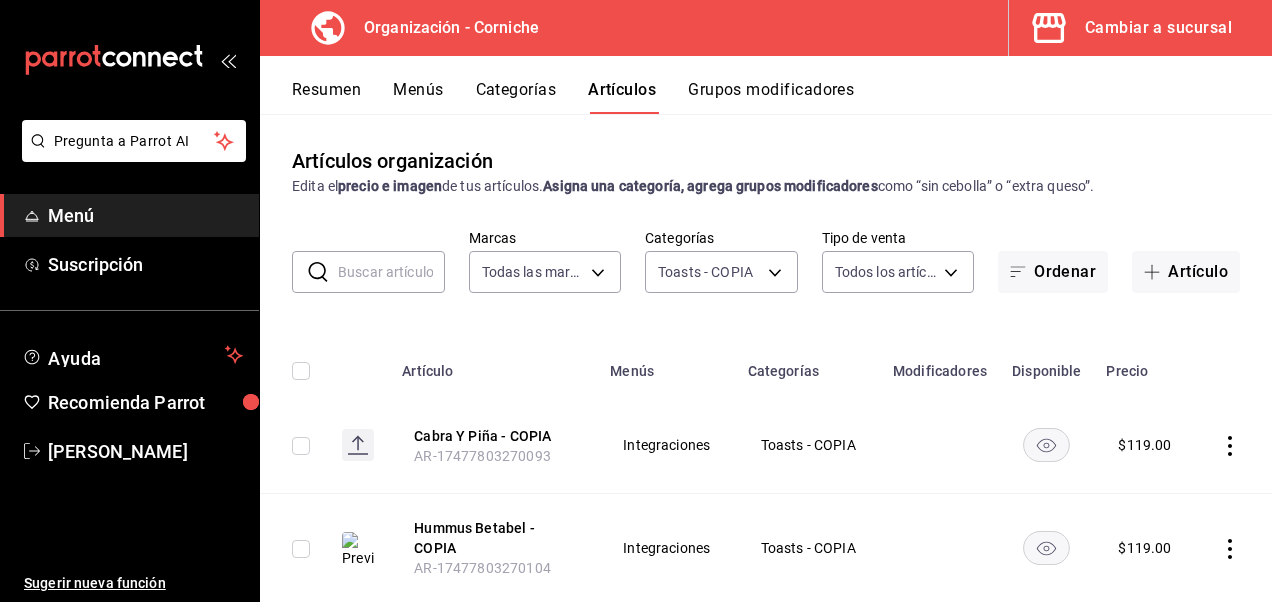 click on "Artículos organización Edita el  precio e imagen  de tus artículos.  Asigna una categoría, agrega grupos modificadores  como “sin cebolla” o “extra queso”. ​ ​ Marcas Todas las marcas, Sin marca de095c9f-9f33-4311-a1cf-fb09ada0ff3b Categorías Toasts - COPIA 722bca03-cc48-4490-bf78-a4cb493c2633 Tipo de venta Todos los artículos ALL Ordenar Artículo Artículo Menús Categorías Modificadores Disponible Precio Cabra Y Piña - COPIA AR-17477803270093 Integraciones Toasts - COPIA $ 119.00 Hummus Betabel - COPIA AR-17477803270104 Integraciones Toasts - COPIA $ 119.00 Avocado Ricotta - COPIA AR-17477803270115 Integraciones Toasts - COPIA $ 159.00 Guayaba Mascarpone - COPIA AR-17477803270126 Integraciones Toasts - COPIA $ 159.00 [PERSON_NAME] - COPIA AR-17477180327013 Integraciones Toasts - COPIA $ 199.00" at bounding box center (766, 357) 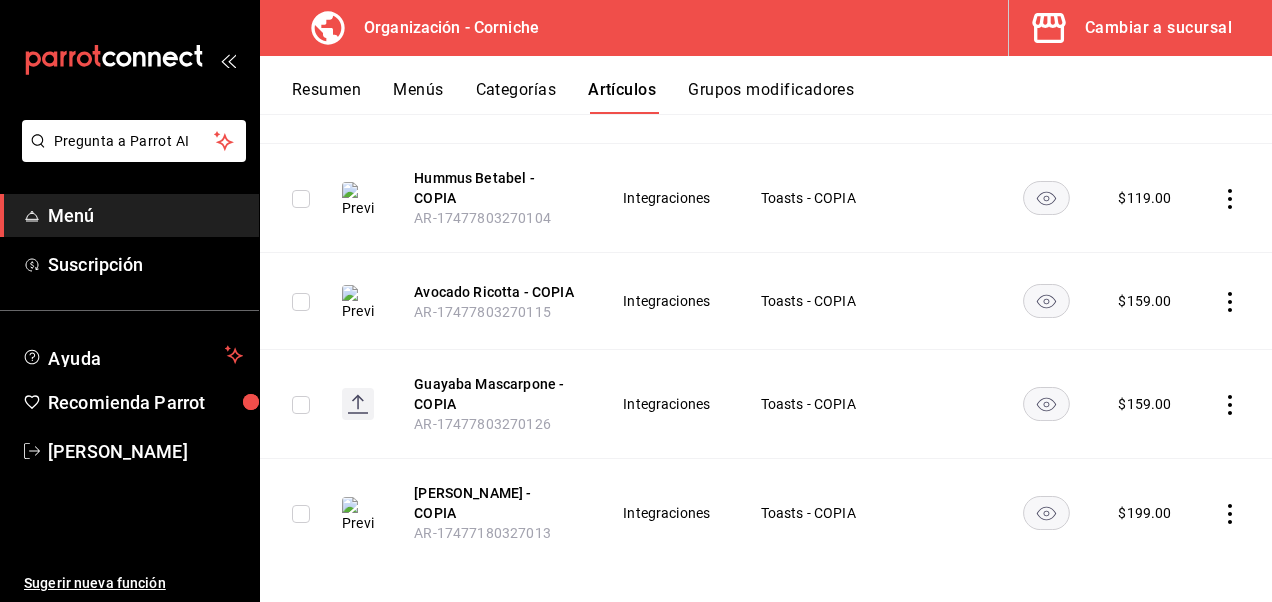 scroll, scrollTop: 0, scrollLeft: 0, axis: both 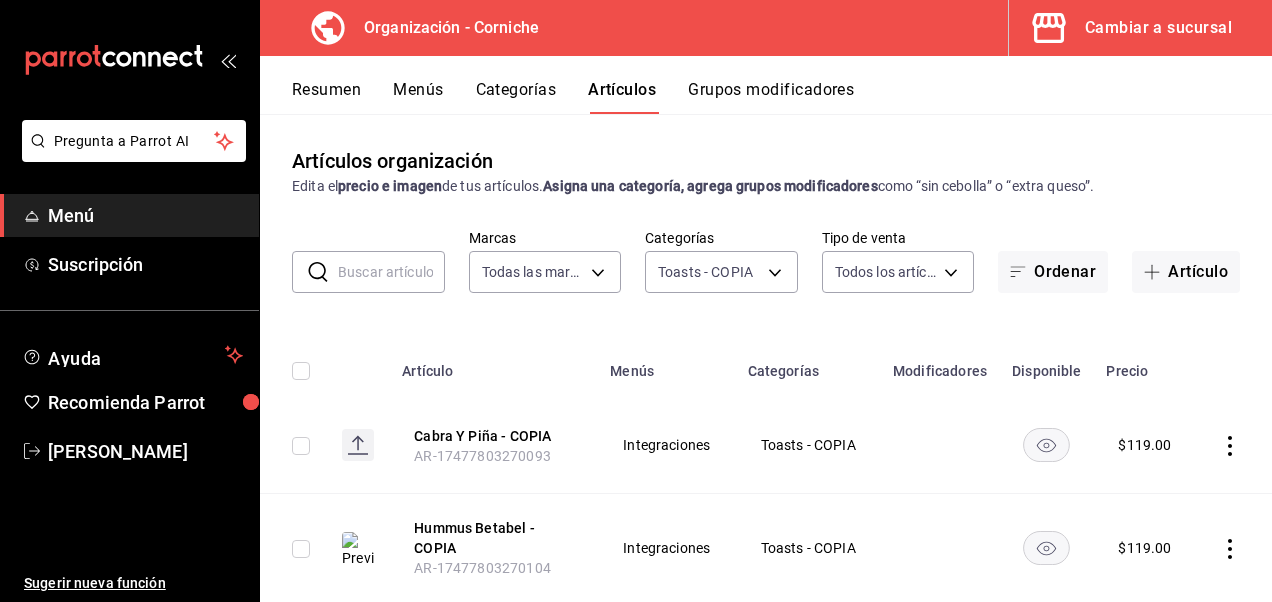click on "Resumen Menús Categorías Artículos Grupos modificadores" at bounding box center (766, 85) 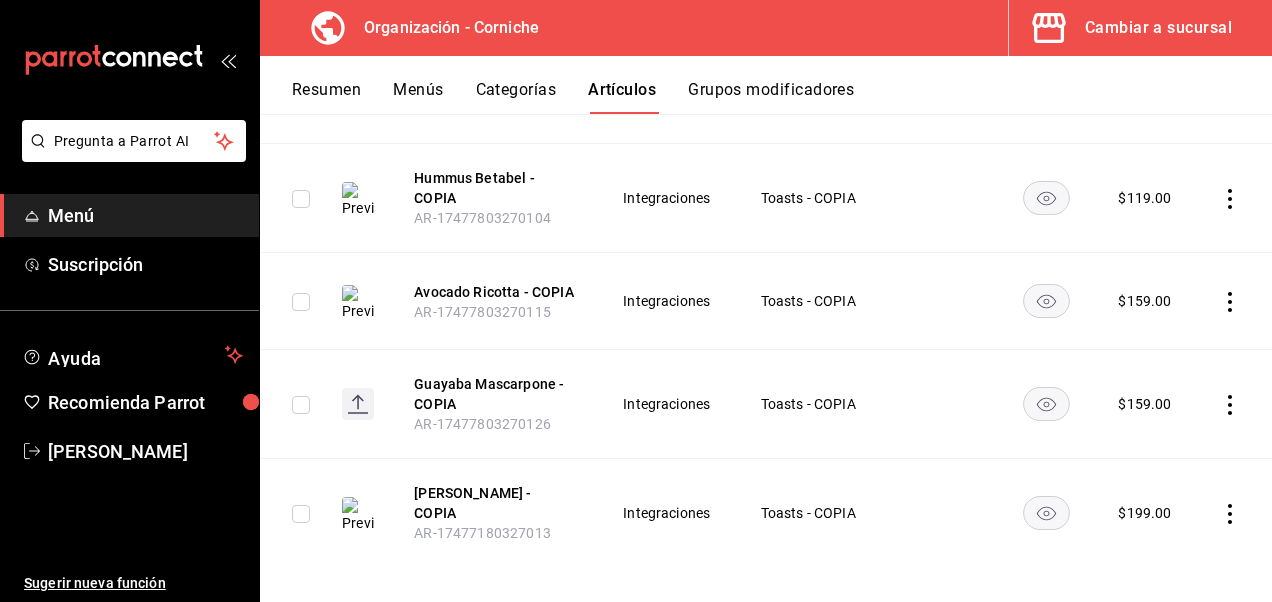 scroll, scrollTop: 0, scrollLeft: 0, axis: both 